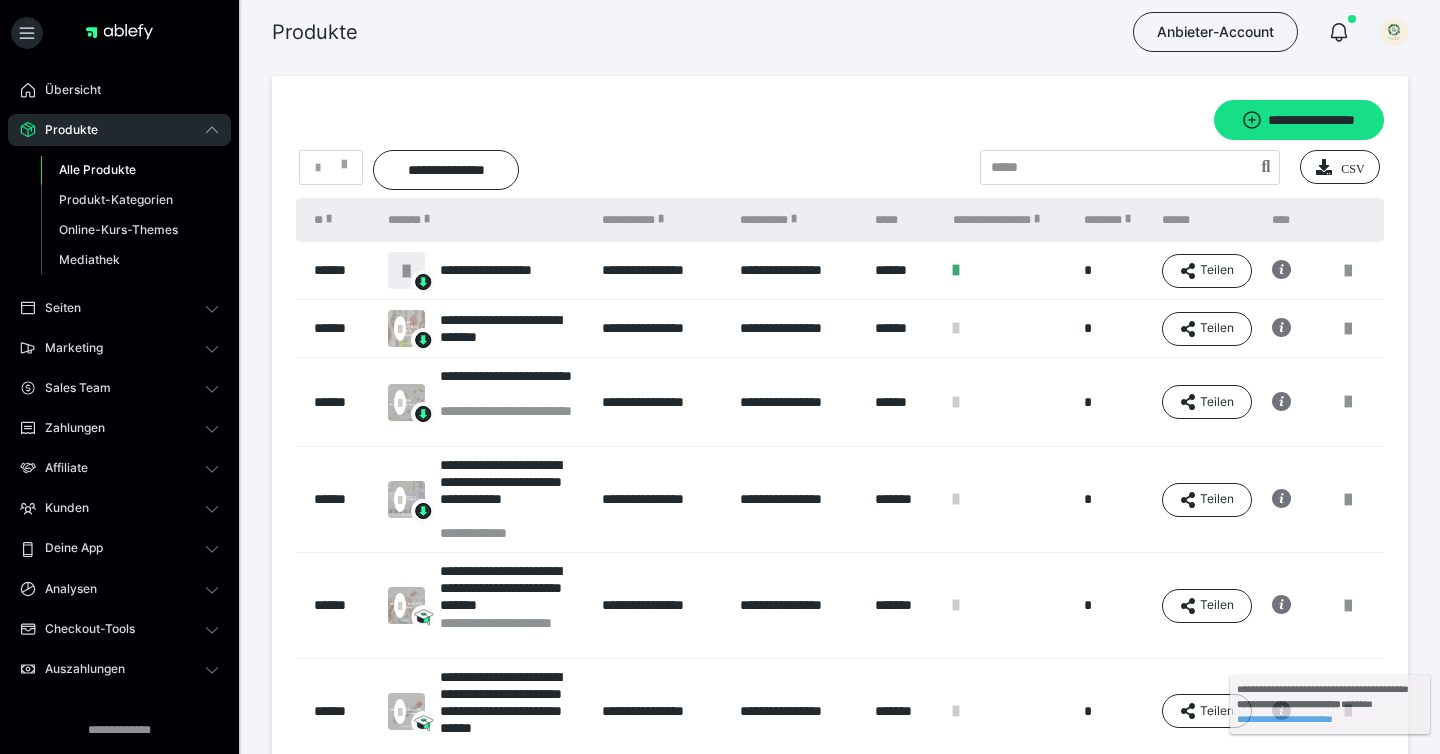 scroll, scrollTop: 0, scrollLeft: 0, axis: both 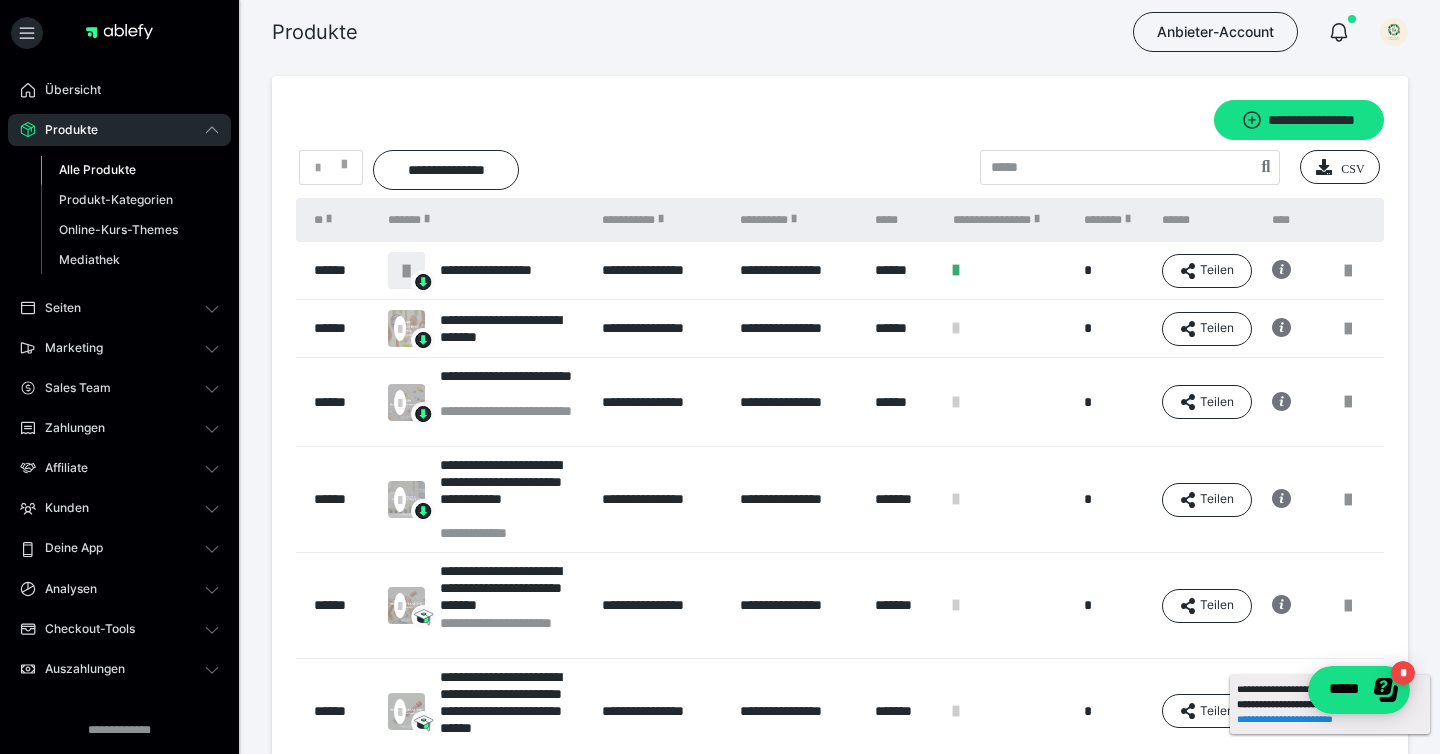click on "**********" at bounding box center [1330, 704] 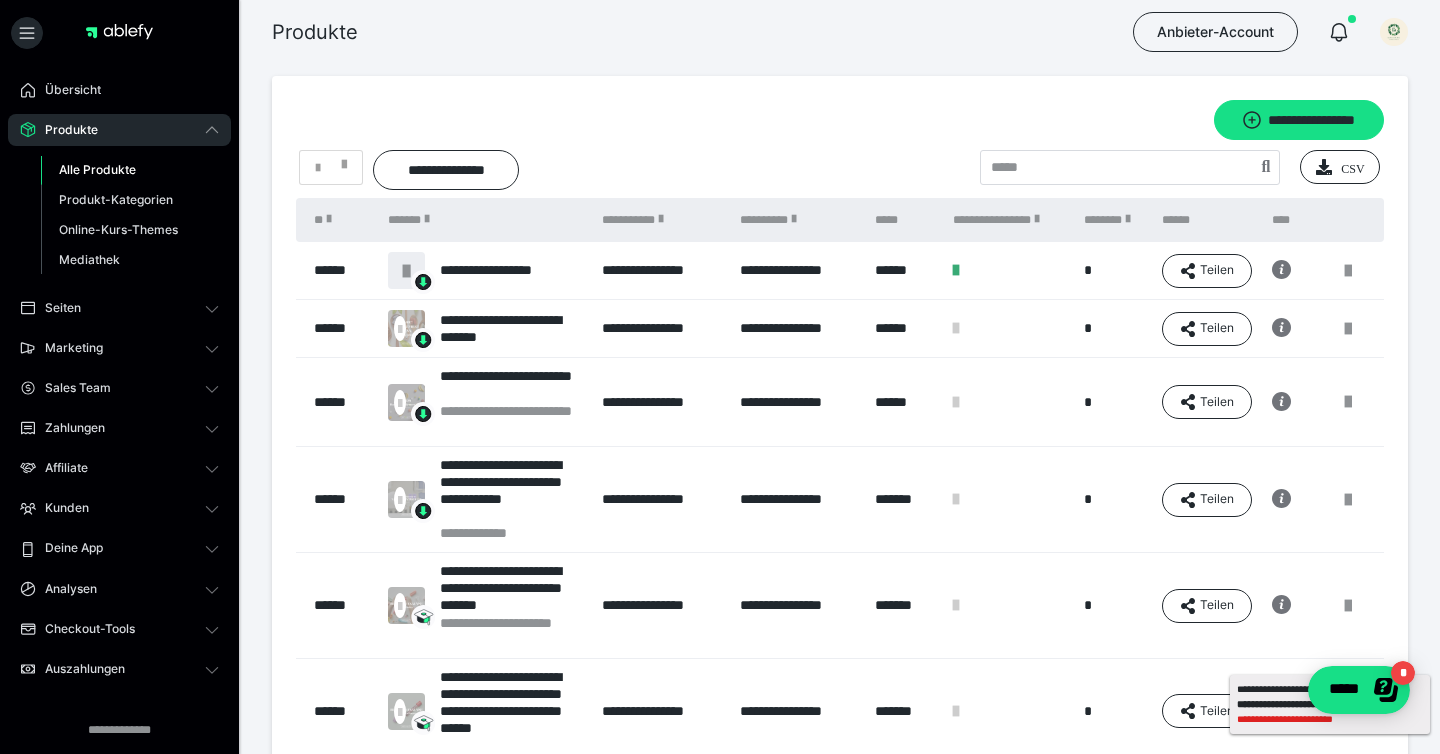 click on "**********" at bounding box center [1330, 719] 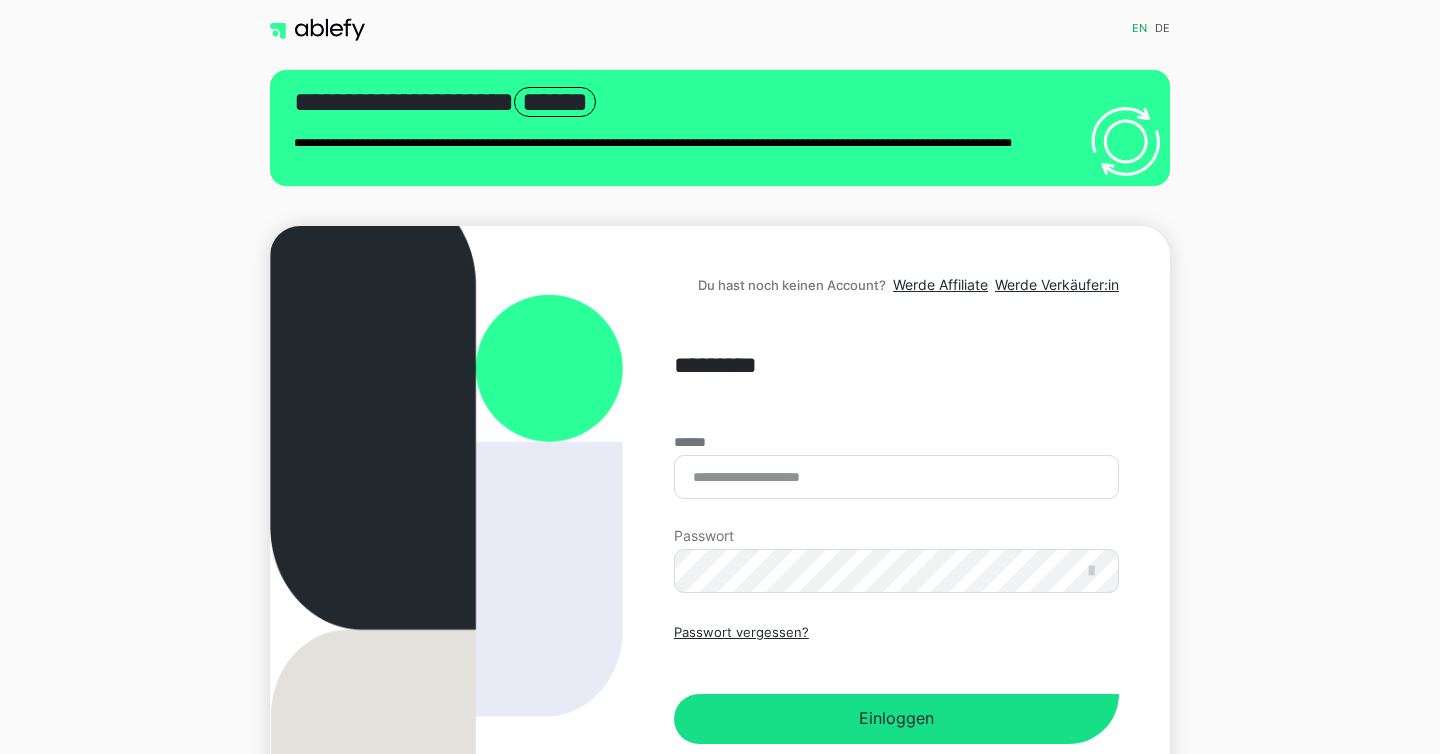 scroll, scrollTop: 0, scrollLeft: 0, axis: both 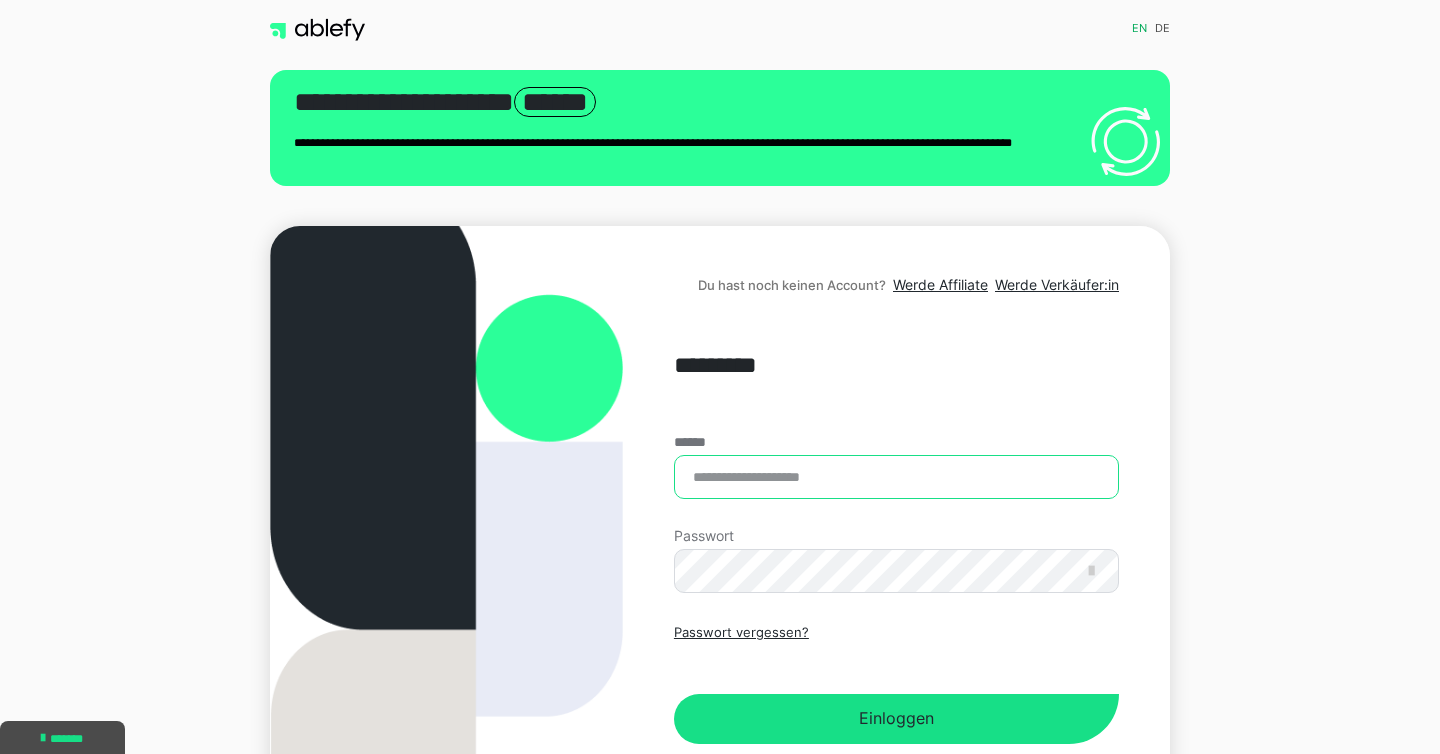 click on "******" at bounding box center (896, 477) 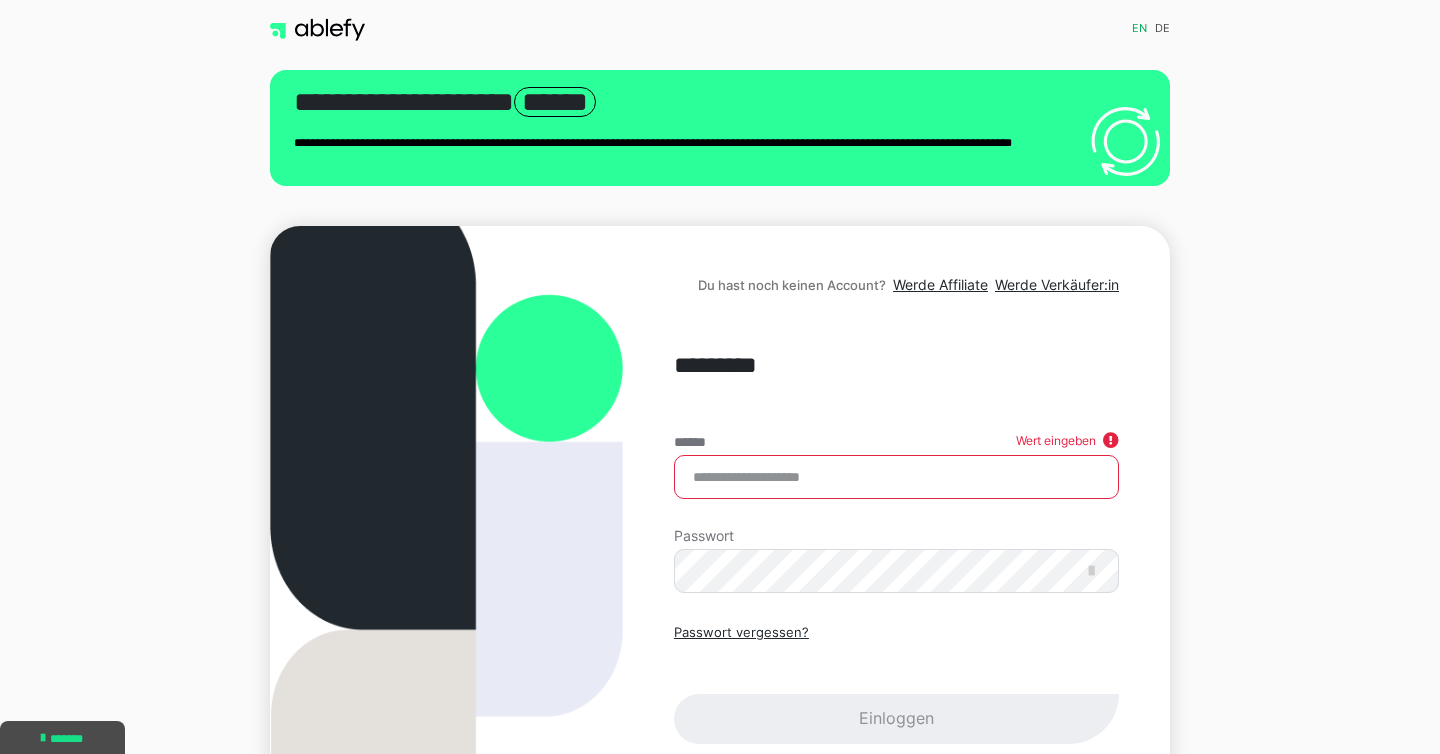 type on "**********" 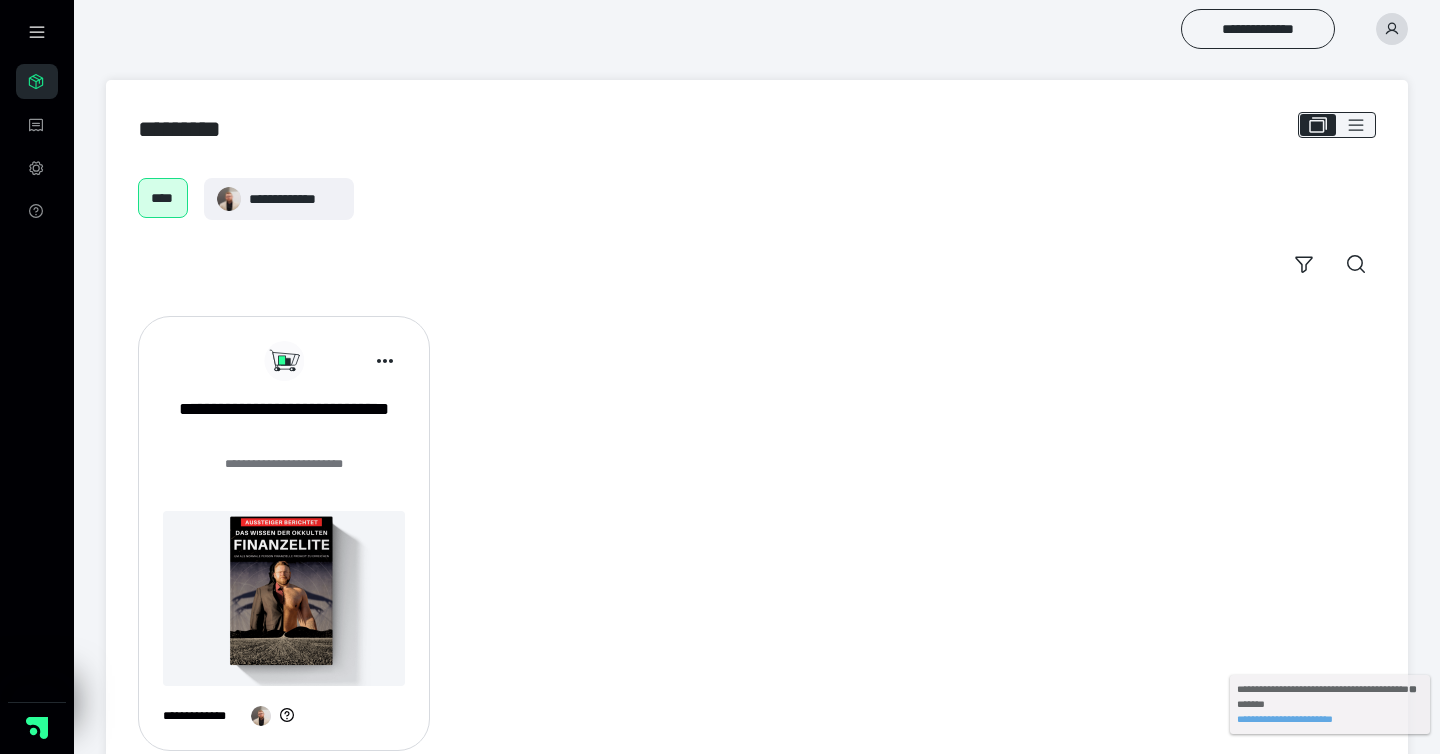 scroll, scrollTop: 0, scrollLeft: 0, axis: both 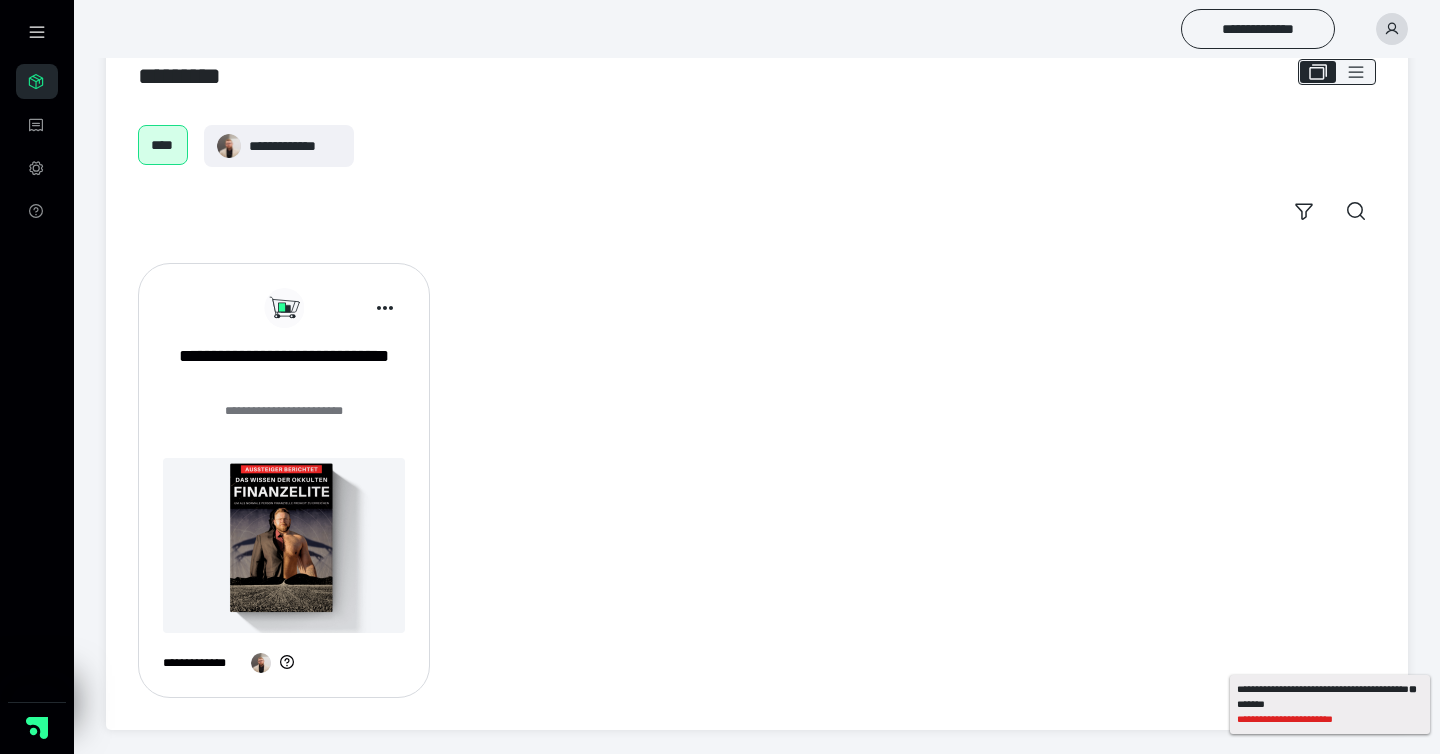 click on "**********" at bounding box center (1330, 719) 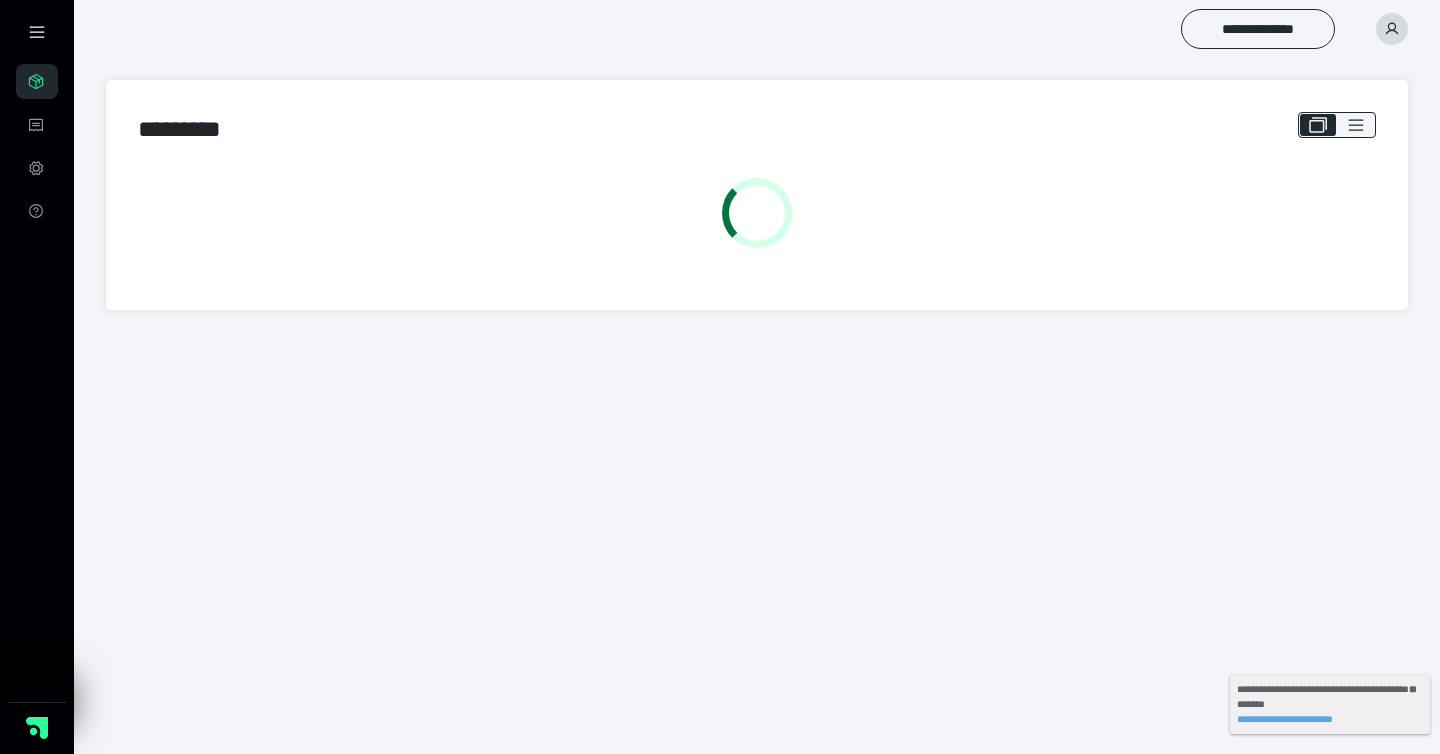 scroll, scrollTop: 0, scrollLeft: 0, axis: both 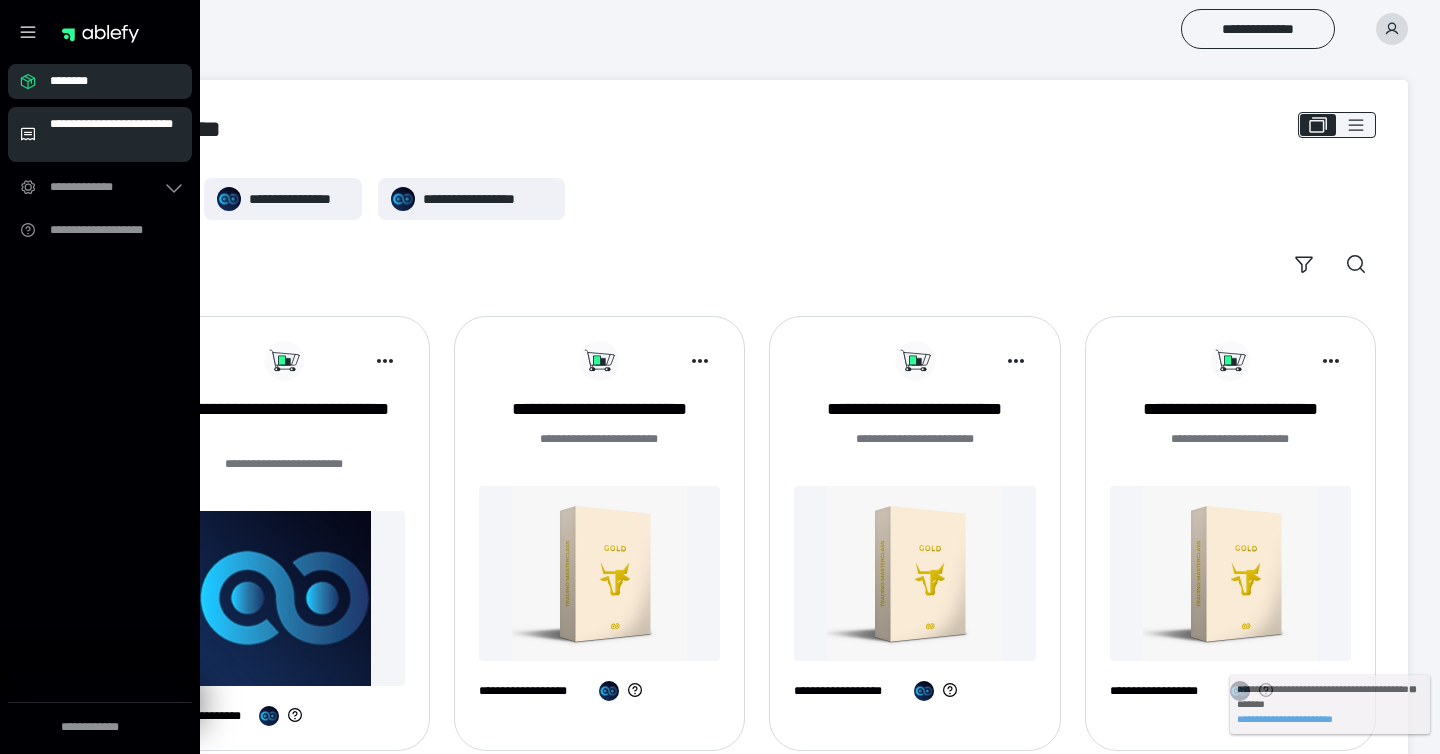 click on "**********" at bounding box center (100, 134) 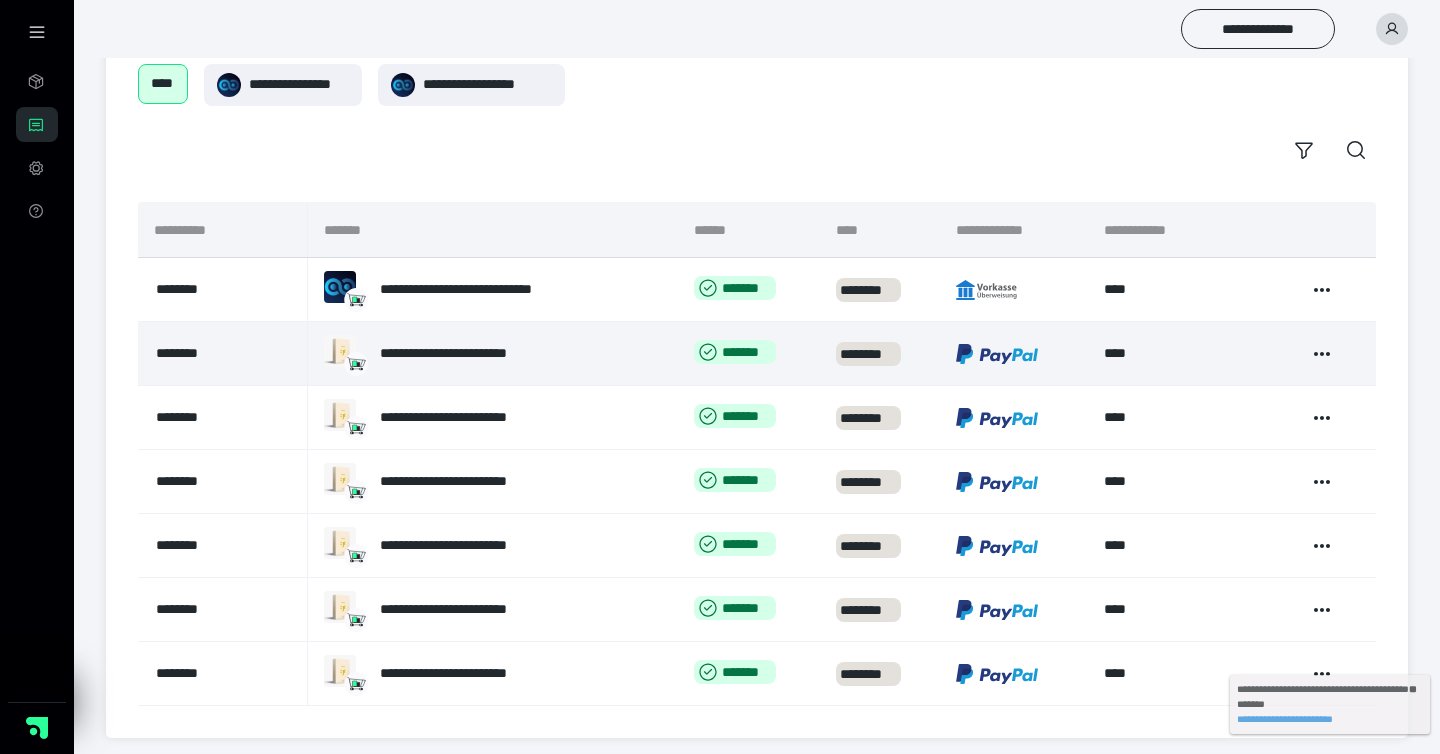 scroll, scrollTop: 117, scrollLeft: 0, axis: vertical 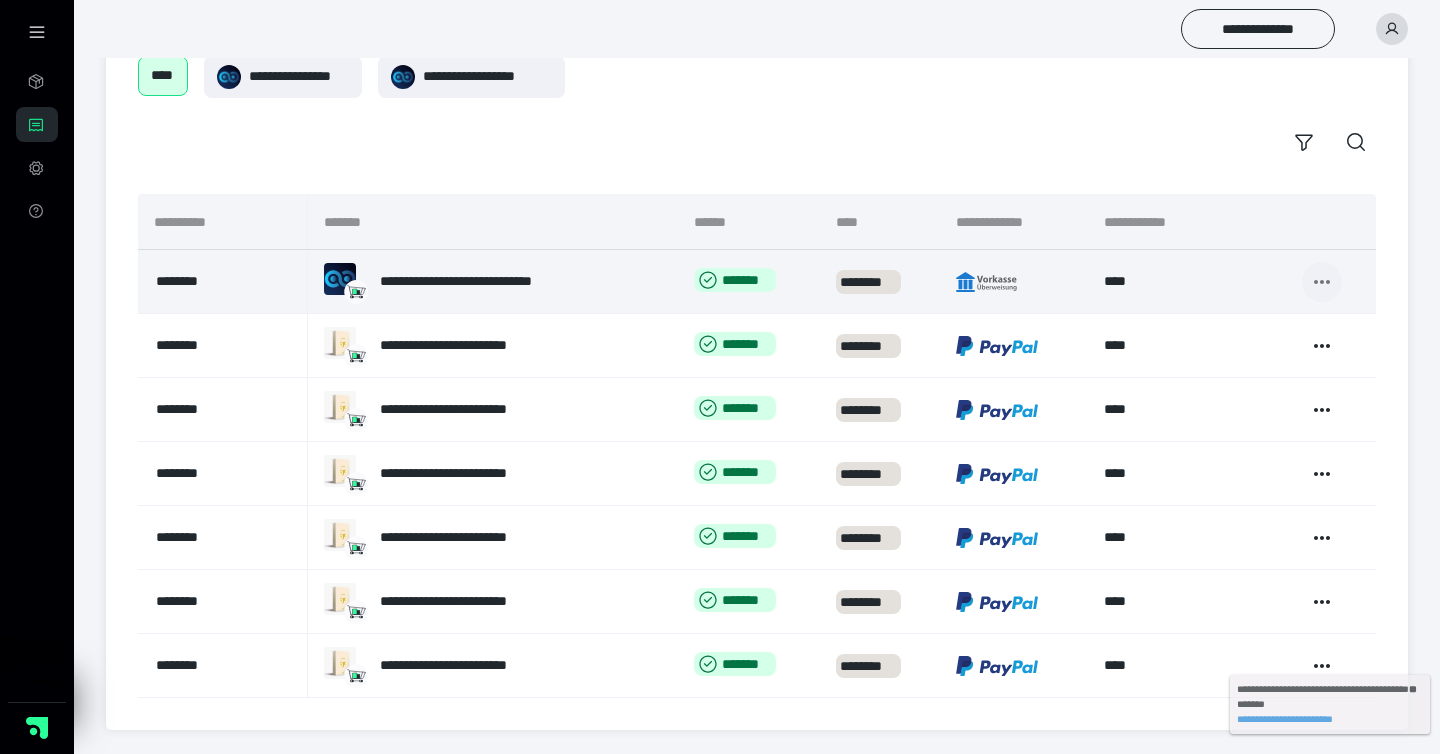 click 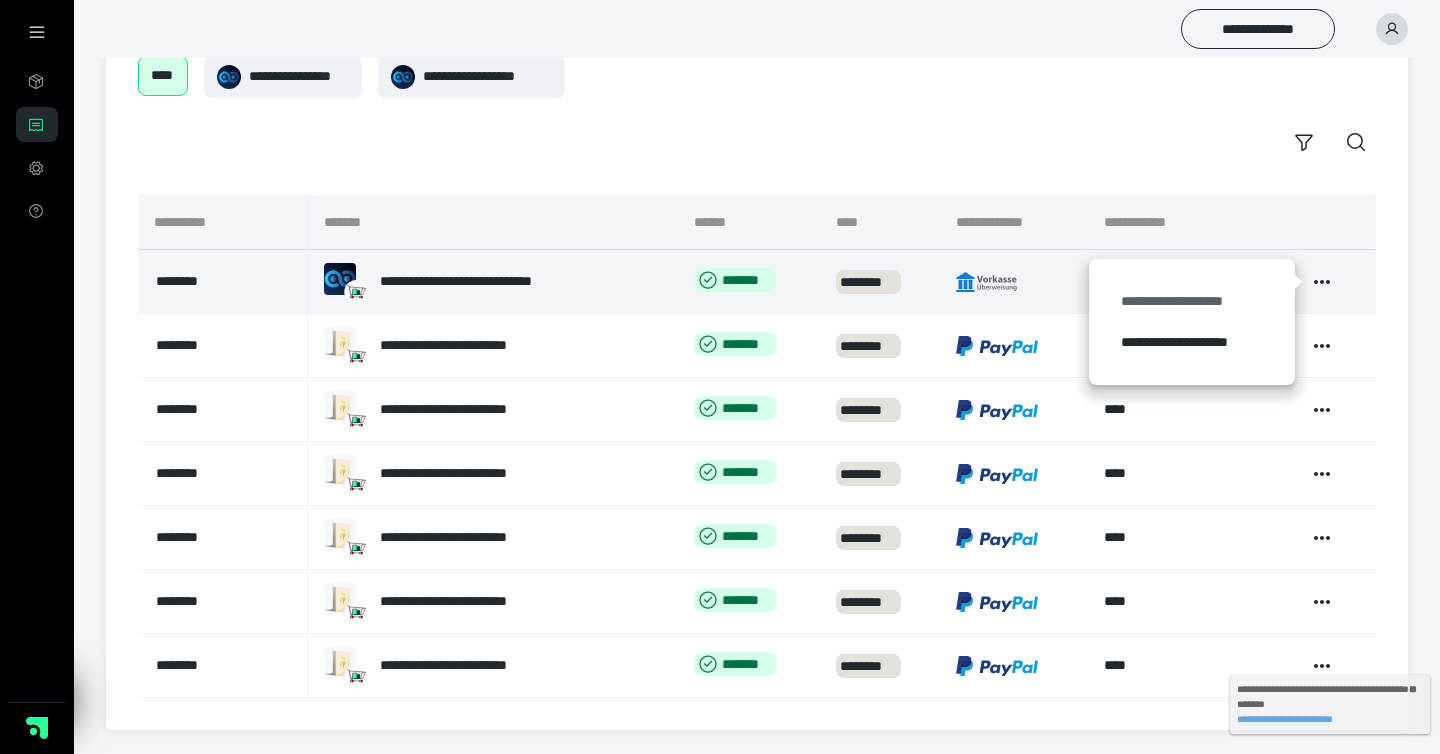 click on "**********" at bounding box center [1192, 301] 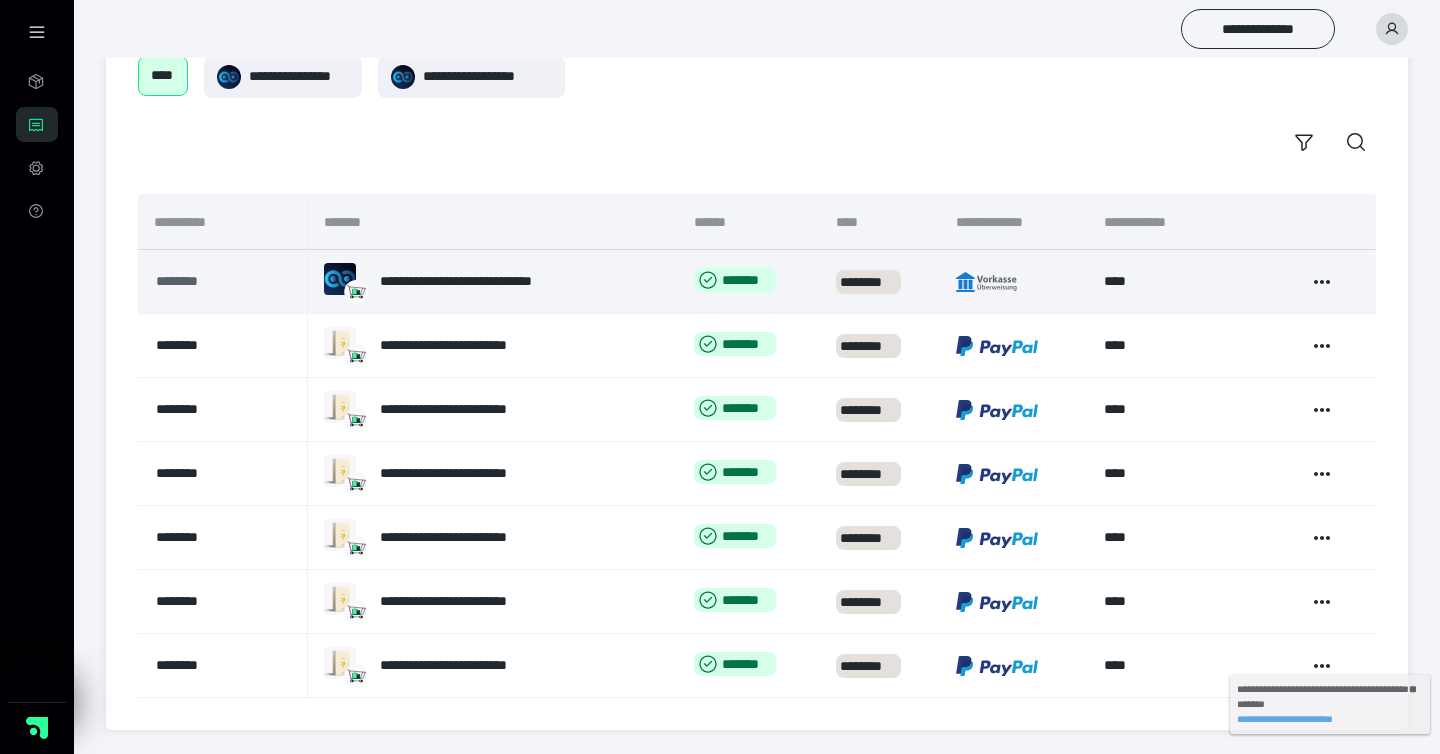 click on "********" at bounding box center (207, 281) 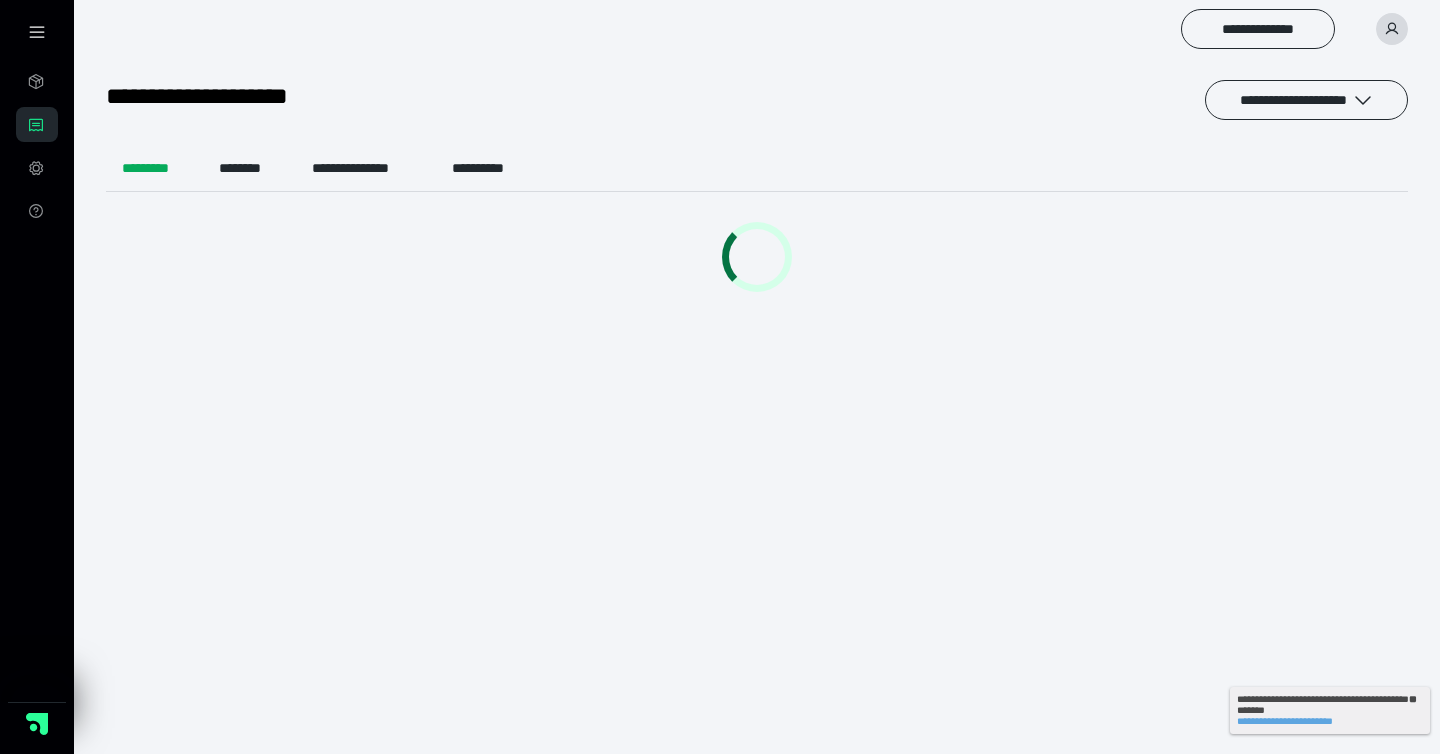 scroll, scrollTop: 0, scrollLeft: 0, axis: both 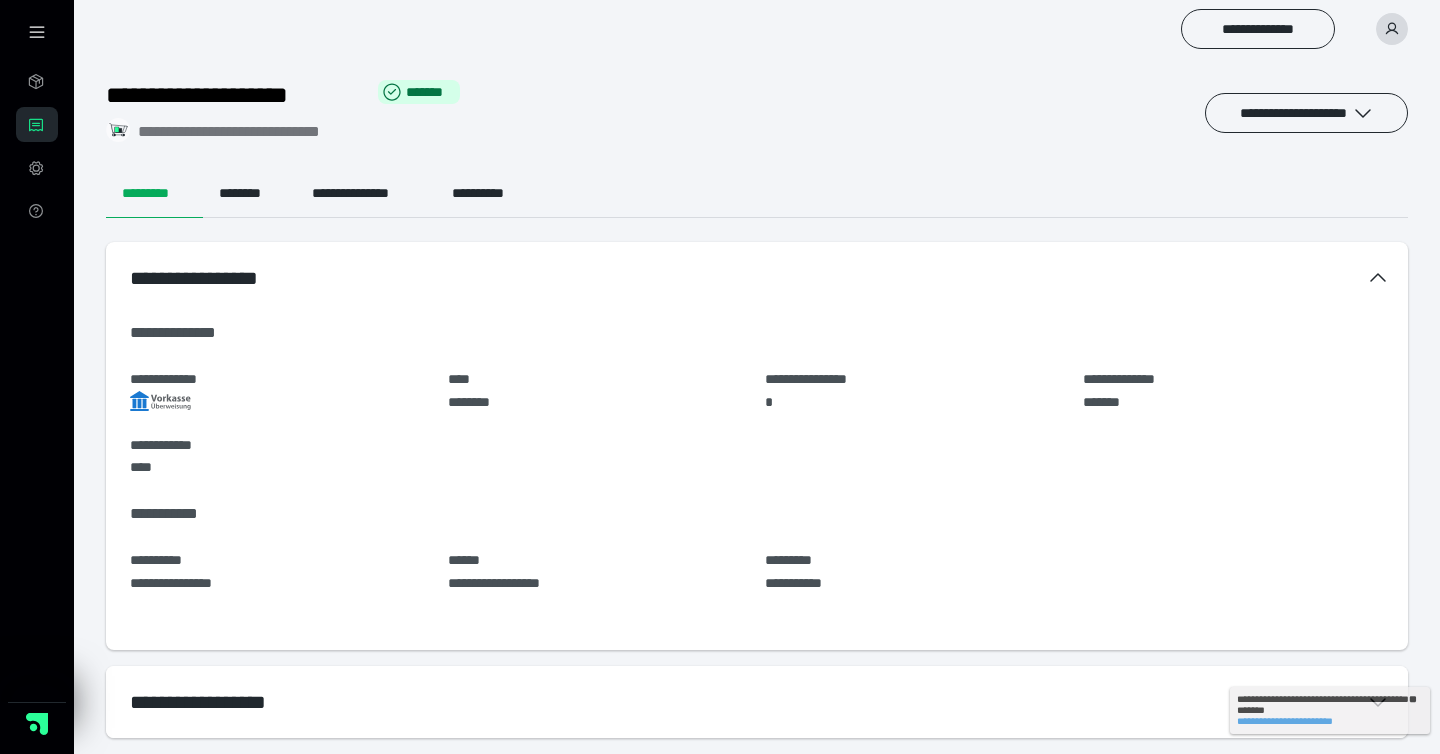 click on "**********" at bounding box center (757, 702) 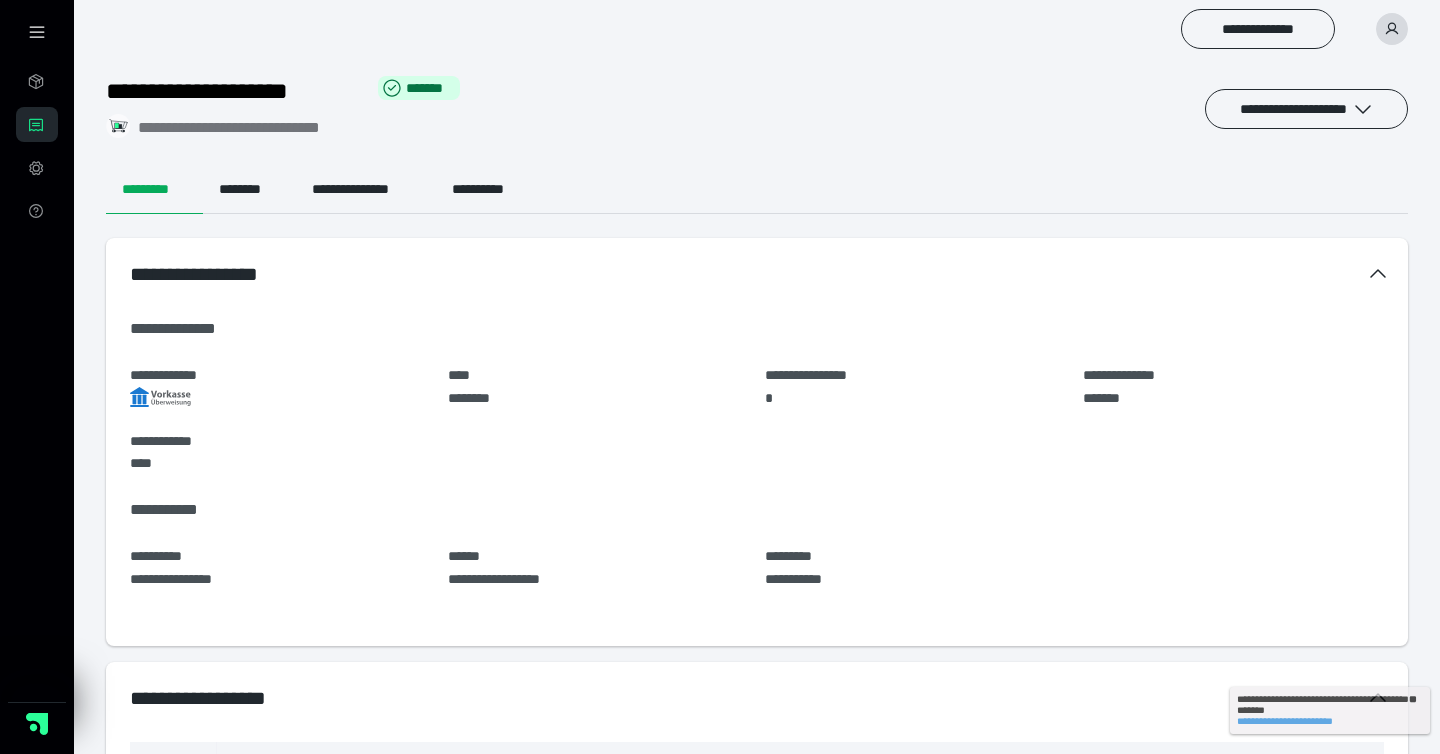 scroll, scrollTop: 164, scrollLeft: 0, axis: vertical 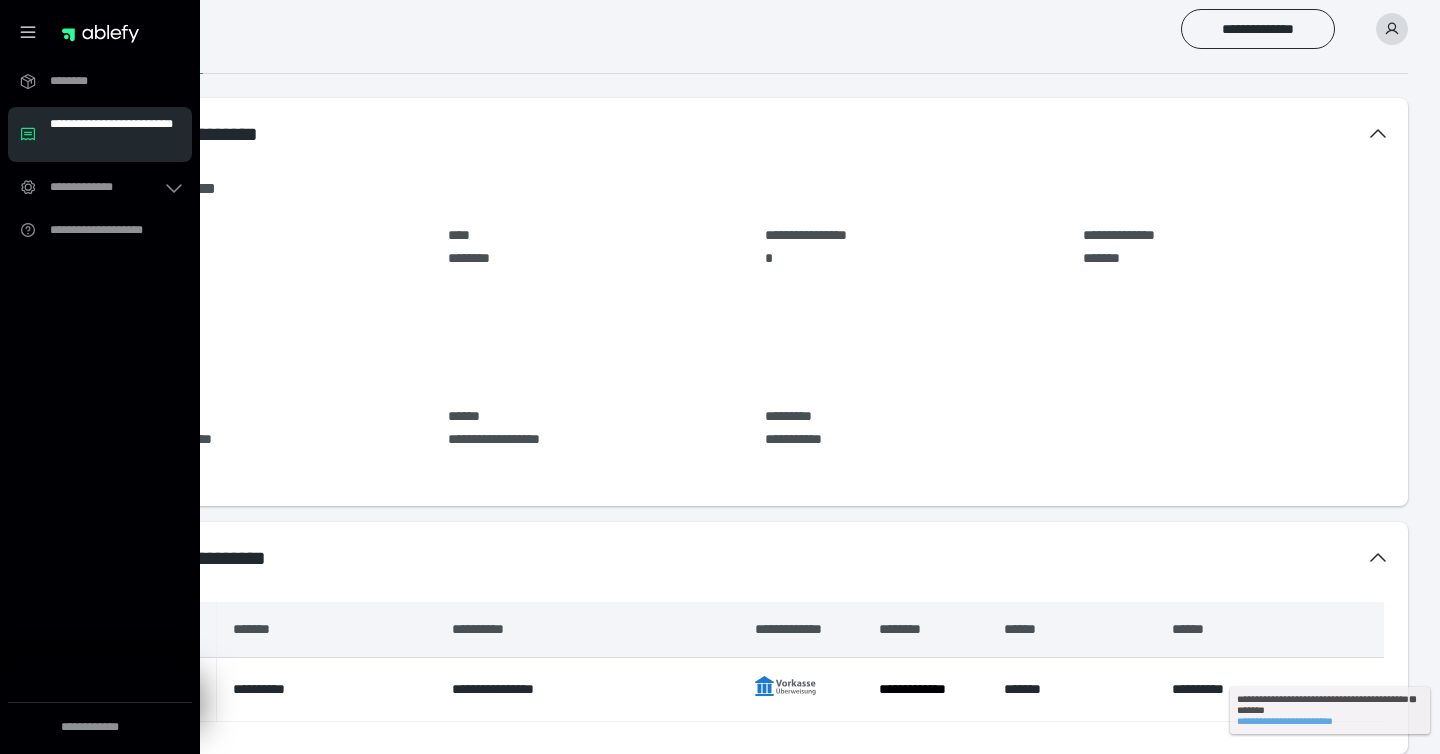 click 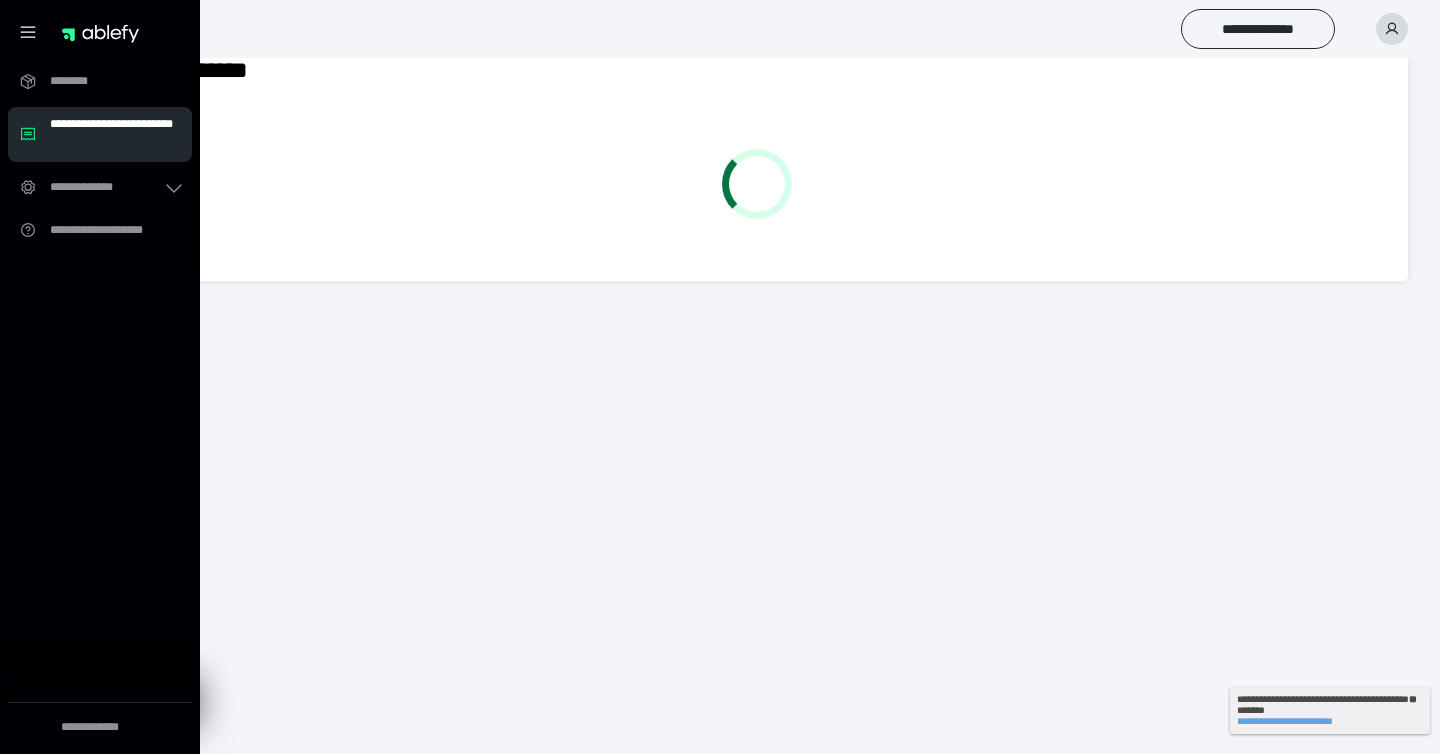 scroll, scrollTop: 0, scrollLeft: 0, axis: both 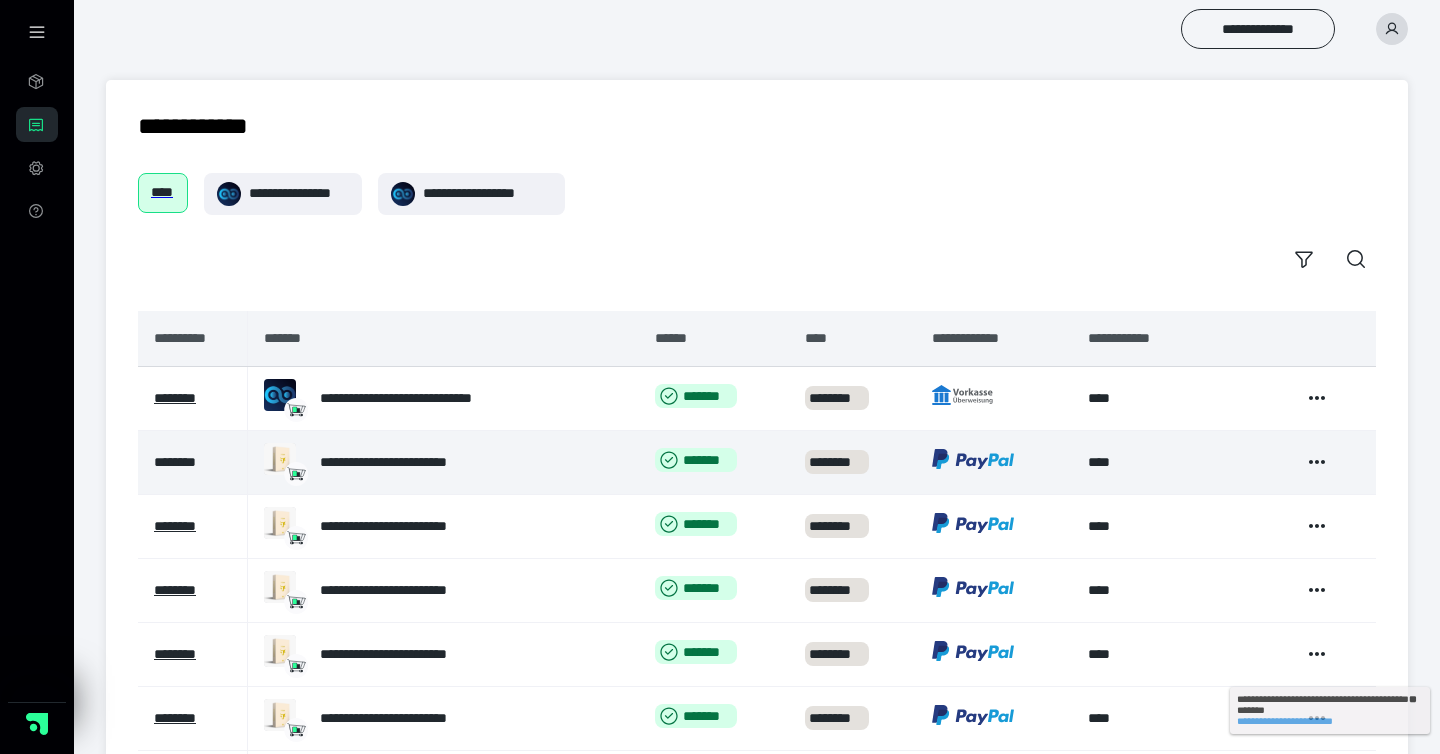 click on "********" at bounding box center [175, 462] 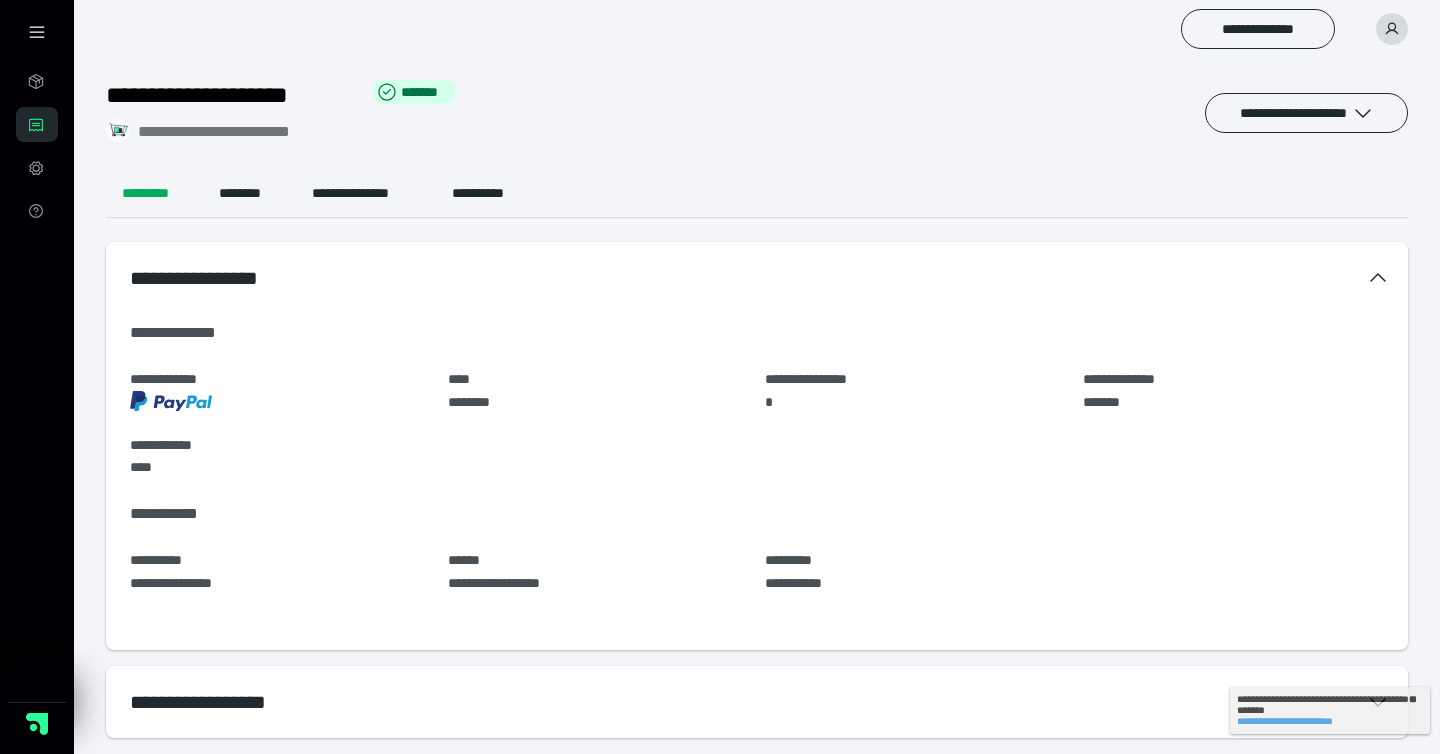 scroll, scrollTop: 0, scrollLeft: 0, axis: both 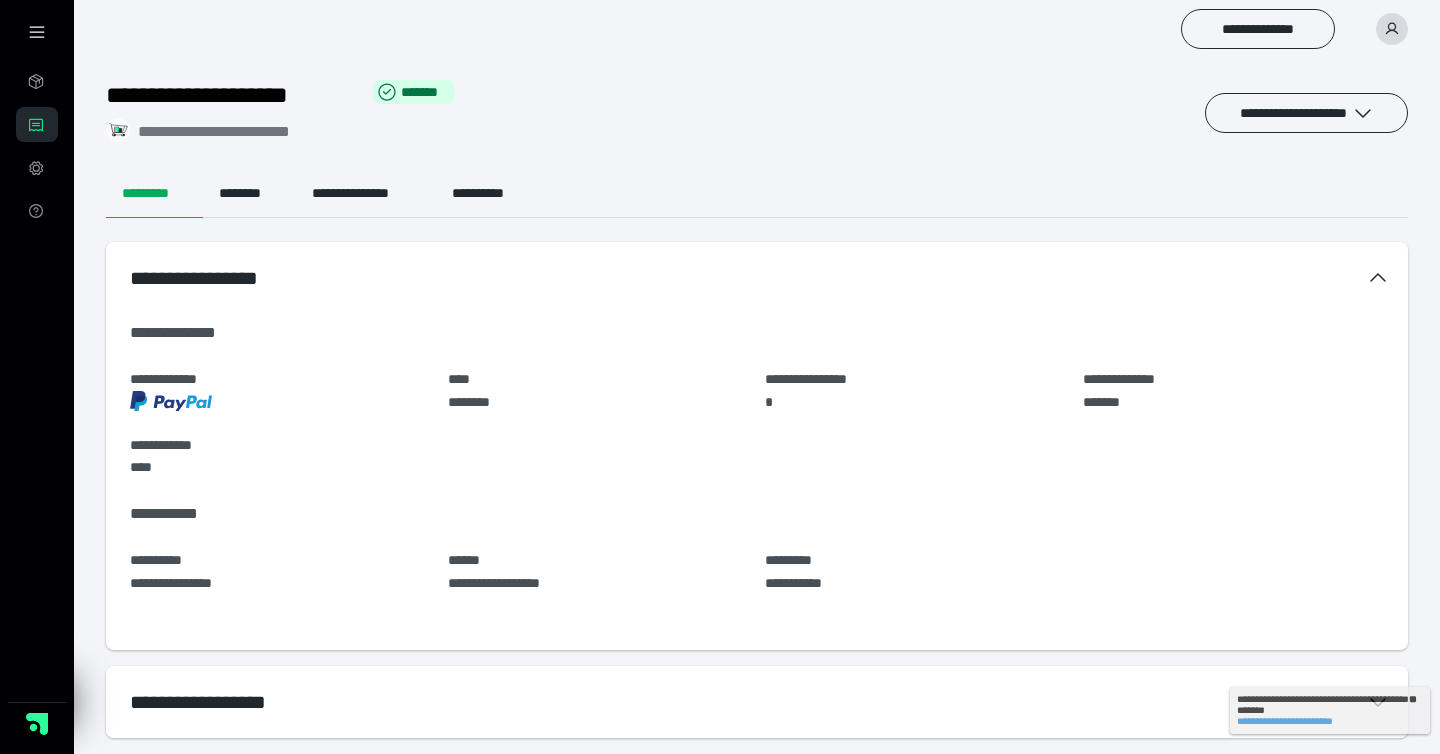 click on "**********" at bounding box center [757, 702] 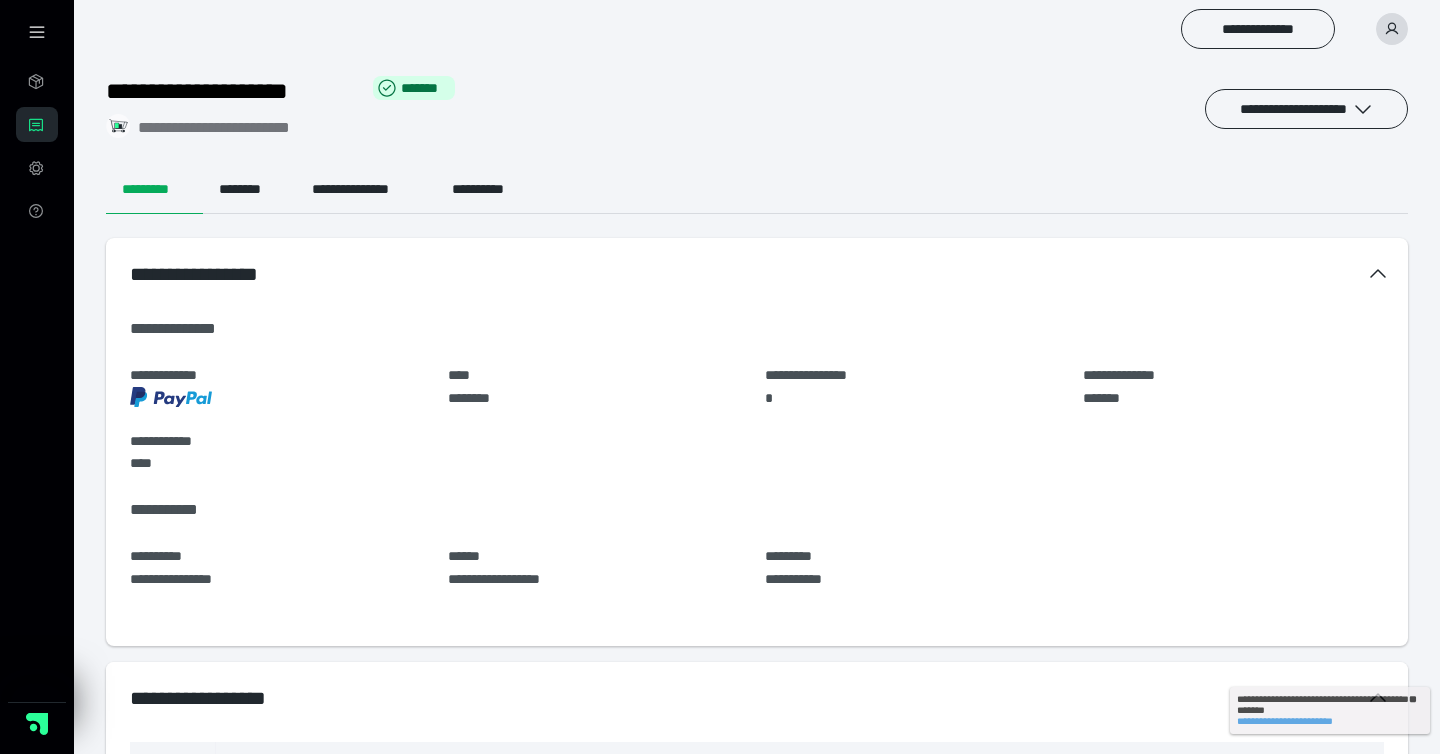 scroll, scrollTop: 164, scrollLeft: 0, axis: vertical 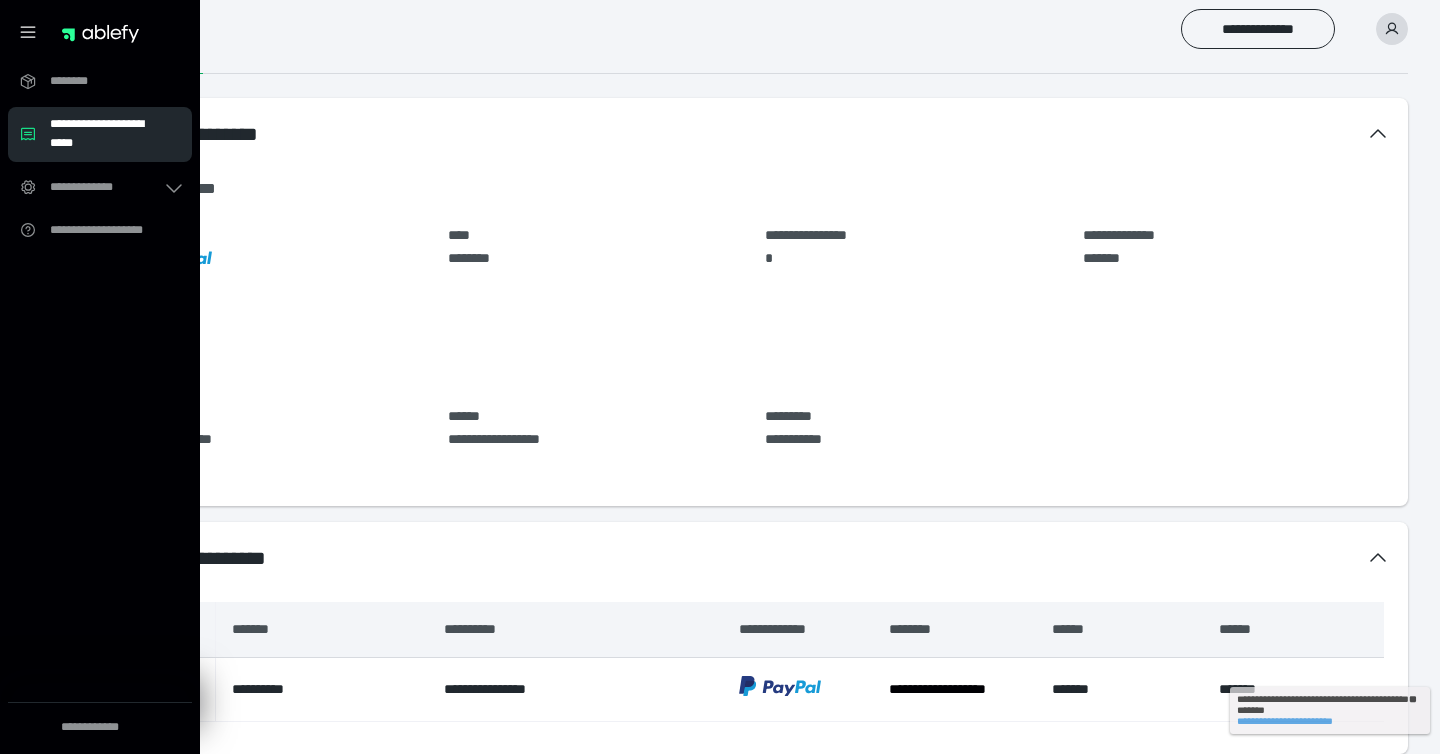 click 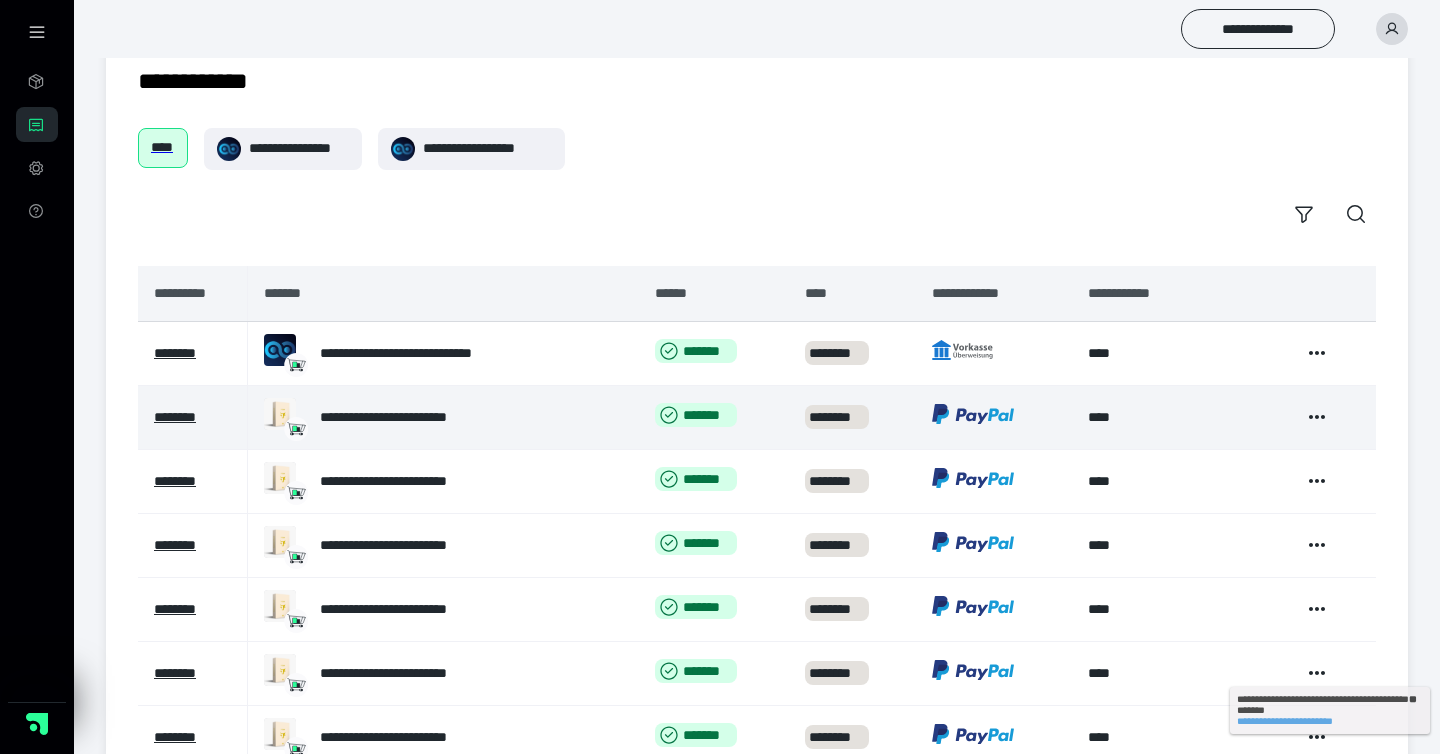 scroll, scrollTop: 117, scrollLeft: 0, axis: vertical 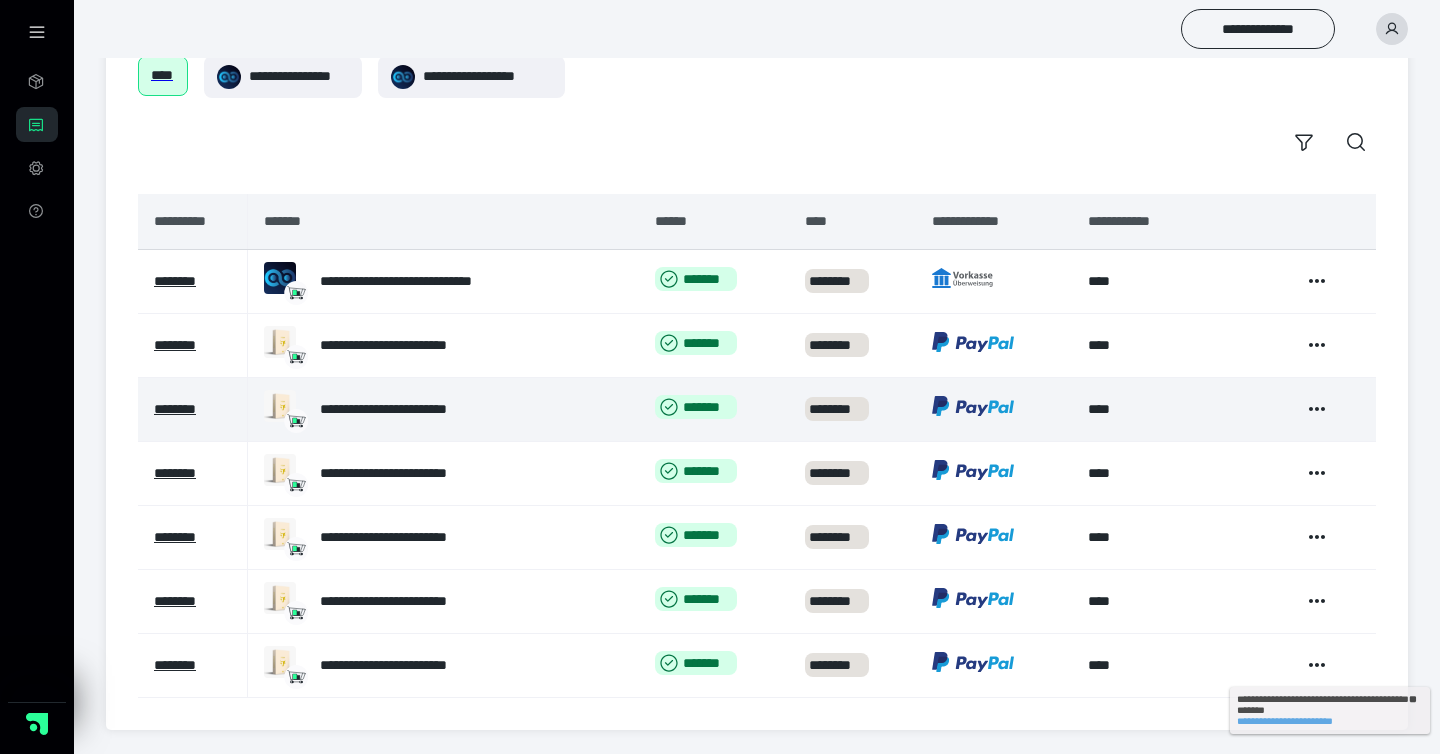 click at bounding box center (1317, 409) 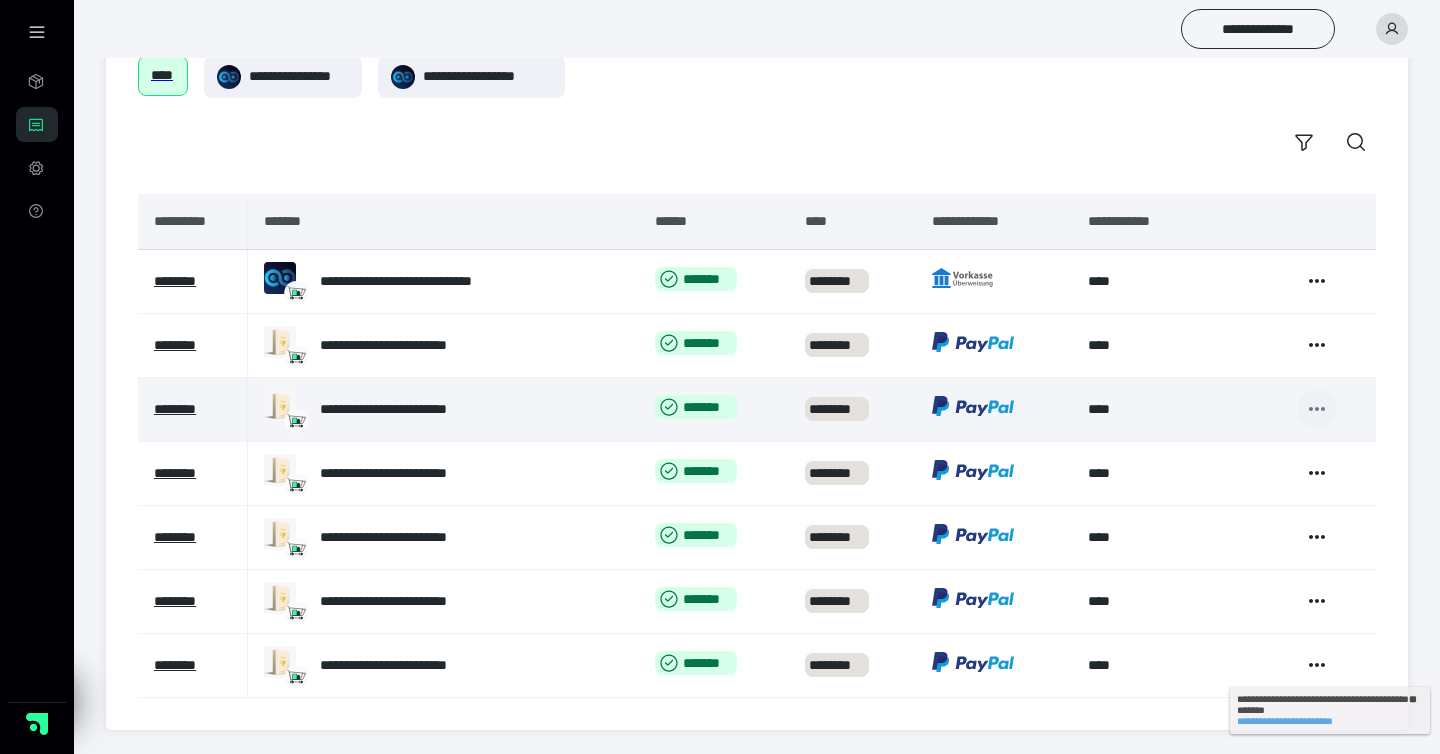 click 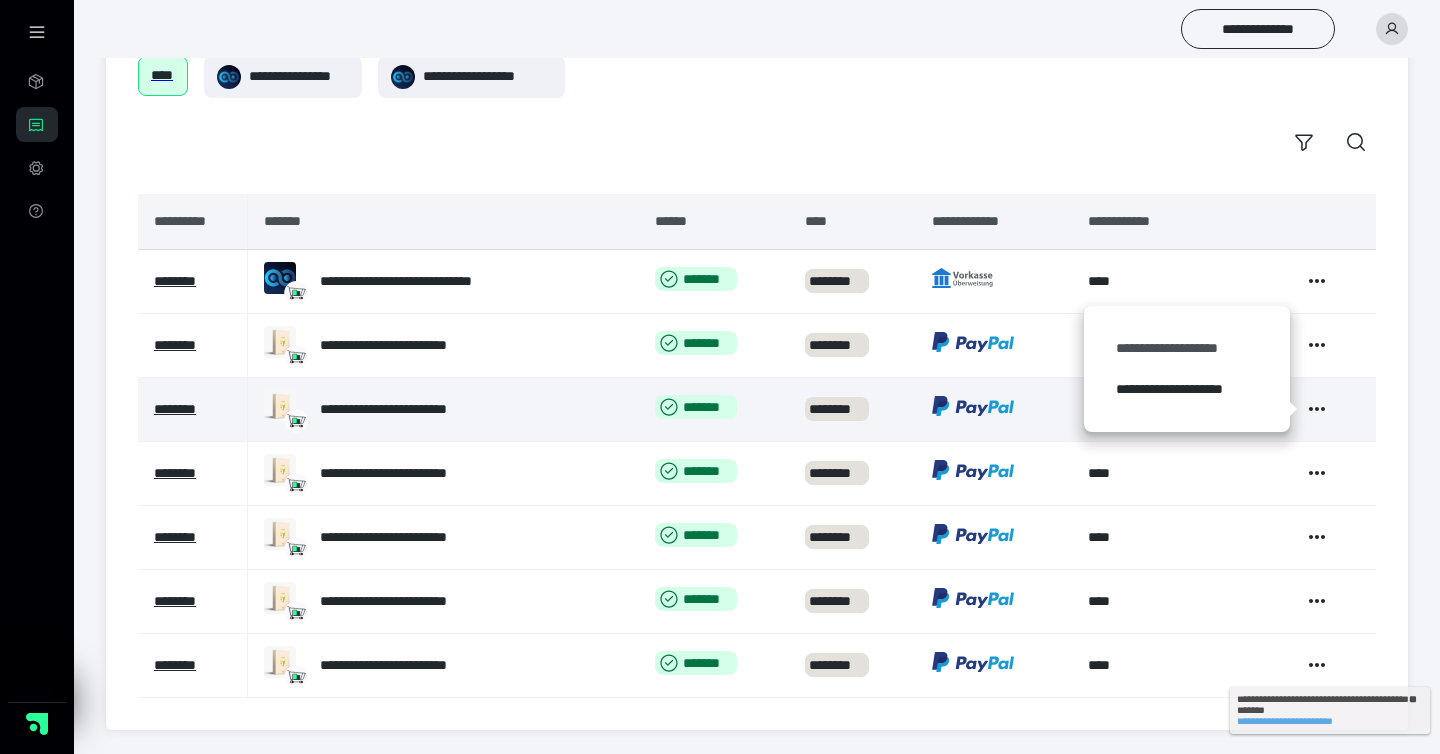 click on "**********" at bounding box center [1187, 348] 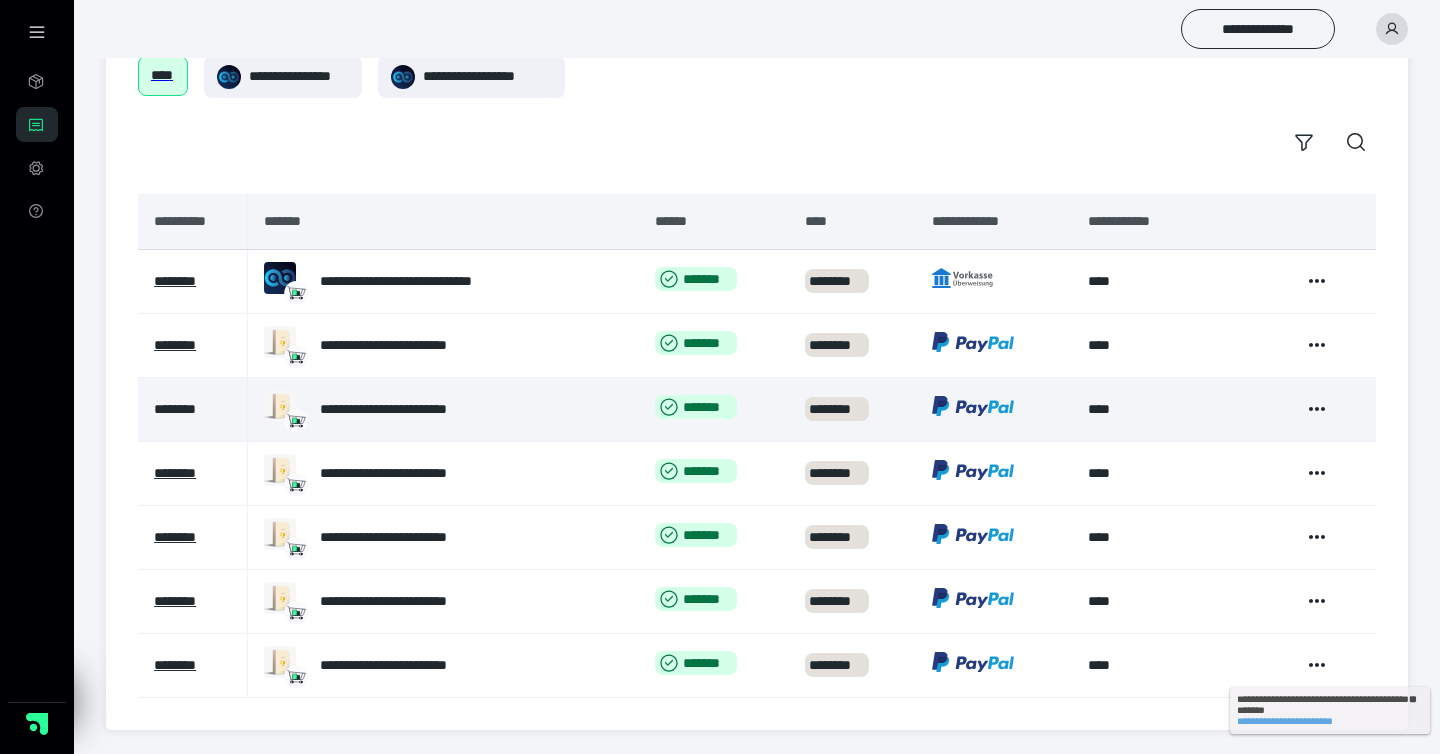 click on "********" at bounding box center (175, 409) 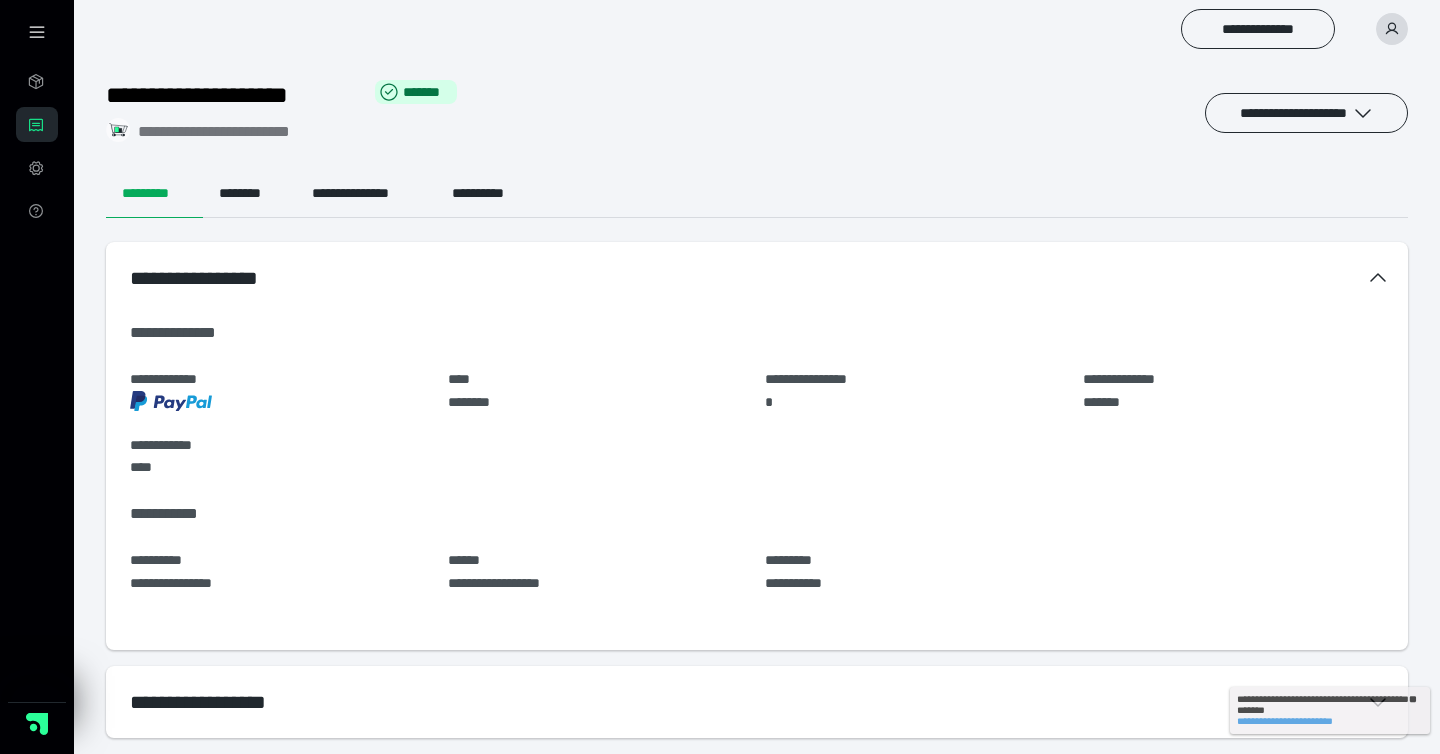 scroll, scrollTop: 0, scrollLeft: 0, axis: both 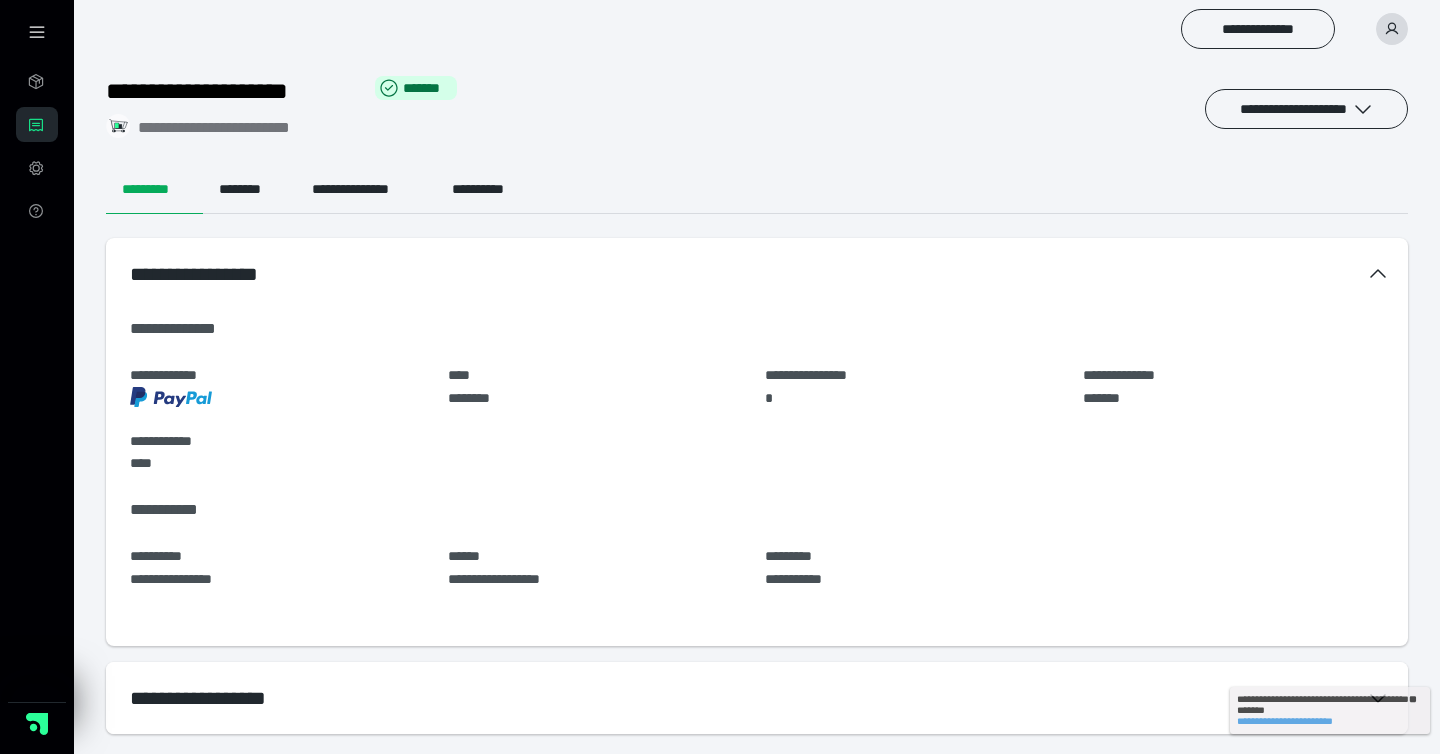 click on "**********" at bounding box center [757, 698] 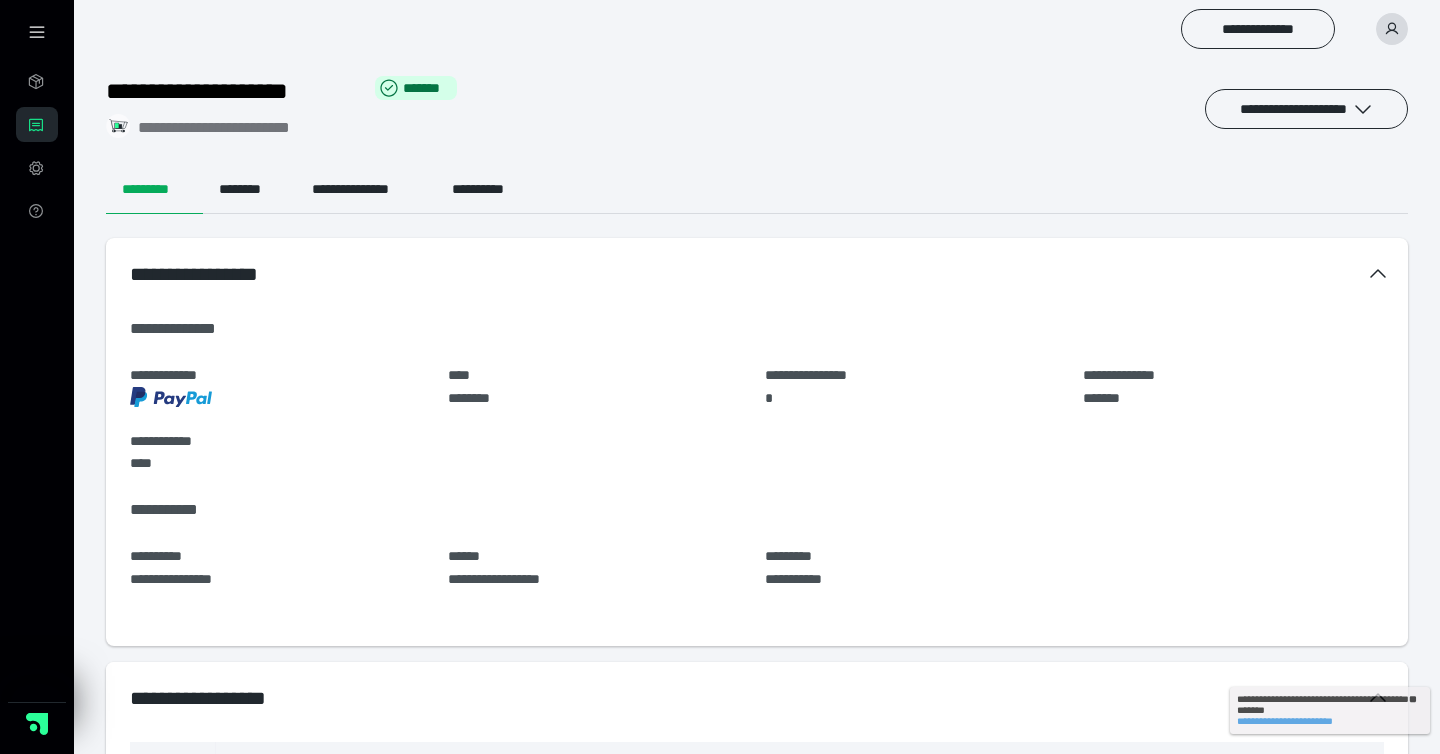 scroll, scrollTop: 164, scrollLeft: 0, axis: vertical 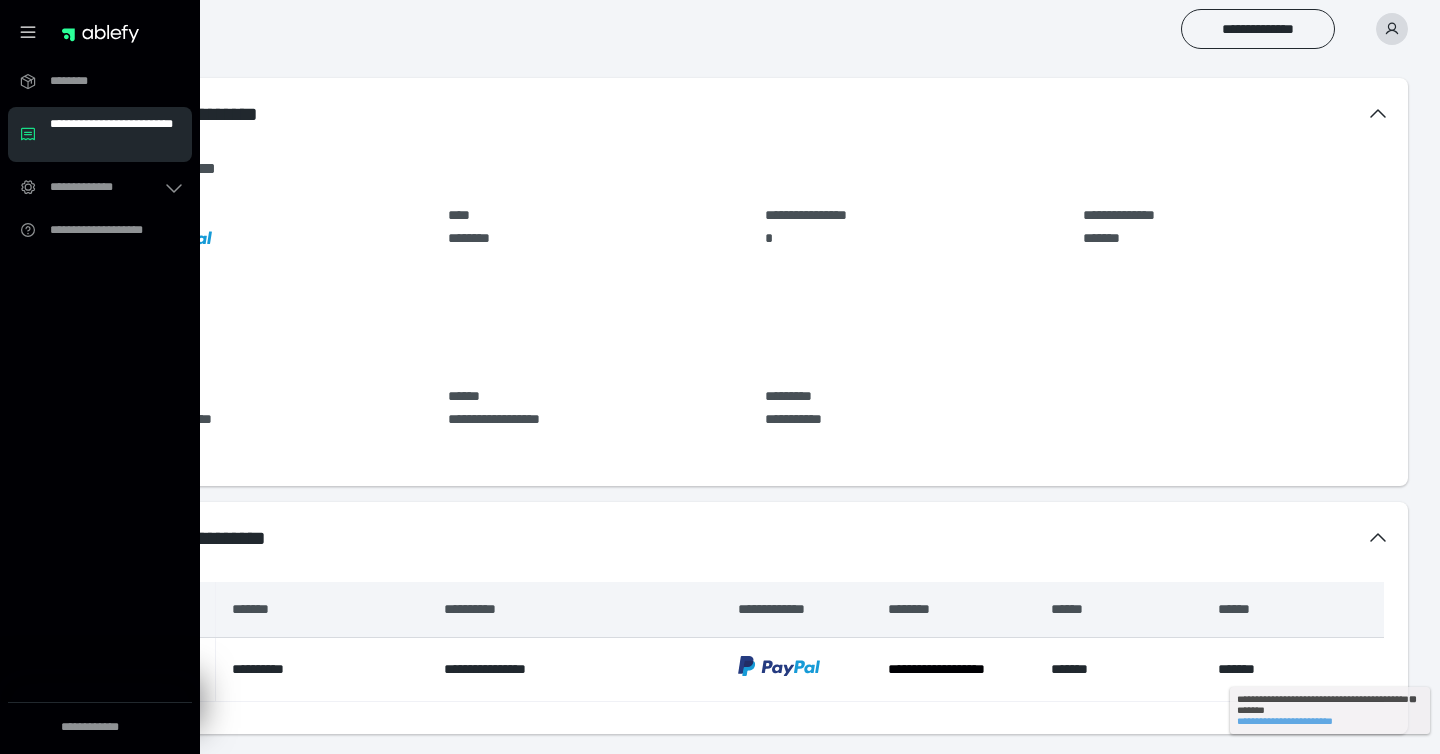 click on "**********" at bounding box center [100, 134] 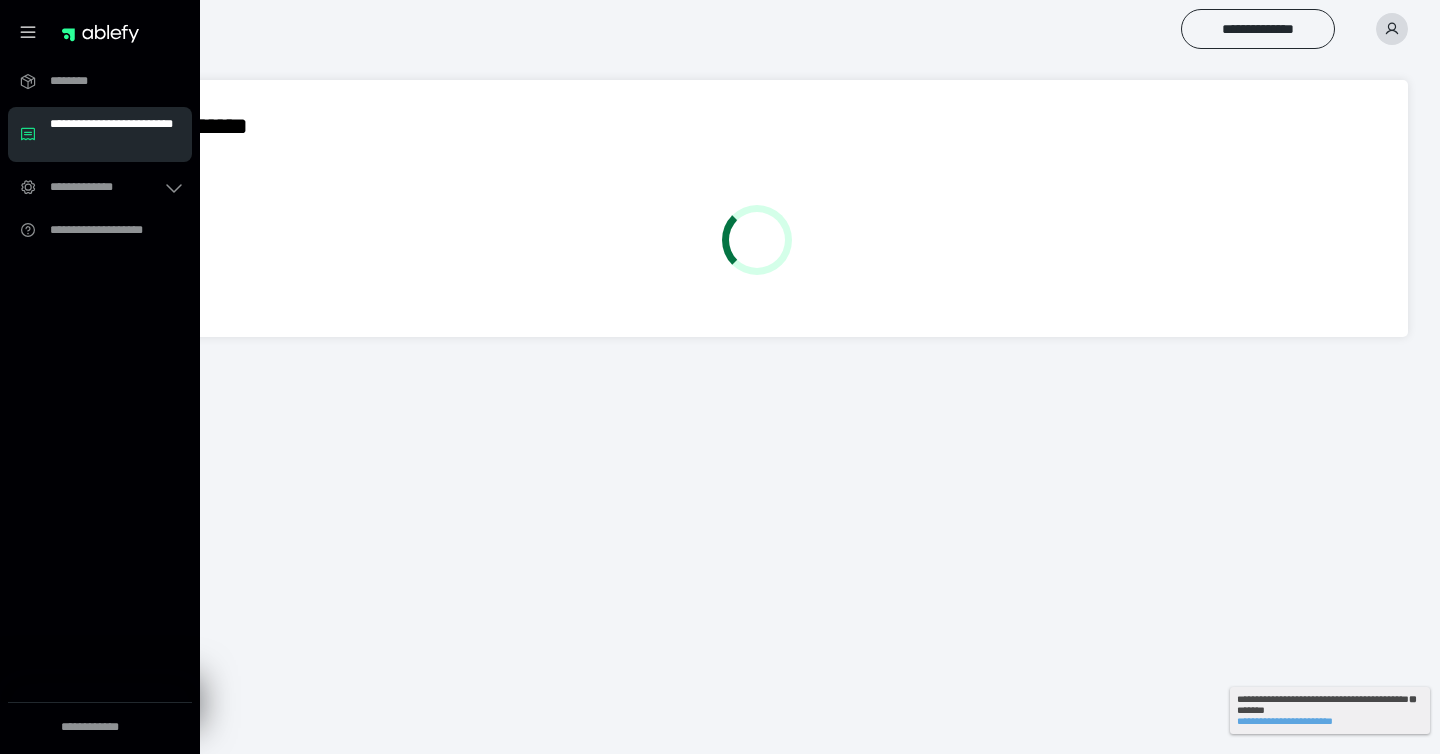 scroll, scrollTop: 0, scrollLeft: 0, axis: both 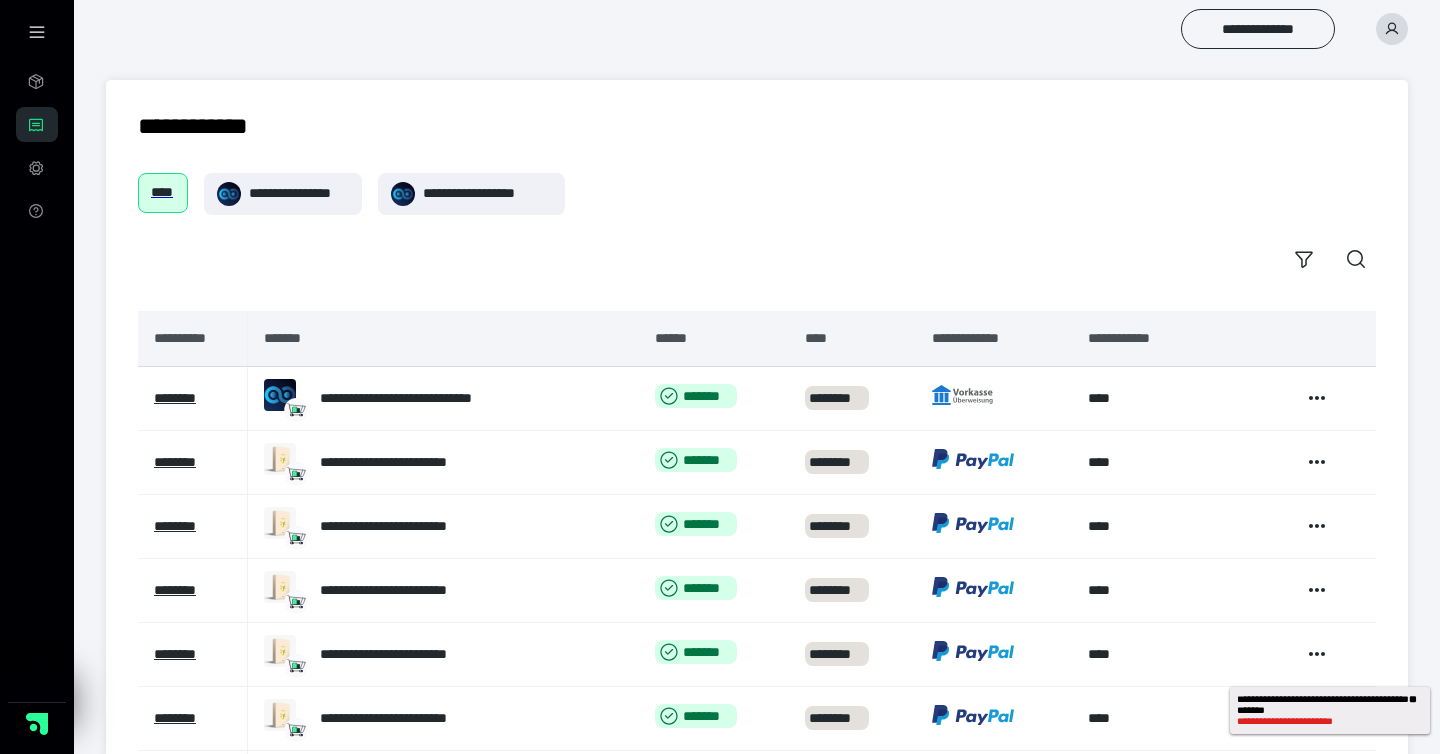 click on "**********" at bounding box center (1330, 722) 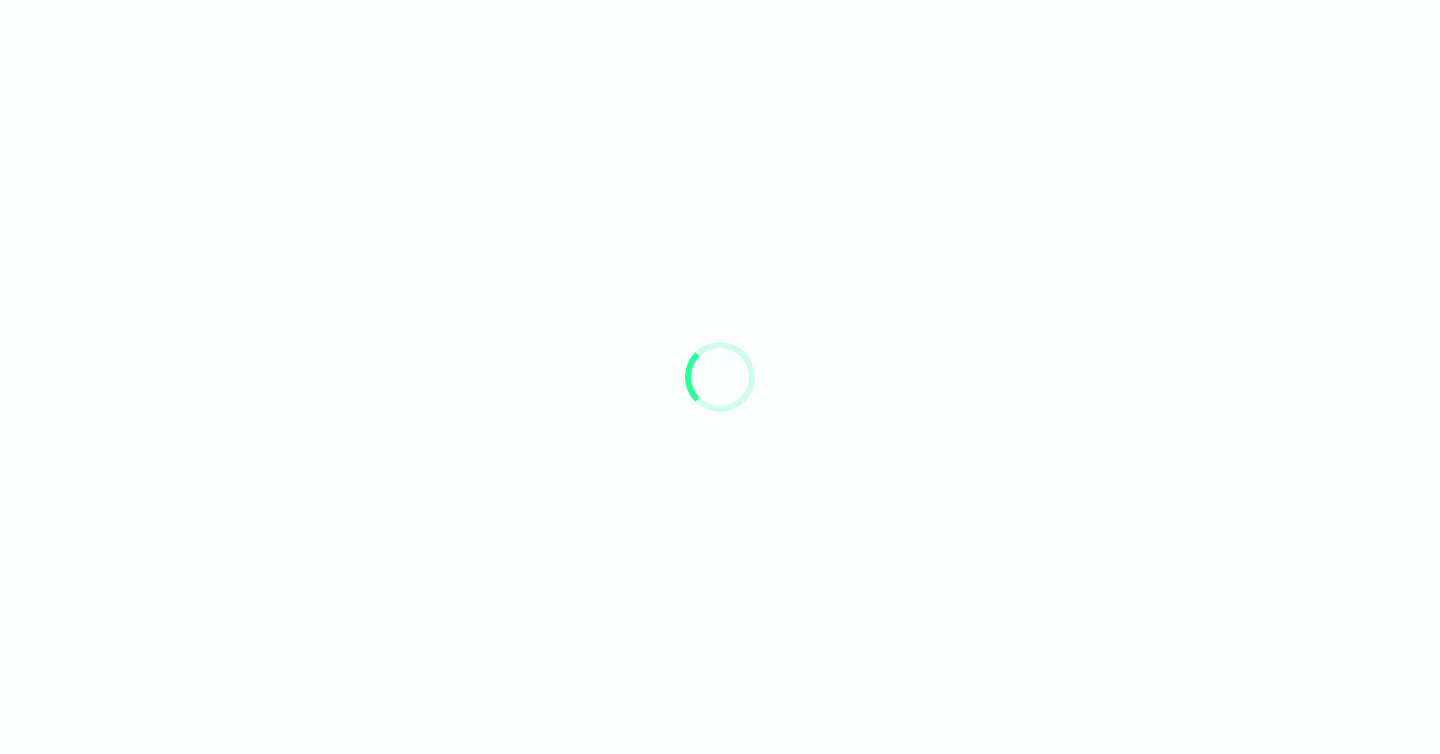 scroll, scrollTop: 0, scrollLeft: 0, axis: both 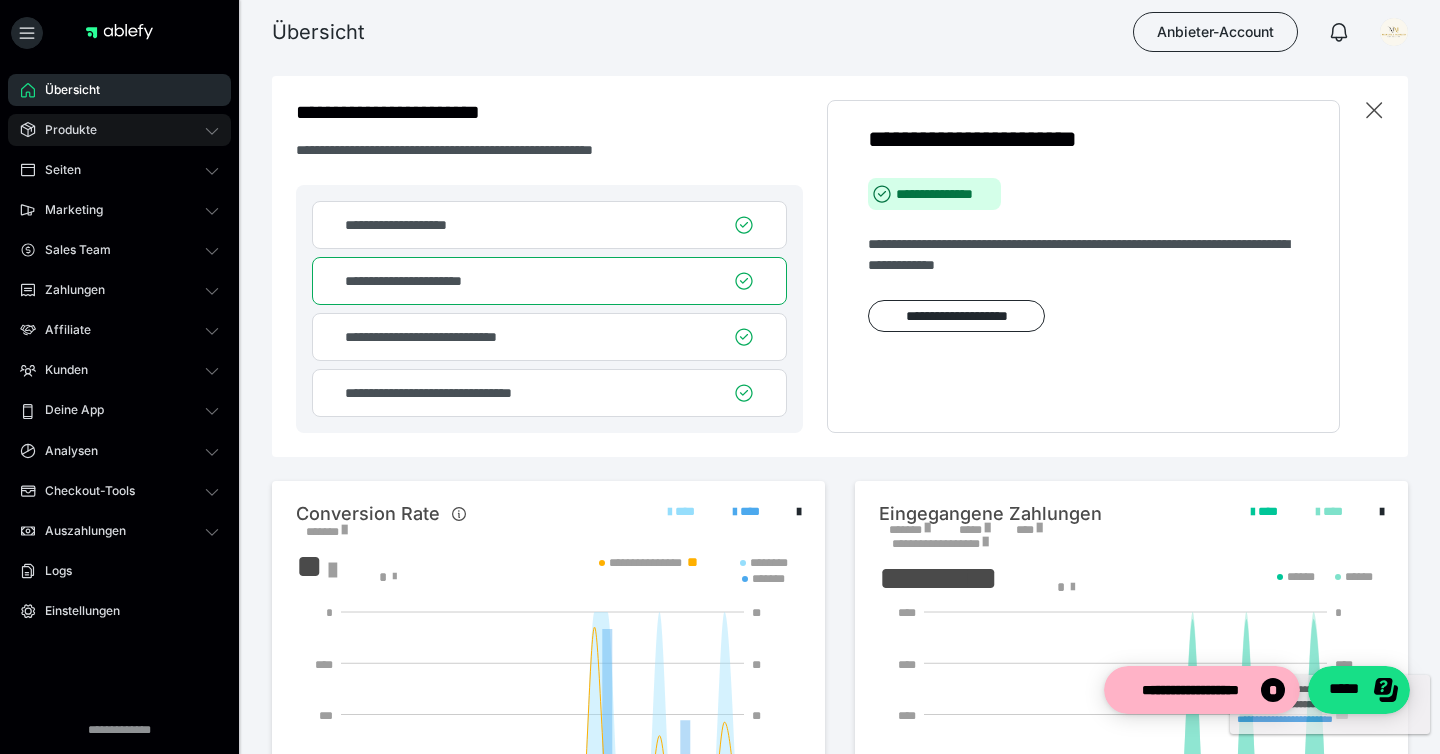 click on "Produkte" at bounding box center [119, 130] 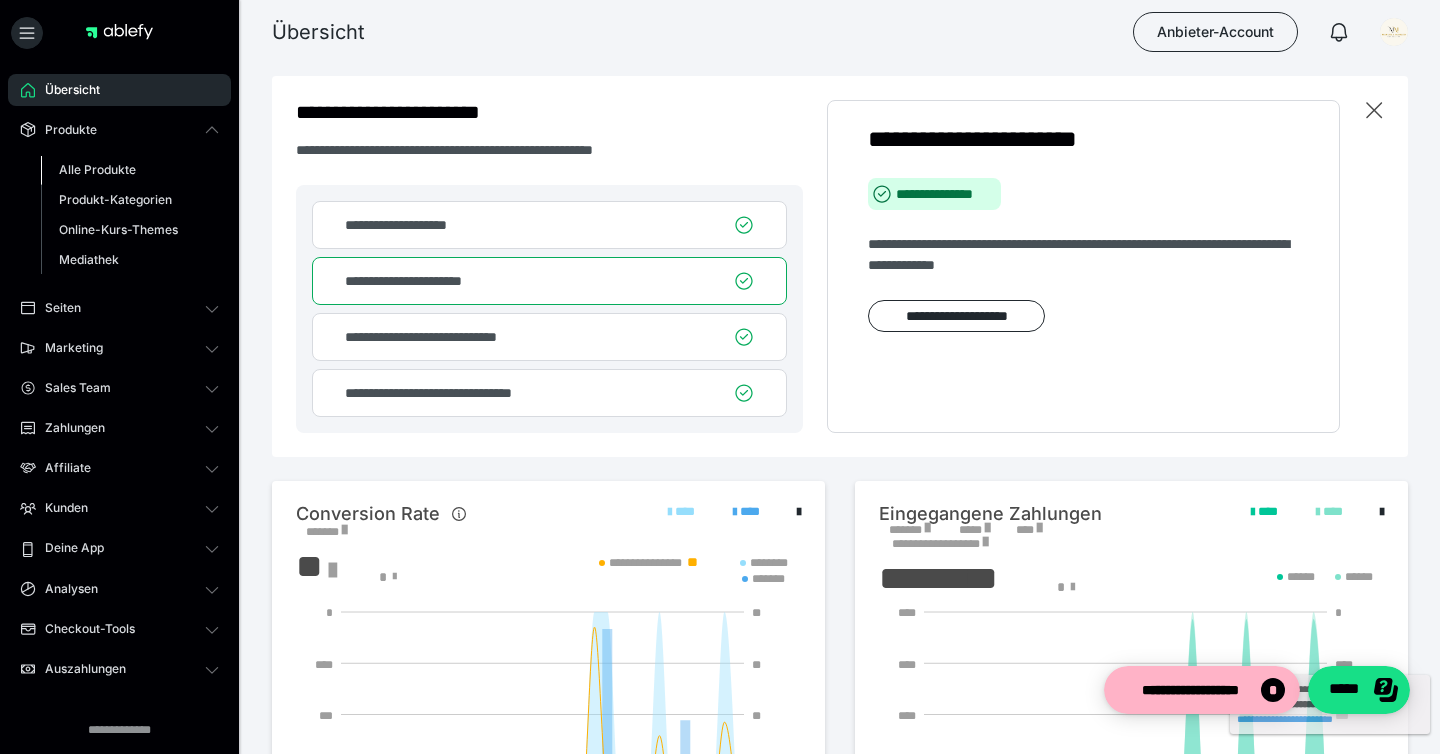 click on "Alle Produkte" at bounding box center (97, 169) 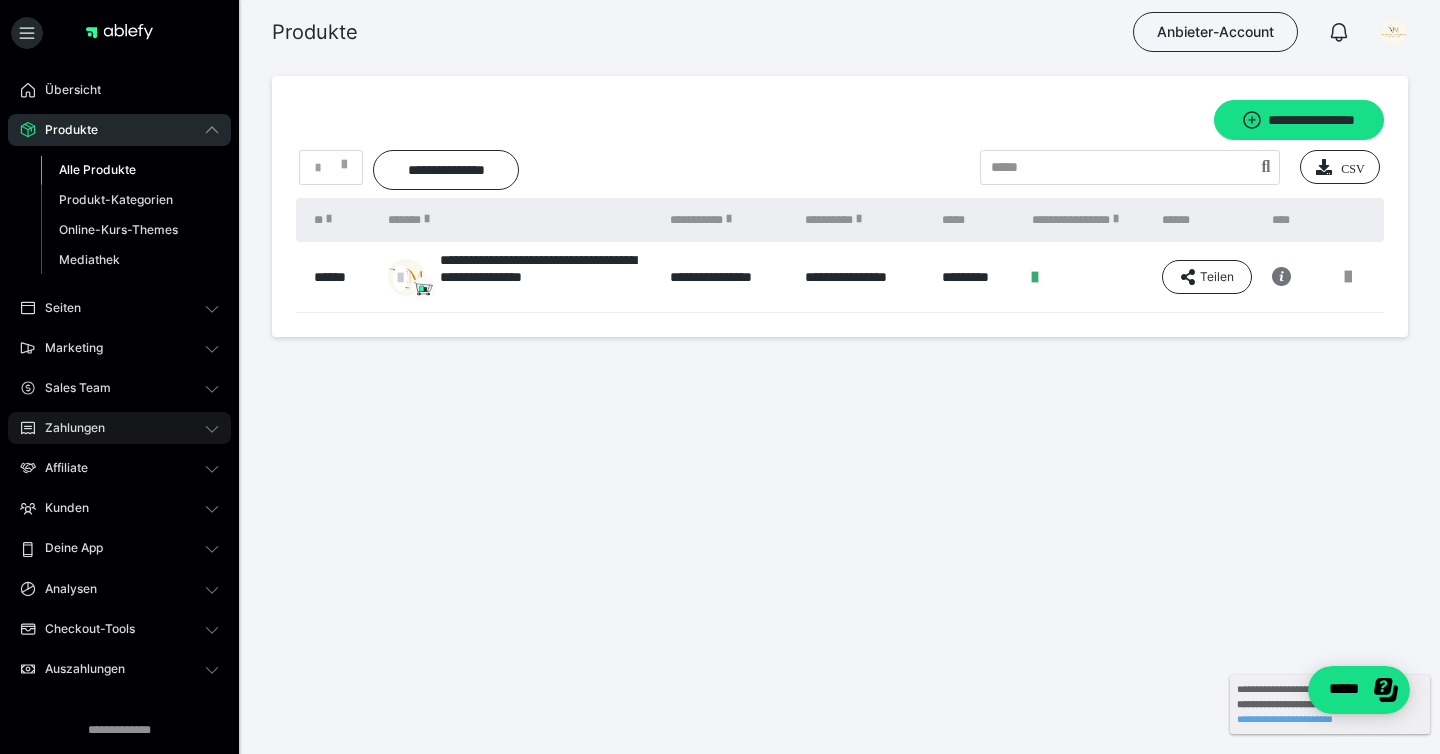 click on "Zahlungen" at bounding box center [119, 428] 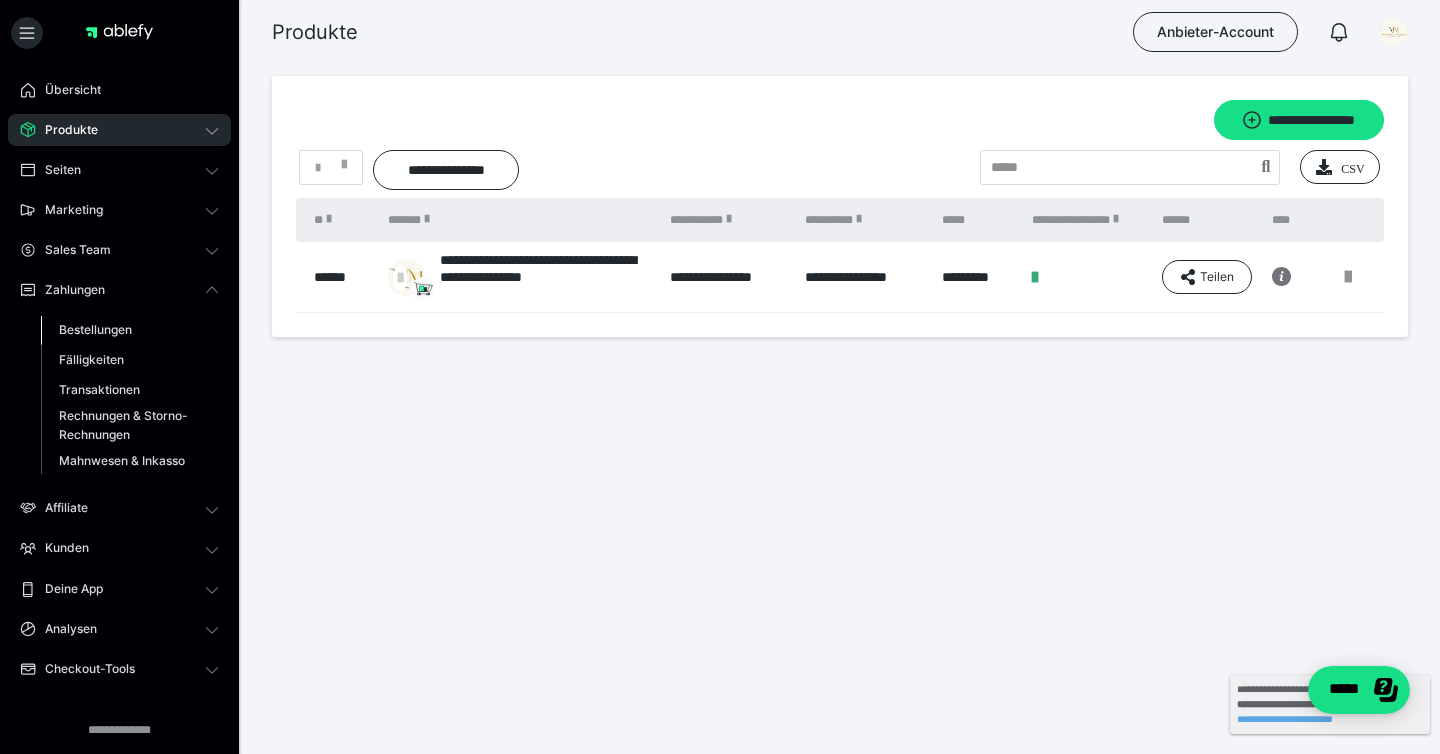 click on "Bestellungen" at bounding box center (95, 329) 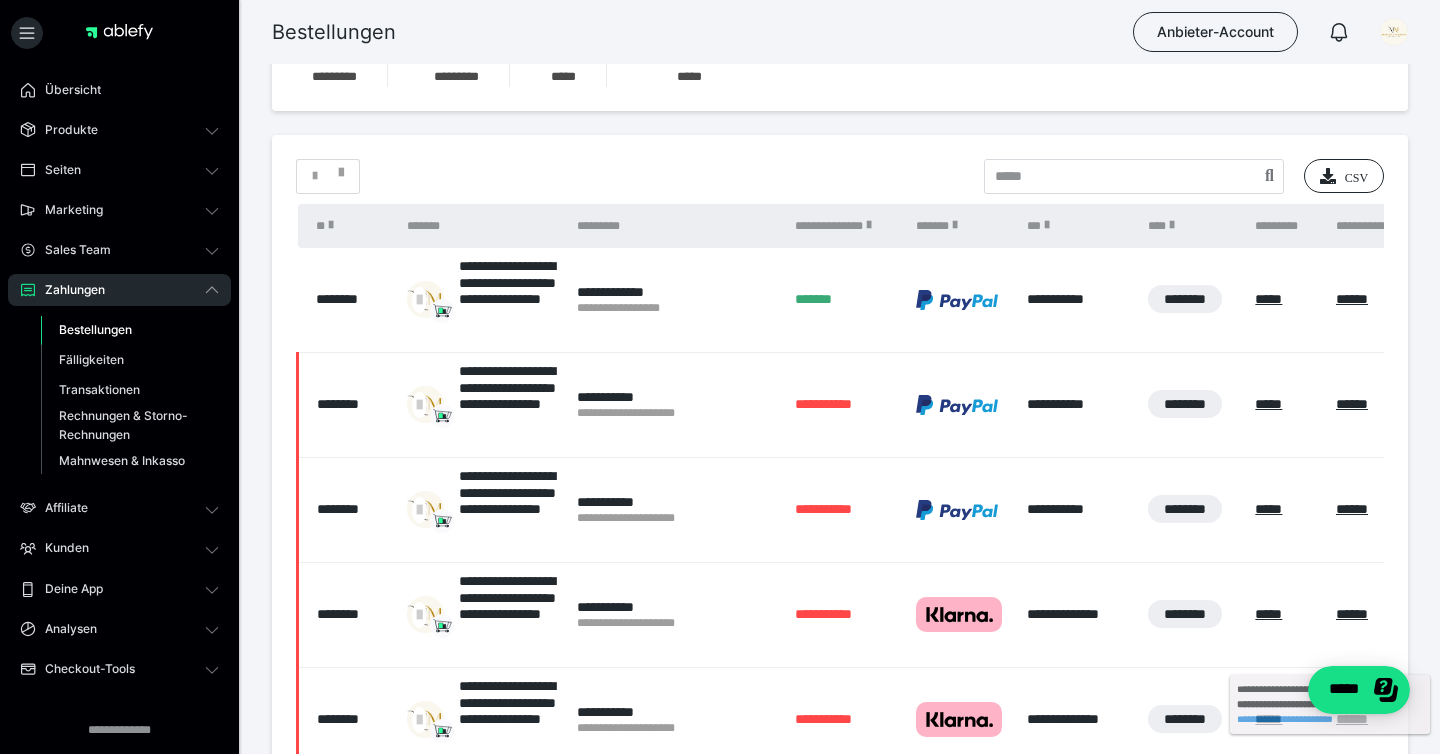 scroll, scrollTop: 329, scrollLeft: 0, axis: vertical 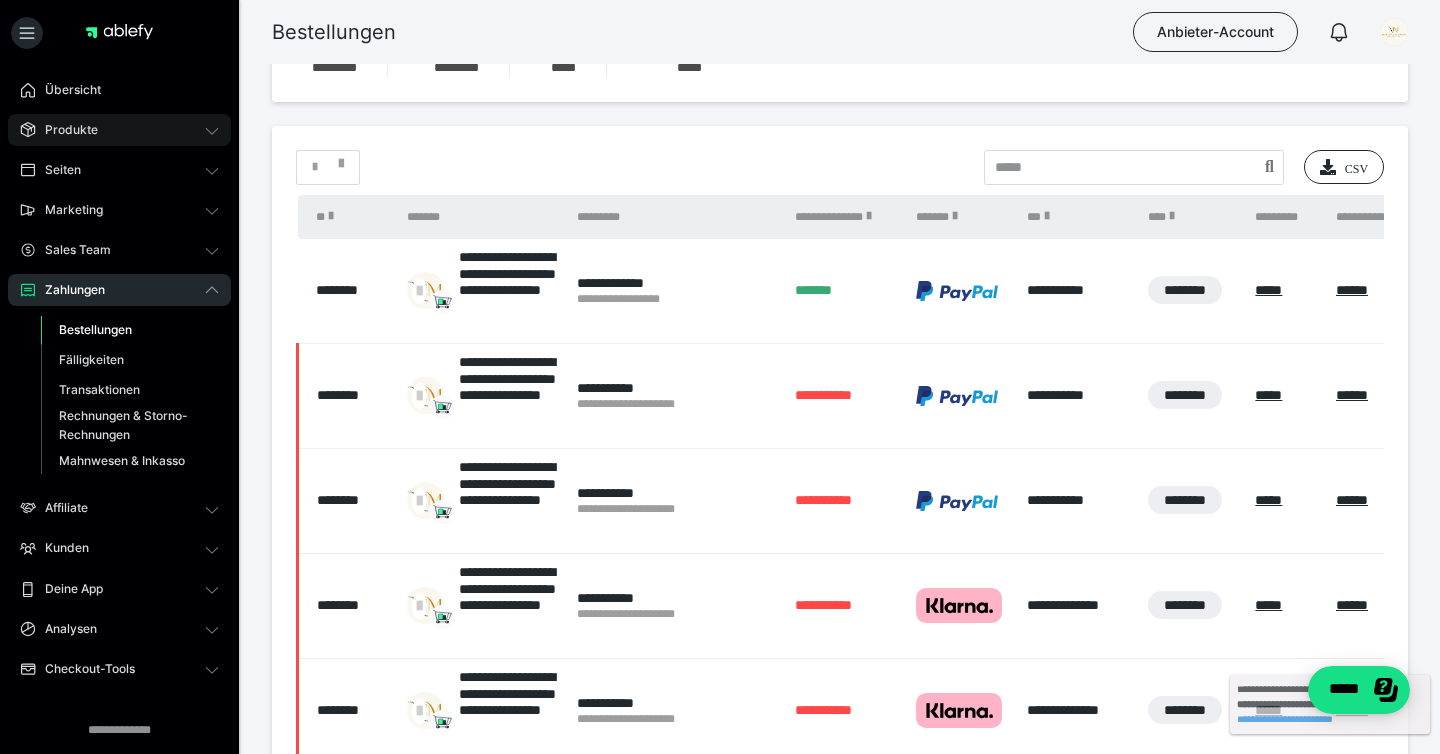 click on "Produkte" at bounding box center [119, 130] 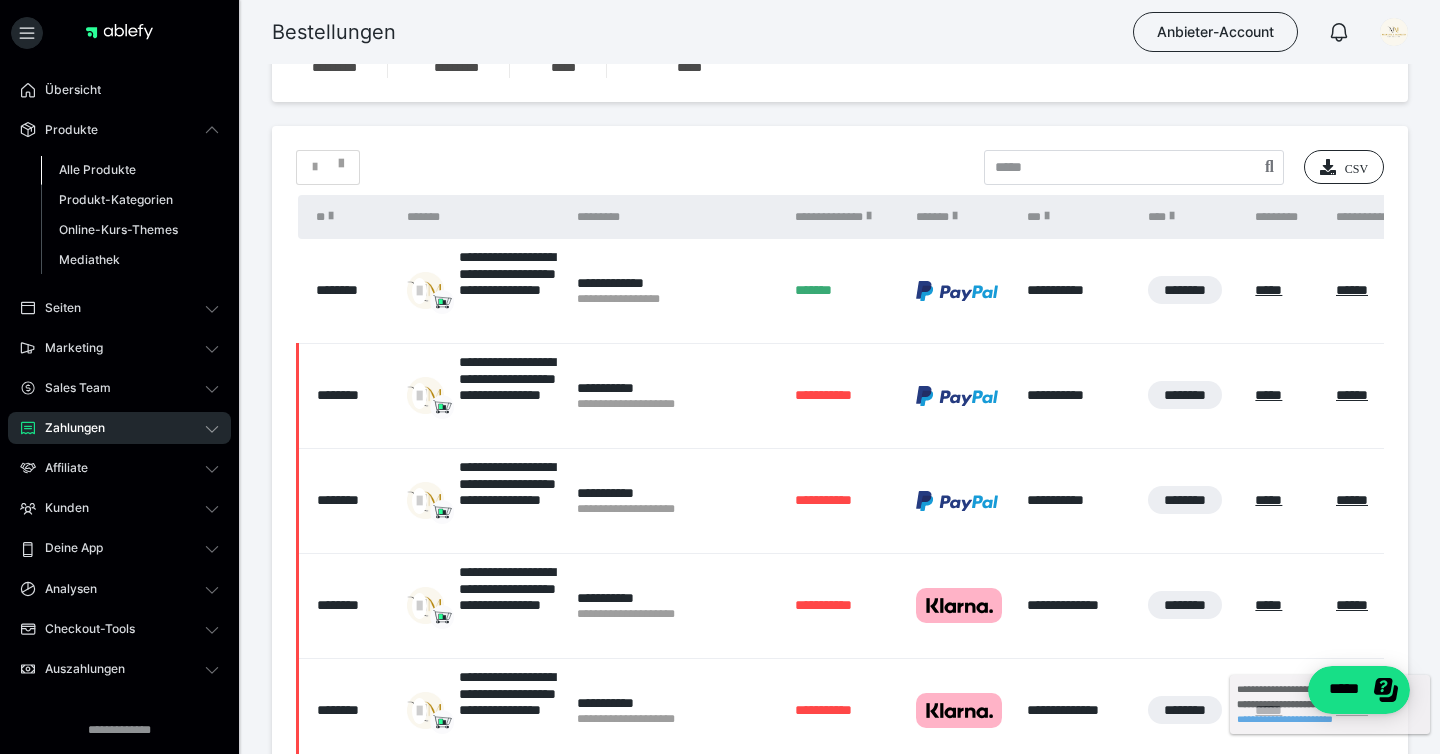 click on "Alle Produkte" at bounding box center [130, 170] 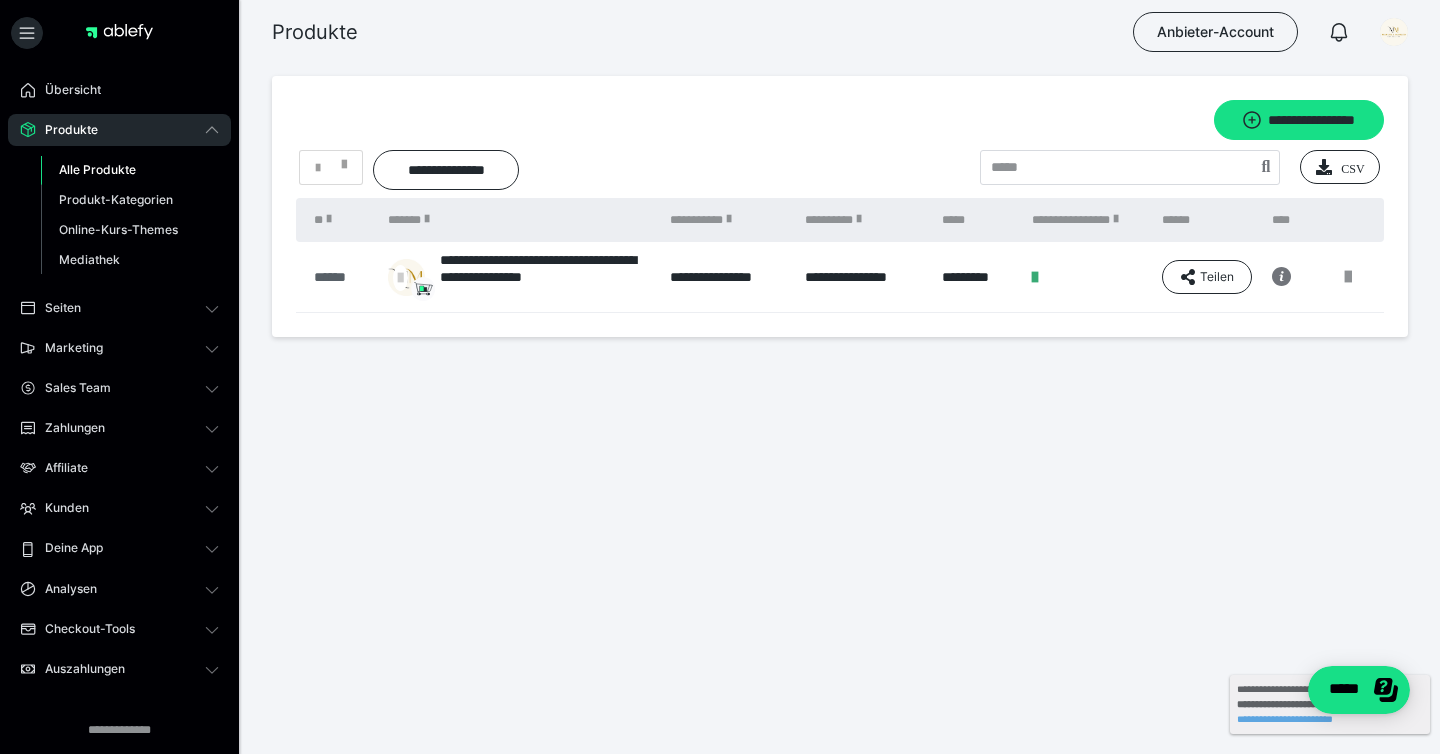 click on "******" at bounding box center (341, 277) 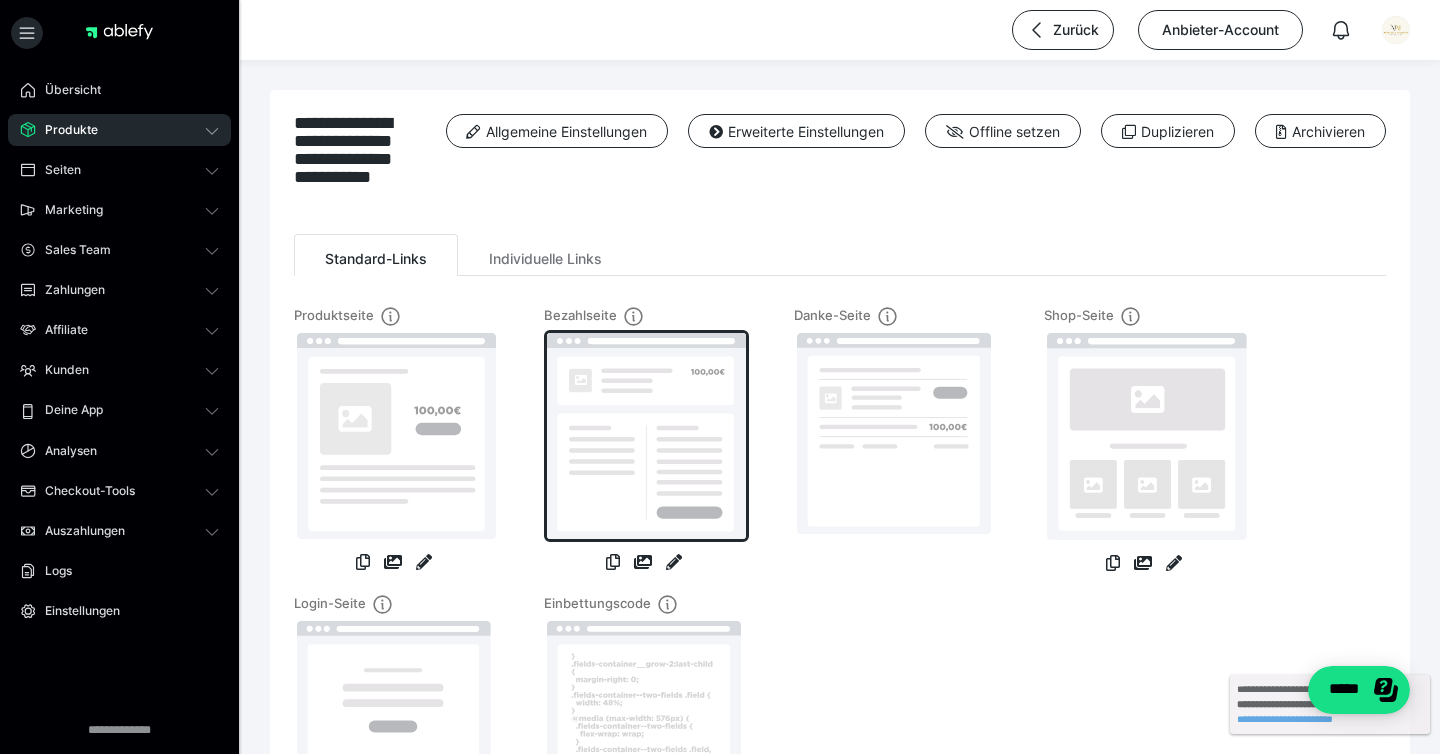 click at bounding box center [646, 436] 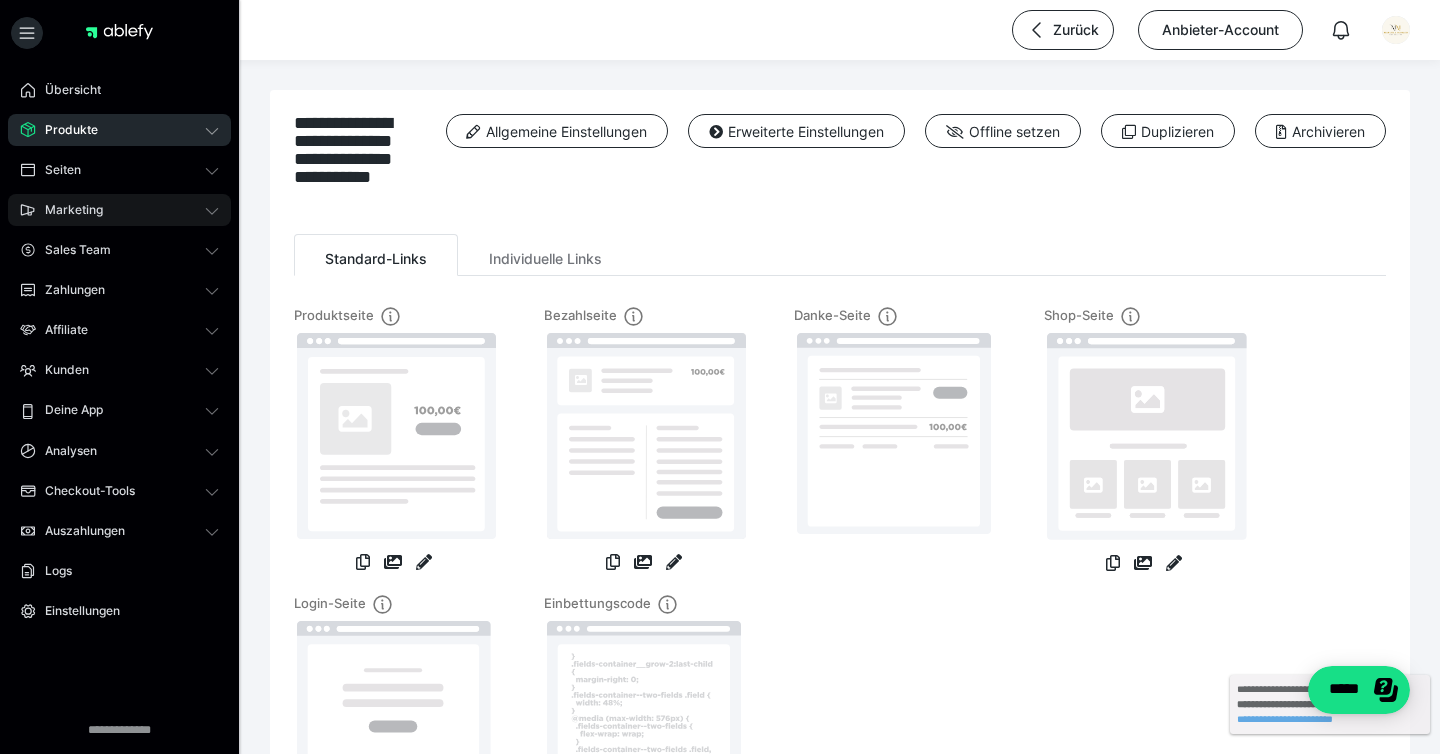 click on "Marketing" at bounding box center (67, 210) 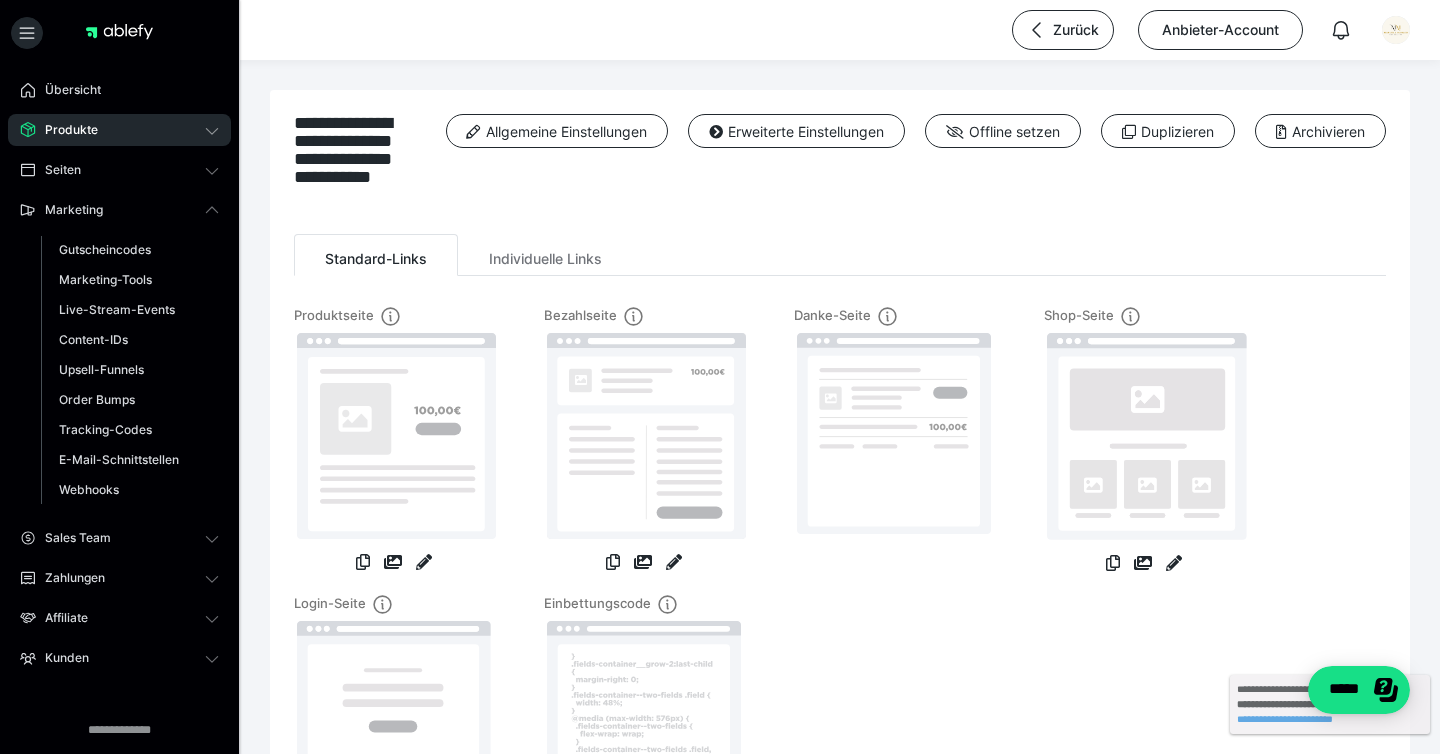 click on "Marketing Gutscheincodes Marketing-Tools Live-Stream-Events Content-IDs Upsell-Funnels Order Bumps Tracking-Codes E-Mail-Schnittstellen Webhooks" at bounding box center [119, 354] 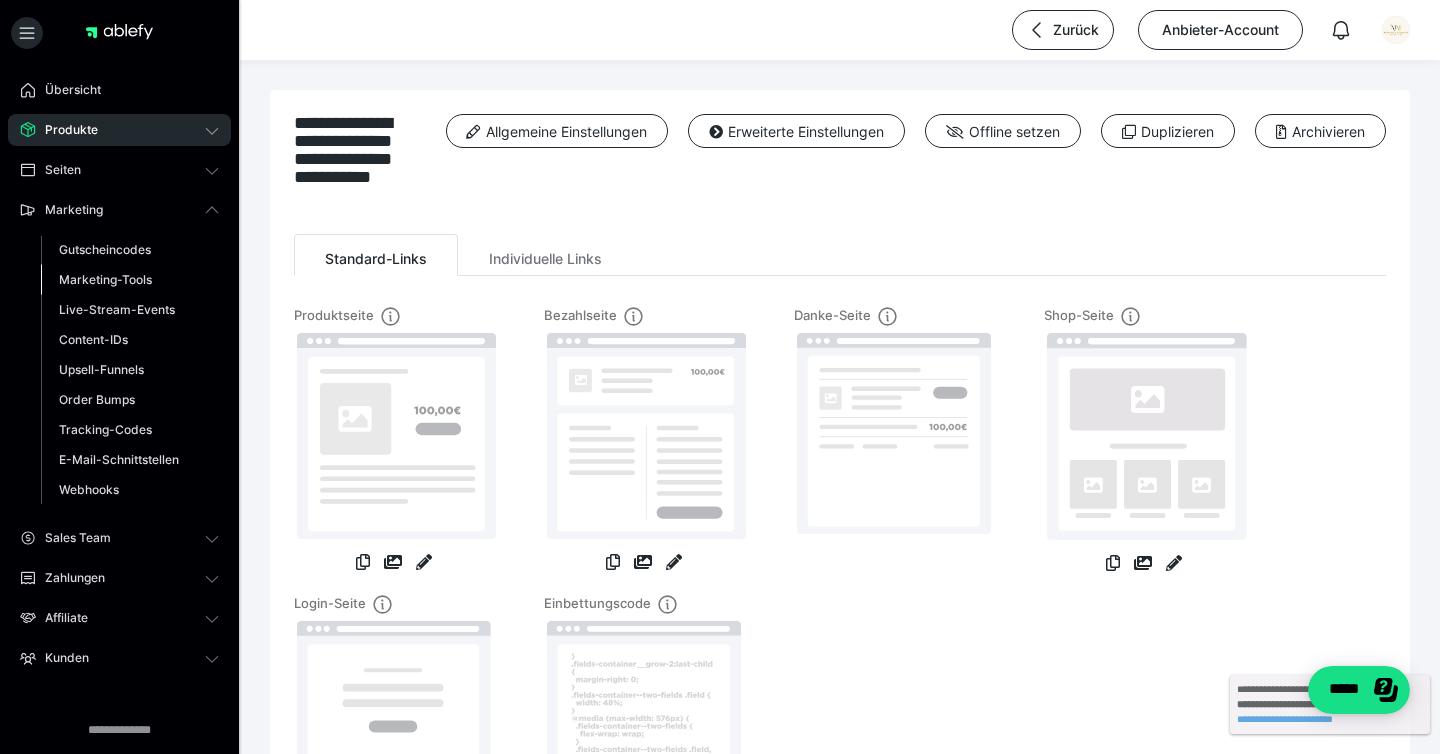click on "Marketing-Tools" at bounding box center [105, 279] 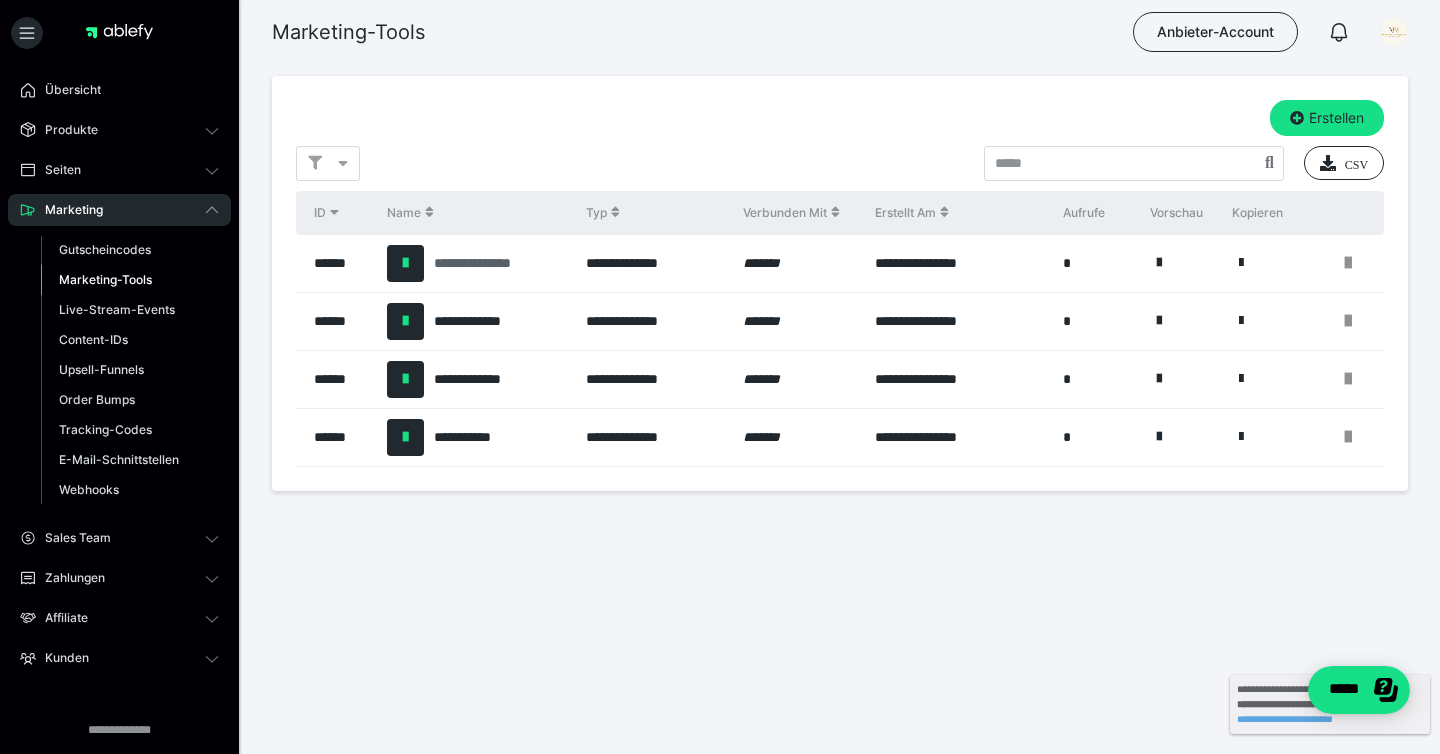 click on "**********" at bounding box center [489, 263] 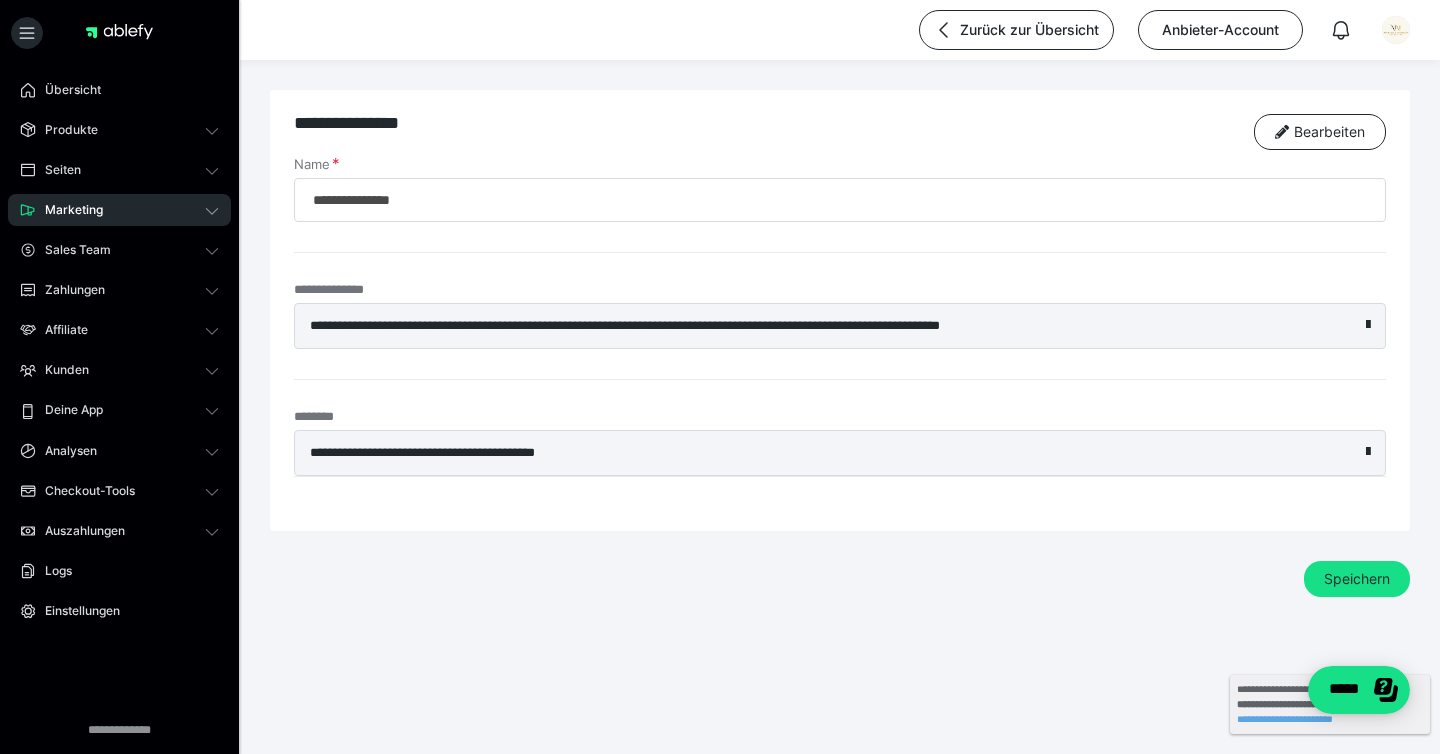 click on "**********" at bounding box center [795, 326] 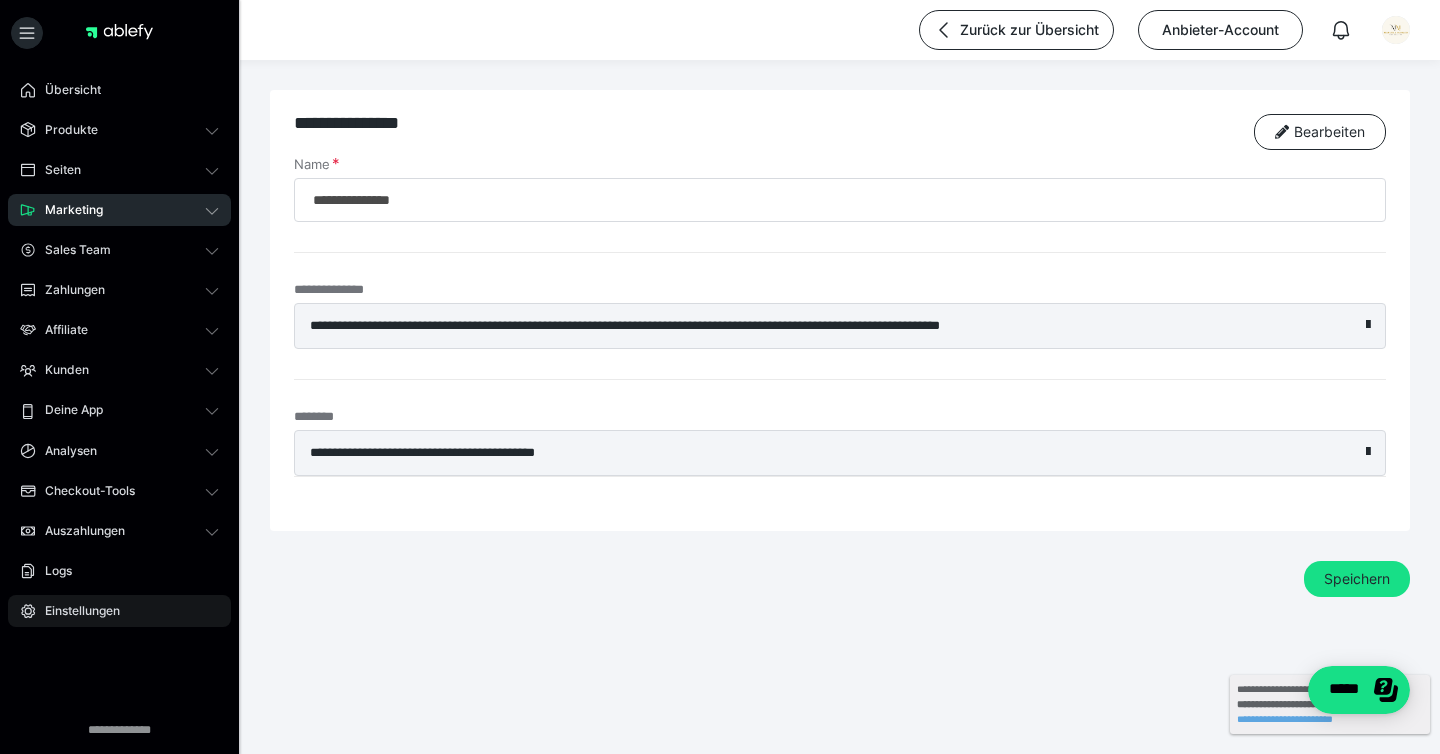 click on "Einstellungen" at bounding box center (75, 611) 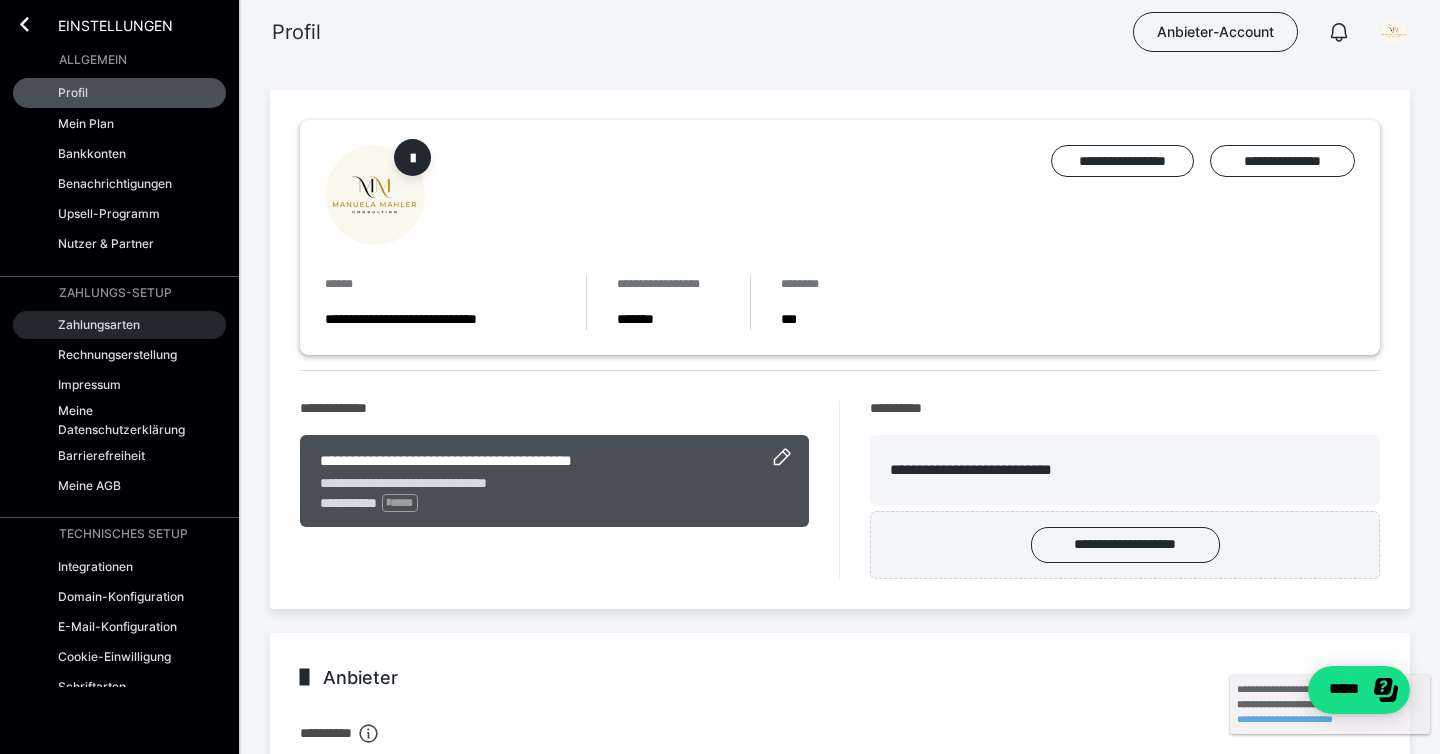 click on "Zahlungsarten" at bounding box center (119, 325) 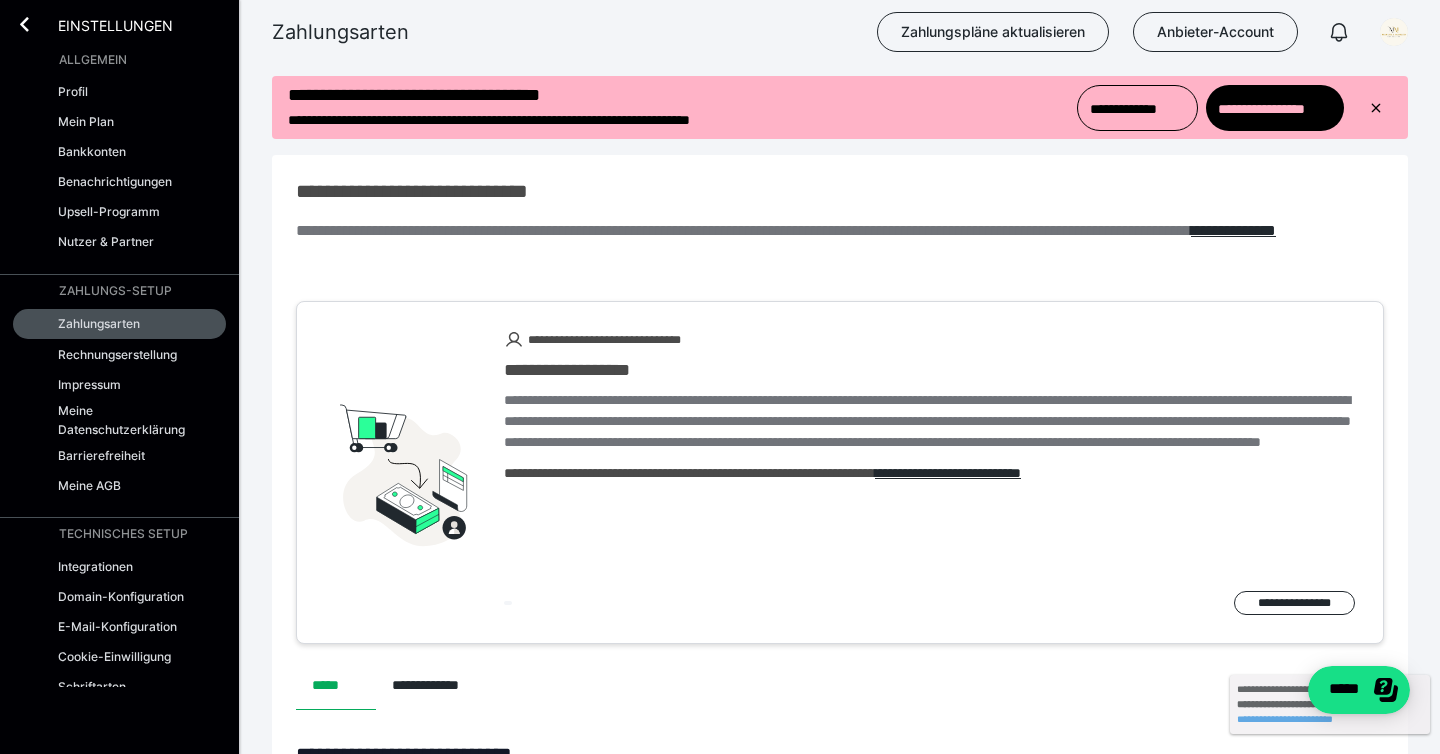 scroll, scrollTop: 0, scrollLeft: 0, axis: both 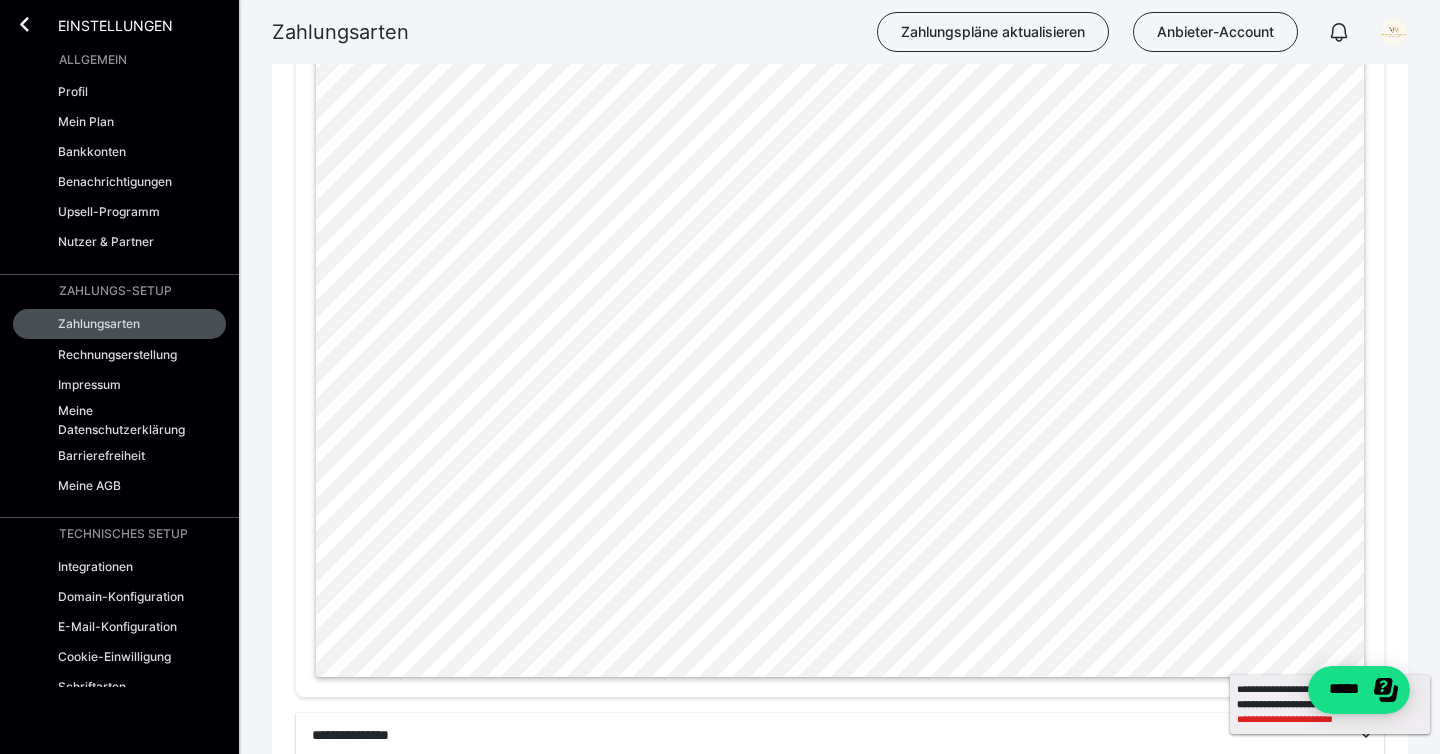 click on "**********" at bounding box center (1330, 719) 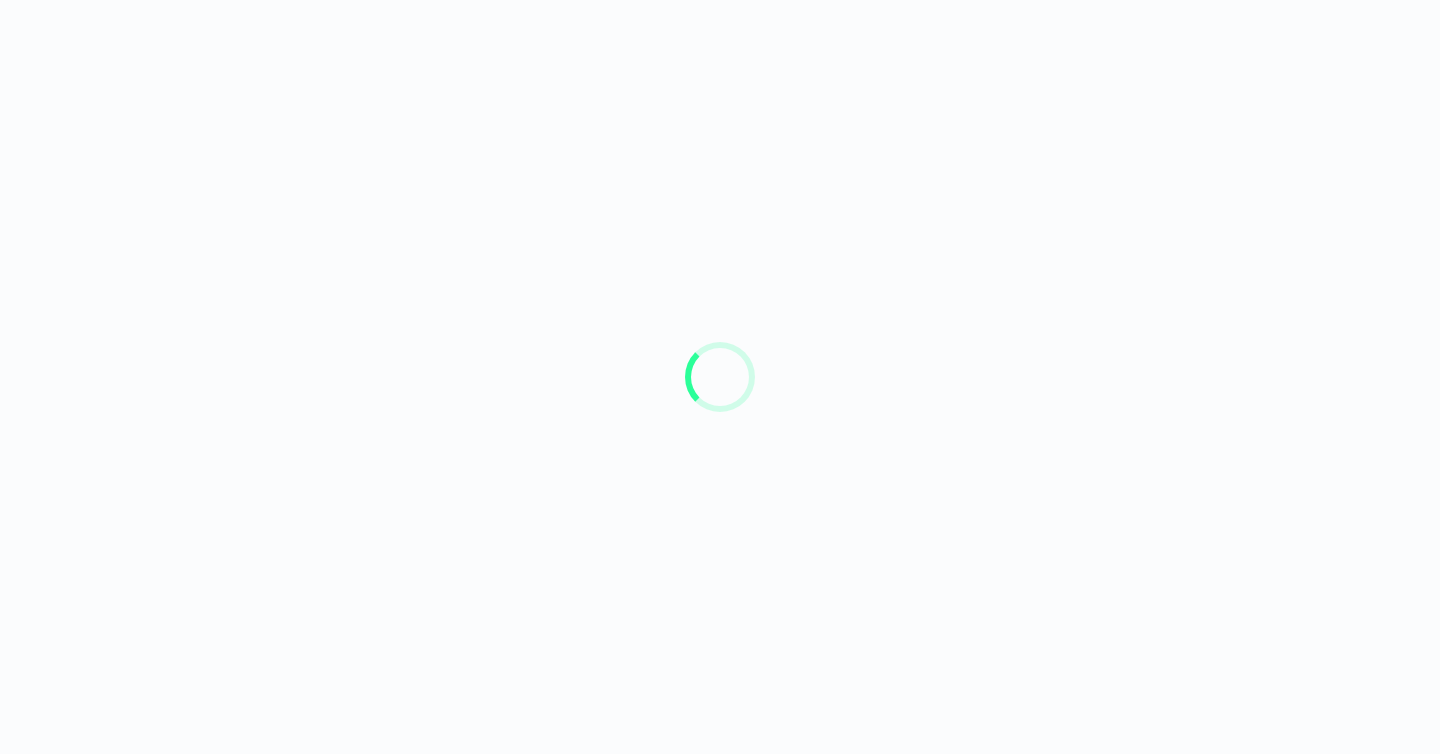 scroll, scrollTop: 0, scrollLeft: 0, axis: both 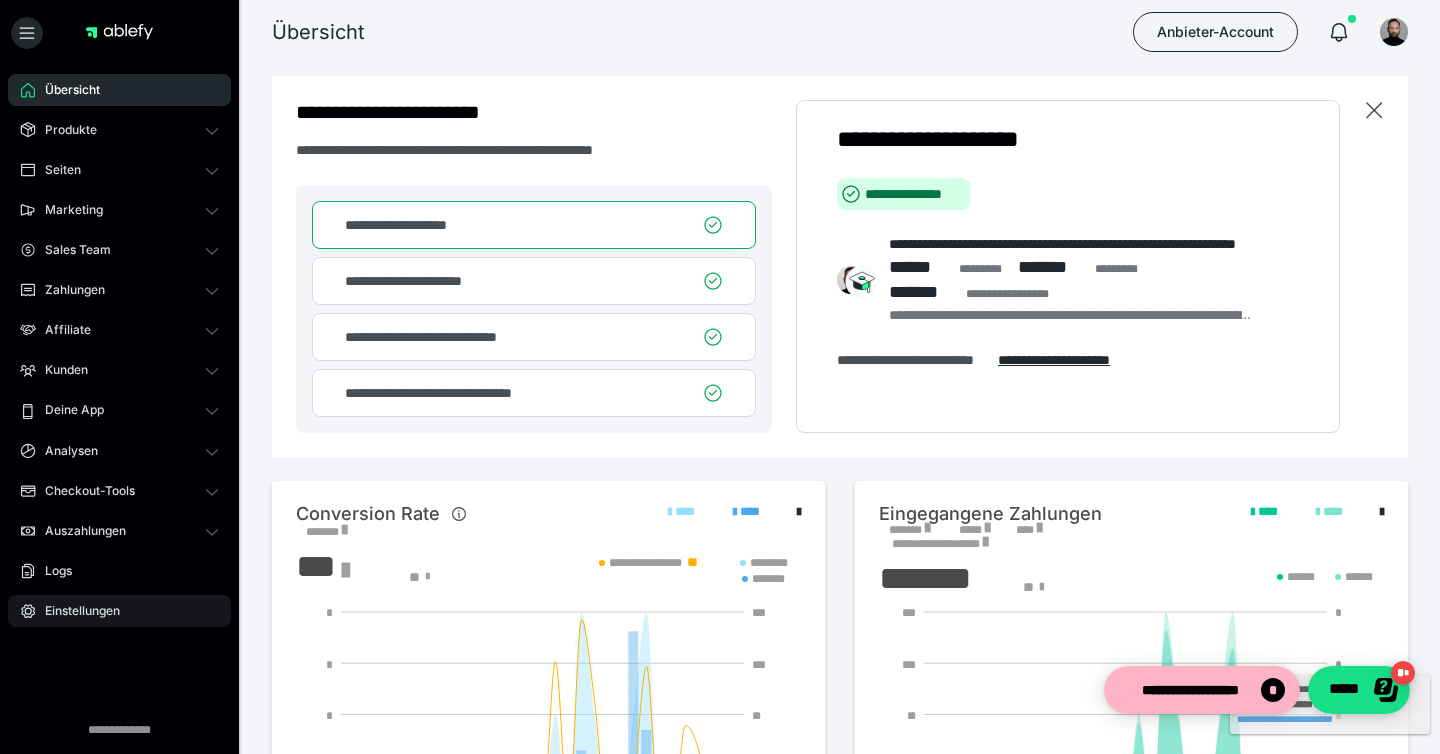 click on "Einstellungen" at bounding box center [75, 611] 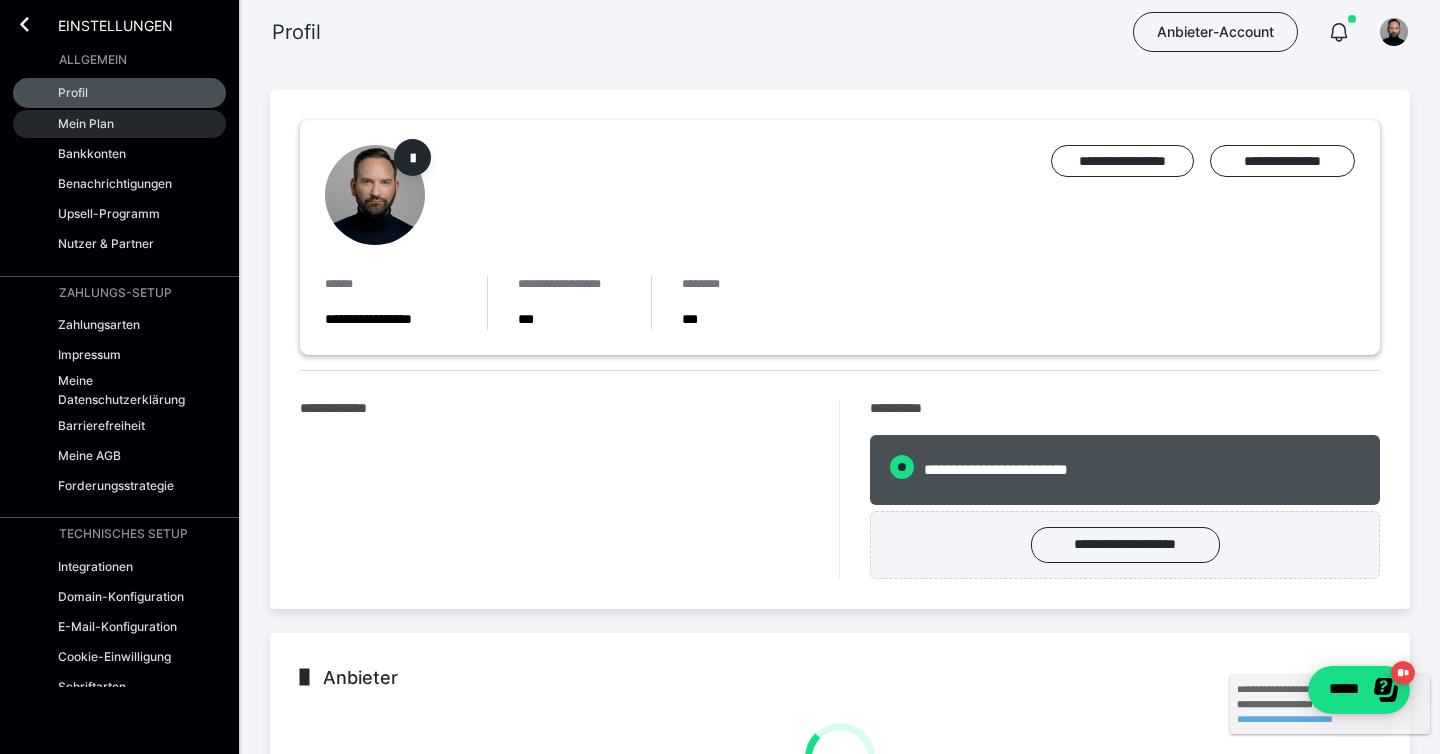 radio on "****" 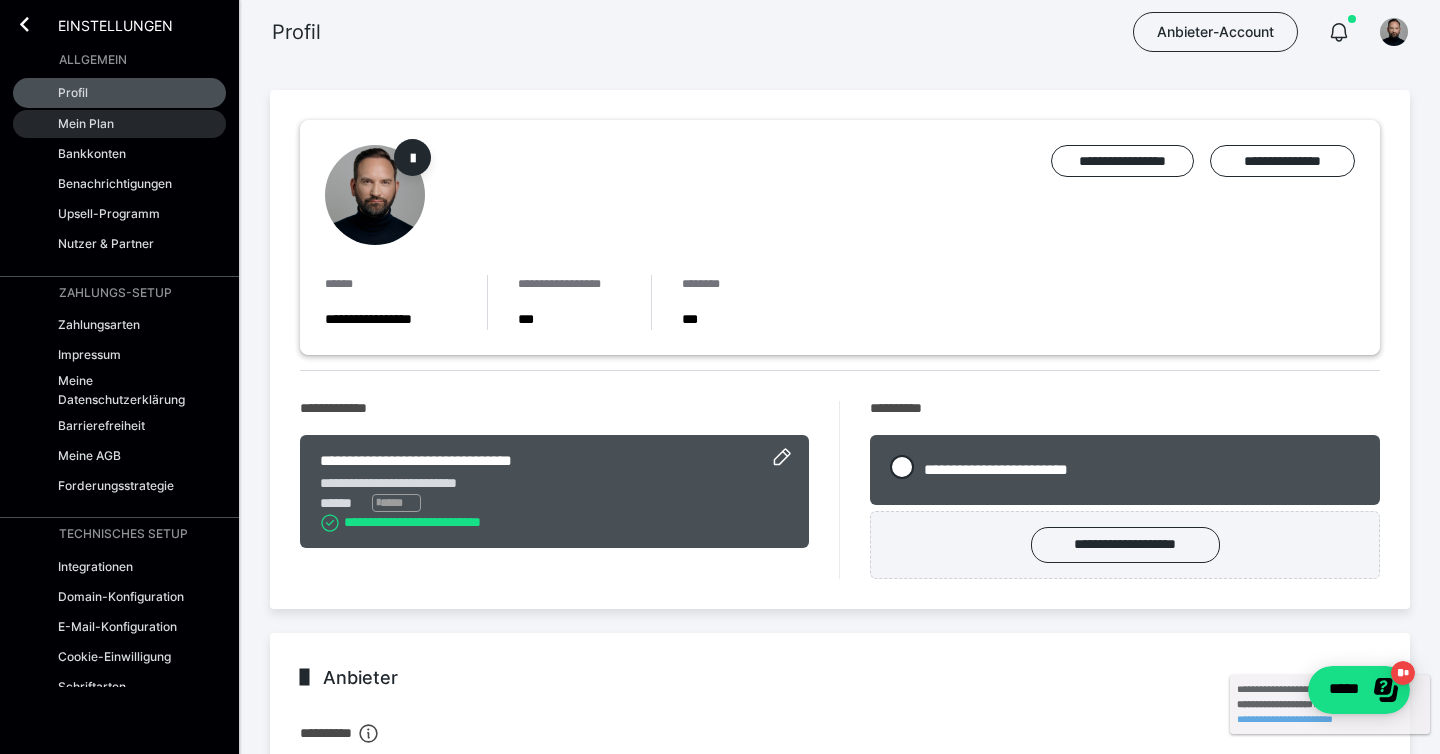 click on "Mein Plan" at bounding box center [119, 124] 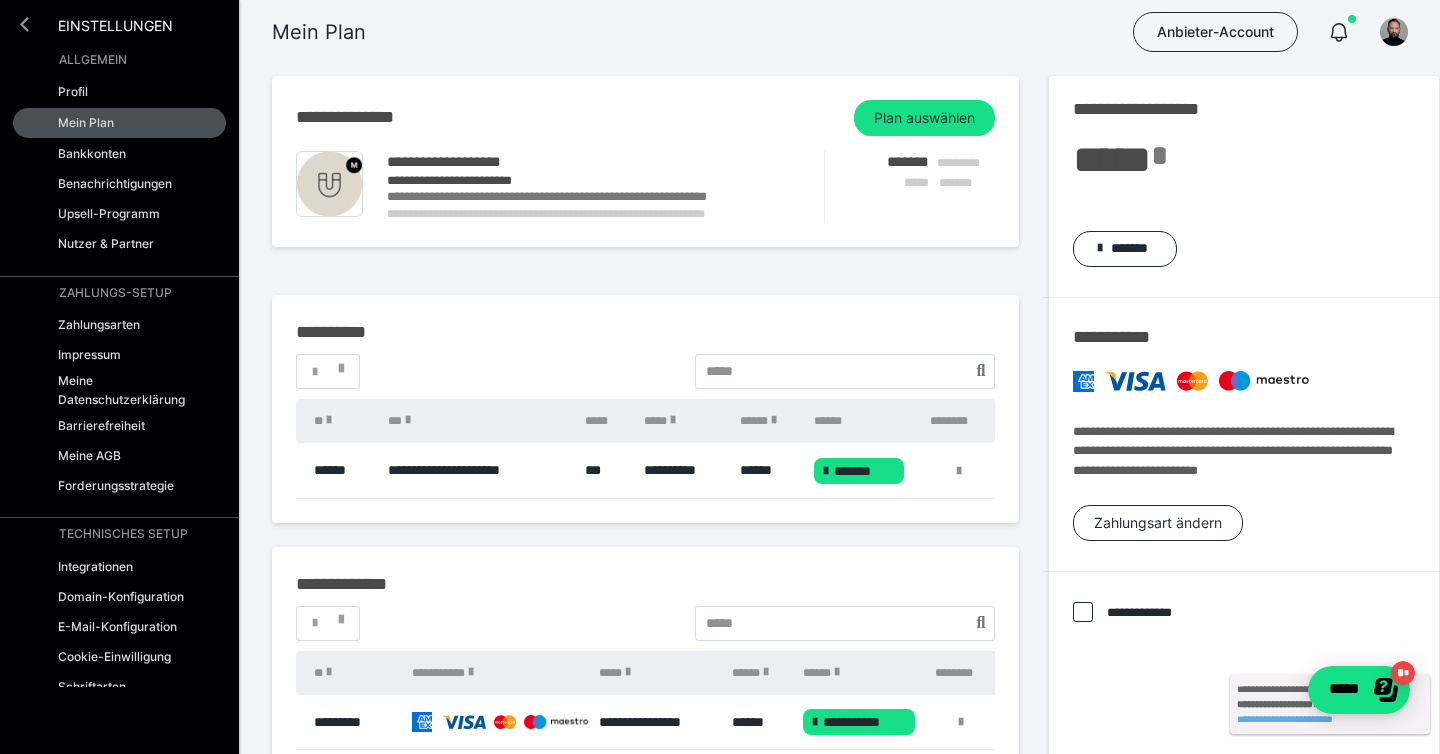 click at bounding box center [24, 24] 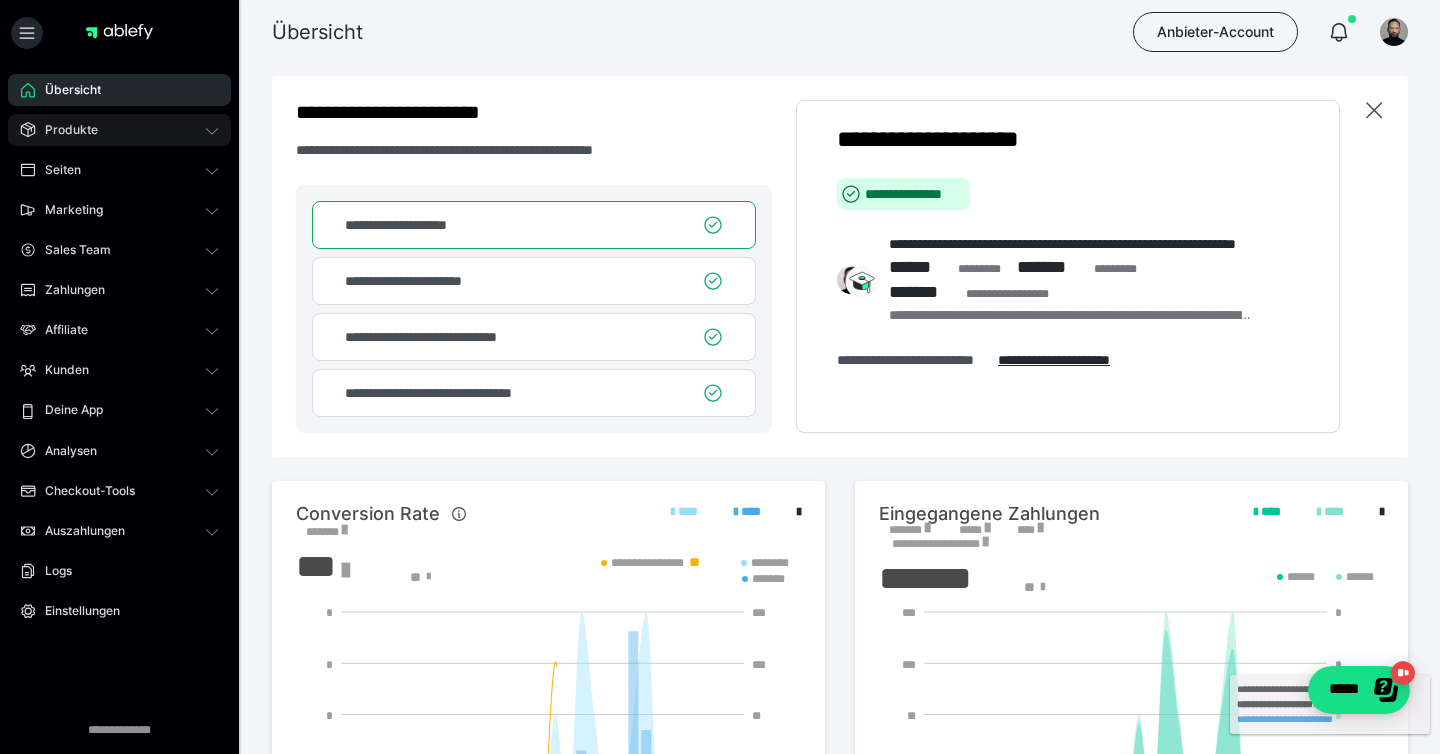 click on "Produkte" at bounding box center [119, 130] 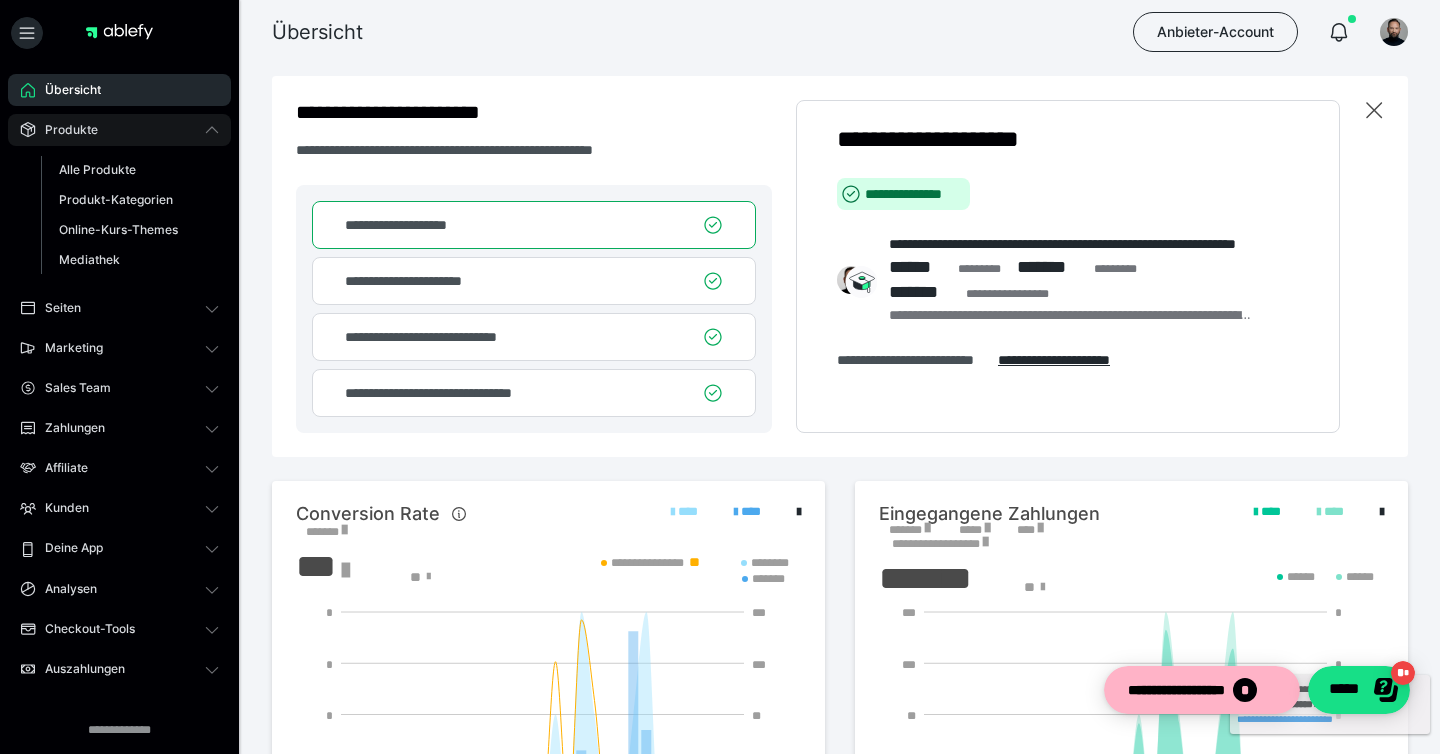 scroll, scrollTop: 0, scrollLeft: 0, axis: both 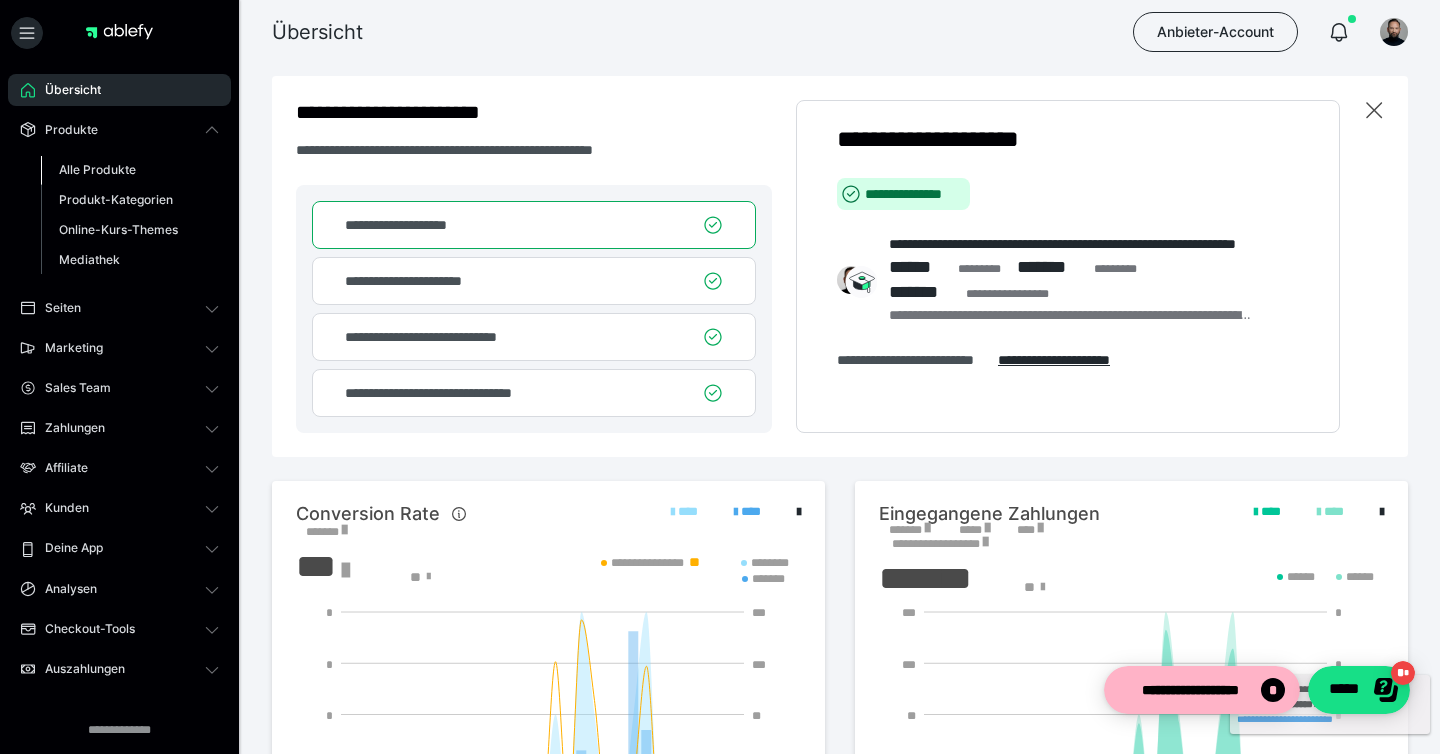 click on "Alle Produkte" at bounding box center [97, 169] 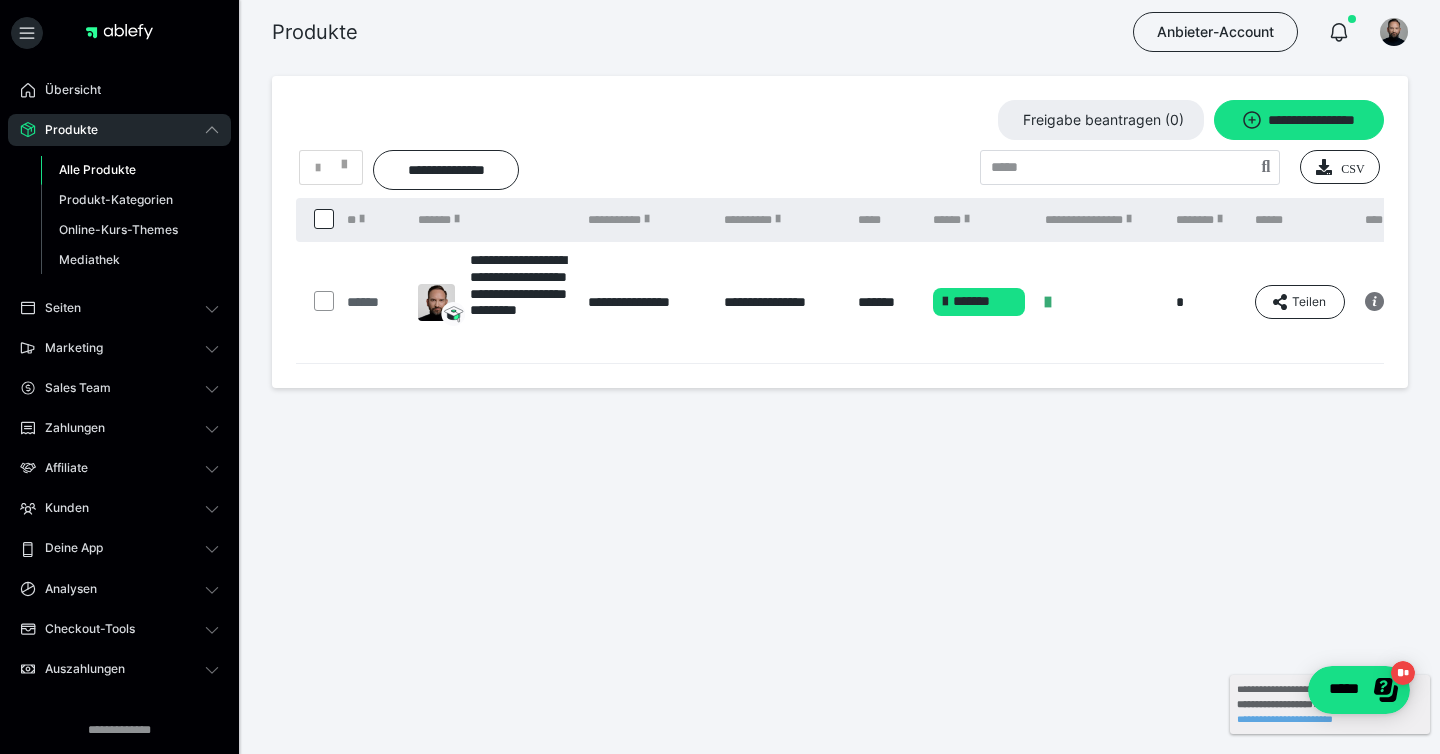 click on "******" at bounding box center [372, 302] 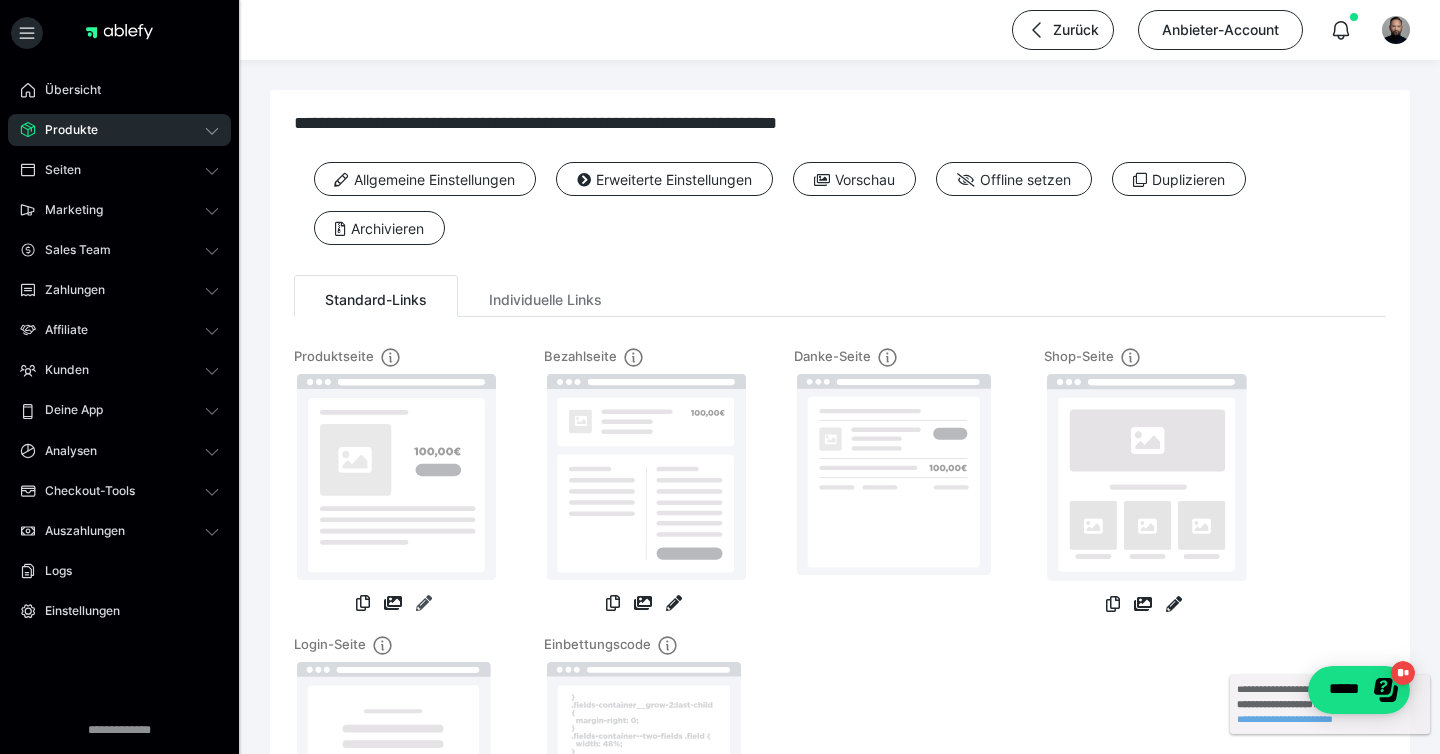 click at bounding box center [424, 603] 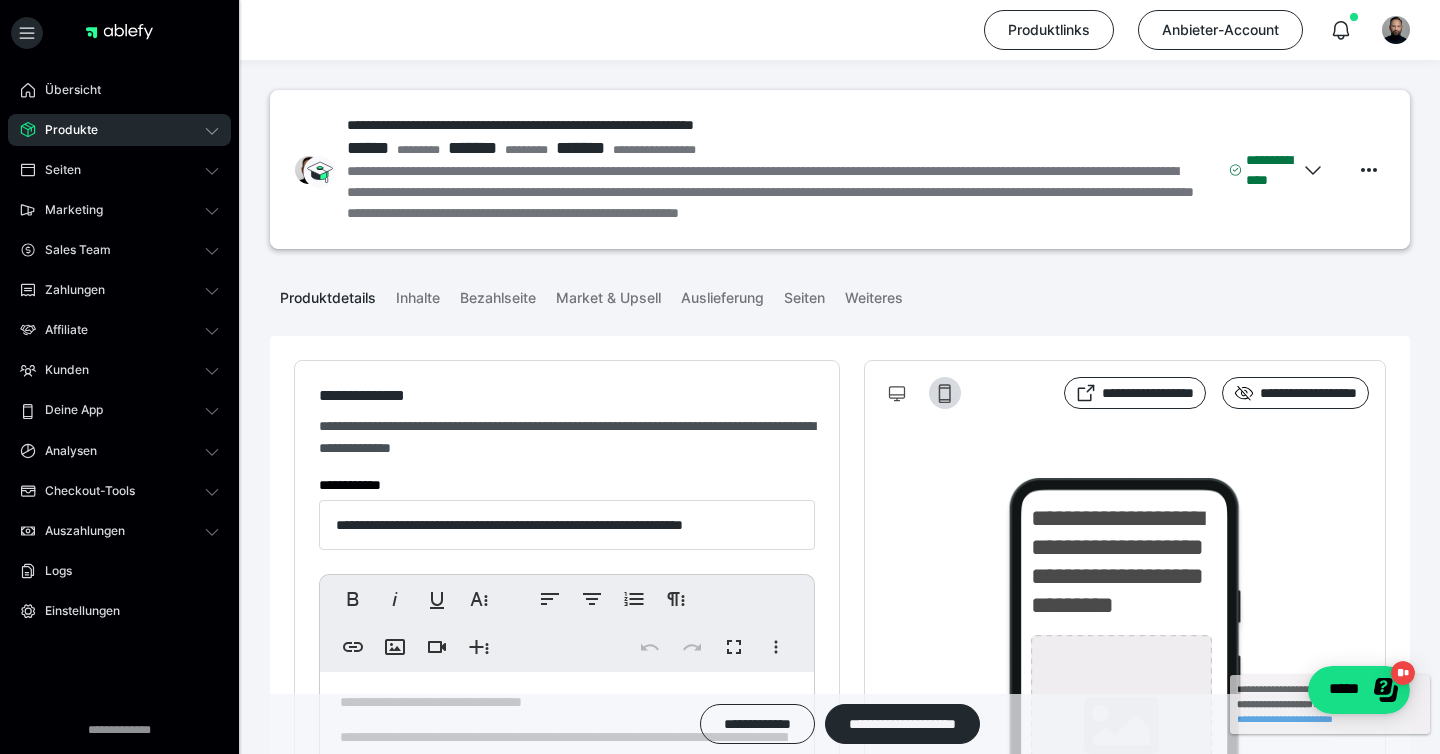 type on "**********" 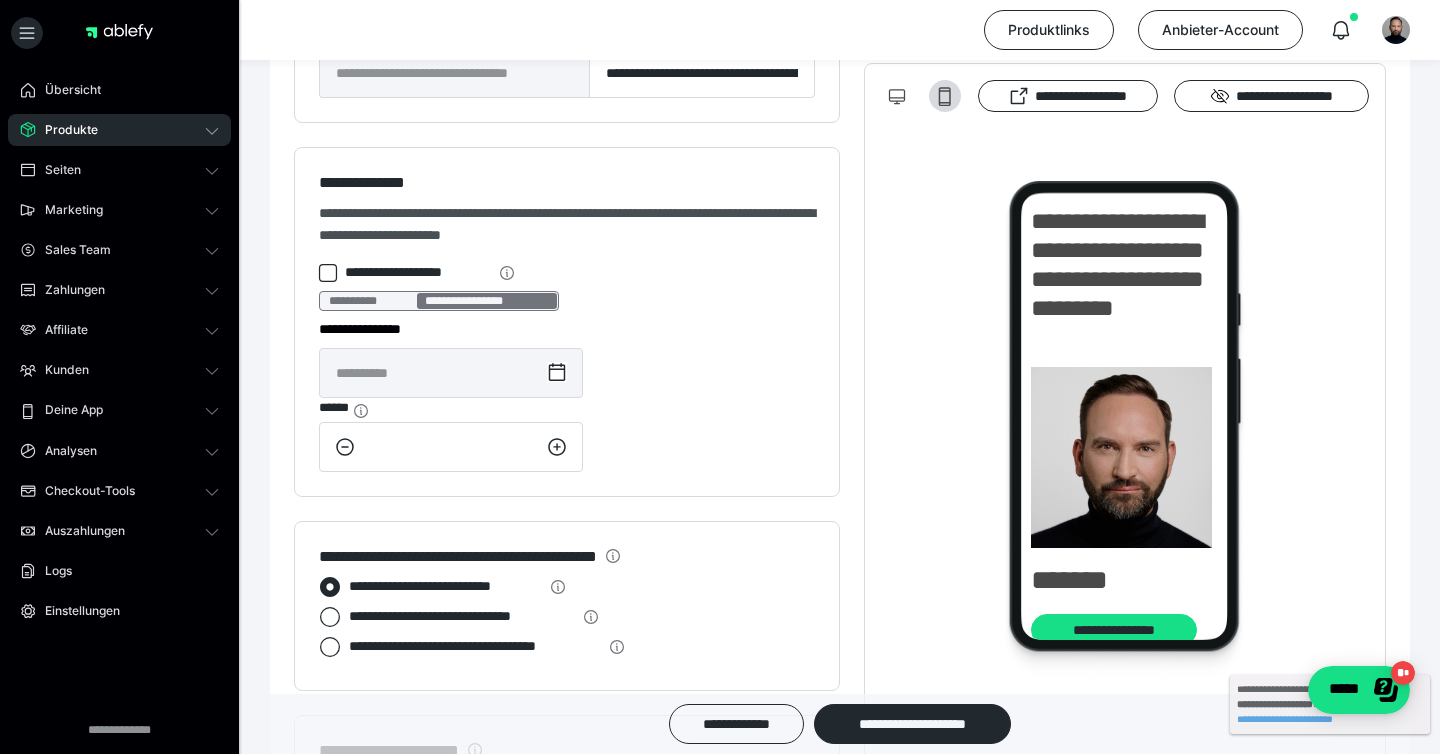 scroll, scrollTop: 1629, scrollLeft: 0, axis: vertical 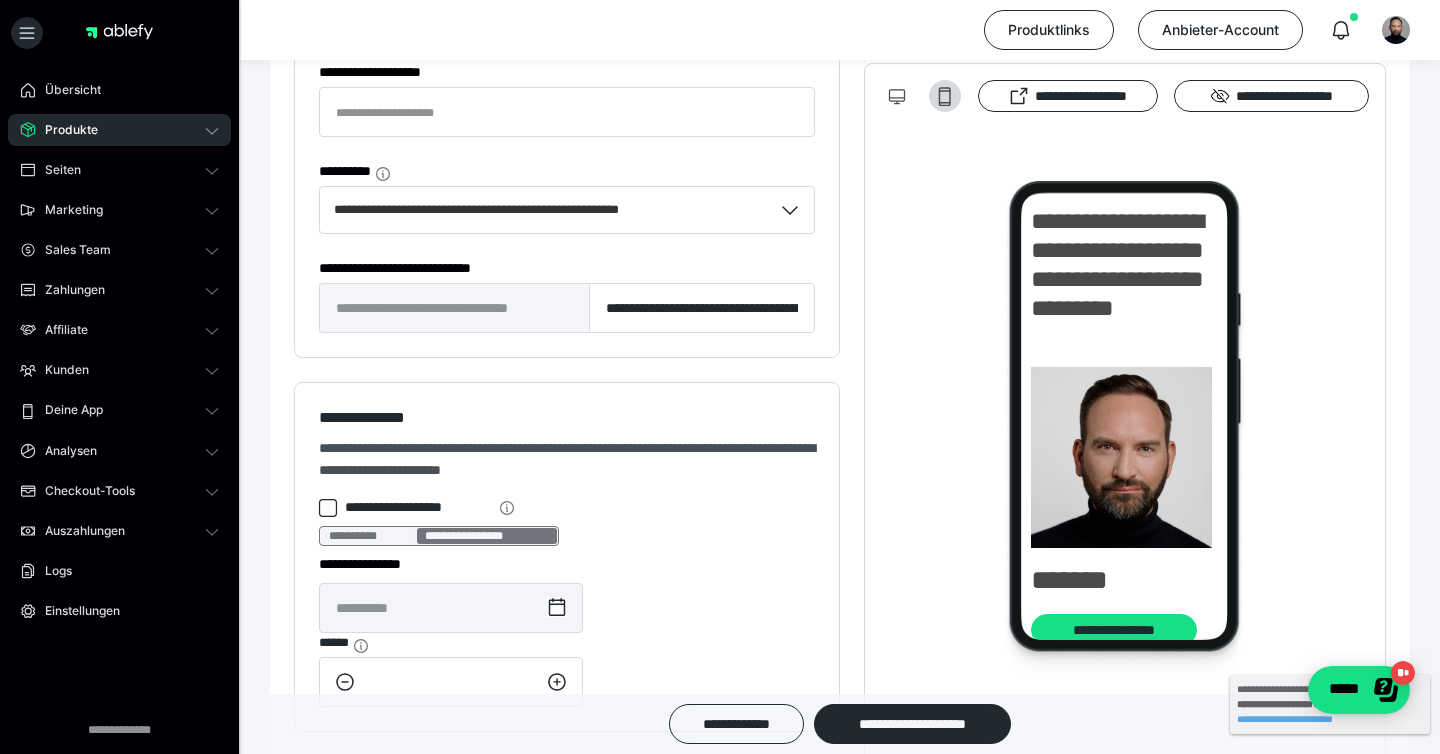 click on "Produkte" at bounding box center (119, 130) 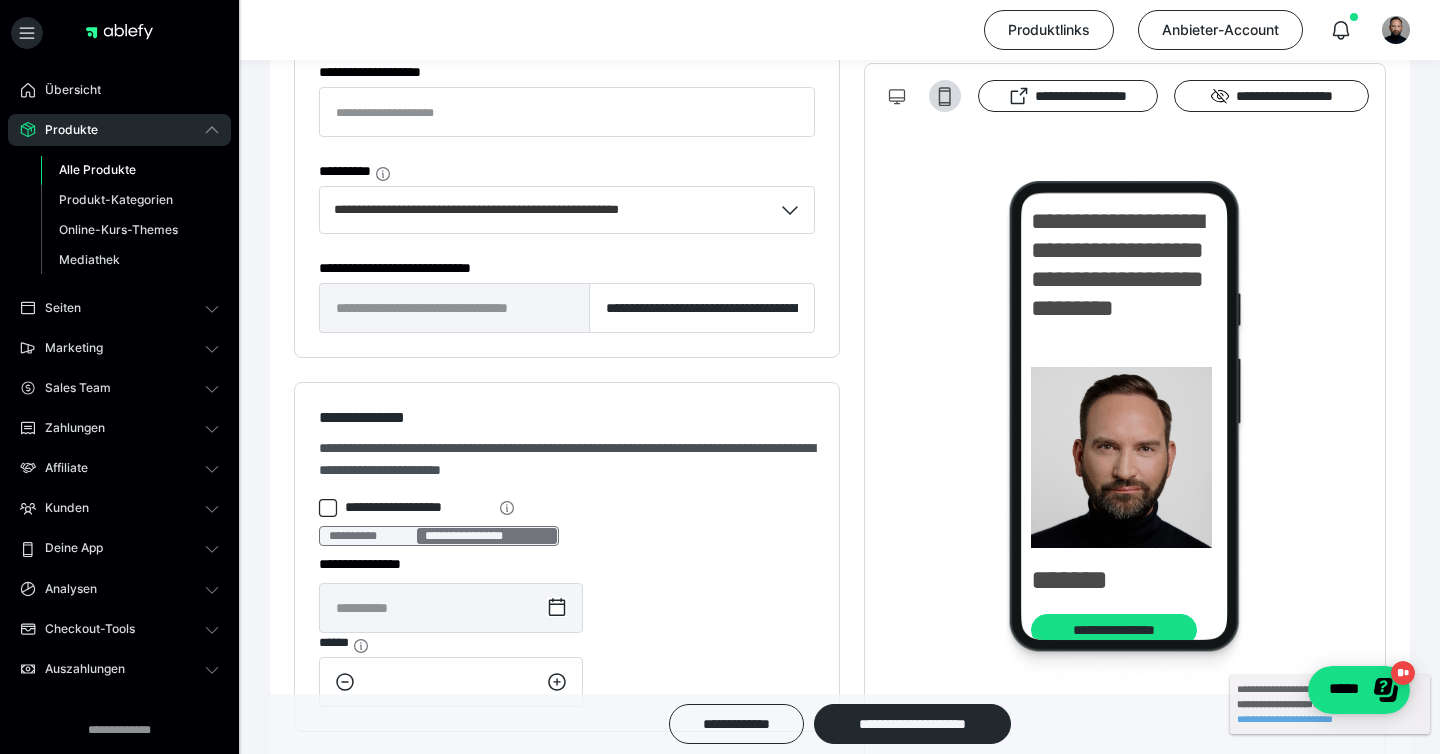 click on "Alle Produkte" at bounding box center (97, 169) 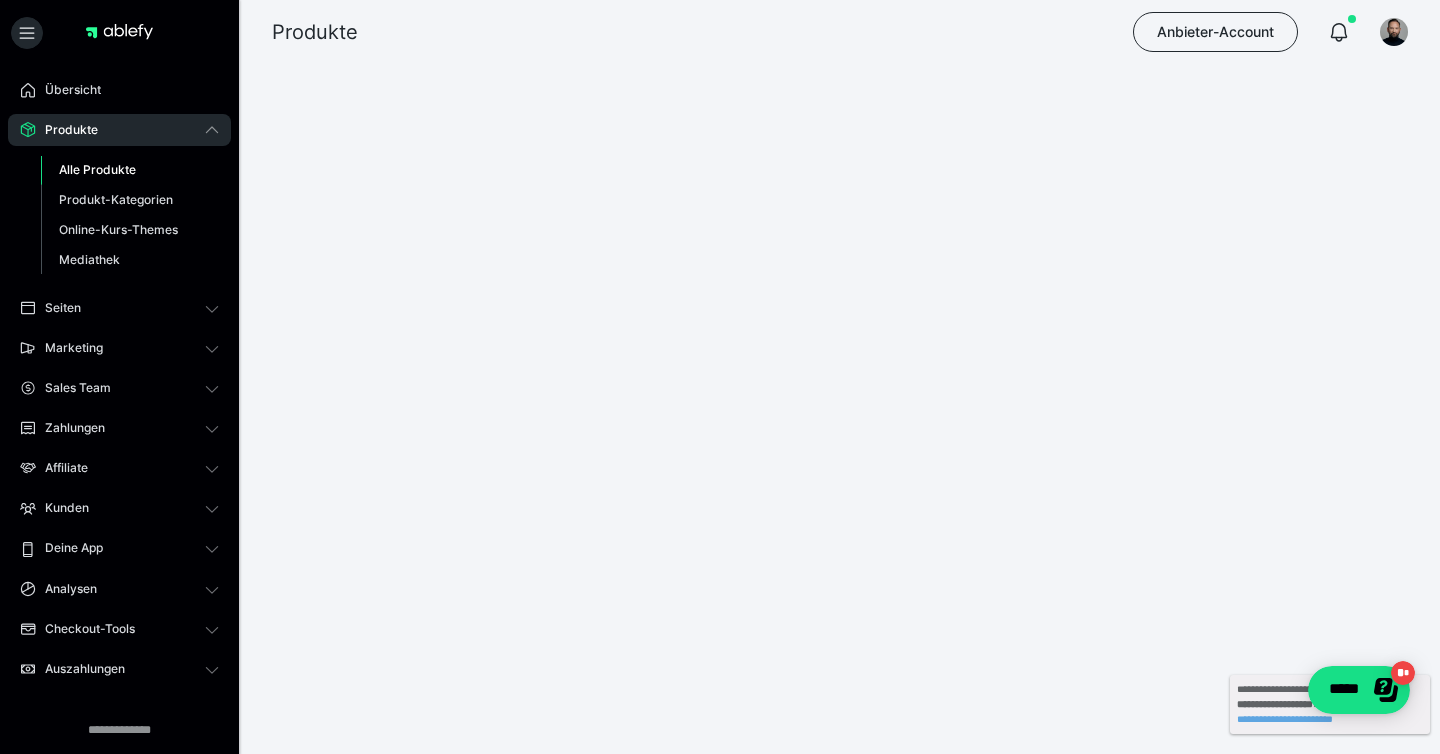 scroll, scrollTop: 0, scrollLeft: 0, axis: both 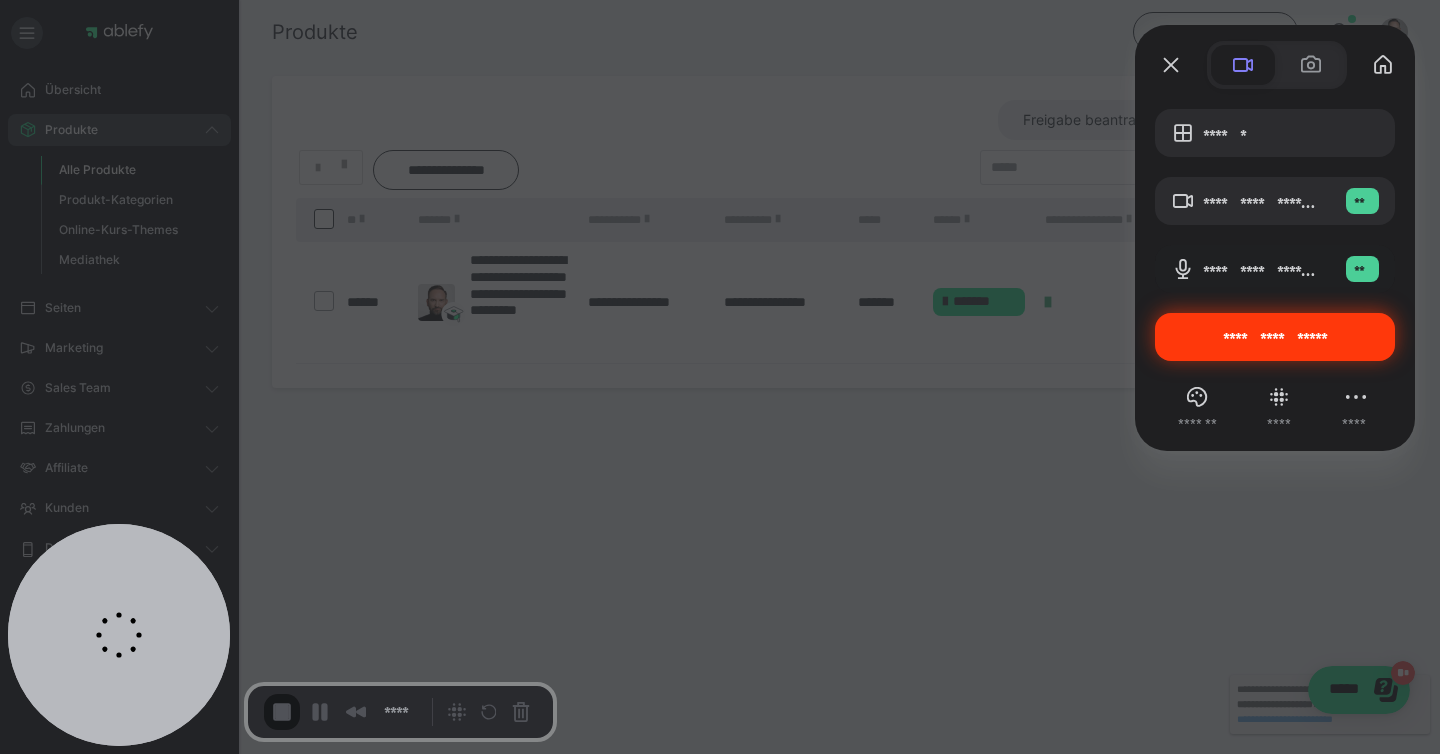 click on "**********" at bounding box center (1275, 337) 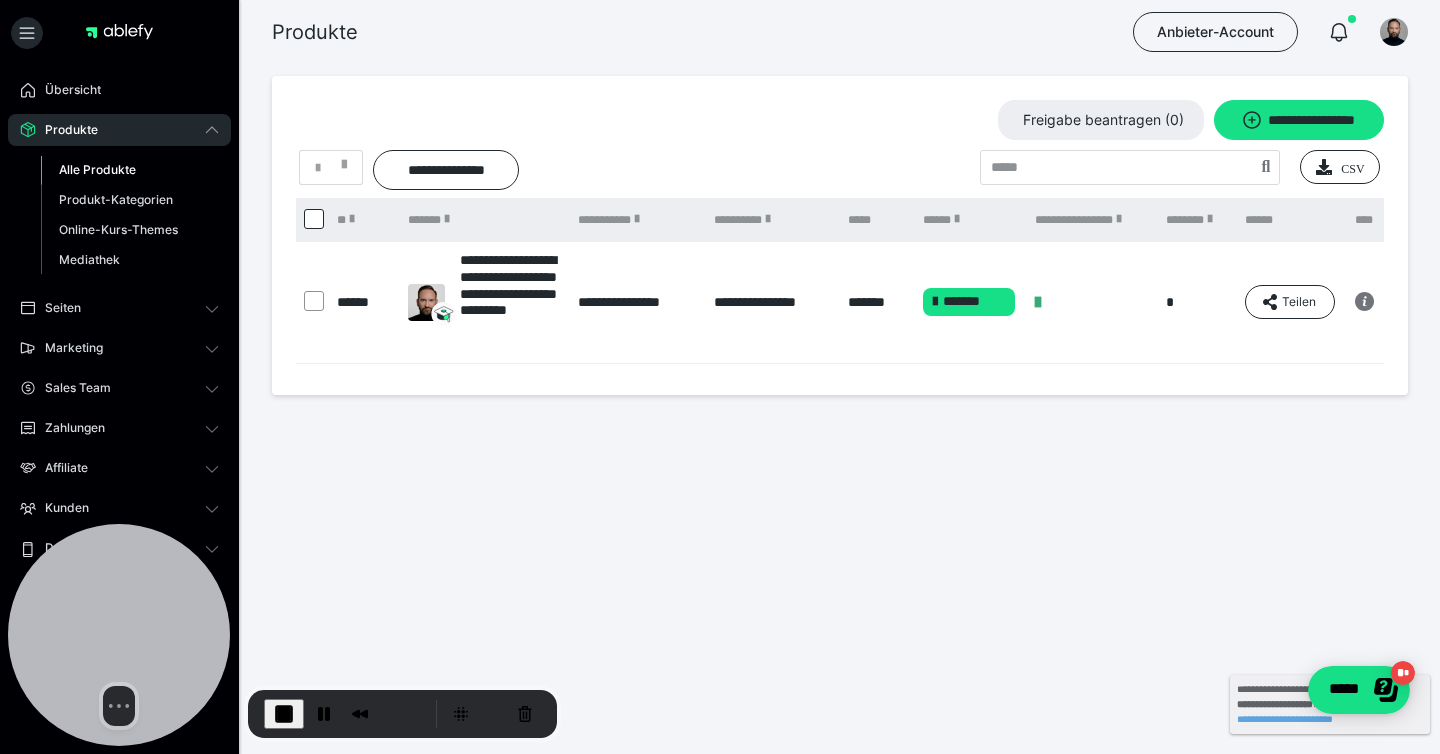 scroll, scrollTop: 0, scrollLeft: 92, axis: horizontal 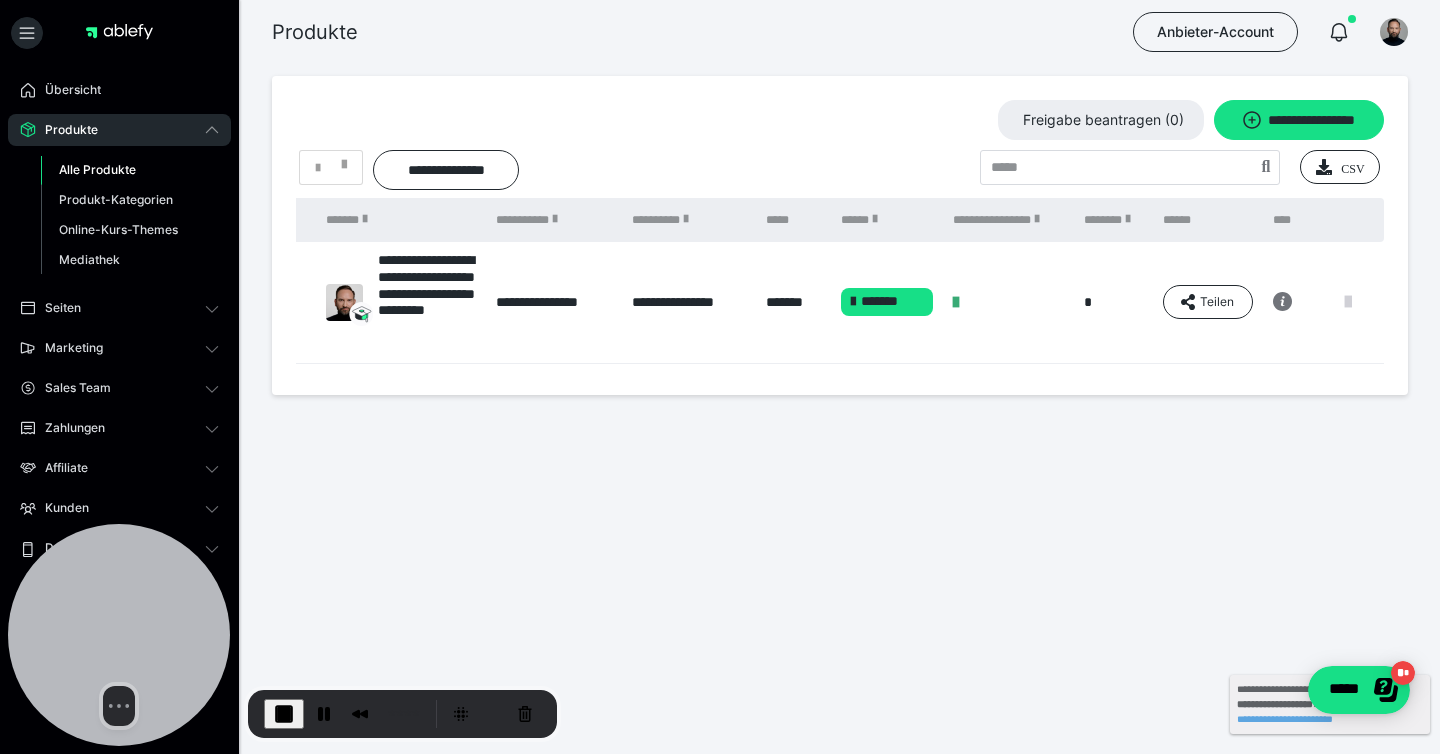 click at bounding box center (1348, 302) 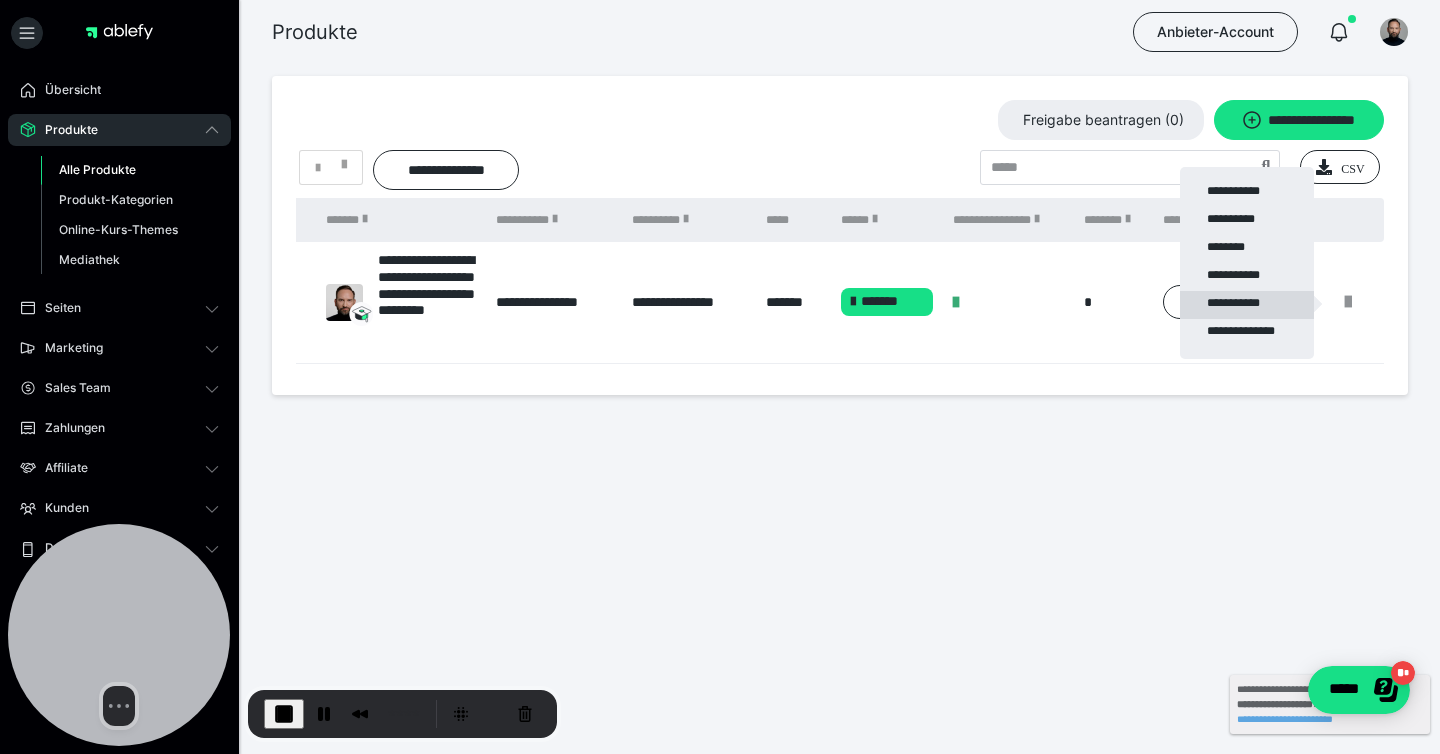 click on "**********" at bounding box center (1247, 305) 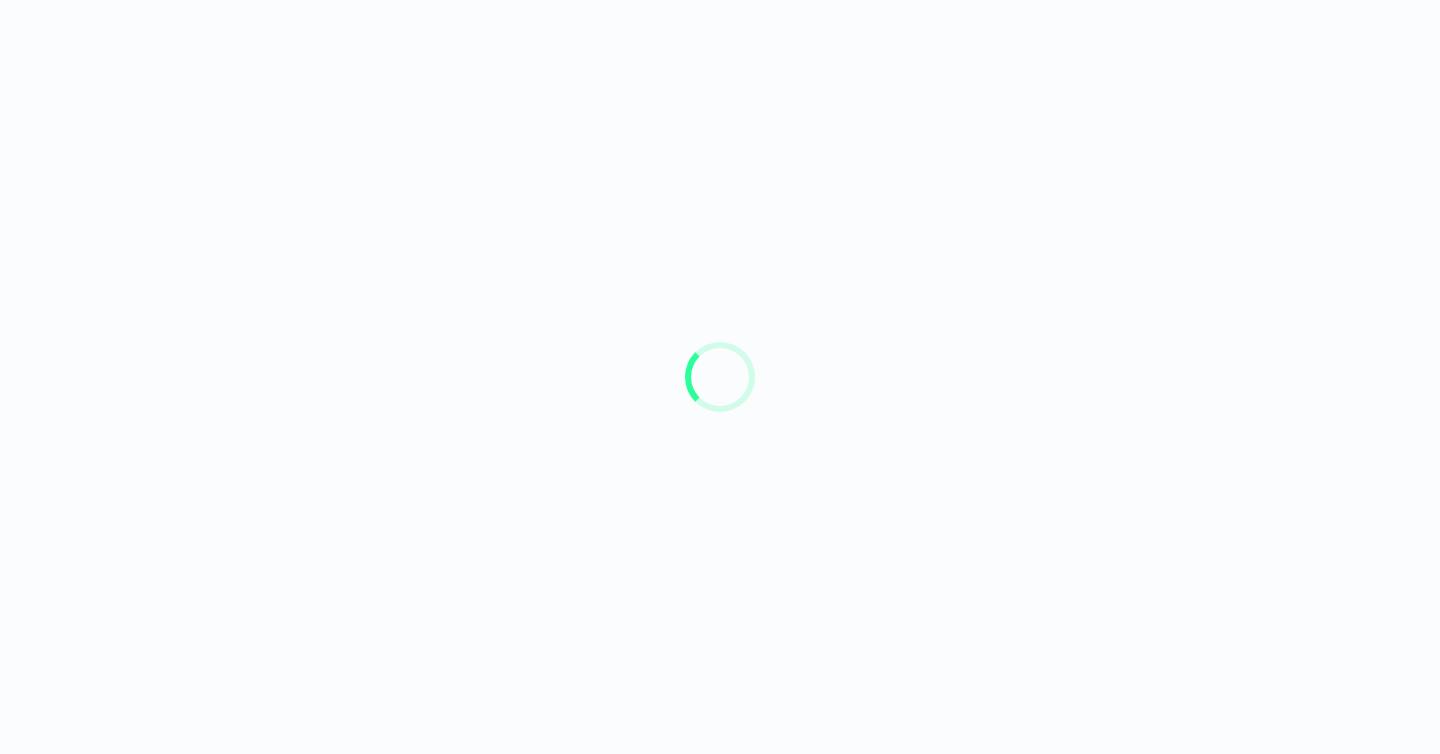 scroll, scrollTop: 0, scrollLeft: 0, axis: both 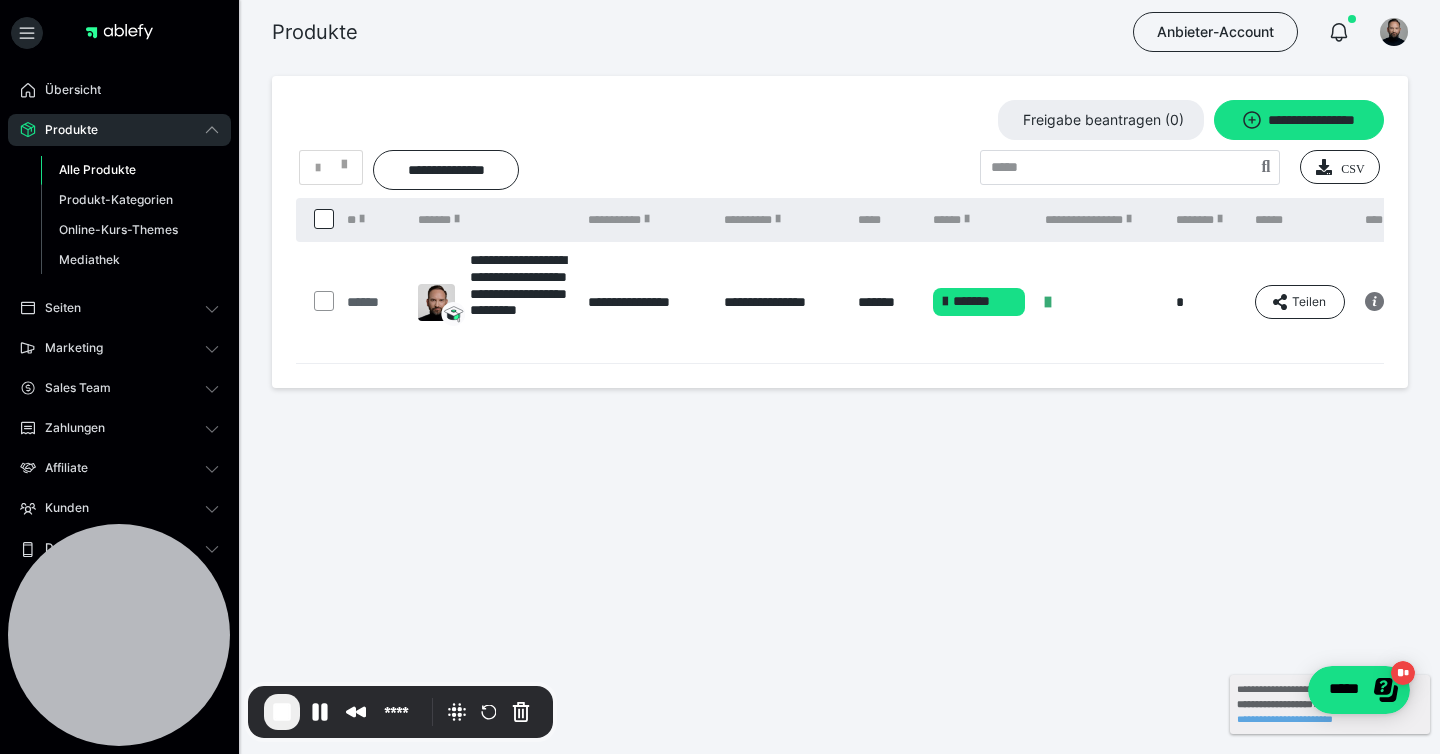 click on "******" at bounding box center [372, 302] 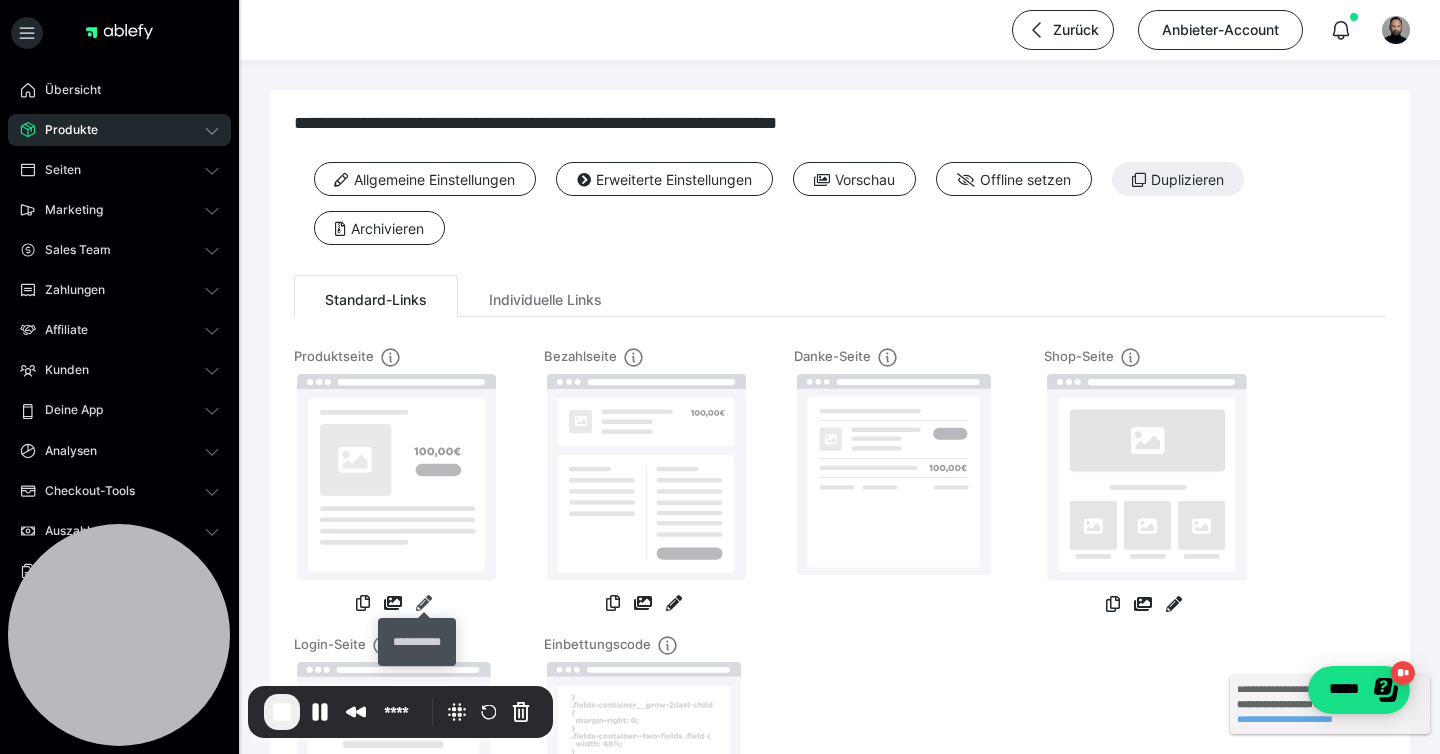 click at bounding box center [424, 603] 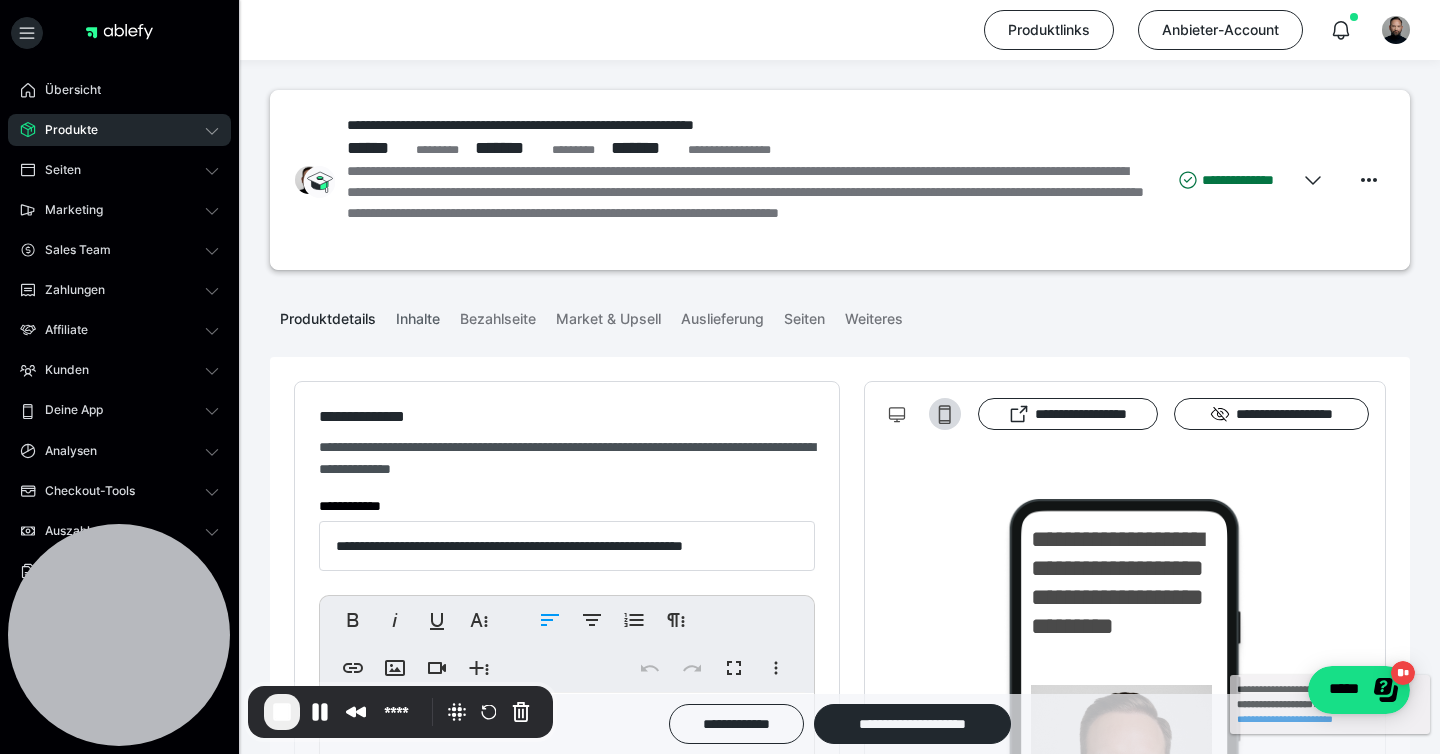 click on "Inhalte" at bounding box center [418, 315] 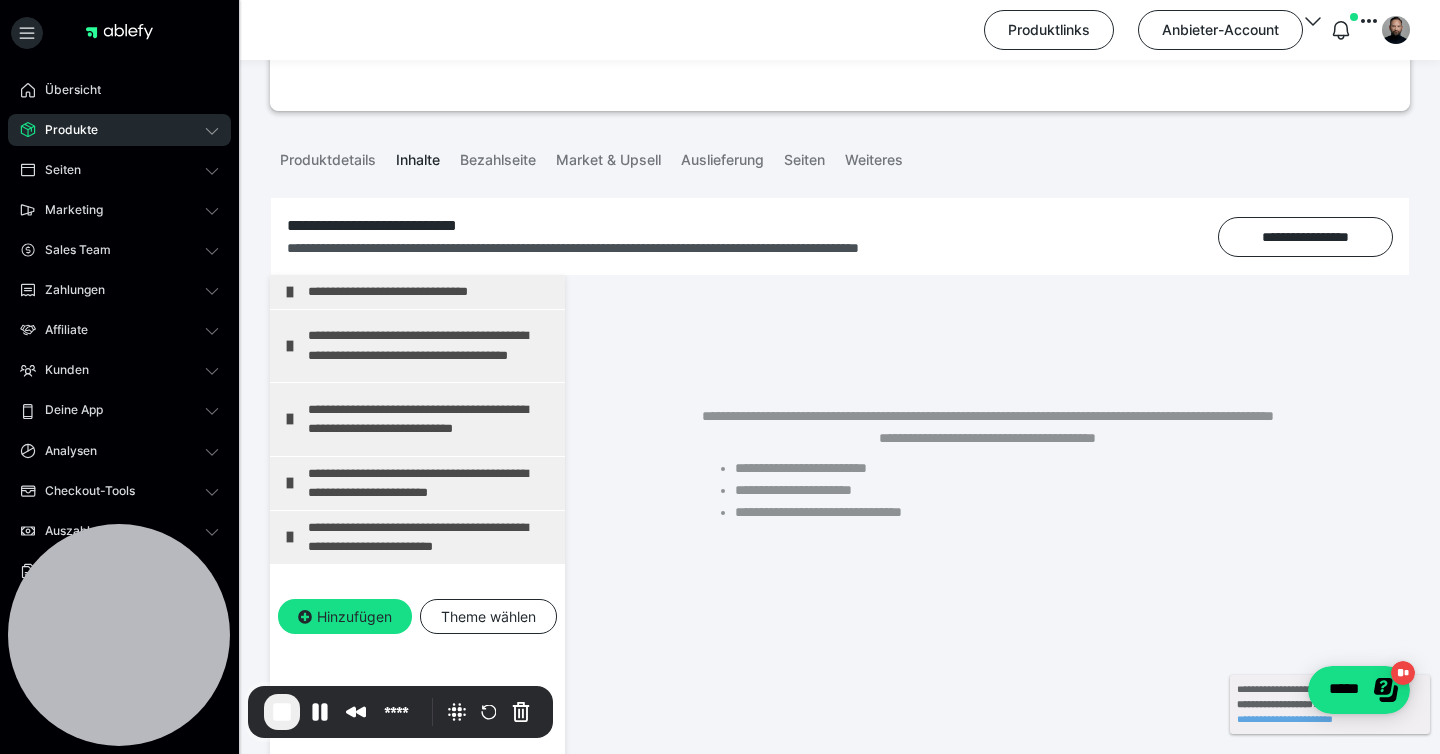scroll, scrollTop: 374, scrollLeft: 0, axis: vertical 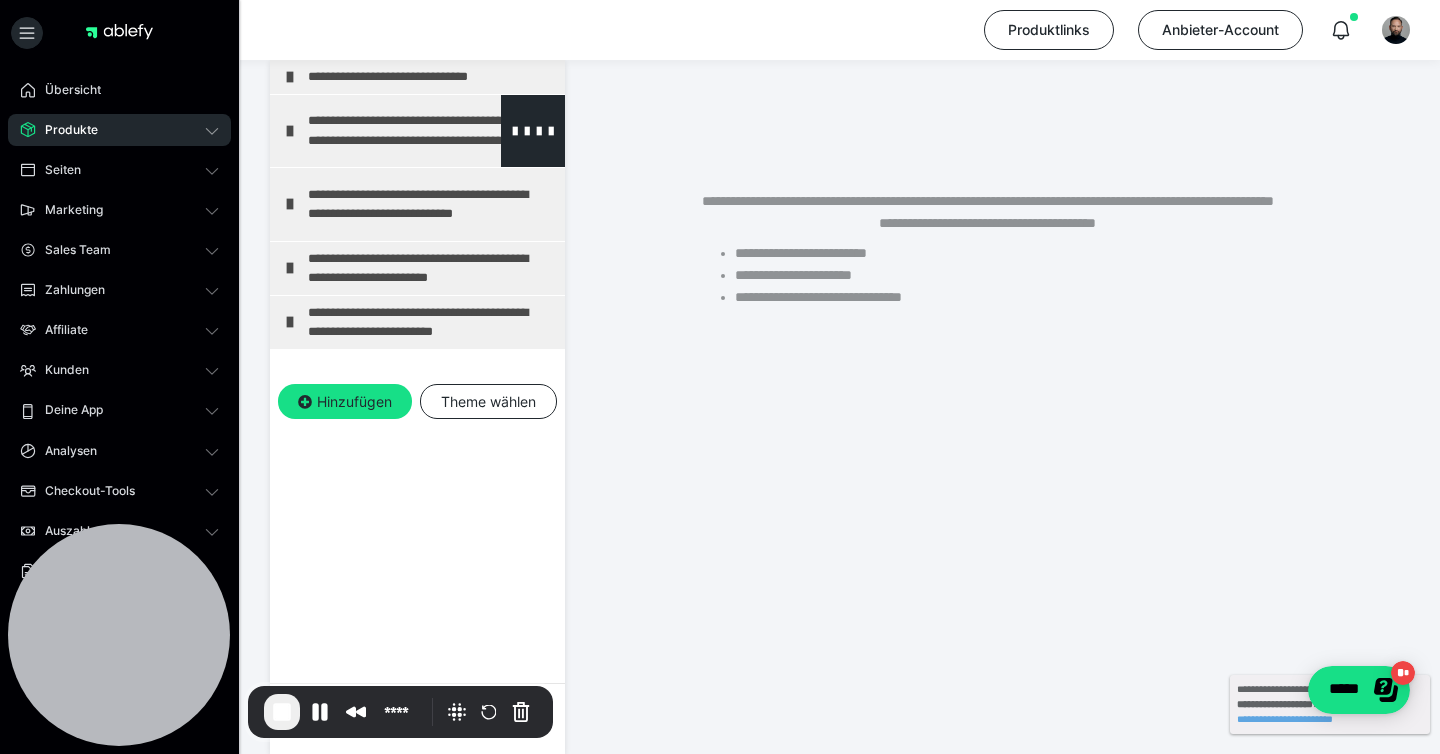 click on "**********" at bounding box center [417, 131] 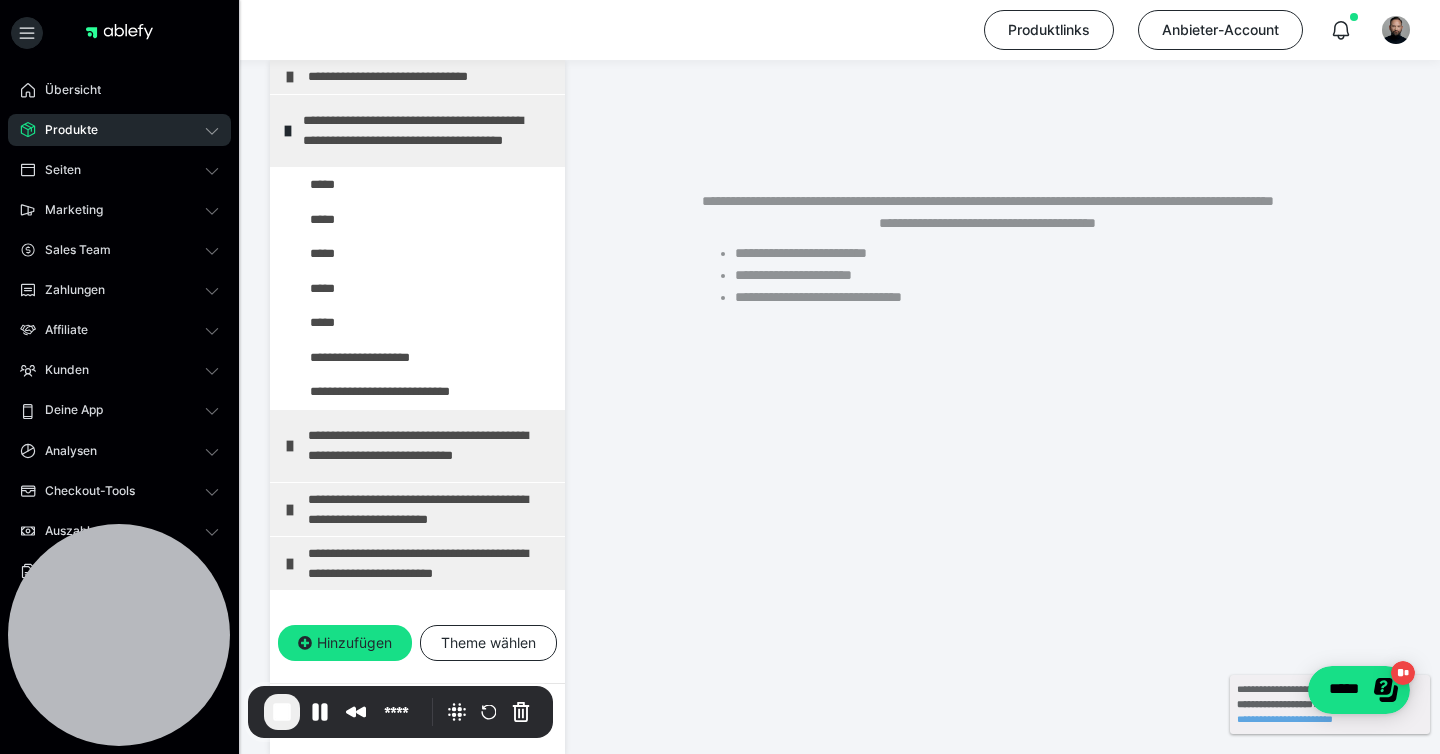 click on "**********" at bounding box center [417, 131] 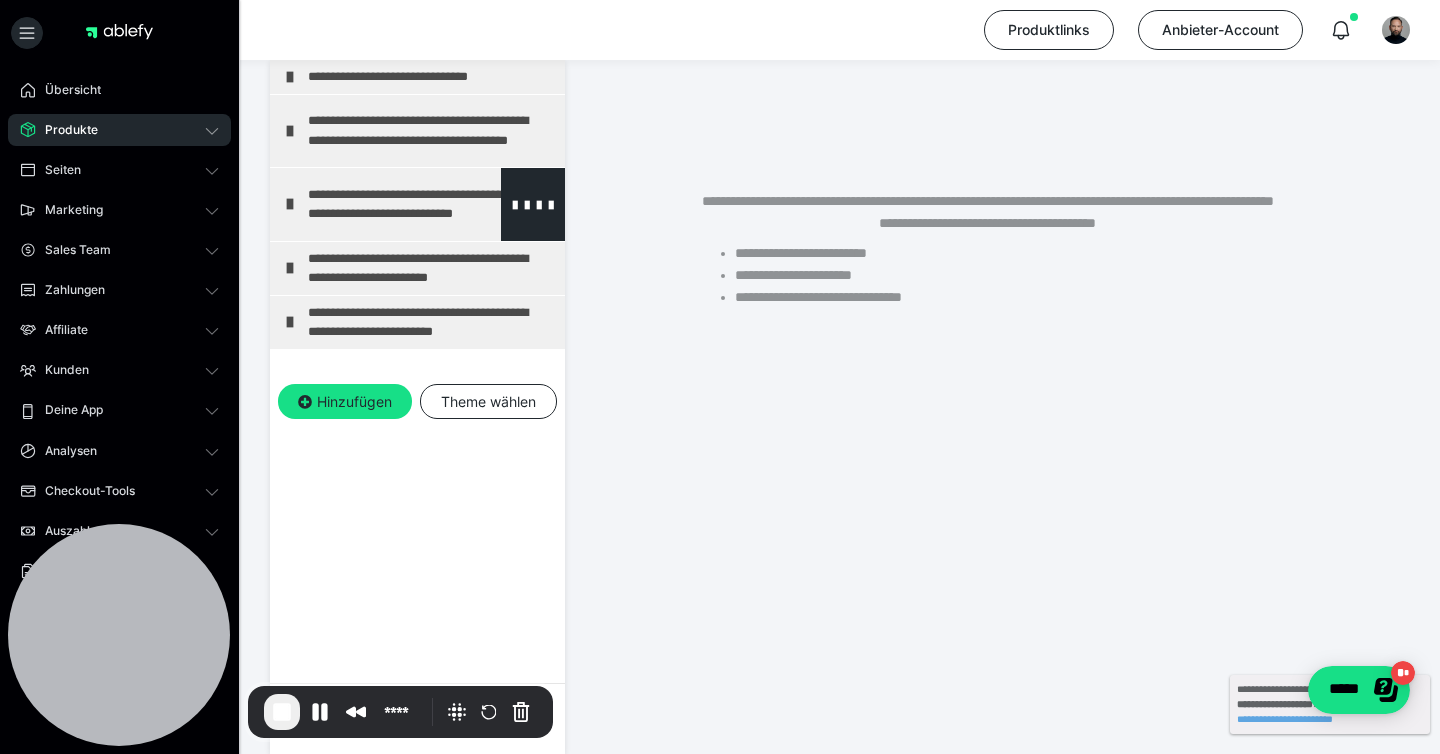 scroll, scrollTop: 0, scrollLeft: 0, axis: both 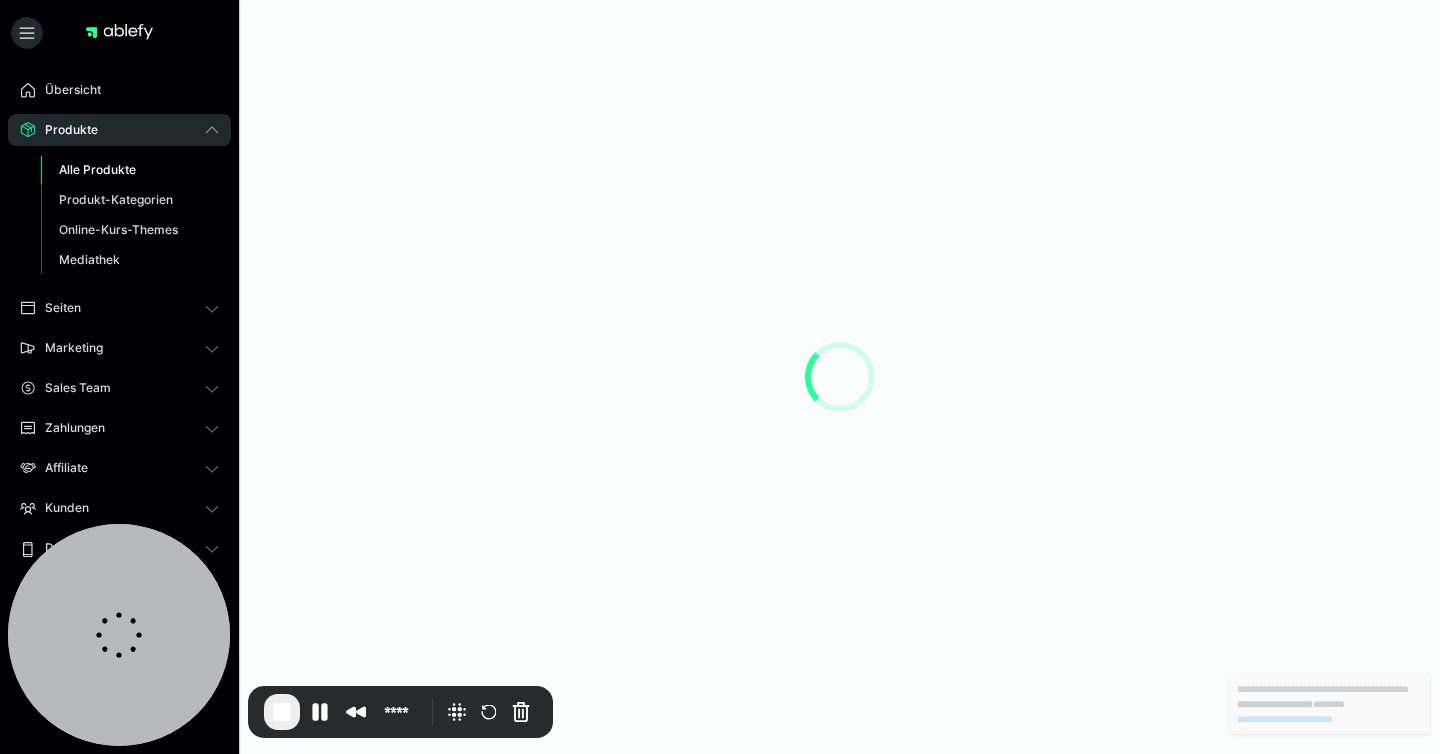 click on "Produkte" at bounding box center (119, 130) 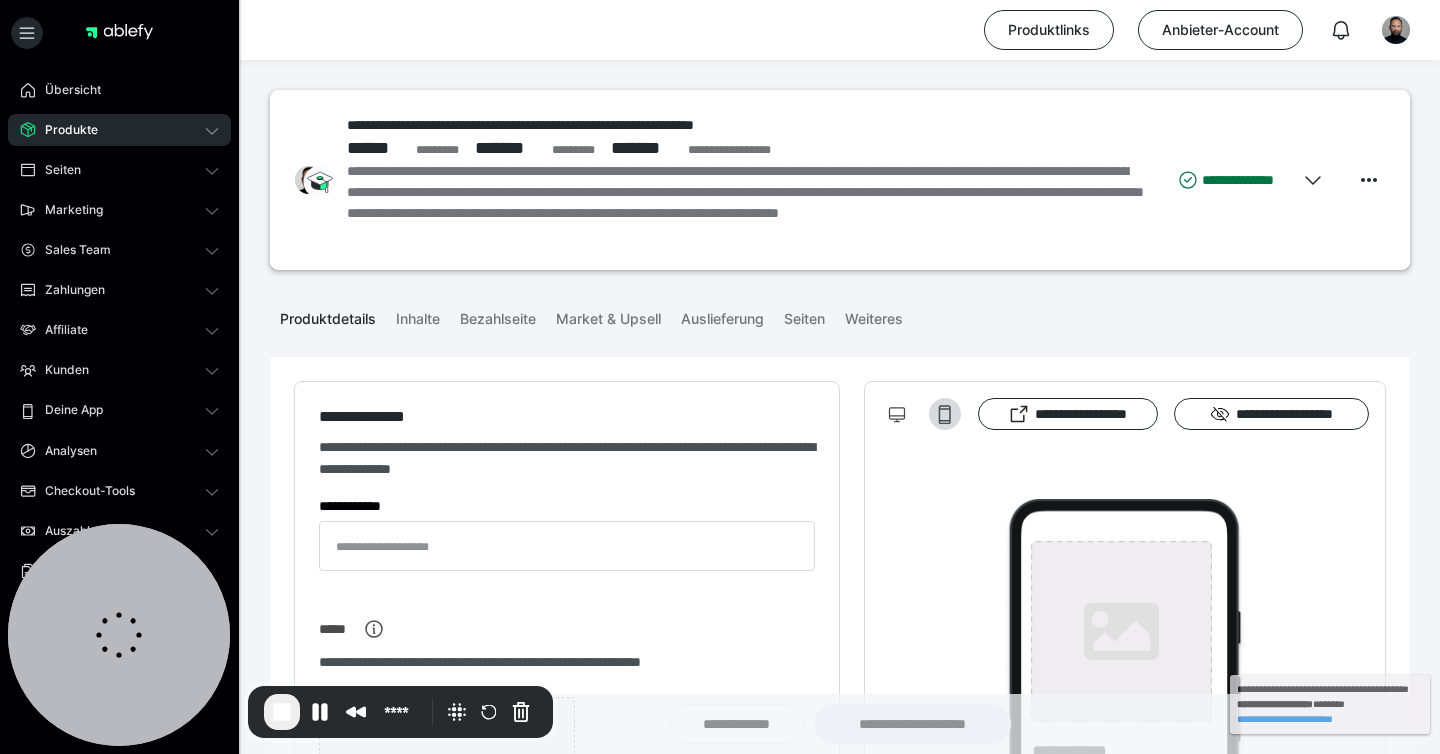 type on "**********" 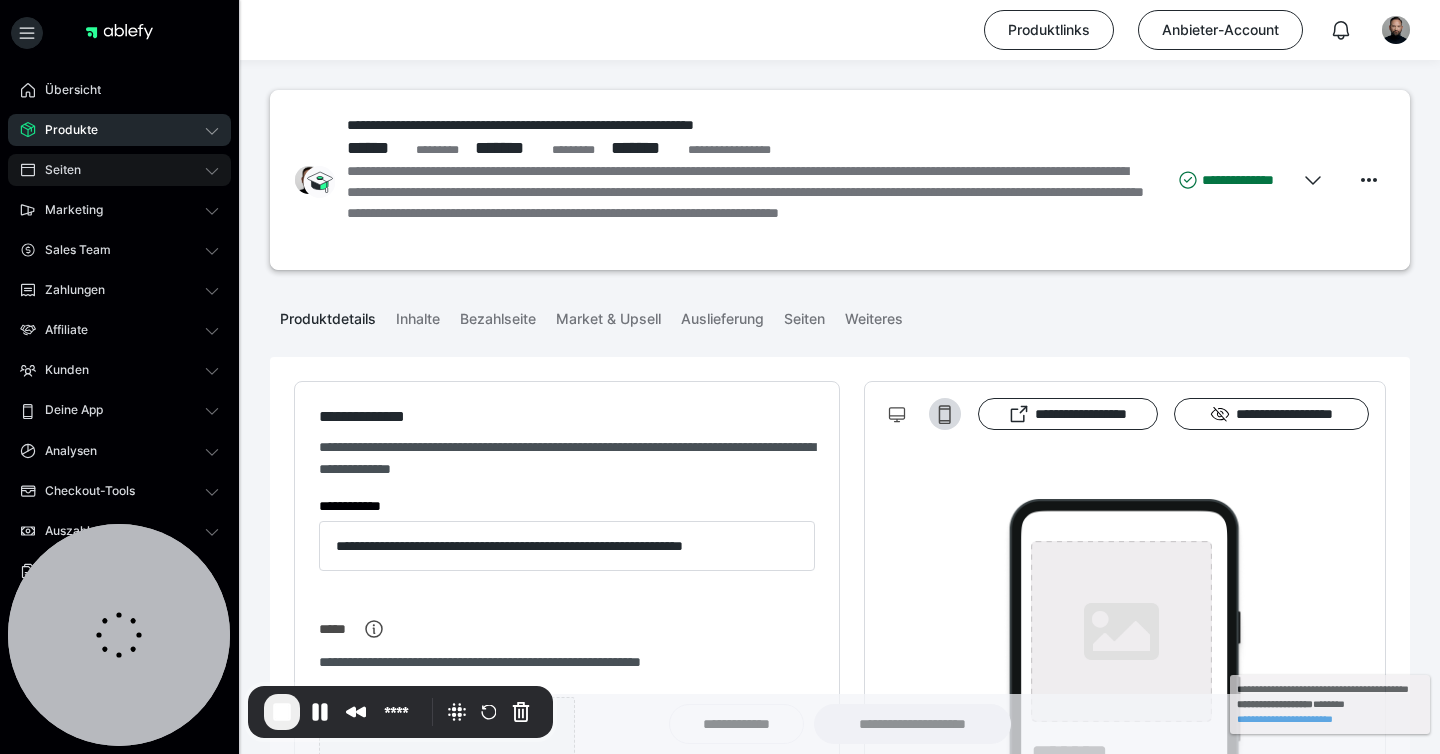 type on "**********" 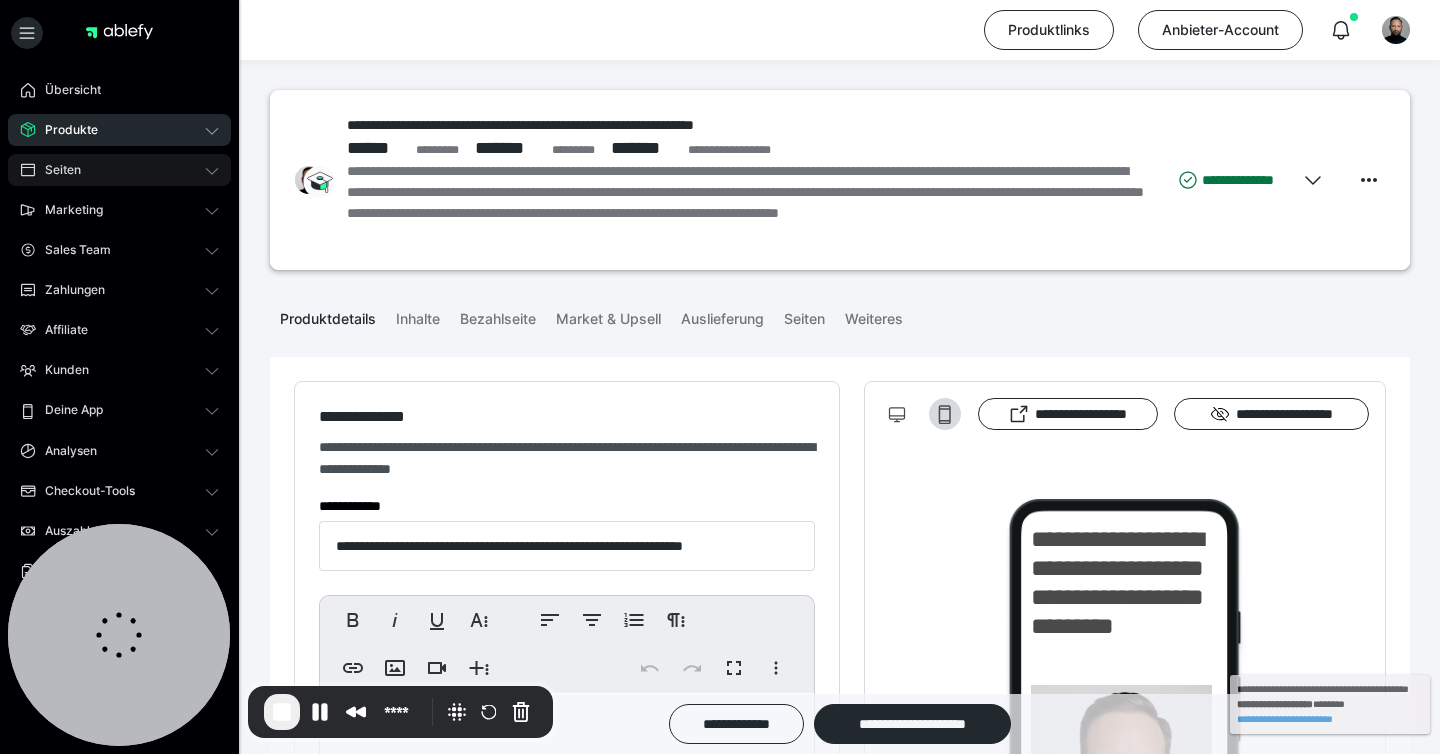 click on "Seiten" at bounding box center (119, 170) 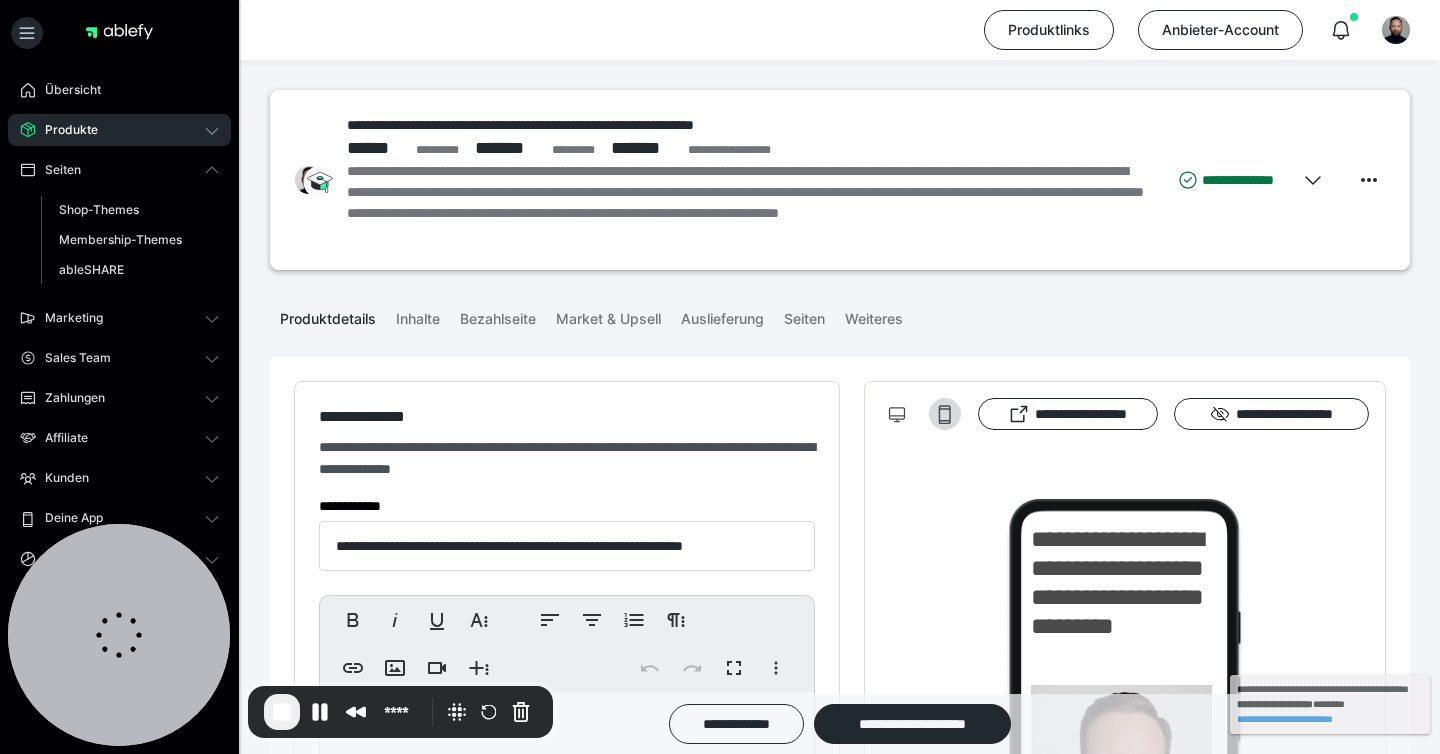 click on "Produkte" at bounding box center (119, 130) 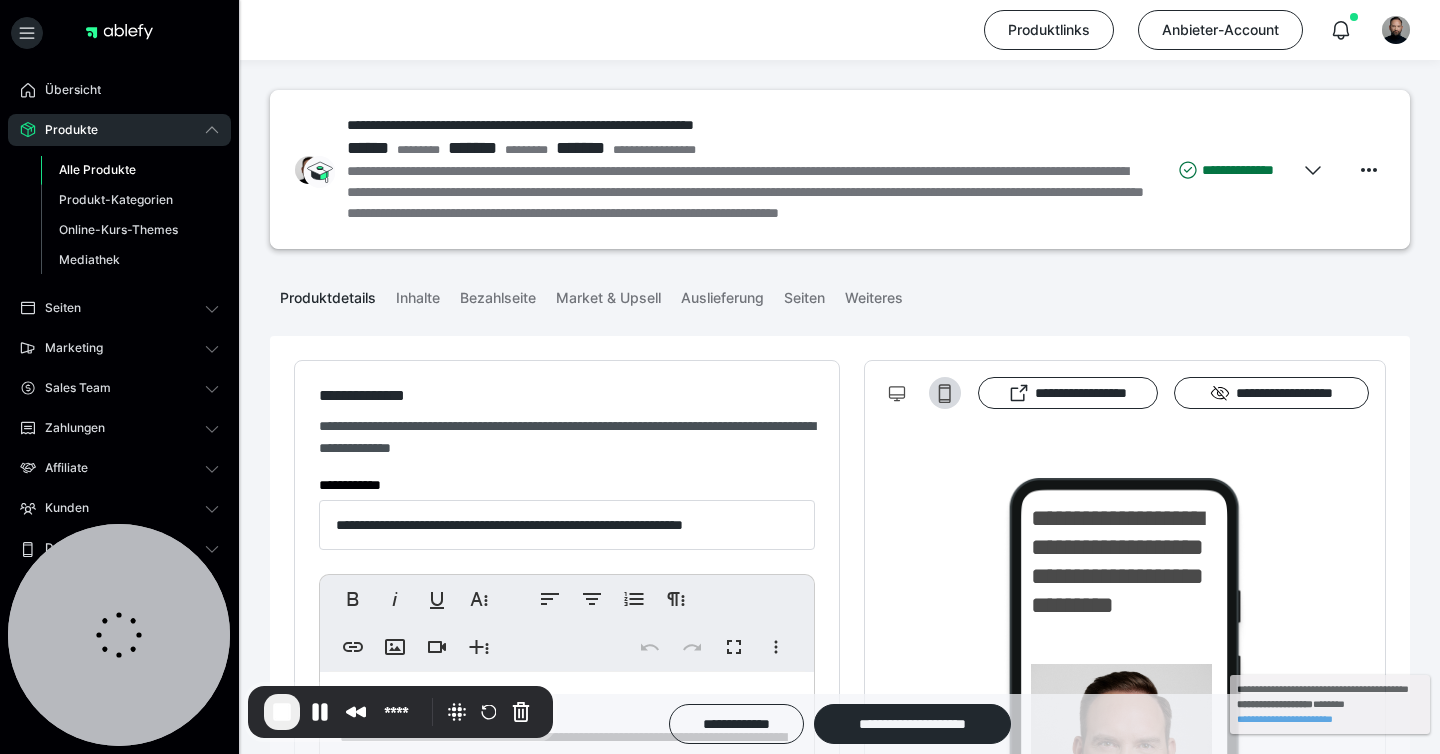 click on "Alle Produkte" at bounding box center (97, 169) 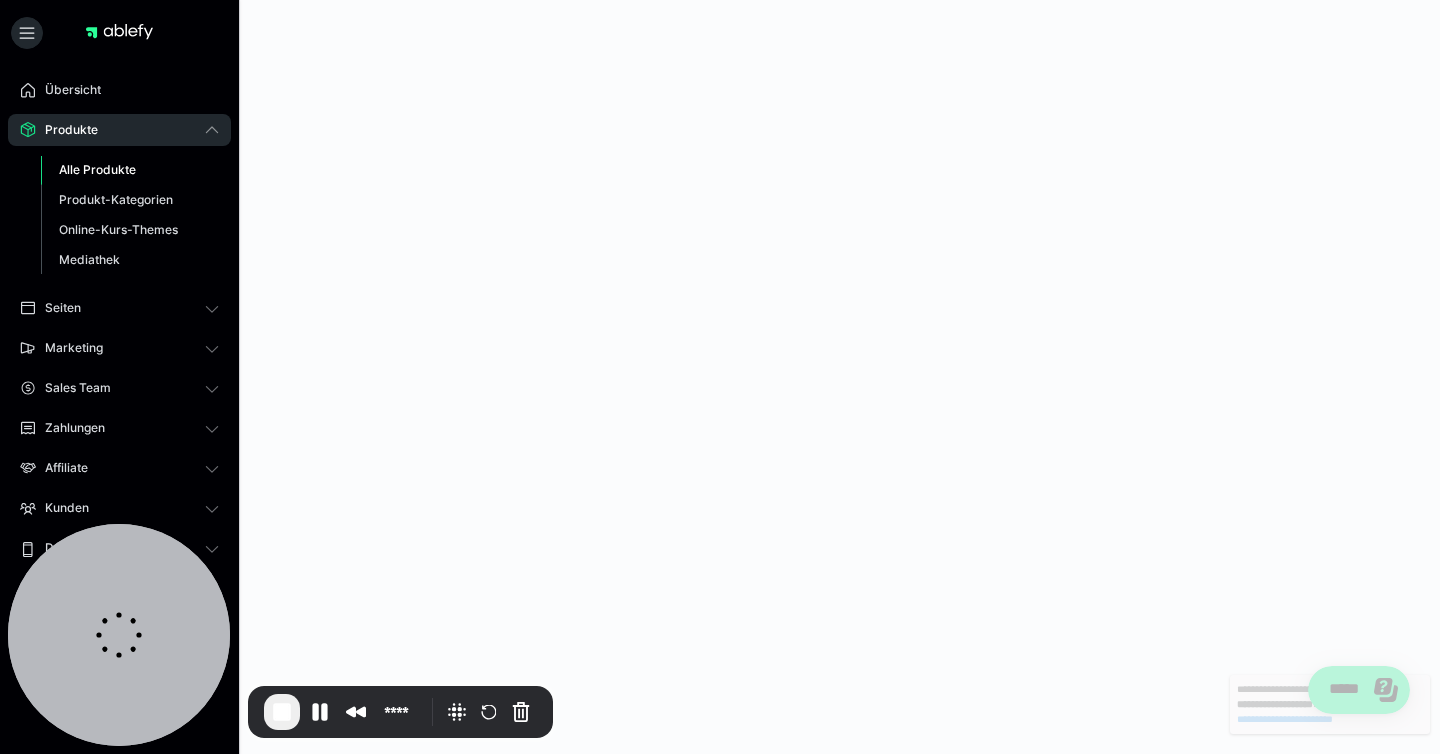 scroll, scrollTop: 0, scrollLeft: 0, axis: both 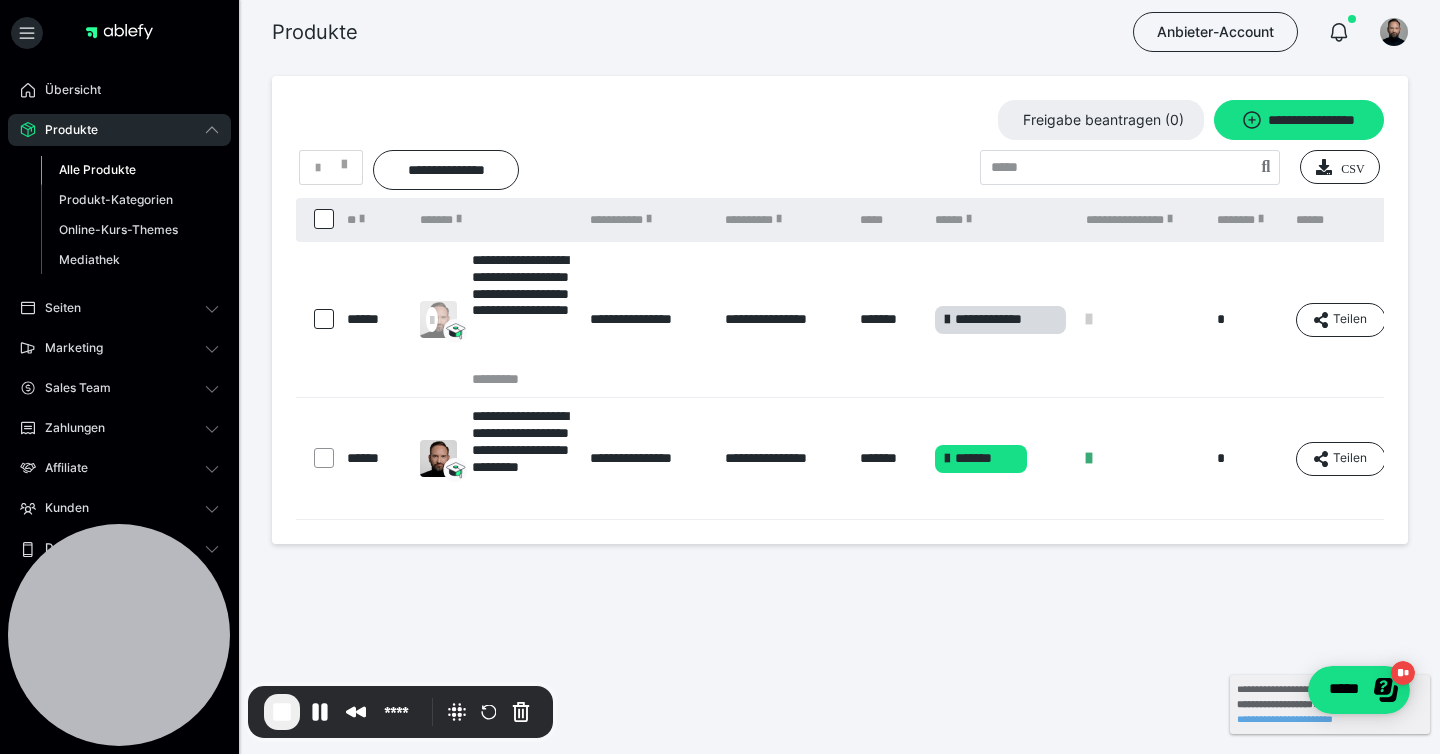 click on "******" at bounding box center [373, 320] 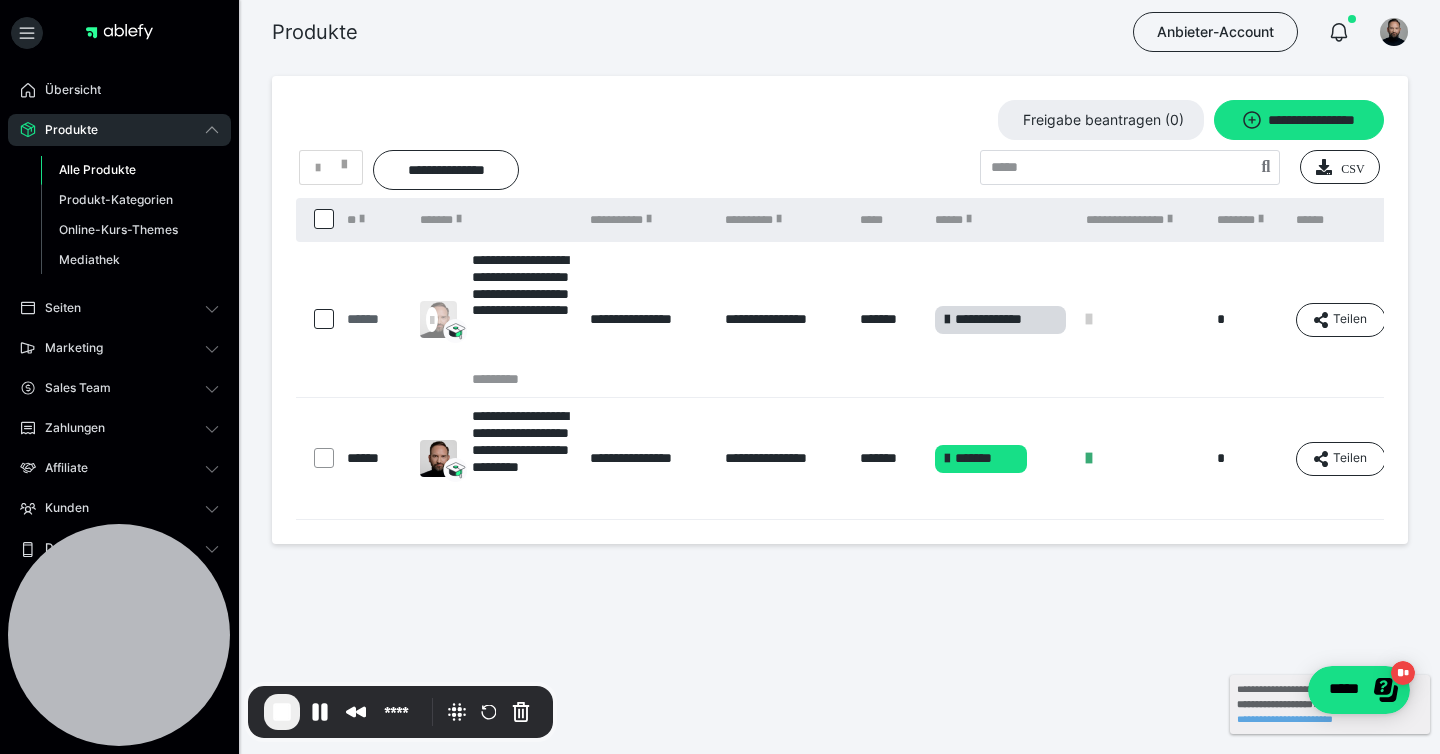 click on "******" at bounding box center [373, 319] 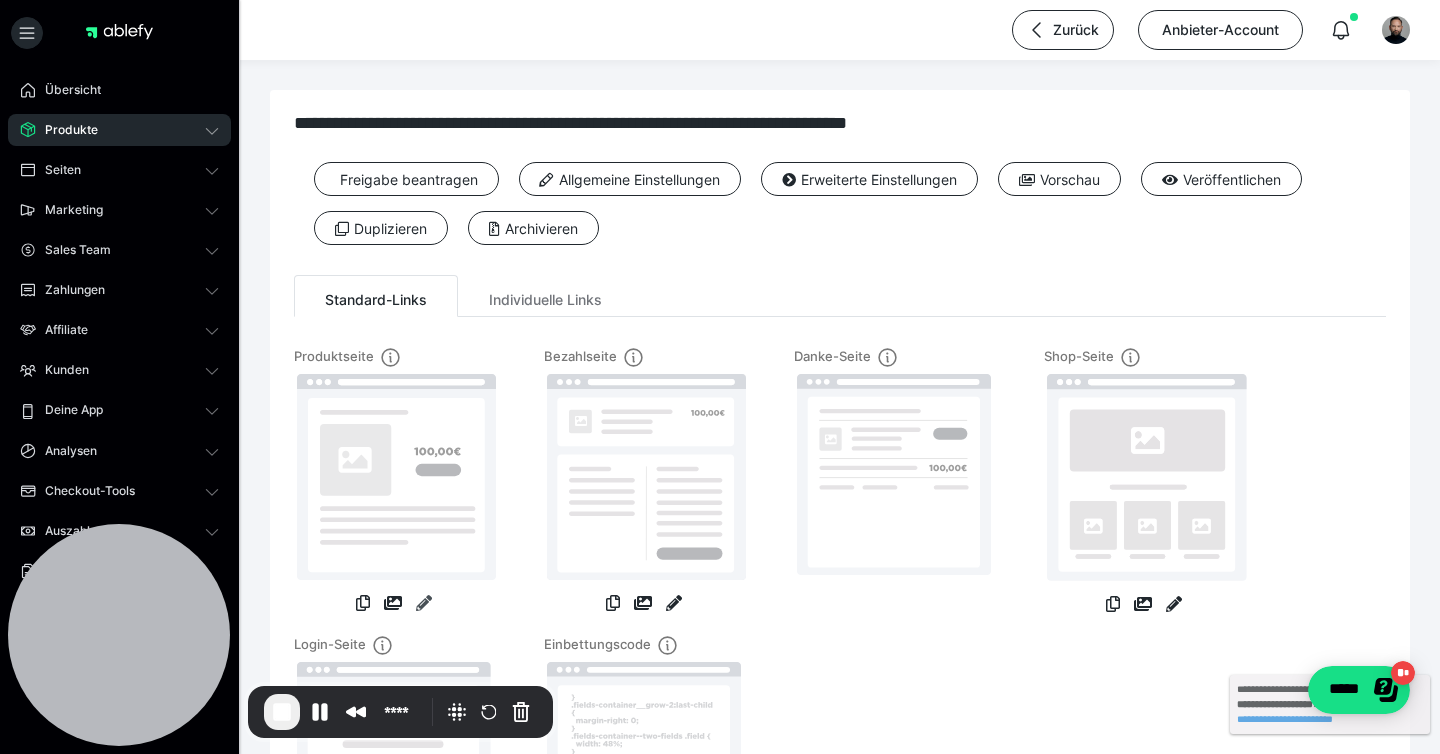 click at bounding box center (424, 603) 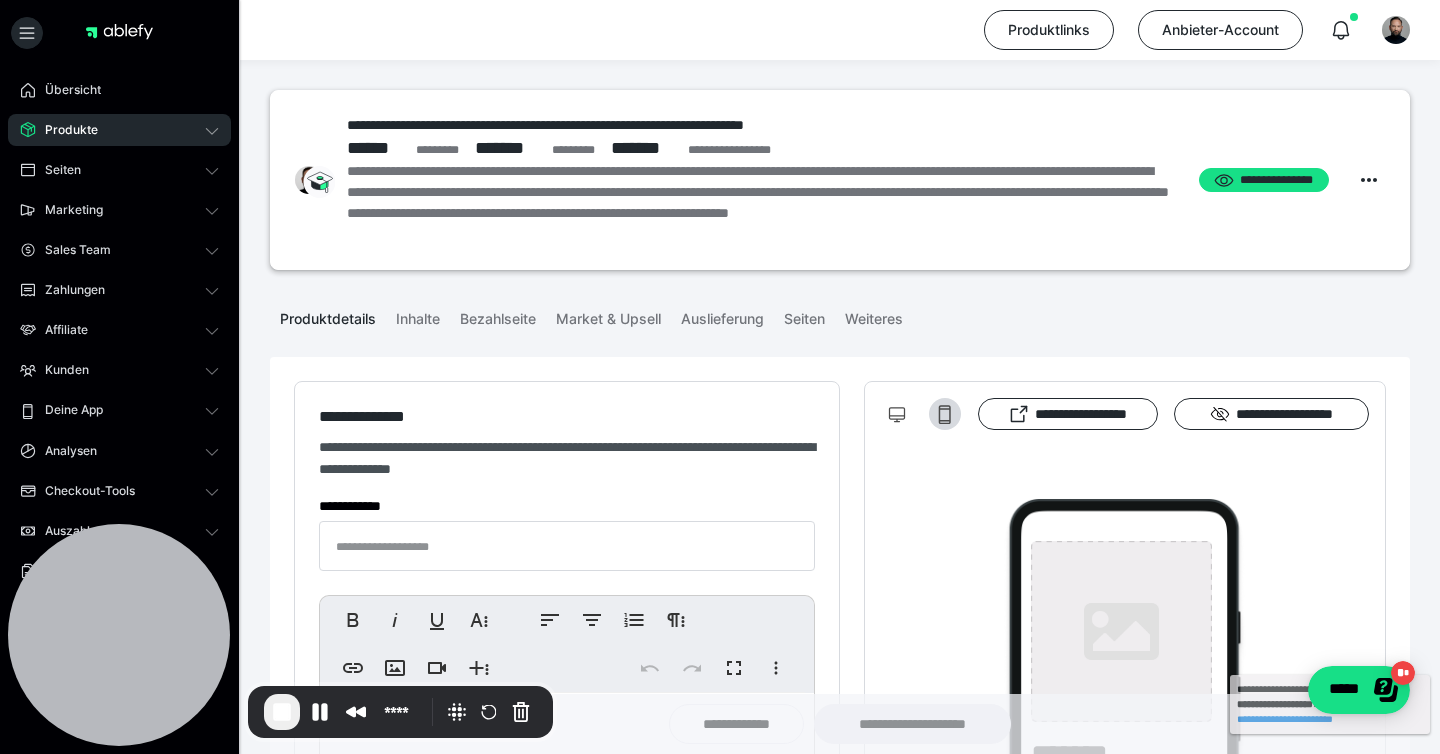 type on "**********" 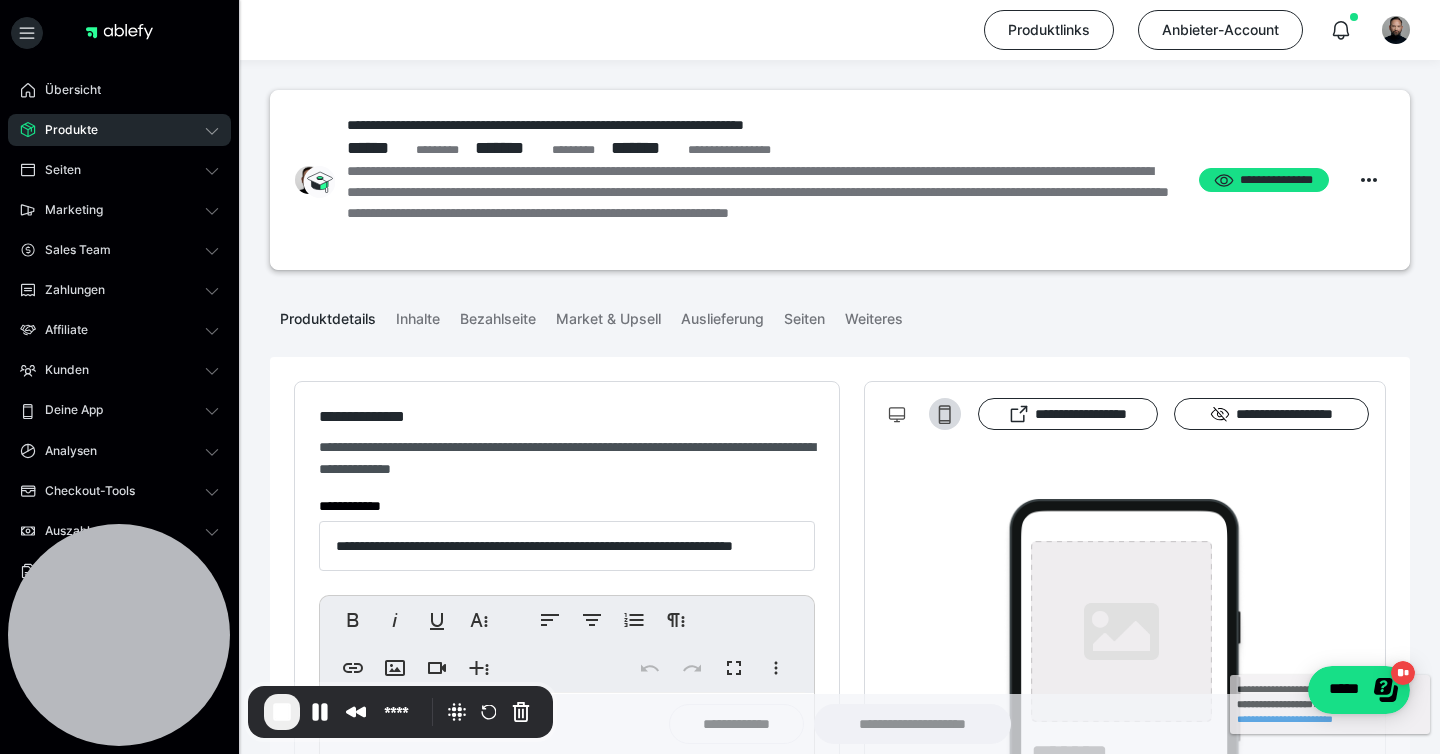 type on "**********" 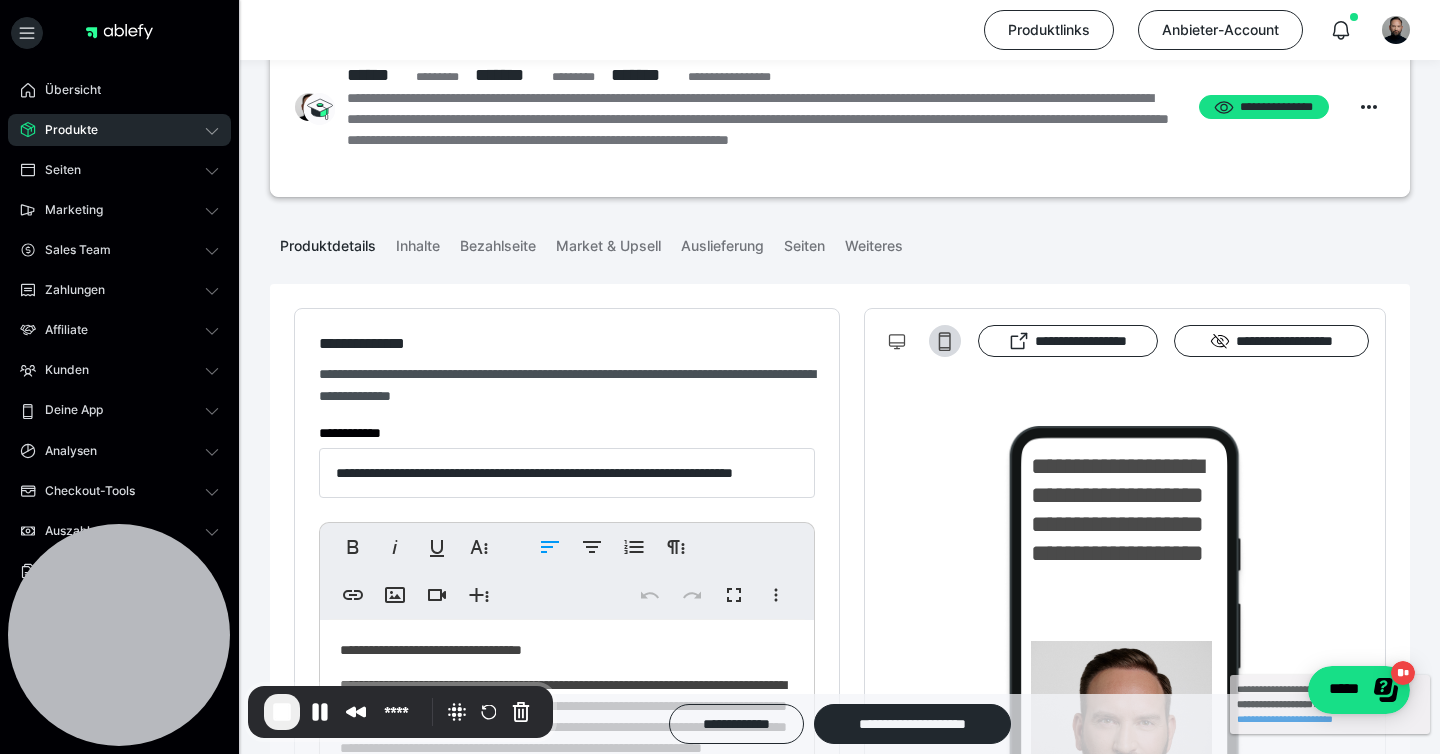 scroll, scrollTop: 78, scrollLeft: 0, axis: vertical 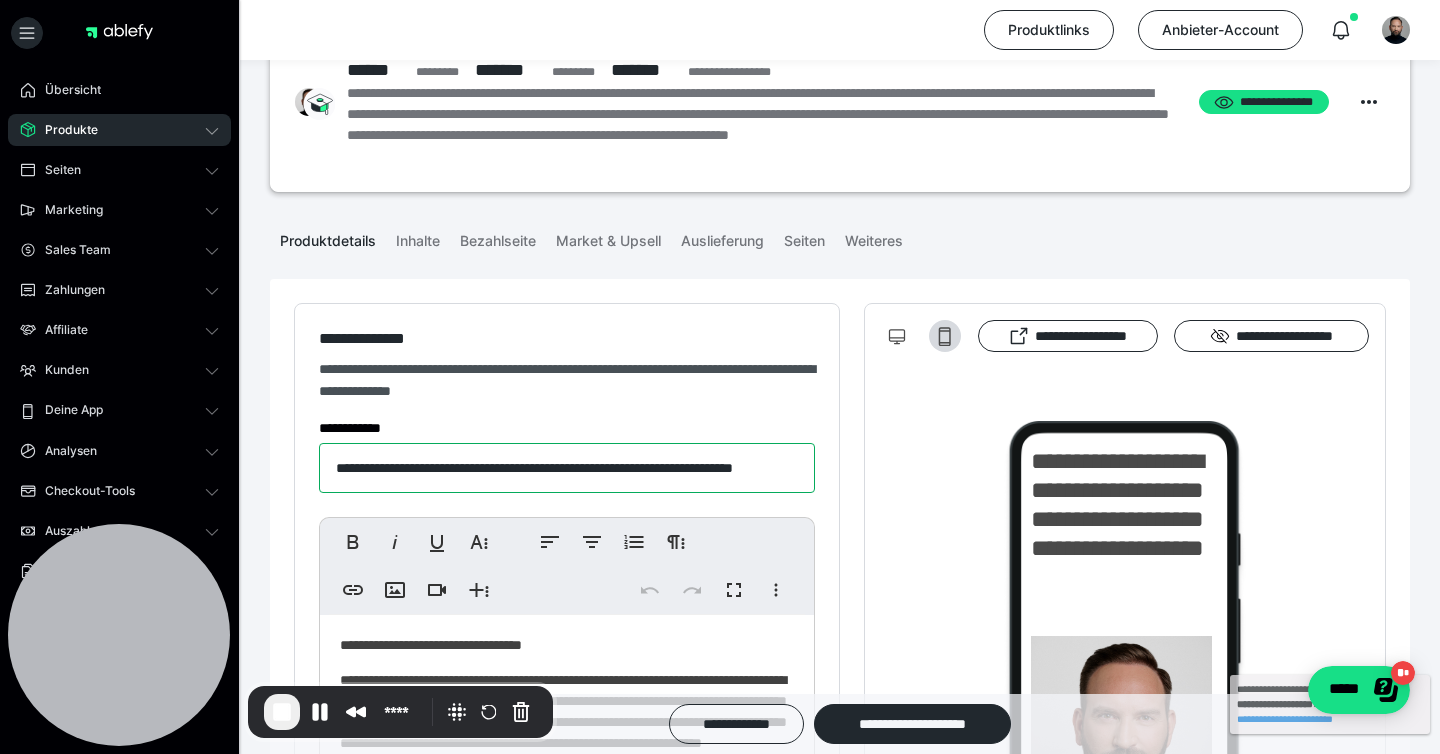 drag, startPoint x: 404, startPoint y: 469, endPoint x: 263, endPoint y: 471, distance: 141.01419 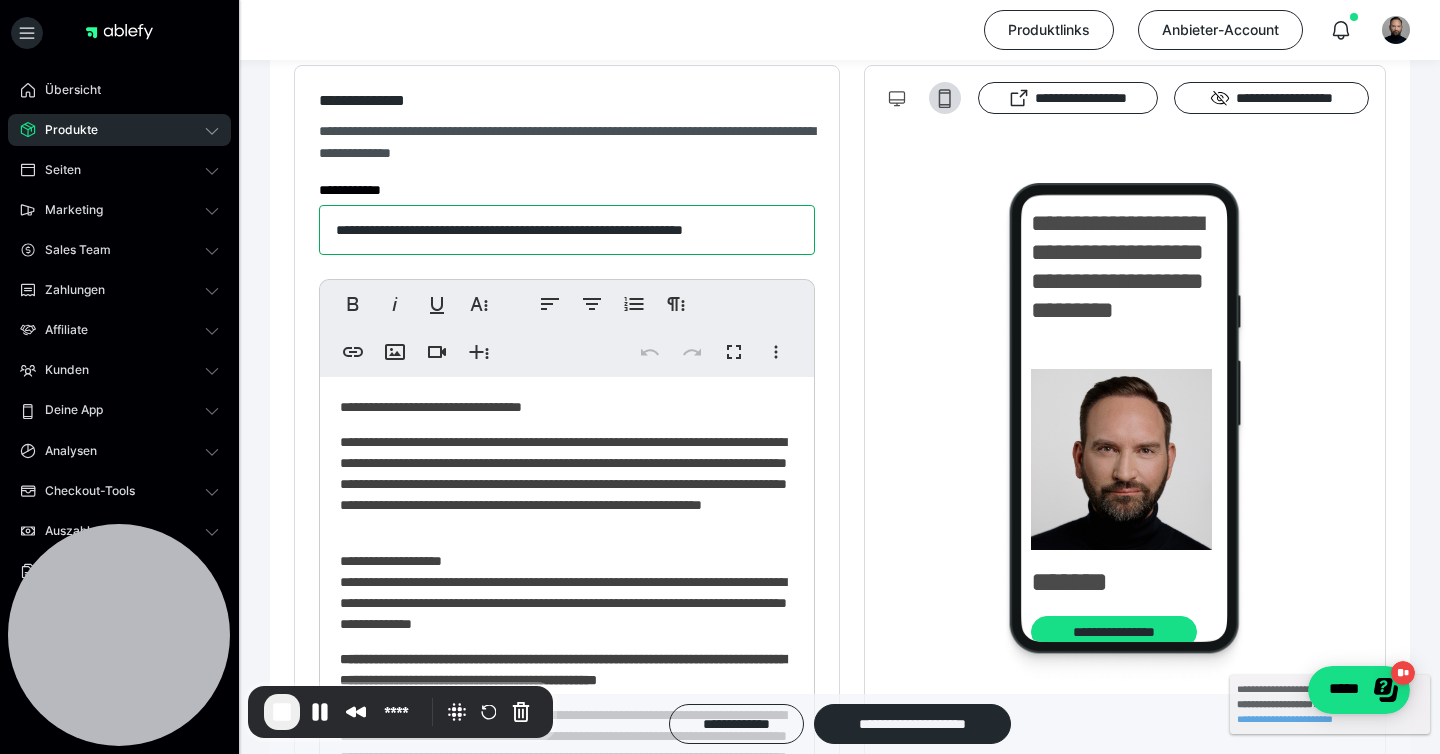 scroll, scrollTop: 331, scrollLeft: 0, axis: vertical 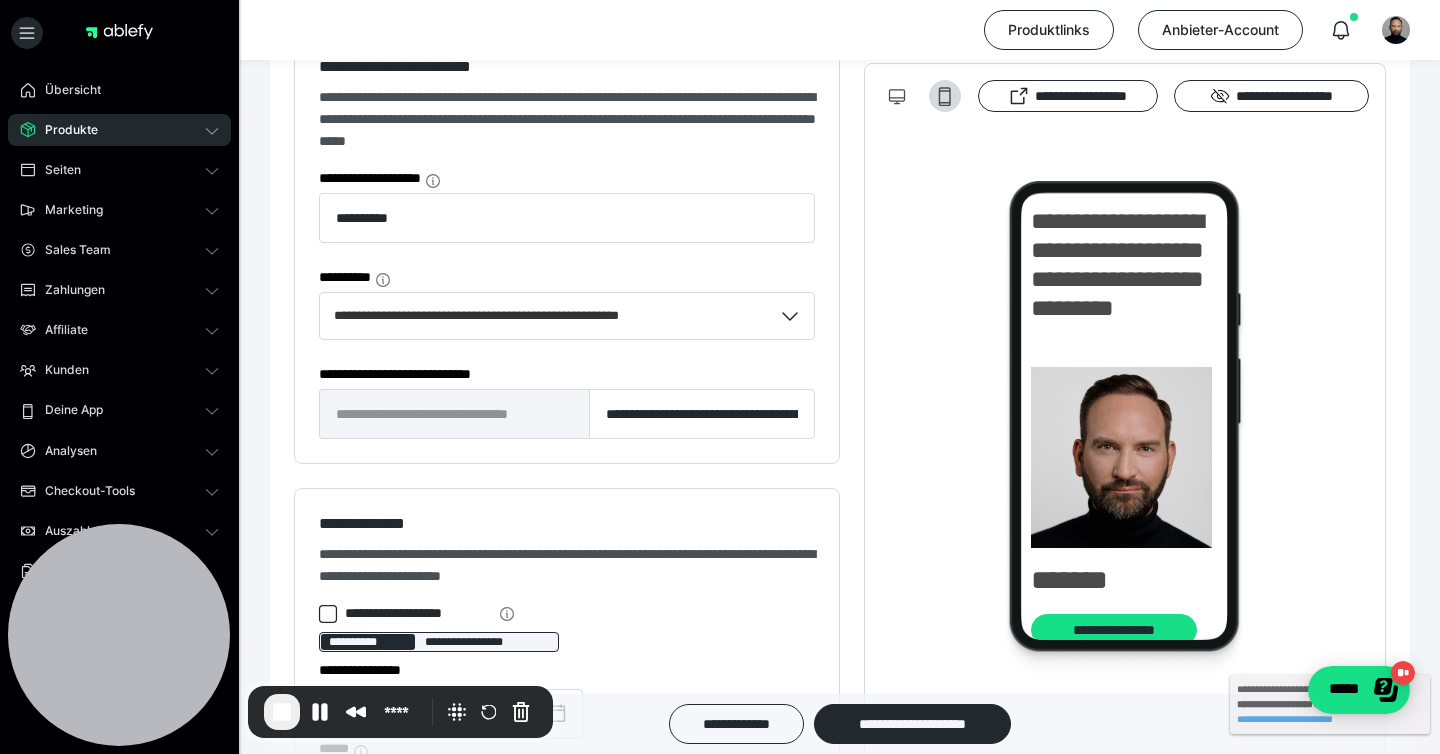 type on "**********" 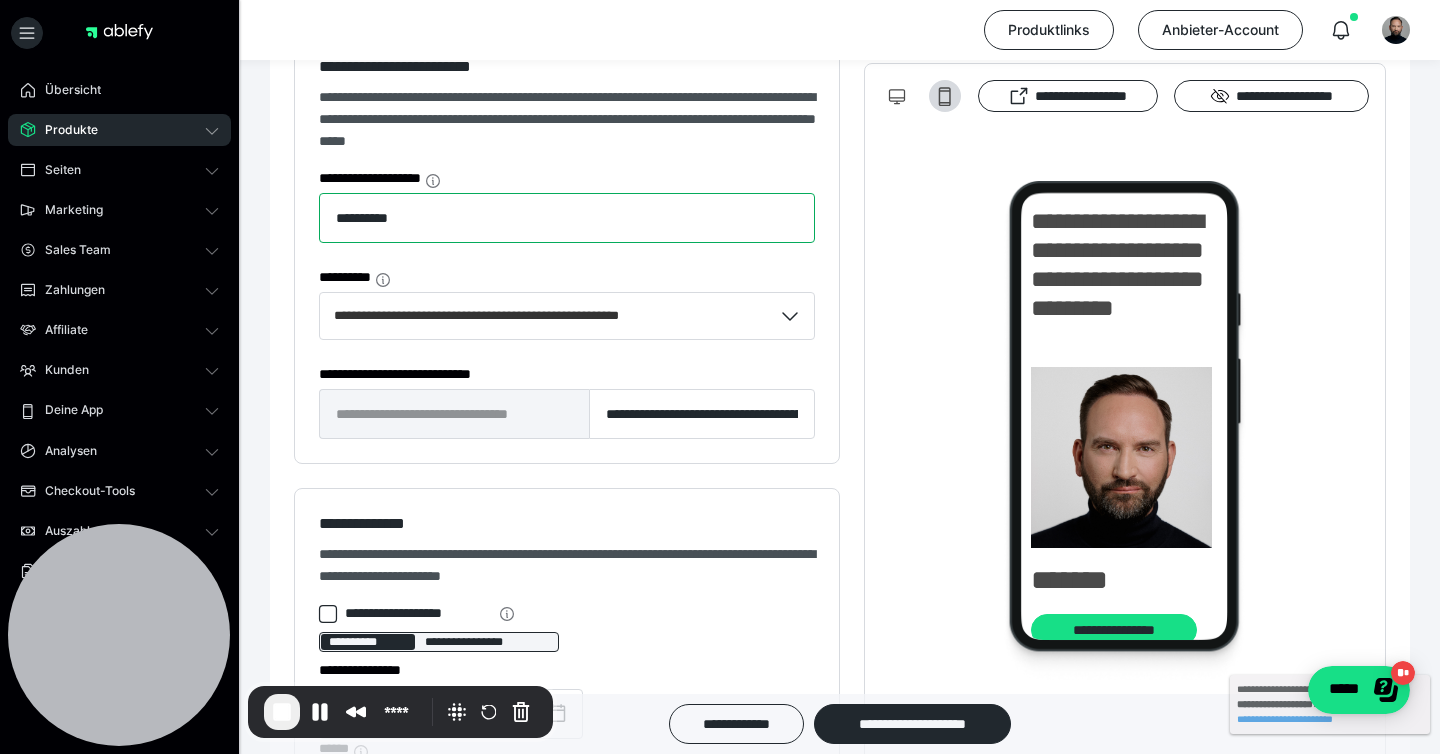 click on "*********" at bounding box center [567, 218] 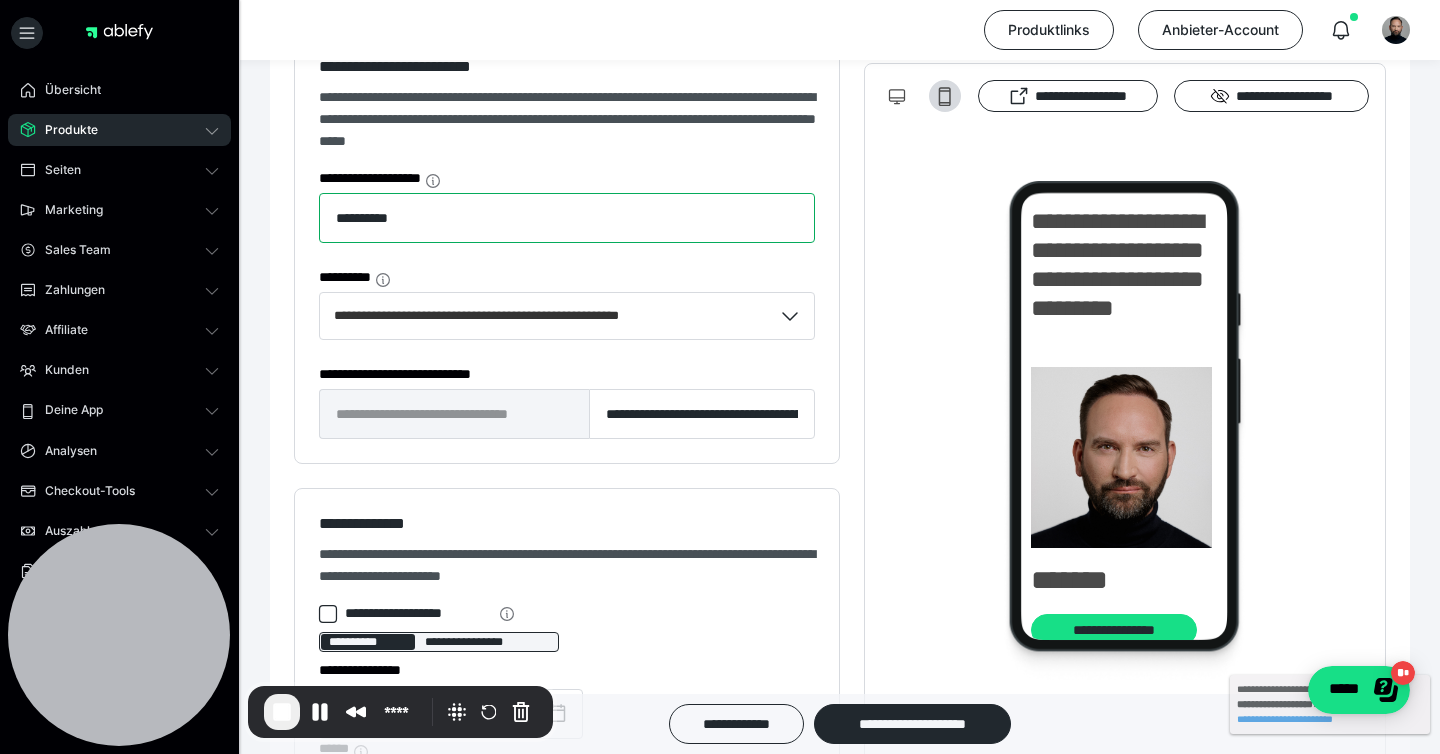type on "**********" 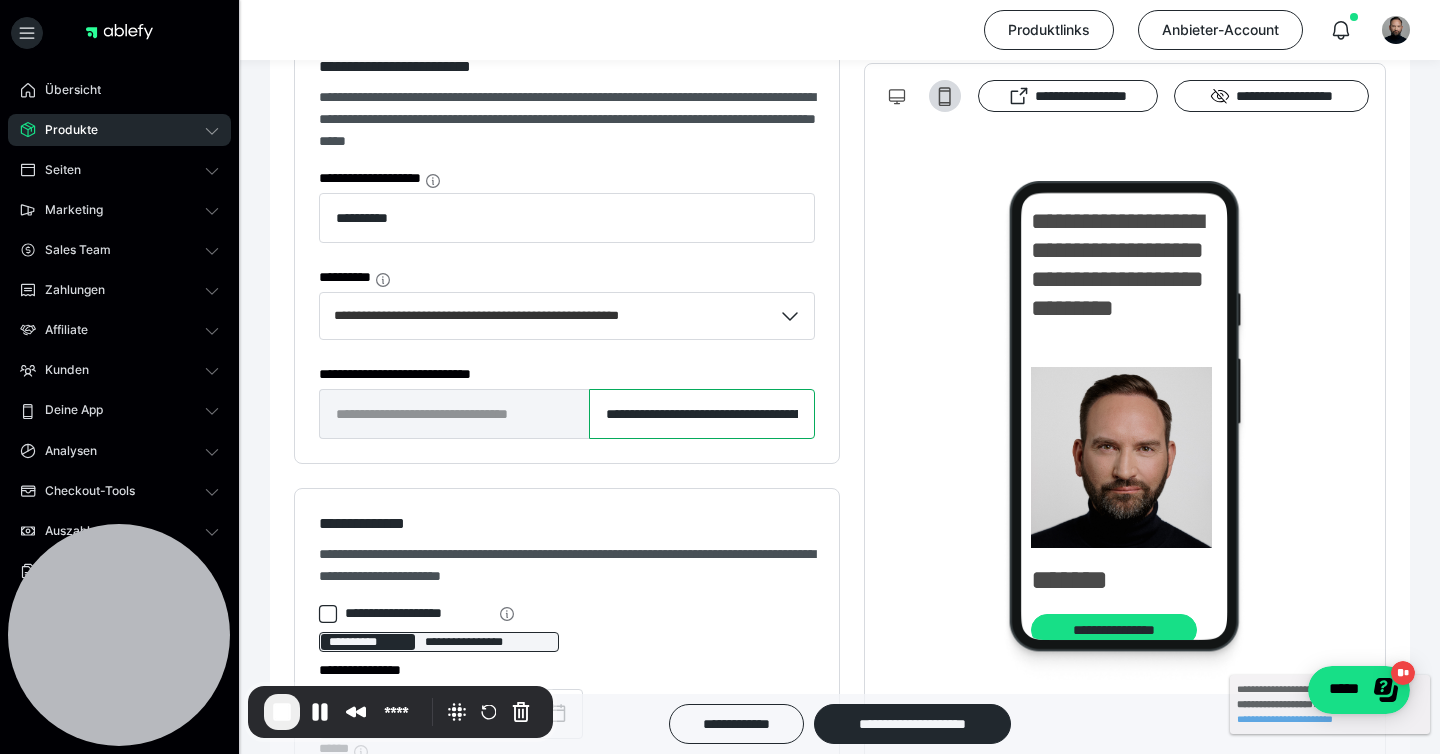drag, startPoint x: 680, startPoint y: 415, endPoint x: 554, endPoint y: 403, distance: 126.57014 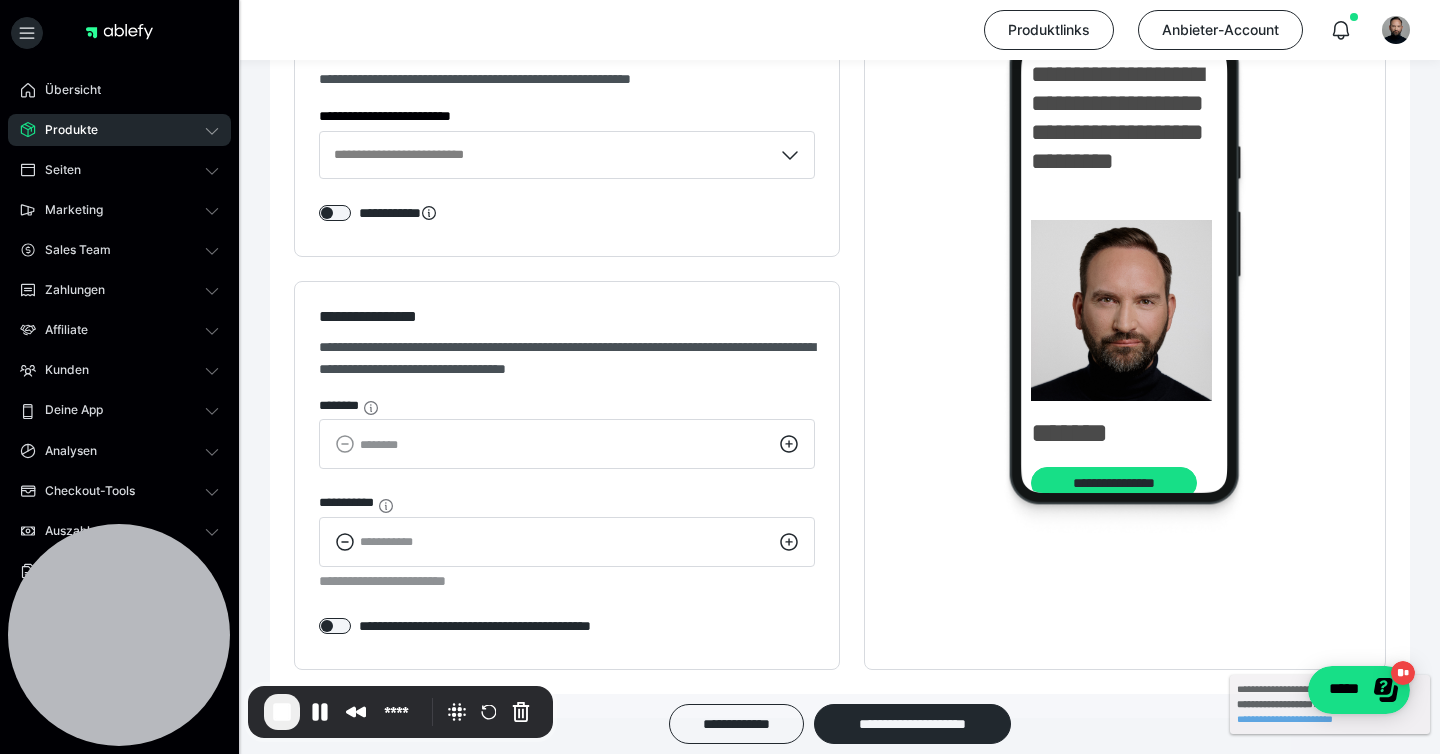 scroll, scrollTop: 2710, scrollLeft: 0, axis: vertical 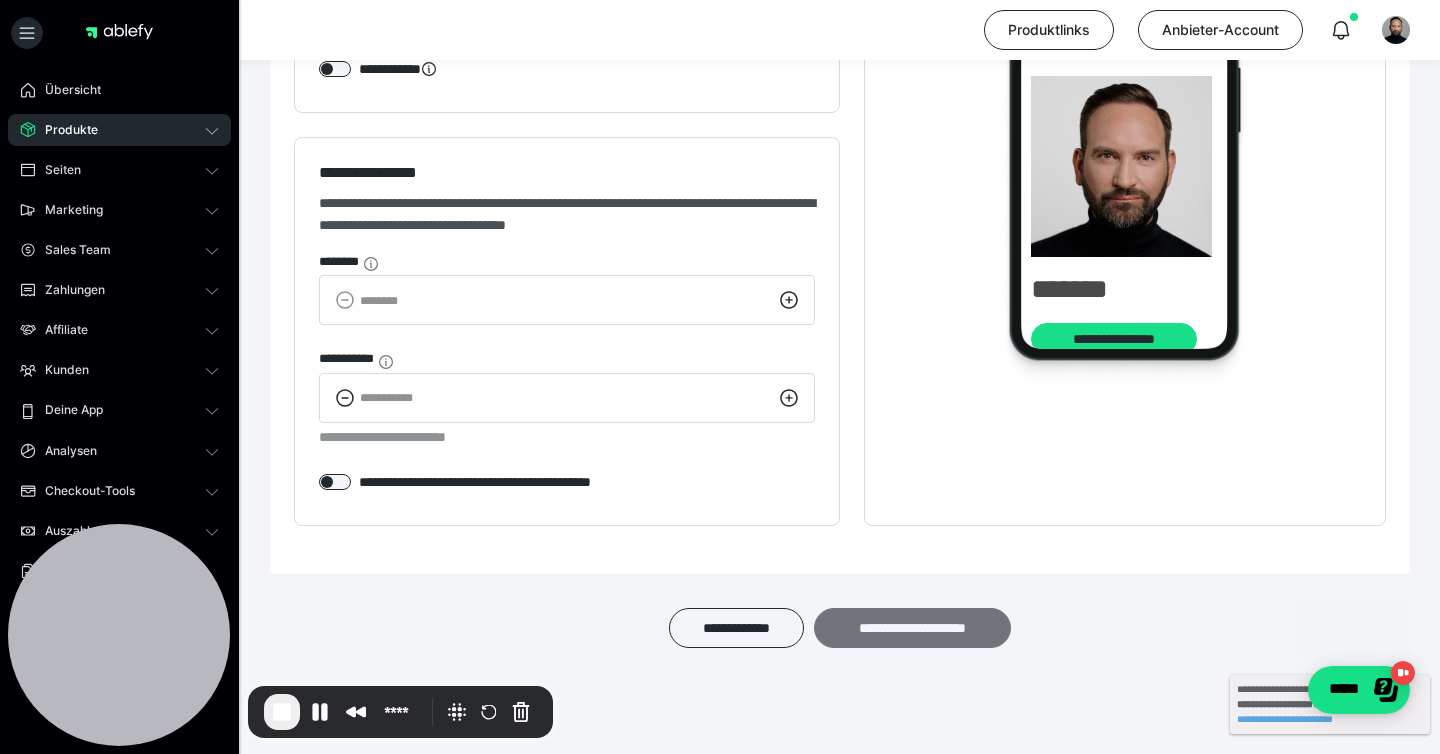 type on "**********" 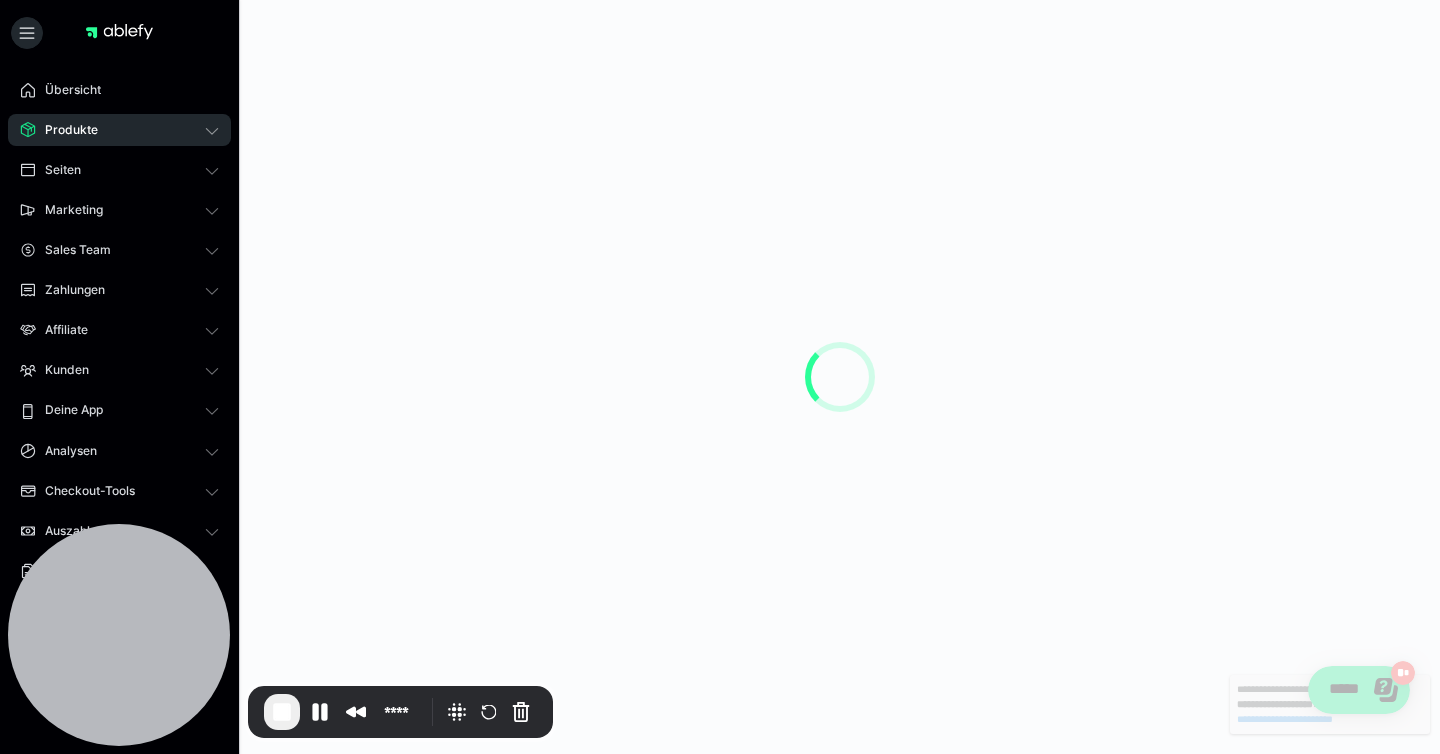 scroll, scrollTop: 0, scrollLeft: 0, axis: both 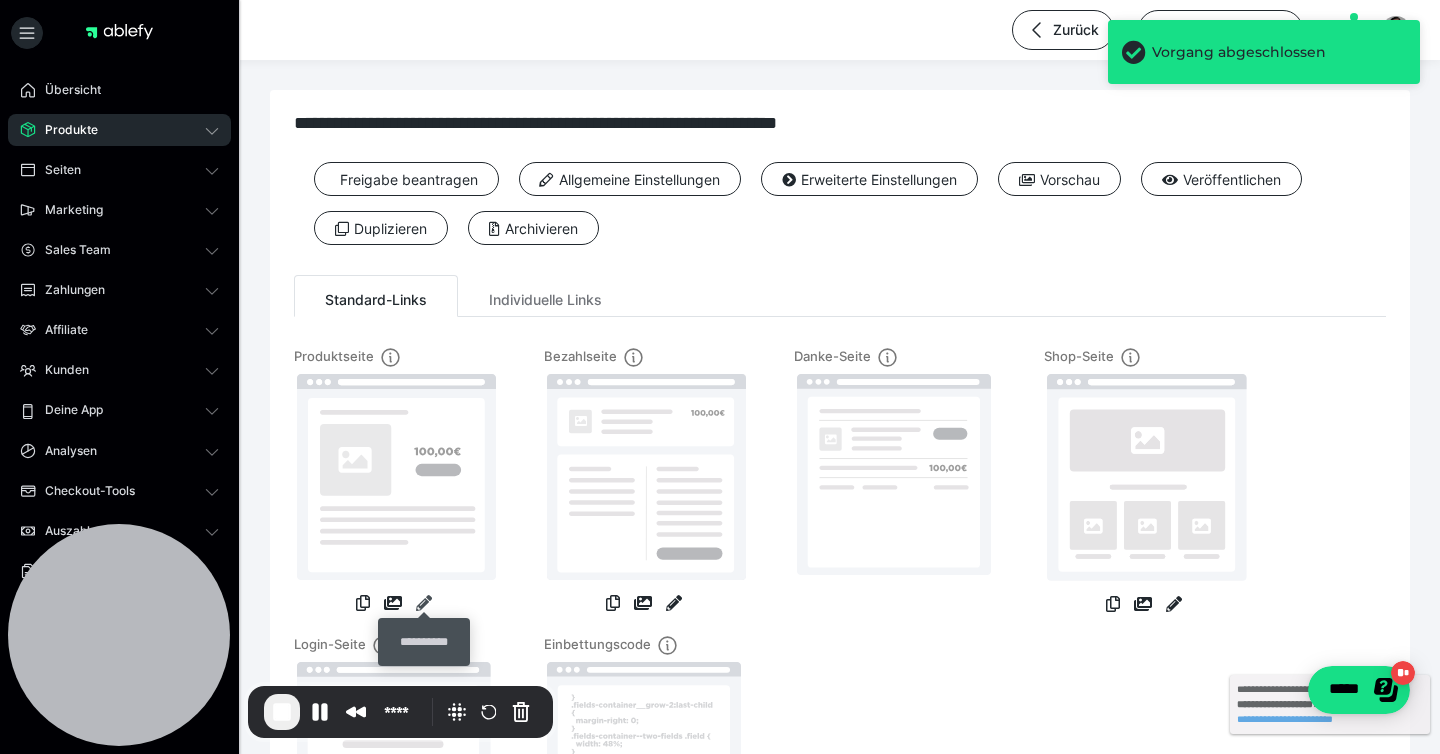 click at bounding box center (424, 603) 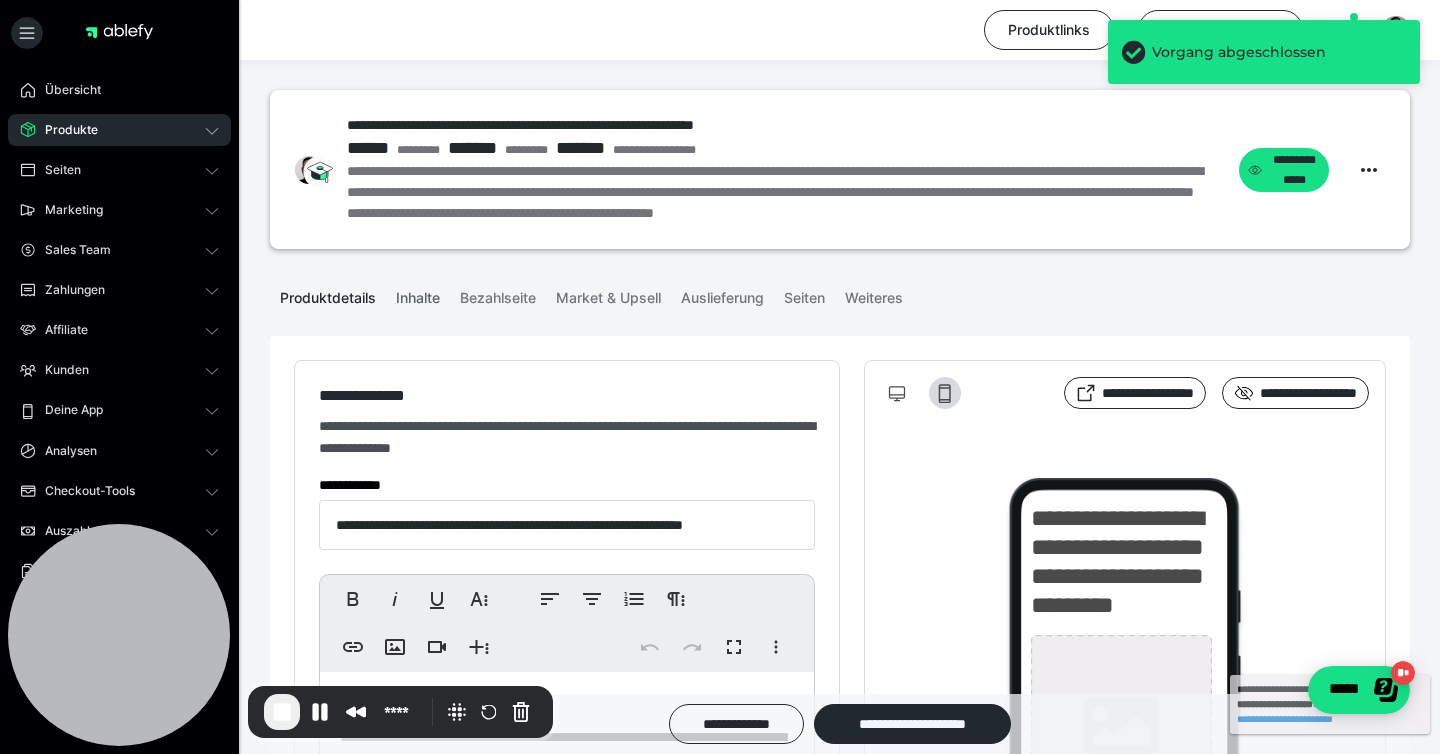 type on "**********" 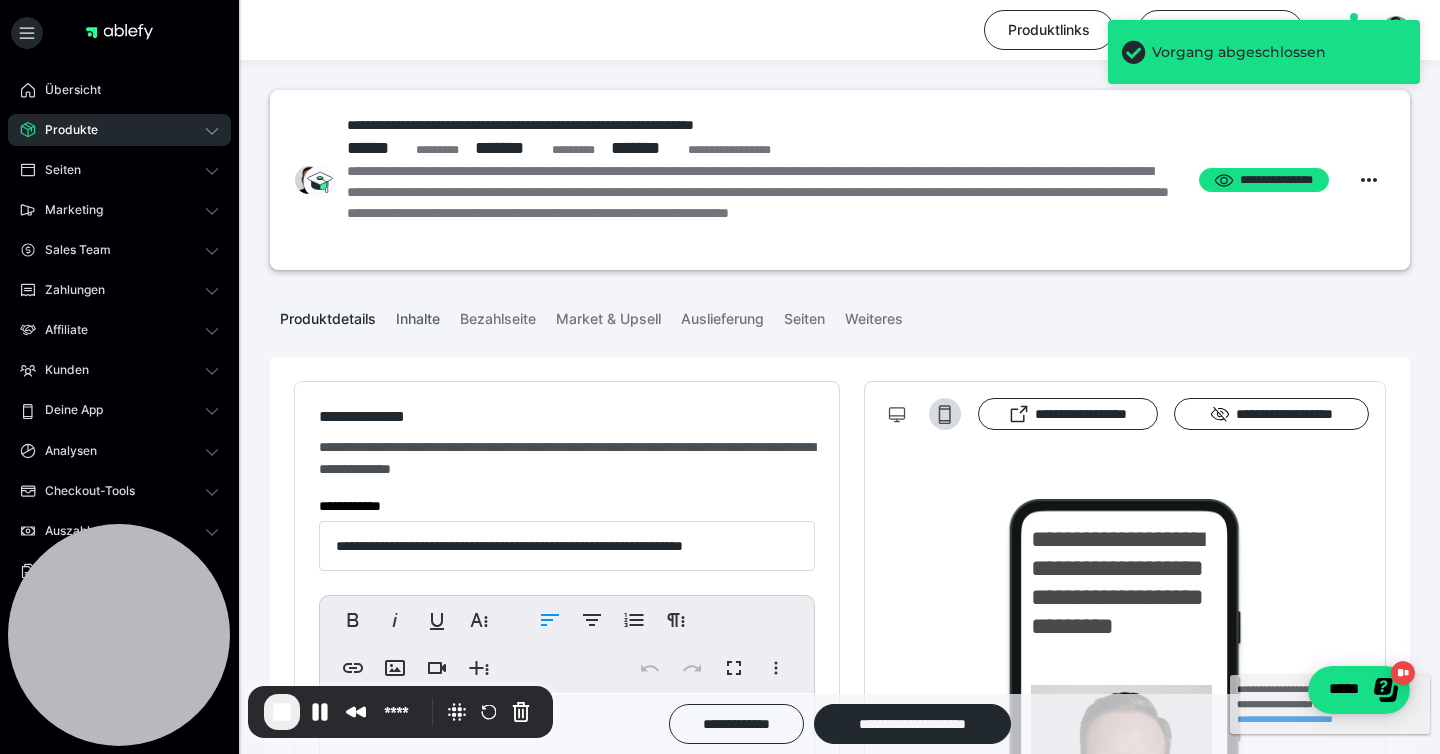 click on "Inhalte" at bounding box center [418, 315] 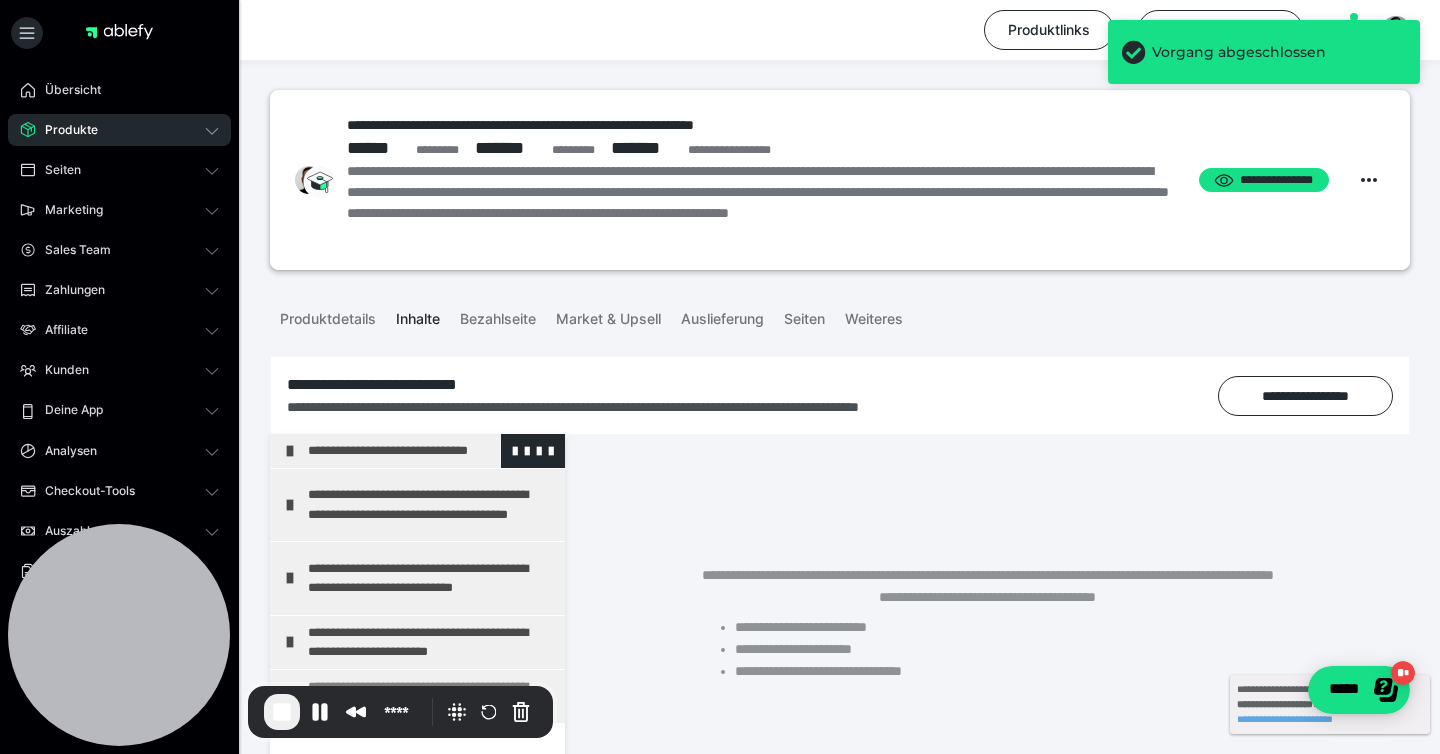 click on "**********" at bounding box center (431, 451) 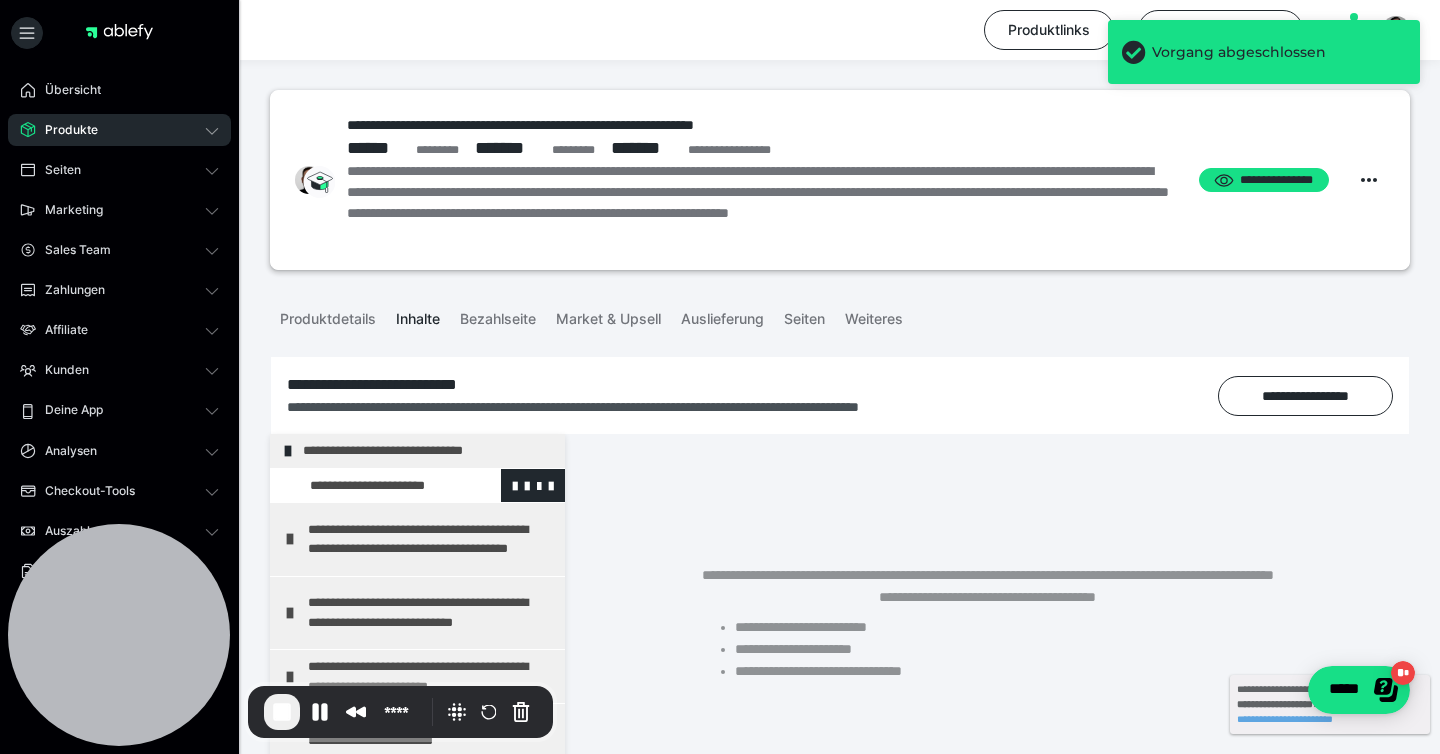 click at bounding box center [375, 486] 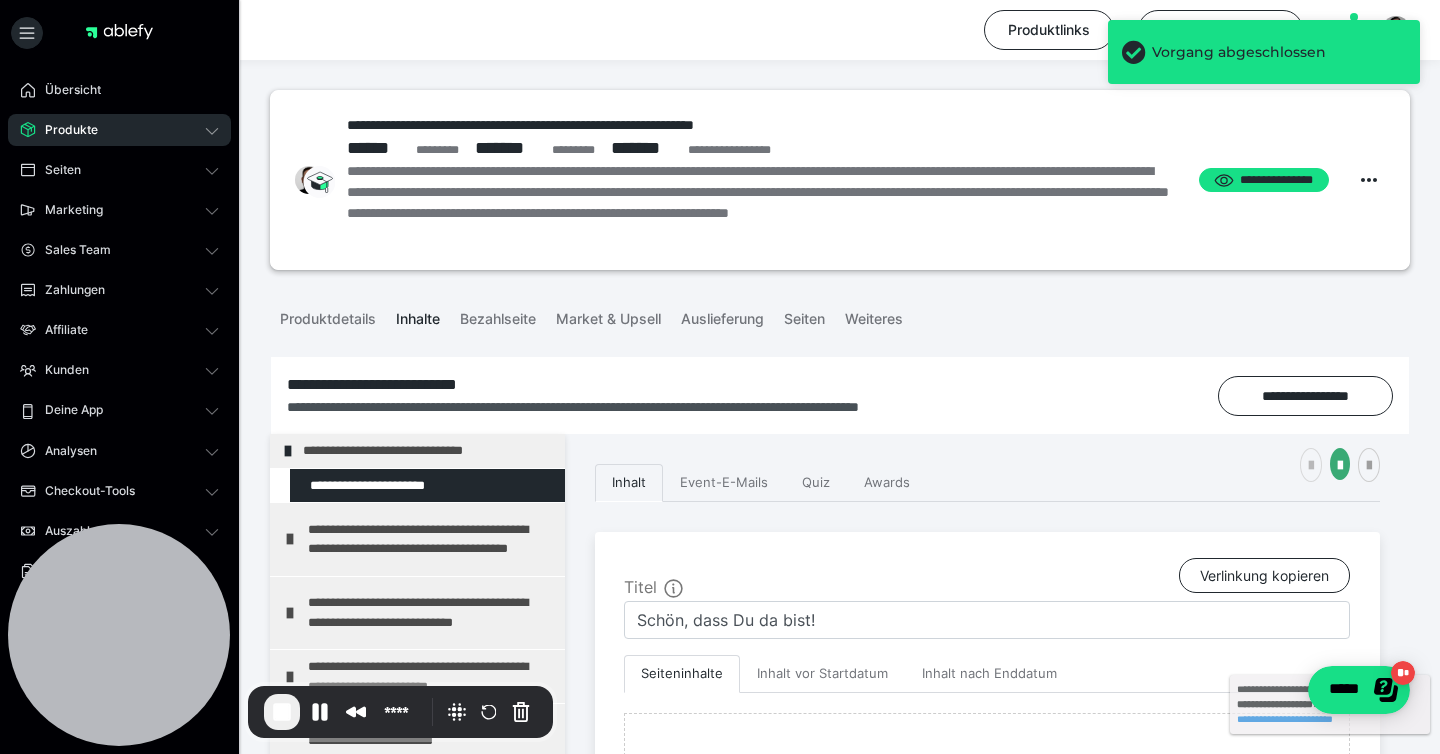 click at bounding box center (1311, 465) 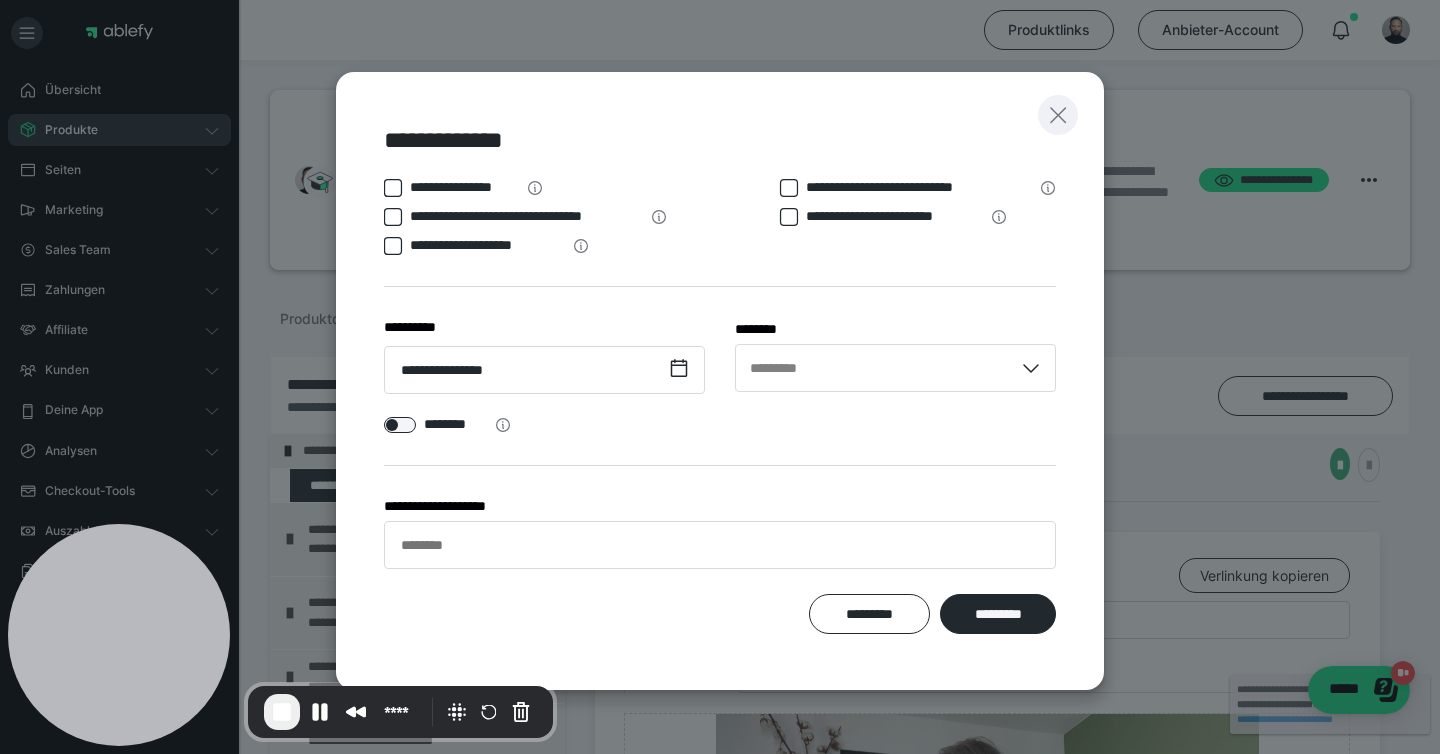 click 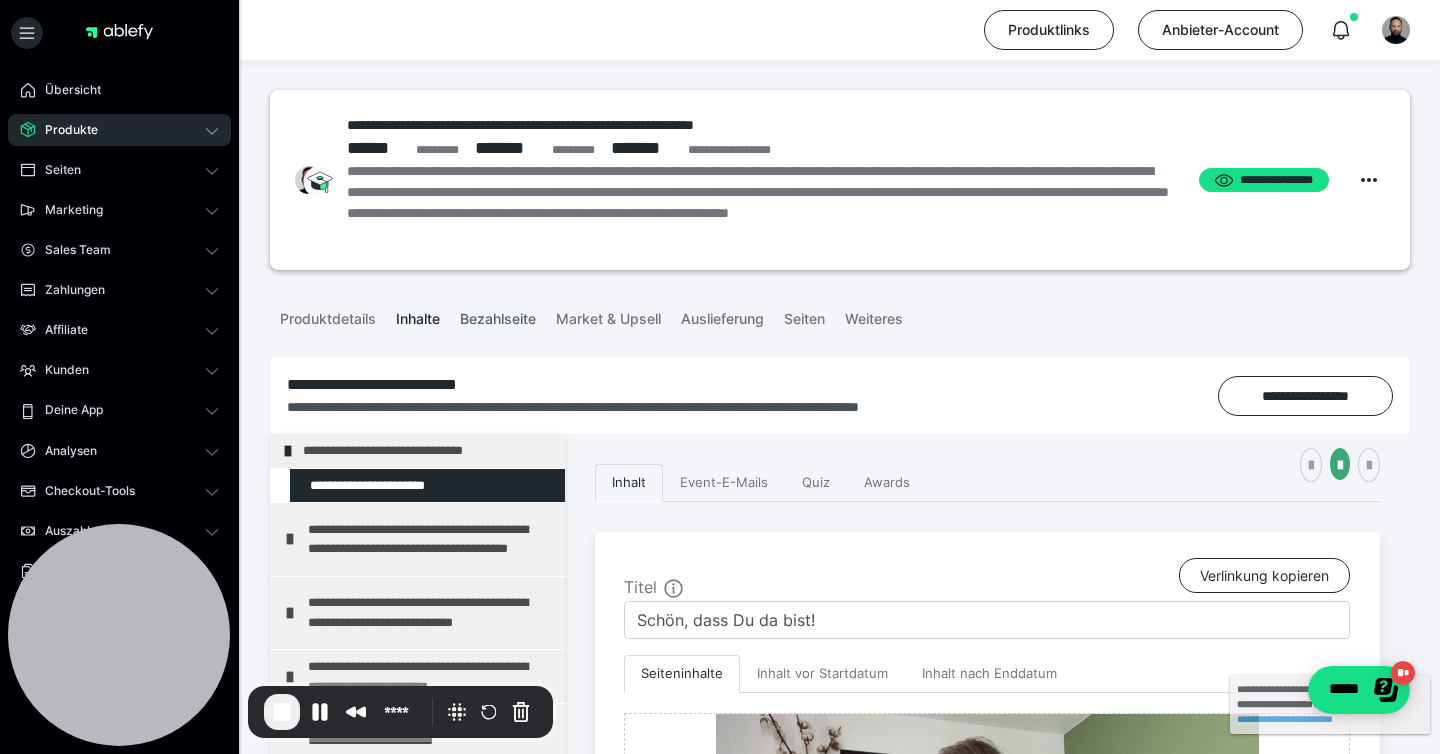 click on "Bezahlseite" at bounding box center (498, 315) 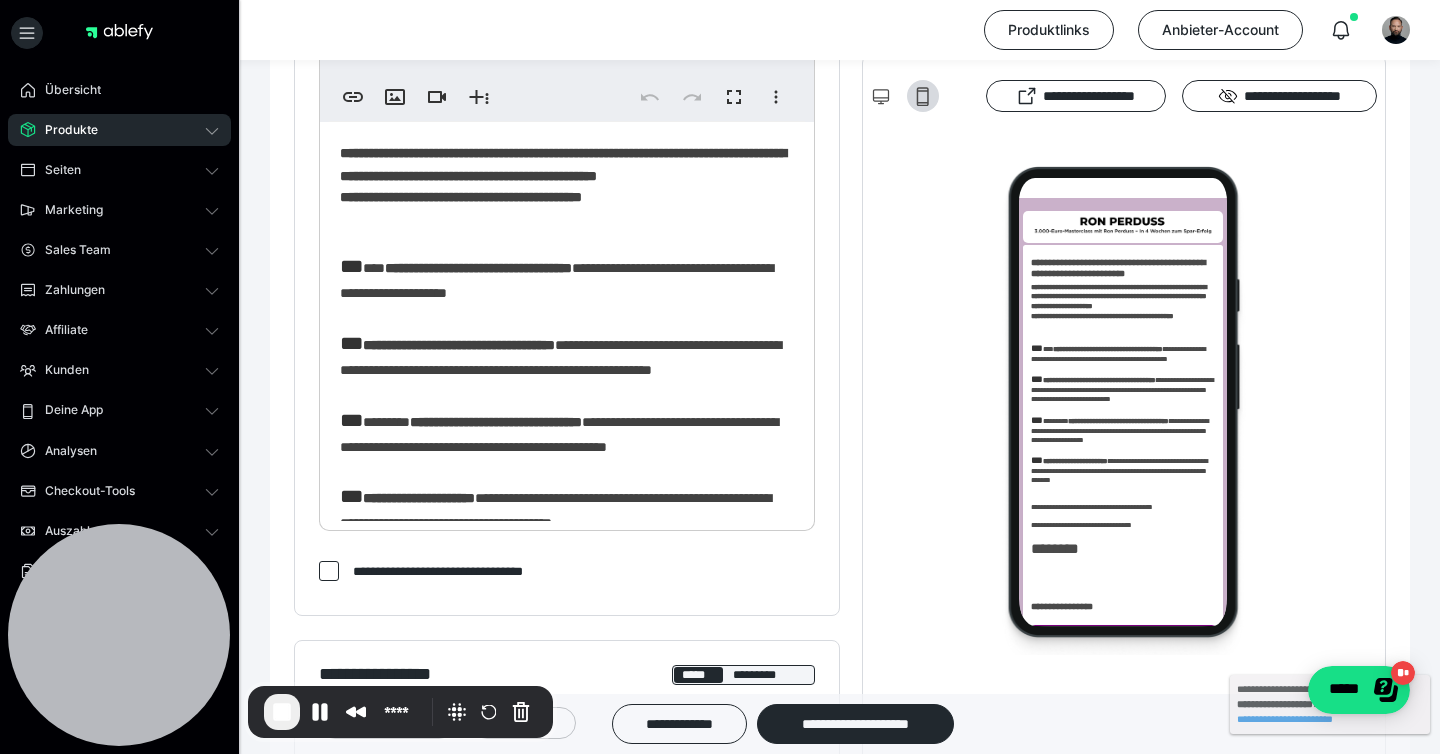 scroll, scrollTop: 713, scrollLeft: 0, axis: vertical 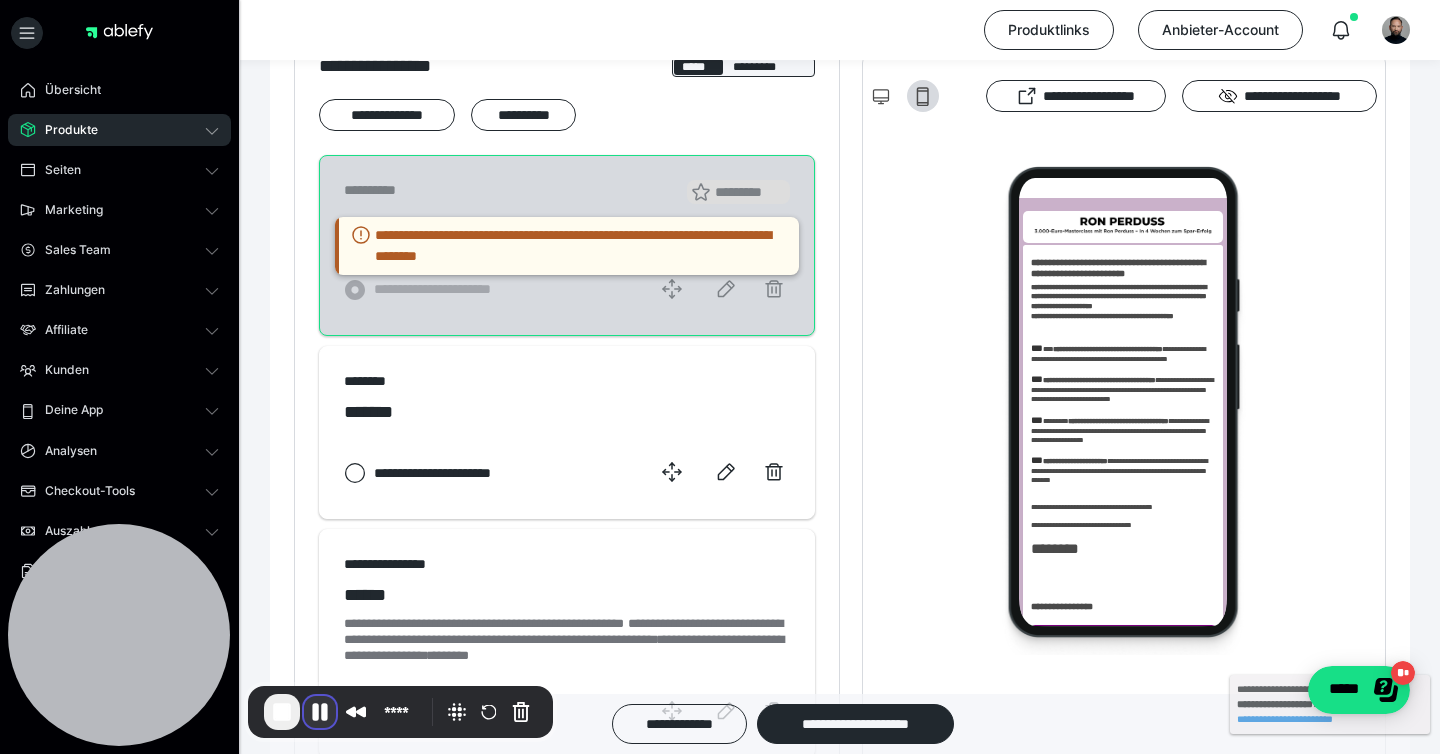 click at bounding box center (320, 712) 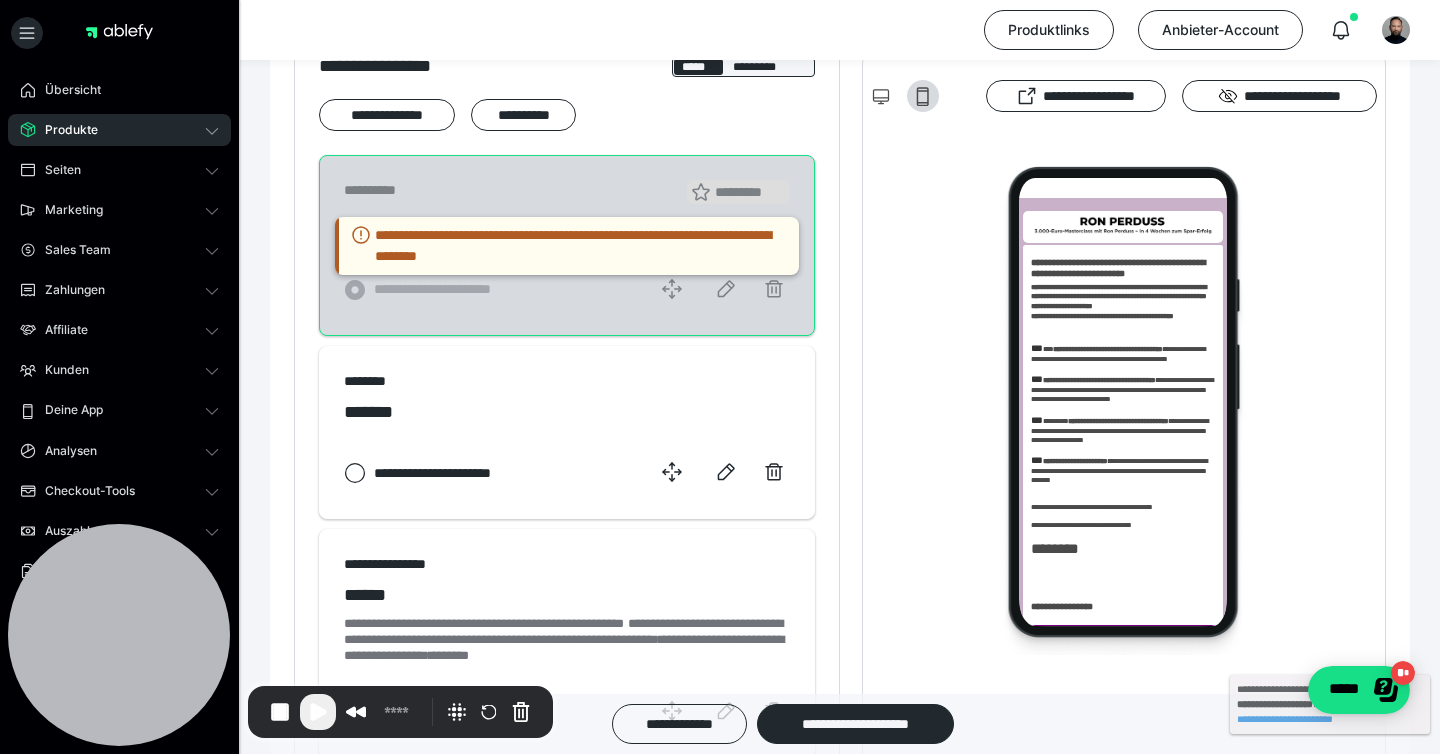 click at bounding box center [318, 712] 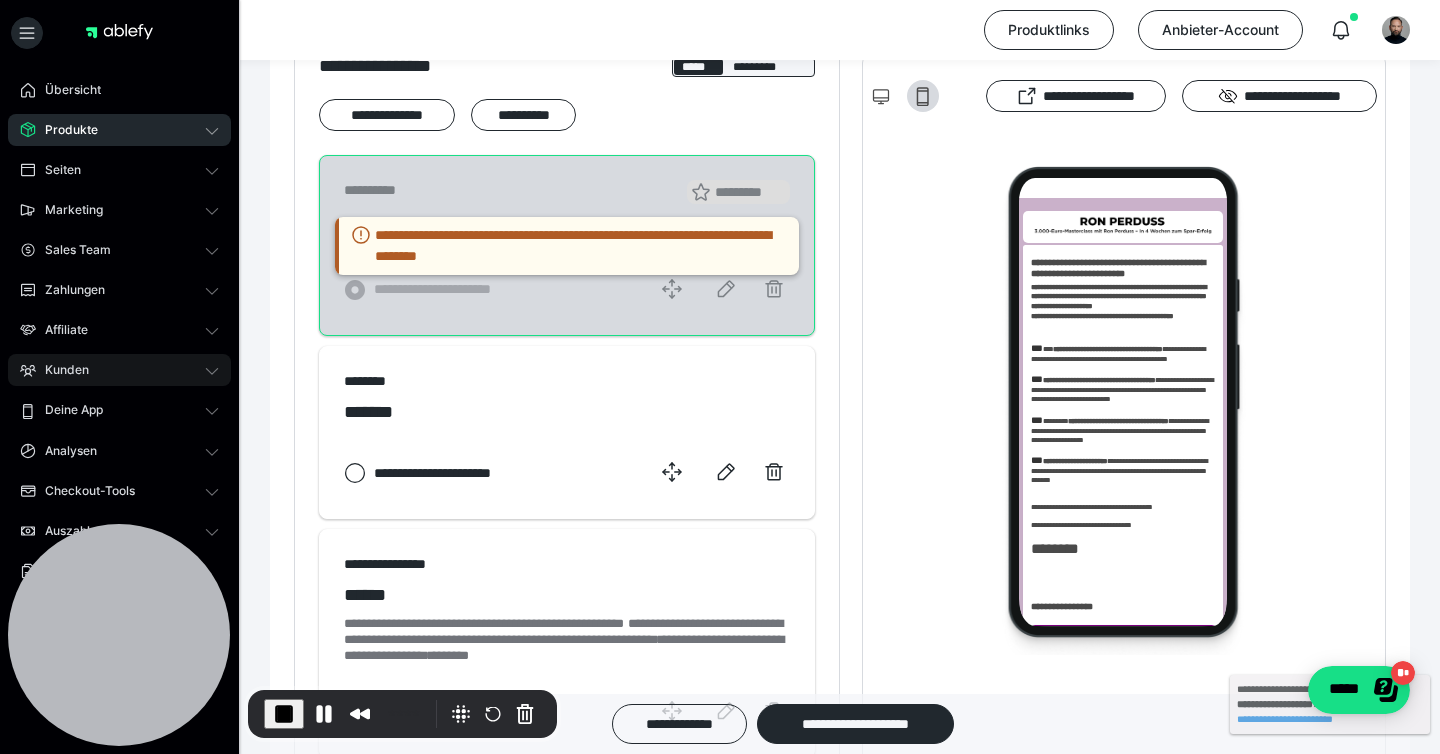 click on "Kunden" at bounding box center (119, 370) 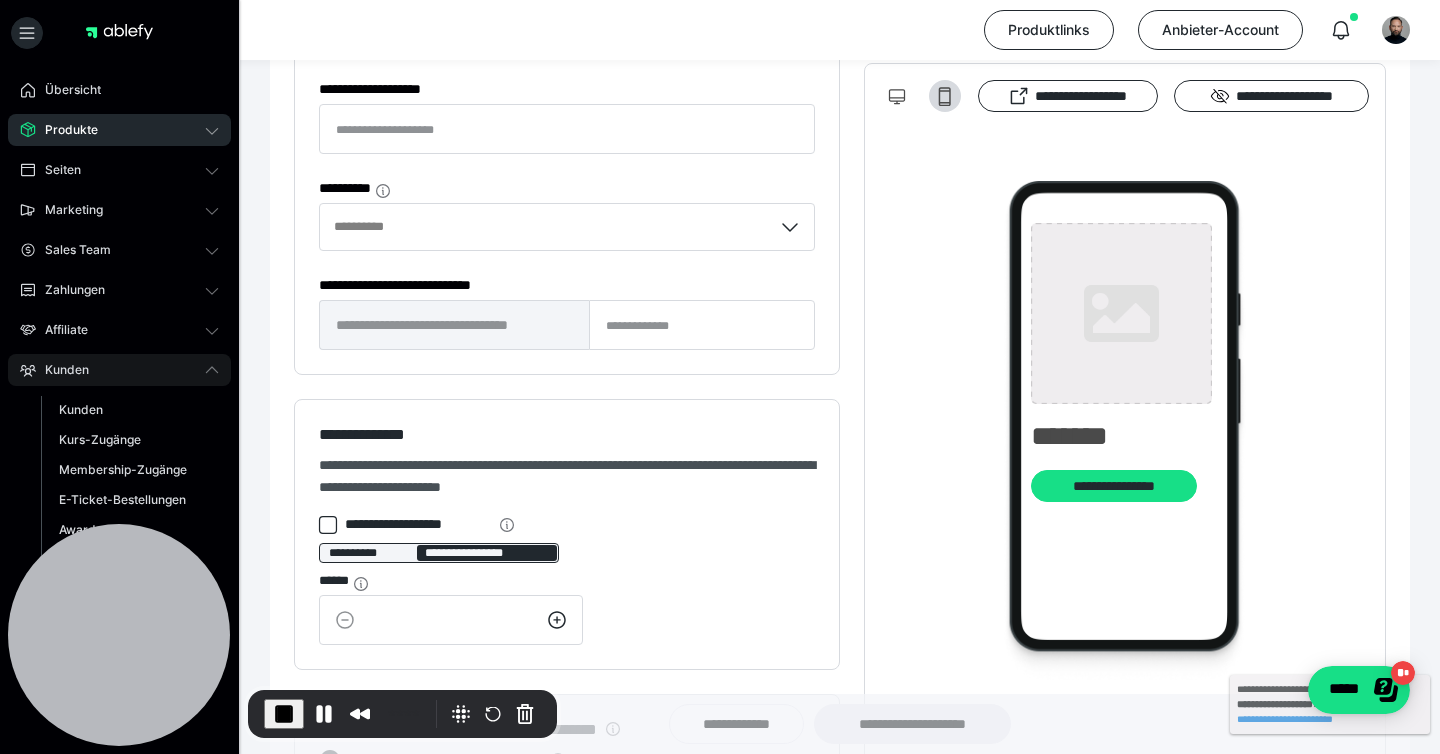type on "**********" 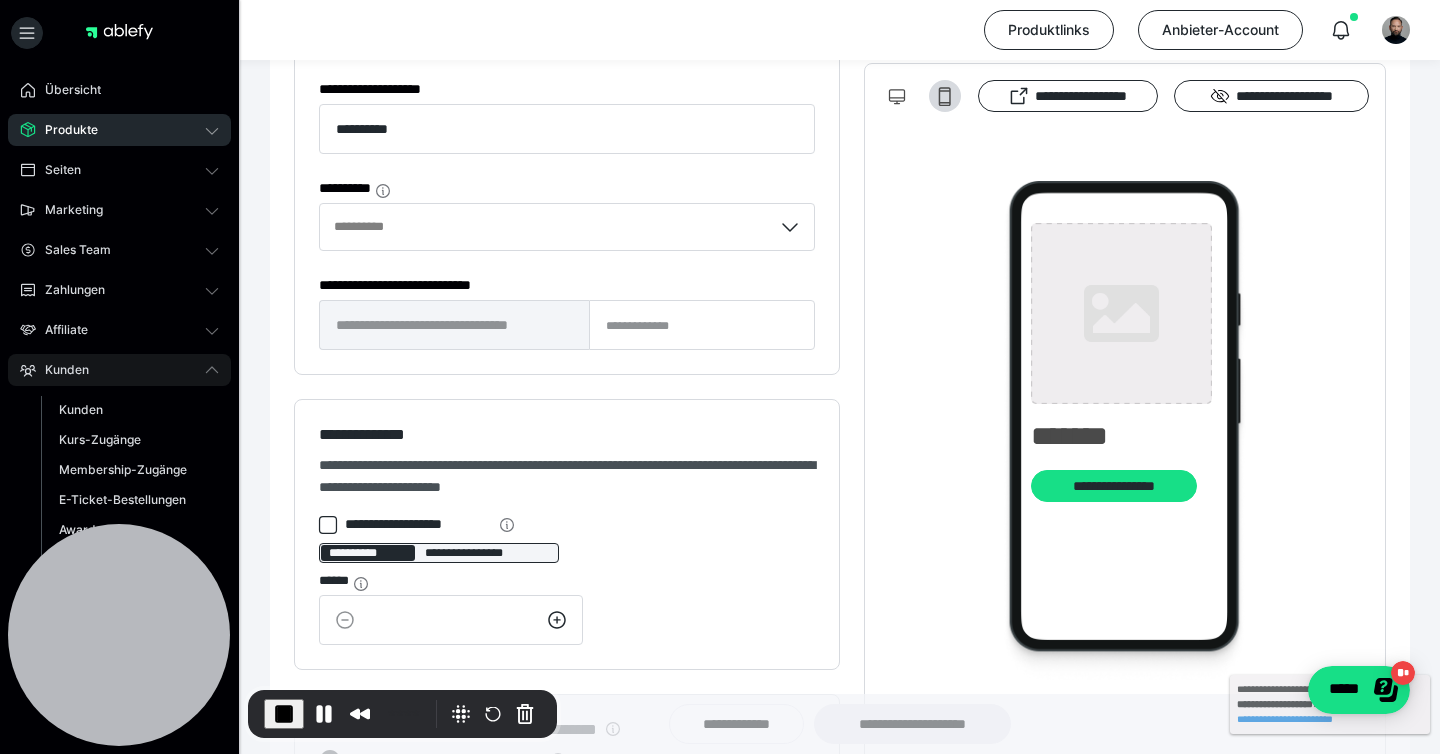 type on "**********" 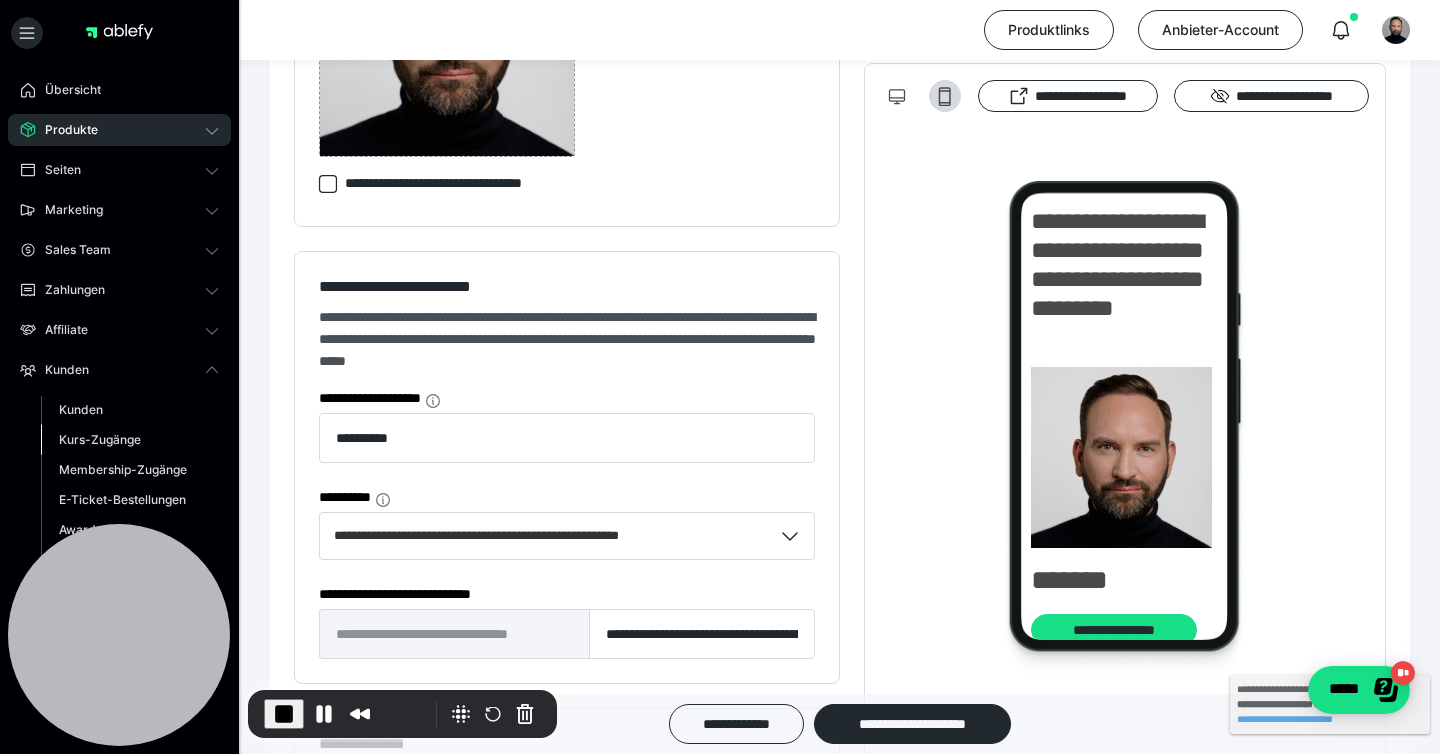 click on "Kurs-Zugänge" at bounding box center [100, 439] 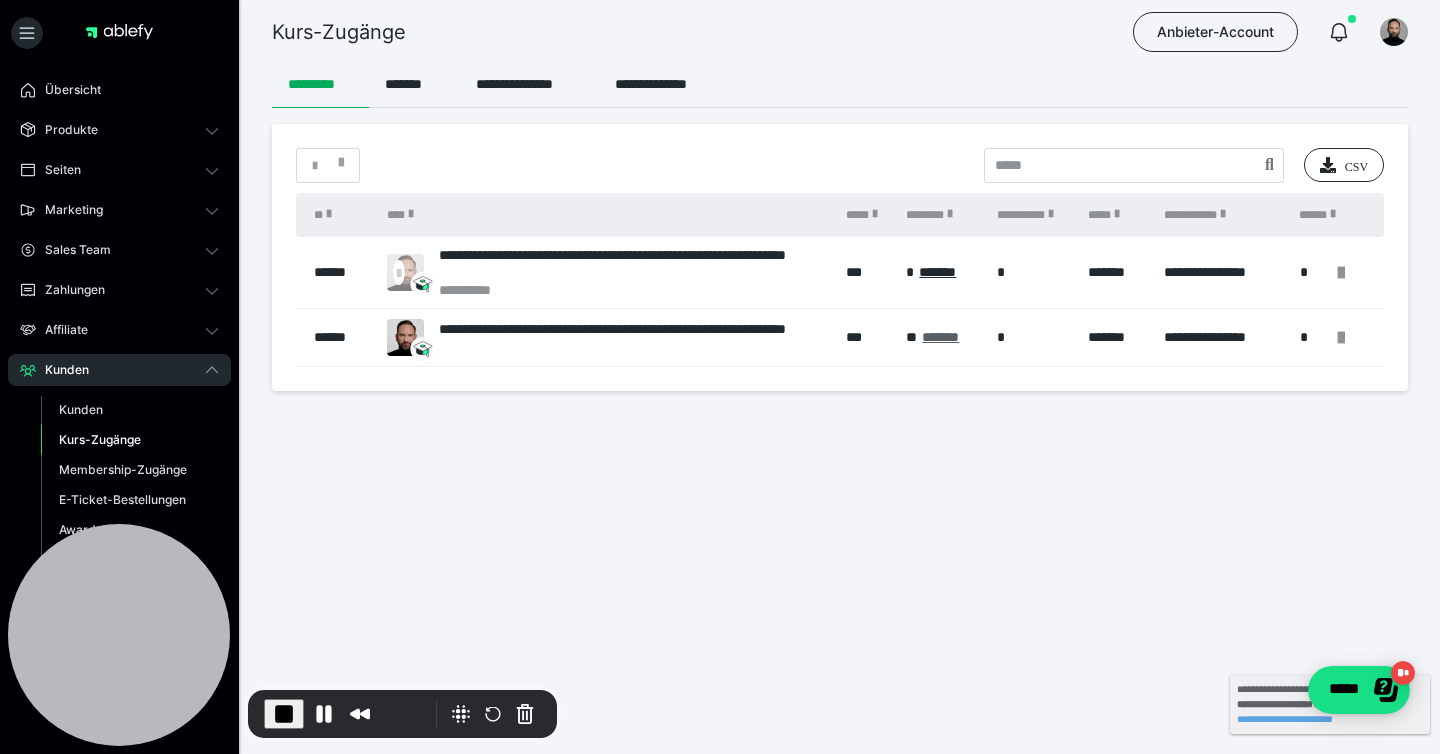 click on "*******" at bounding box center (940, 337) 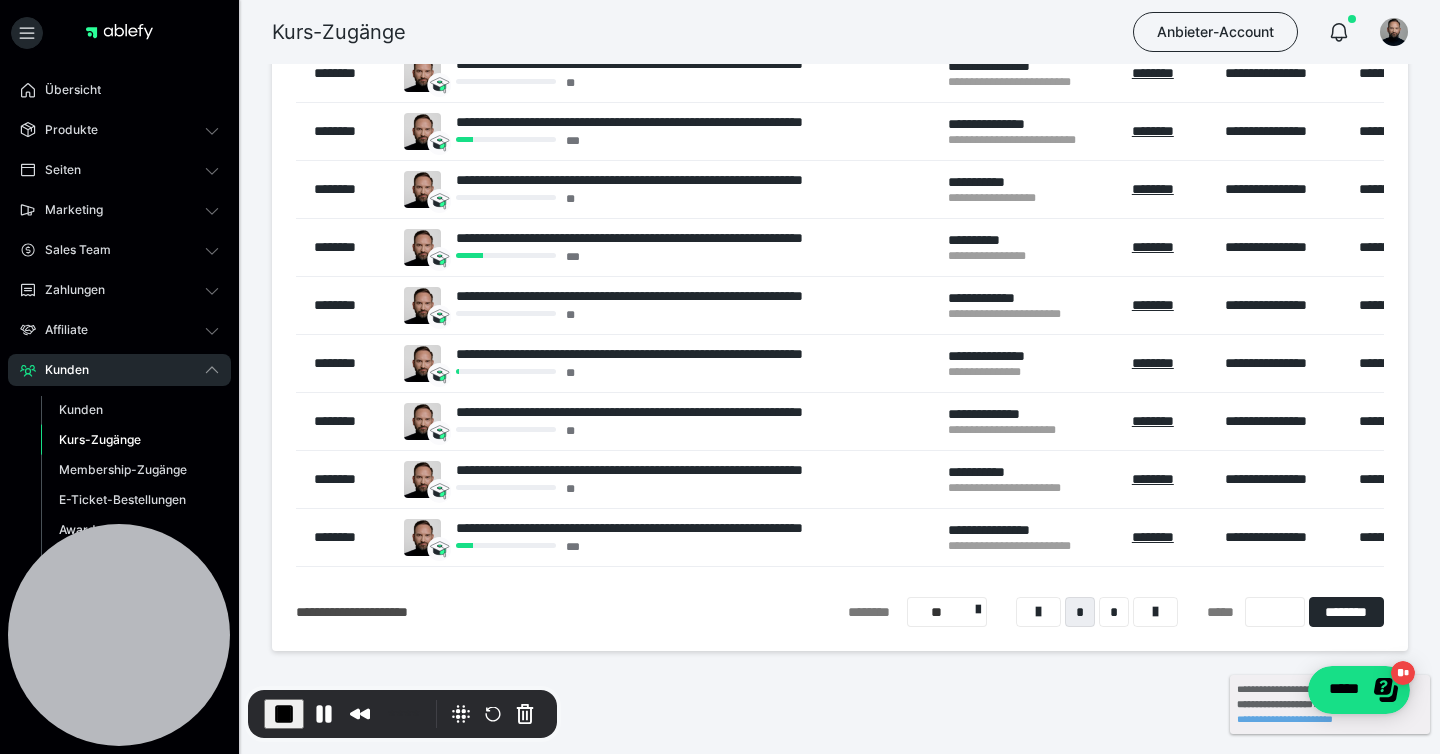 scroll, scrollTop: 275, scrollLeft: 0, axis: vertical 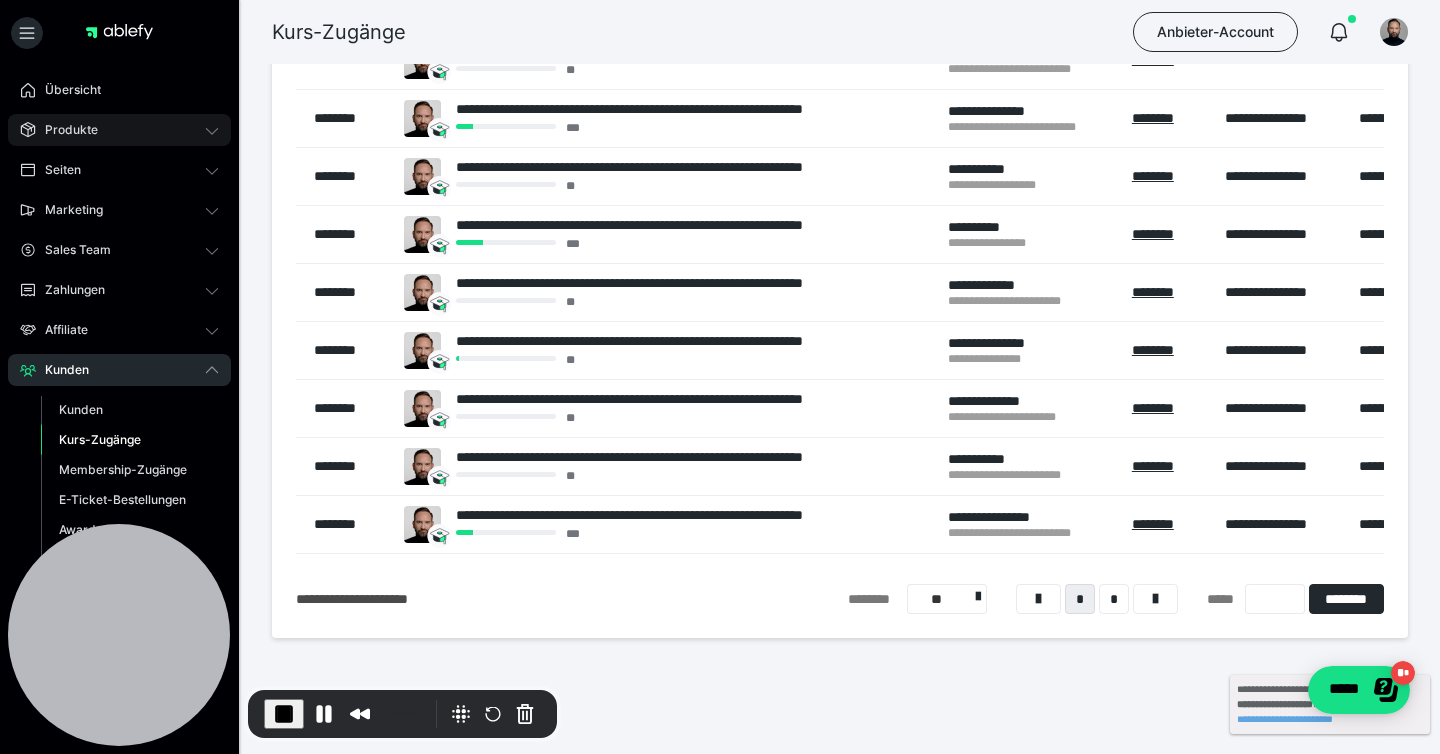click on "Produkte" at bounding box center [119, 130] 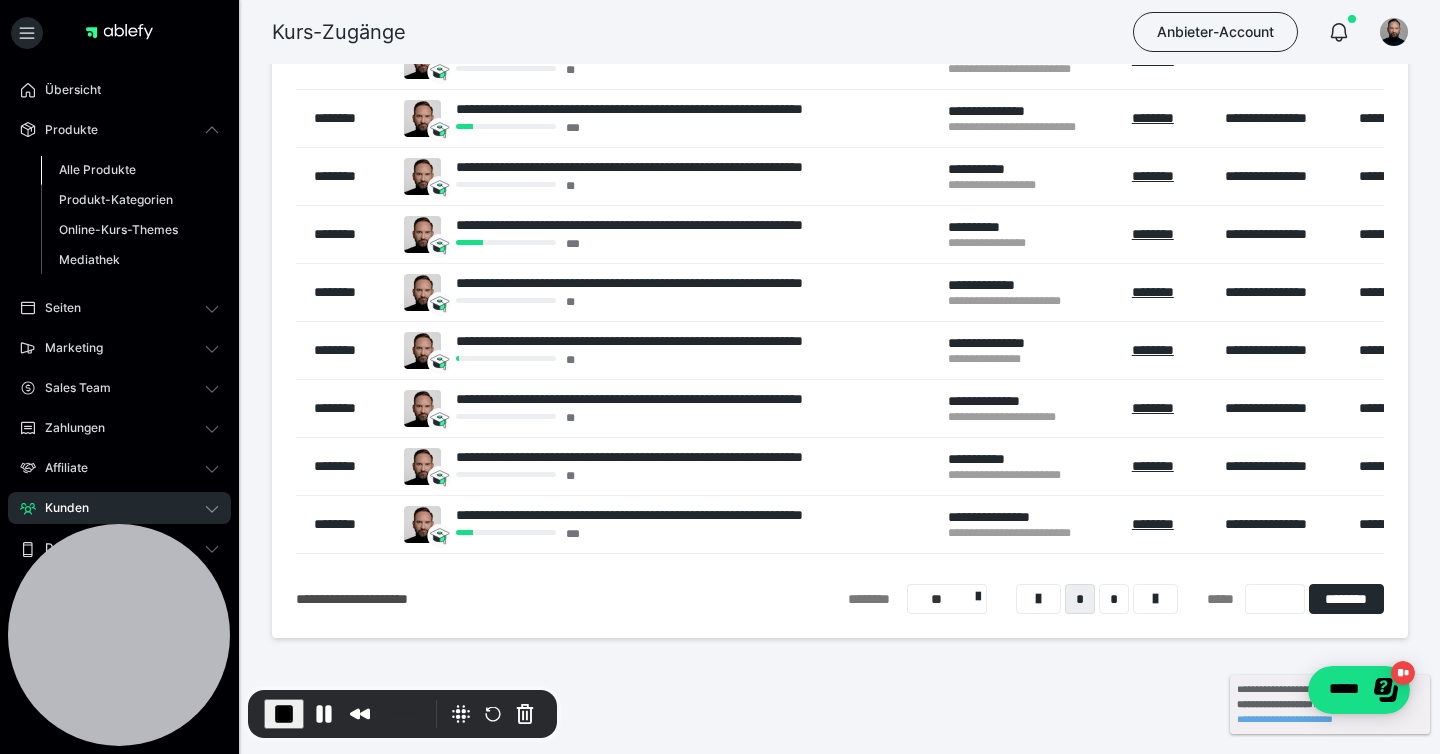 click on "Alle Produkte" at bounding box center (97, 169) 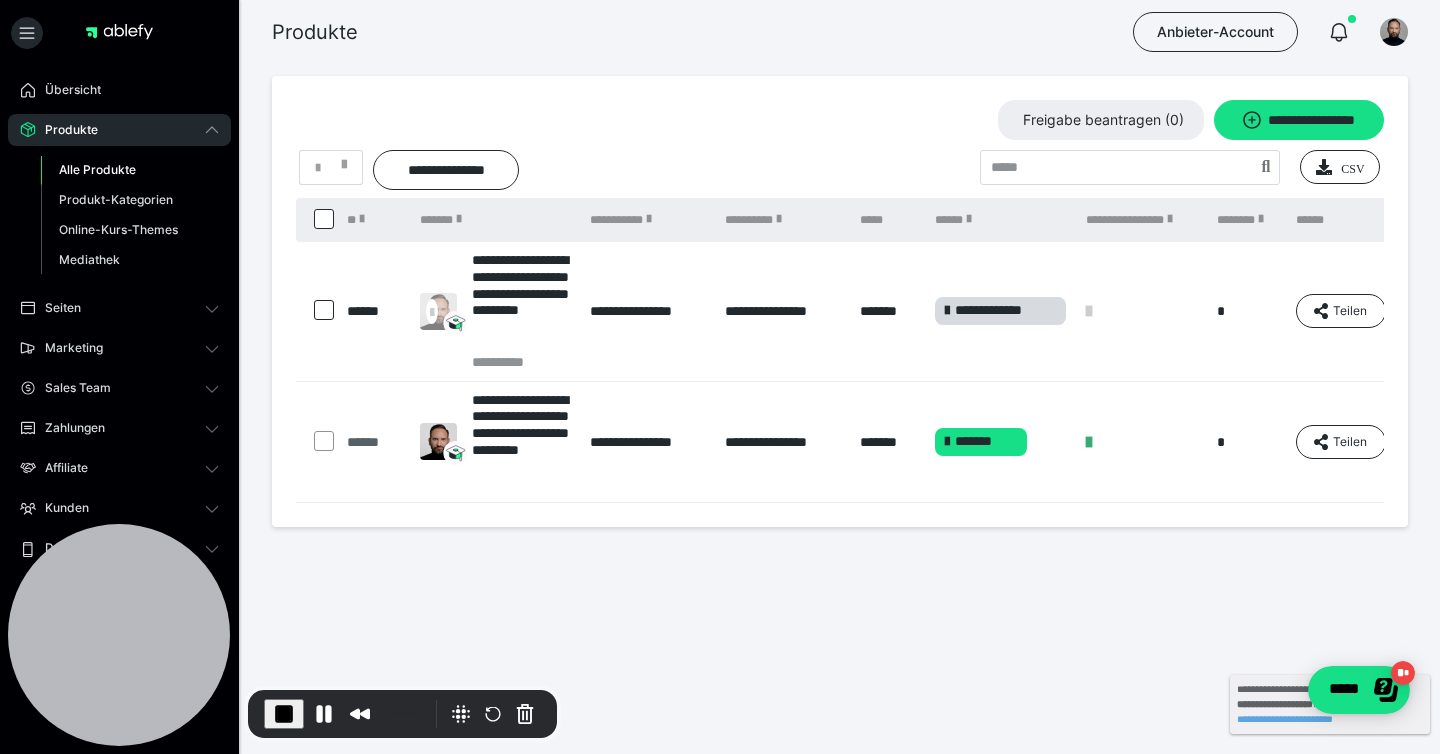 click on "******" at bounding box center (373, 442) 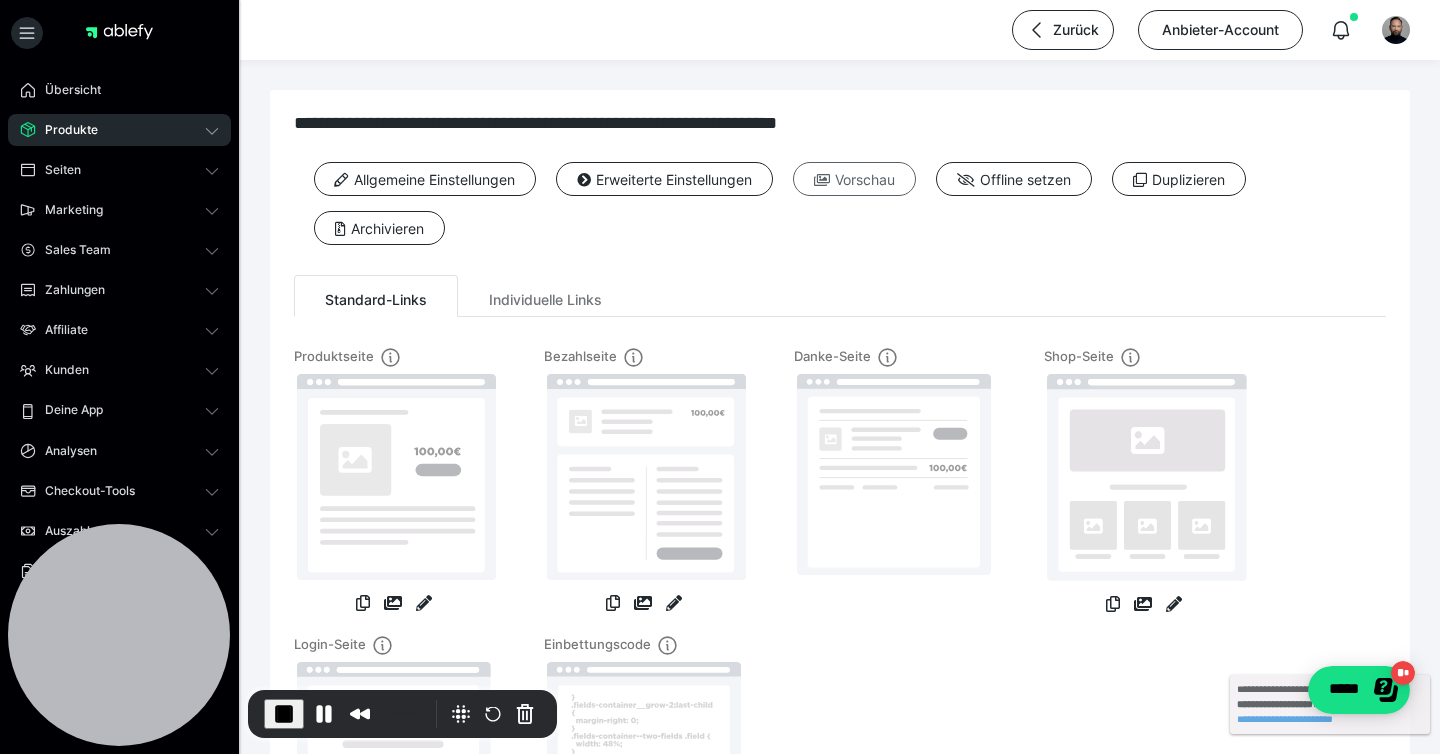 click on "Vorschau" at bounding box center [854, 179] 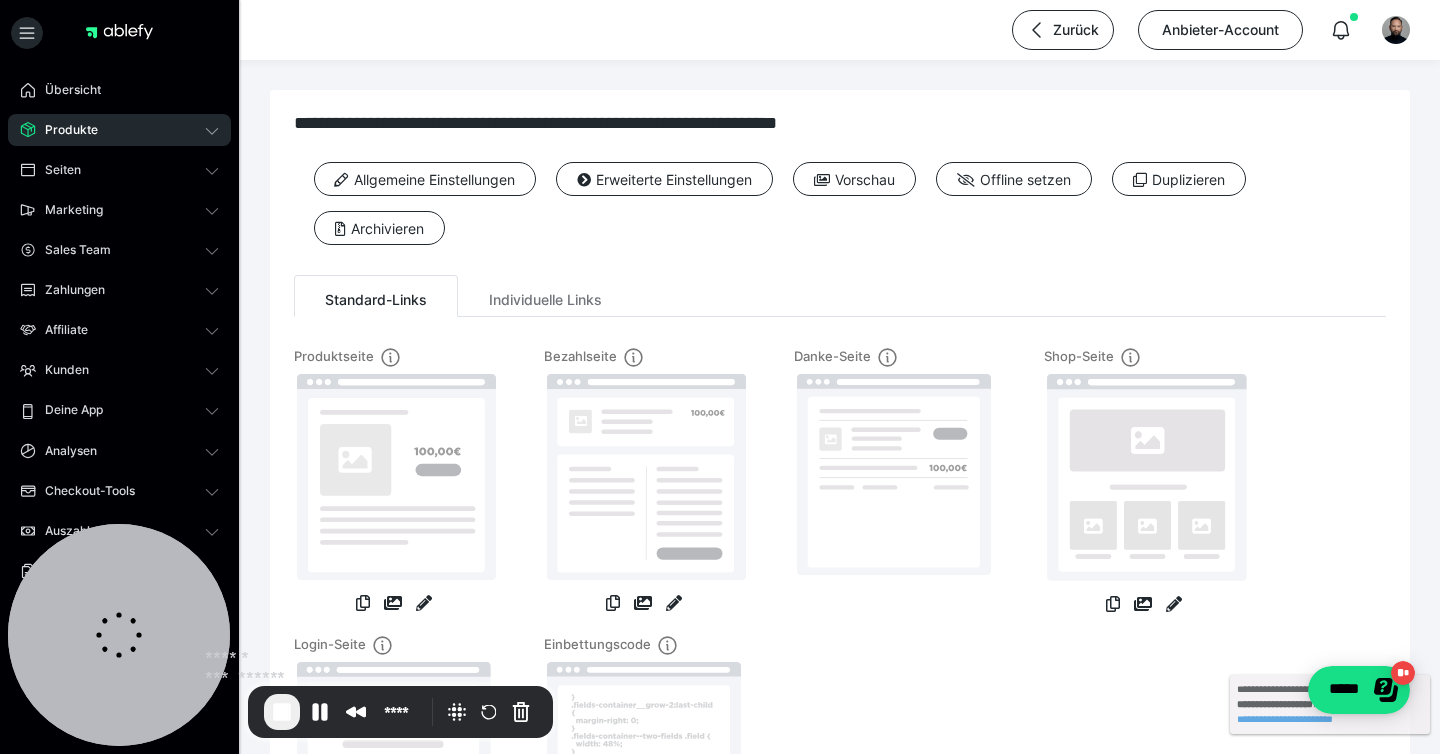 click at bounding box center [282, 712] 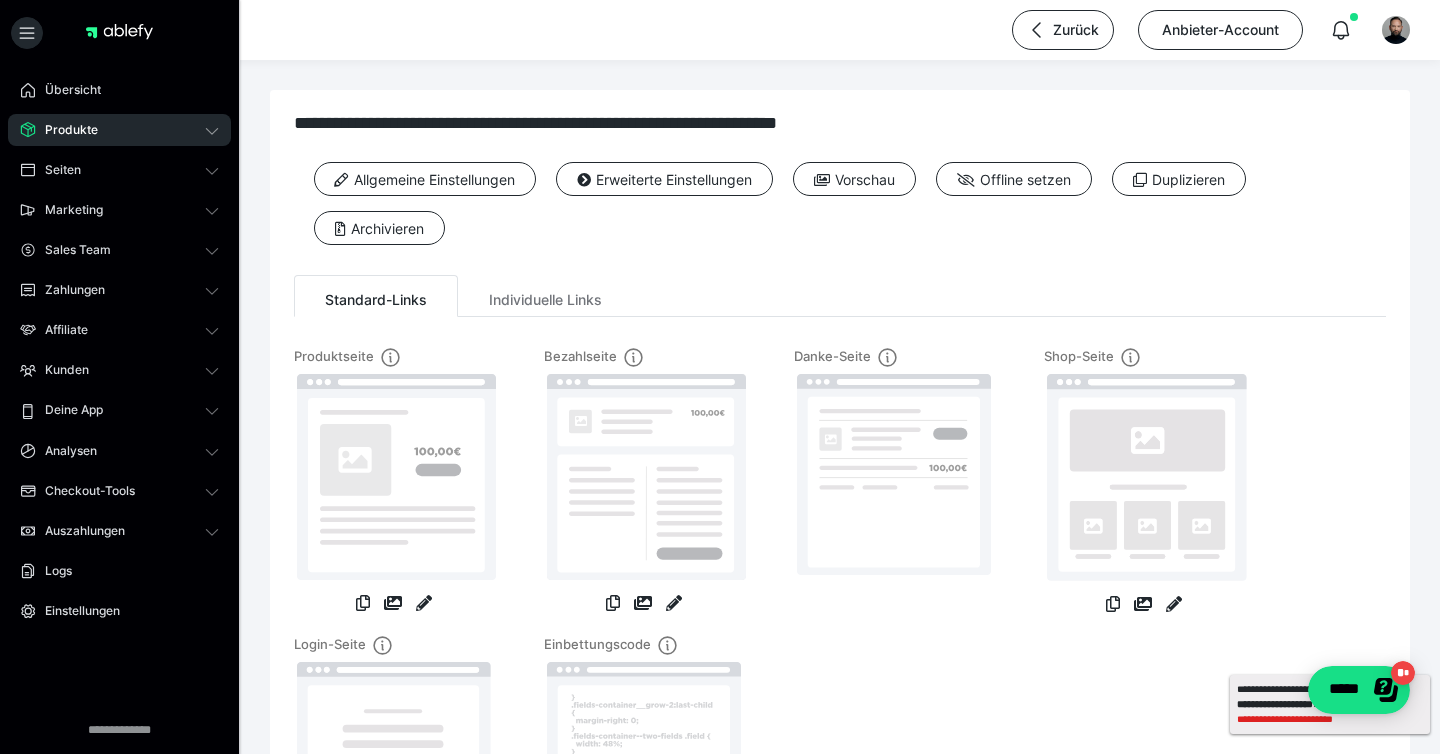 click on "**********" at bounding box center [1330, 719] 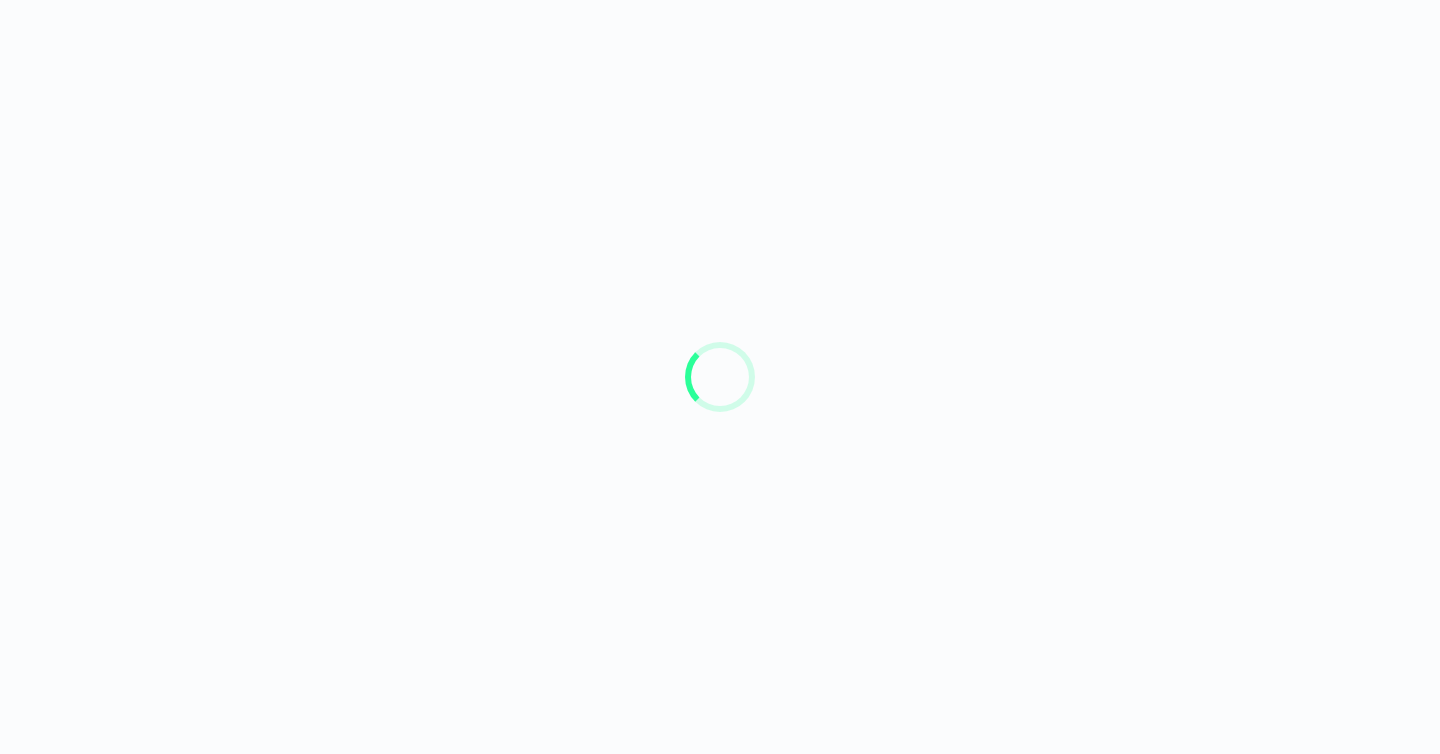 scroll, scrollTop: 0, scrollLeft: 0, axis: both 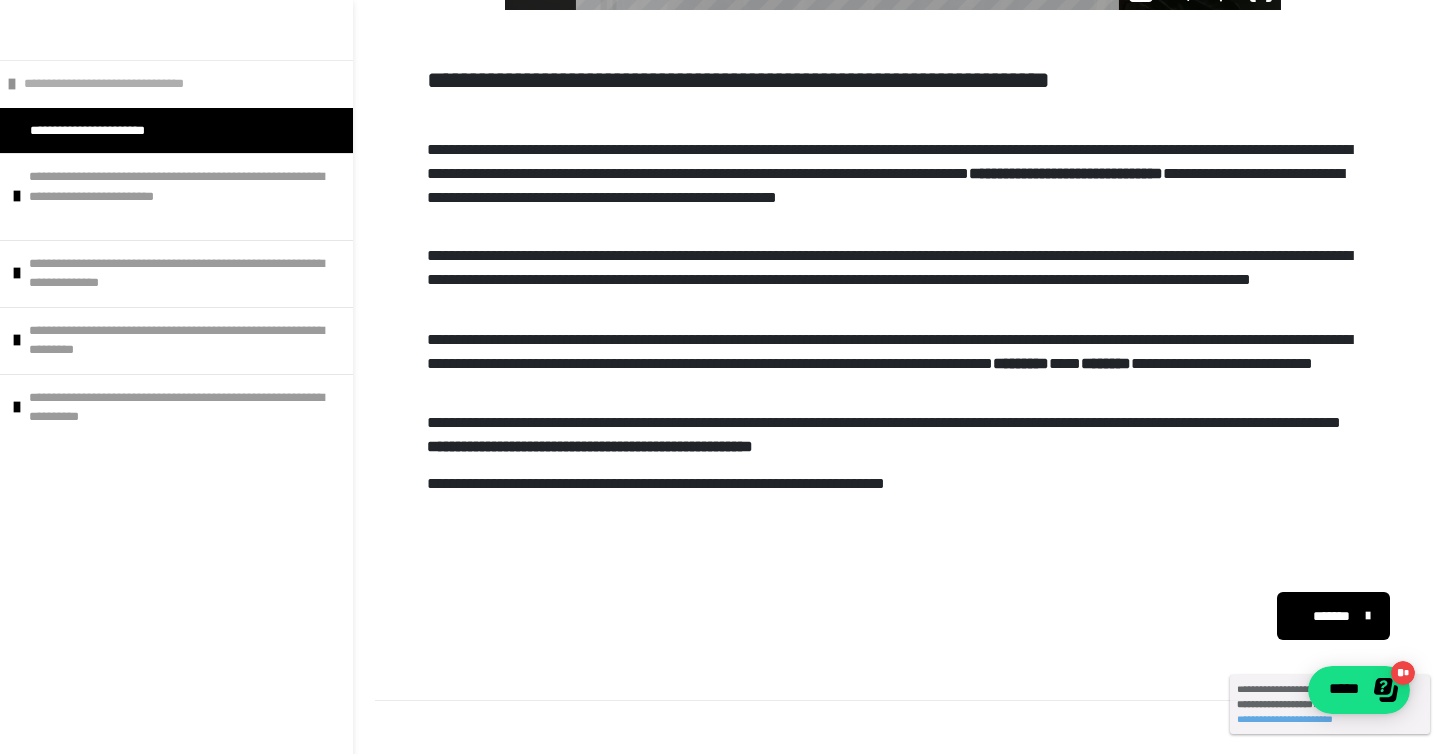 click on "**********" at bounding box center (176, 83) 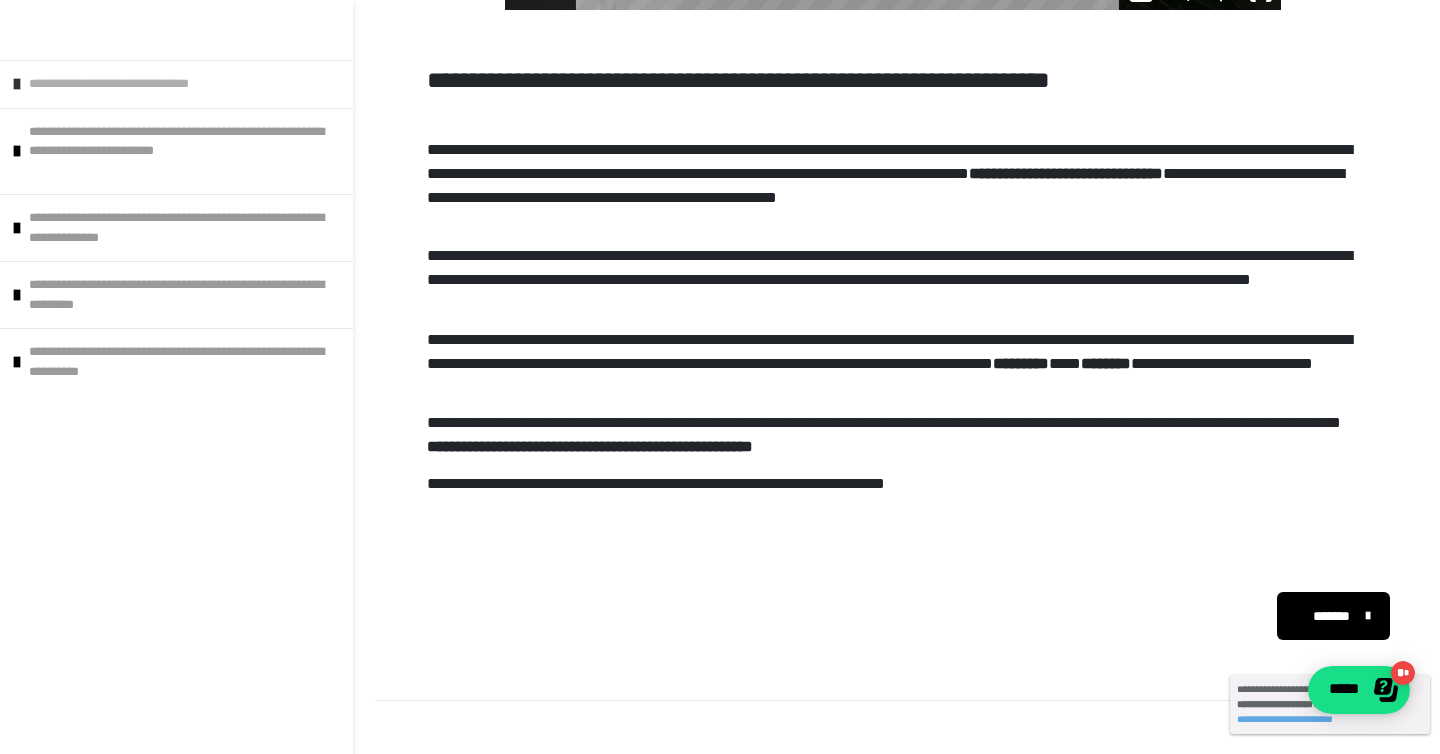click on "**********" at bounding box center (176, 83) 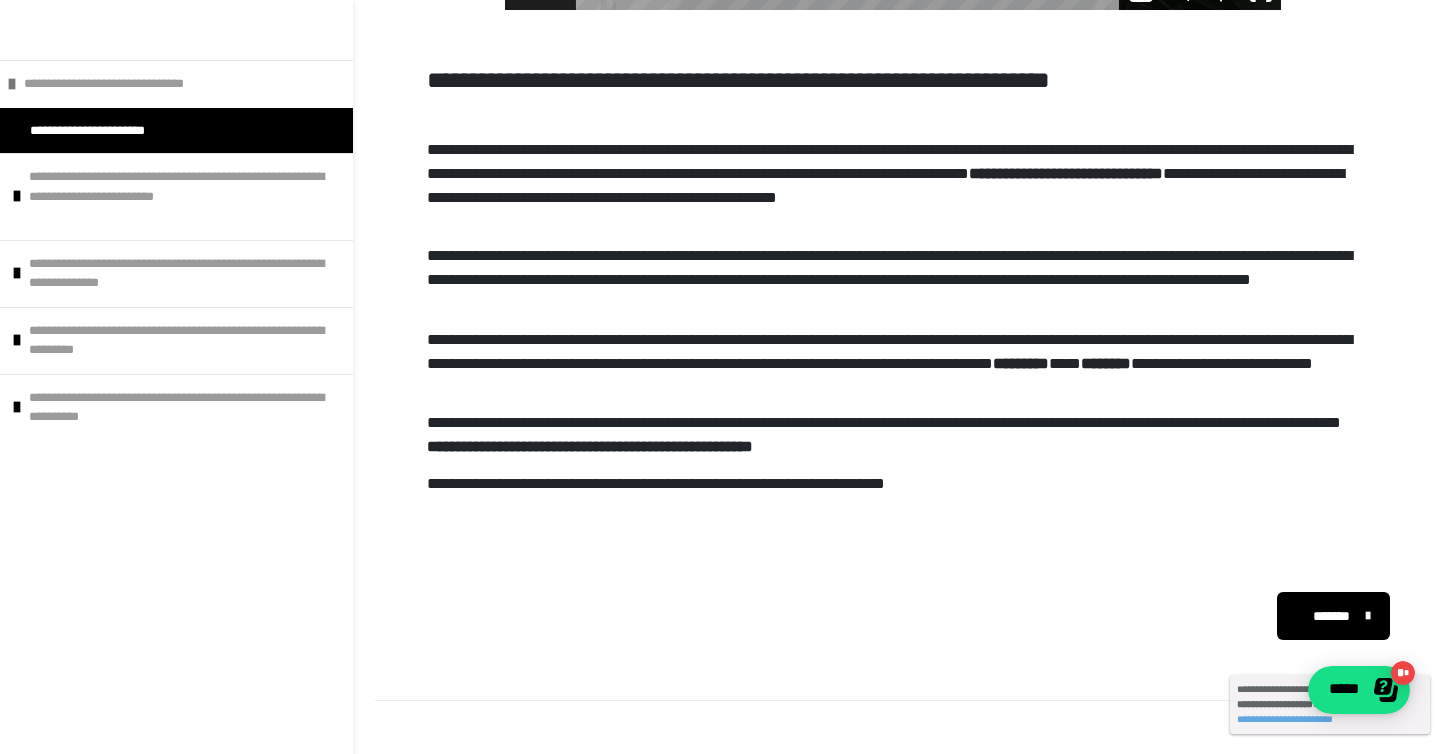 click on "**********" at bounding box center [105, 131] 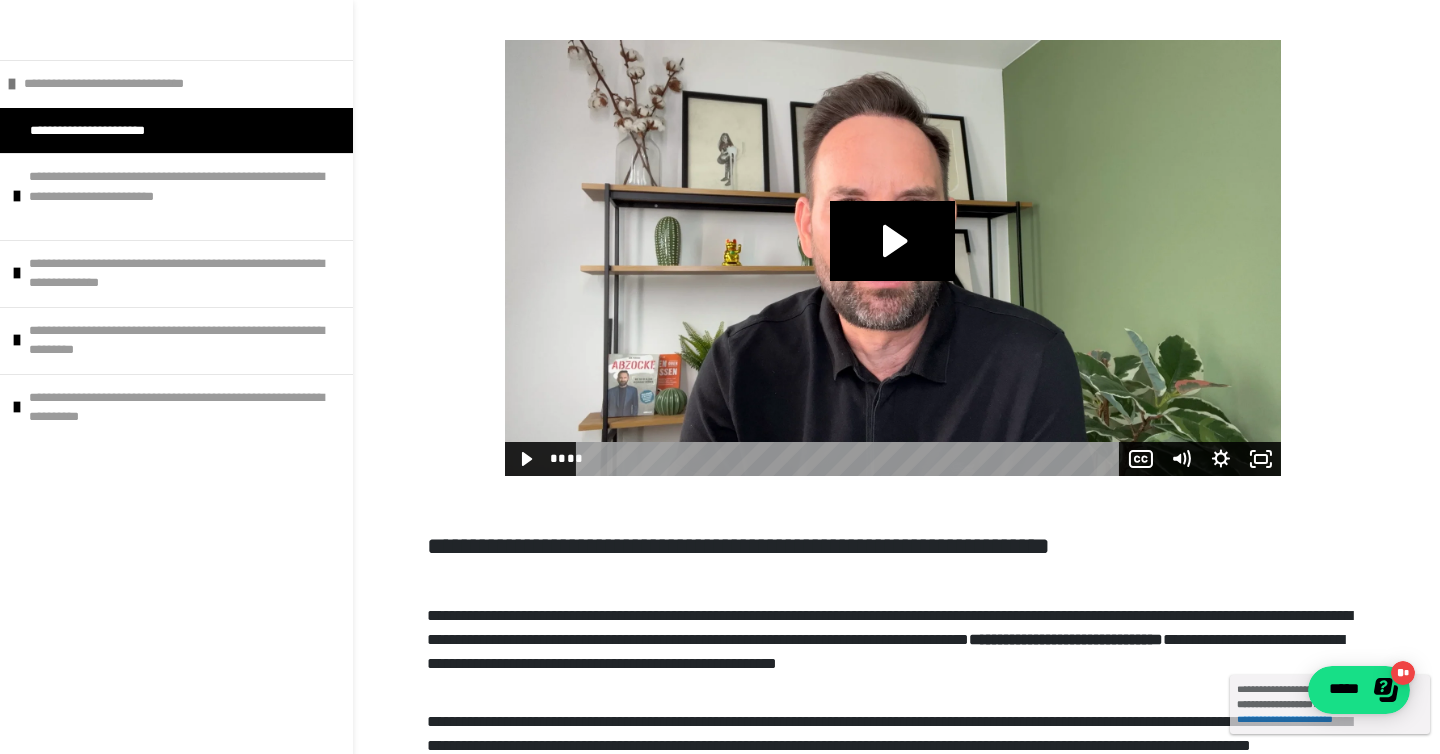 scroll, scrollTop: 736, scrollLeft: 0, axis: vertical 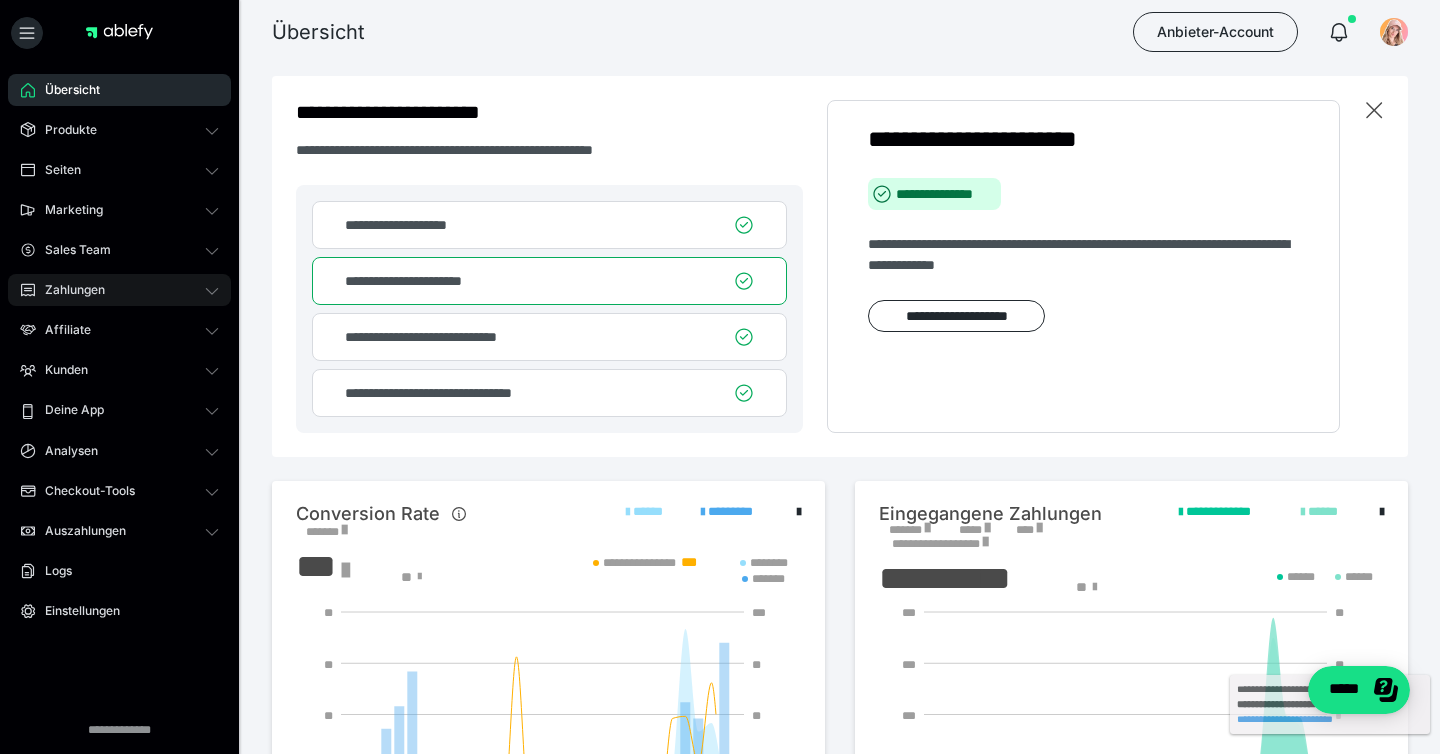 click on "Zahlungen" at bounding box center [119, 290] 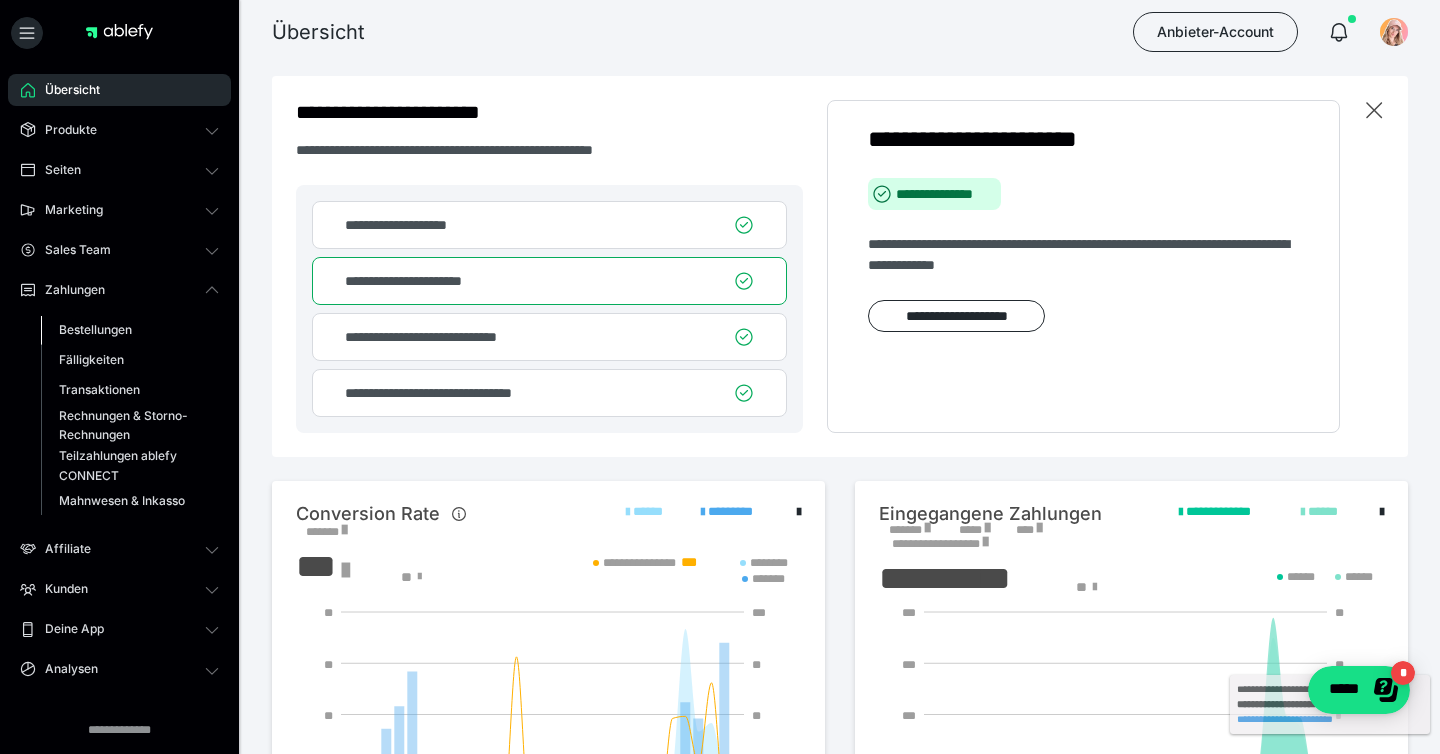 click on "Bestellungen" at bounding box center (95, 329) 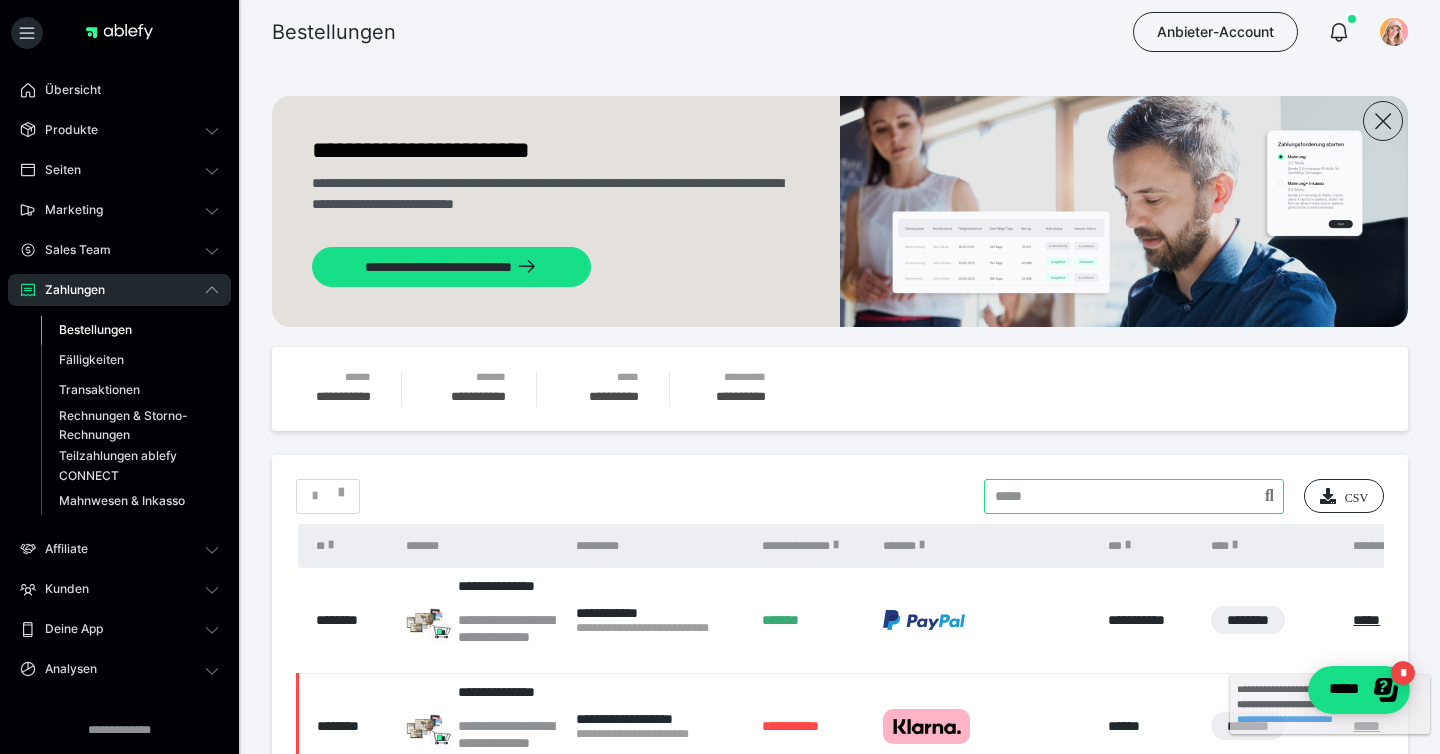 click at bounding box center [1134, 496] 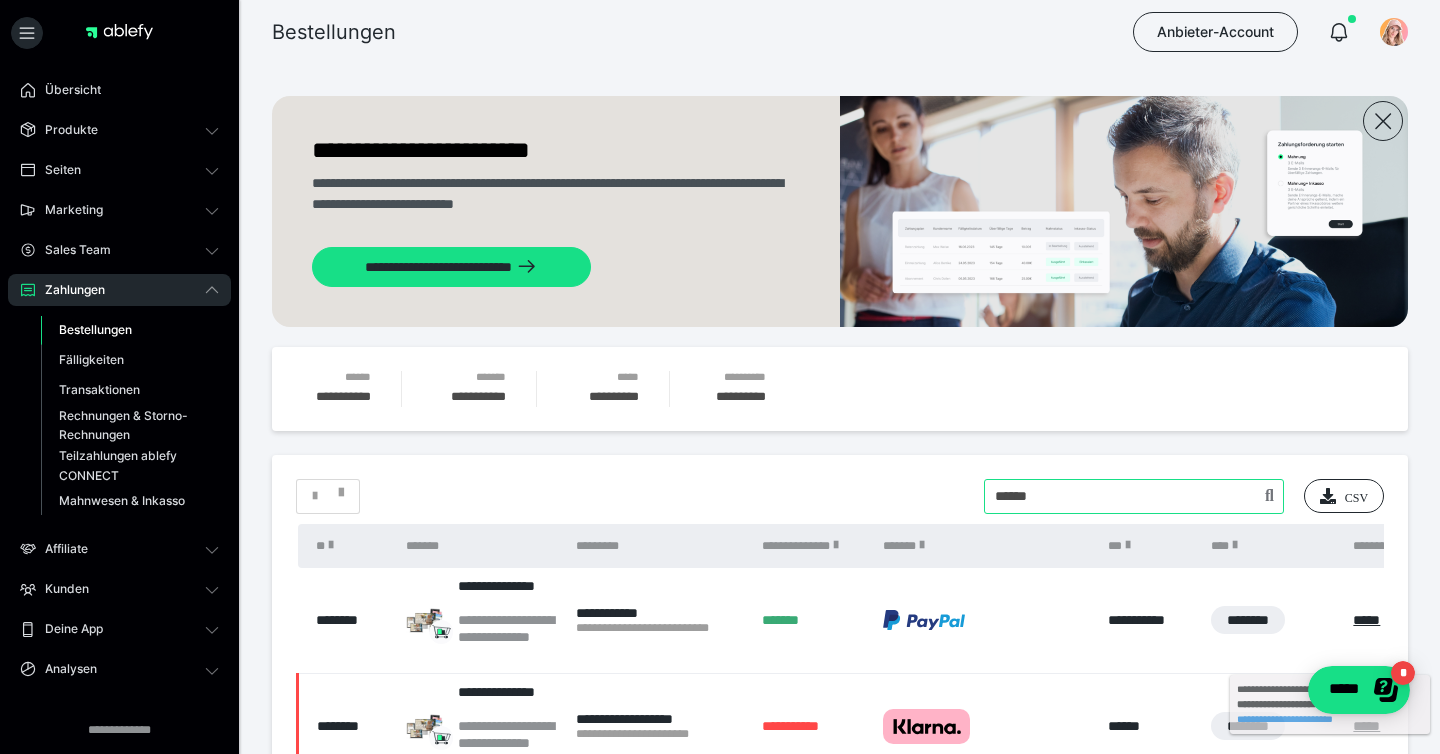 type on "******" 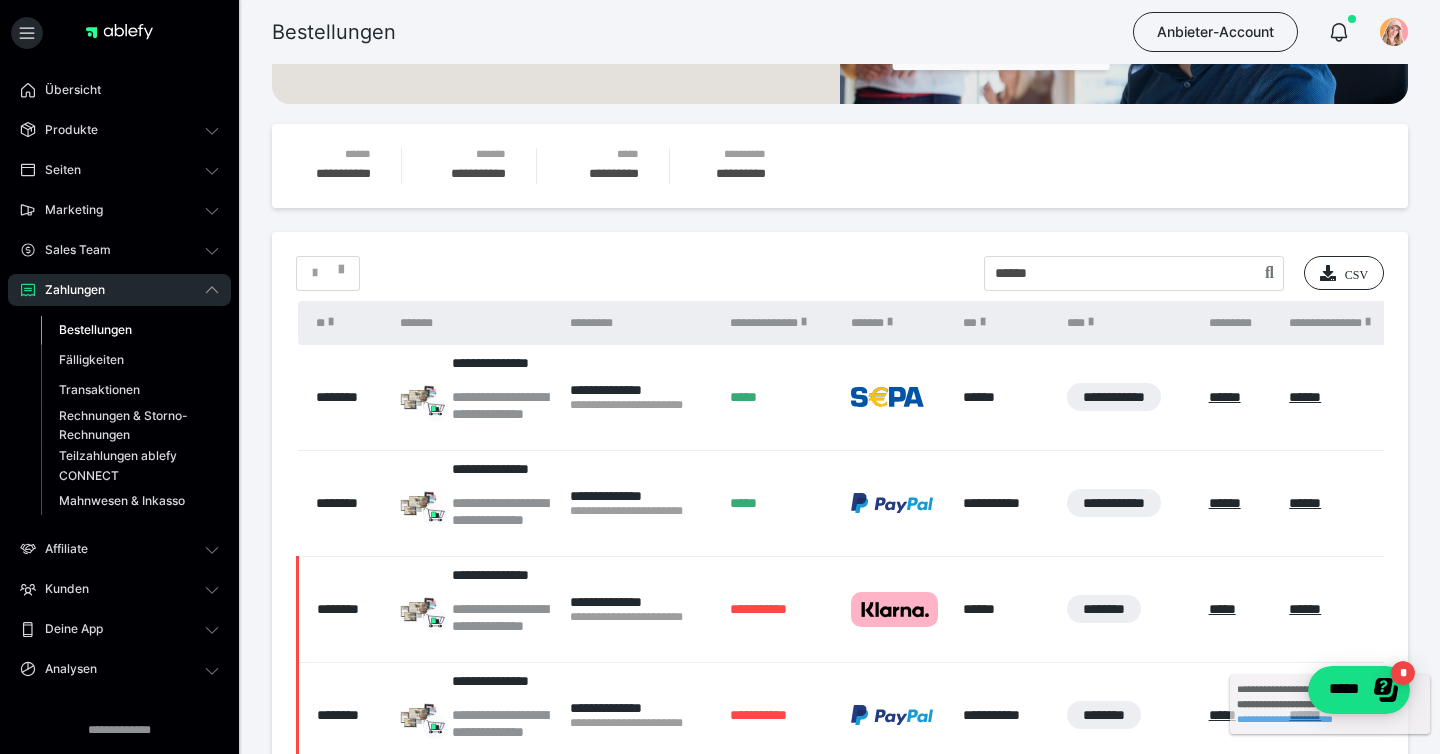 scroll, scrollTop: 225, scrollLeft: 0, axis: vertical 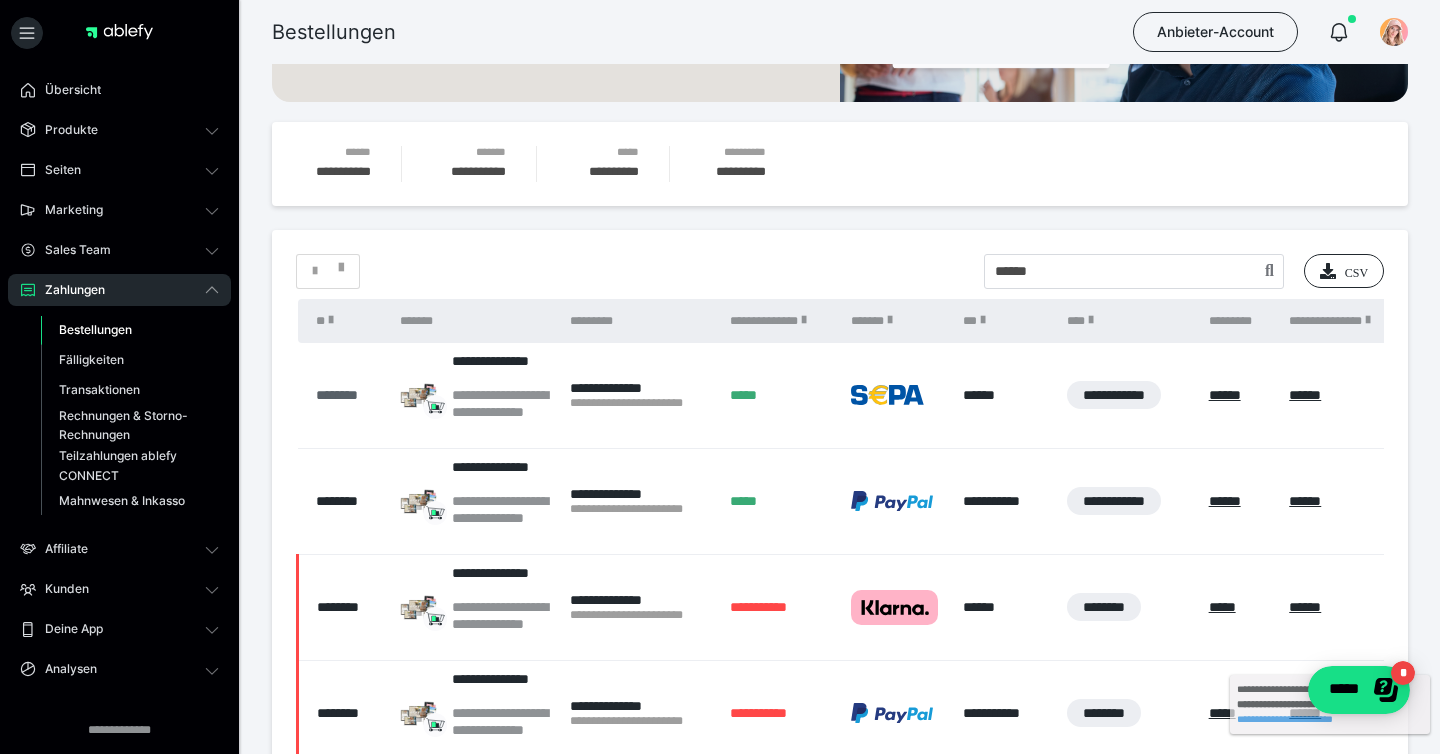 click on "********" at bounding box center [348, 395] 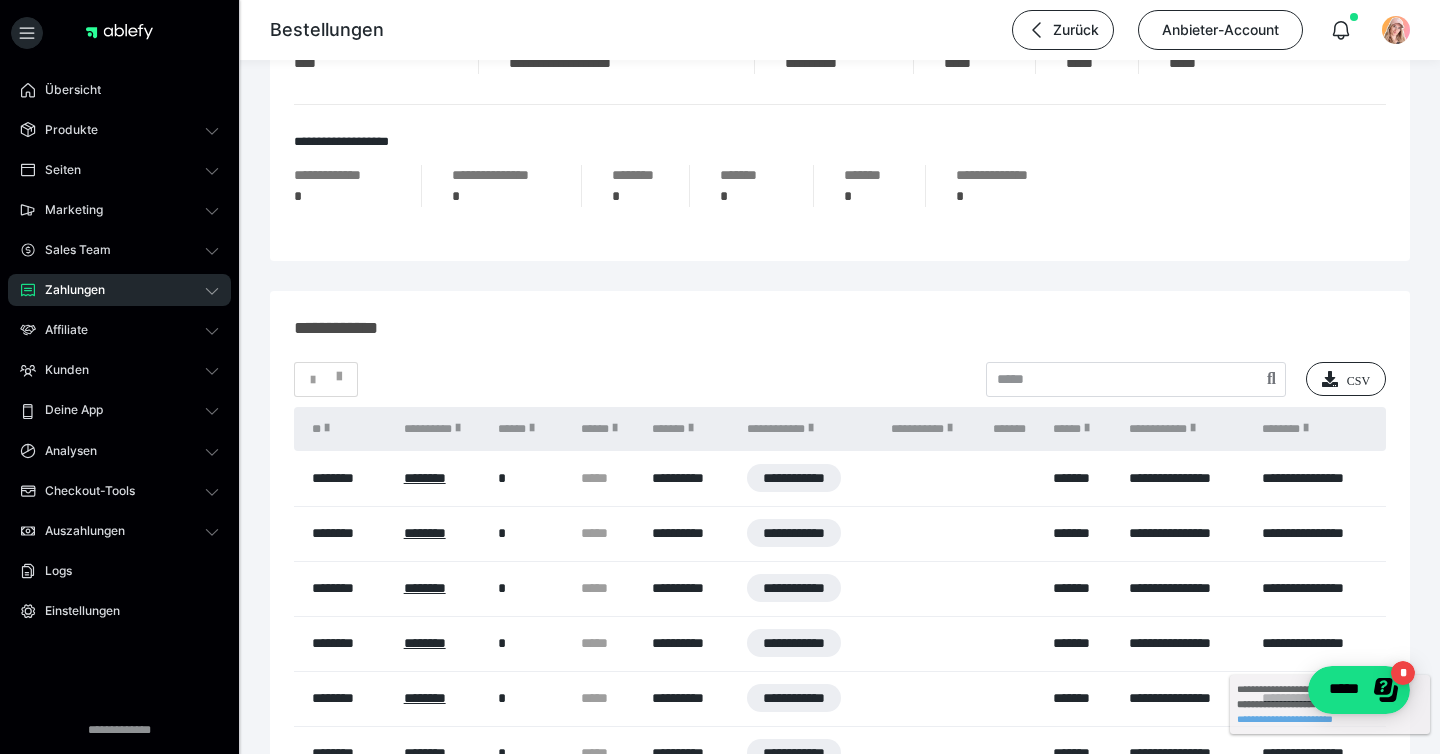 scroll, scrollTop: 0, scrollLeft: 0, axis: both 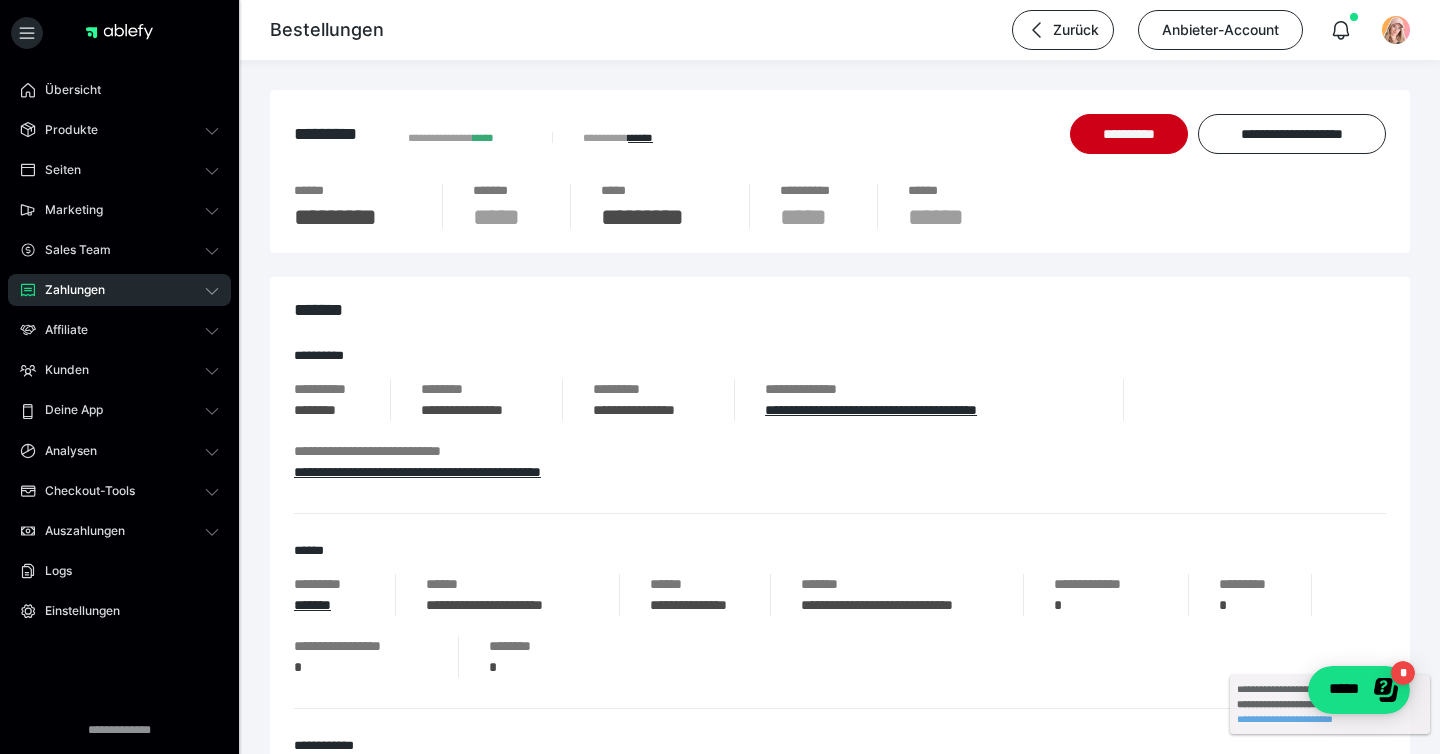 click on "Zahlungen" at bounding box center [68, 290] 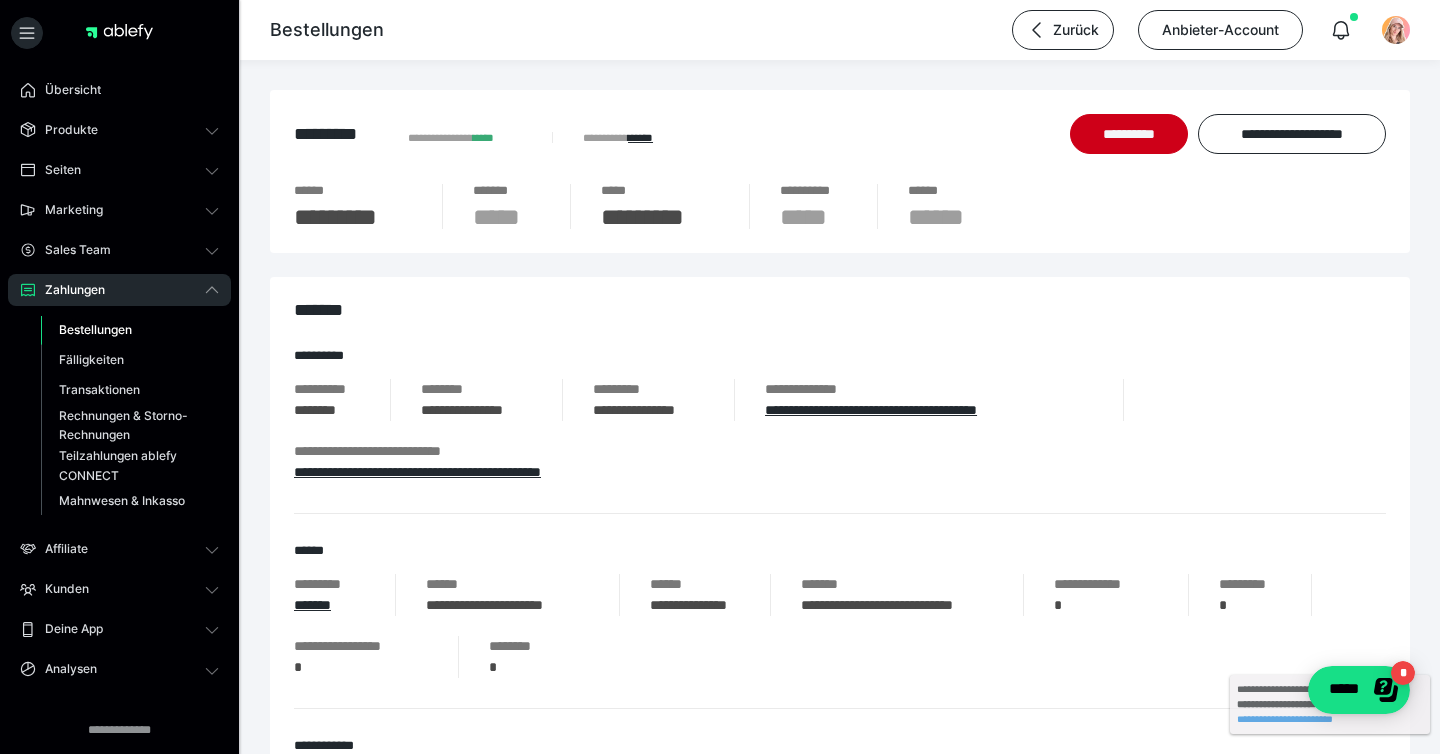 click on "Bestellungen" at bounding box center [95, 329] 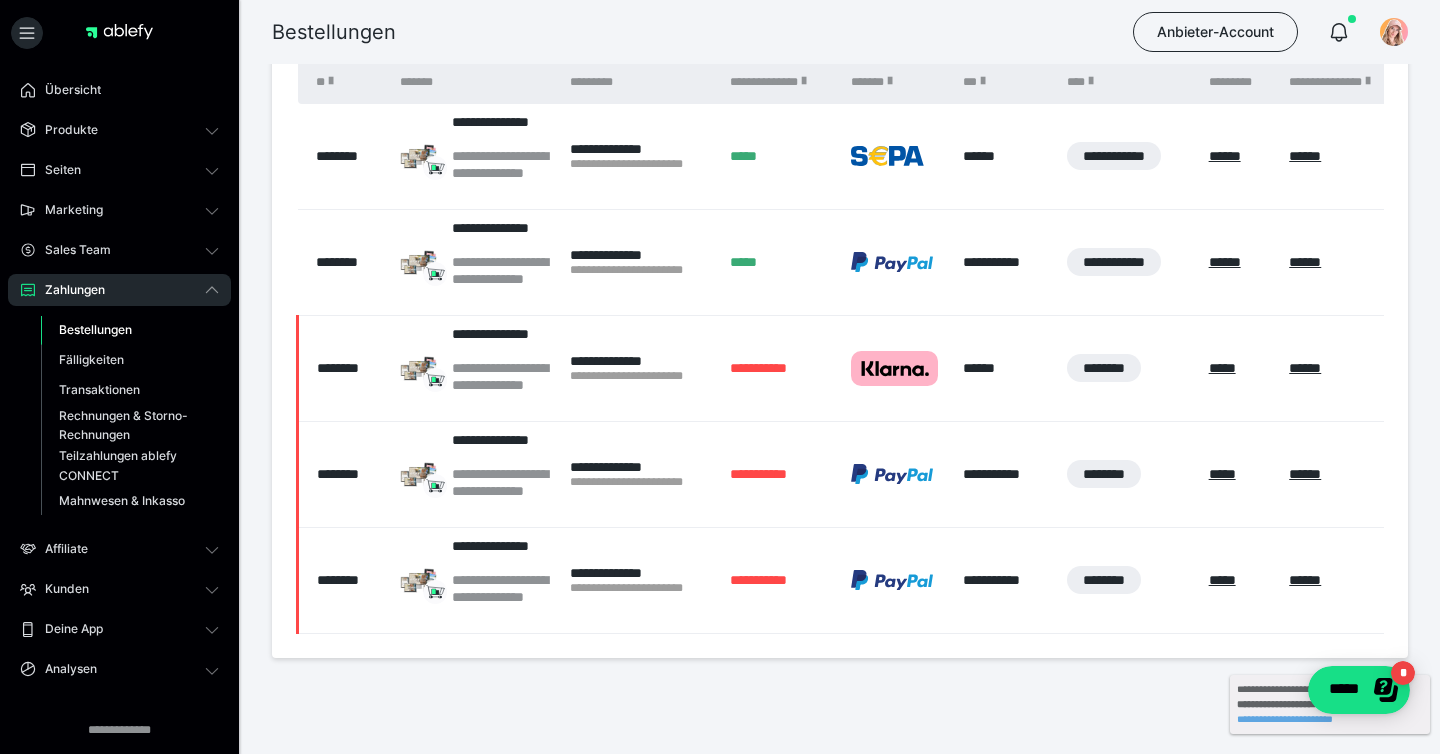 scroll, scrollTop: 461, scrollLeft: 0, axis: vertical 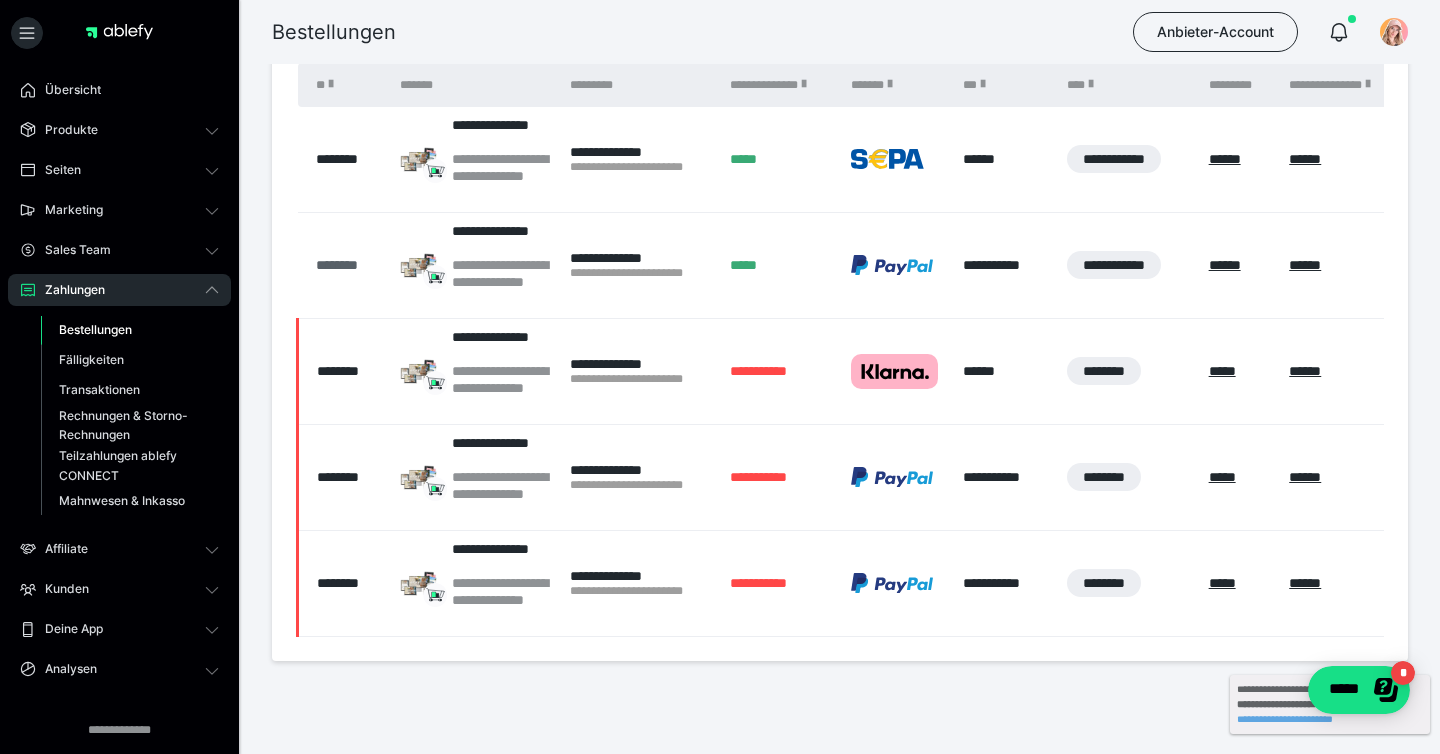 click on "********" at bounding box center (348, 265) 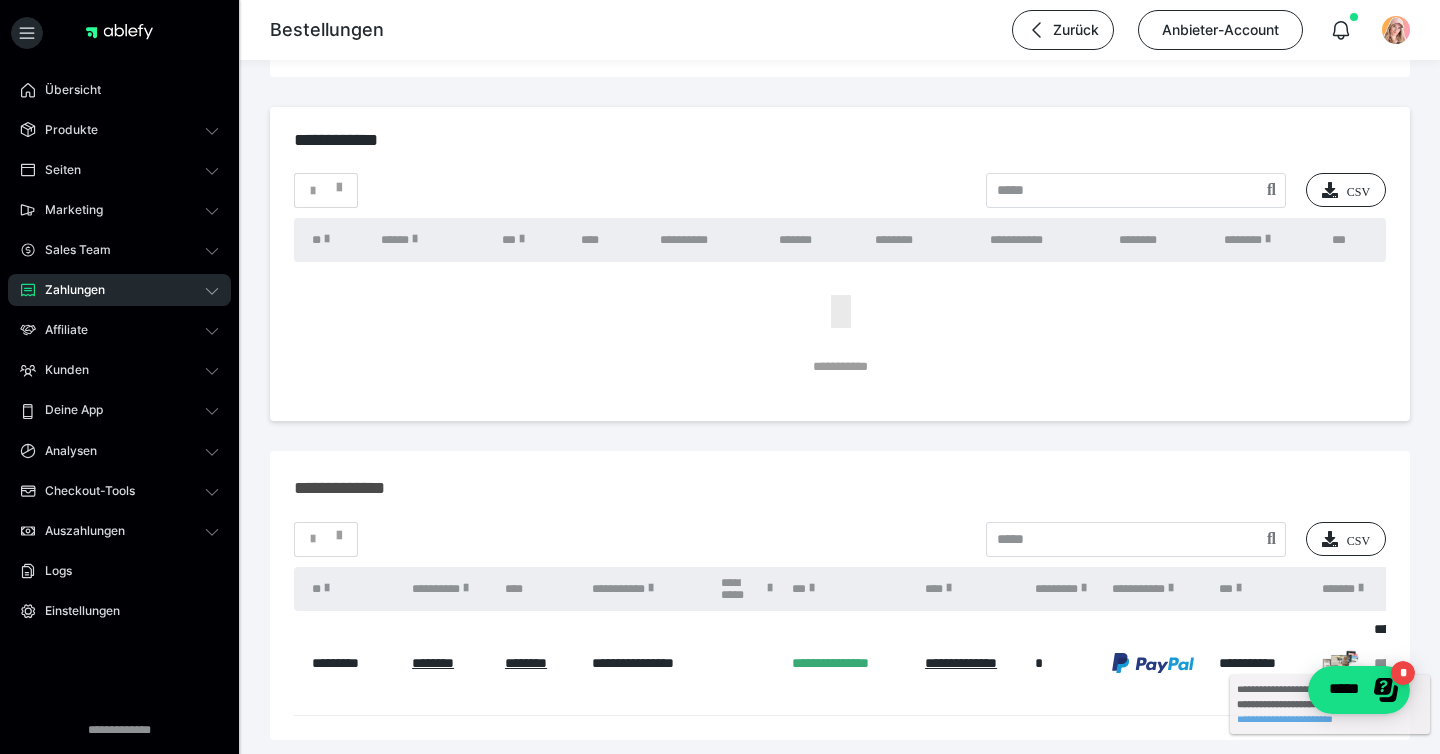 scroll, scrollTop: 3127, scrollLeft: 0, axis: vertical 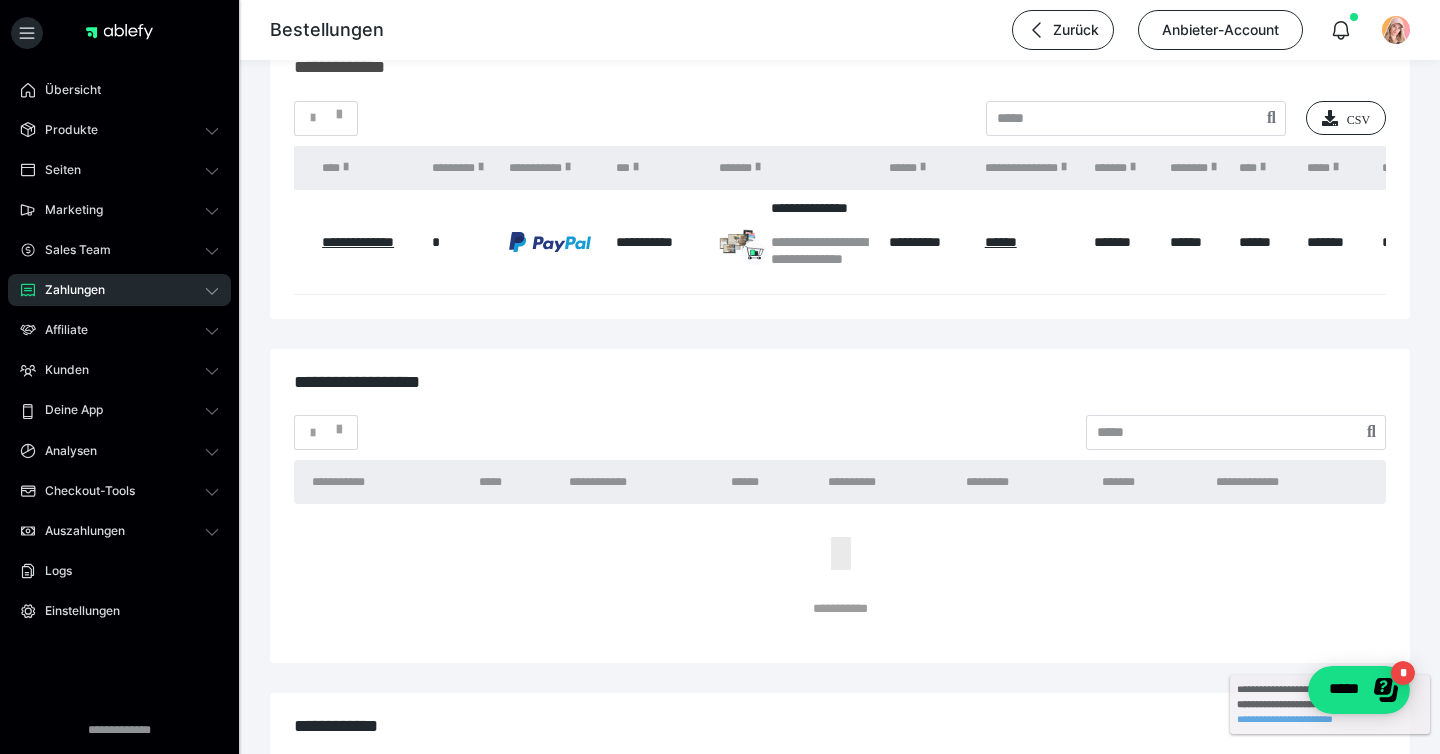 click on "Zahlungen" at bounding box center [119, 290] 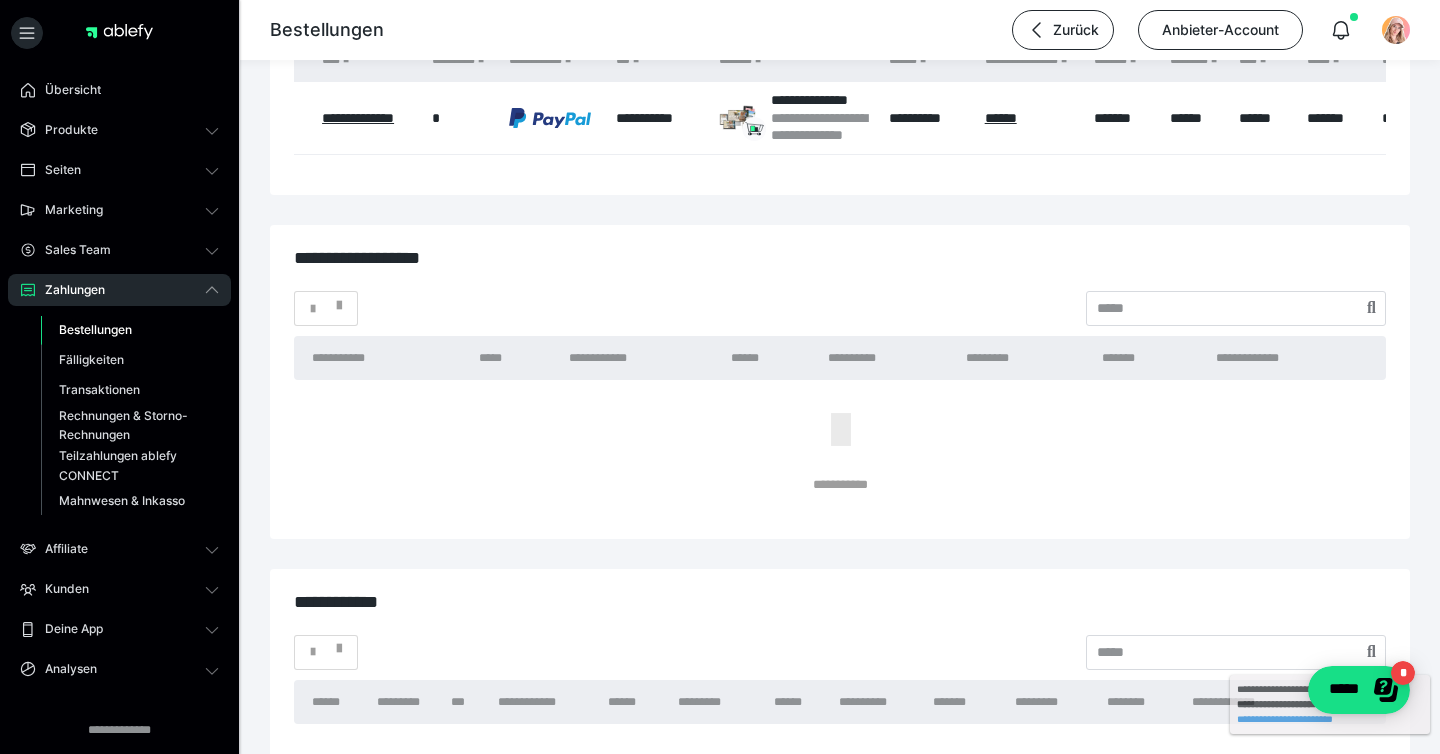 scroll, scrollTop: 3135, scrollLeft: 0, axis: vertical 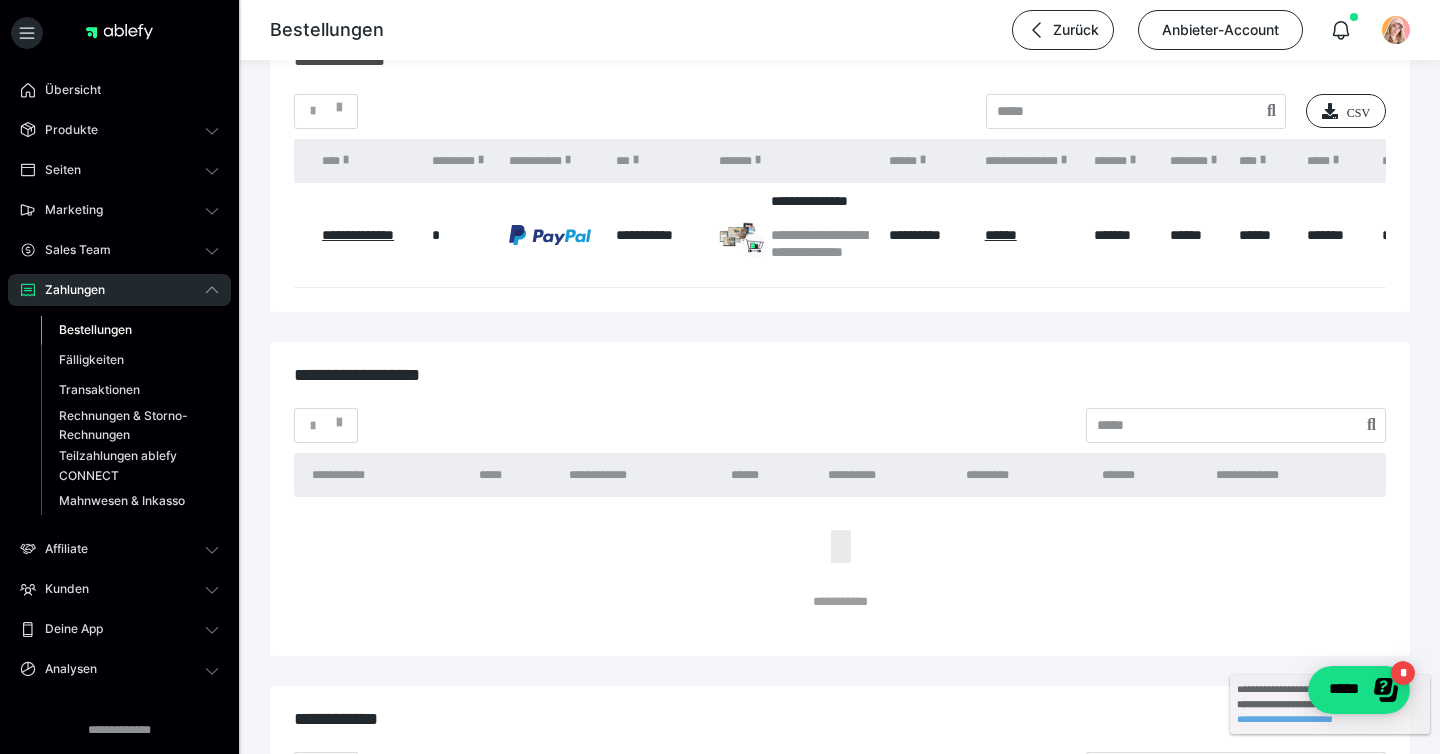 click on "Bestellungen" at bounding box center (95, 329) 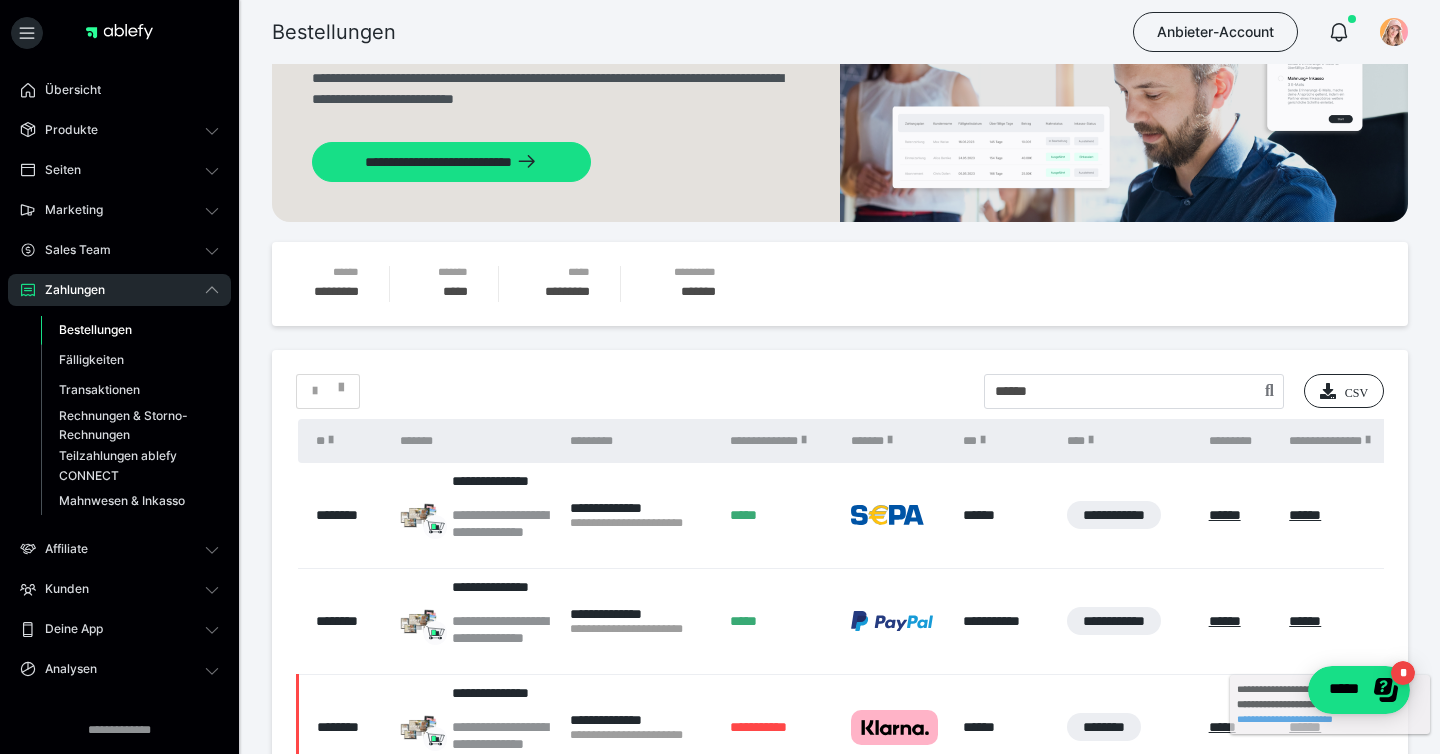 scroll, scrollTop: 120, scrollLeft: 0, axis: vertical 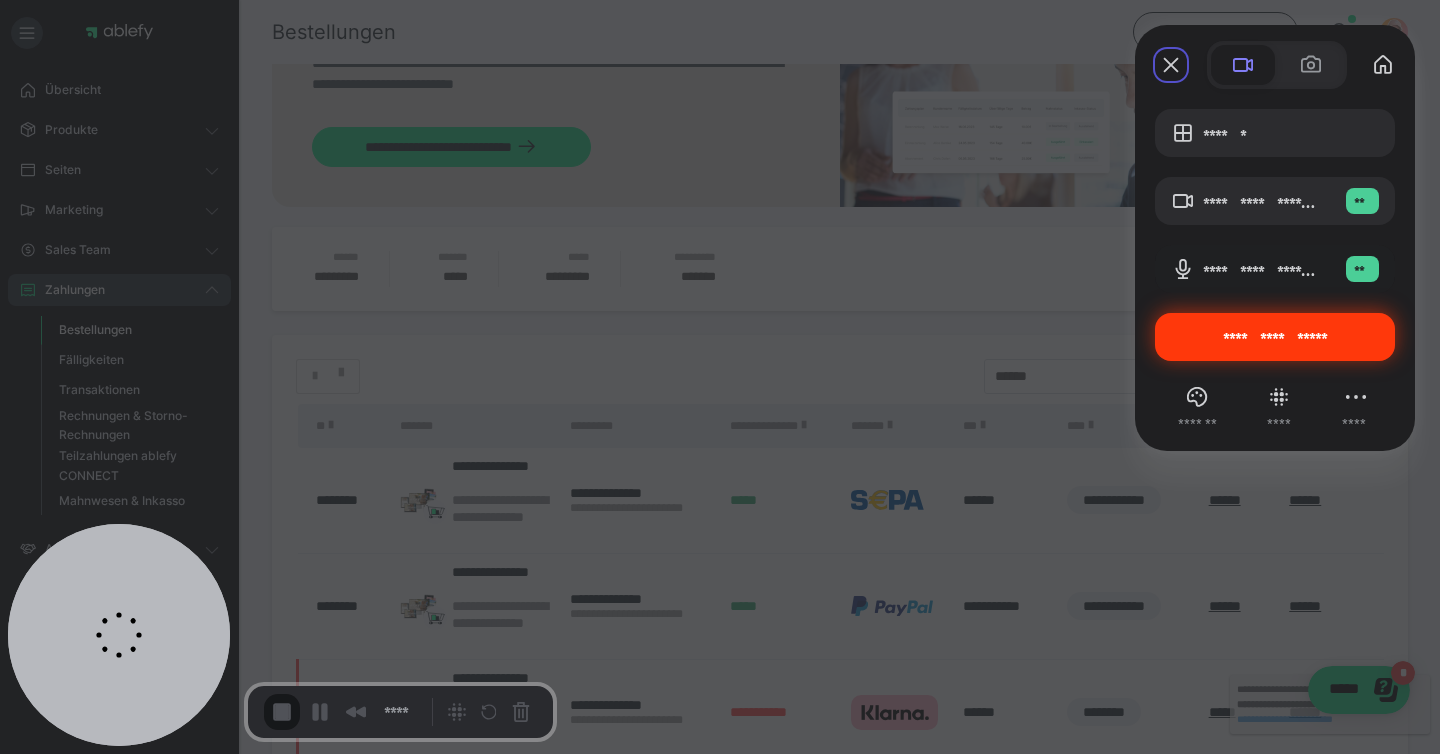 click on "**********" at bounding box center (1275, 337) 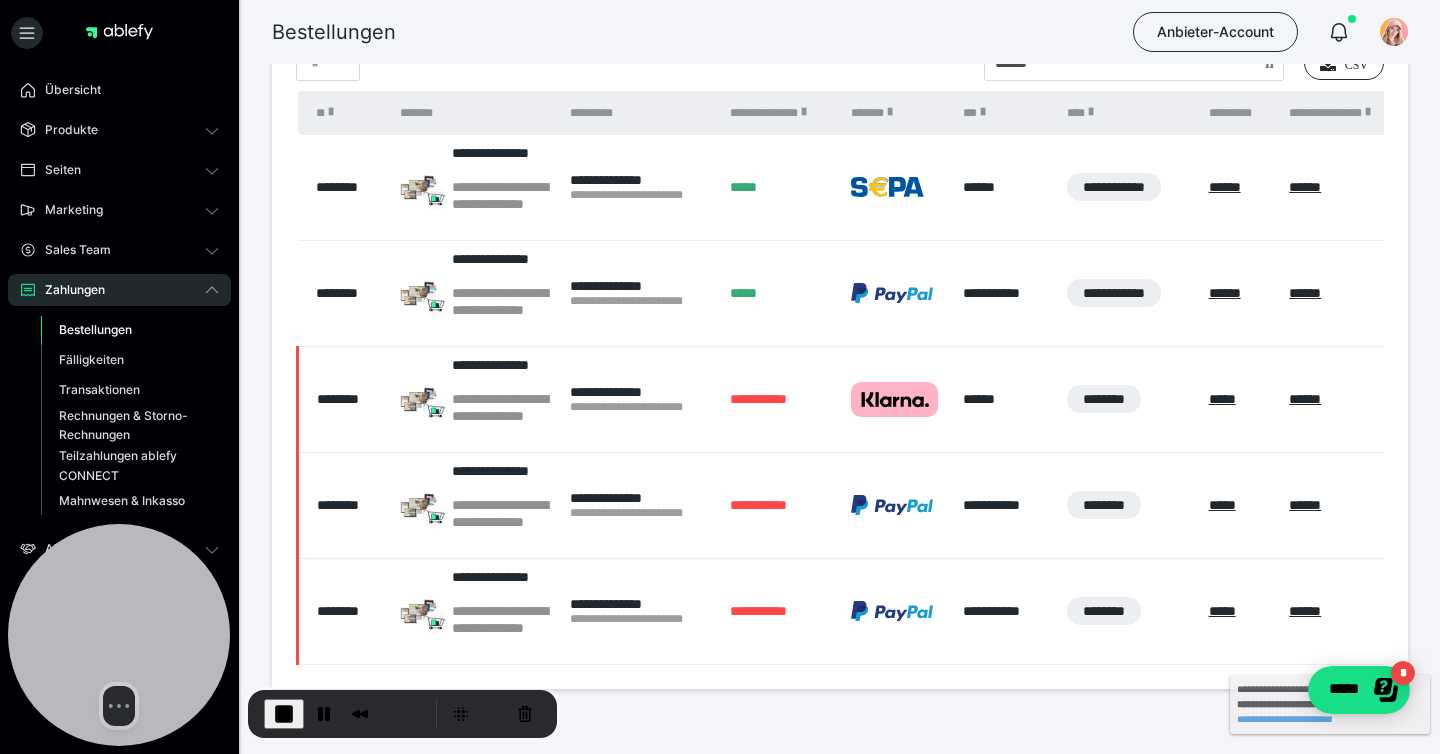scroll, scrollTop: 463, scrollLeft: 0, axis: vertical 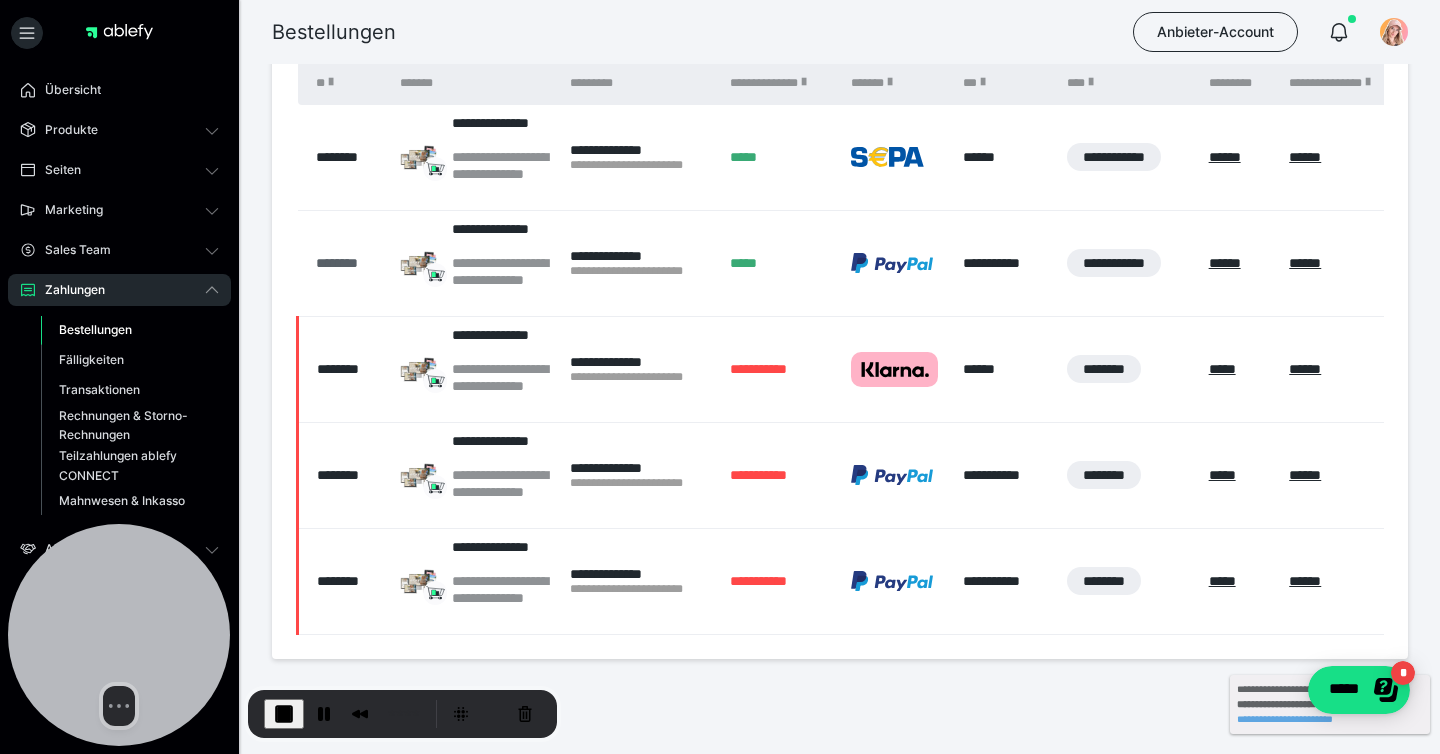 click on "********" at bounding box center (348, 263) 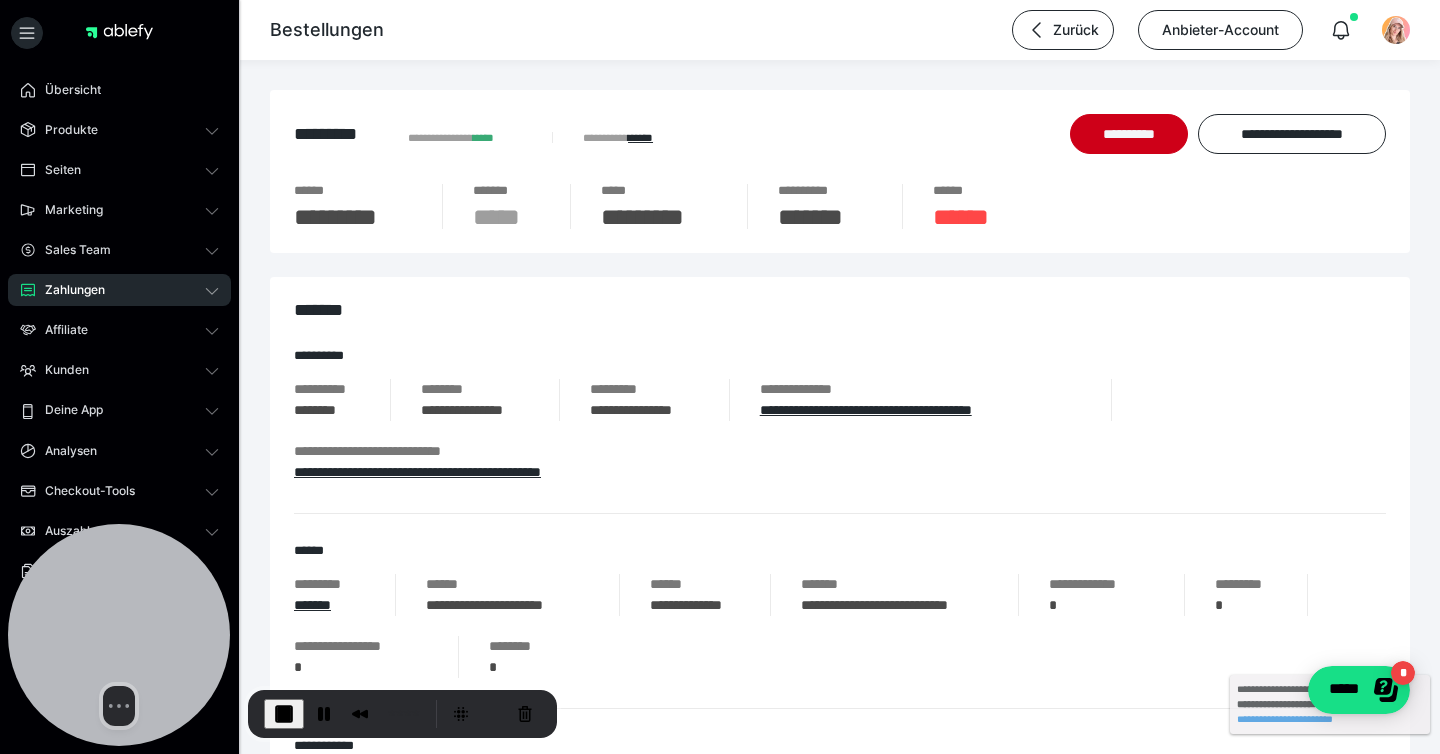 click on "Zahlungen" at bounding box center [119, 290] 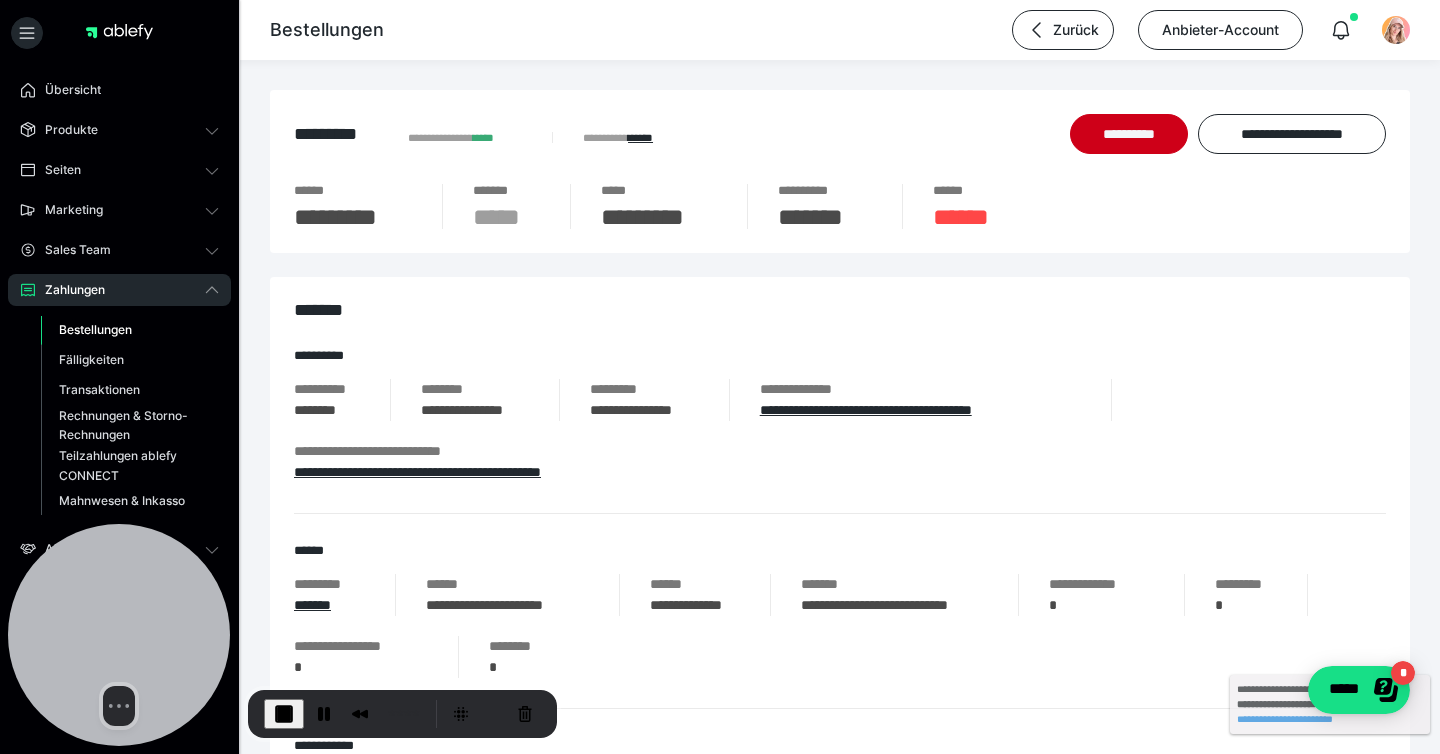 click on "Bestellungen" at bounding box center (95, 329) 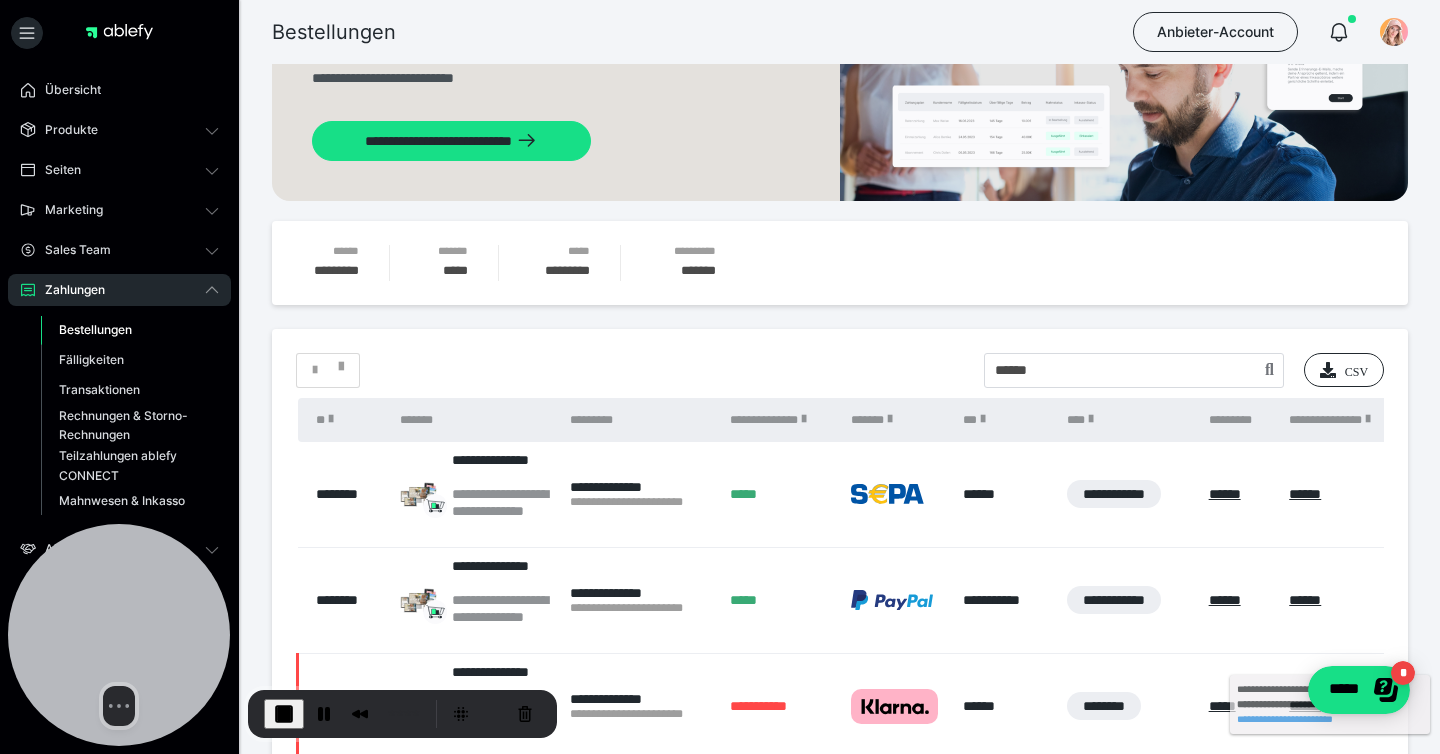 scroll, scrollTop: 313, scrollLeft: 0, axis: vertical 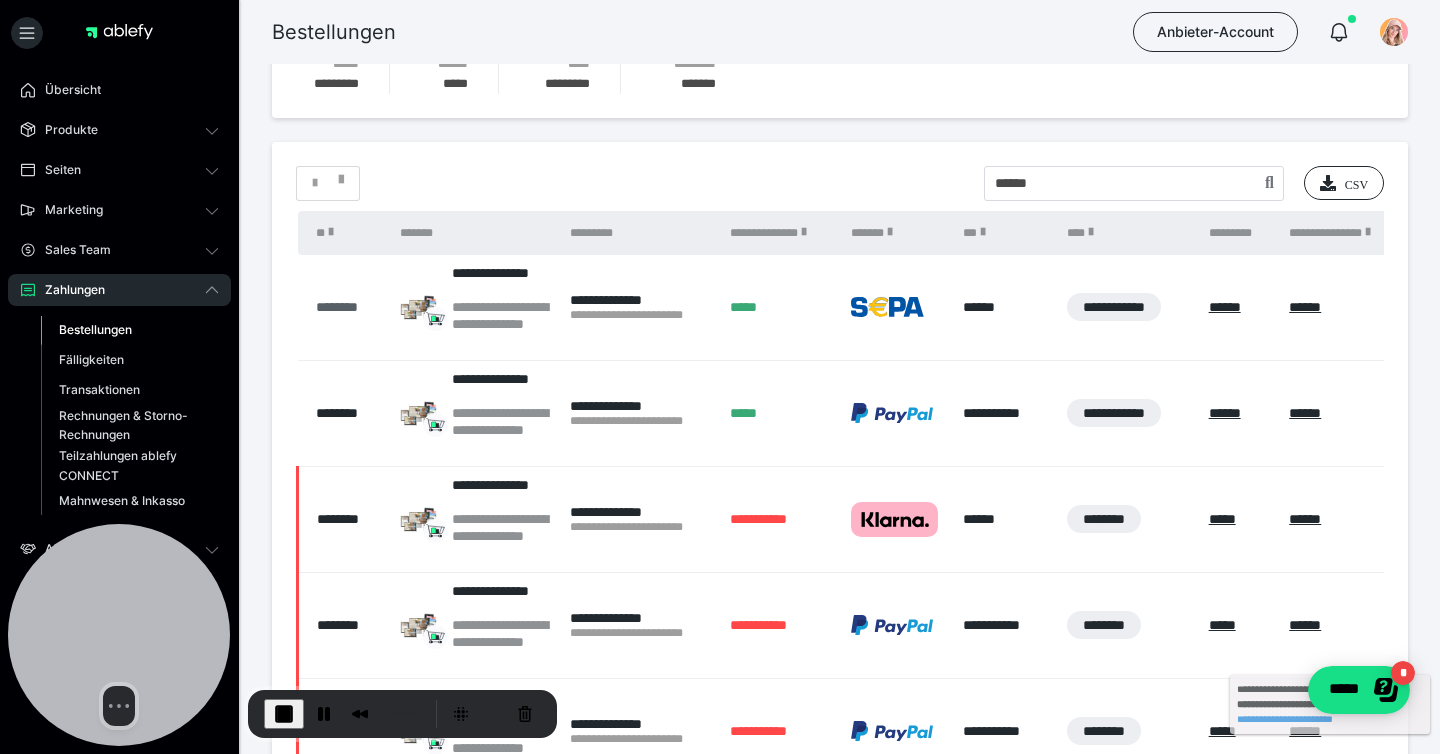 click on "********" at bounding box center (348, 307) 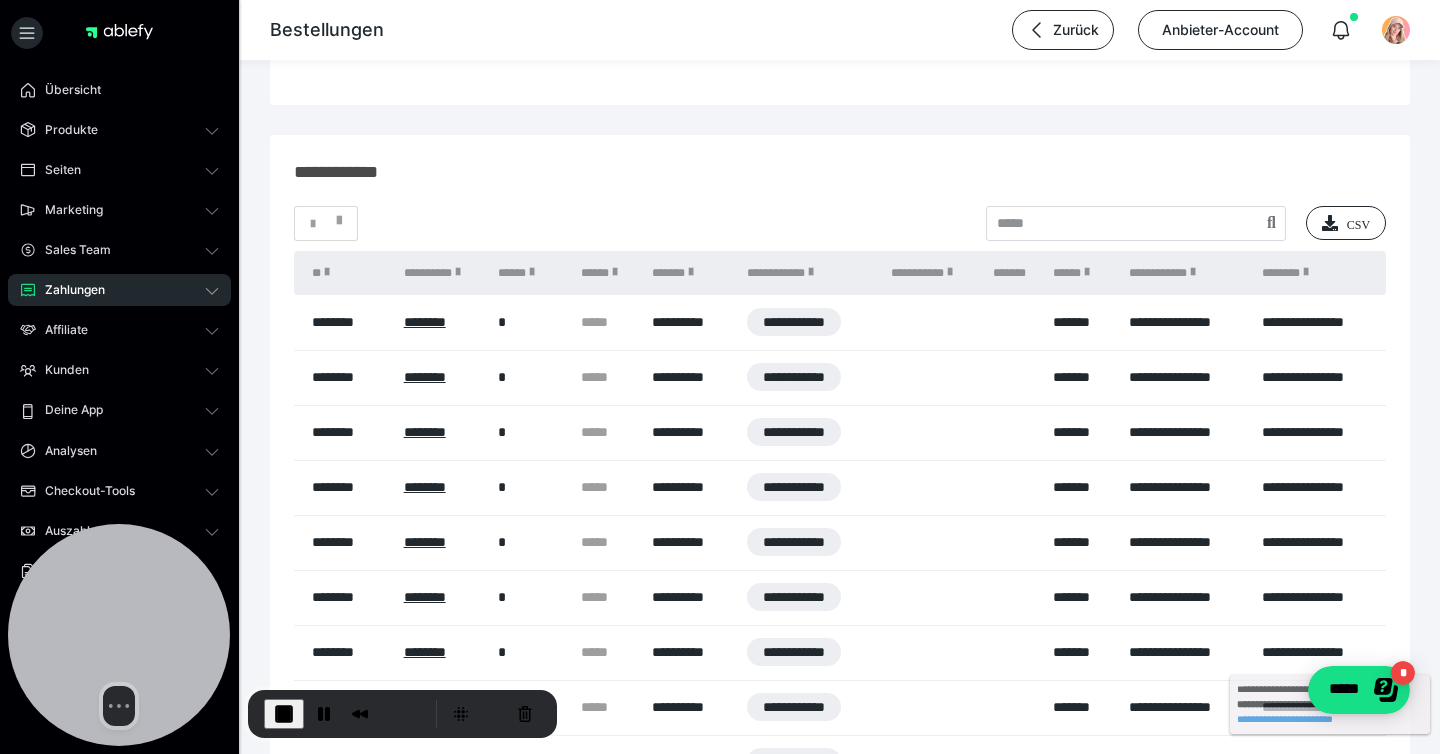 scroll, scrollTop: 1215, scrollLeft: 0, axis: vertical 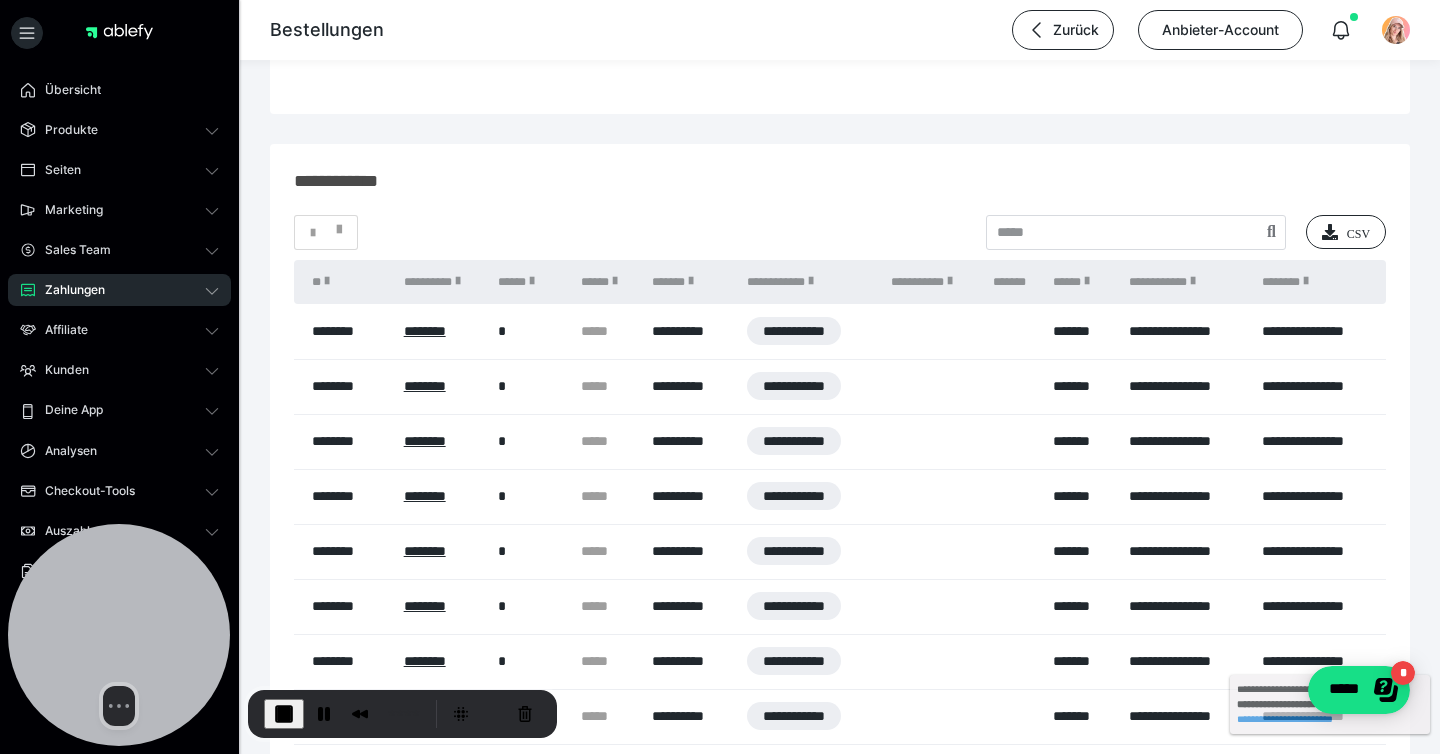click on "Zahlungen" at bounding box center [68, 290] 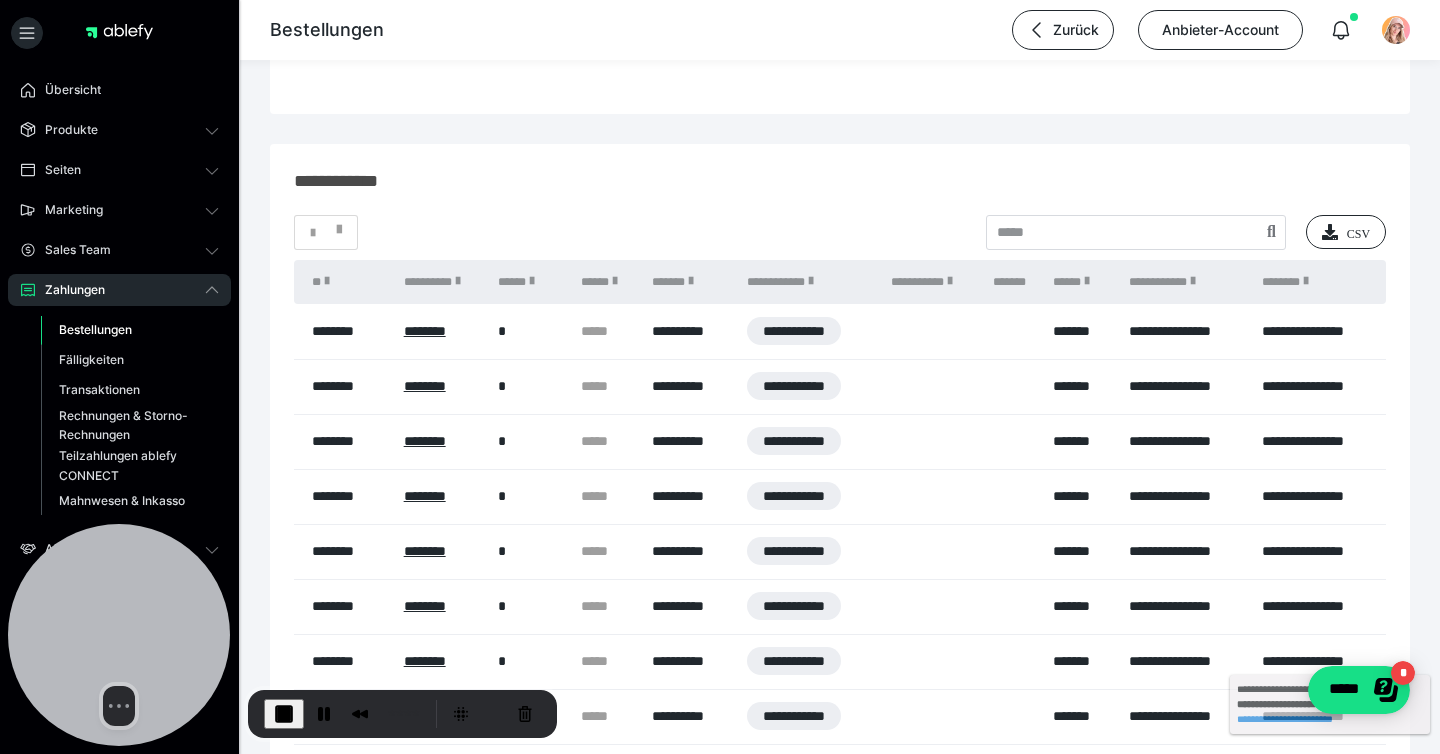 click on "Bestellungen" at bounding box center [95, 329] 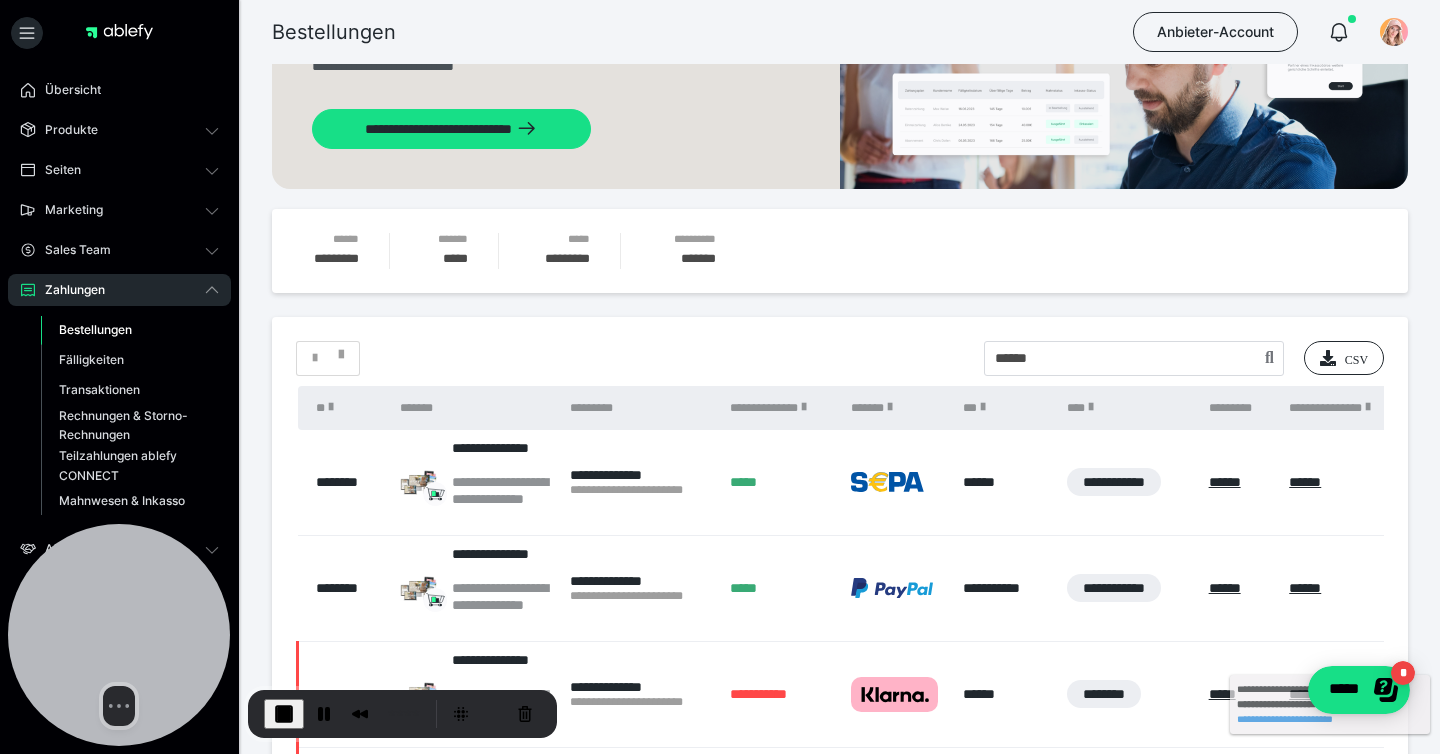 scroll, scrollTop: 498, scrollLeft: 0, axis: vertical 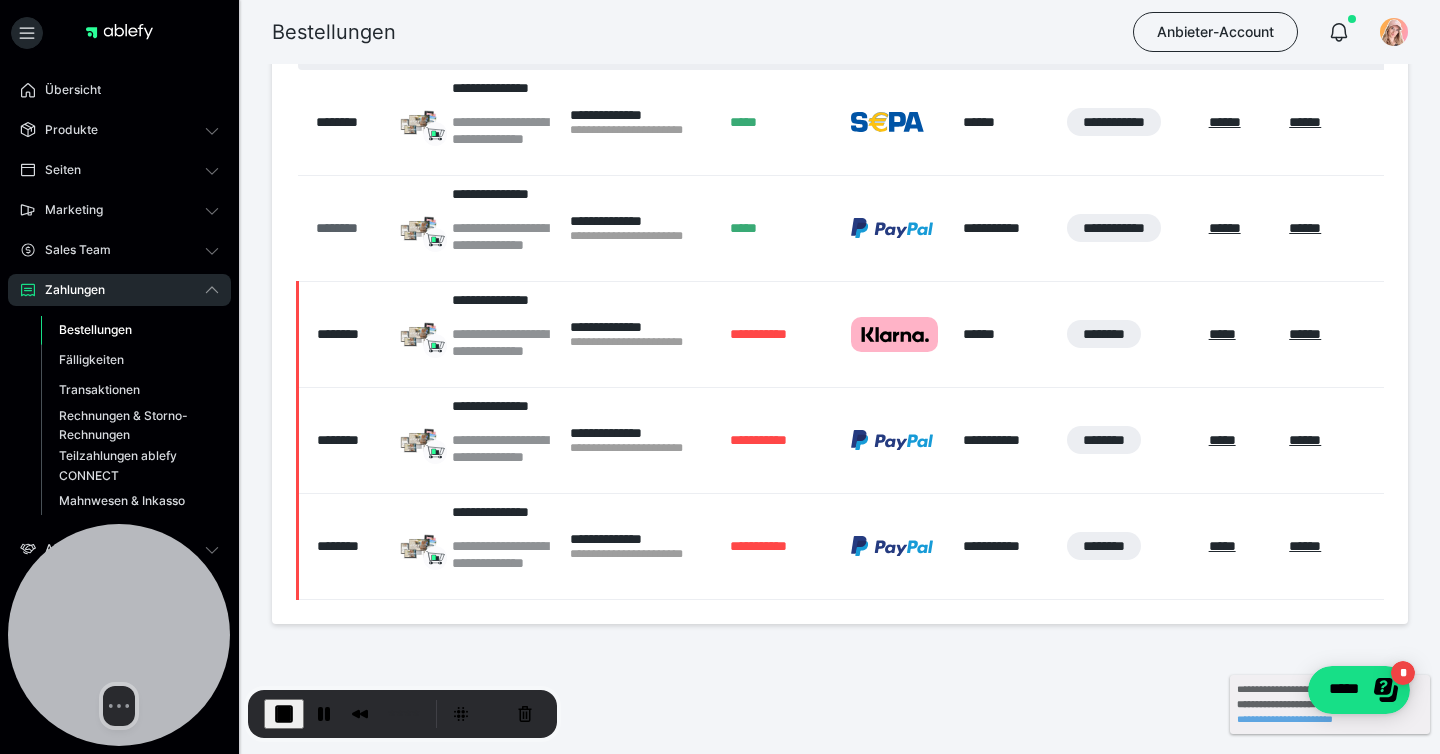 click on "********" at bounding box center (348, 228) 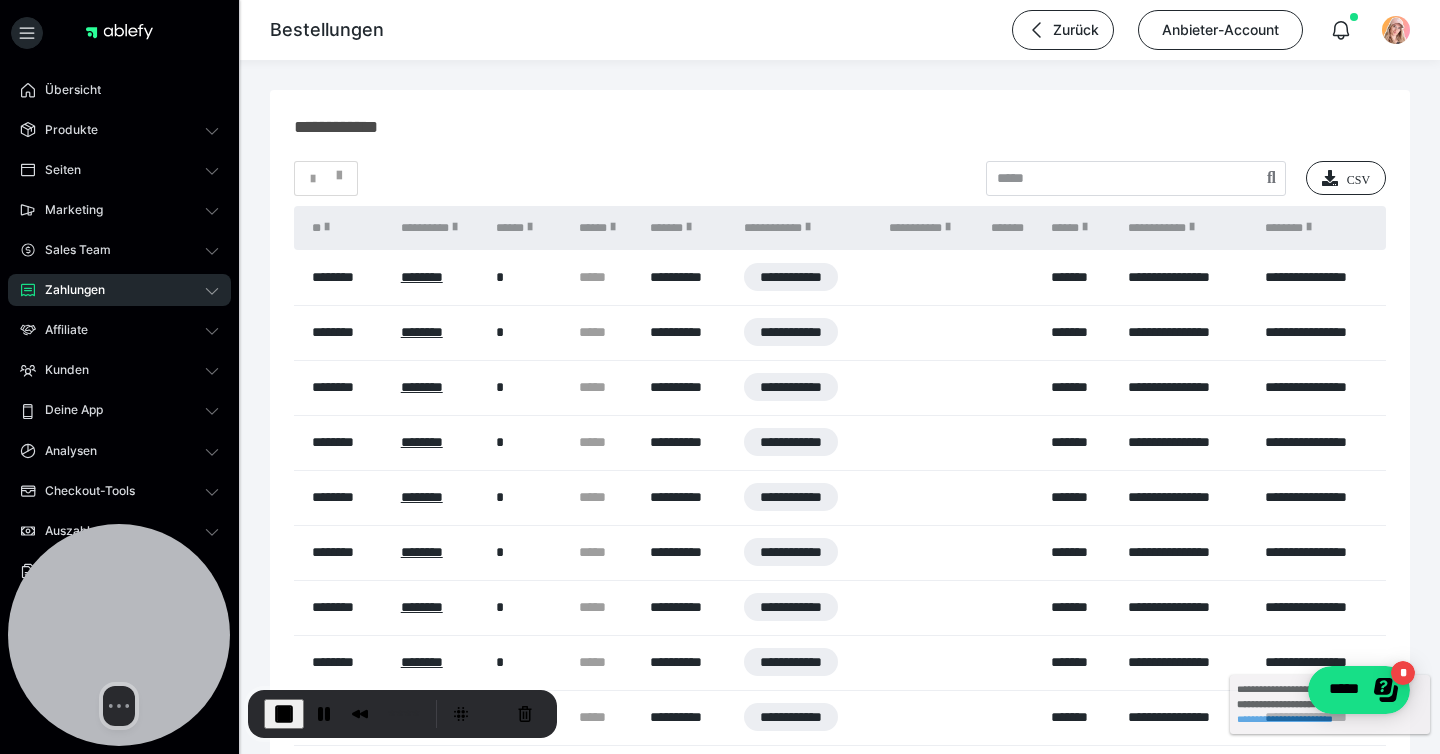 scroll, scrollTop: 1272, scrollLeft: 0, axis: vertical 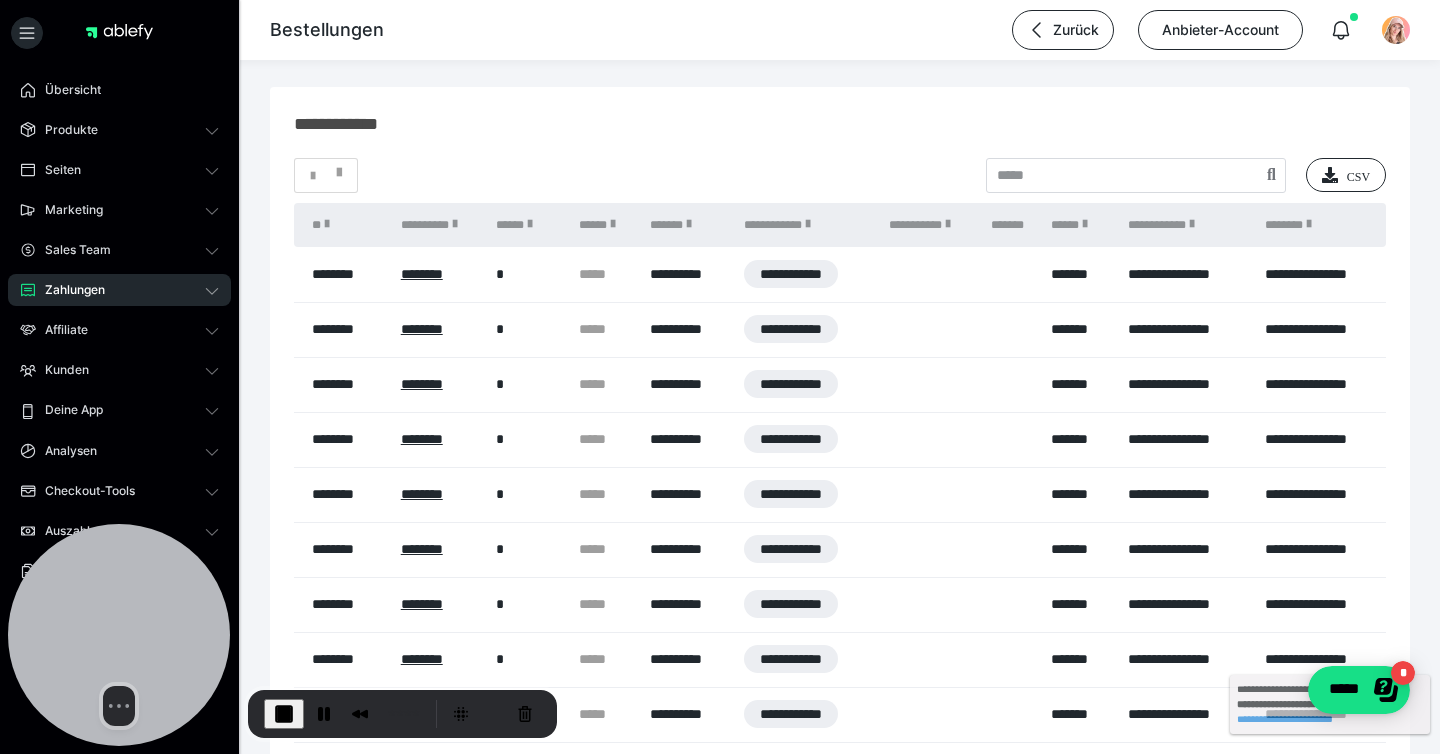click on "Zahlungen" at bounding box center [119, 290] 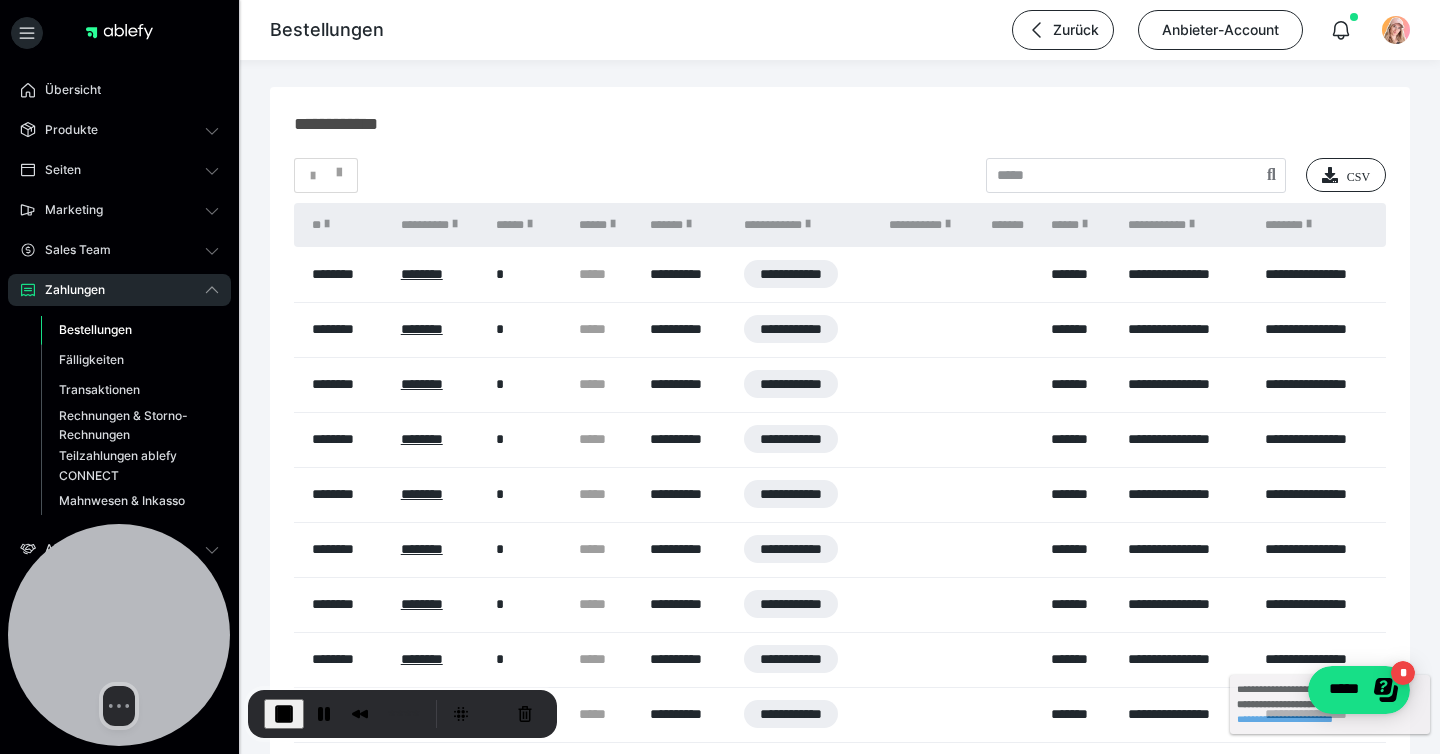 click on "Bestellungen" at bounding box center (95, 329) 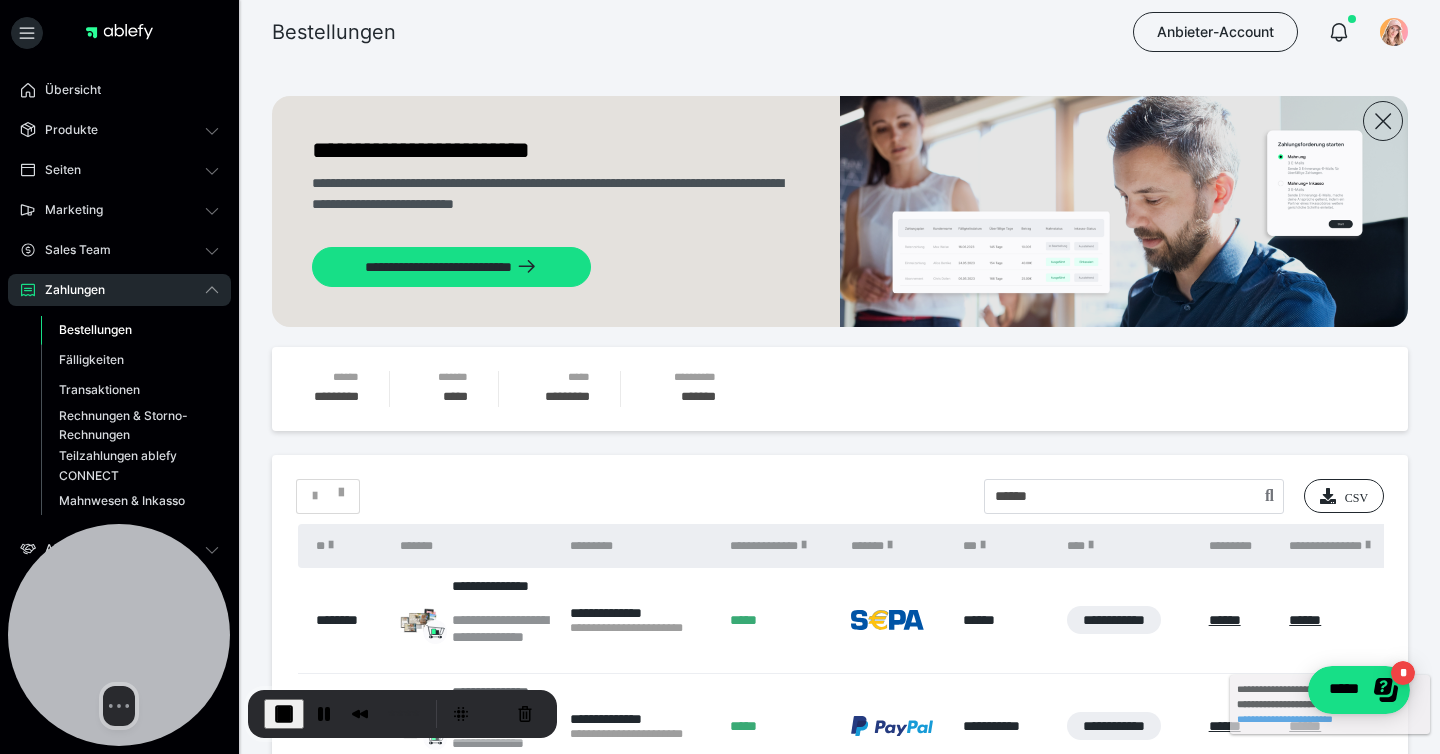 scroll, scrollTop: 196, scrollLeft: 0, axis: vertical 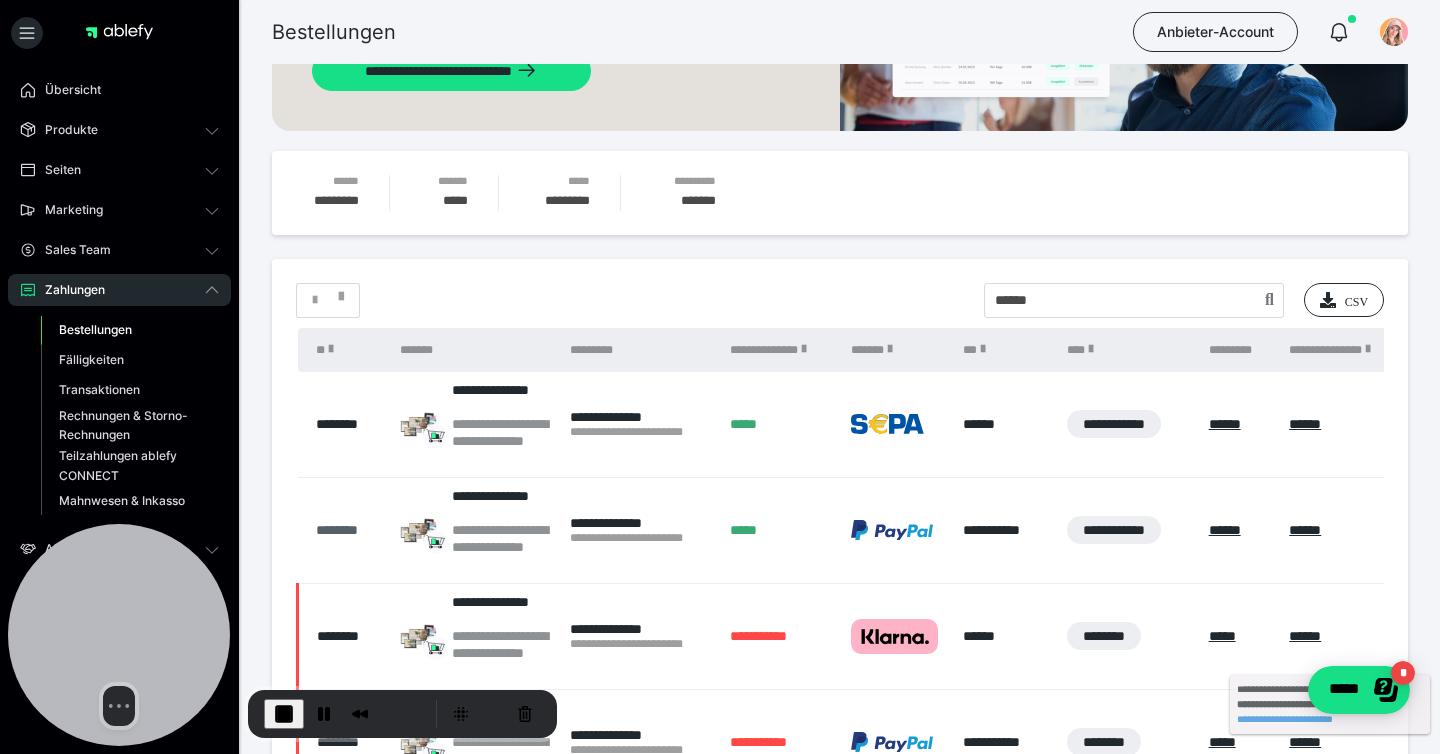 click on "********" at bounding box center (348, 530) 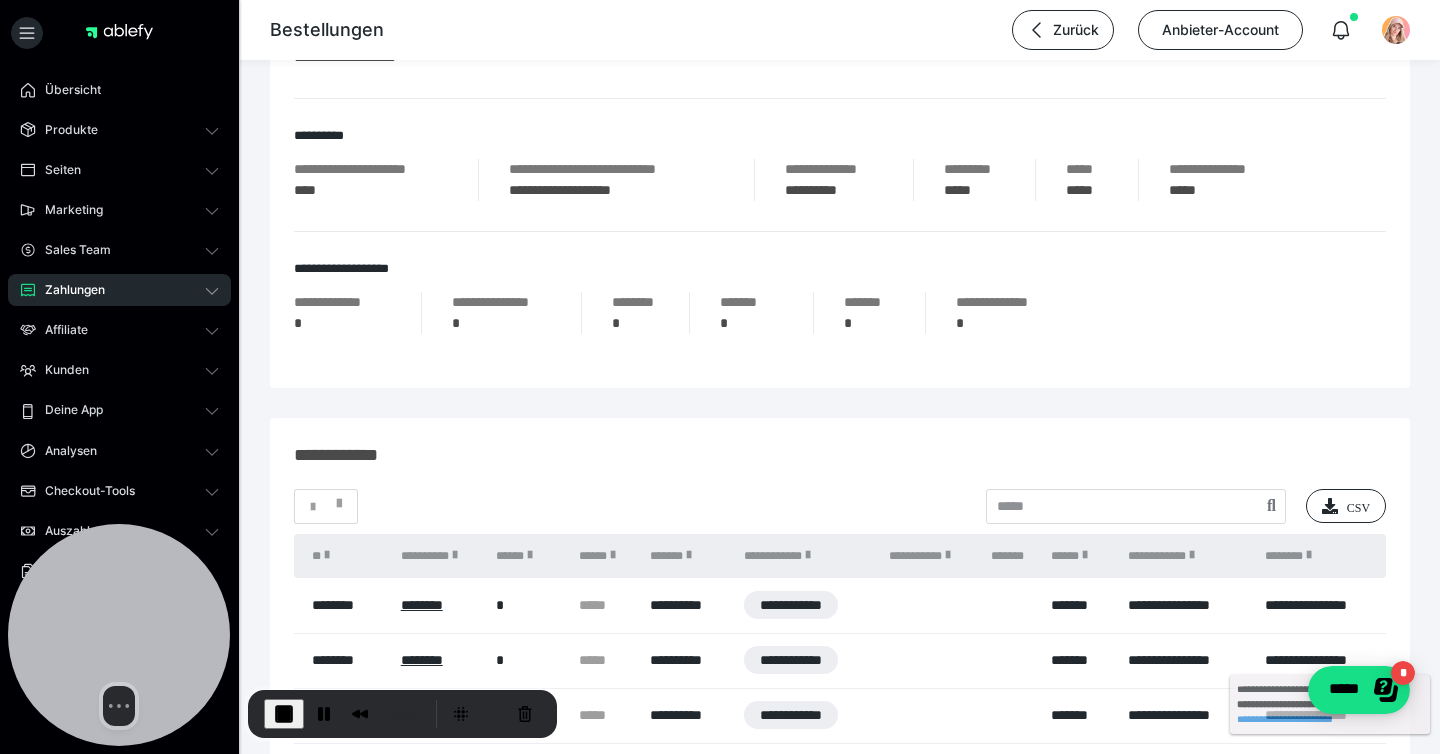scroll, scrollTop: 1226, scrollLeft: 0, axis: vertical 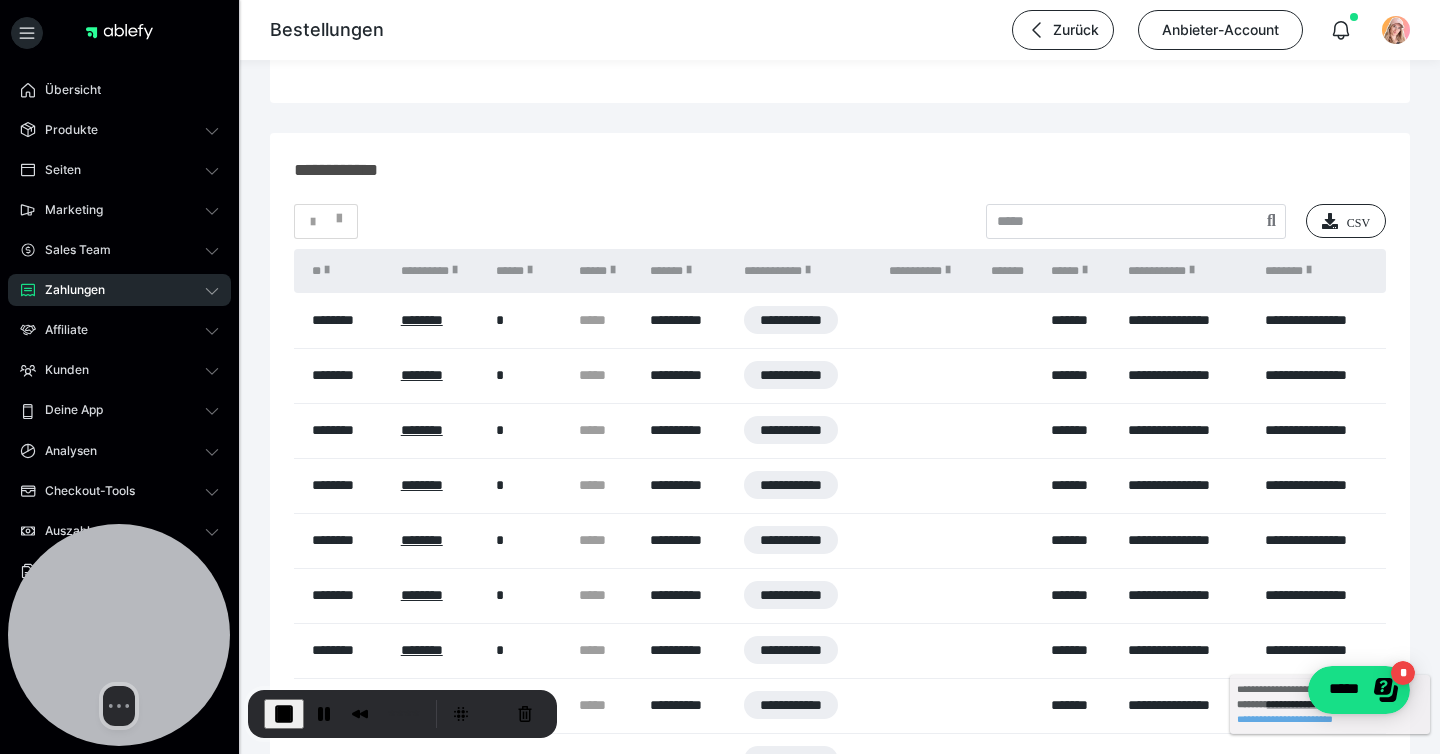 click at bounding box center [284, 714] 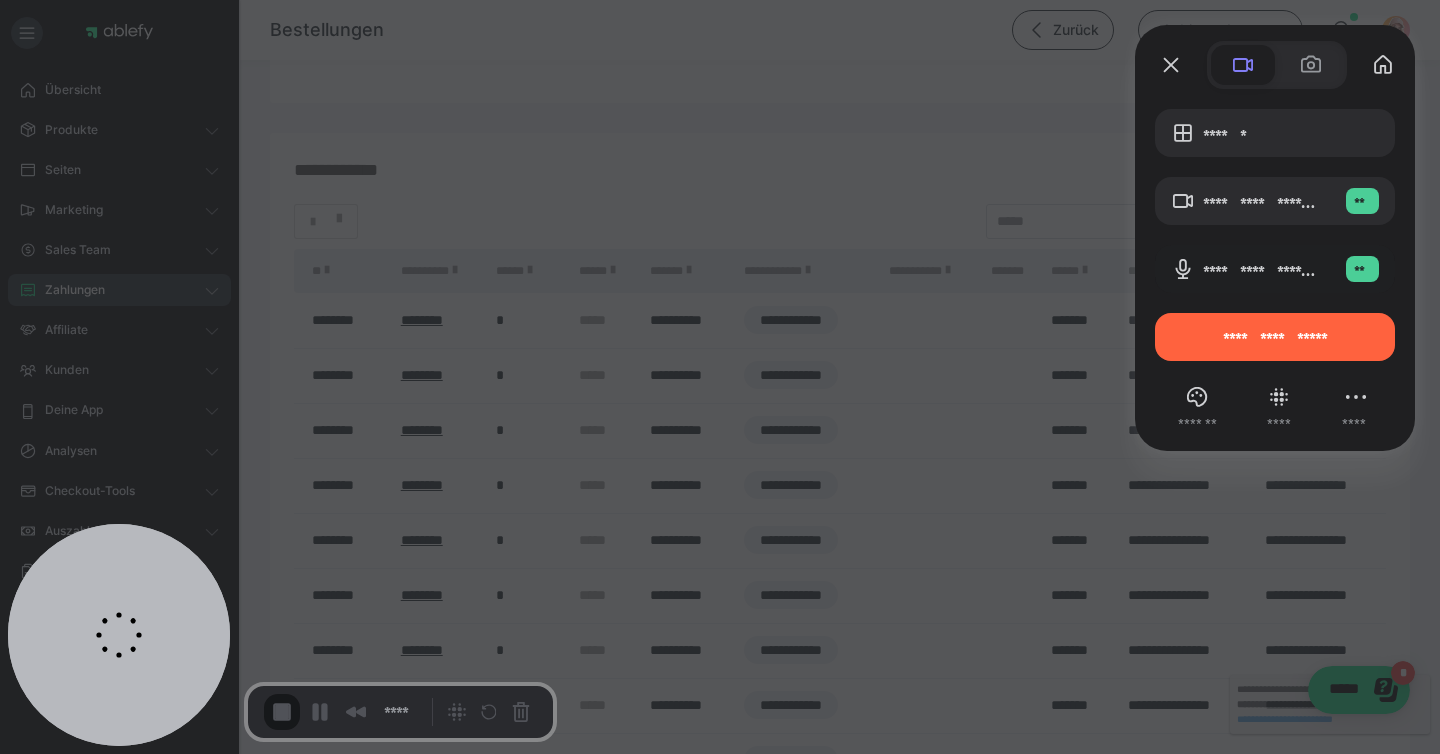 click at bounding box center (1275, 366) 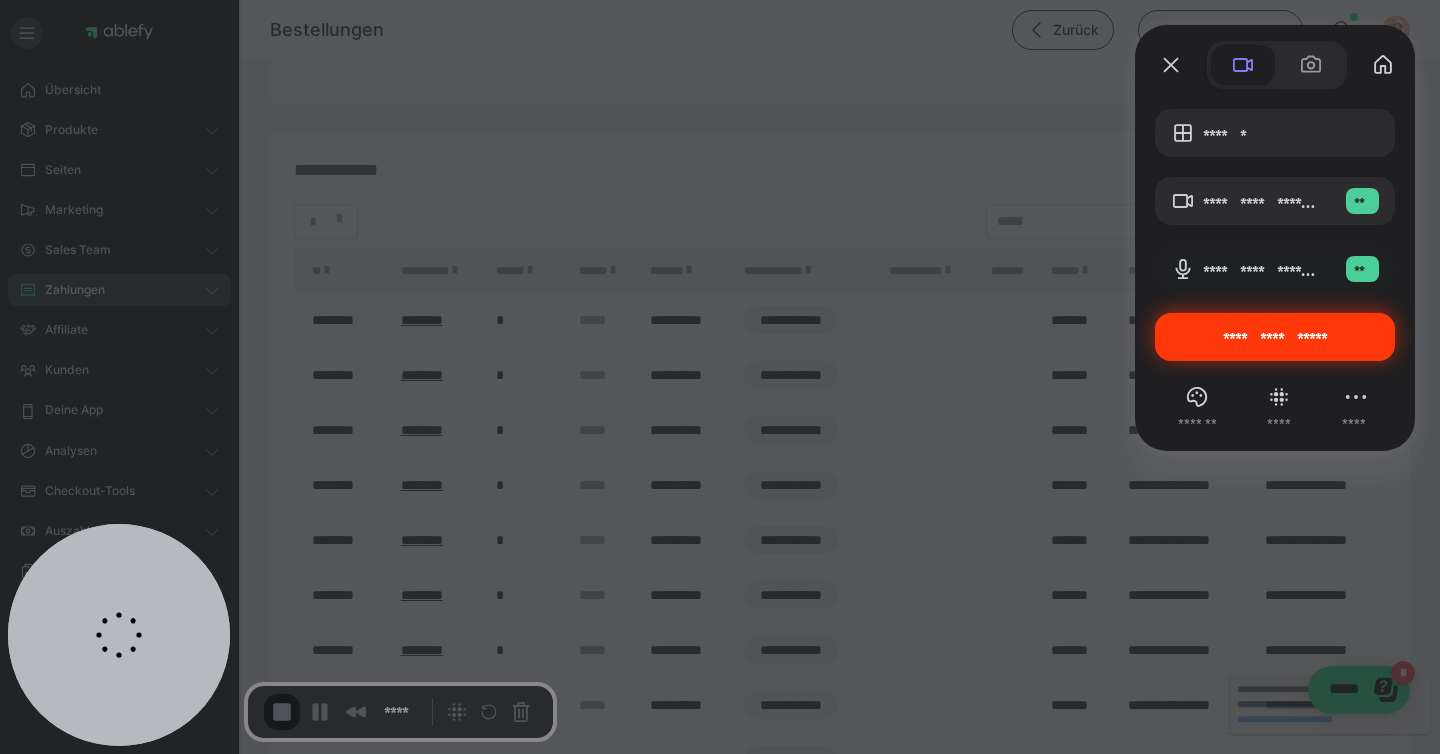 click on "**********" at bounding box center [1275, 337] 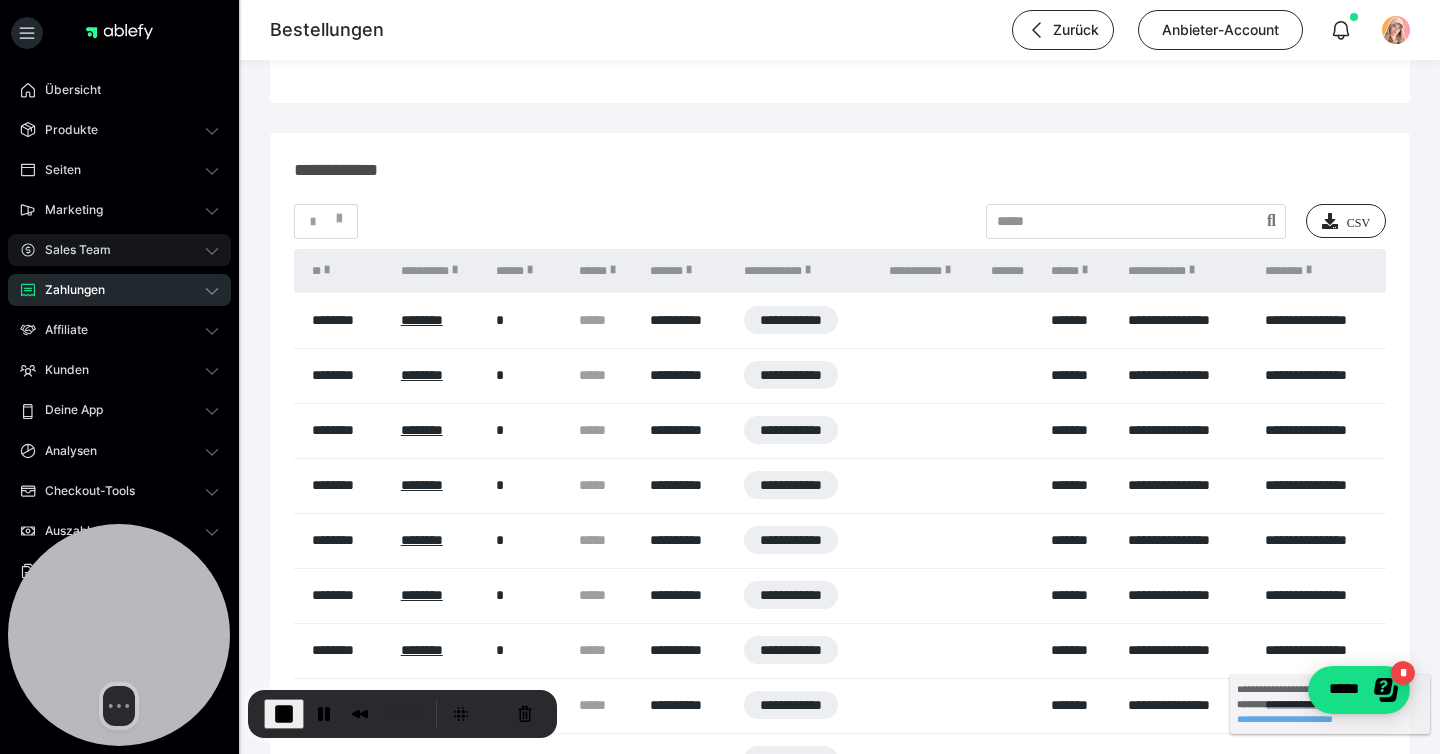 click on "Sales Team" at bounding box center [119, 250] 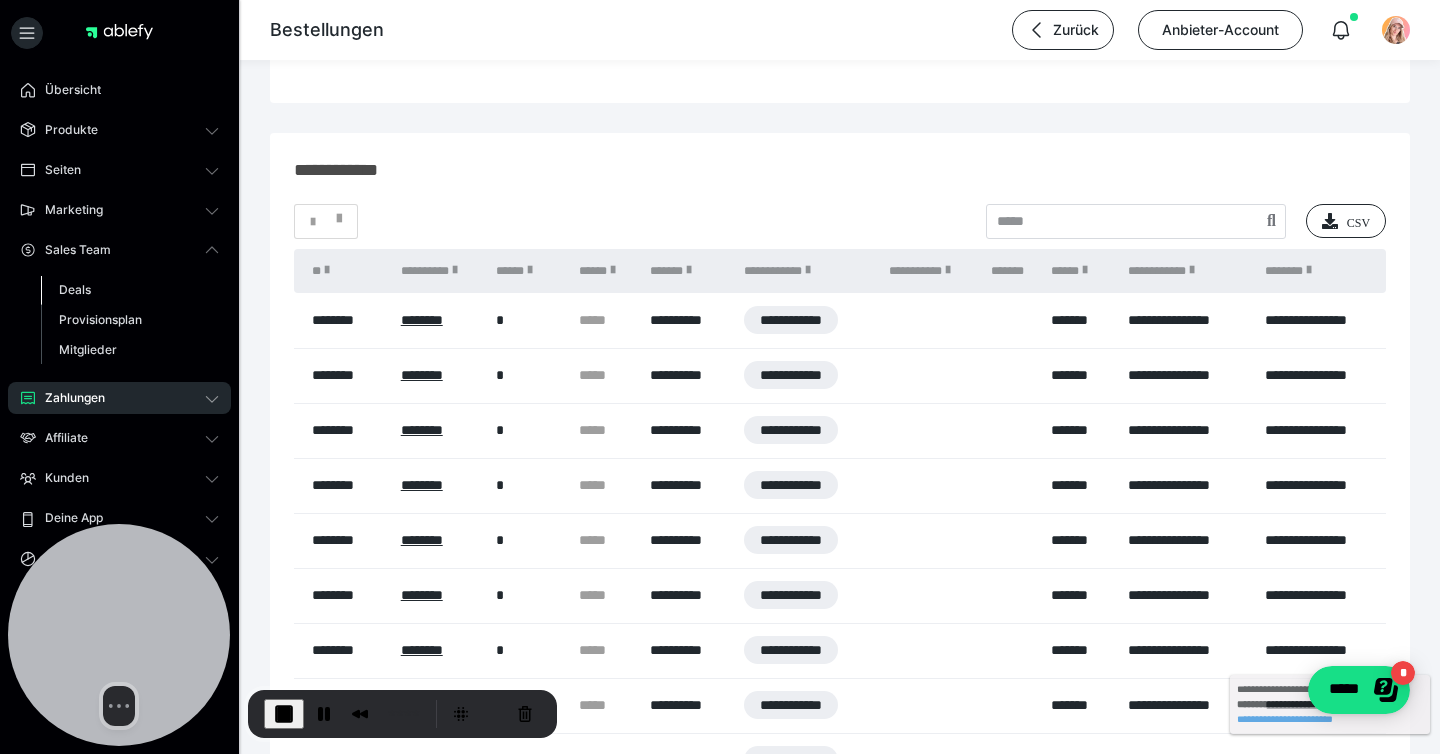 click on "Deals" at bounding box center (75, 289) 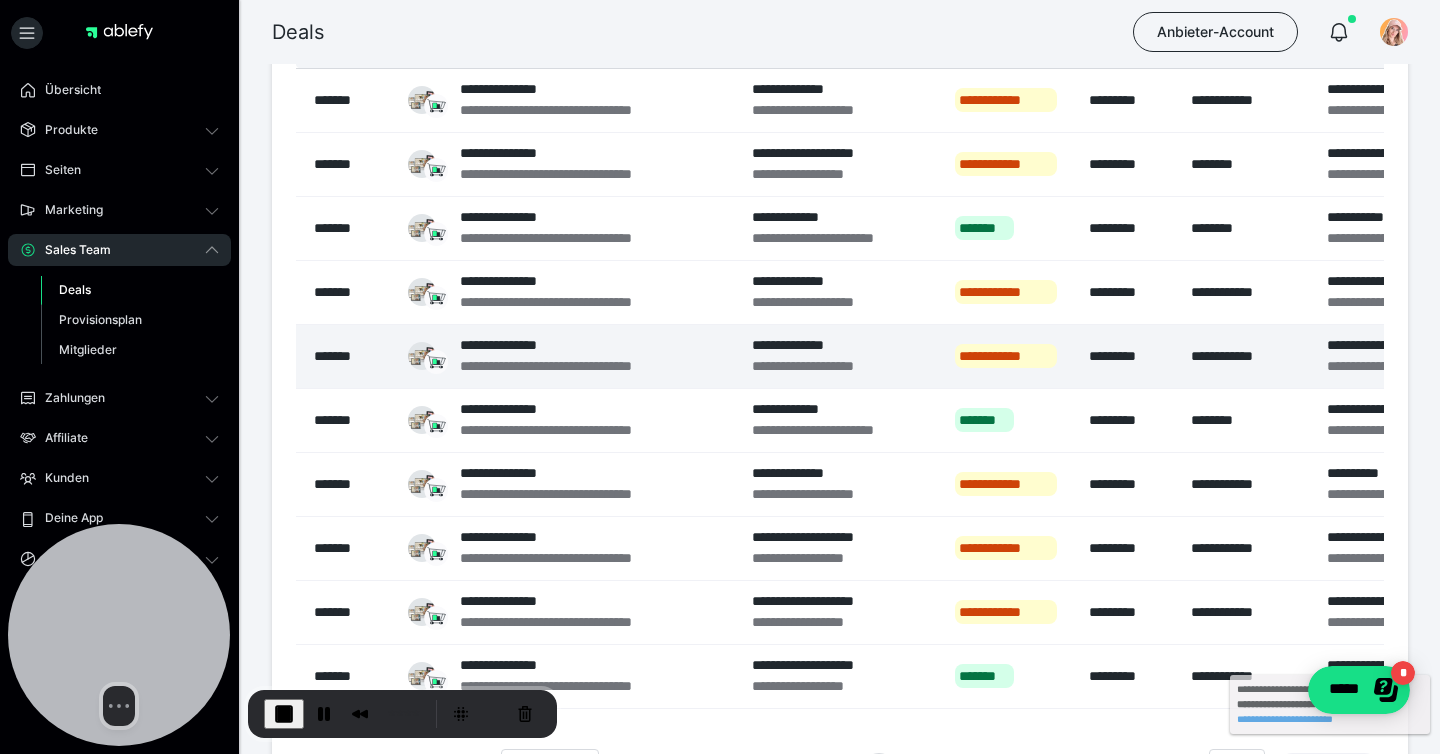 scroll, scrollTop: 398, scrollLeft: 0, axis: vertical 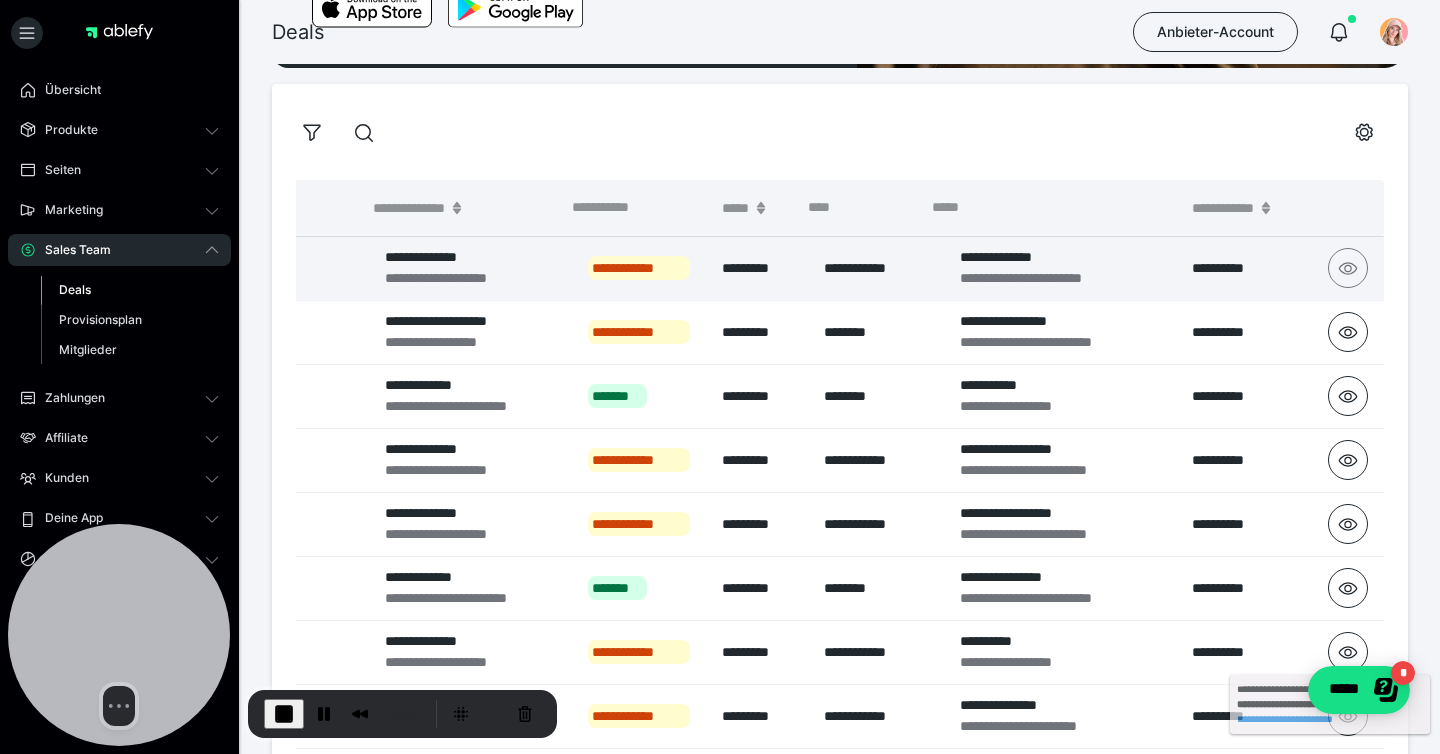 click at bounding box center (1348, 268) 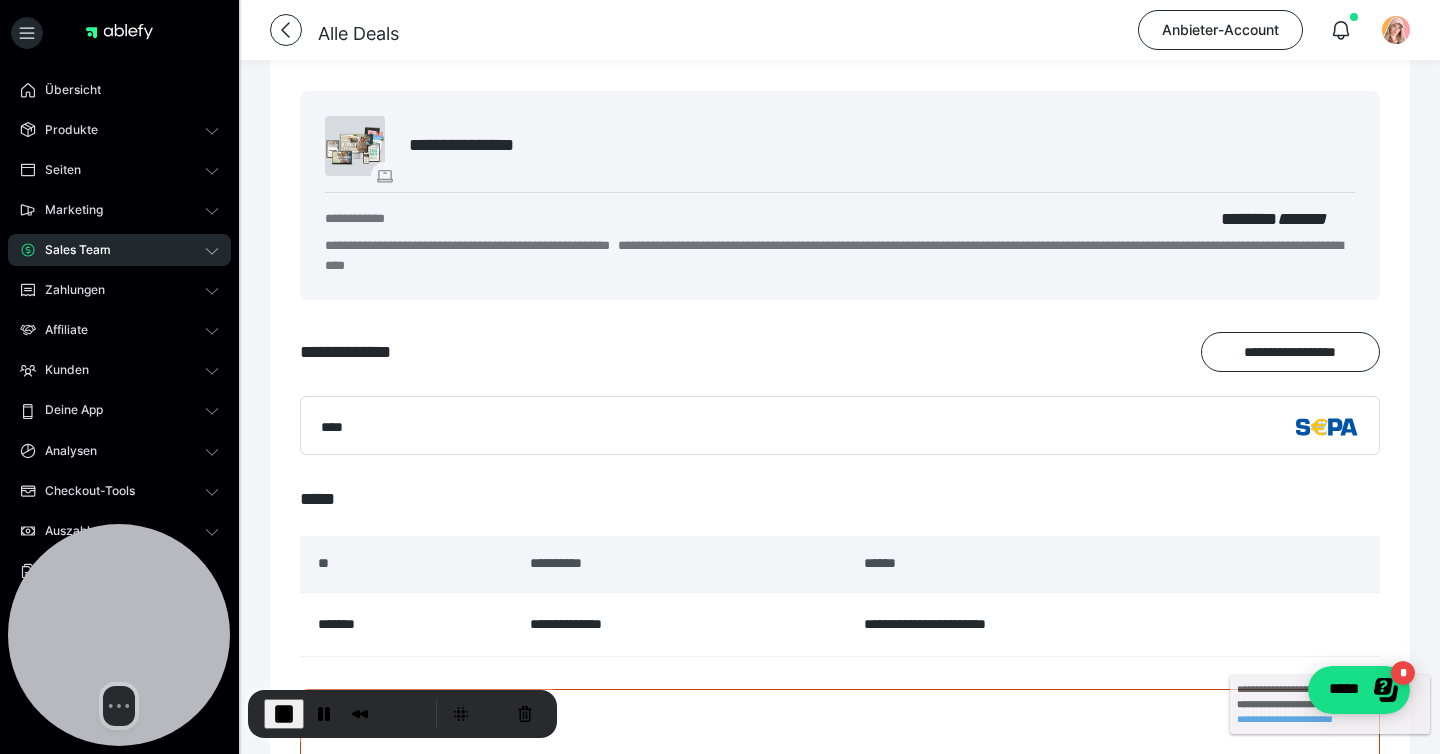 scroll, scrollTop: 458, scrollLeft: 0, axis: vertical 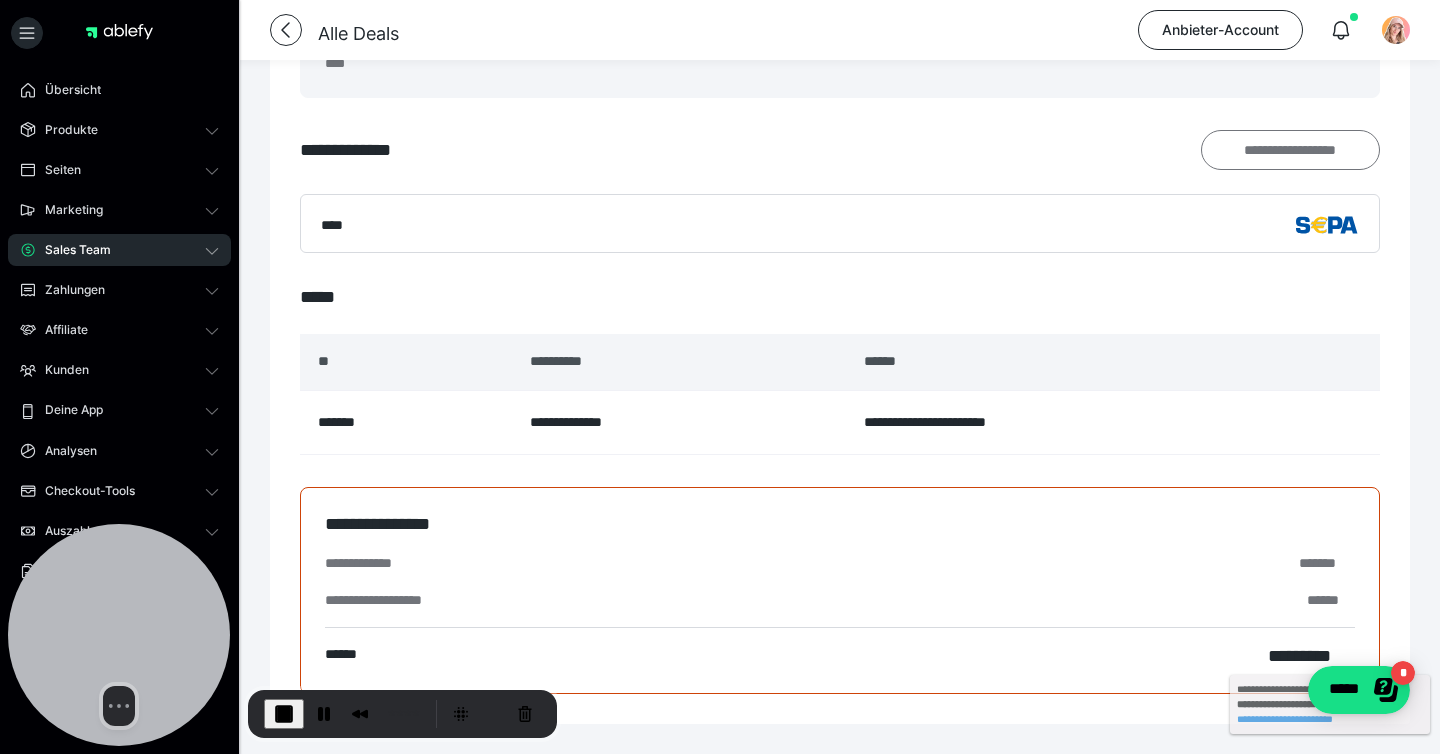 click on "**********" at bounding box center (1290, 150) 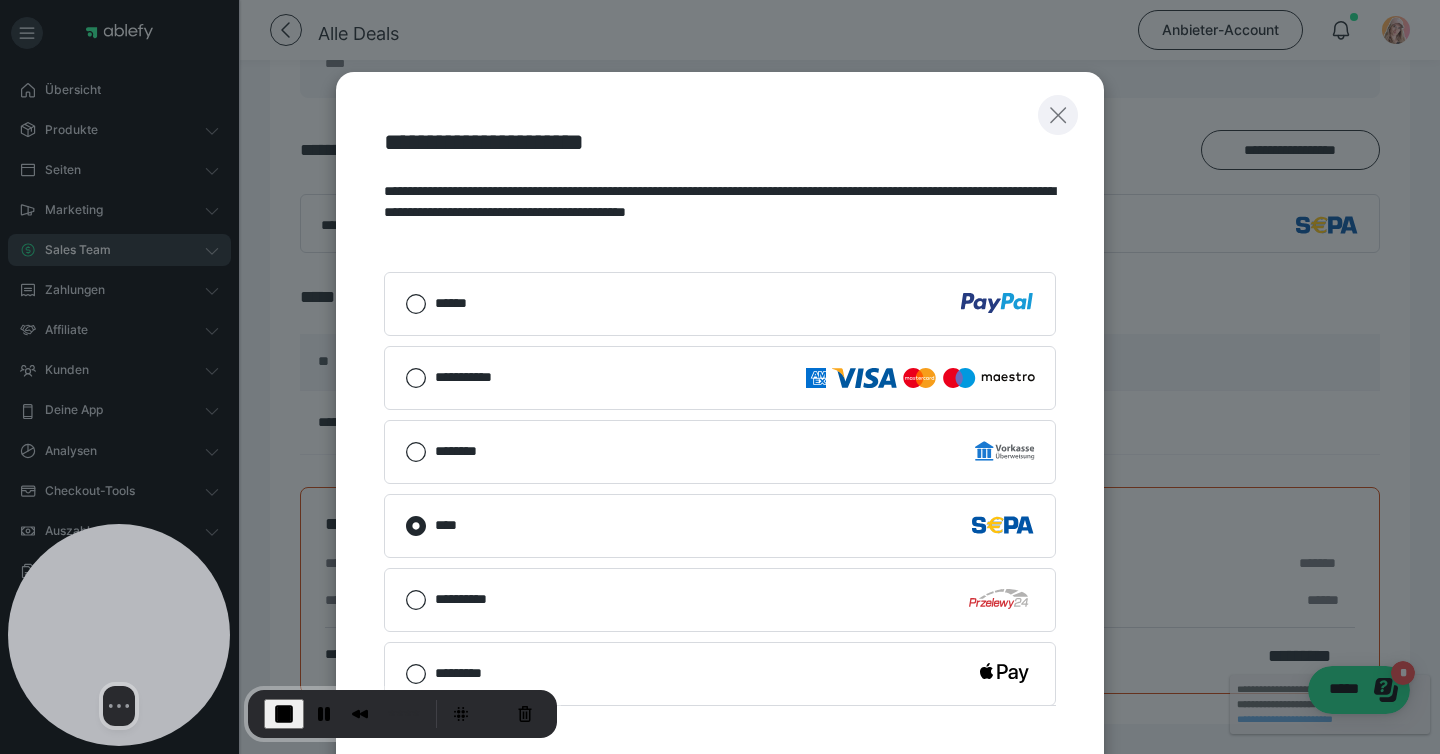 click 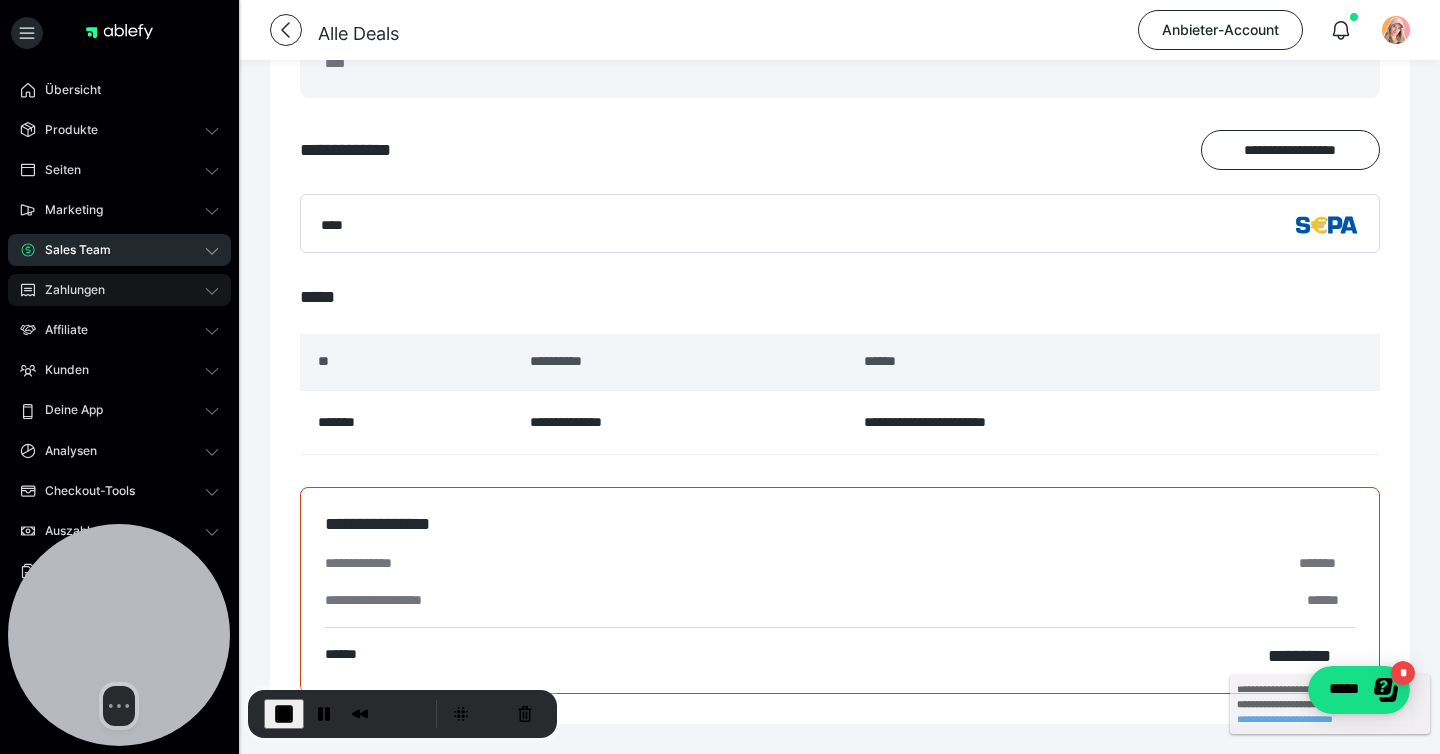 click on "Zahlungen" at bounding box center [68, 290] 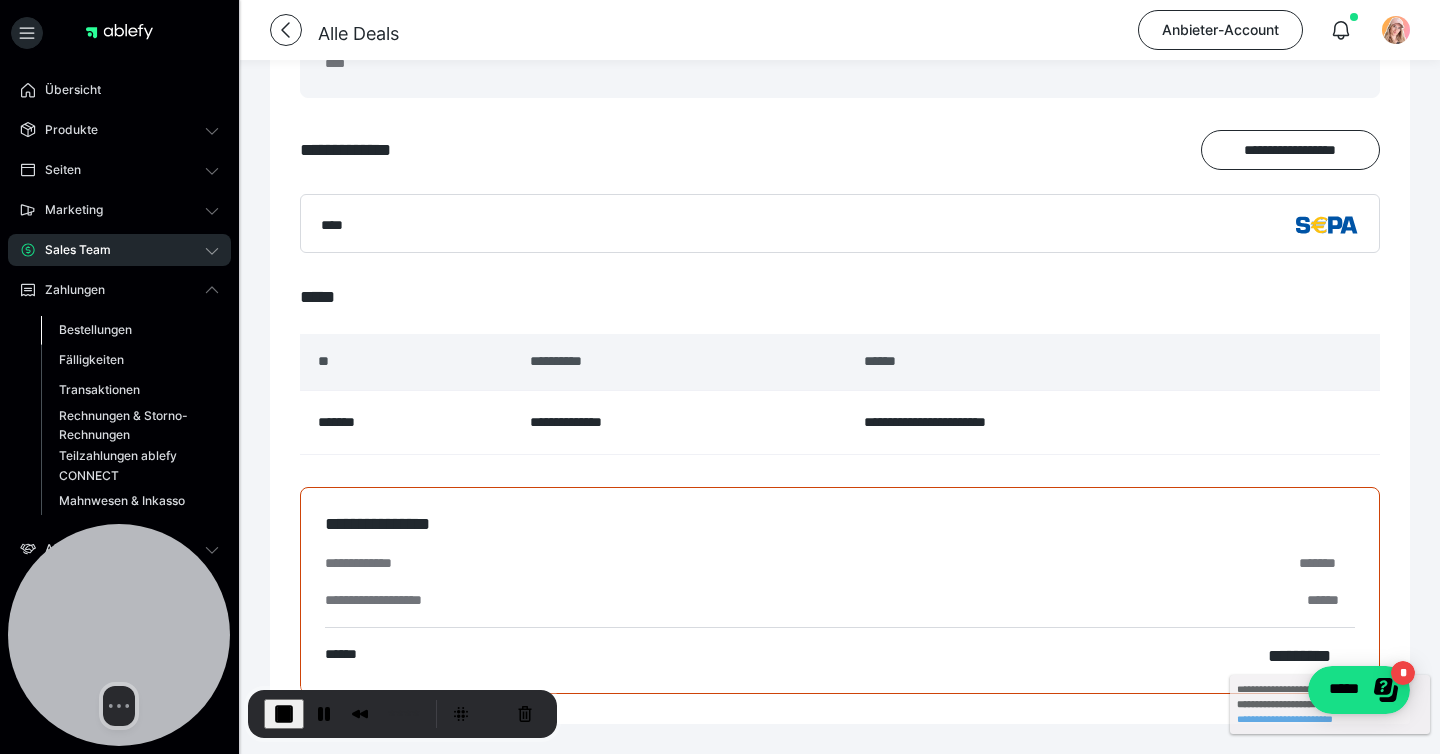 click on "Bestellungen" at bounding box center (95, 329) 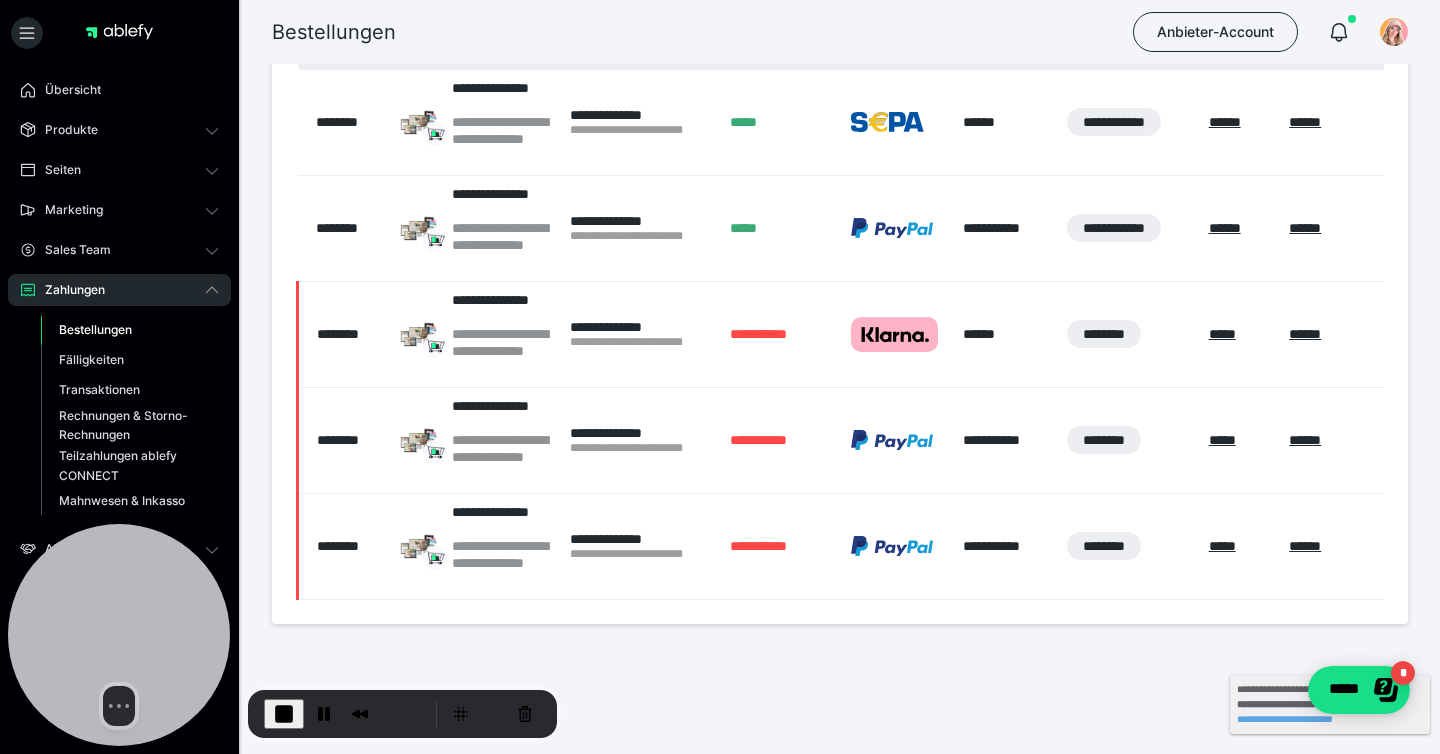 scroll, scrollTop: 333, scrollLeft: 0, axis: vertical 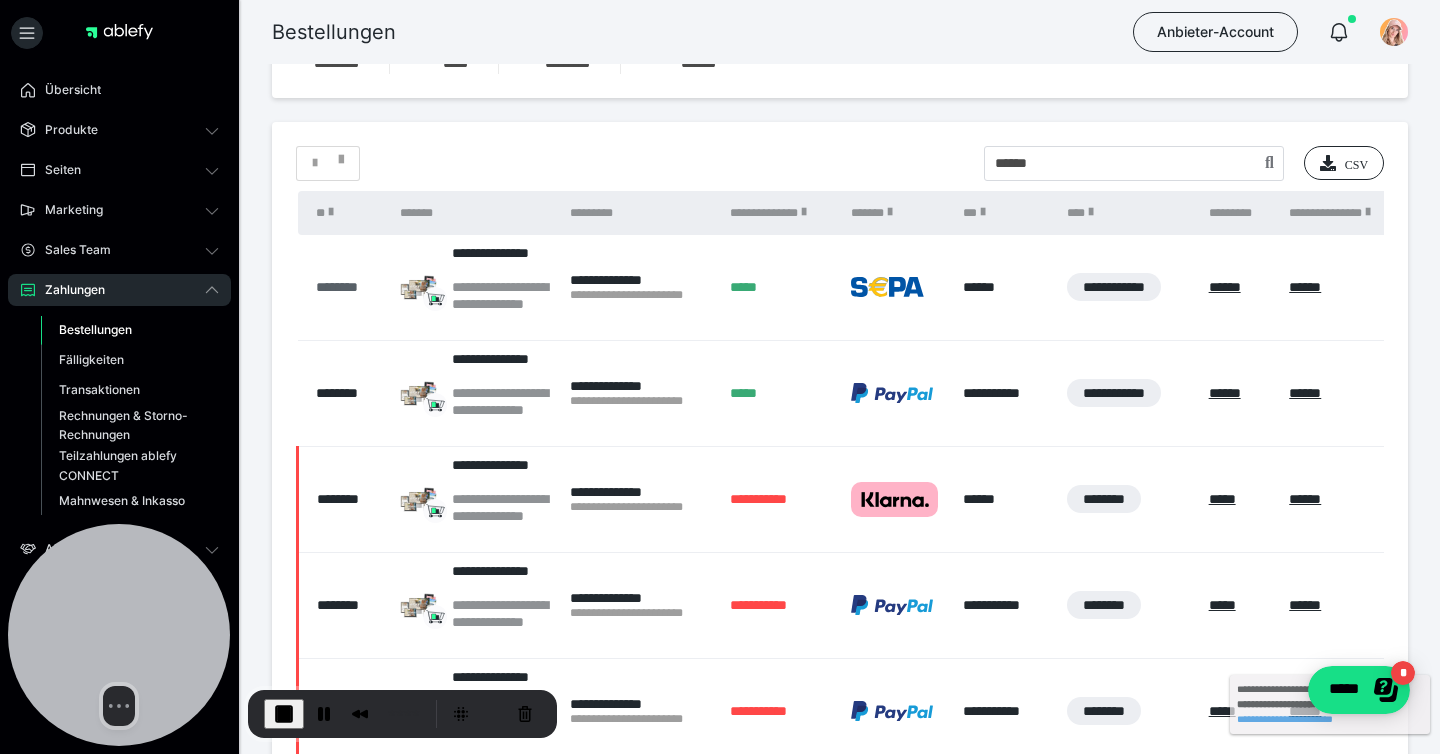 click on "********" at bounding box center [348, 287] 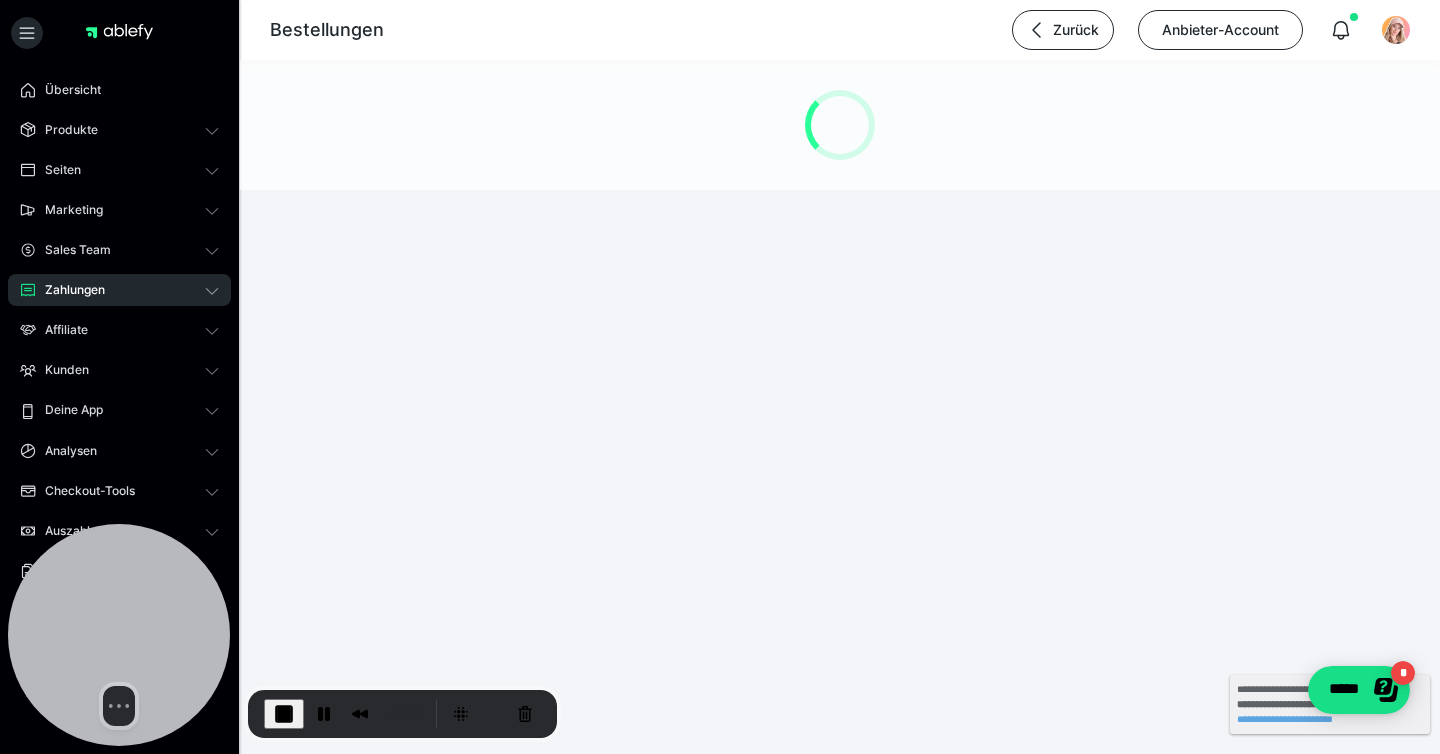 scroll, scrollTop: 0, scrollLeft: 0, axis: both 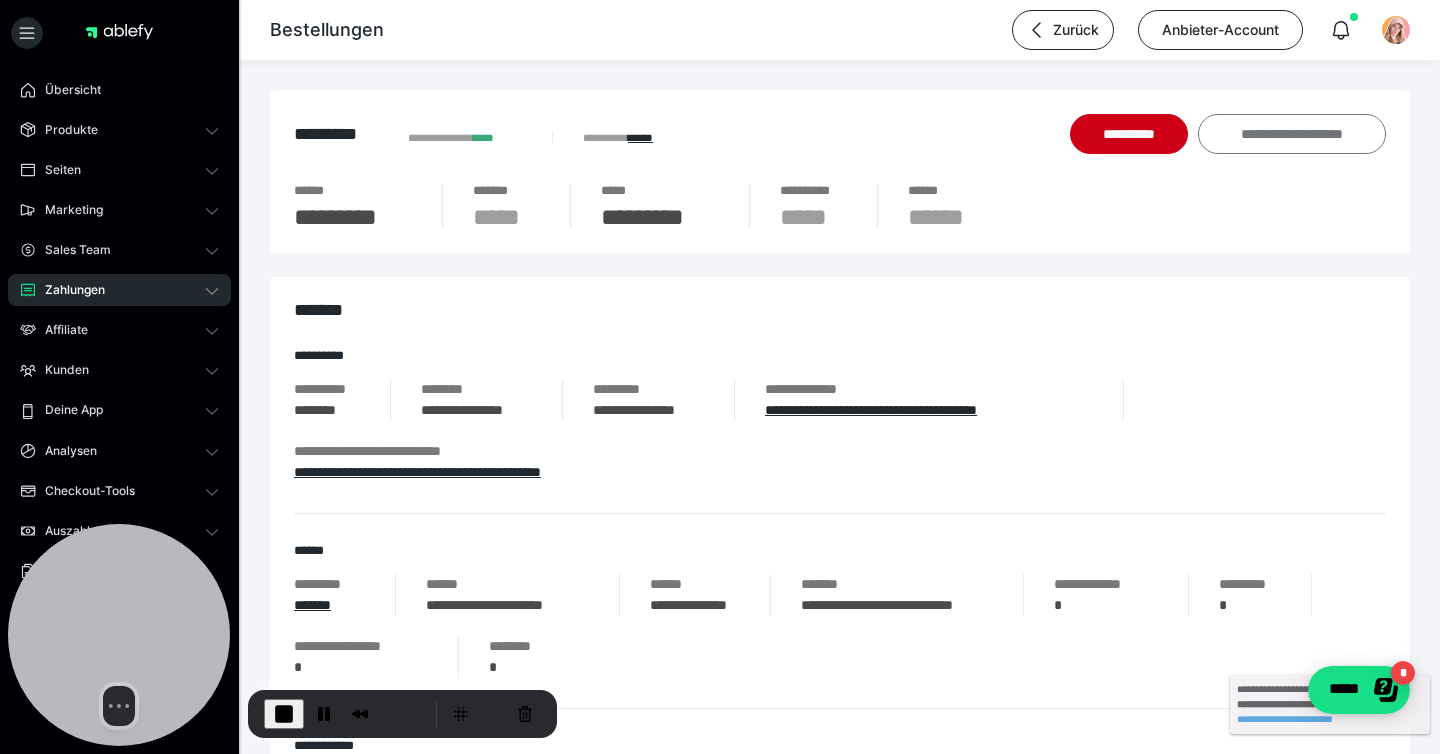 click on "**********" at bounding box center [1292, 134] 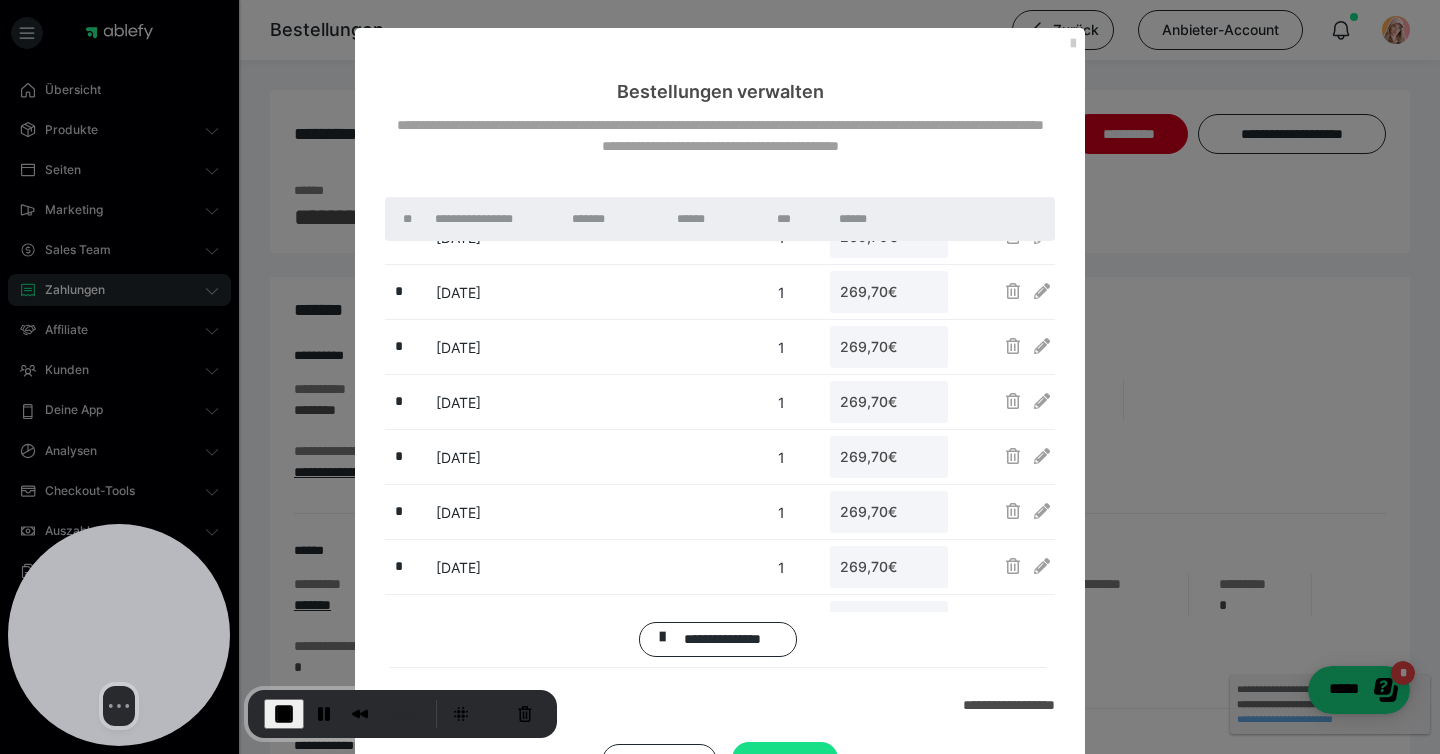 scroll, scrollTop: 290, scrollLeft: 0, axis: vertical 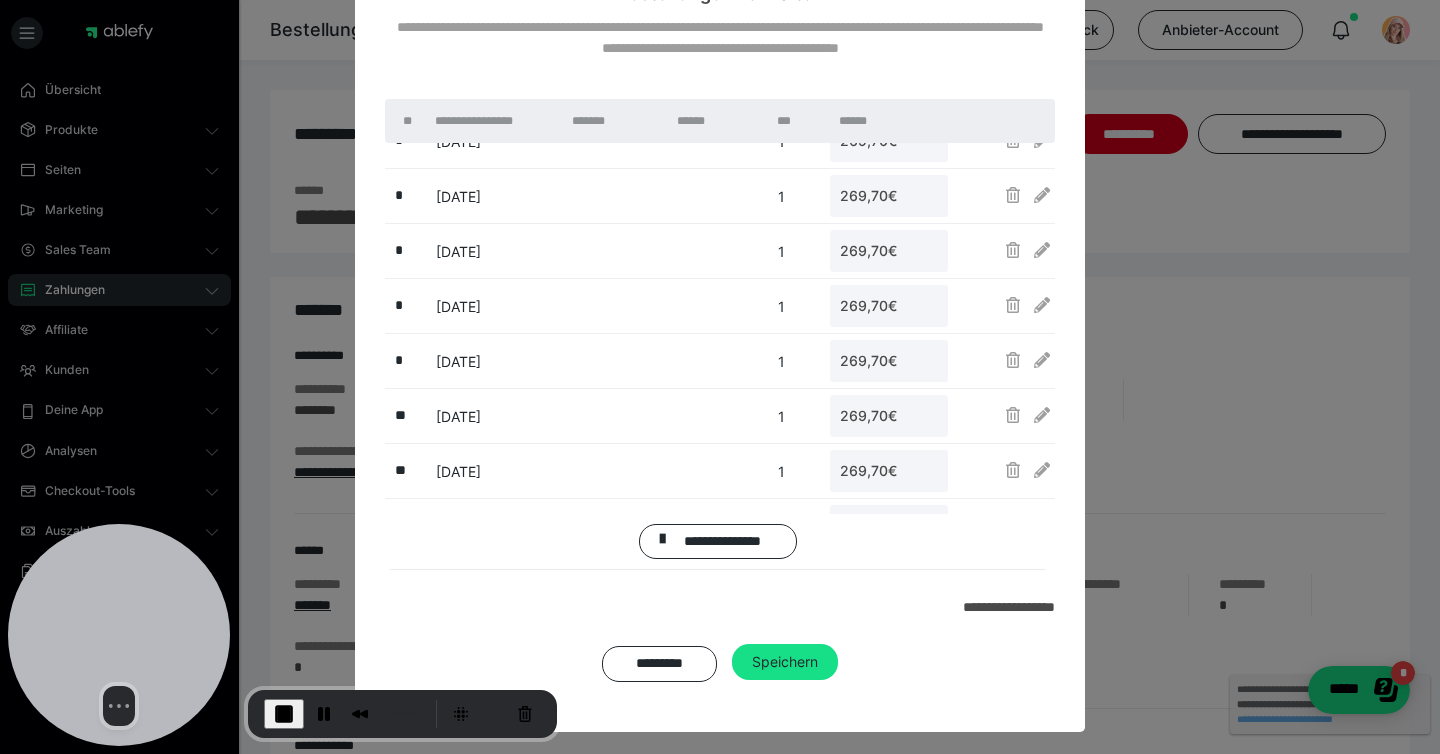 click at bounding box center [1038, 195] 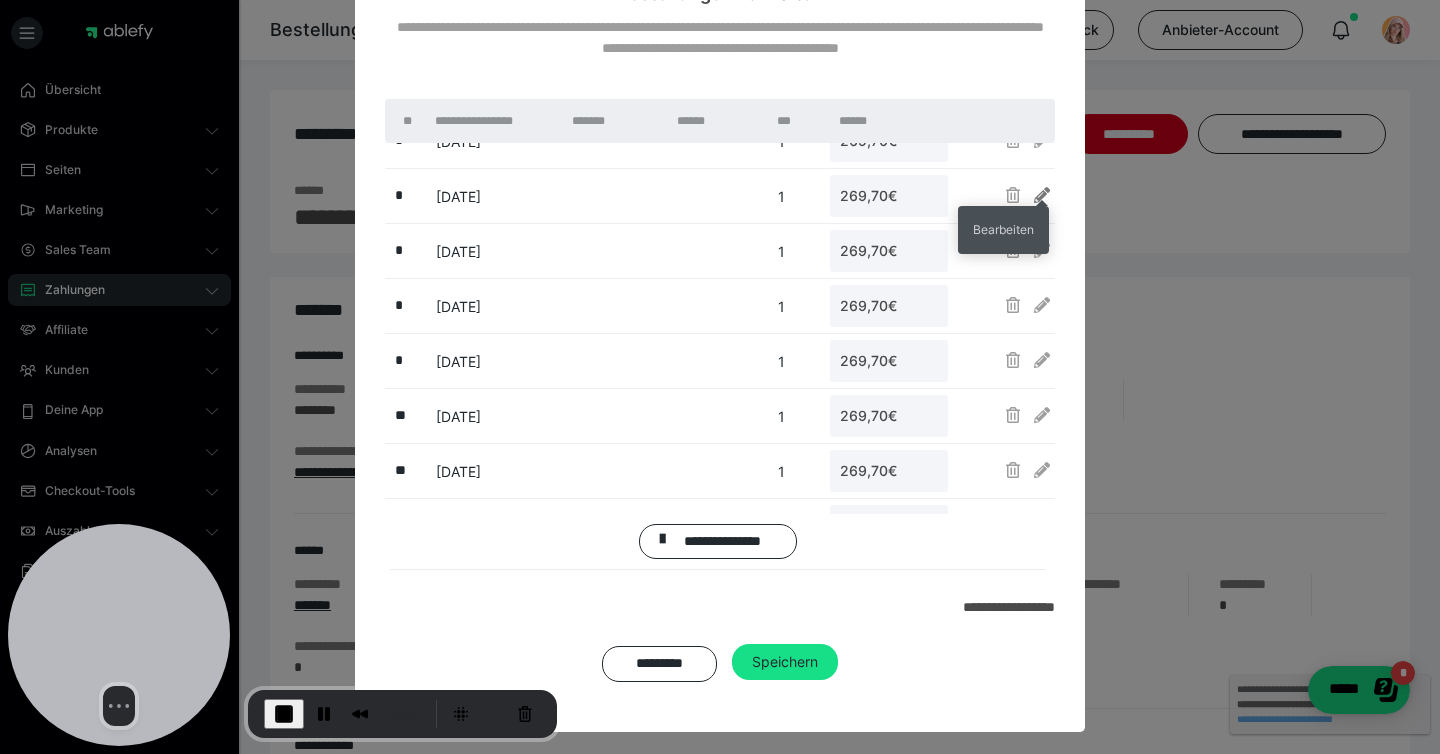 click at bounding box center (1042, 195) 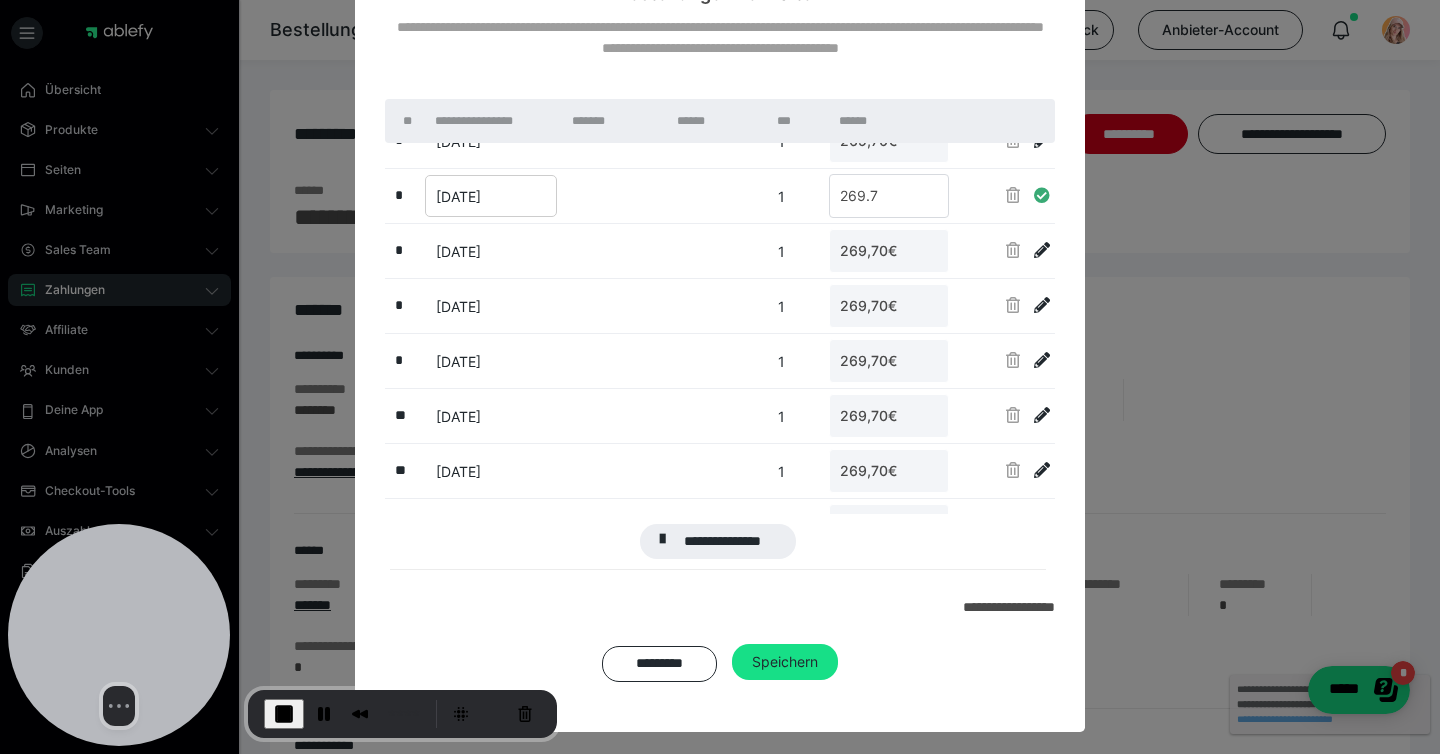 click at bounding box center [1042, 195] 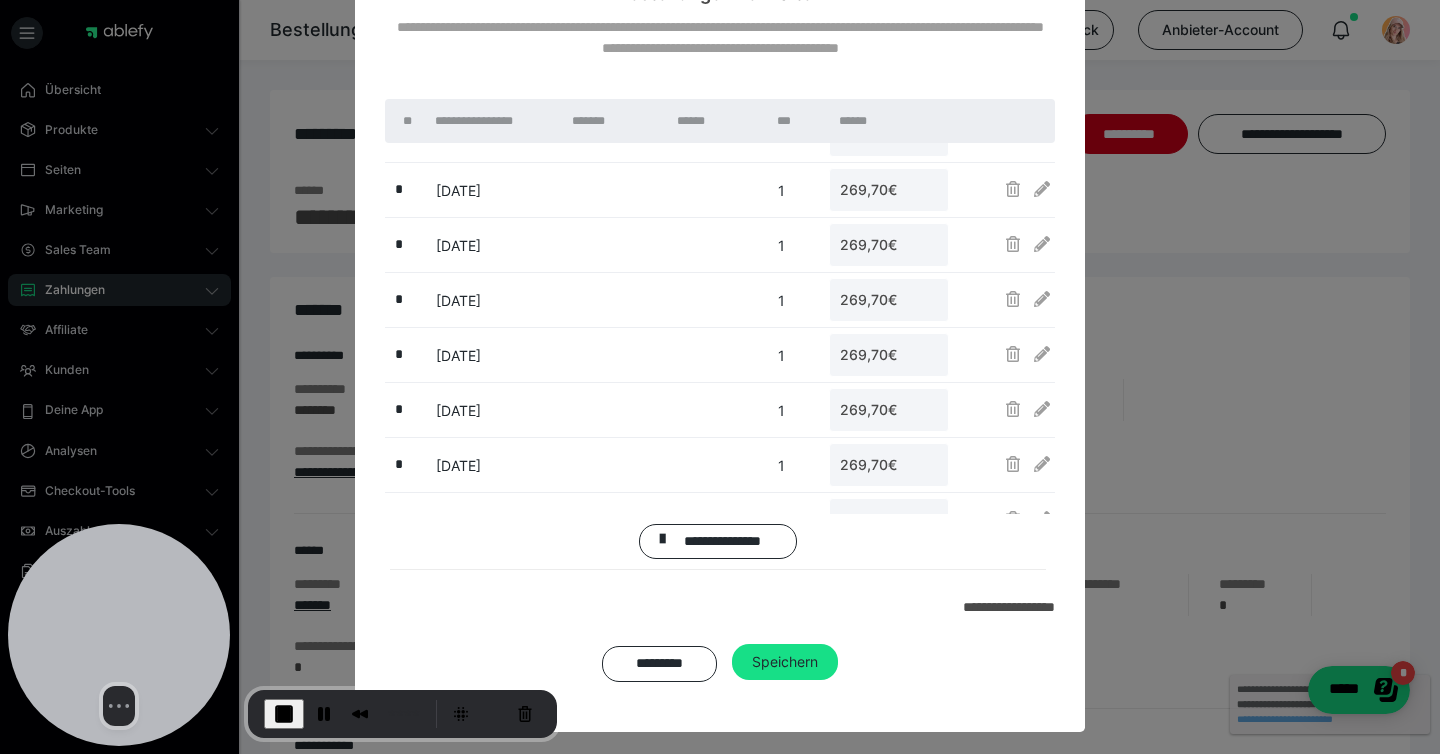 scroll, scrollTop: 0, scrollLeft: 0, axis: both 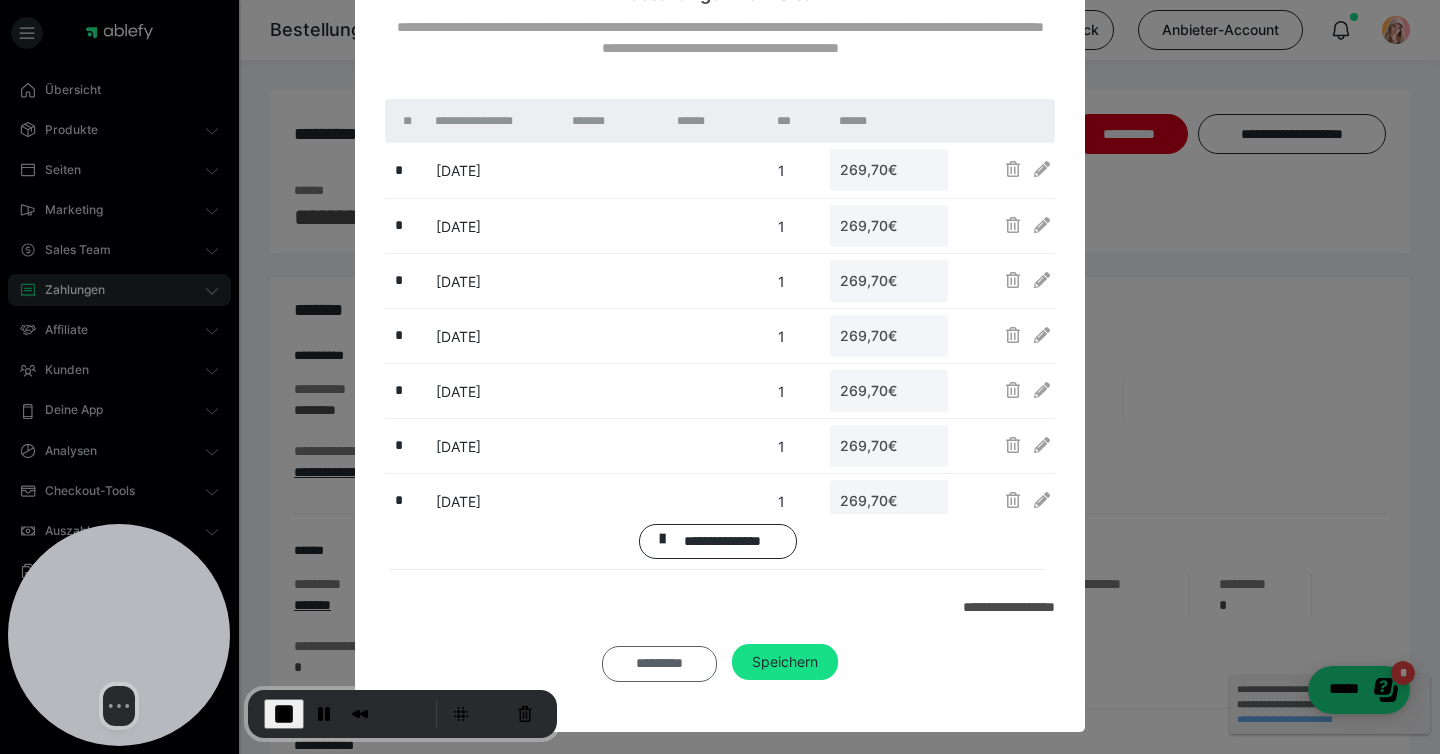 click on "*********" at bounding box center (659, 664) 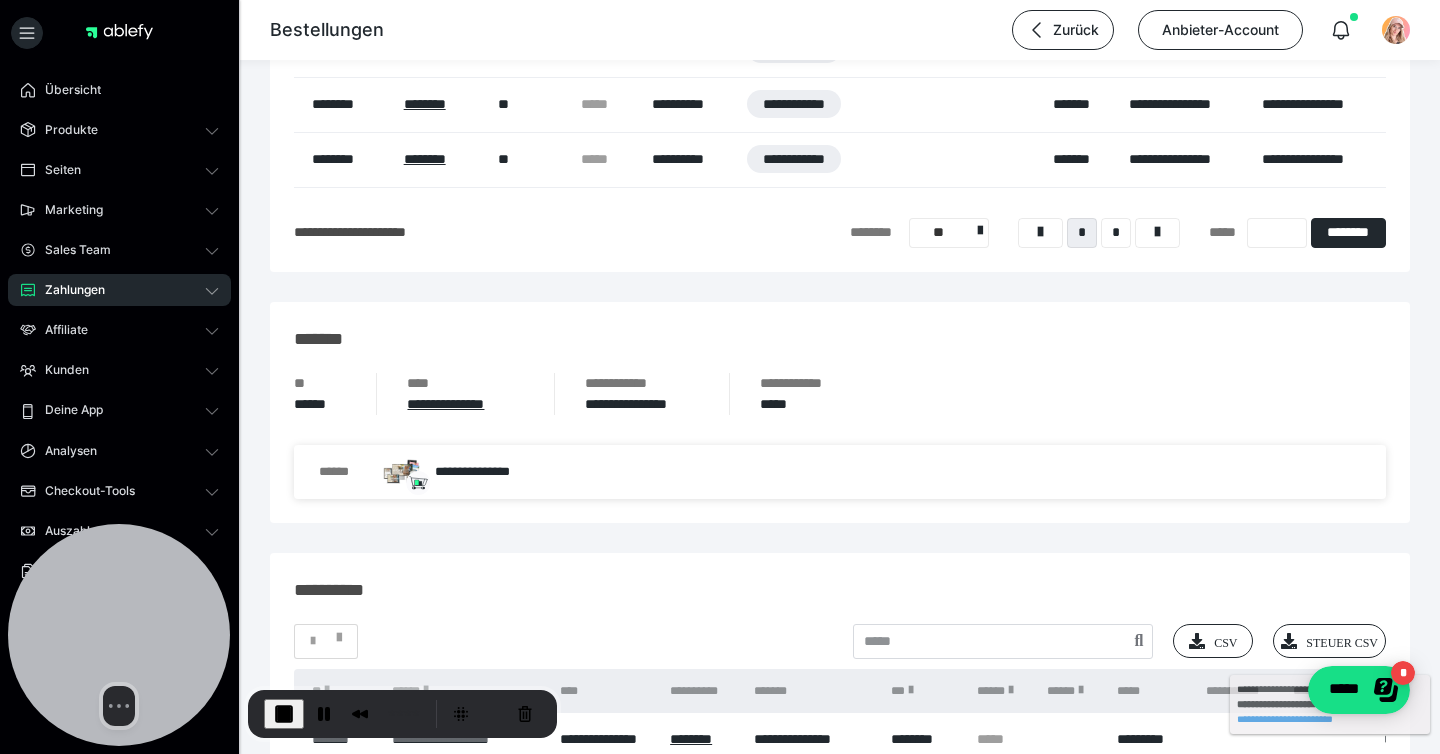 scroll, scrollTop: 2425, scrollLeft: 0, axis: vertical 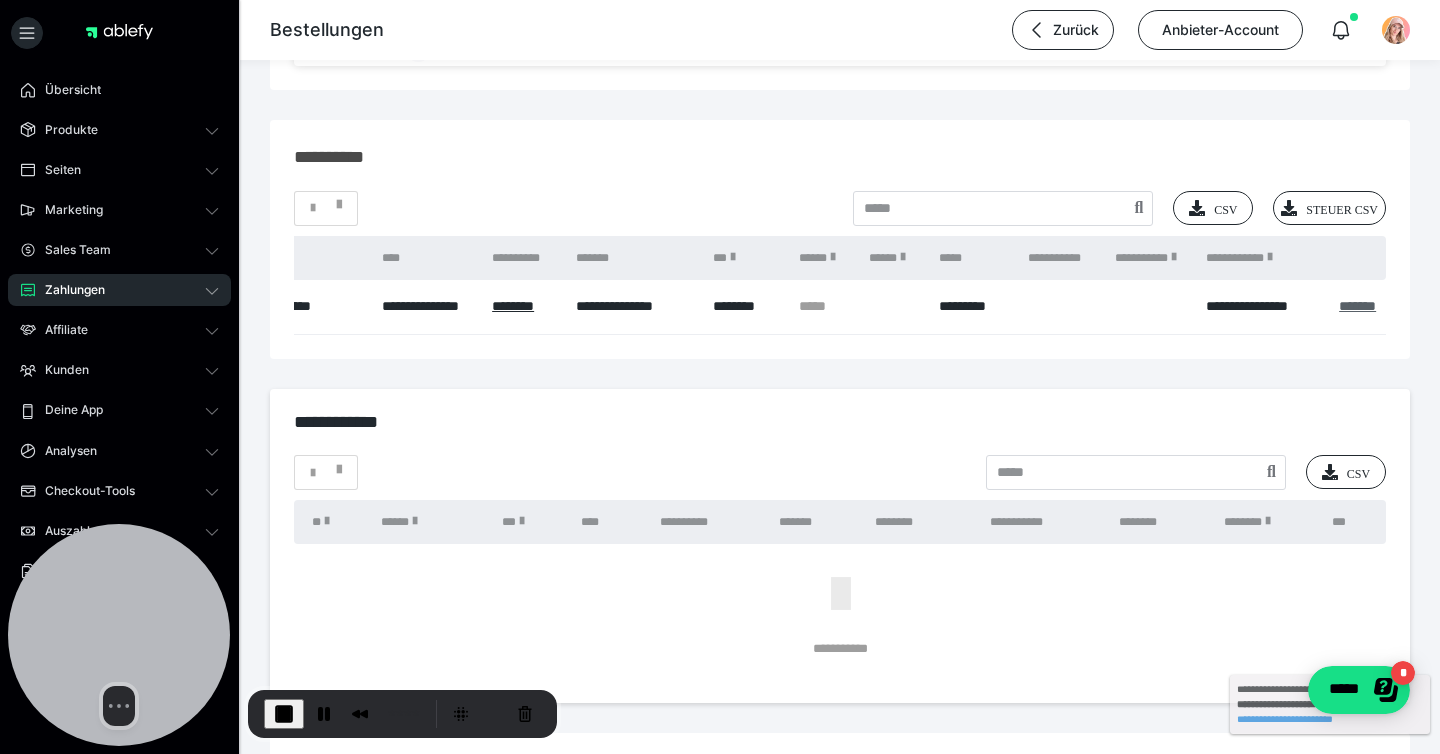 click on "*******" at bounding box center [1357, 306] 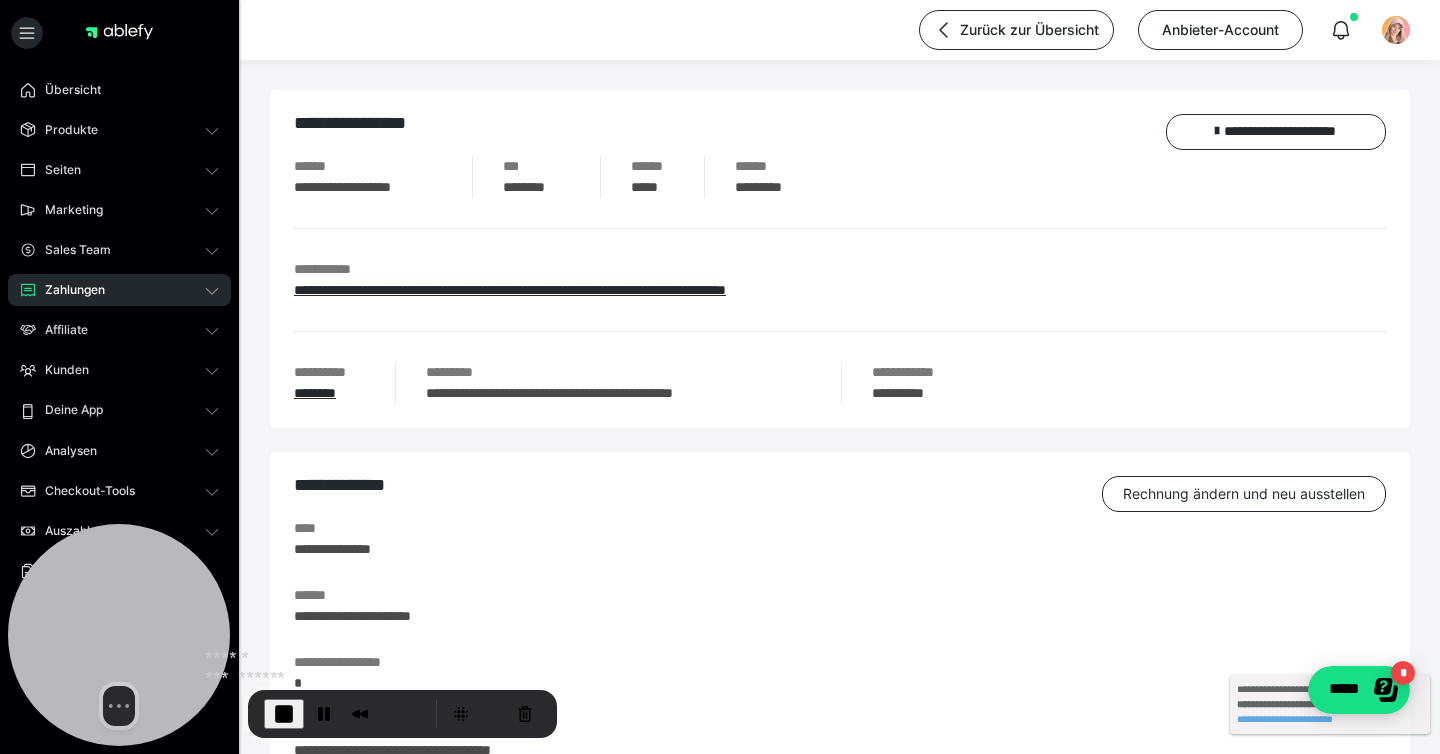 click at bounding box center [284, 714] 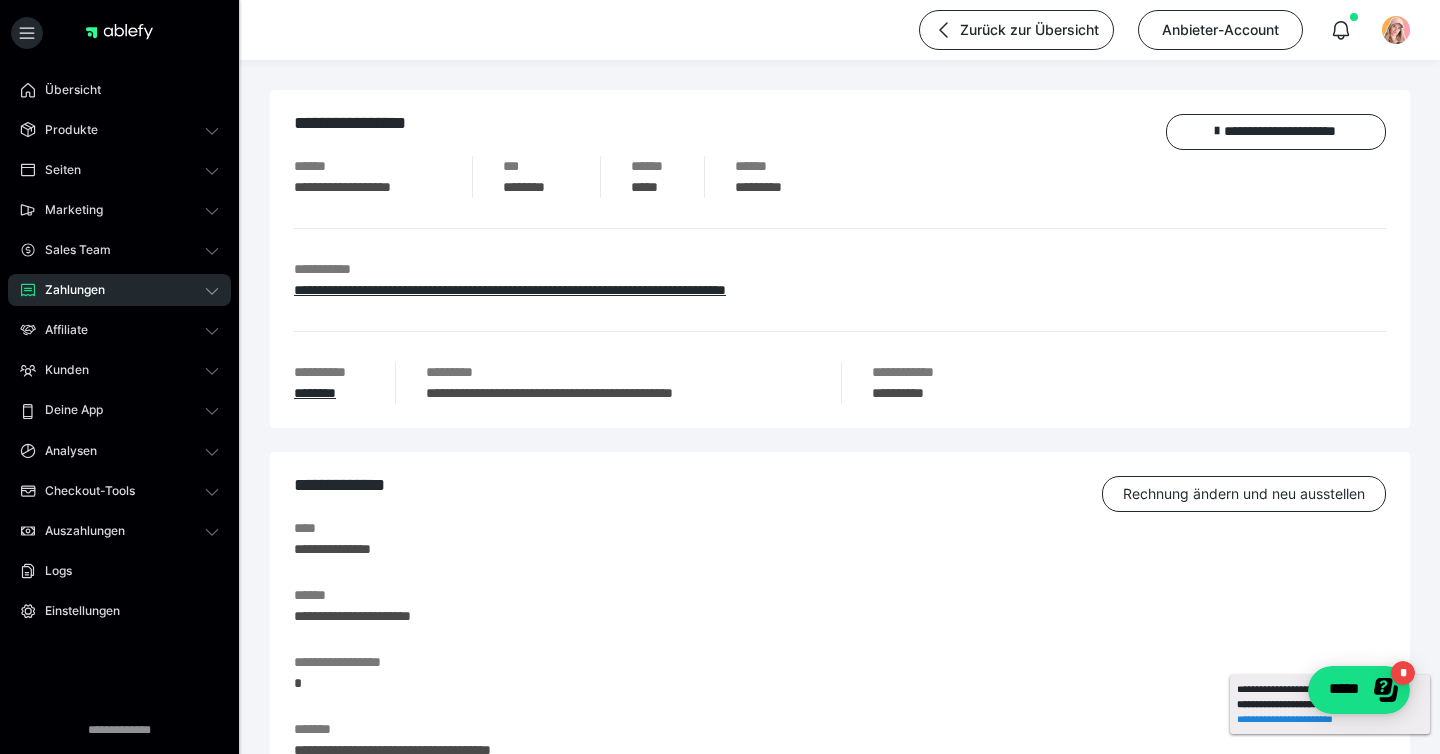 click on "**********" at bounding box center (1330, 704) 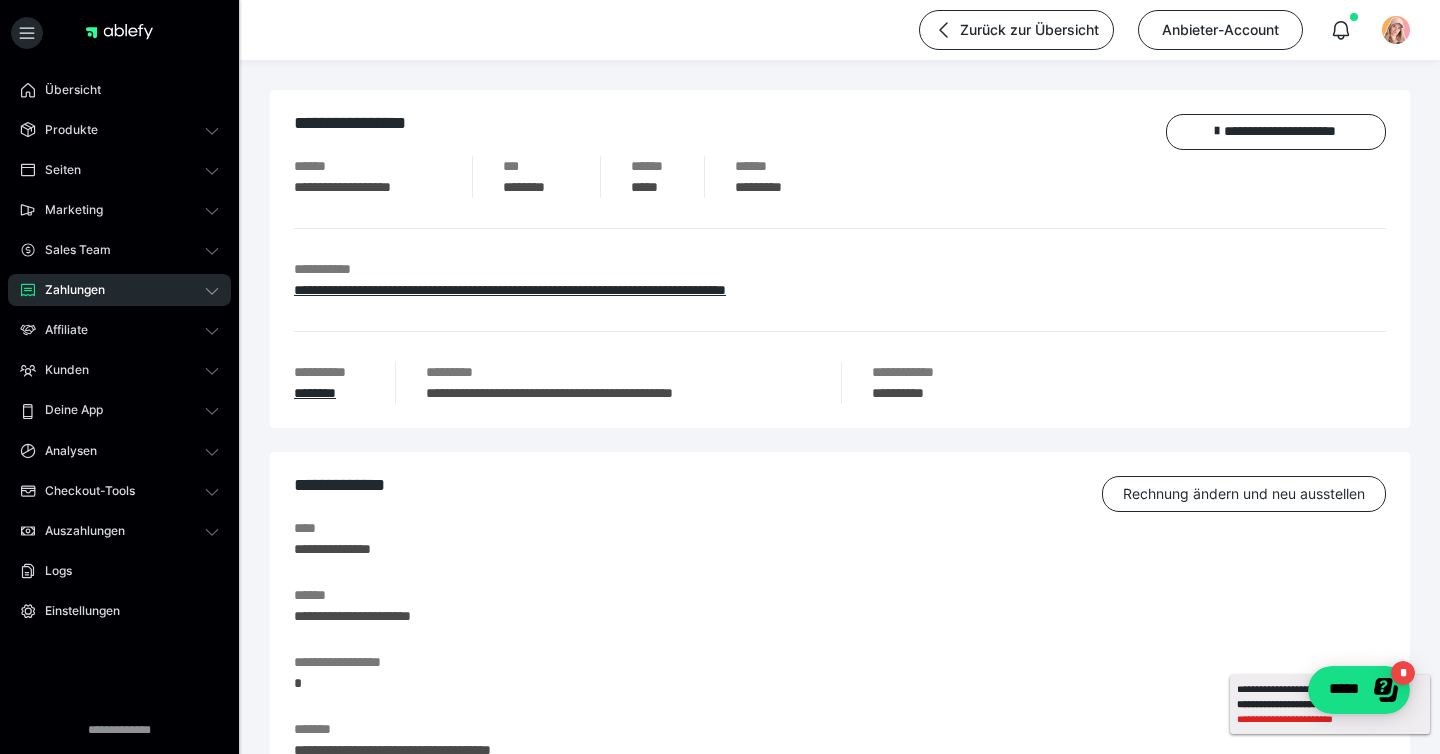 click on "**********" at bounding box center (1330, 719) 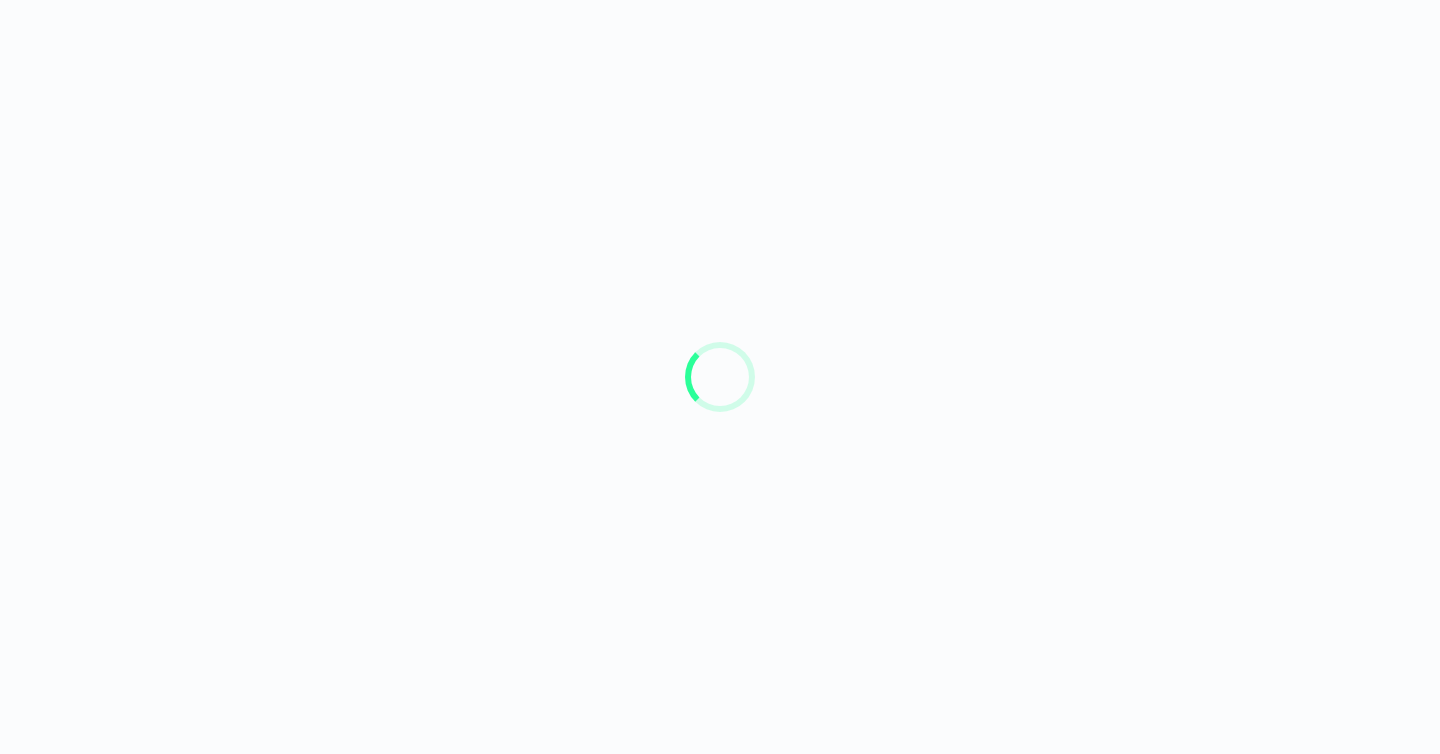 scroll, scrollTop: 0, scrollLeft: 0, axis: both 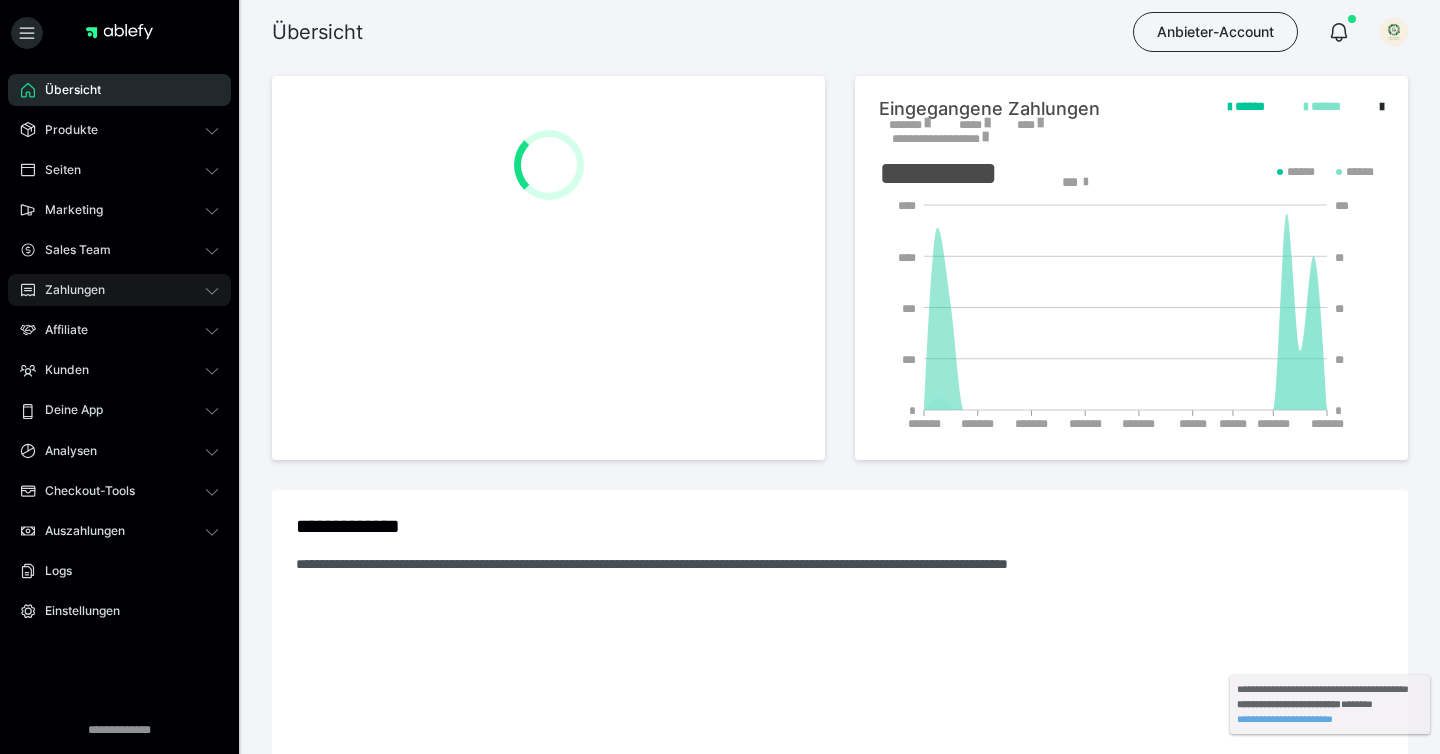 click on "Zahlungen" at bounding box center (68, 290) 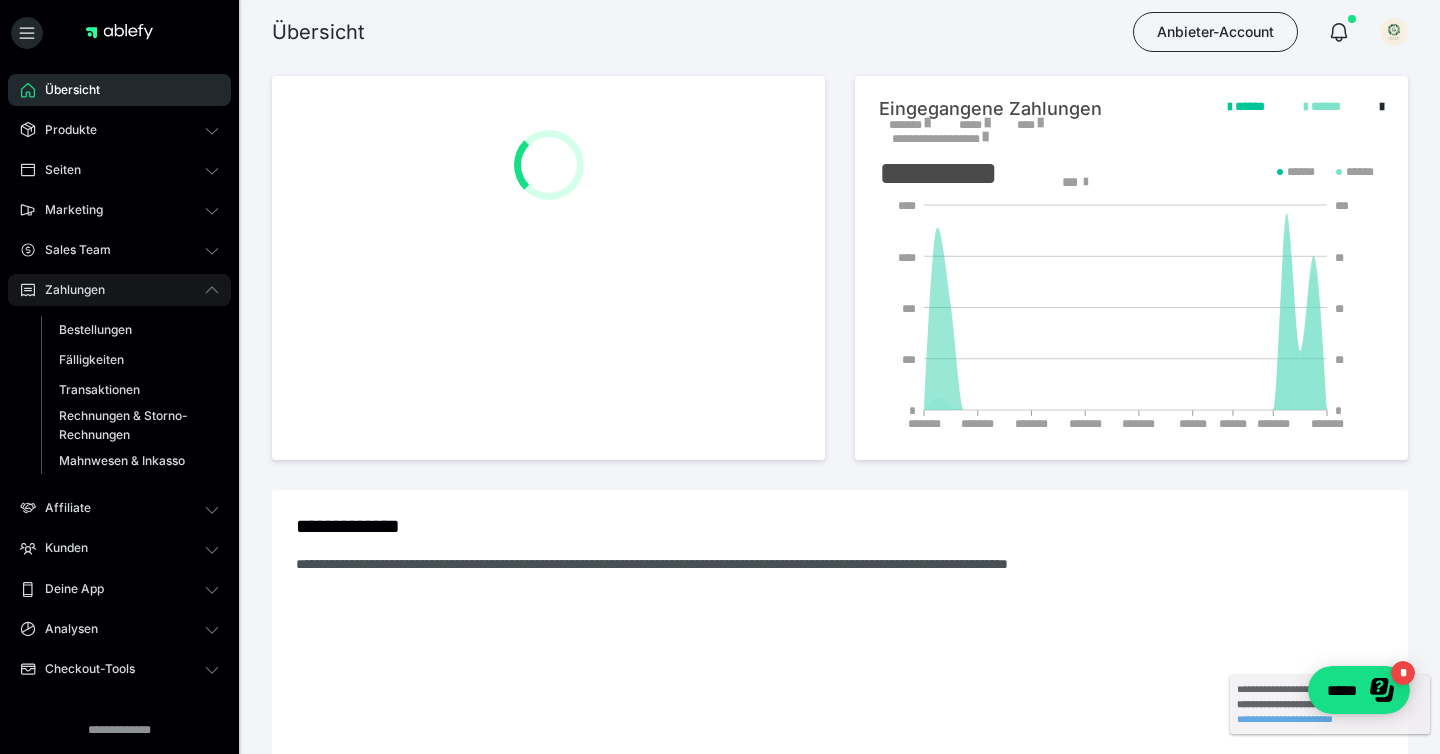 scroll, scrollTop: 0, scrollLeft: 0, axis: both 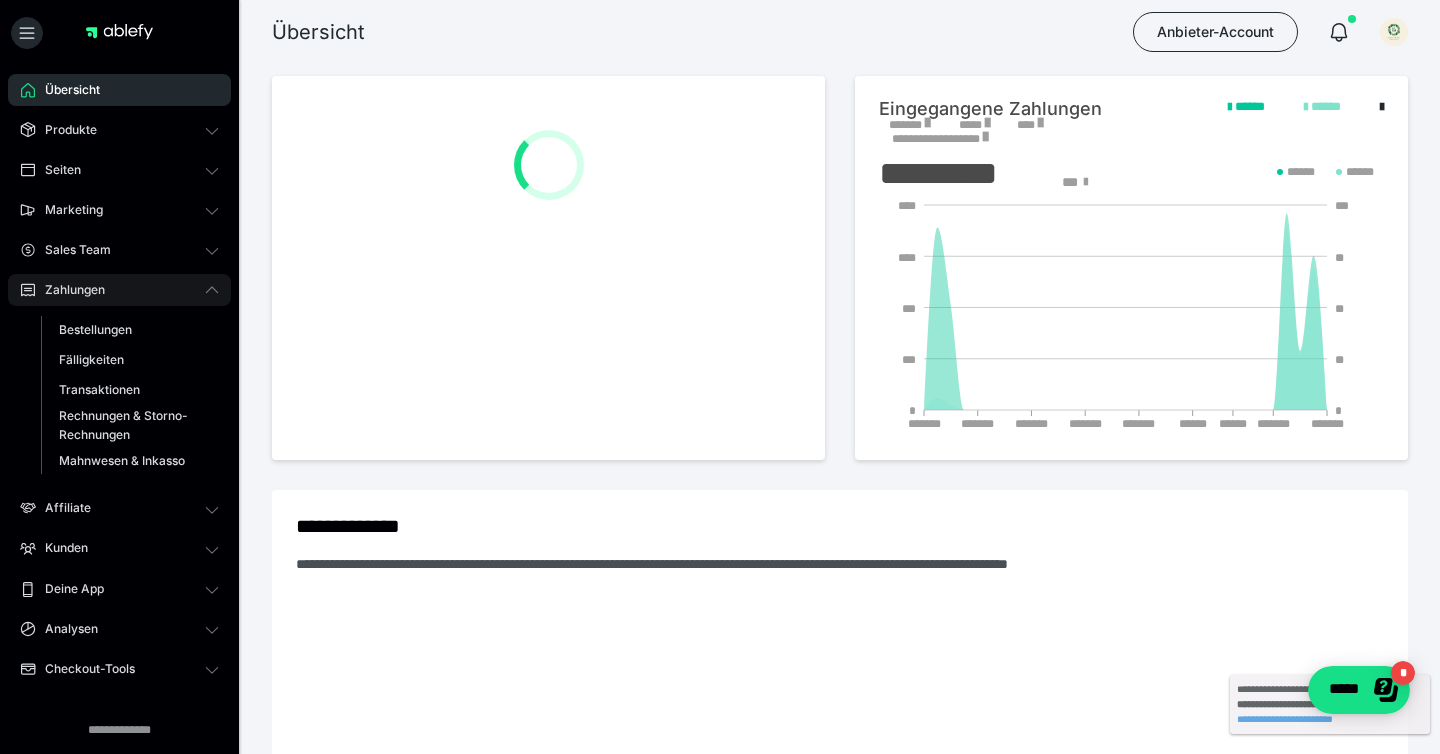 click on "Zahlungen" at bounding box center (68, 290) 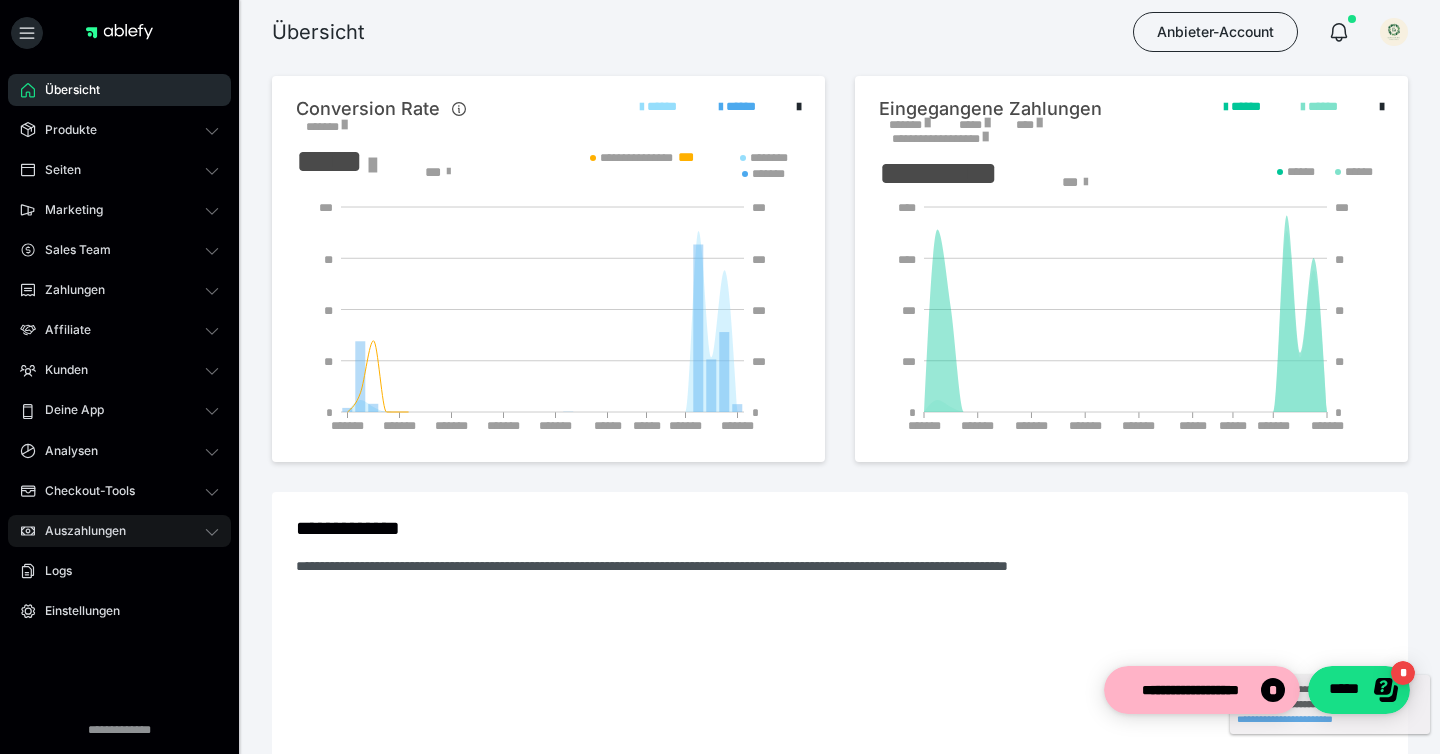 click on "Auszahlungen" at bounding box center (78, 531) 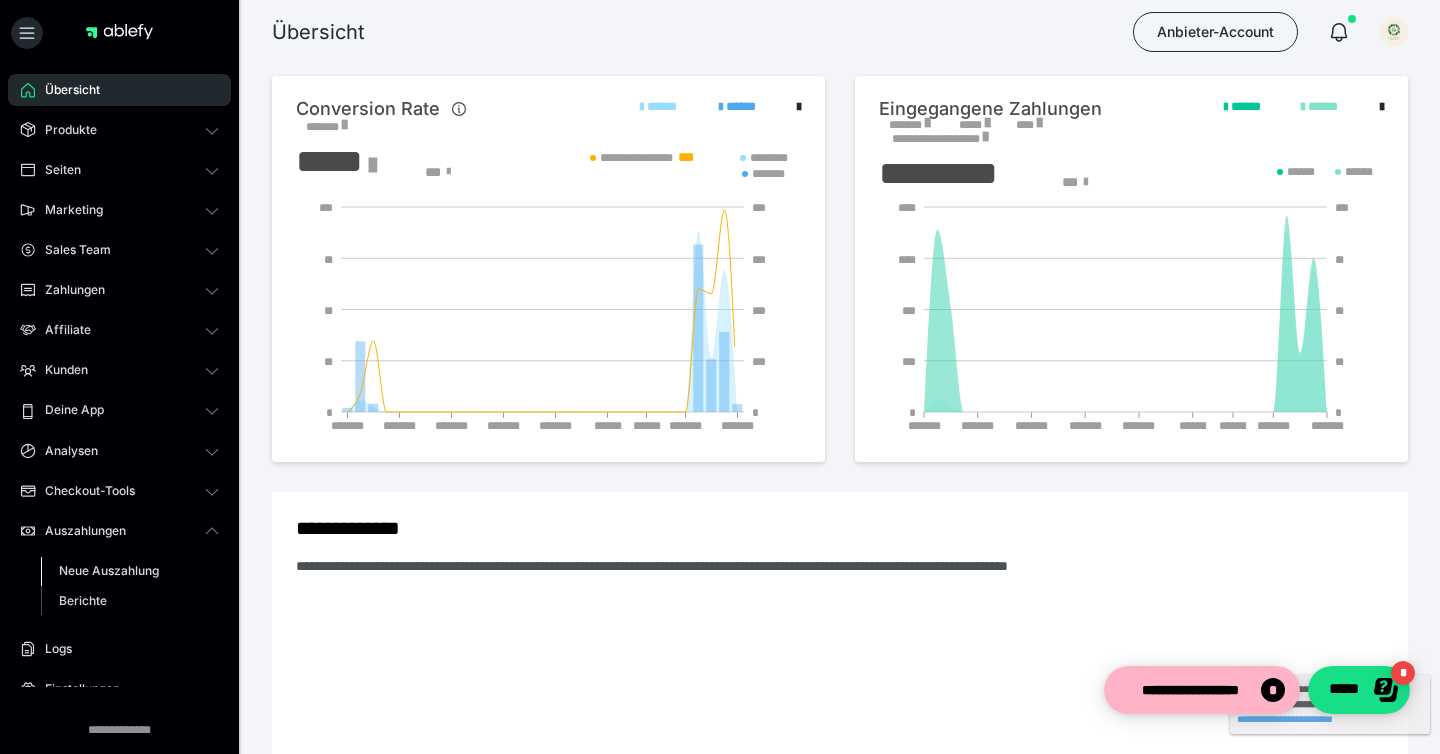 click on "Neue Auszahlung" at bounding box center [109, 570] 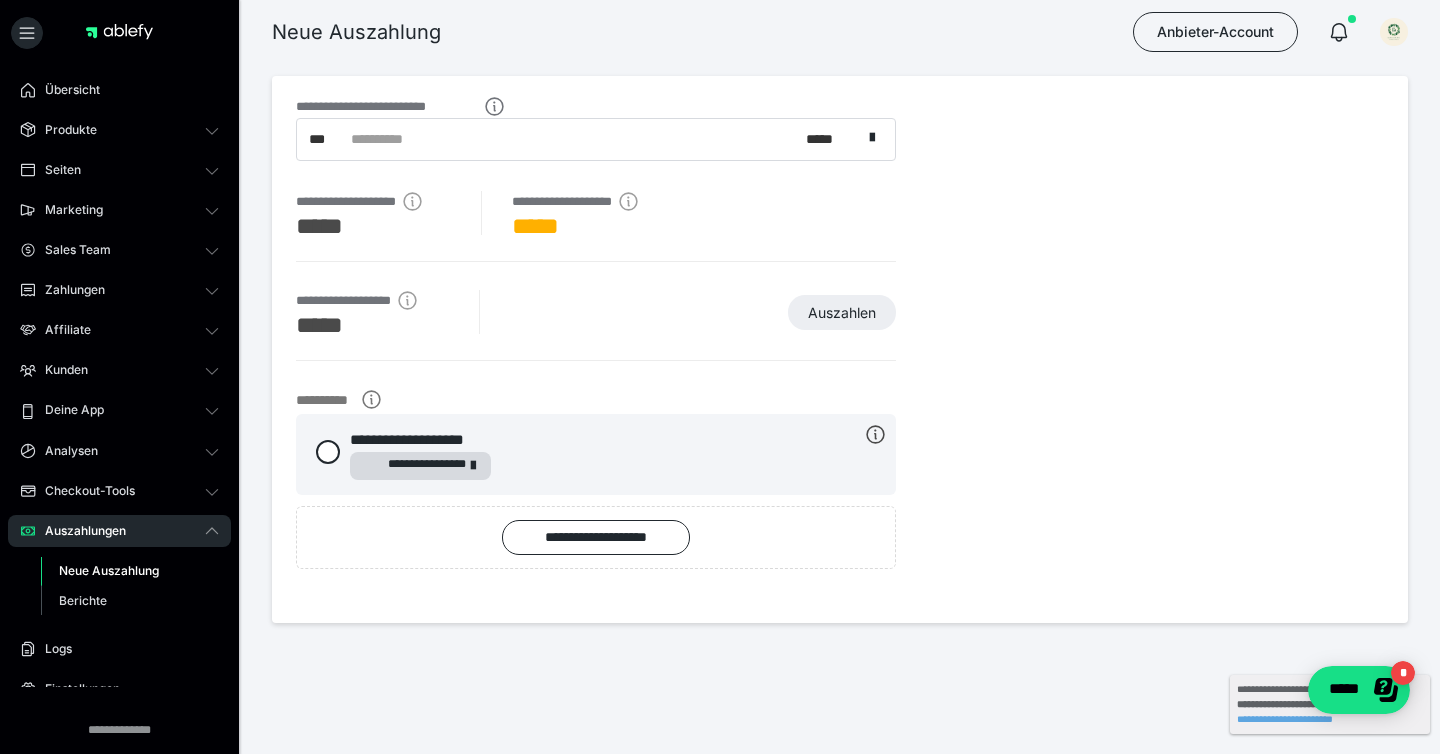 click on "**********" at bounding box center (596, 130) 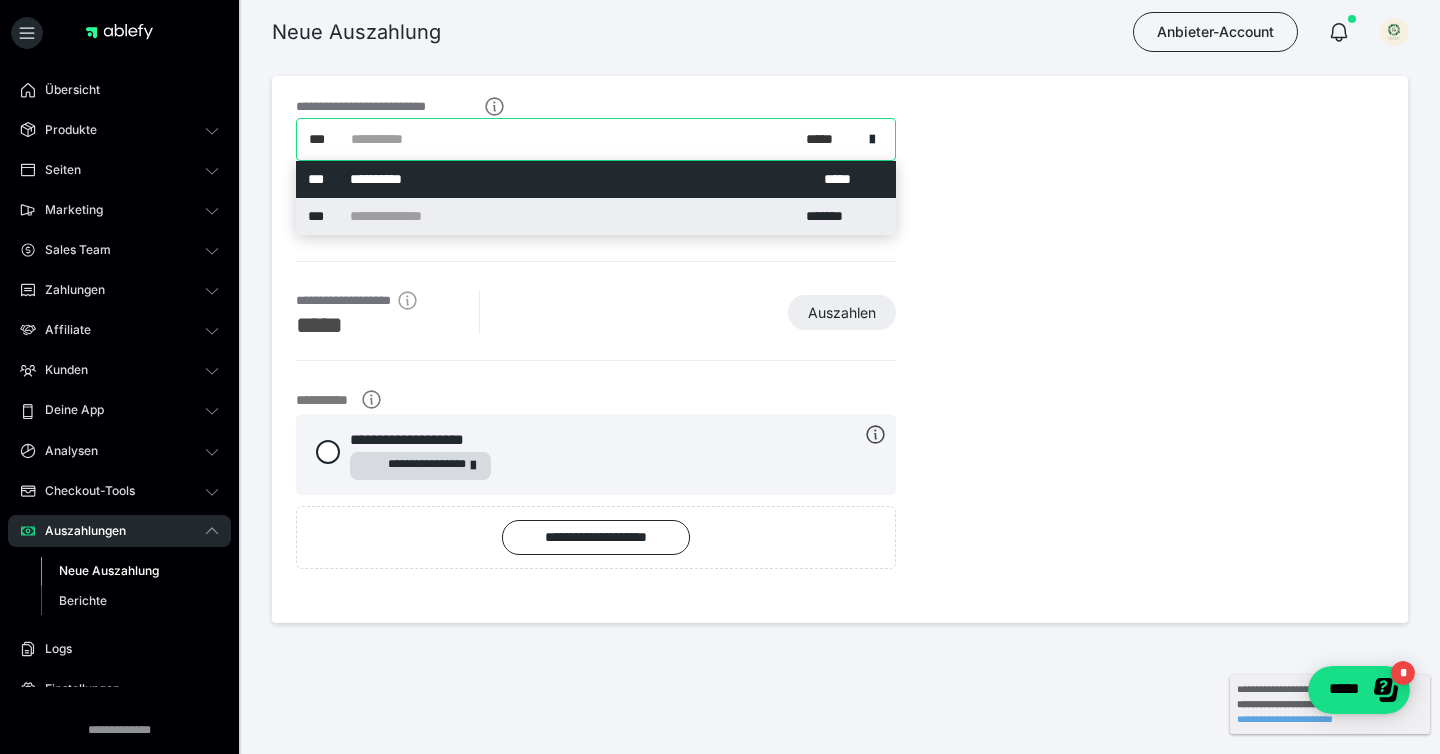 click on "**********" at bounding box center (596, 216) 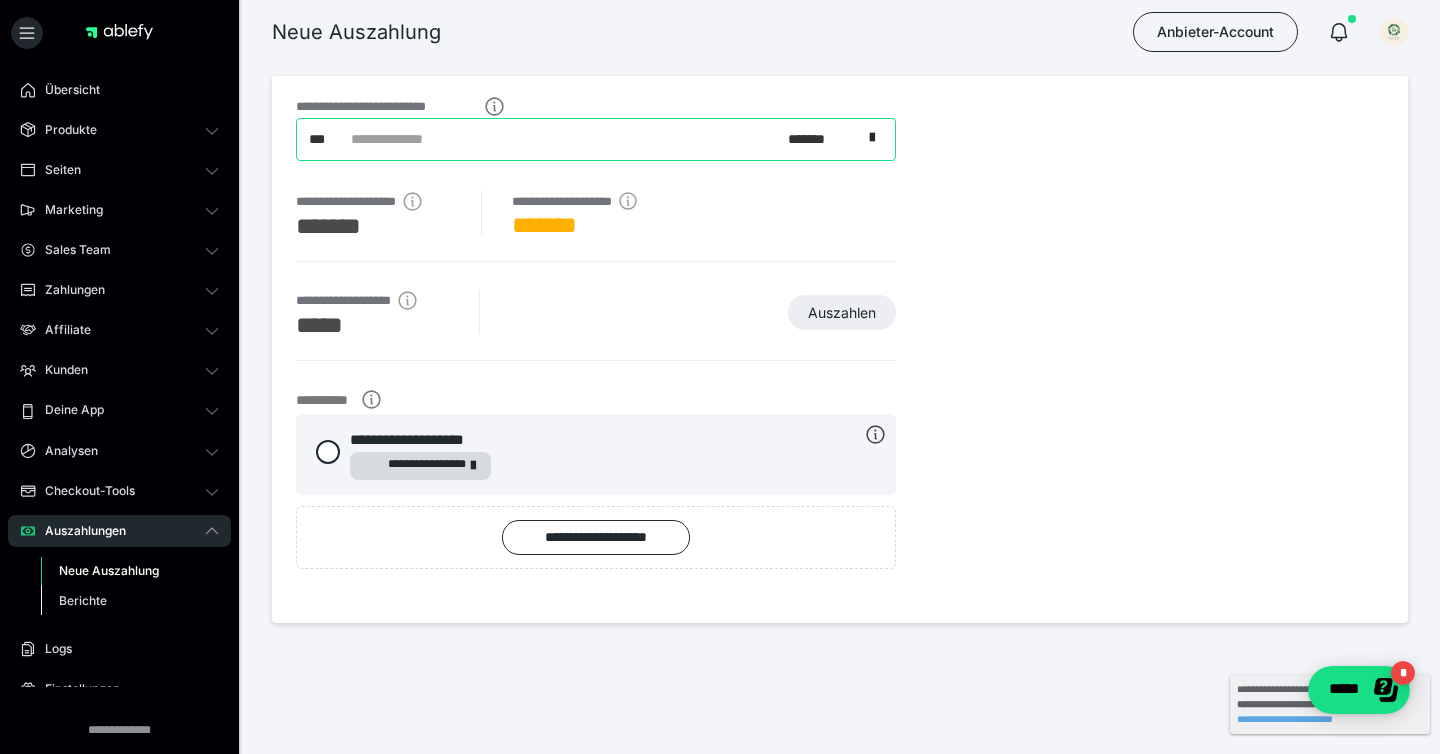 scroll, scrollTop: 63, scrollLeft: 0, axis: vertical 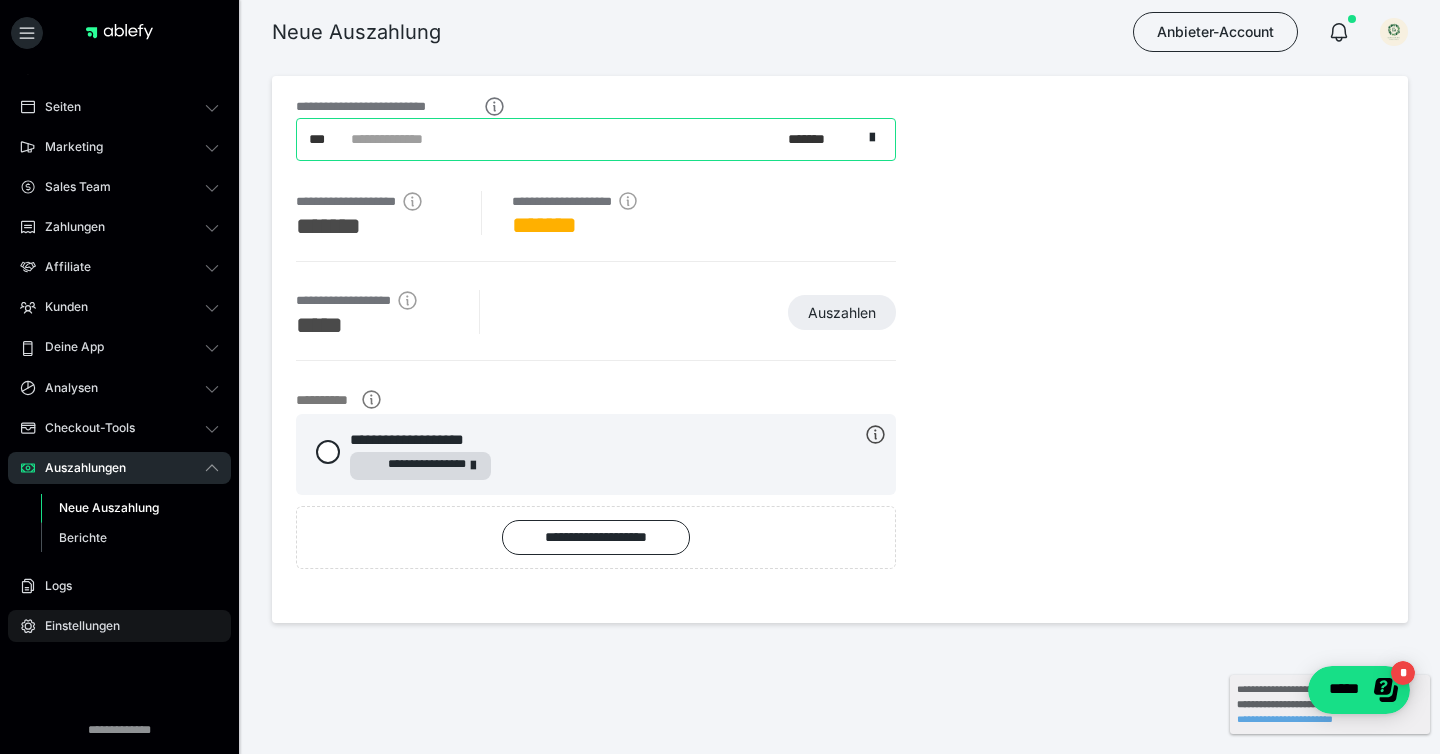 click on "Einstellungen" at bounding box center [119, 626] 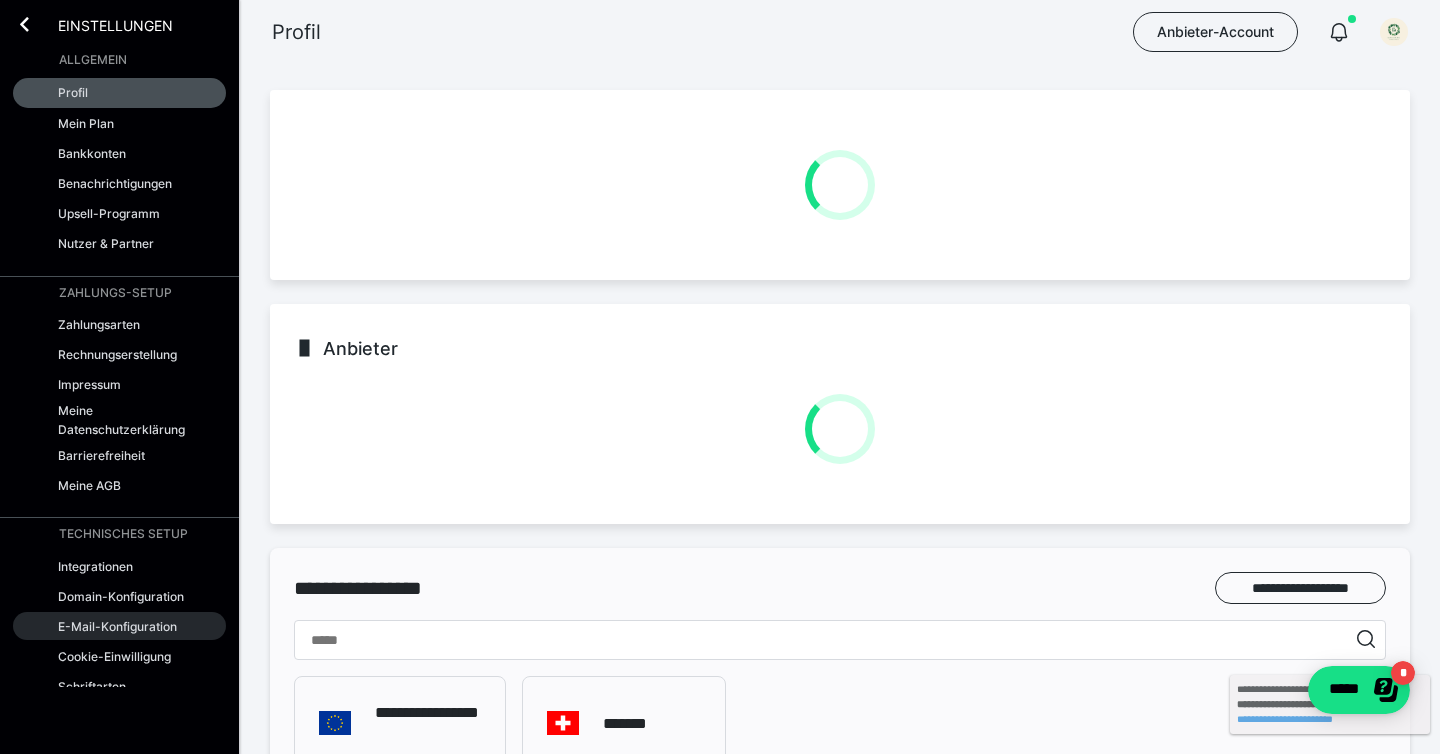 click on "E-Mail-Konfiguration" at bounding box center [117, 626] 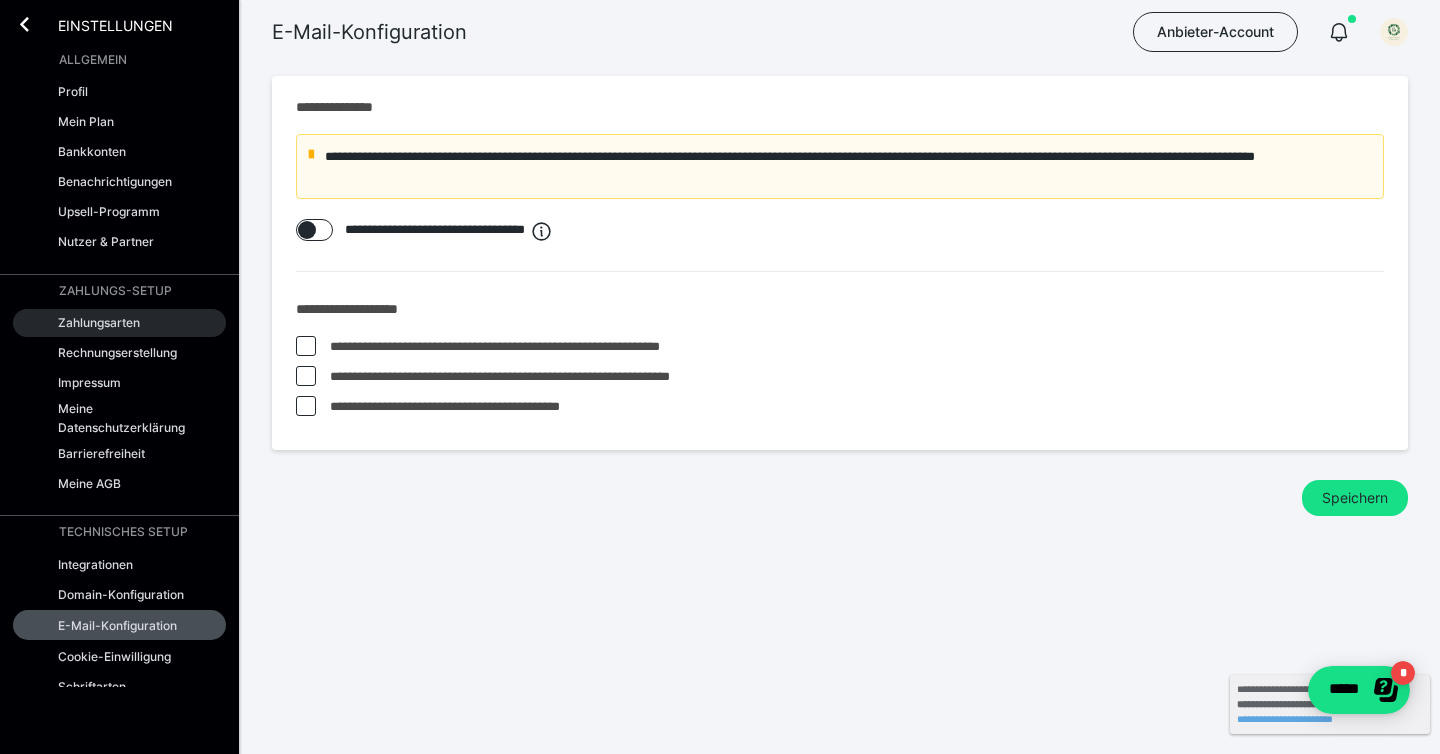 click on "Zahlungsarten" at bounding box center [99, 322] 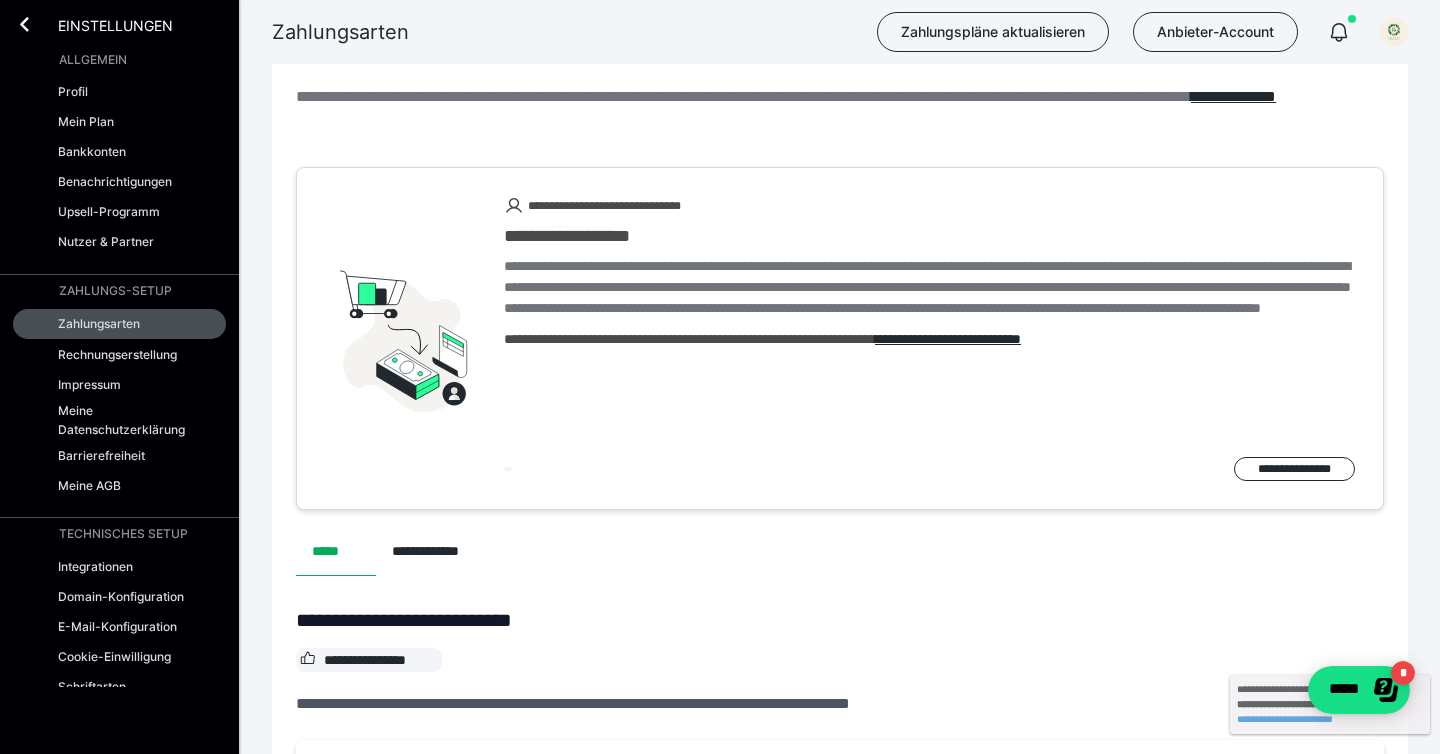 scroll, scrollTop: 136, scrollLeft: 0, axis: vertical 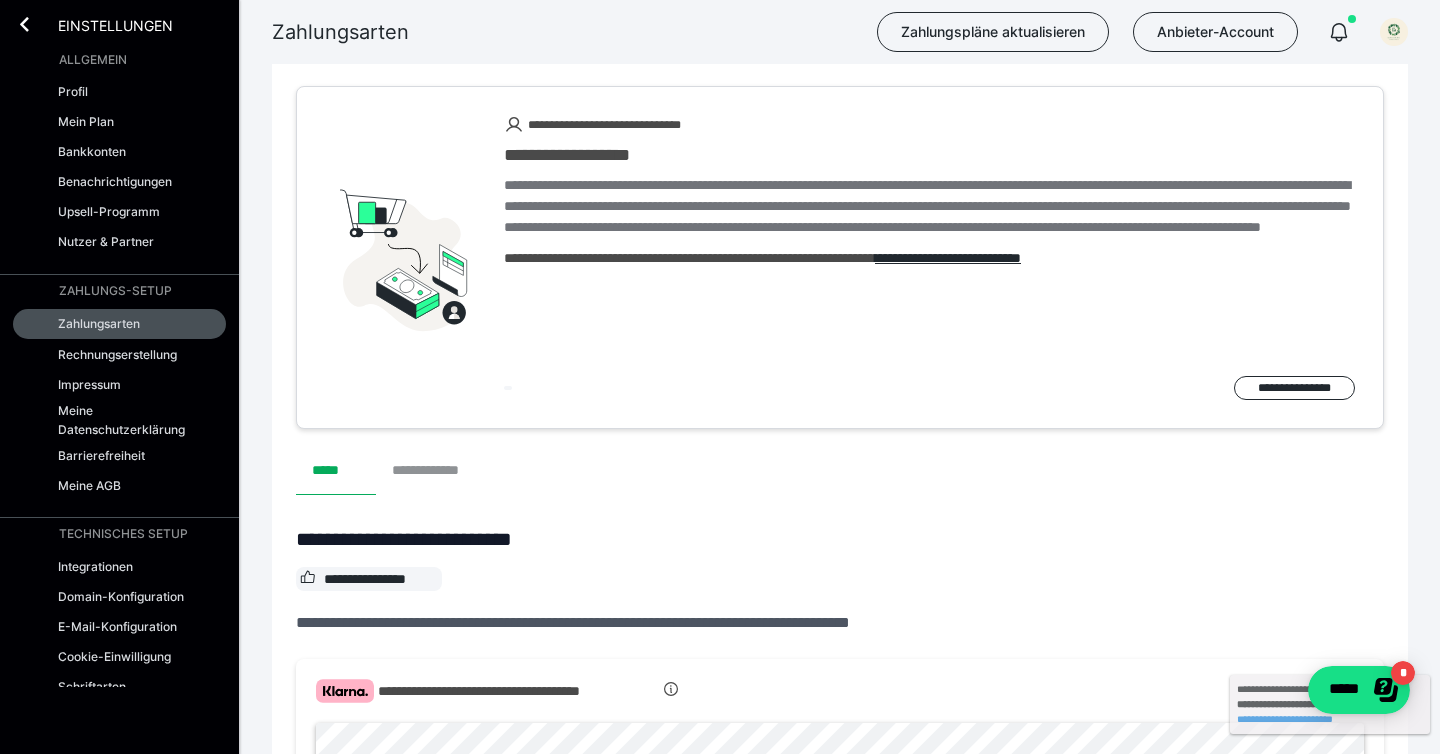 click on "**********" at bounding box center (437, 471) 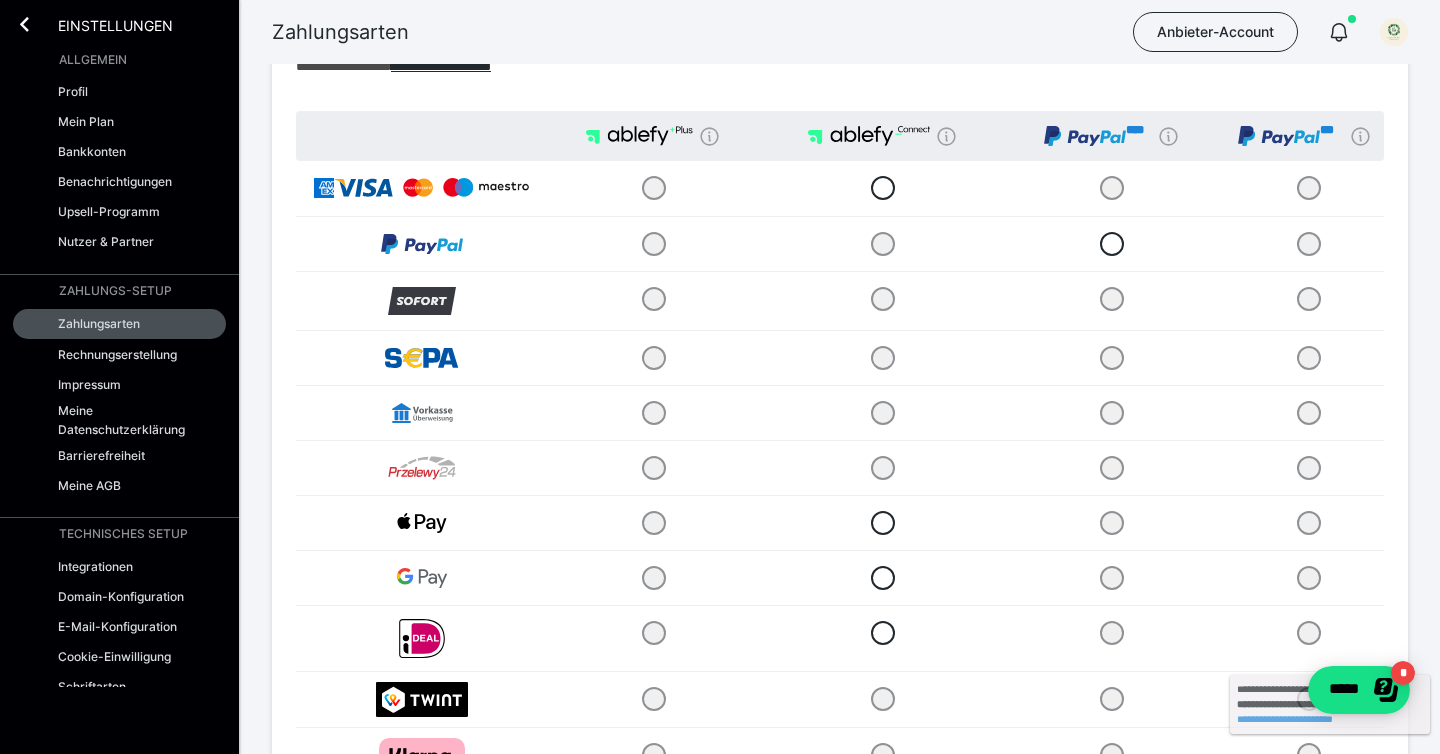 scroll, scrollTop: 156, scrollLeft: 0, axis: vertical 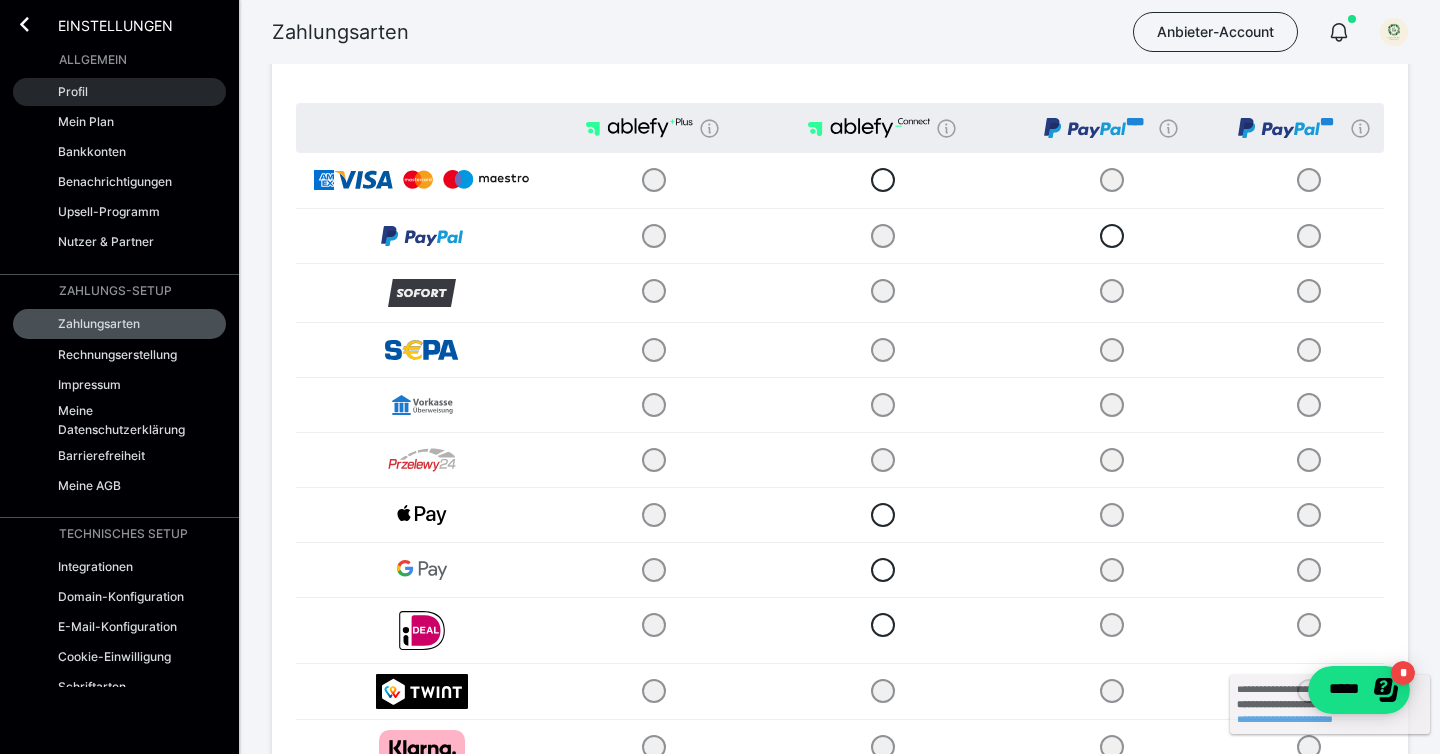 click on "Profil" at bounding box center [119, 92] 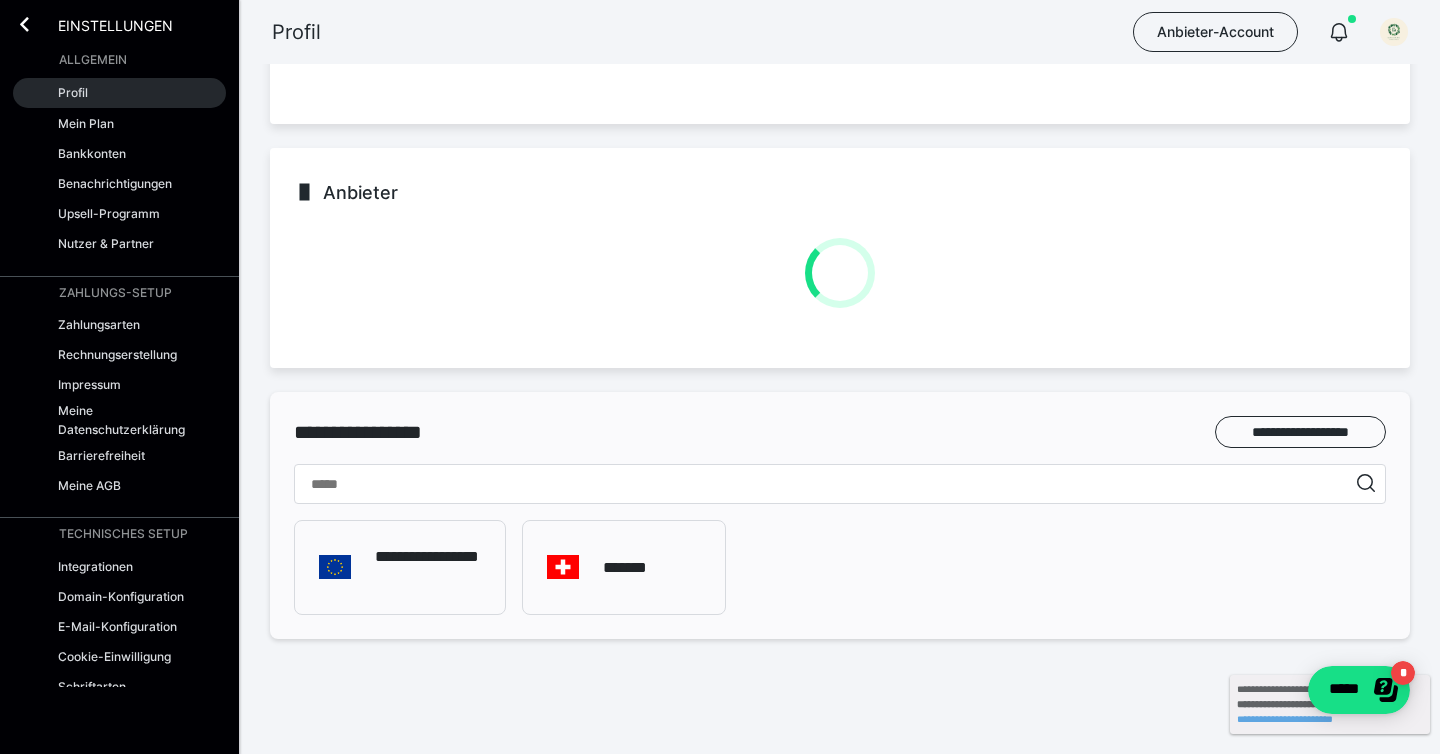 scroll, scrollTop: 156, scrollLeft: 0, axis: vertical 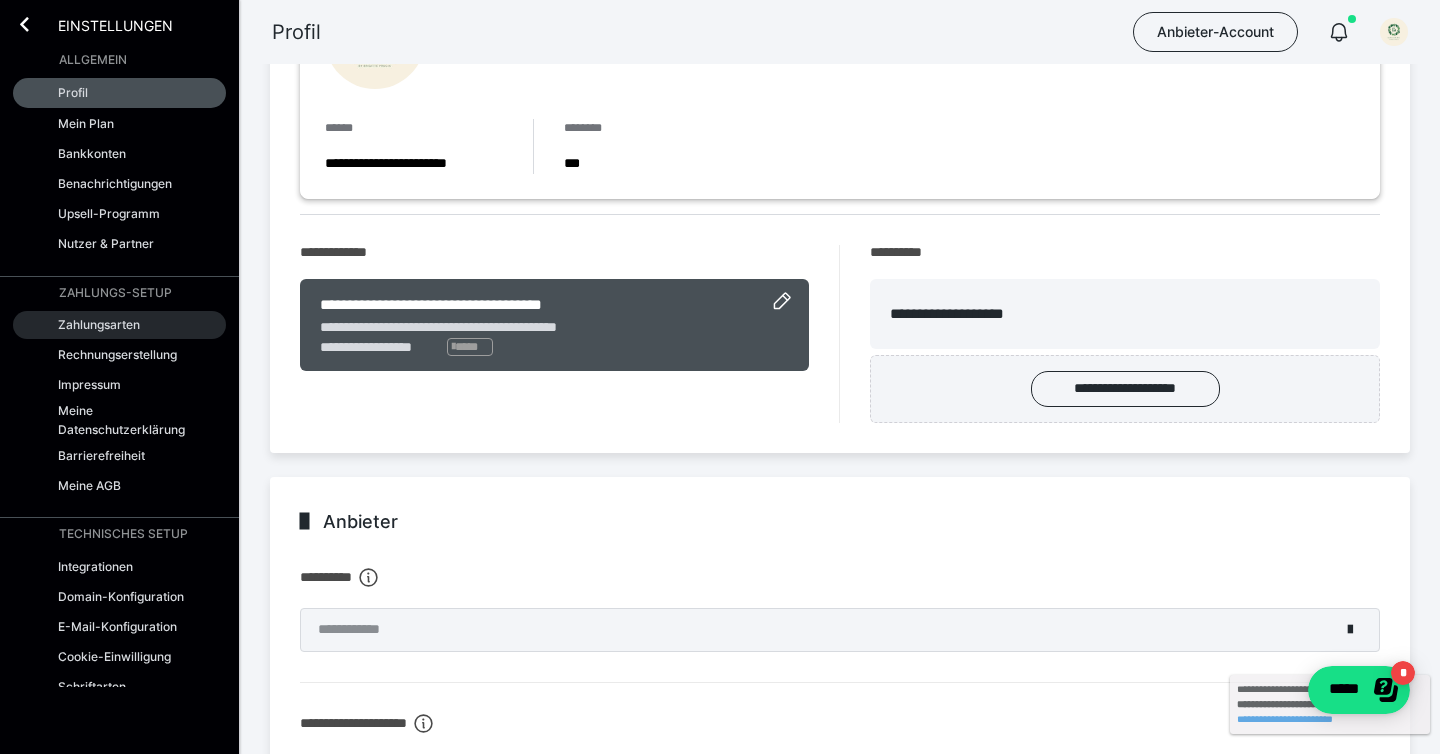 click on "Zahlungsarten" at bounding box center (119, 325) 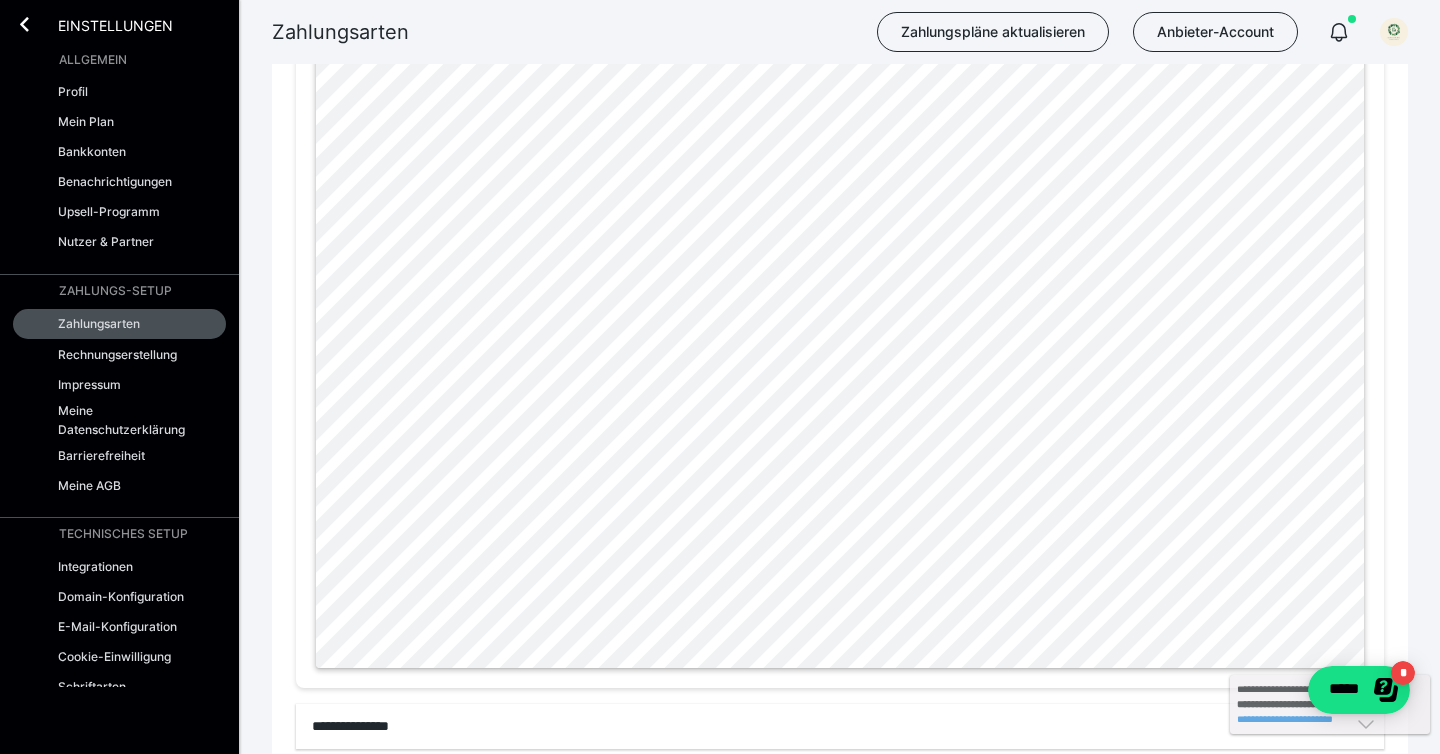 scroll, scrollTop: 1007, scrollLeft: 0, axis: vertical 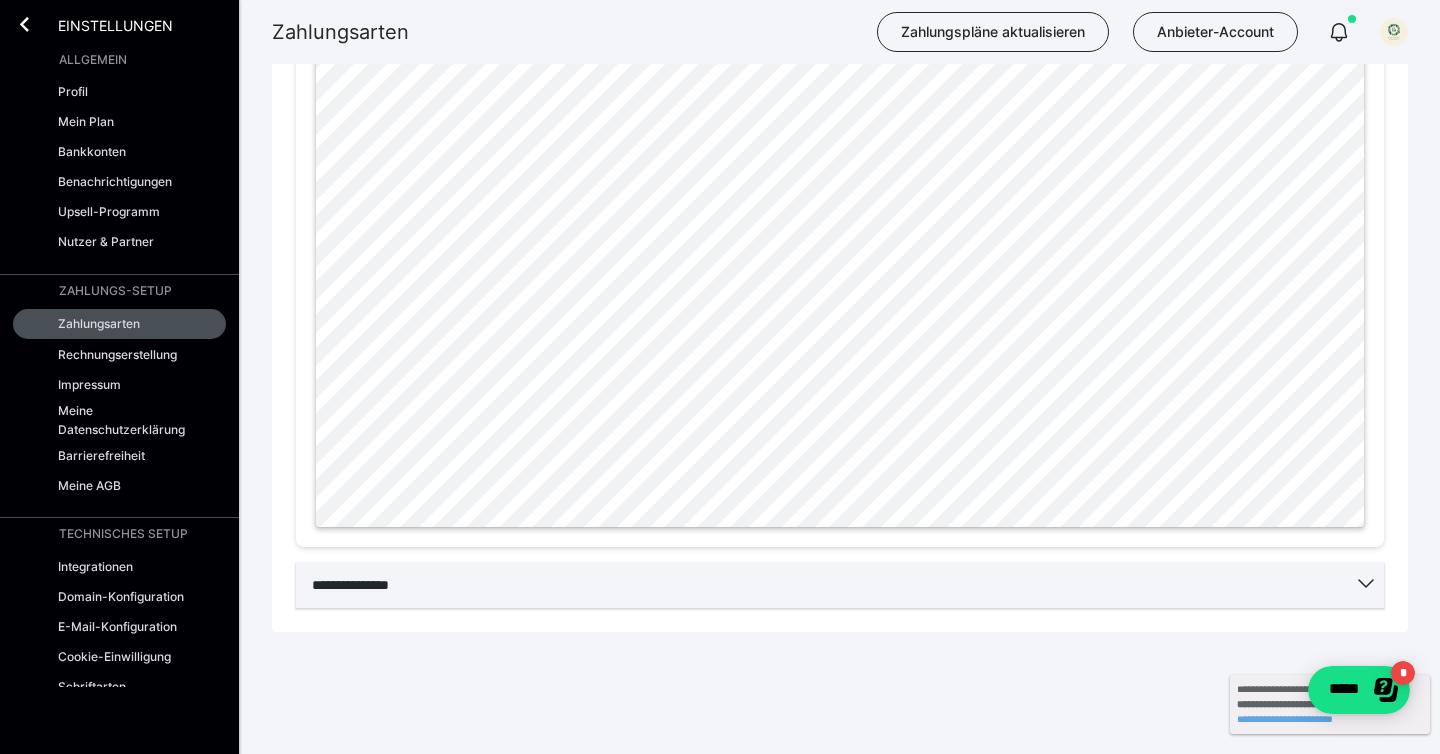 click on "**********" at bounding box center (840, 585) 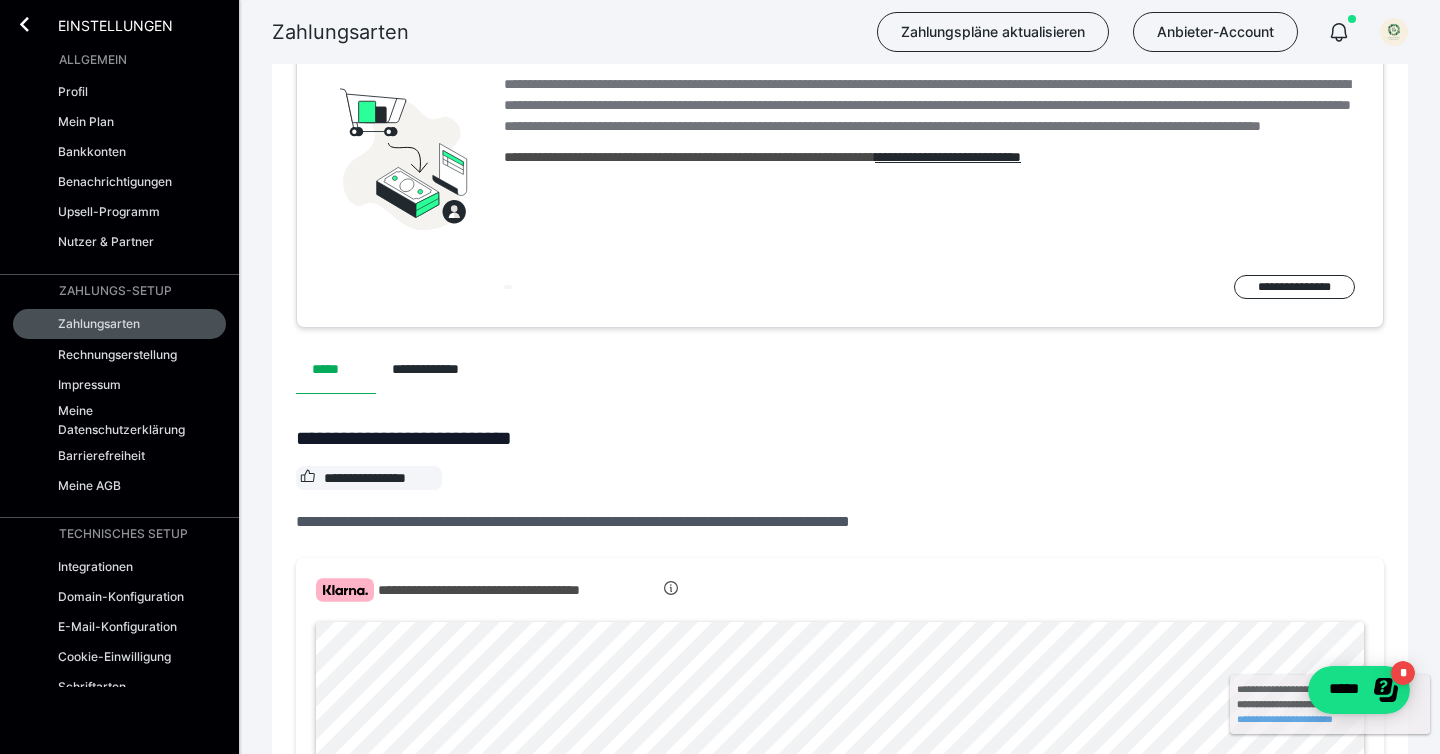 scroll, scrollTop: 0, scrollLeft: 0, axis: both 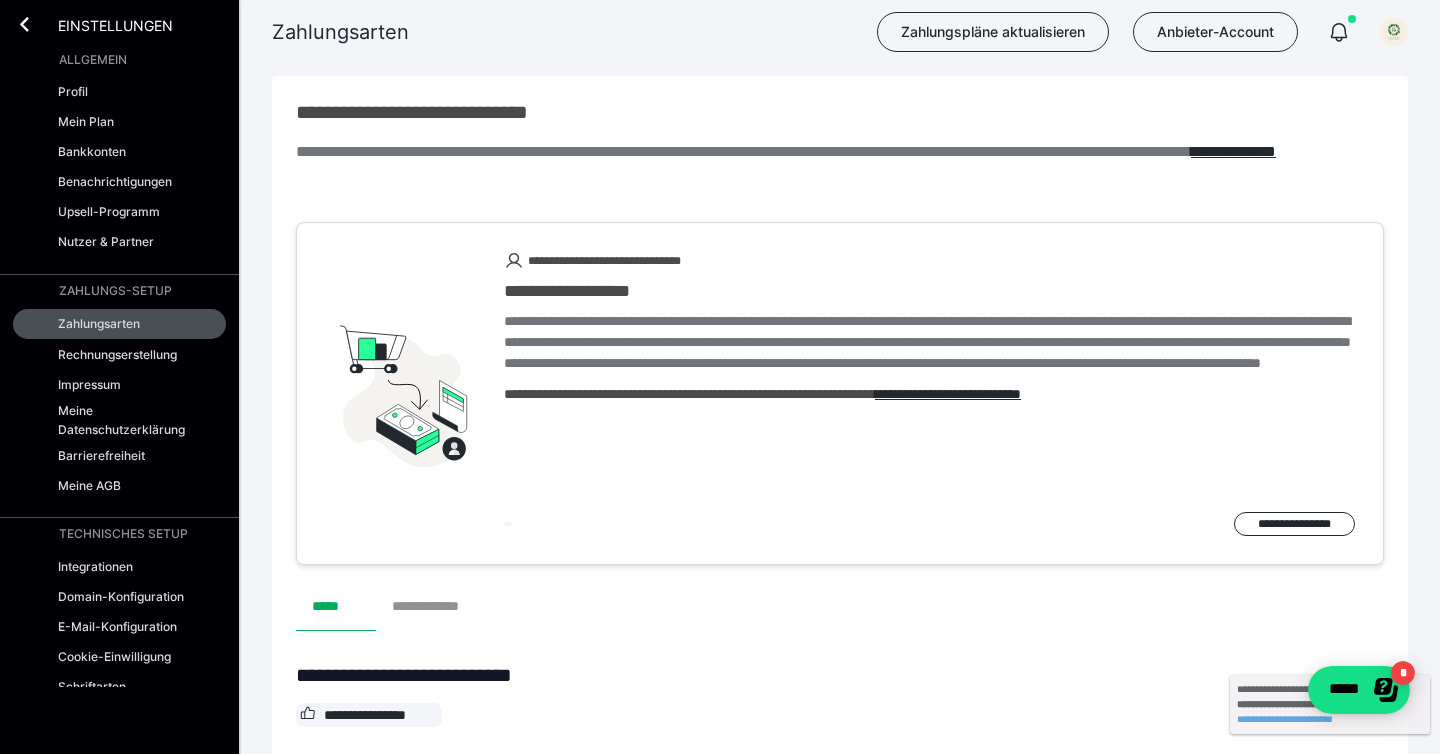 click on "**********" at bounding box center (437, 607) 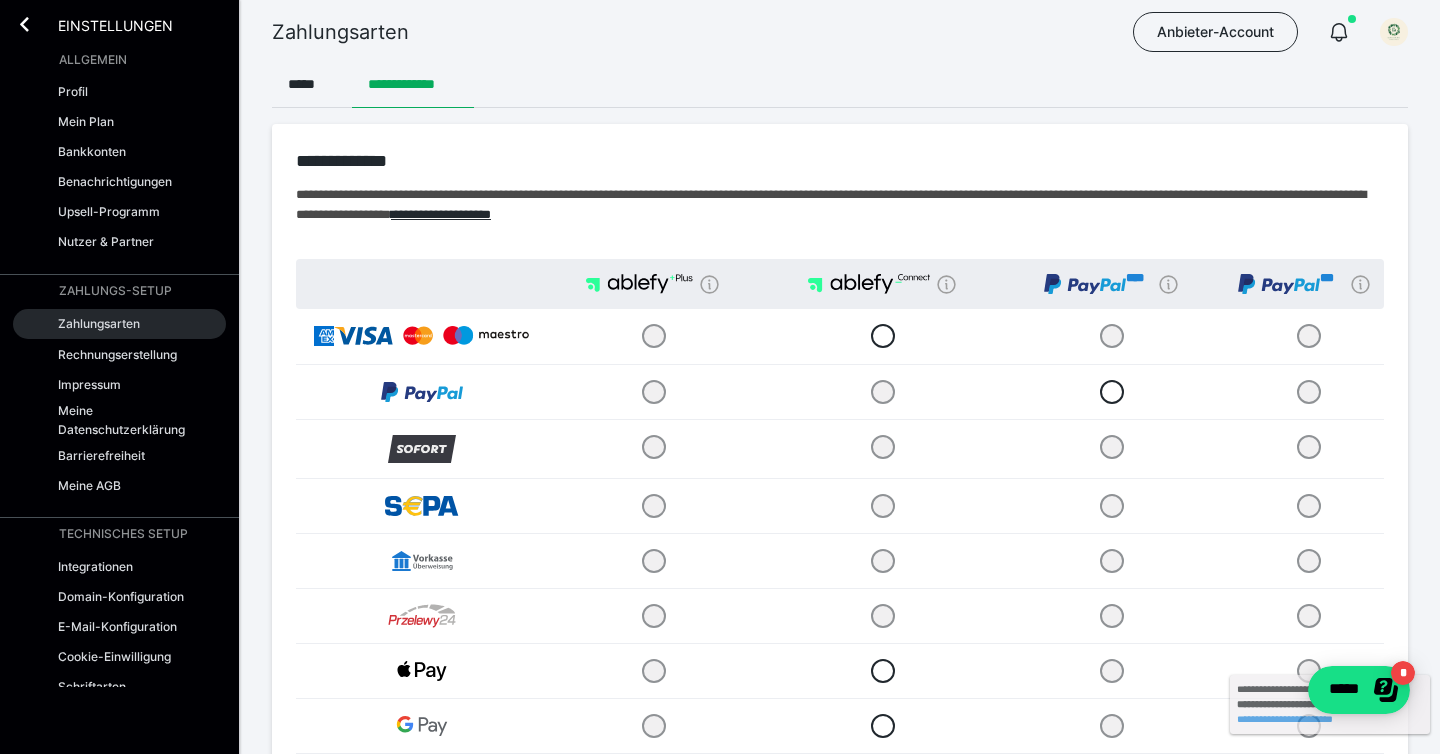 click on "Zahlungsarten" at bounding box center [119, 324] 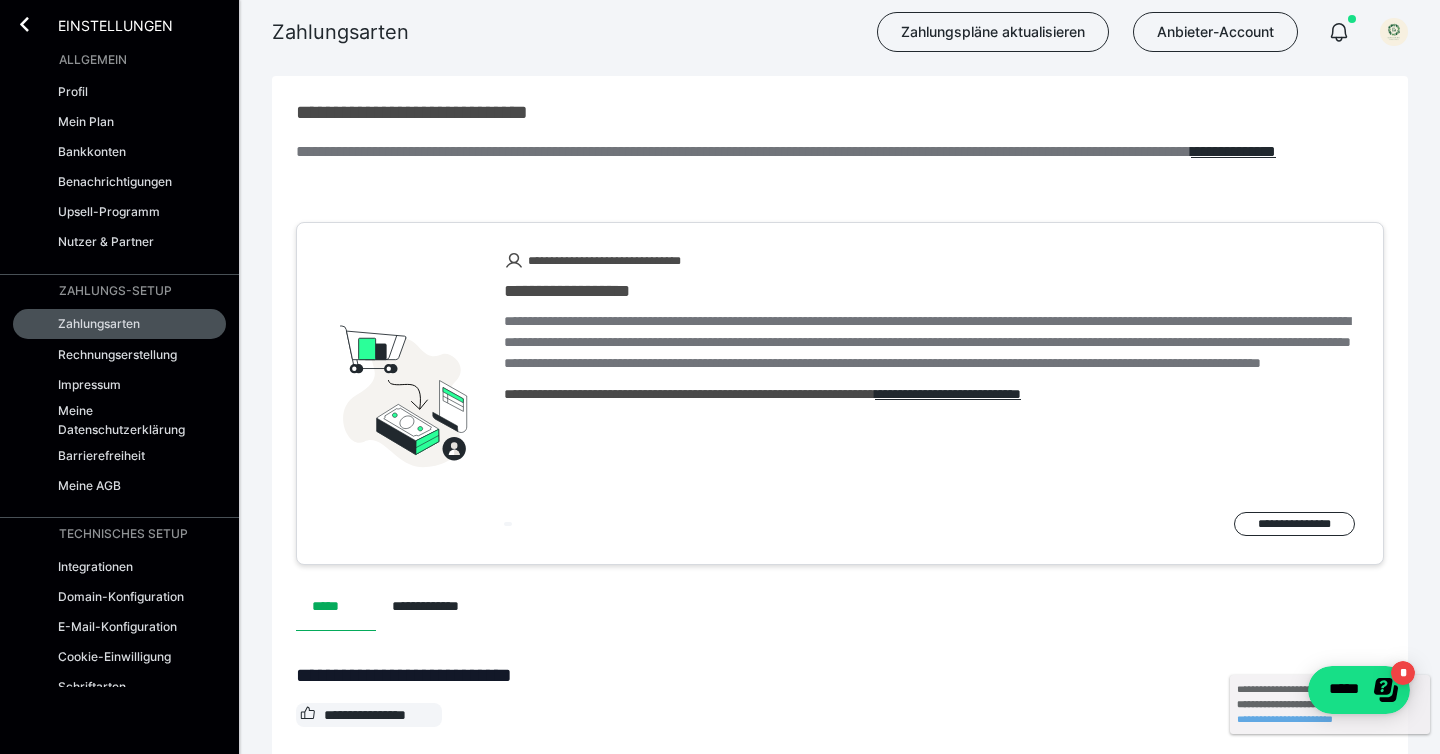click on "Einstellungen" at bounding box center (101, 24) 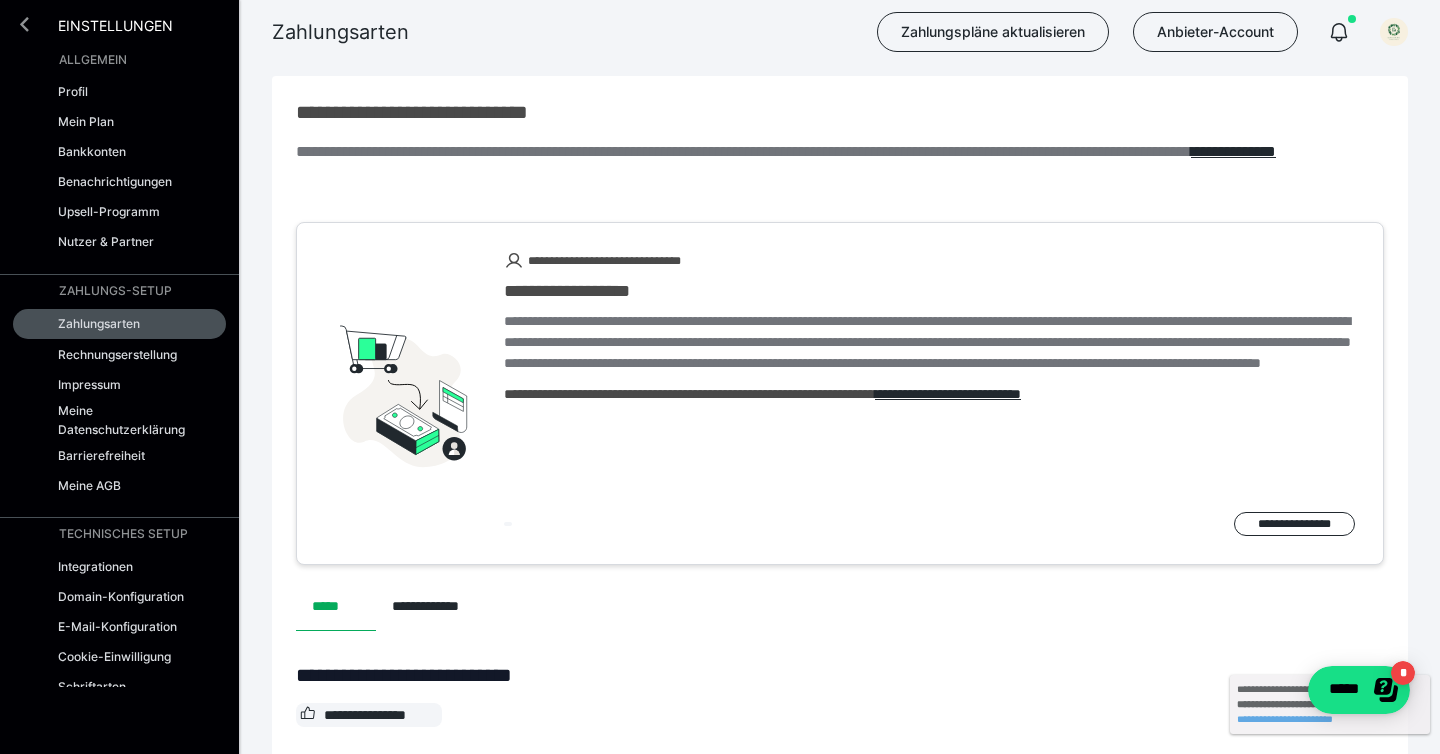 click at bounding box center [24, 24] 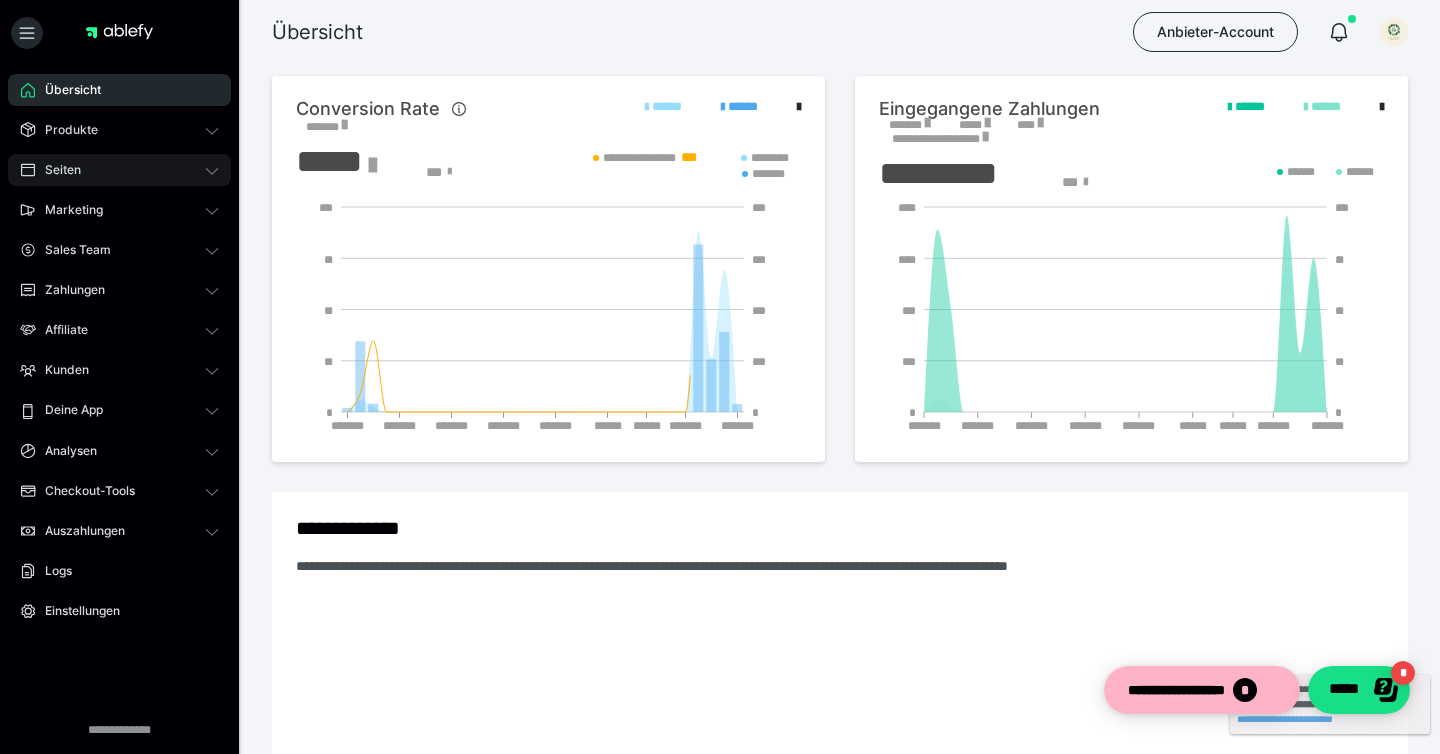scroll, scrollTop: 0, scrollLeft: 0, axis: both 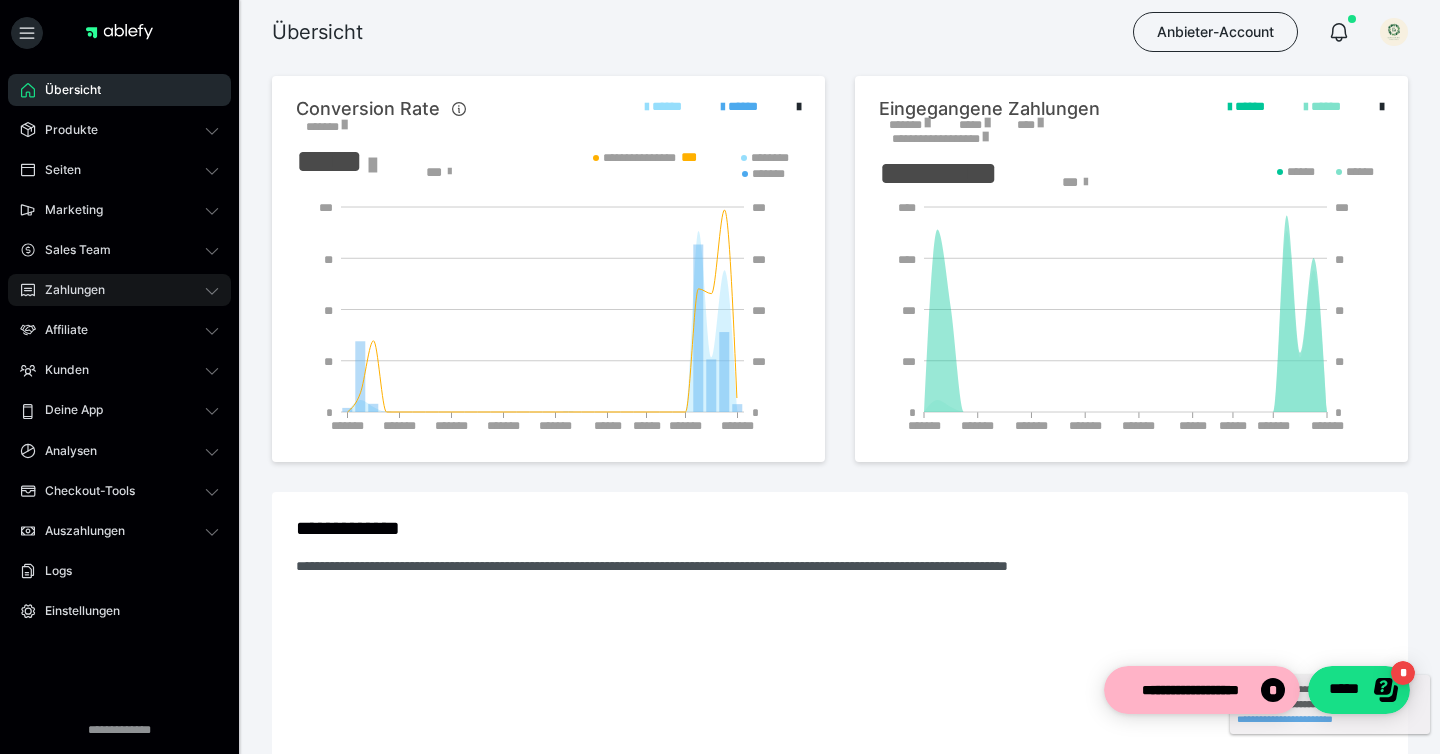 click on "Zahlungen" at bounding box center [68, 290] 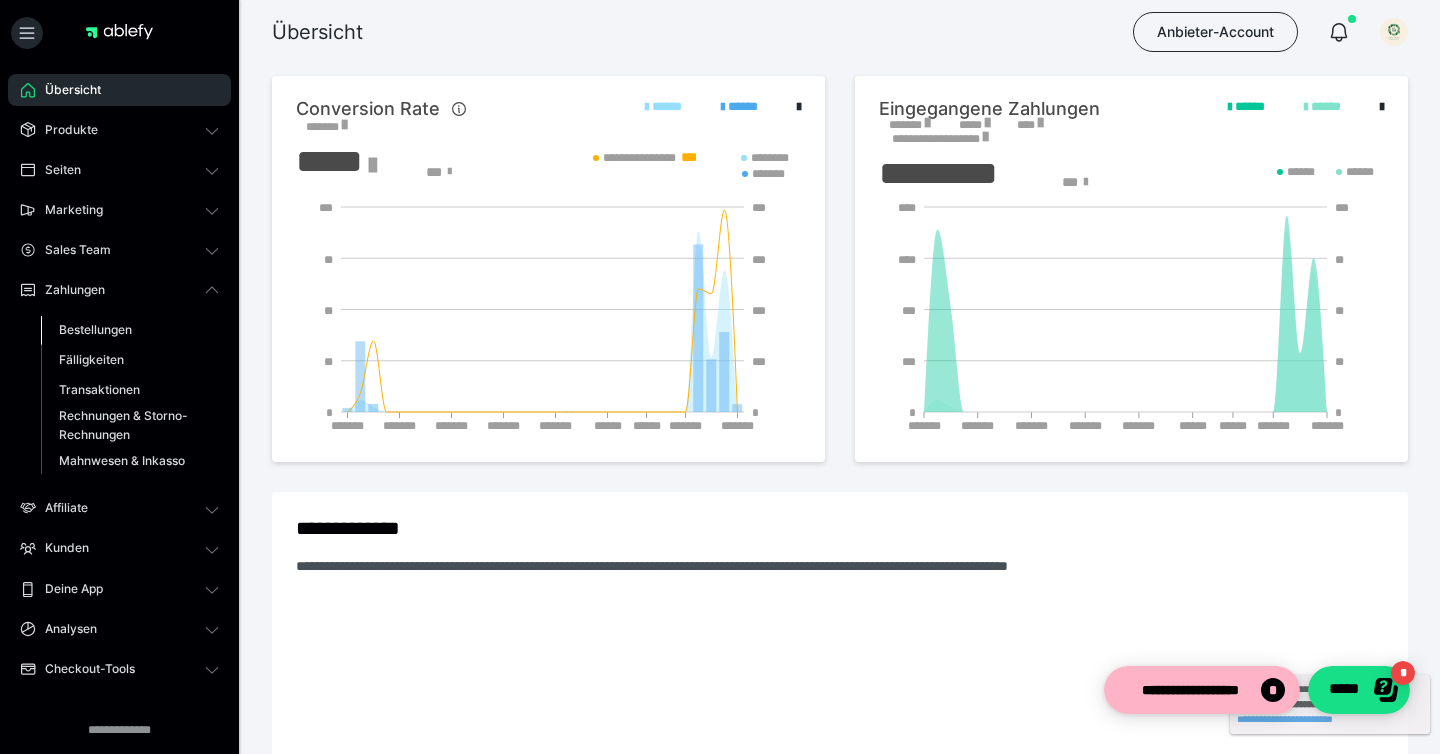click on "Bestellungen" at bounding box center [95, 329] 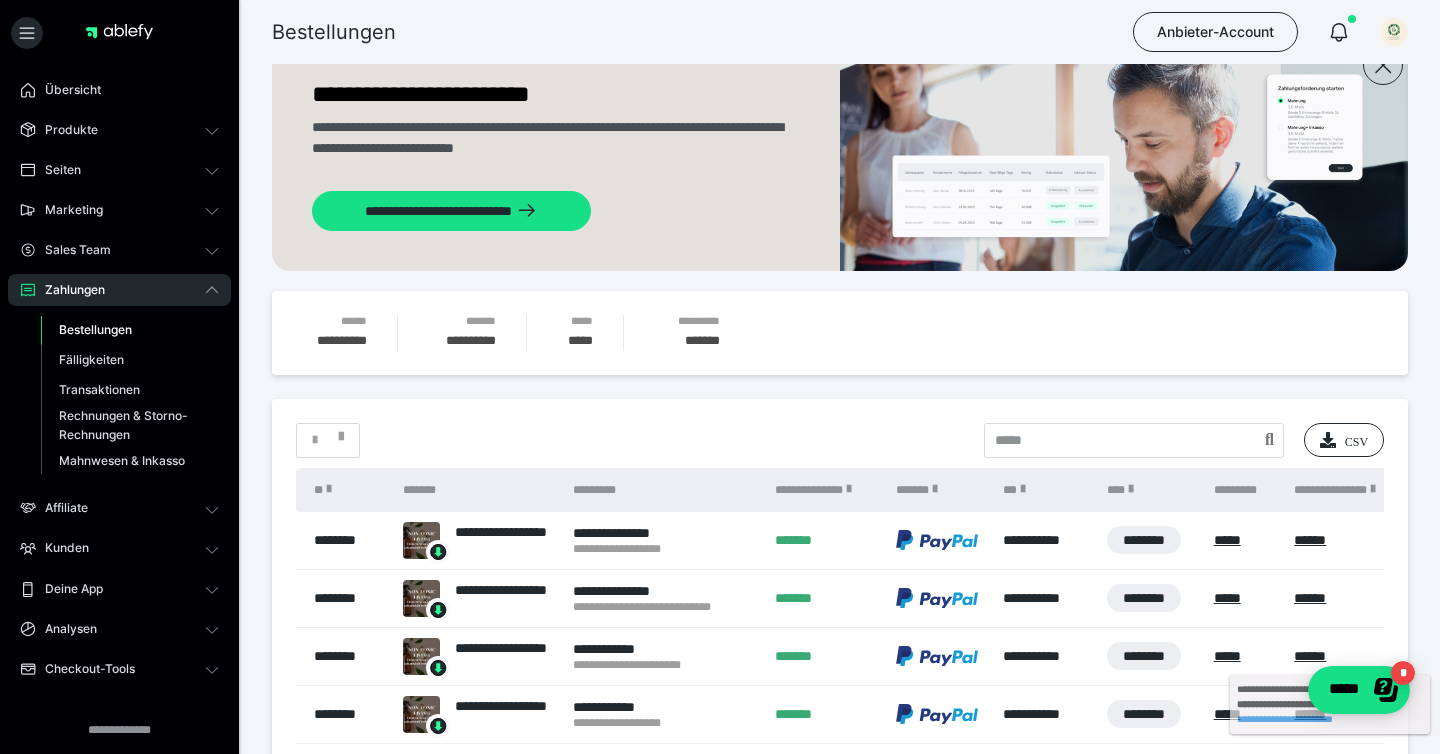 scroll, scrollTop: 251, scrollLeft: 0, axis: vertical 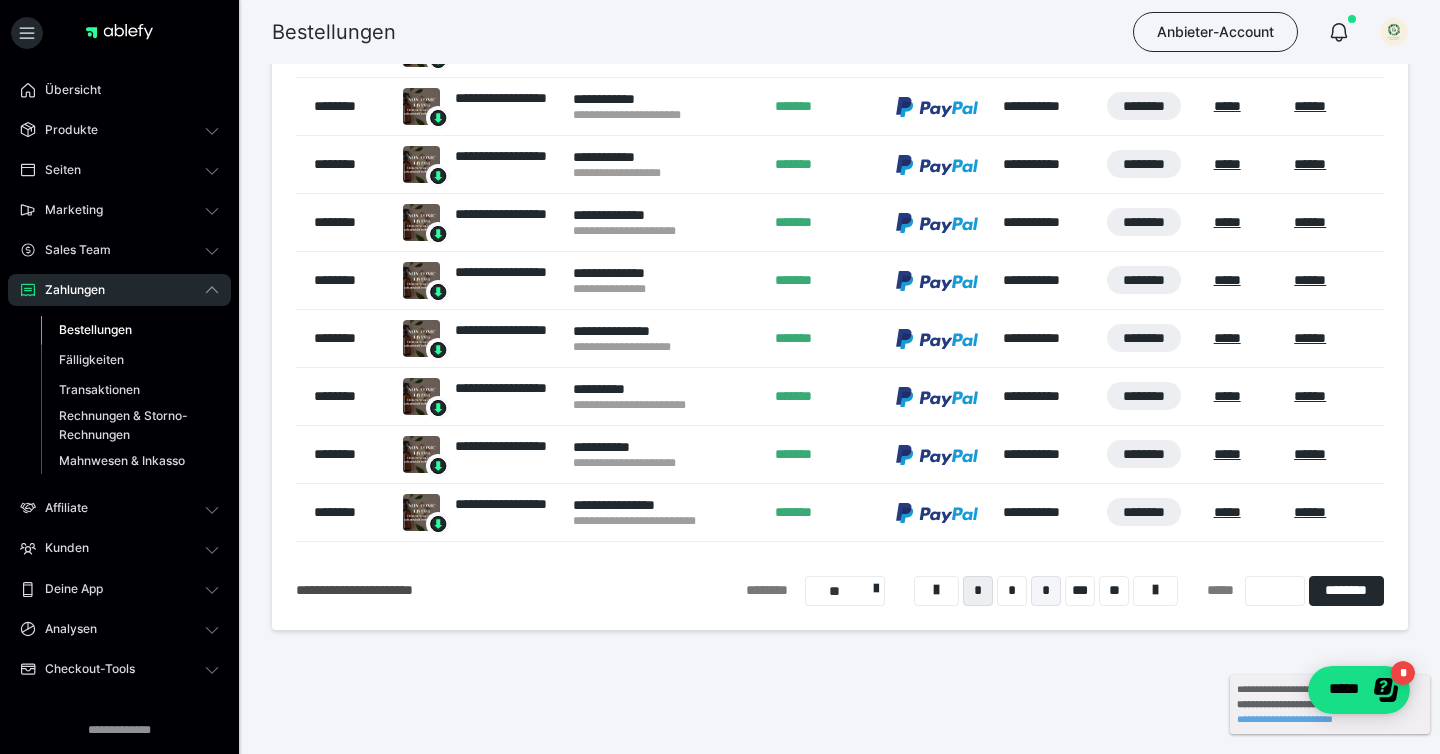 click on "*" at bounding box center [1046, 591] 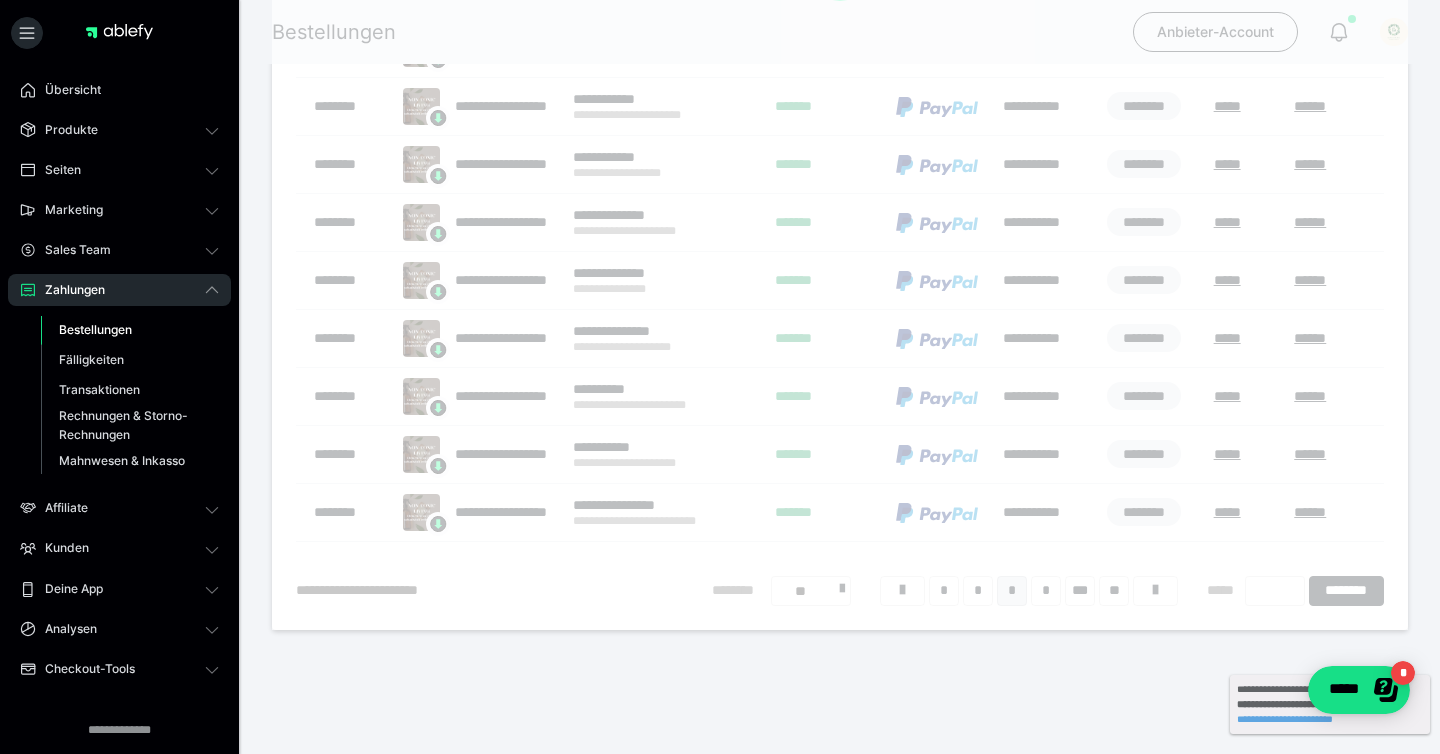 scroll, scrollTop: 395, scrollLeft: 0, axis: vertical 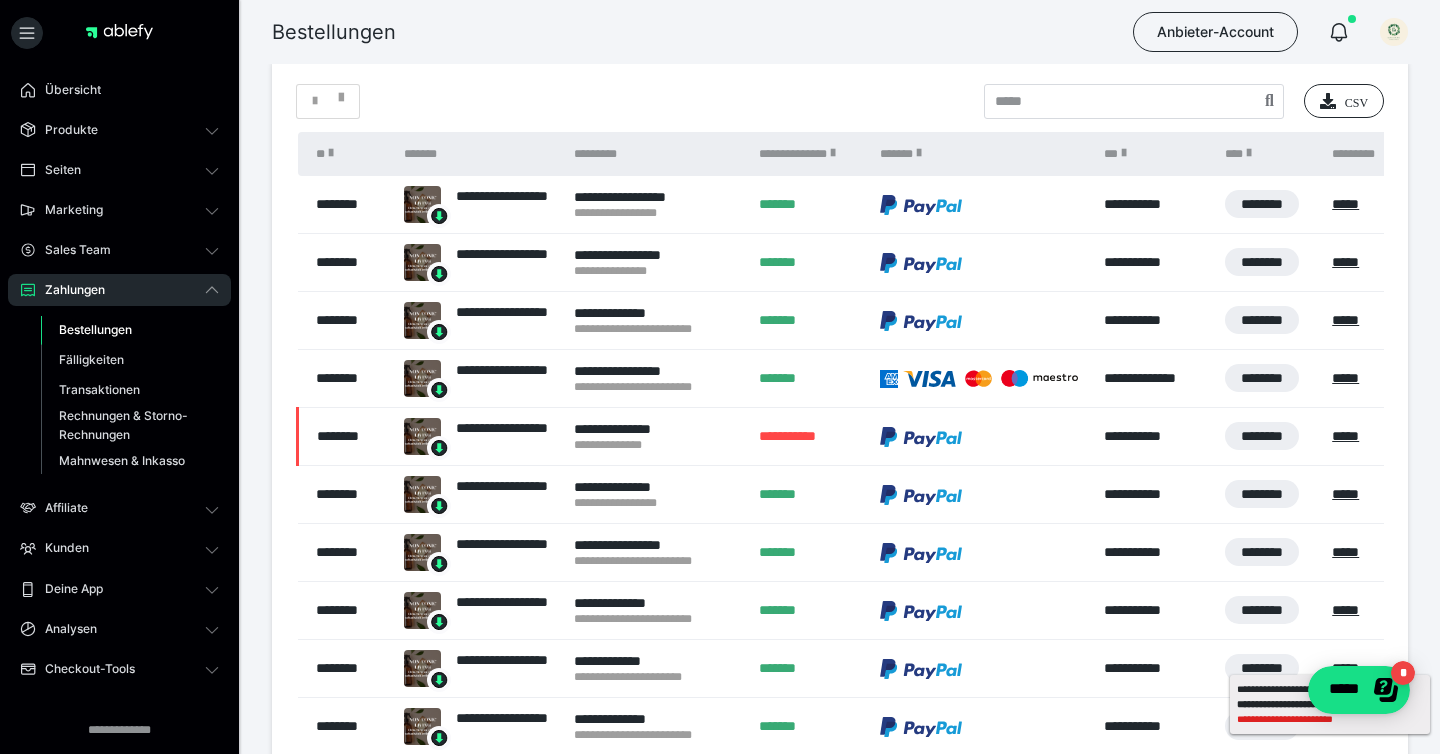 click on "**********" at bounding box center (1330, 719) 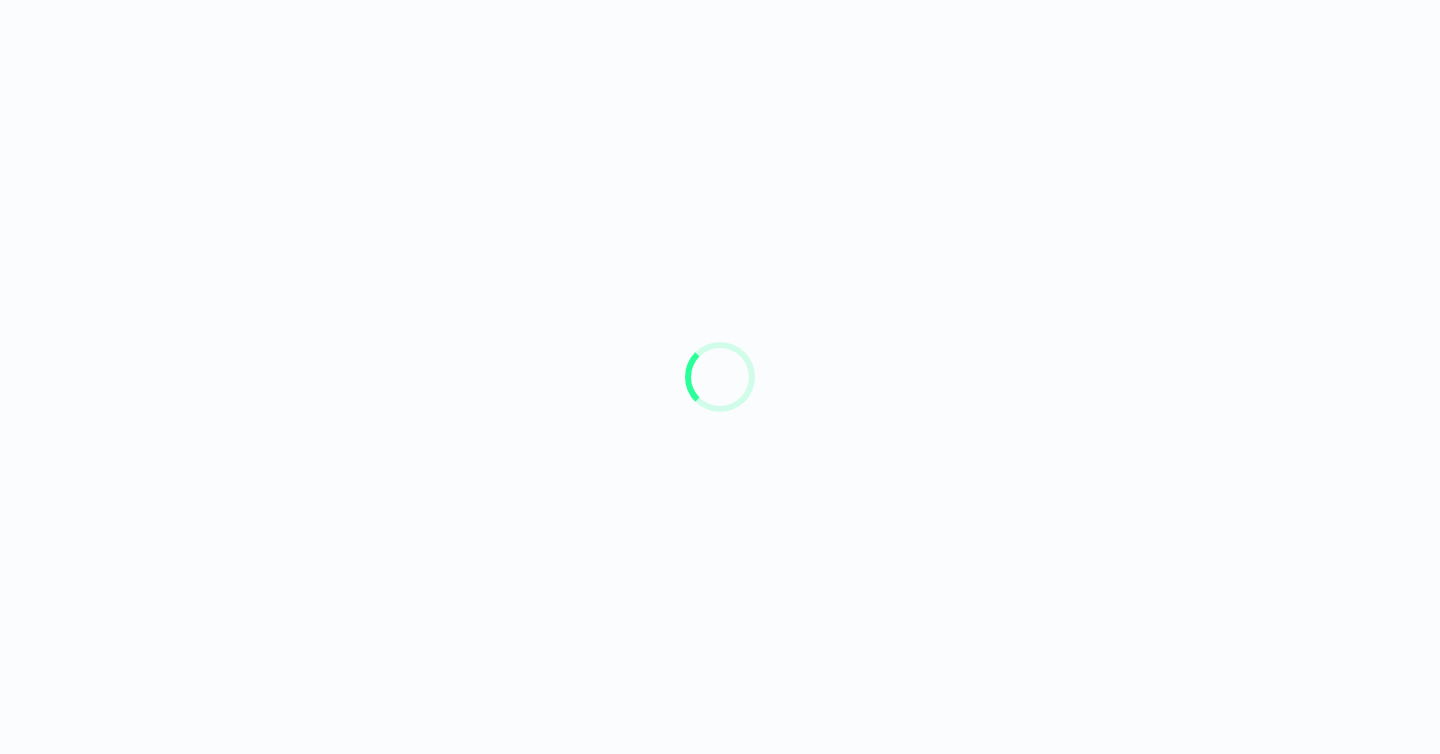 scroll, scrollTop: 0, scrollLeft: 0, axis: both 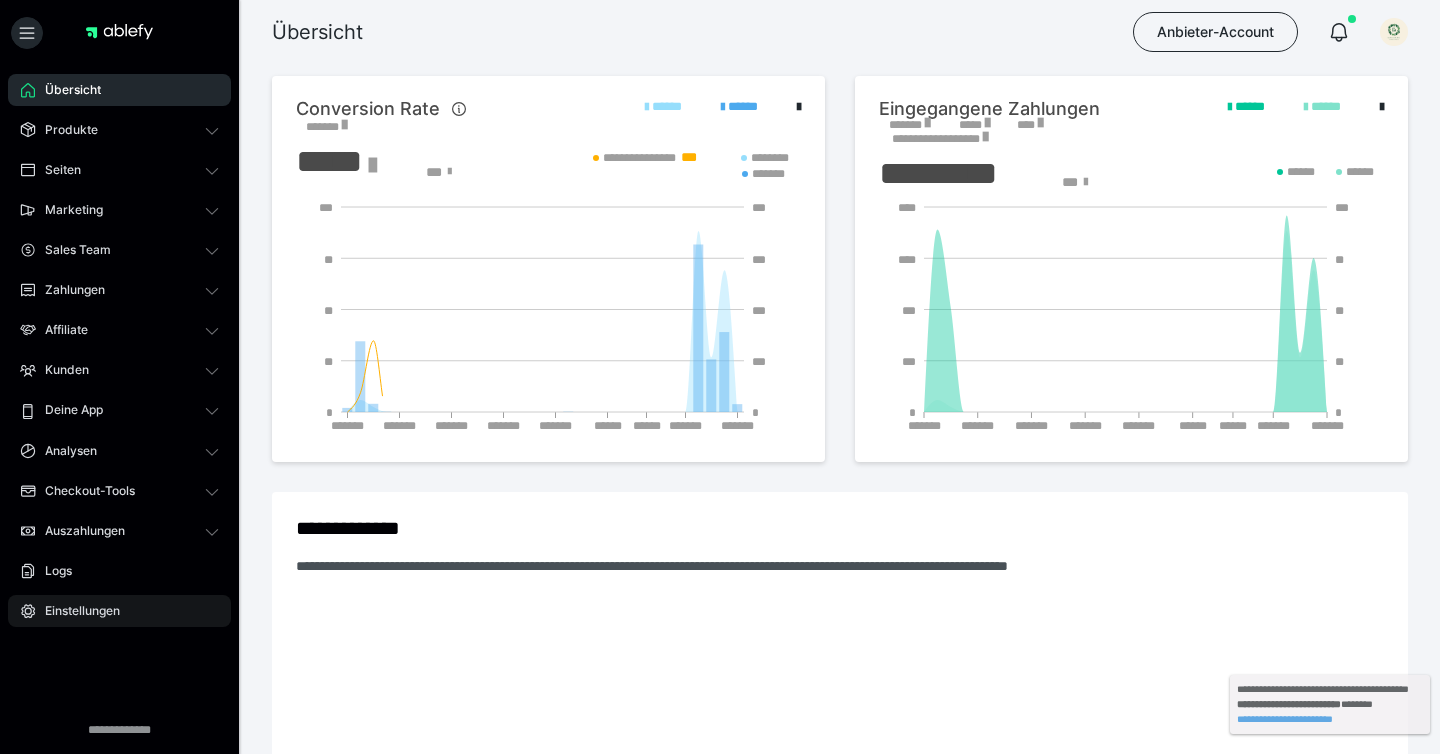 click on "Einstellungen" at bounding box center [119, 611] 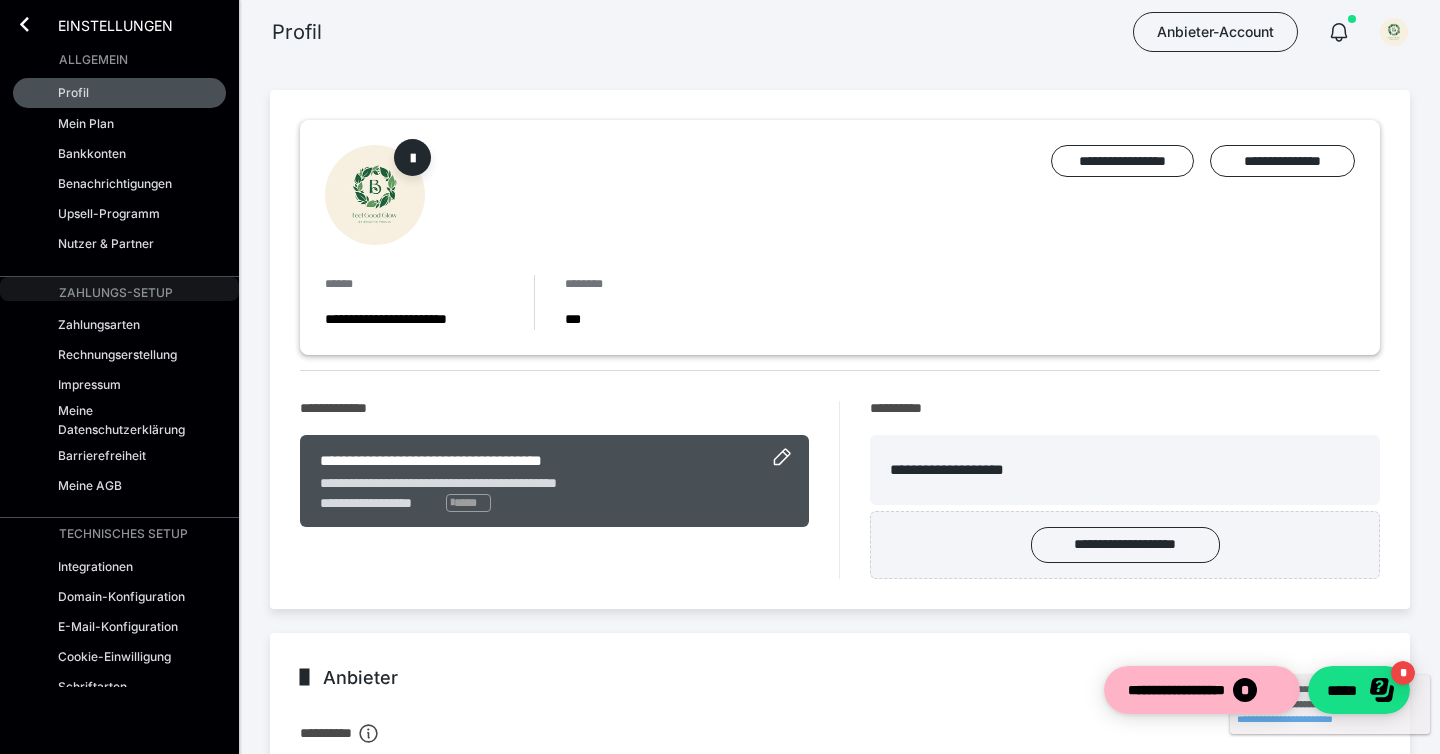 scroll, scrollTop: 0, scrollLeft: 0, axis: both 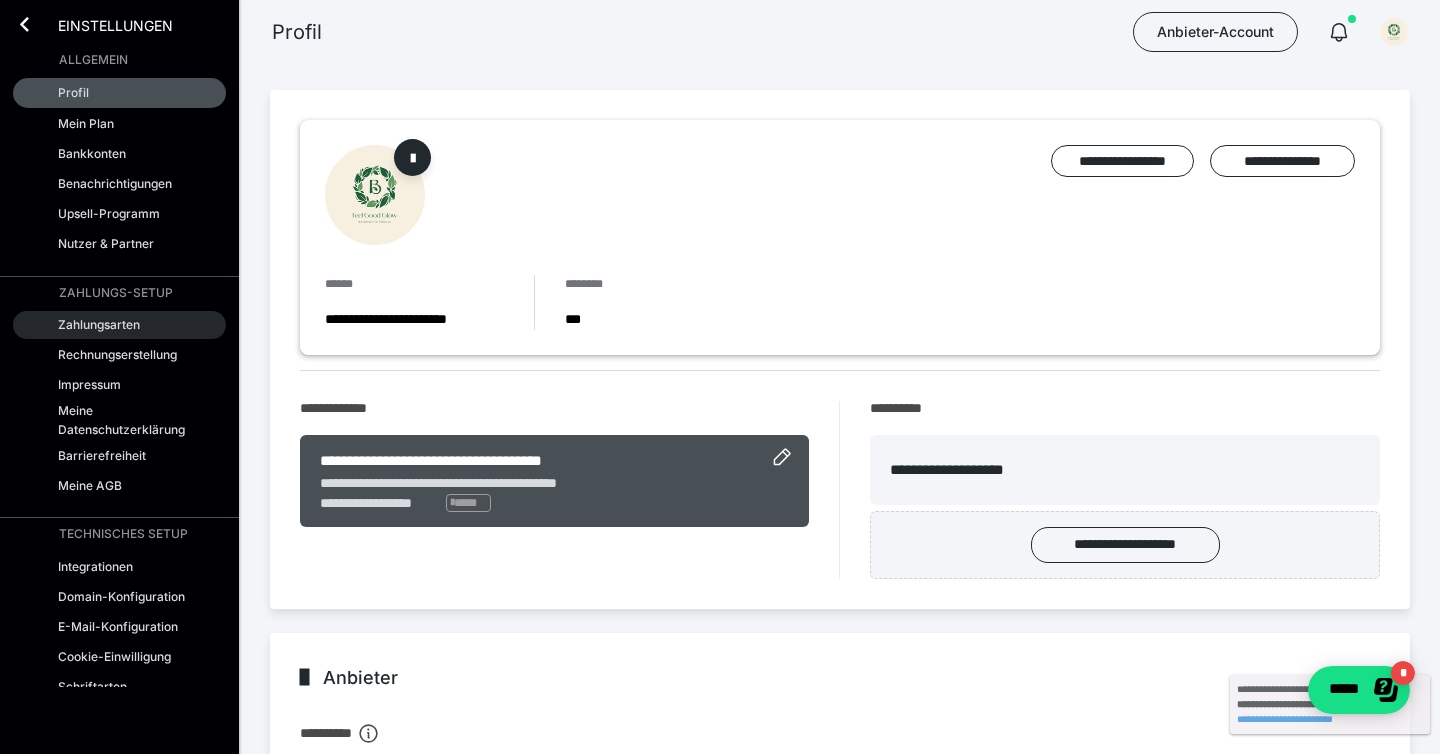 click on "Zahlungsarten" at bounding box center (99, 324) 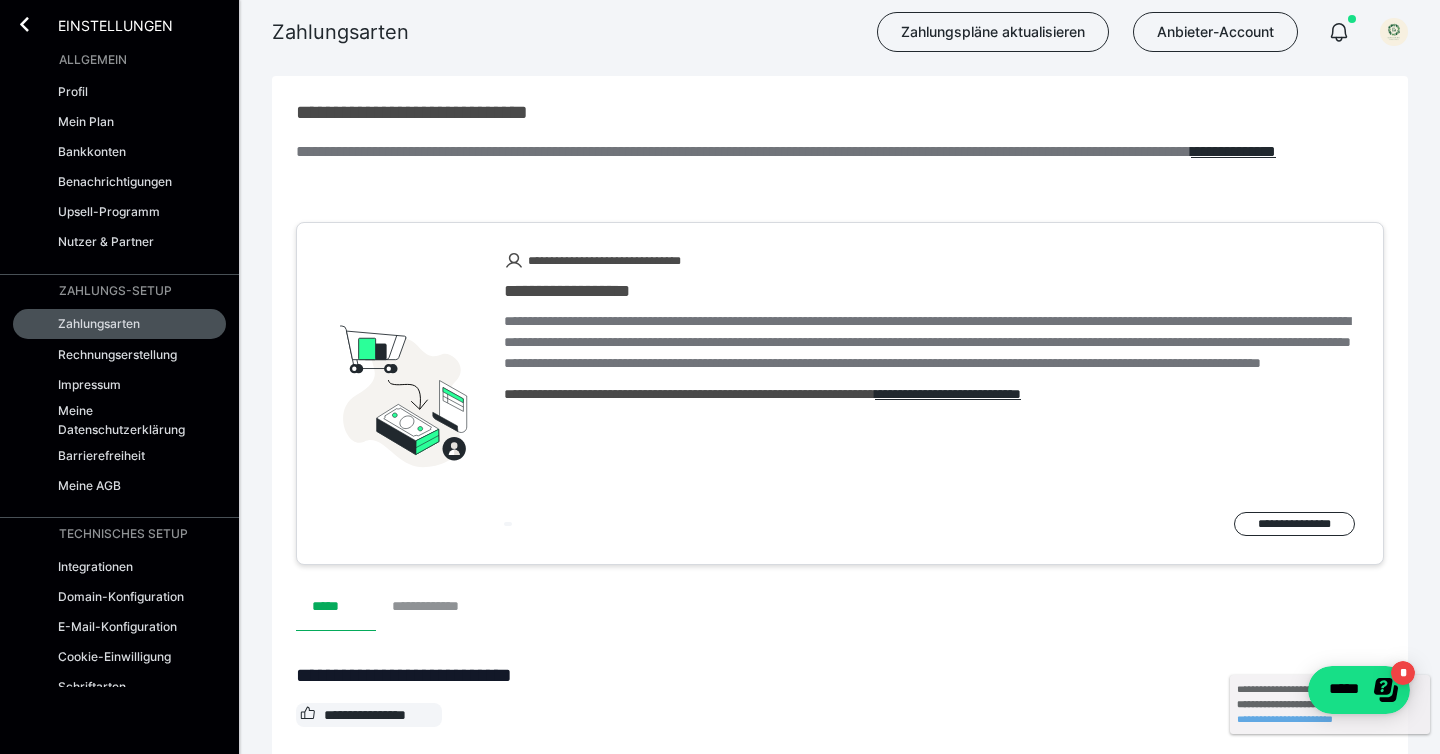 click on "**********" at bounding box center (437, 607) 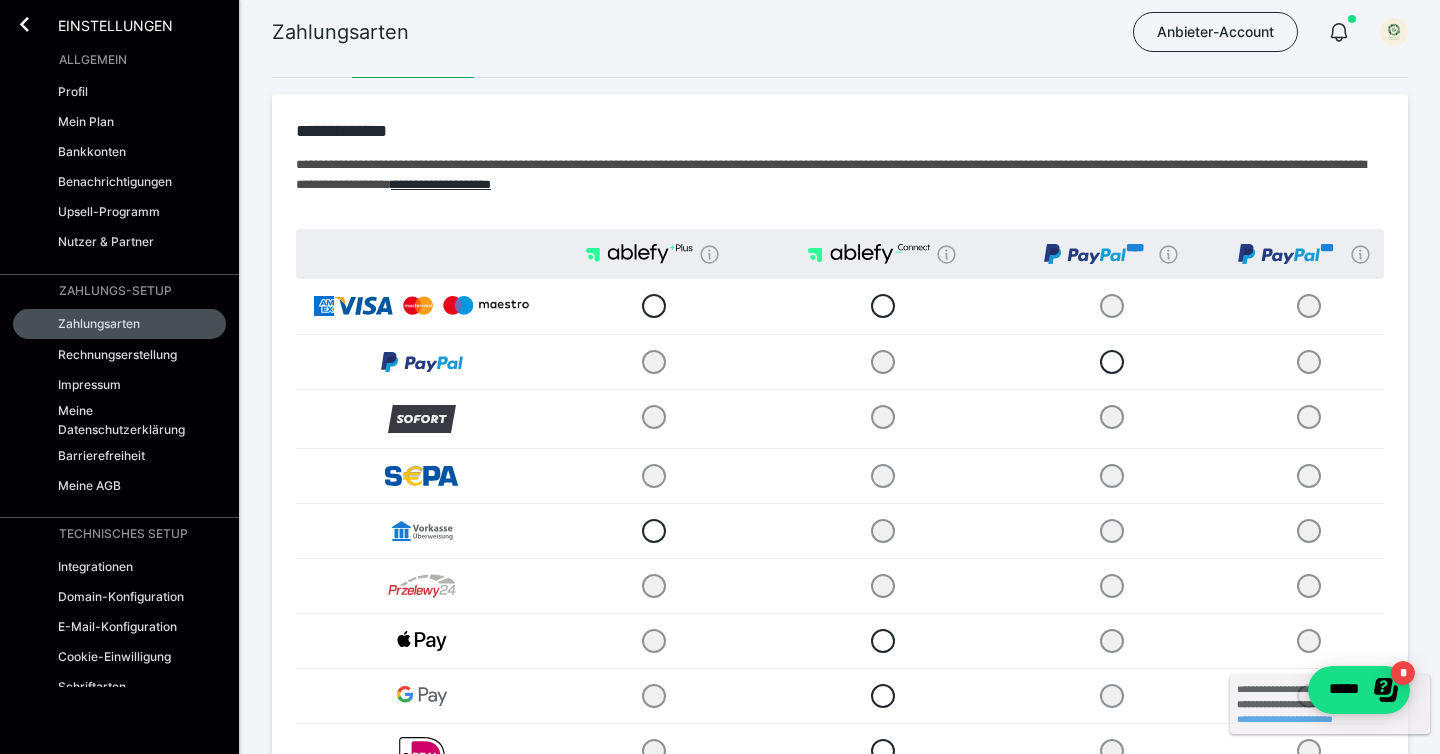 scroll, scrollTop: 42, scrollLeft: 0, axis: vertical 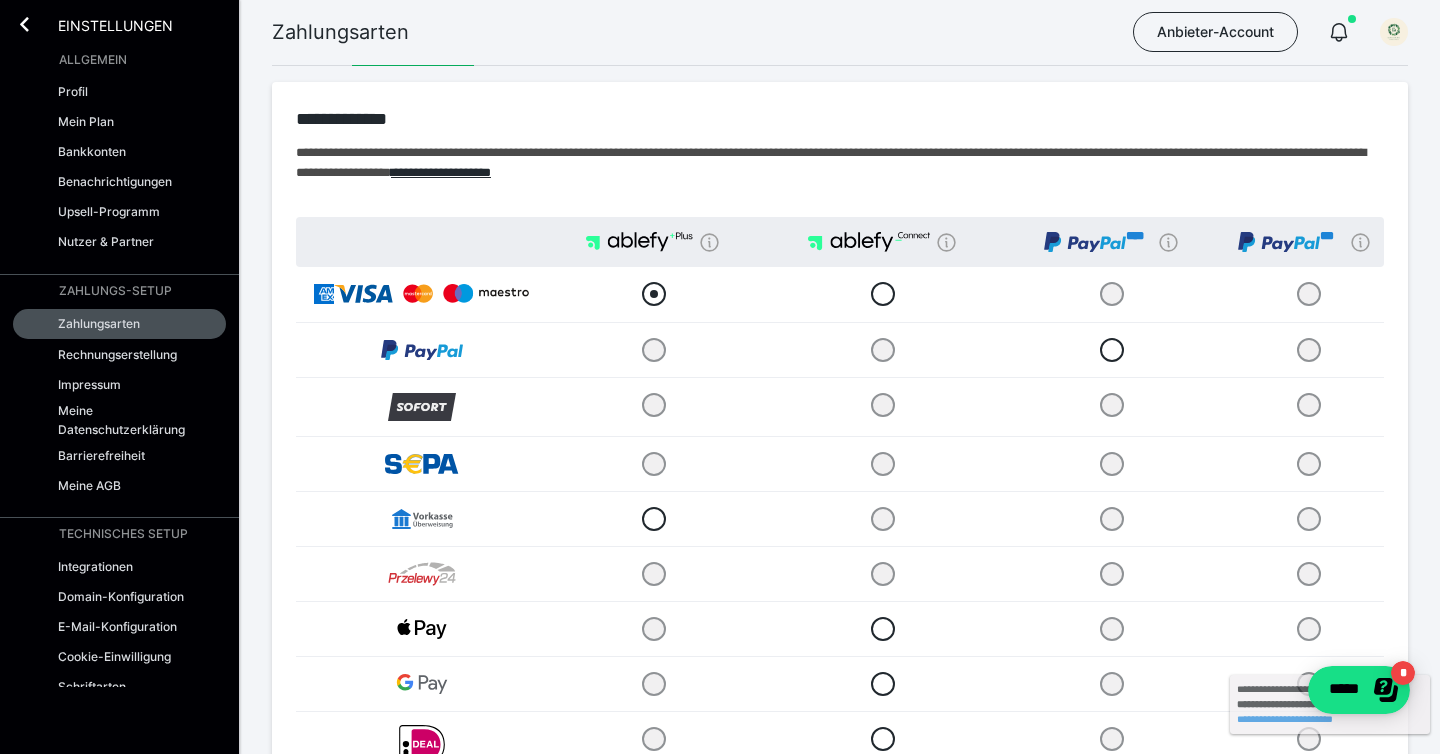 click at bounding box center [654, 294] 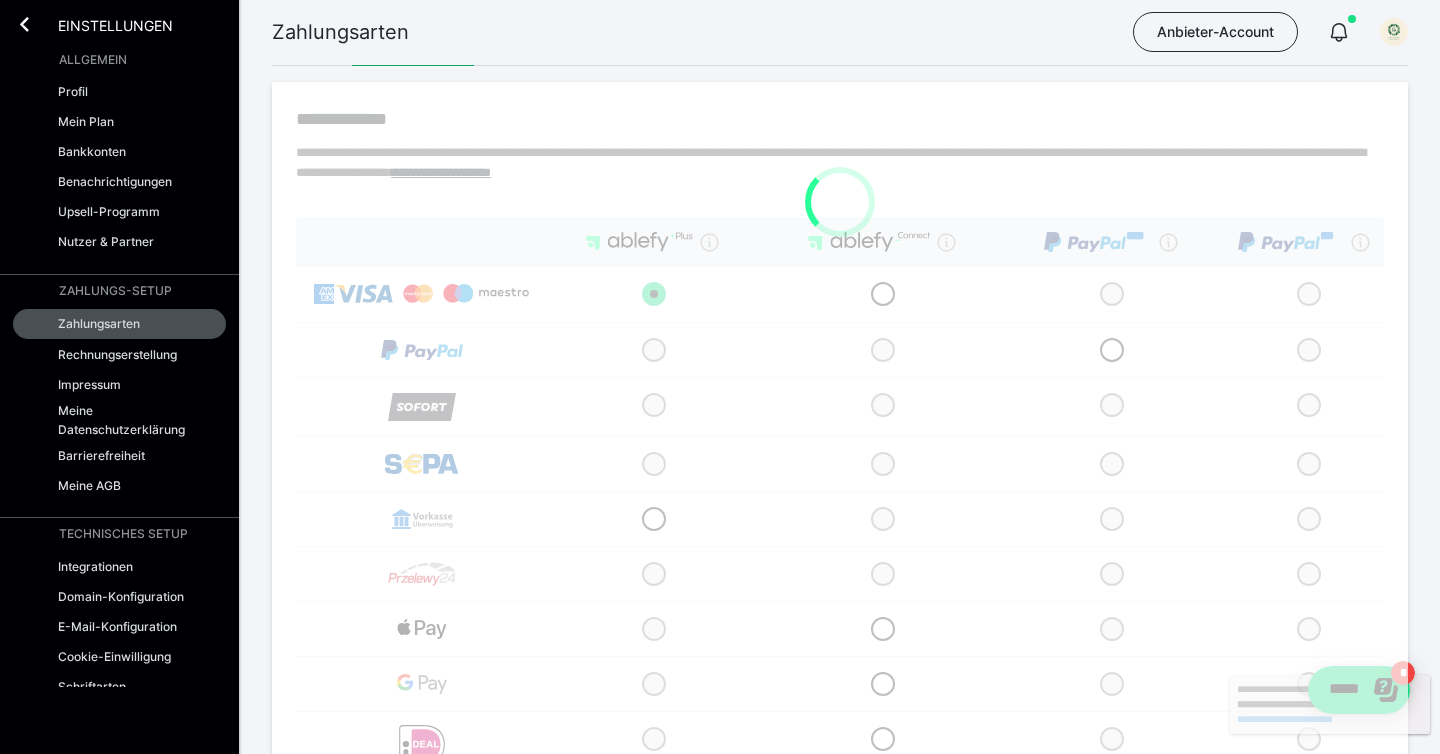 radio on "****" 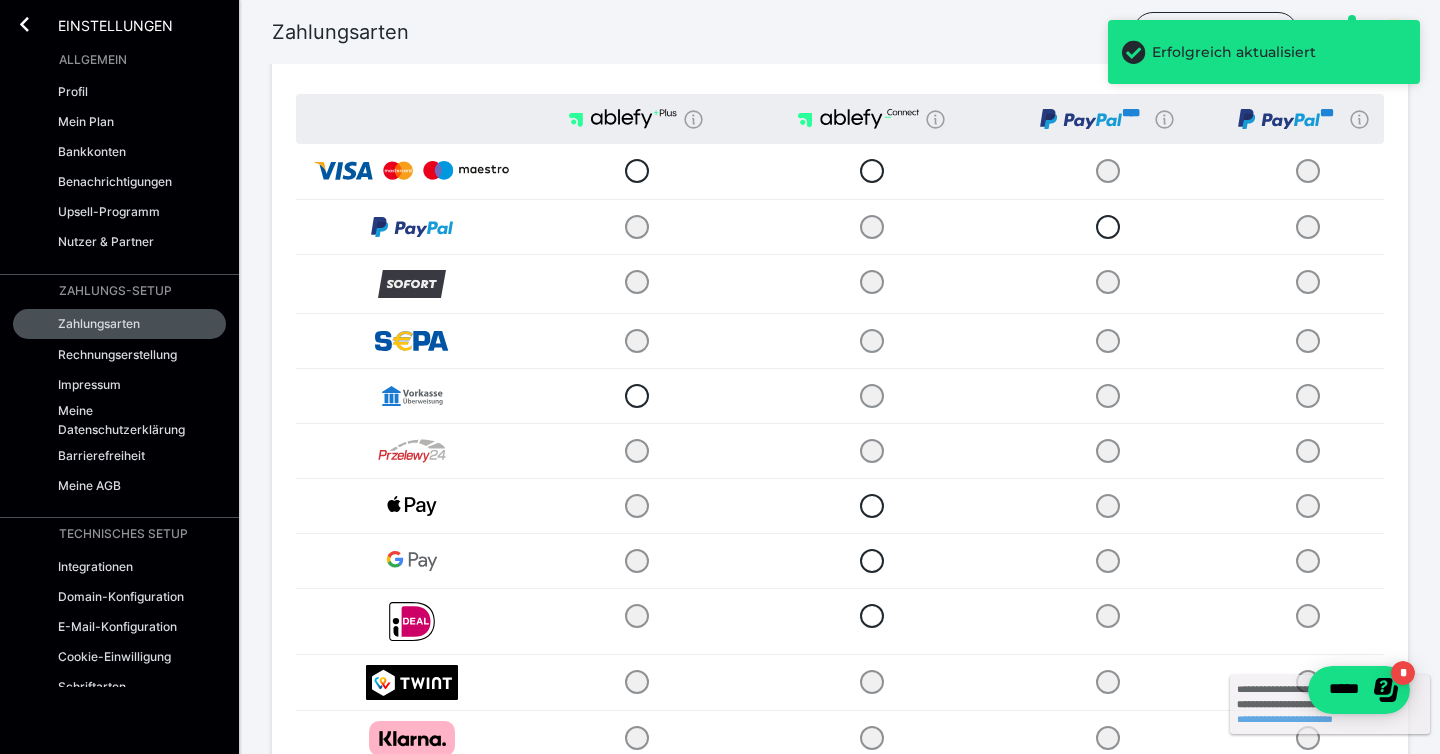 scroll, scrollTop: 167, scrollLeft: 0, axis: vertical 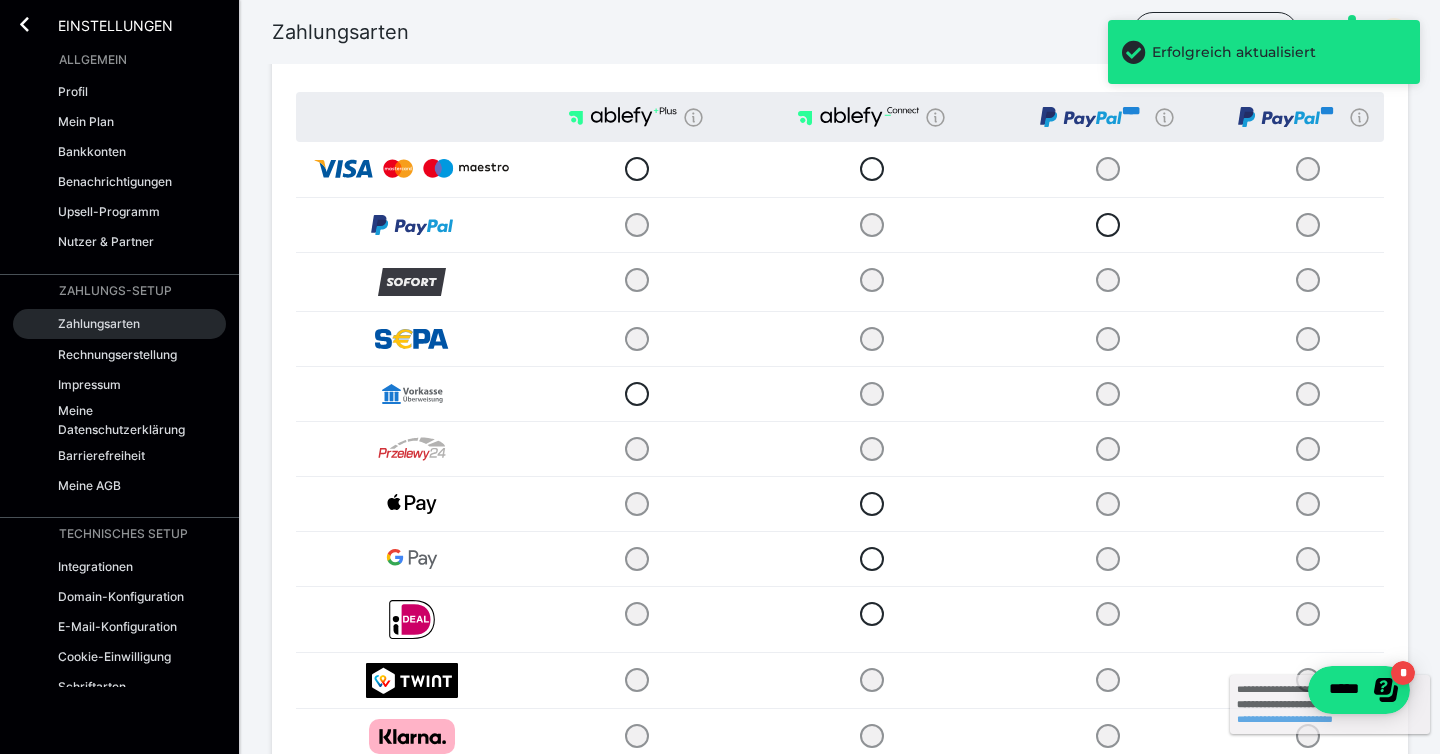click on "Zahlungsarten" at bounding box center [99, 323] 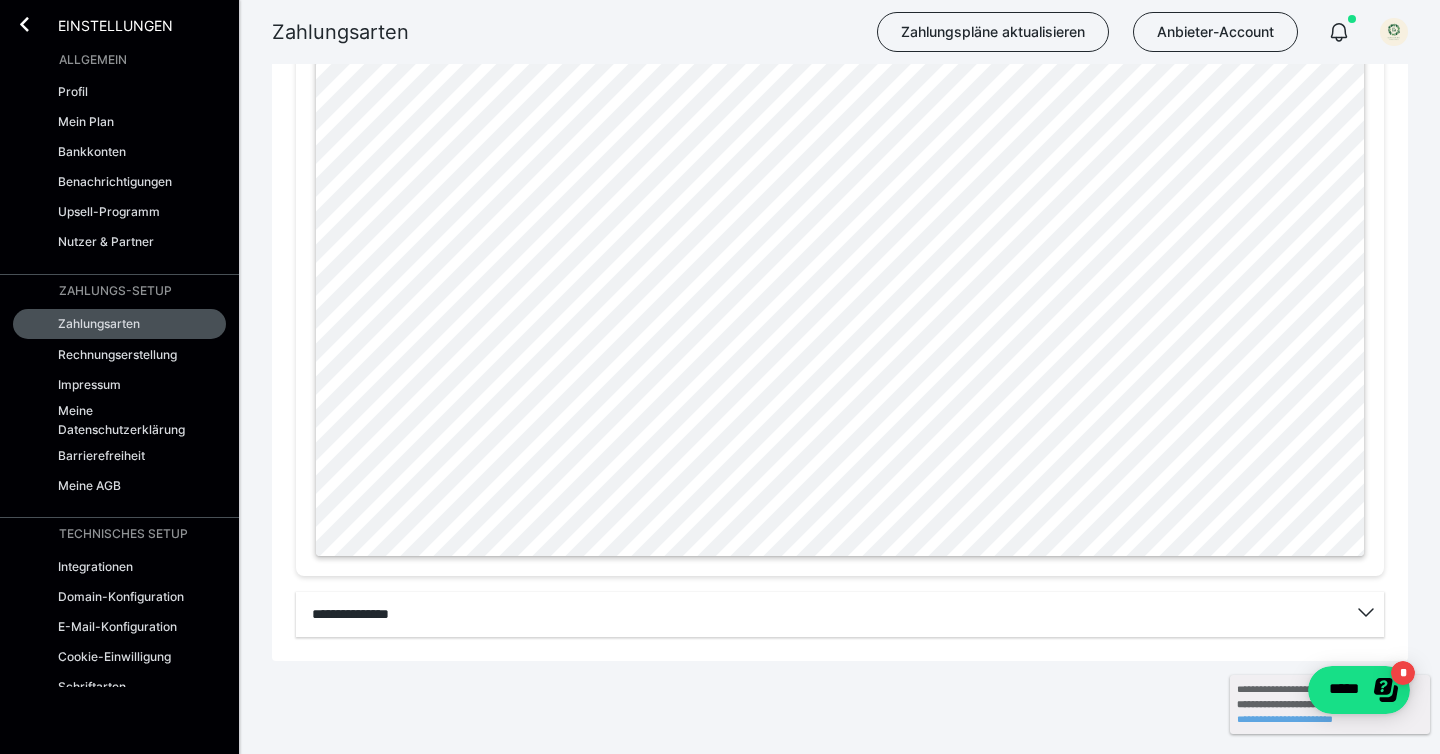 scroll, scrollTop: 1007, scrollLeft: 0, axis: vertical 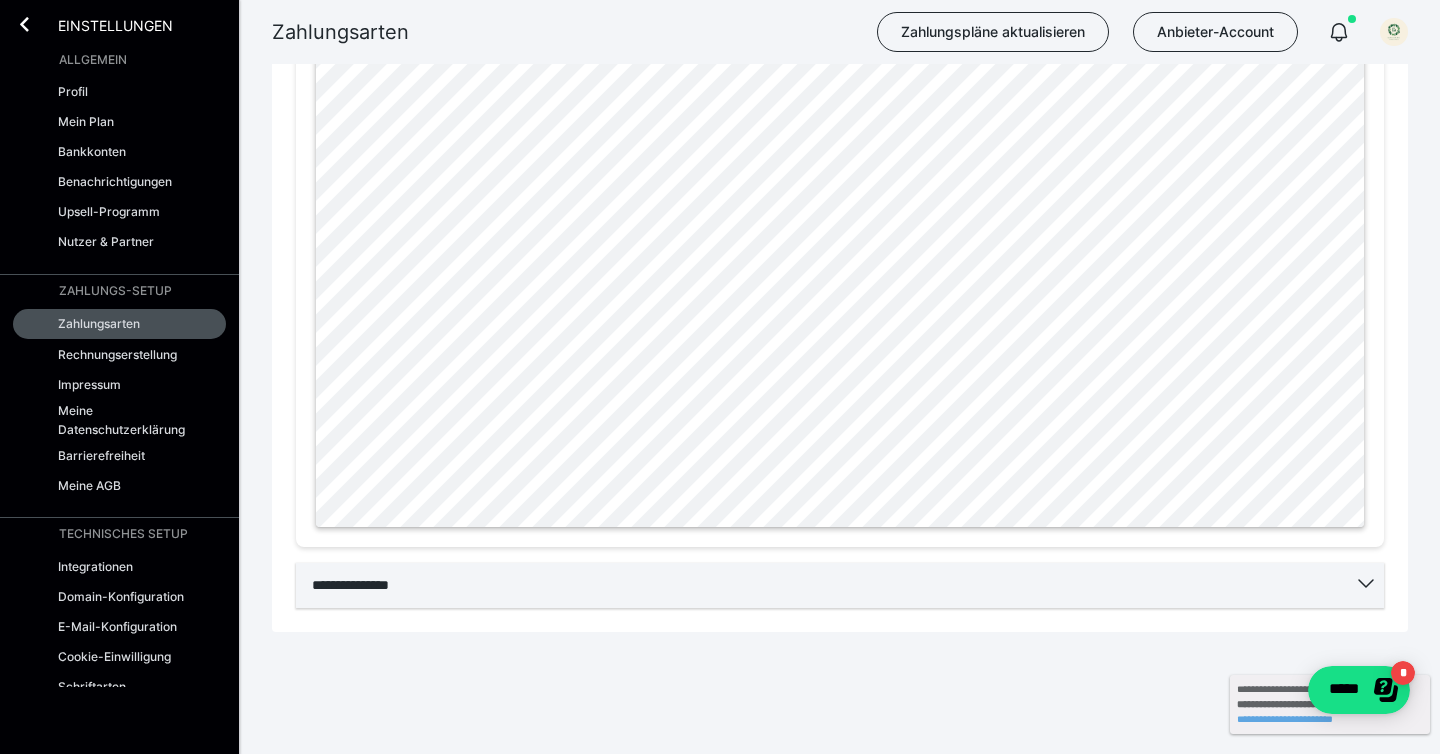 click on "**********" at bounding box center (840, 585) 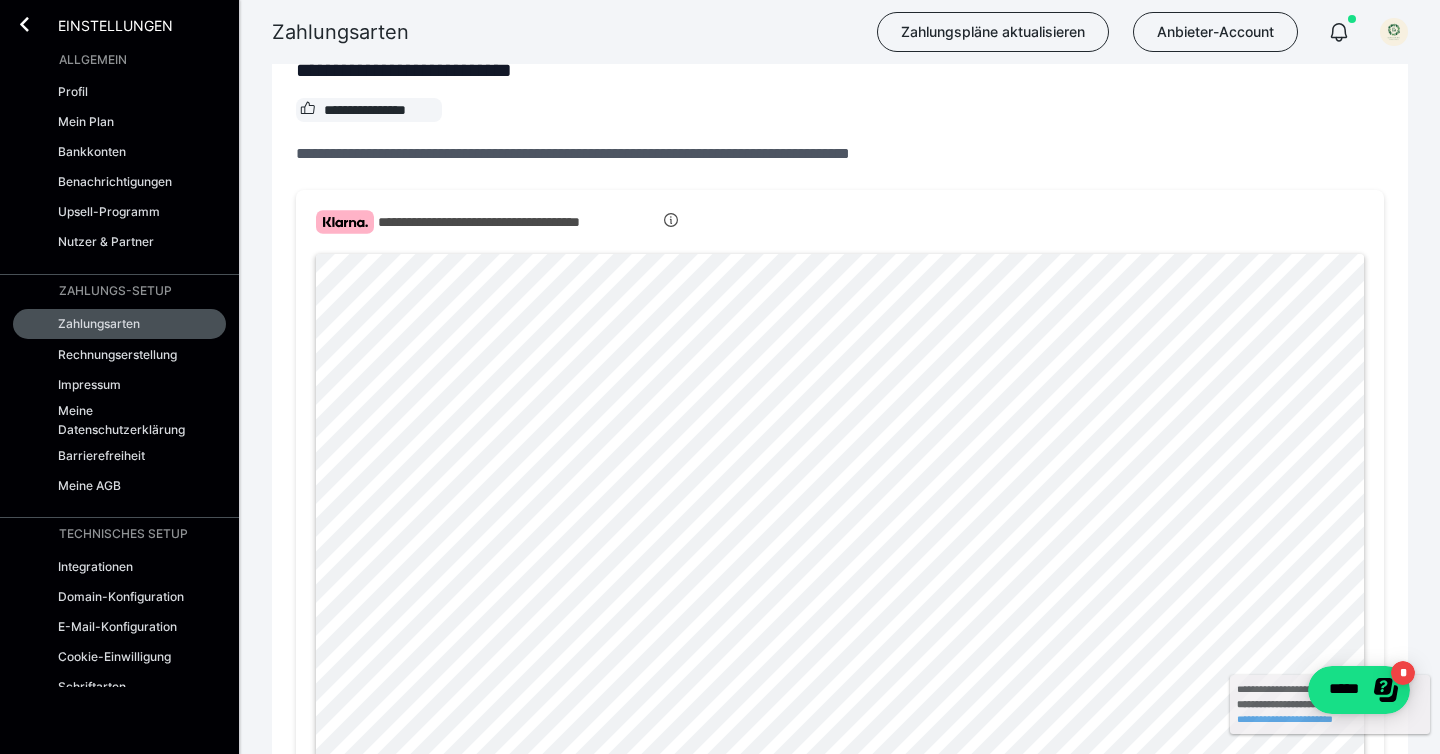 scroll, scrollTop: 405, scrollLeft: 0, axis: vertical 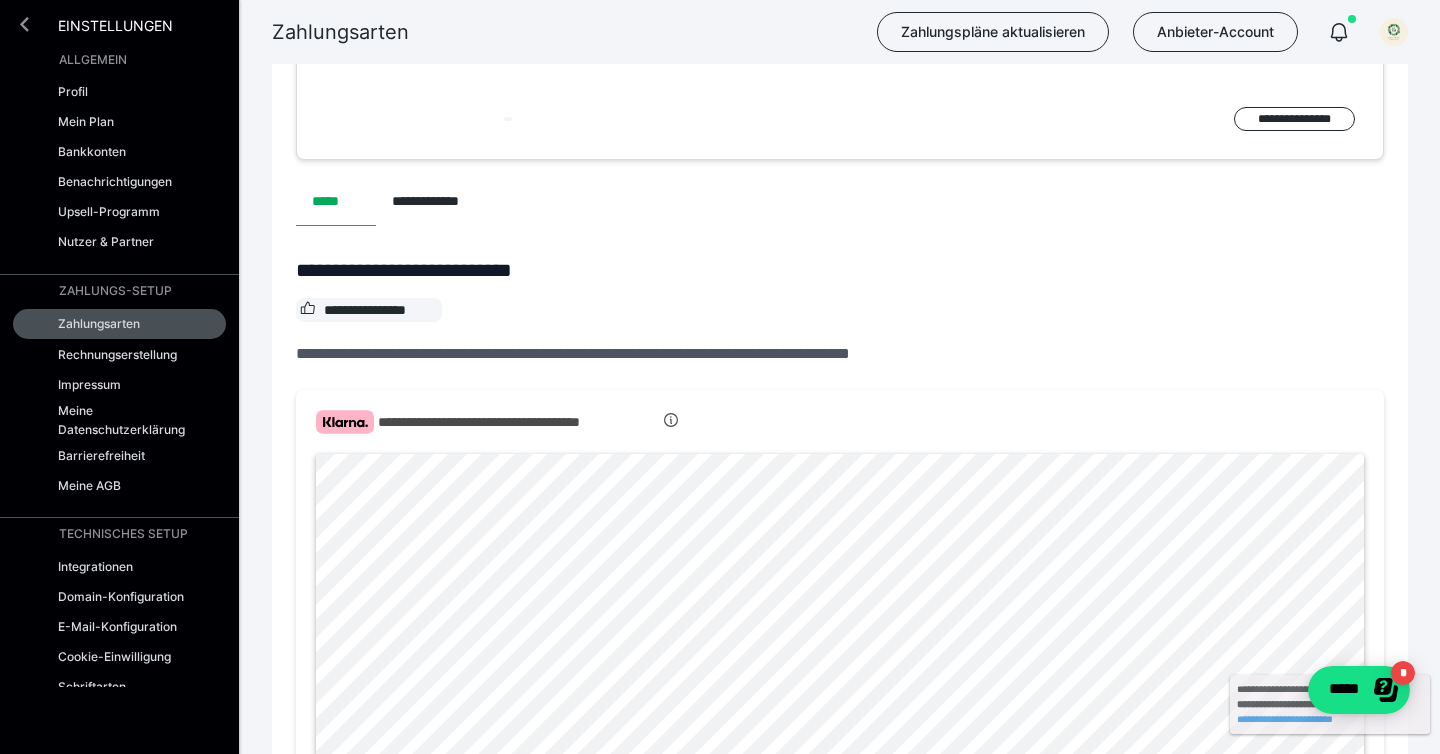 click at bounding box center [24, 24] 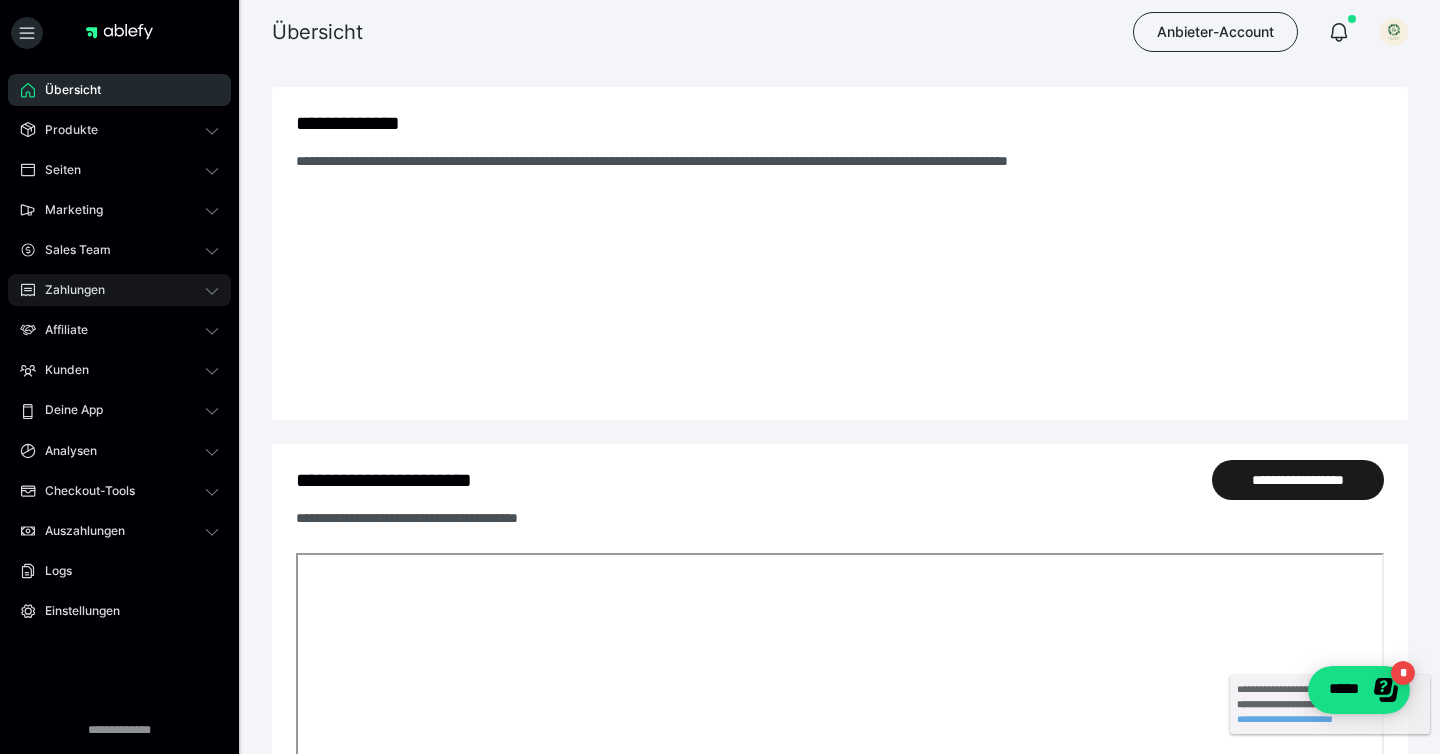 scroll, scrollTop: 0, scrollLeft: 0, axis: both 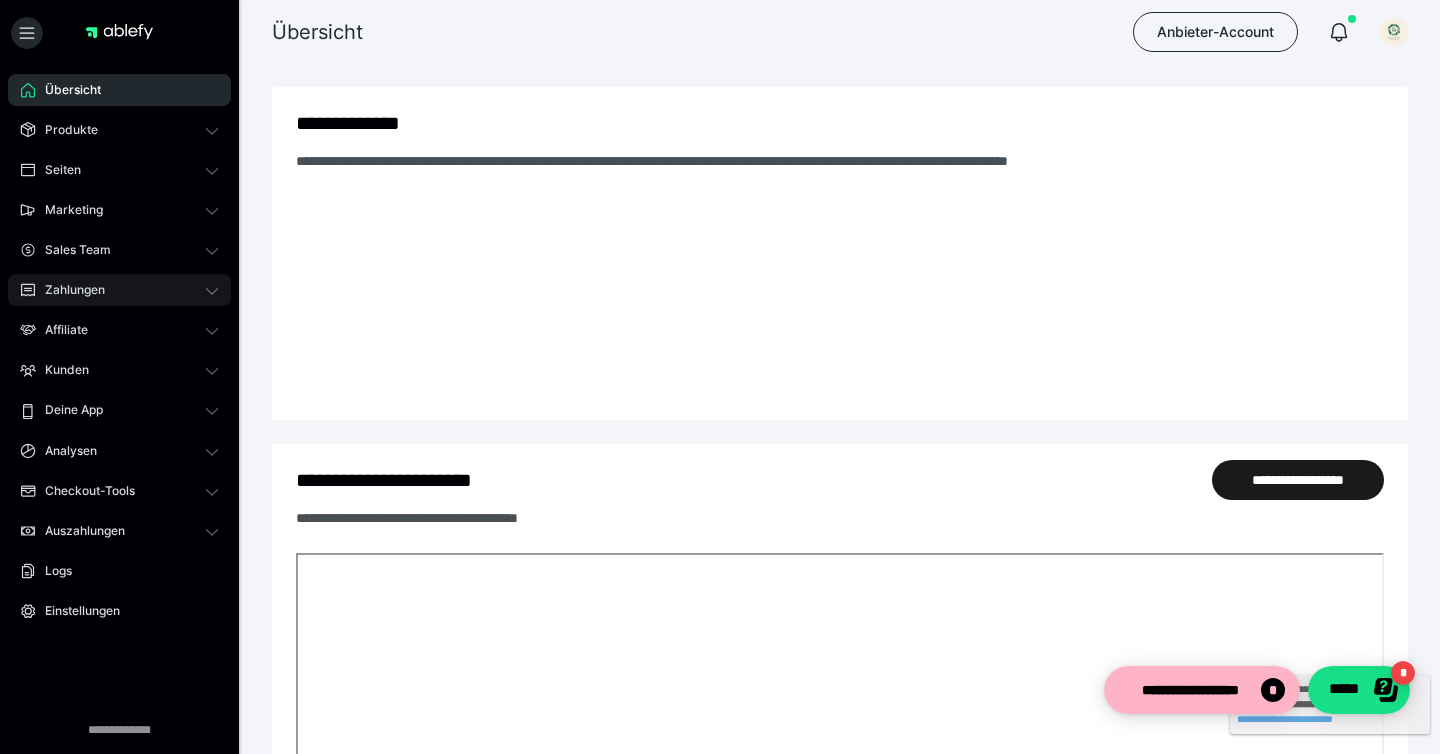 click on "Zahlungen" at bounding box center (68, 290) 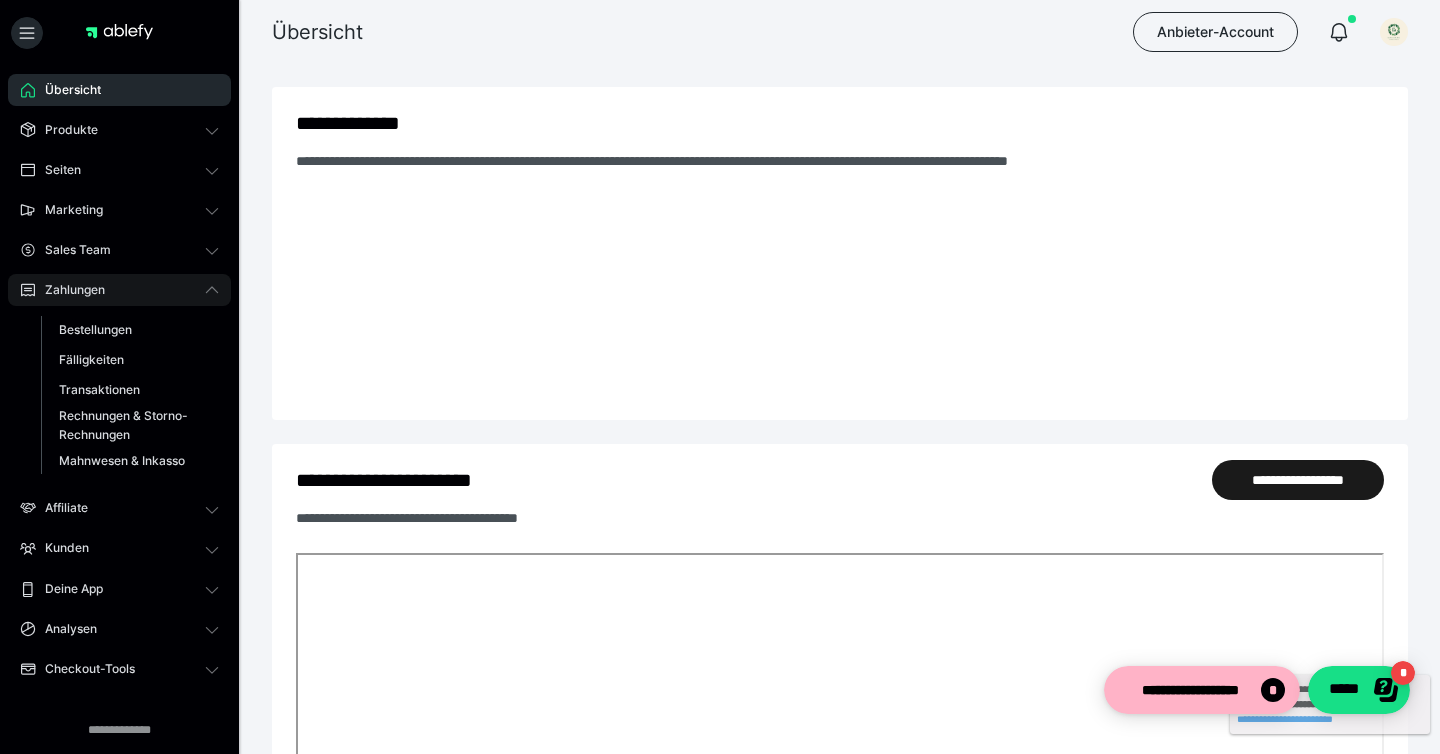 click on "Zahlungen" at bounding box center [119, 290] 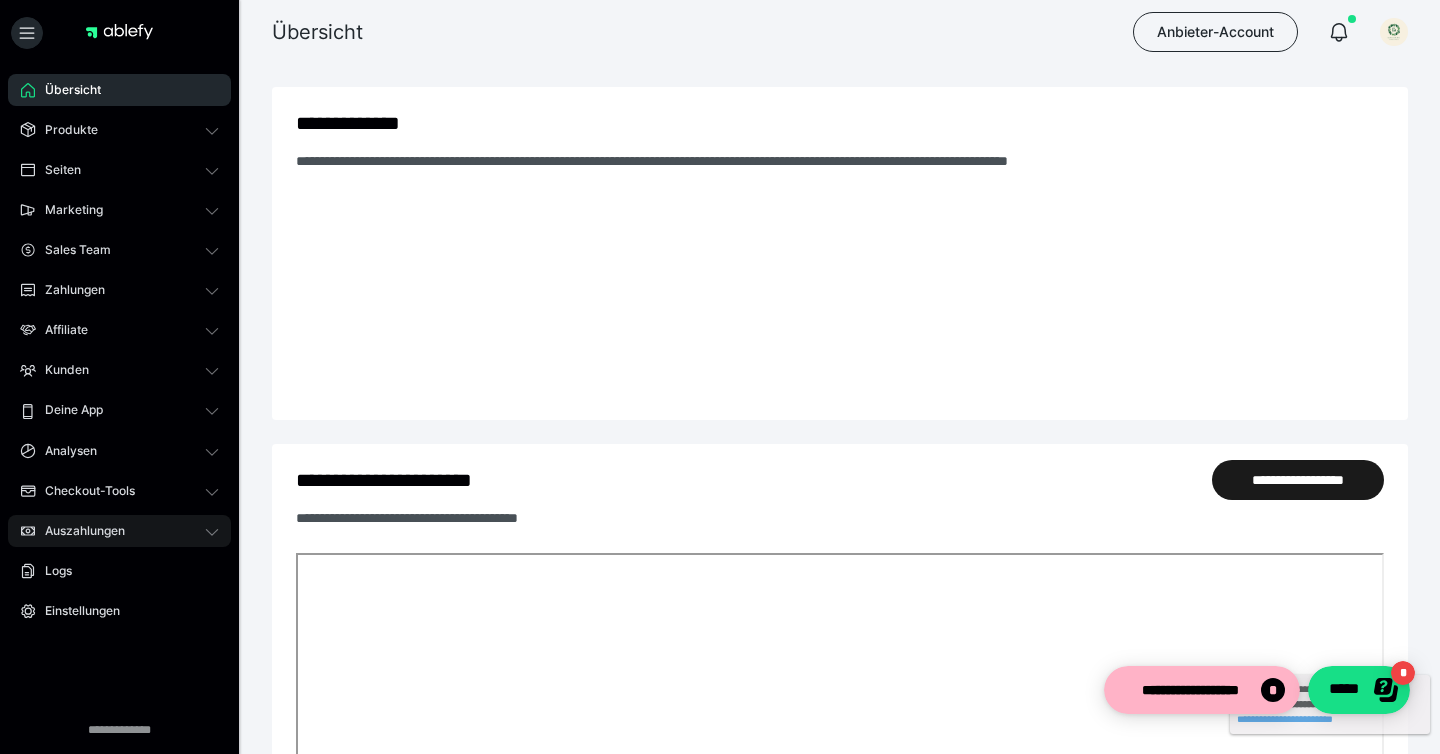 click on "Auszahlungen" at bounding box center [119, 531] 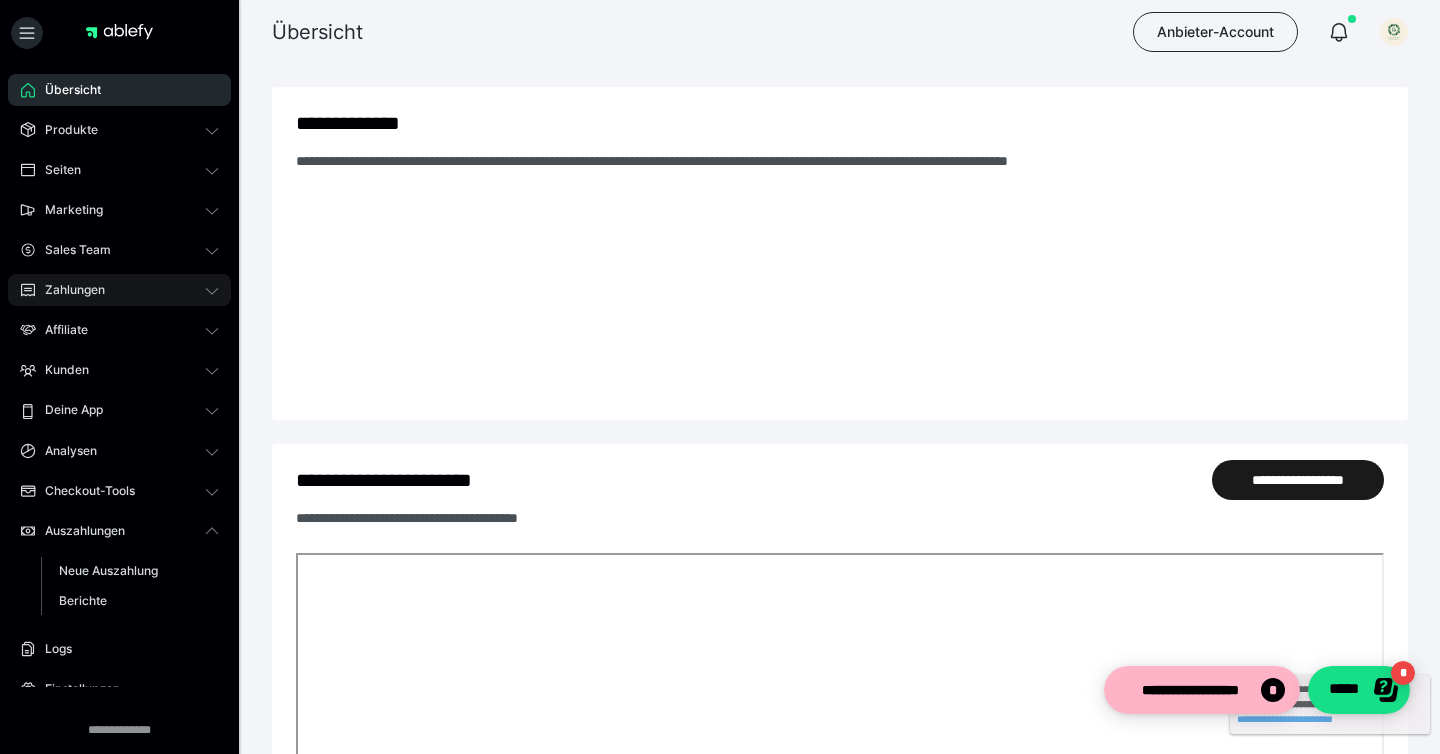 click on "Zahlungen" at bounding box center [119, 290] 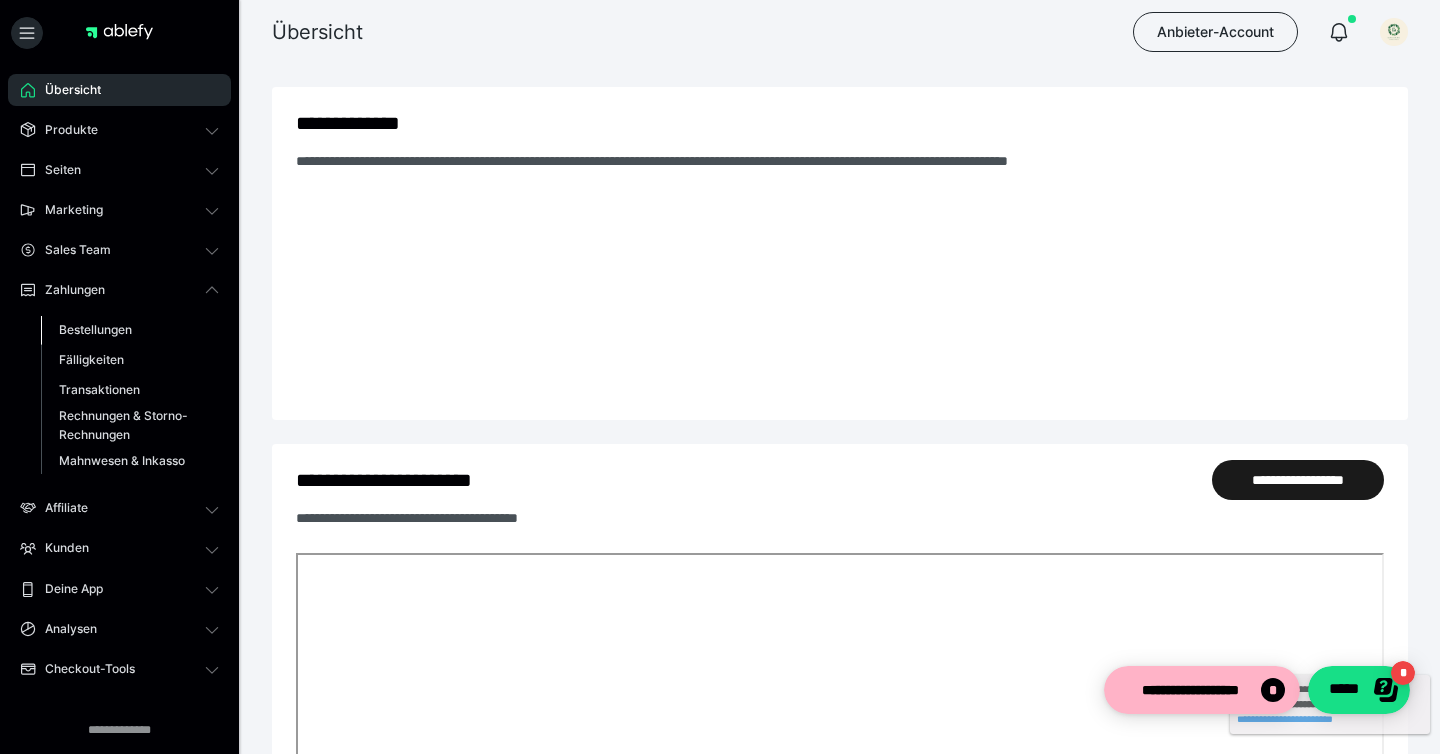 click on "Bestellungen" at bounding box center [95, 329] 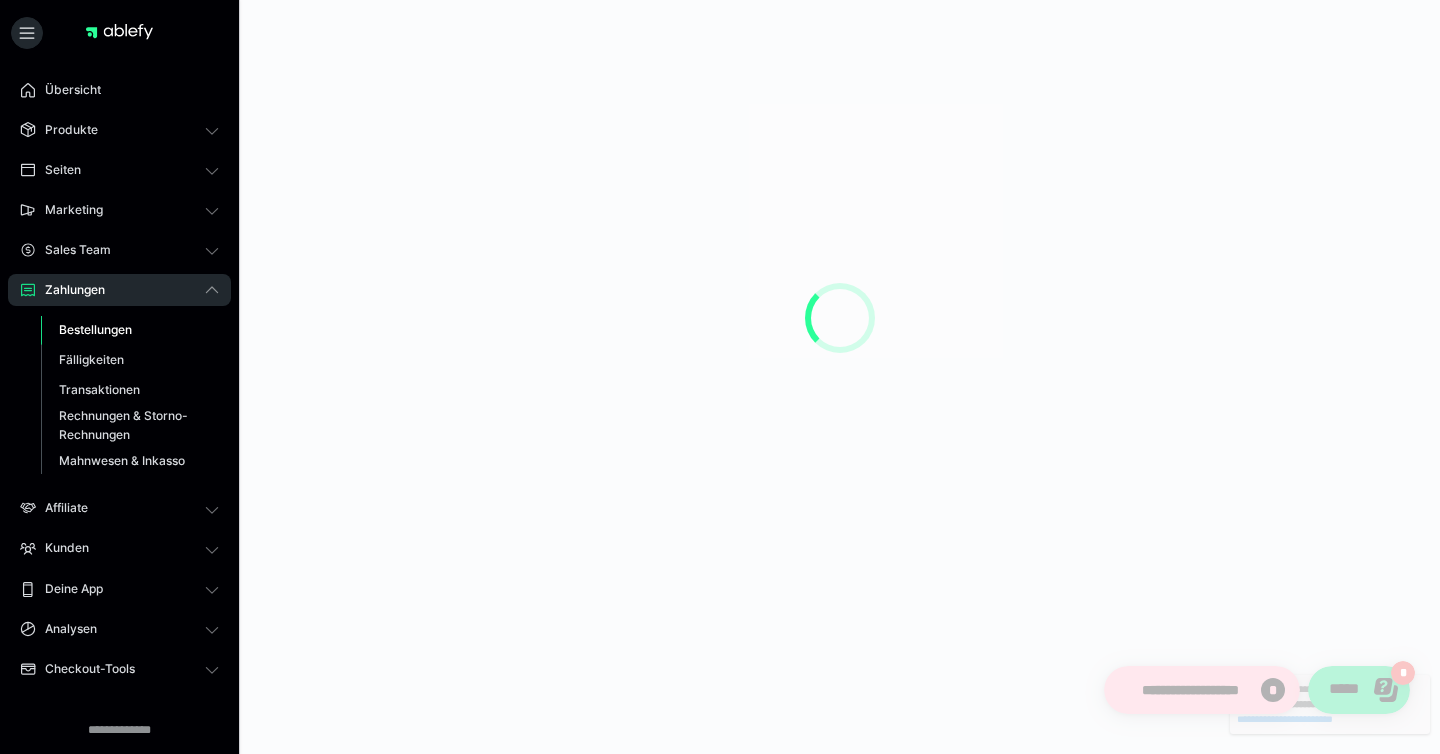 scroll, scrollTop: 0, scrollLeft: 0, axis: both 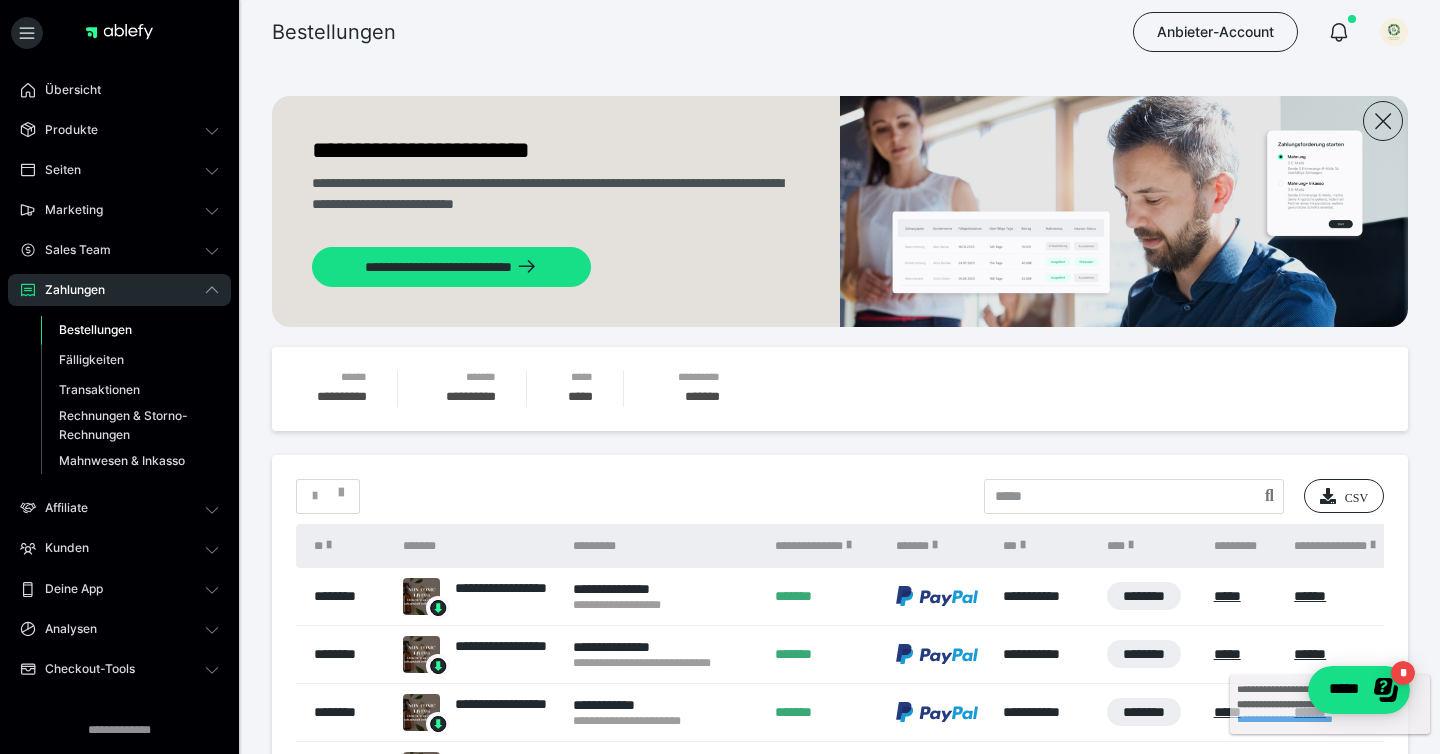 click on "*" at bounding box center [328, 496] 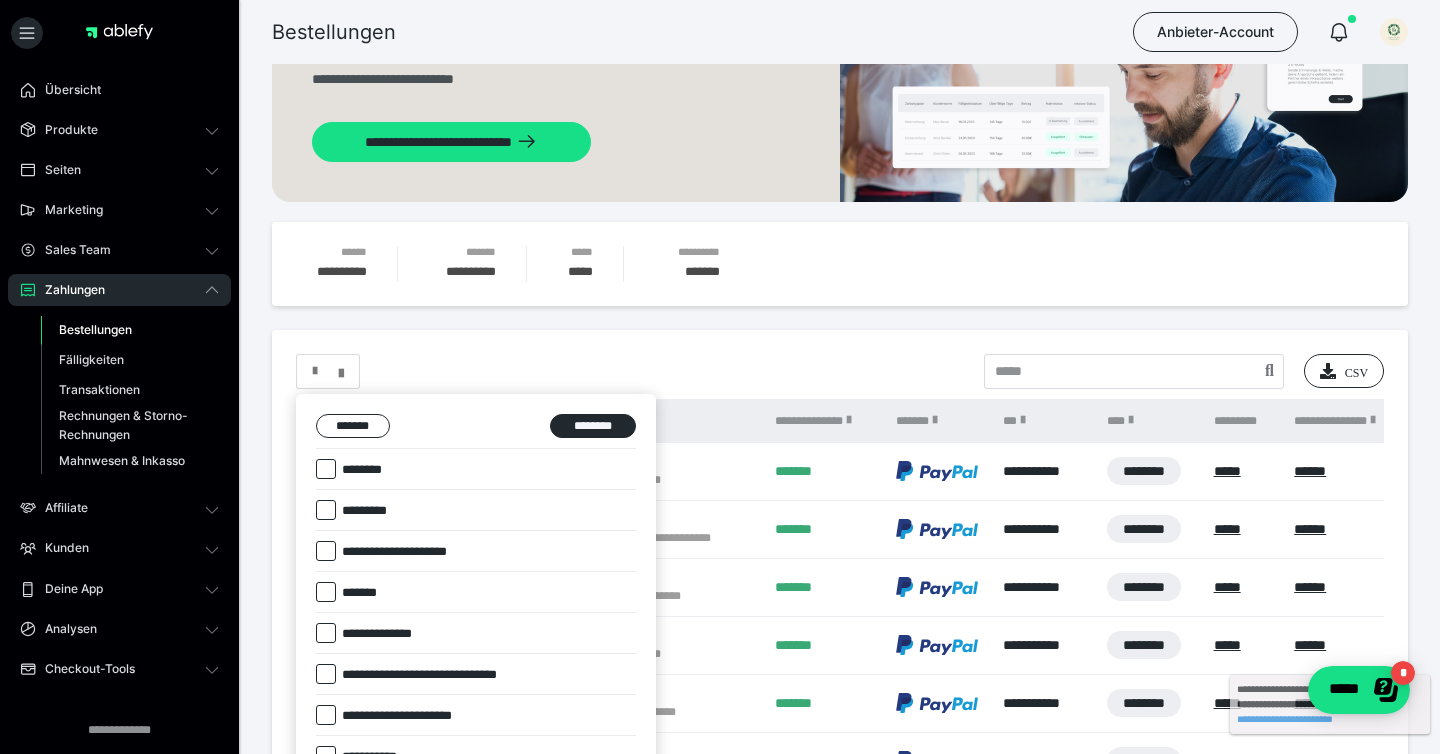 scroll, scrollTop: 309, scrollLeft: 0, axis: vertical 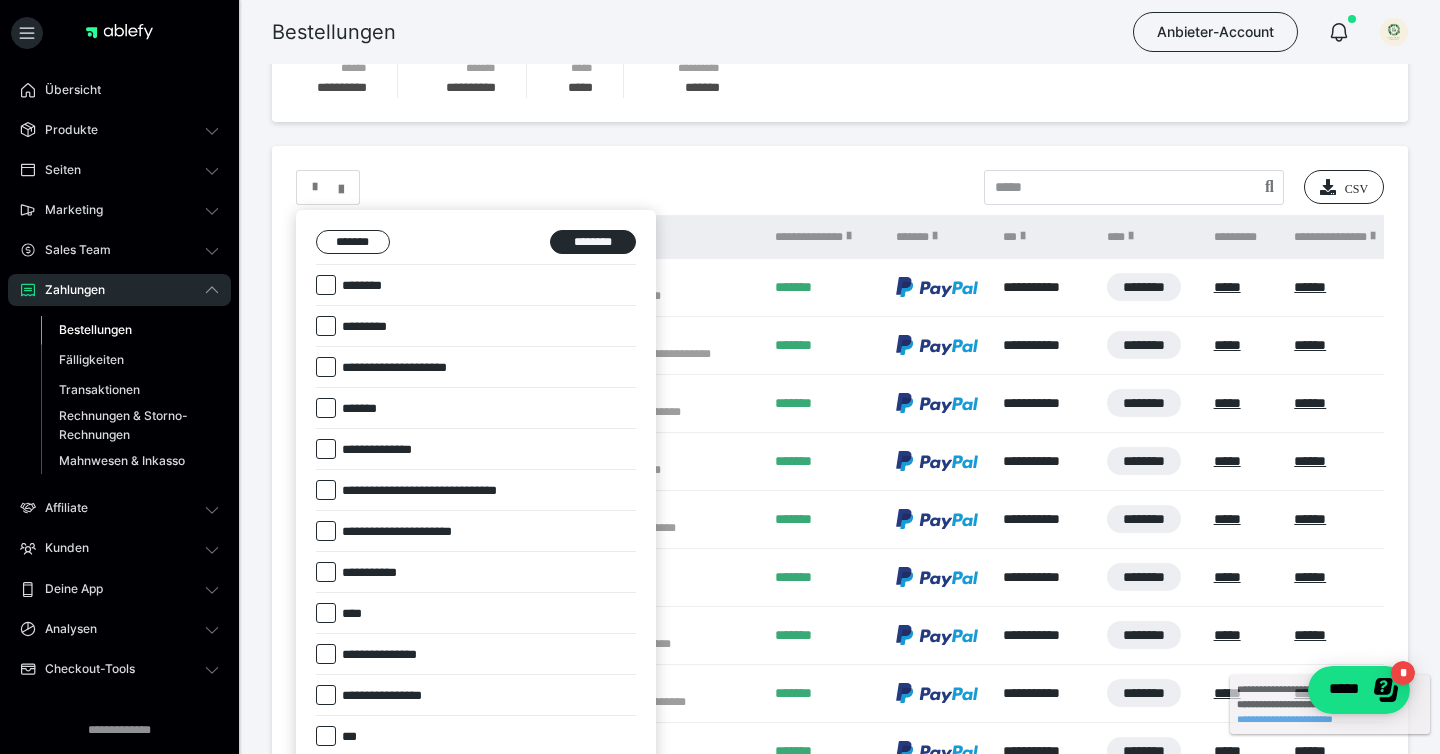 click on "********" at bounding box center (351, 286) 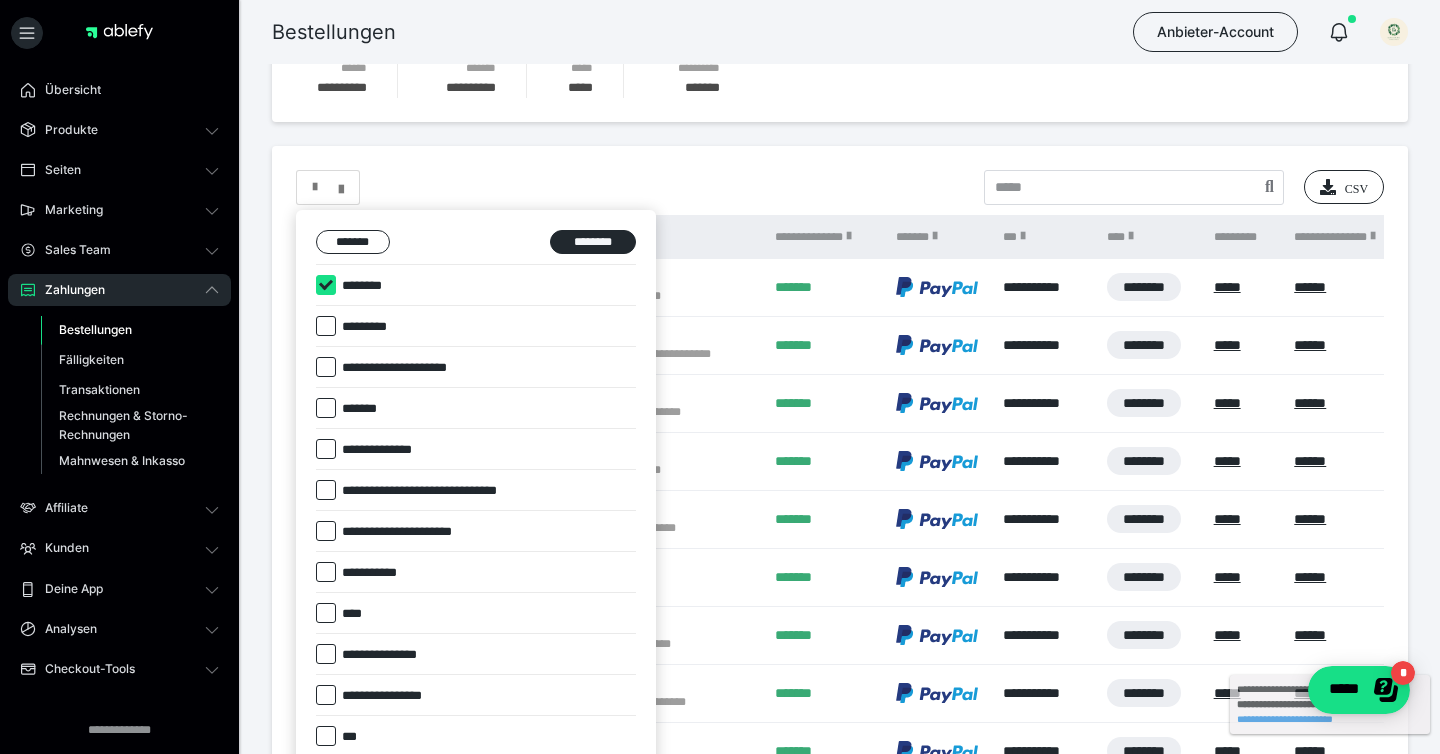 checkbox on "****" 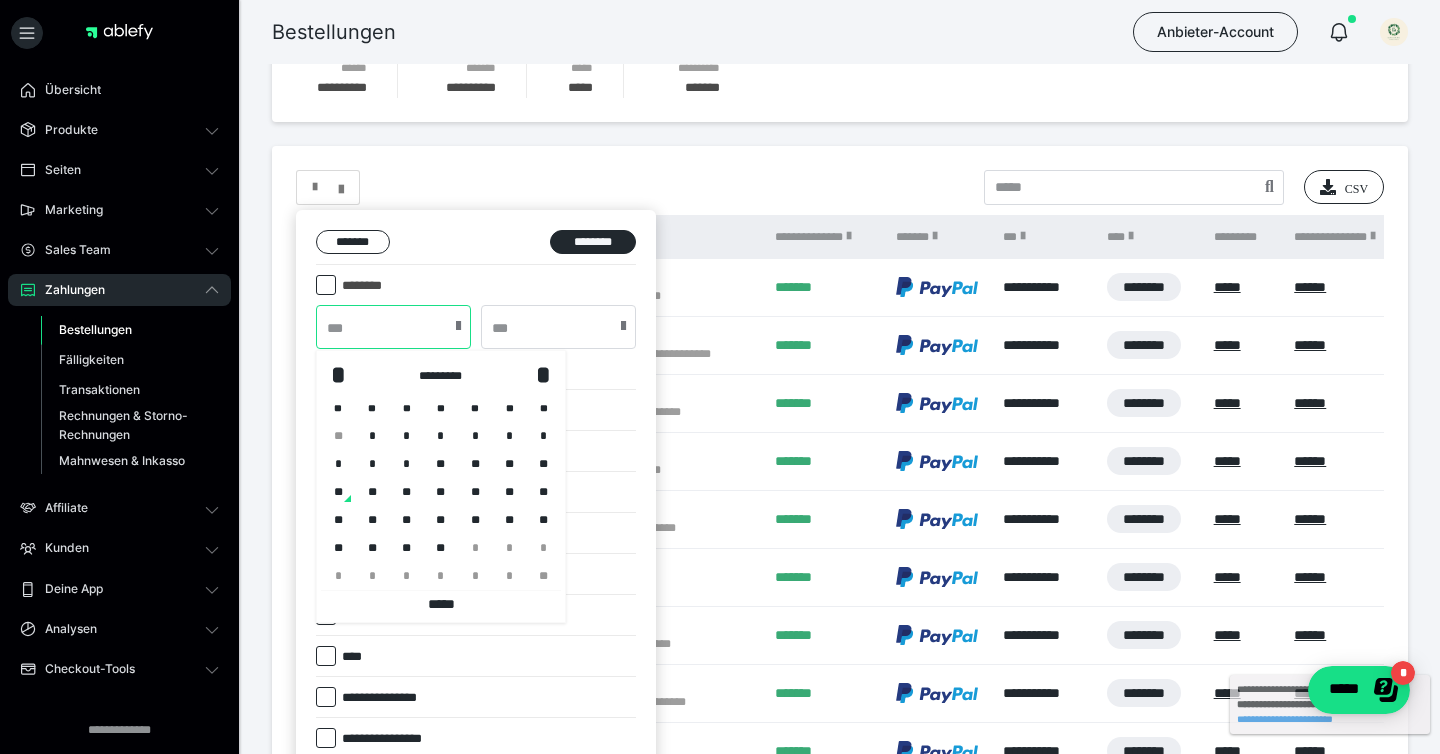 click at bounding box center [393, 327] 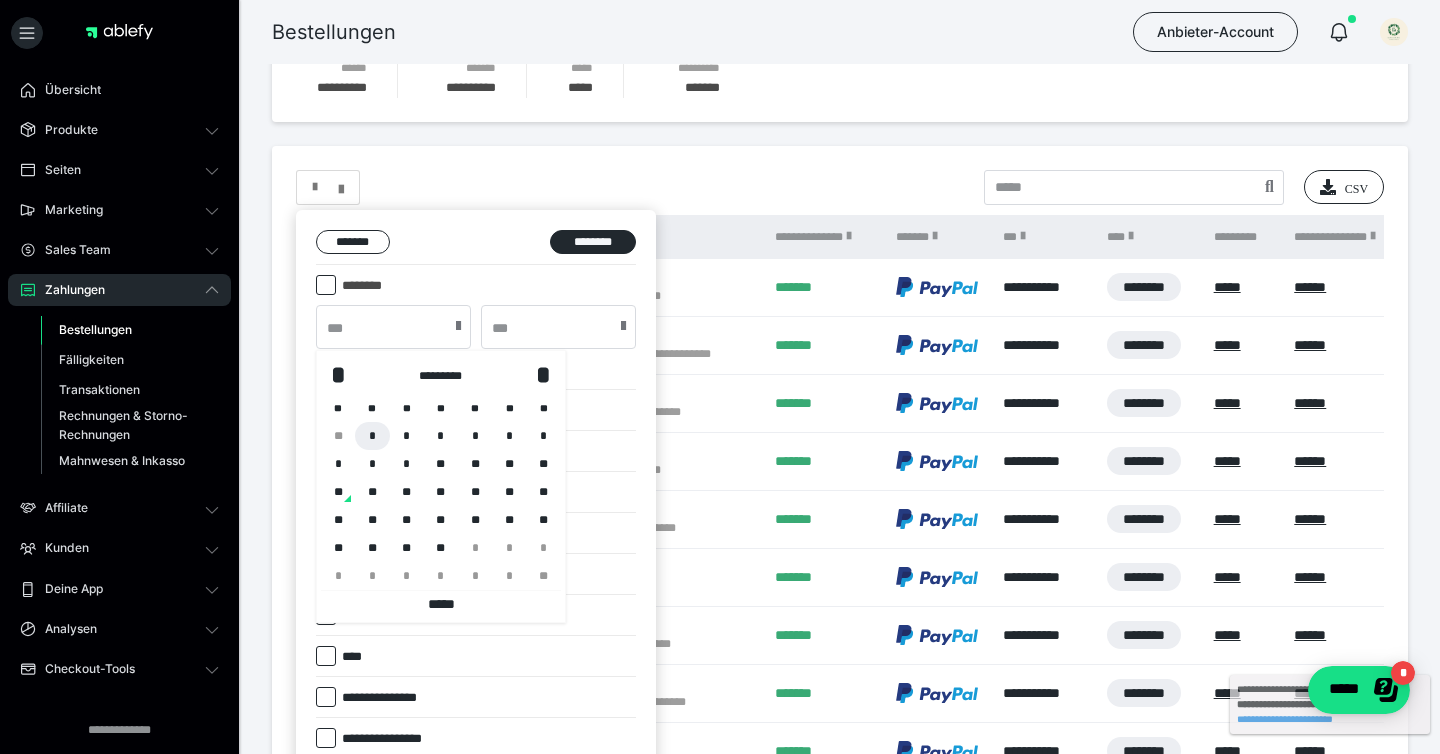 click on "*" at bounding box center [372, 436] 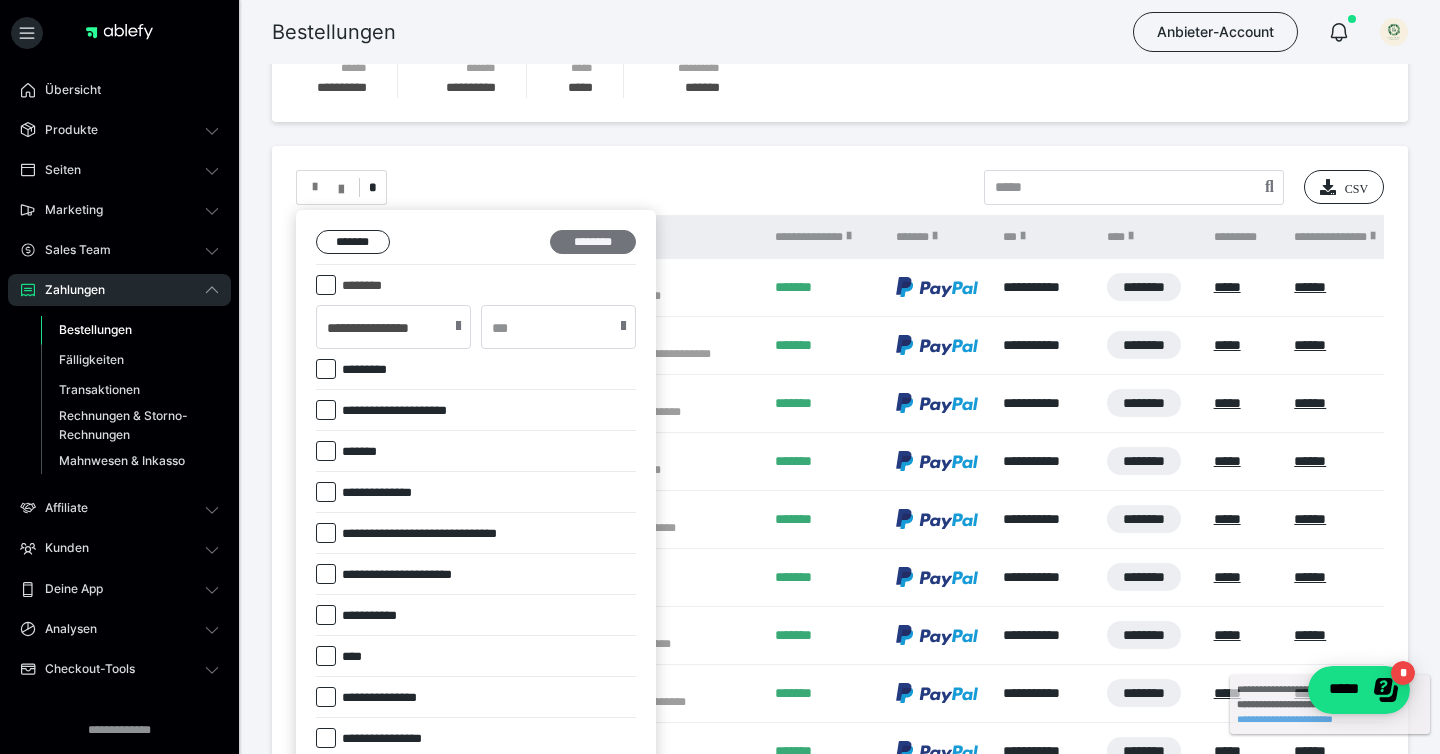 click on "********" at bounding box center [593, 242] 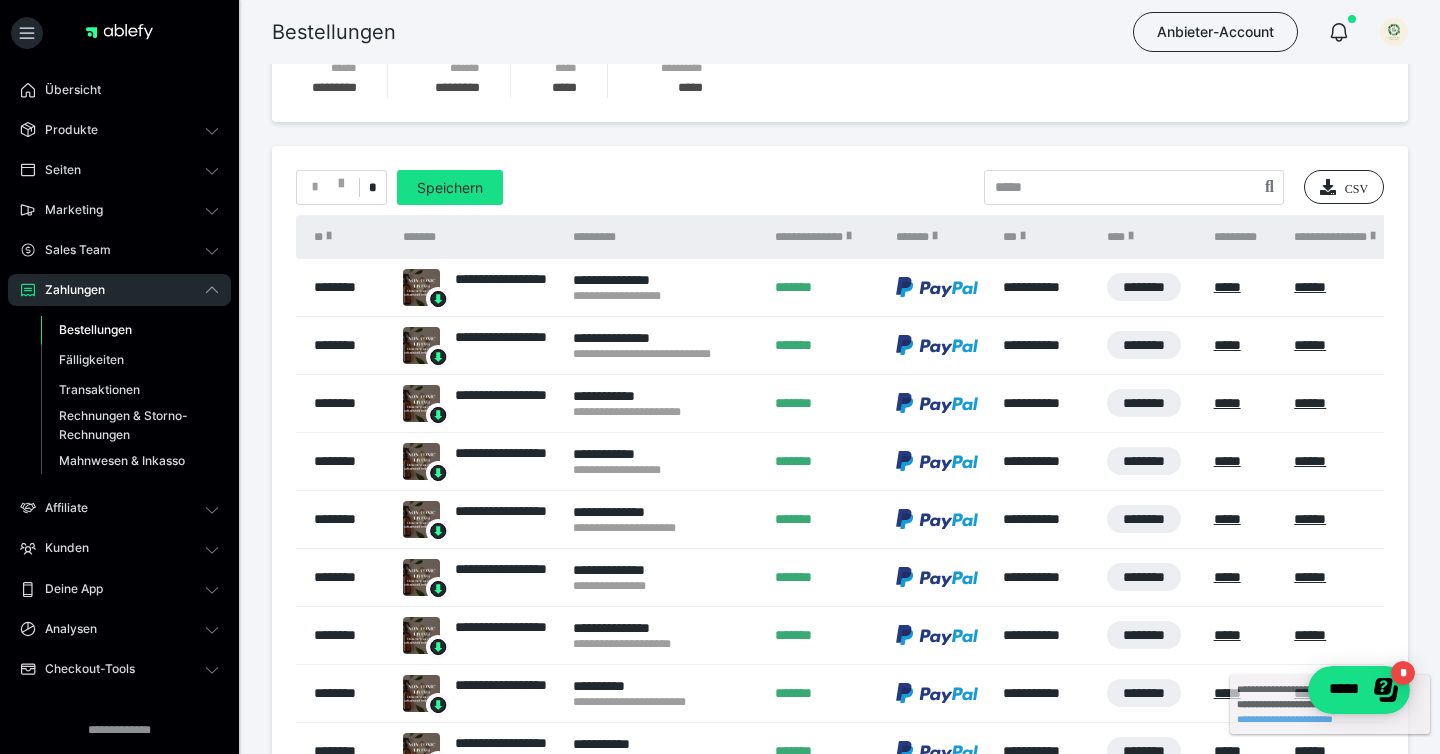 click on "*" at bounding box center (372, 188) 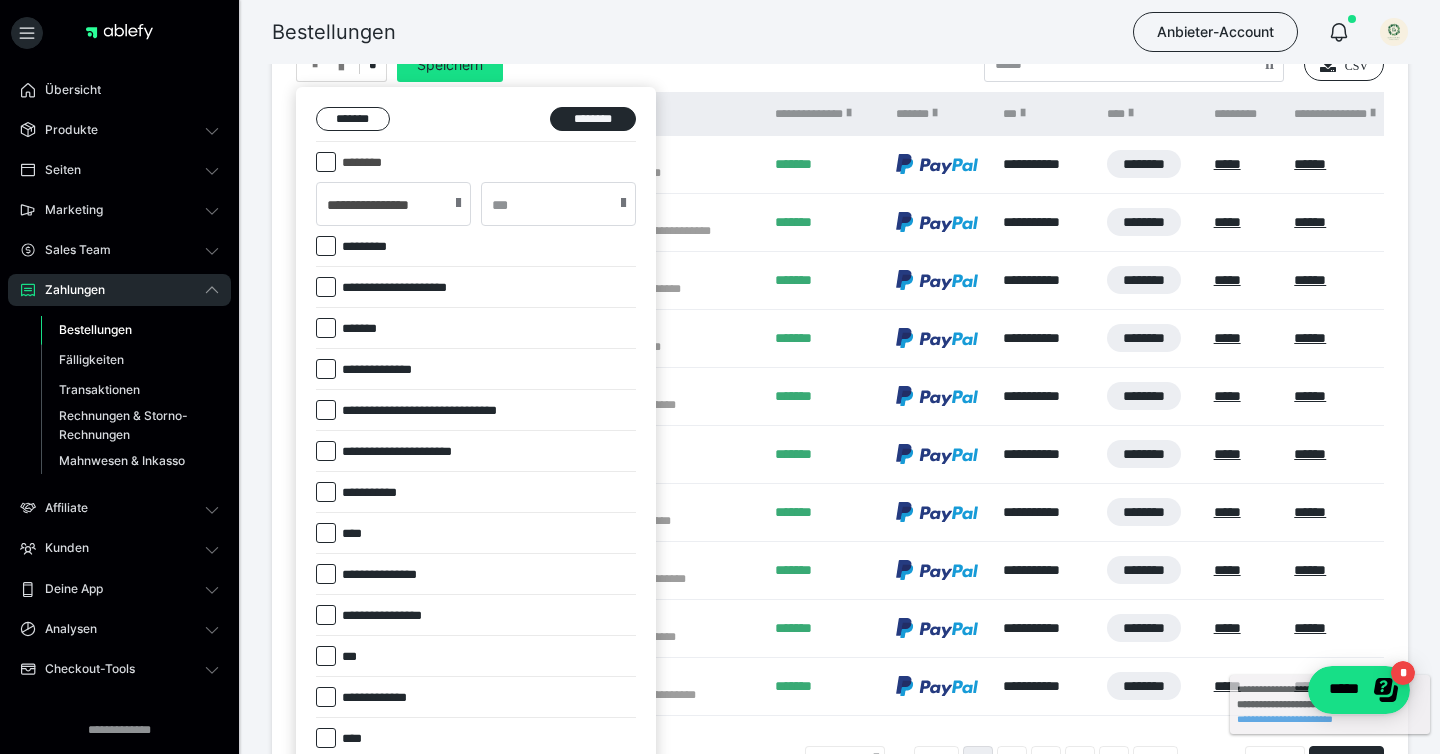 scroll, scrollTop: 441, scrollLeft: 0, axis: vertical 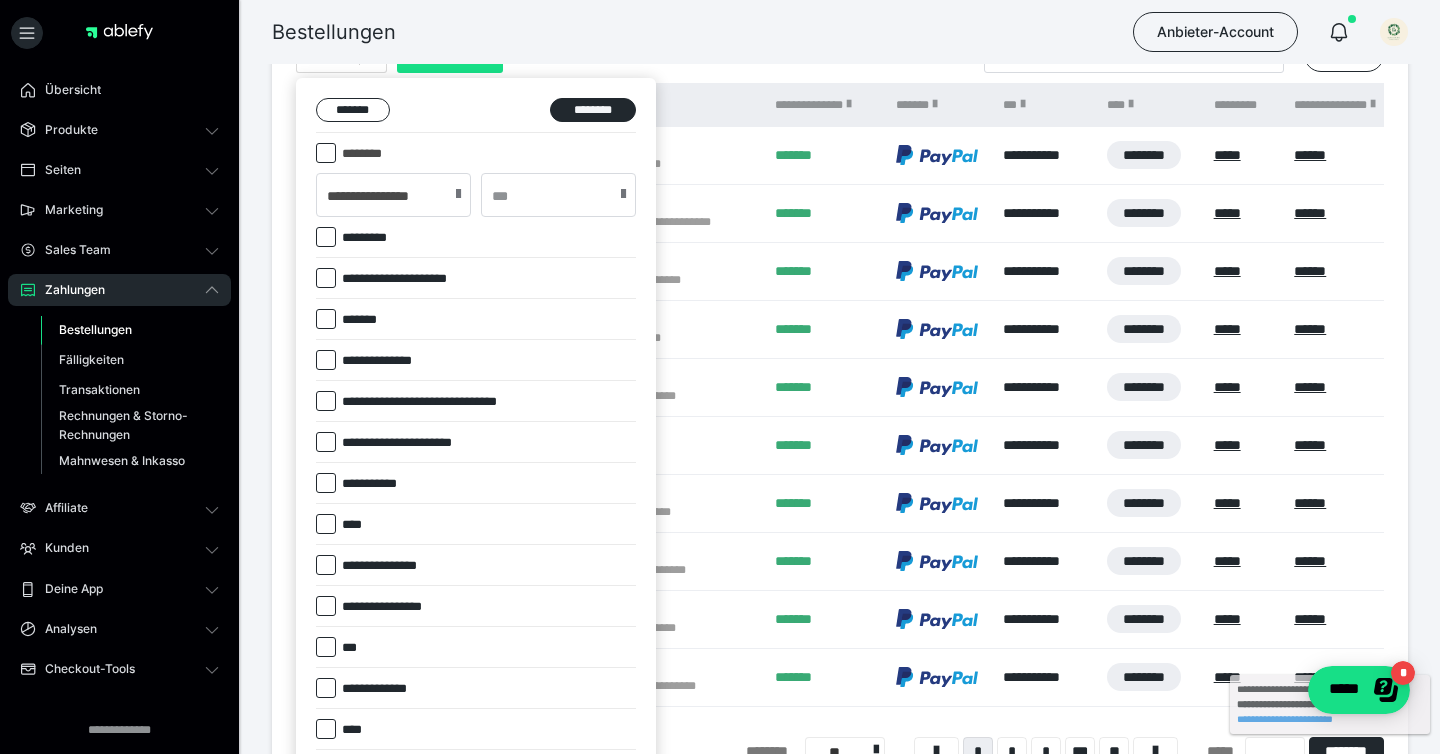 click at bounding box center (326, 483) 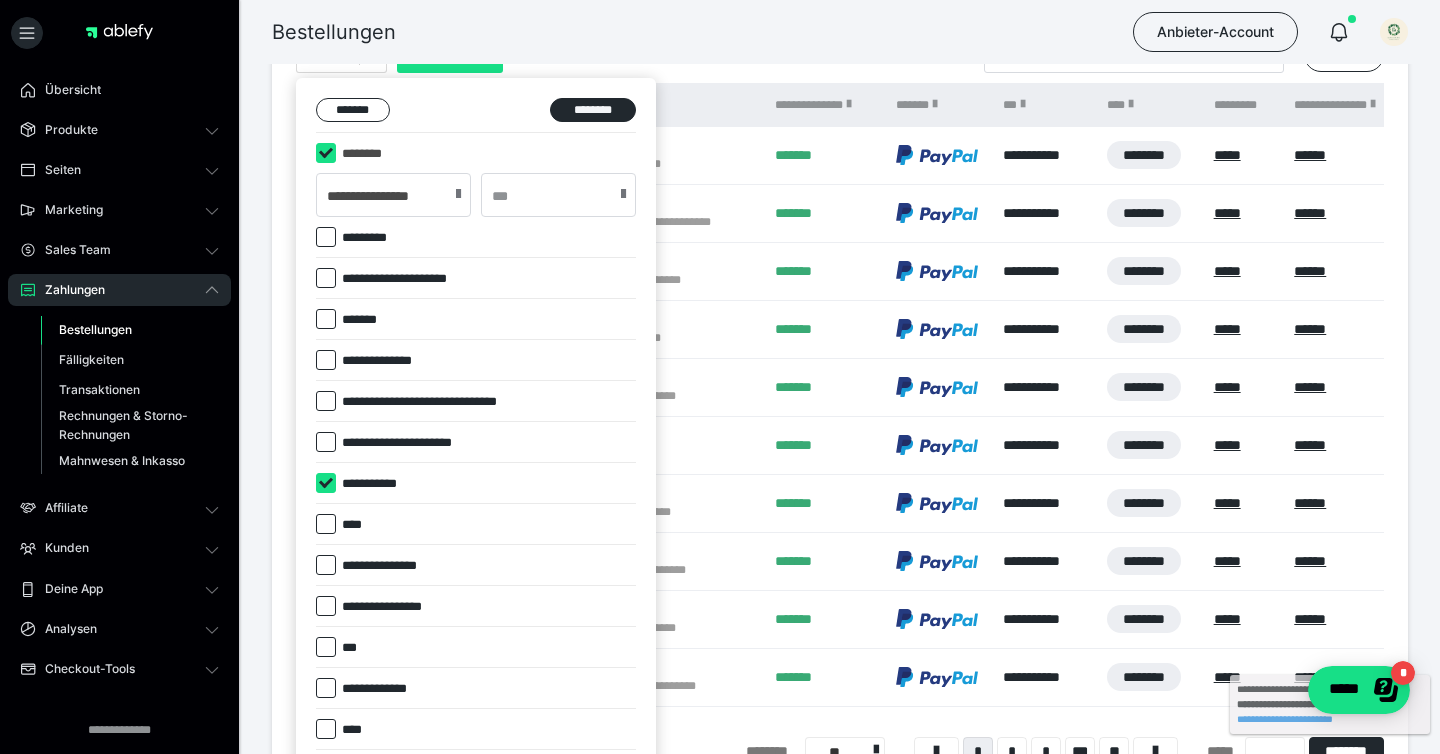 checkbox on "****" 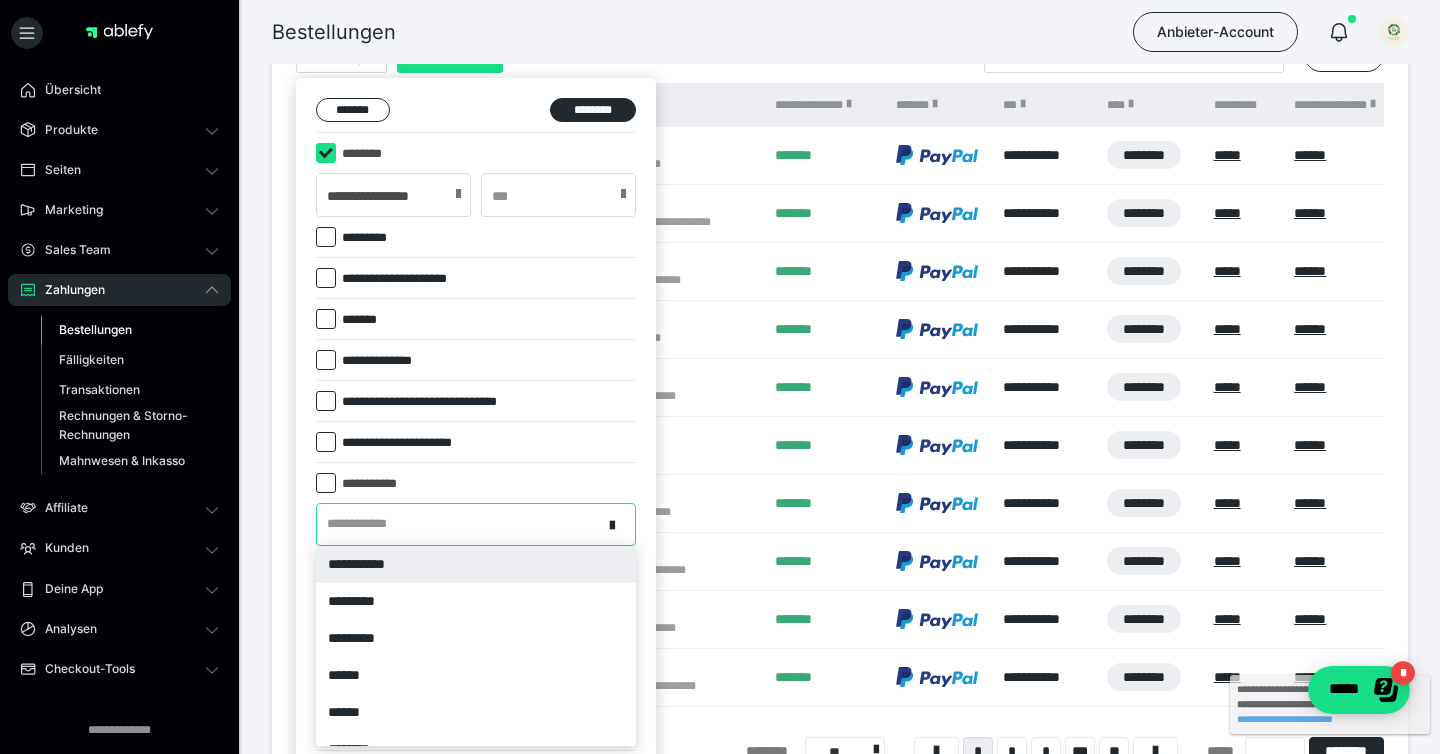 click on "**********" at bounding box center (459, 524) 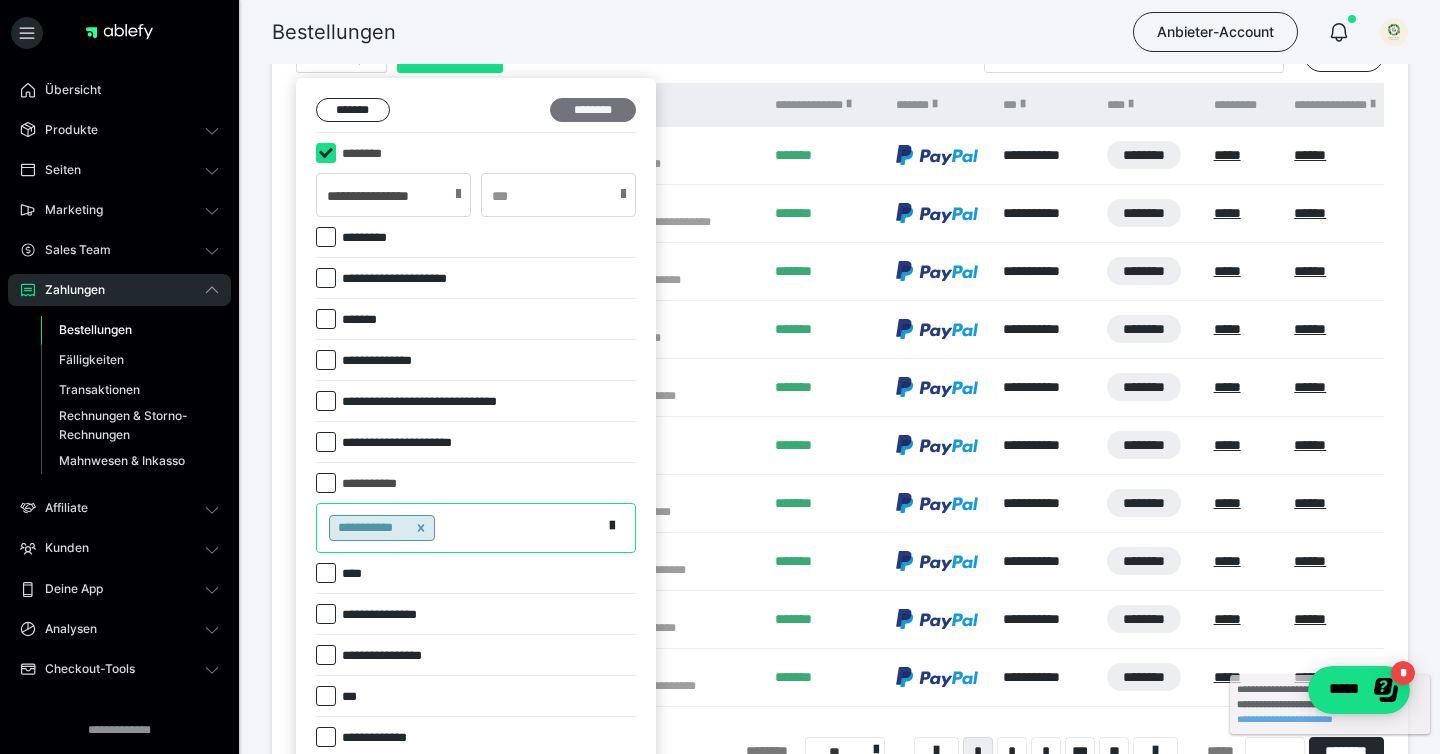 click on "******* ********" at bounding box center (476, 115) 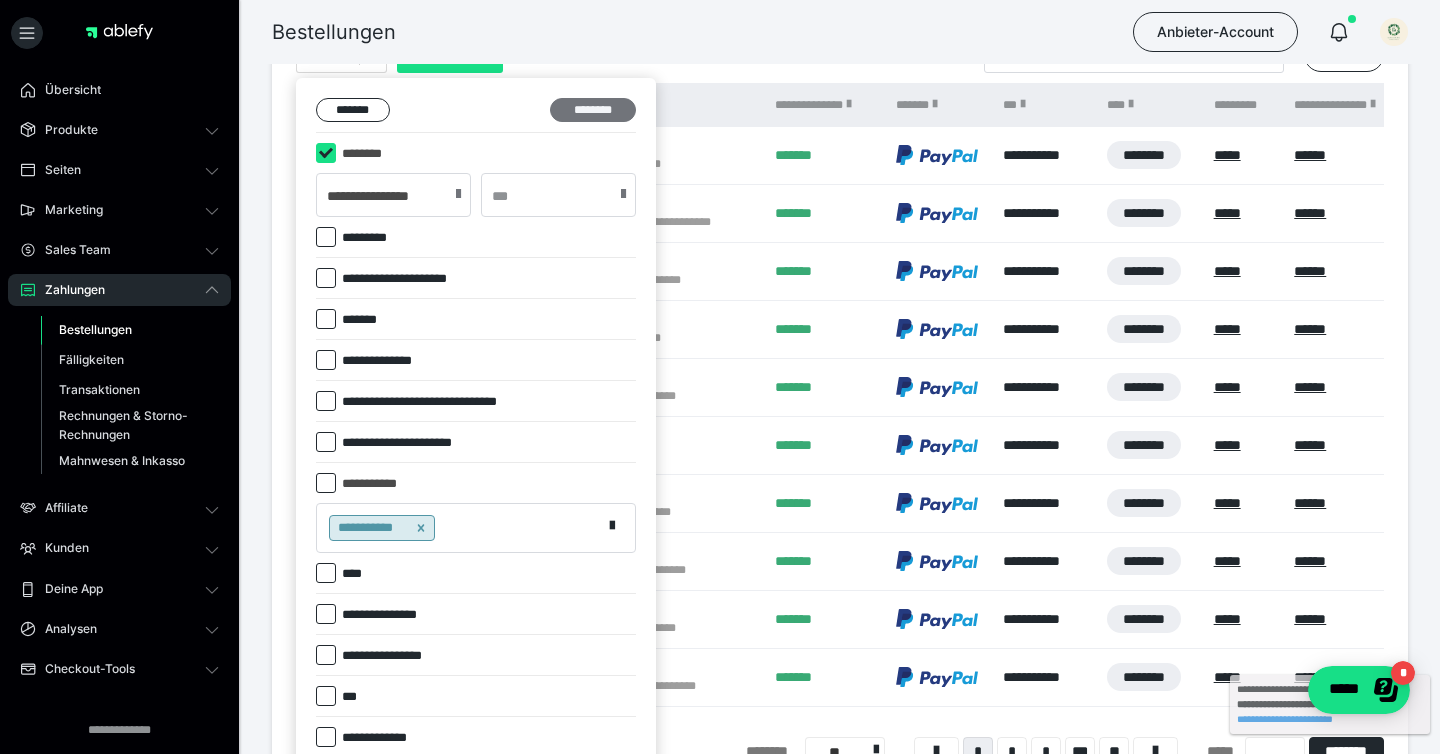 click on "********" at bounding box center [593, 110] 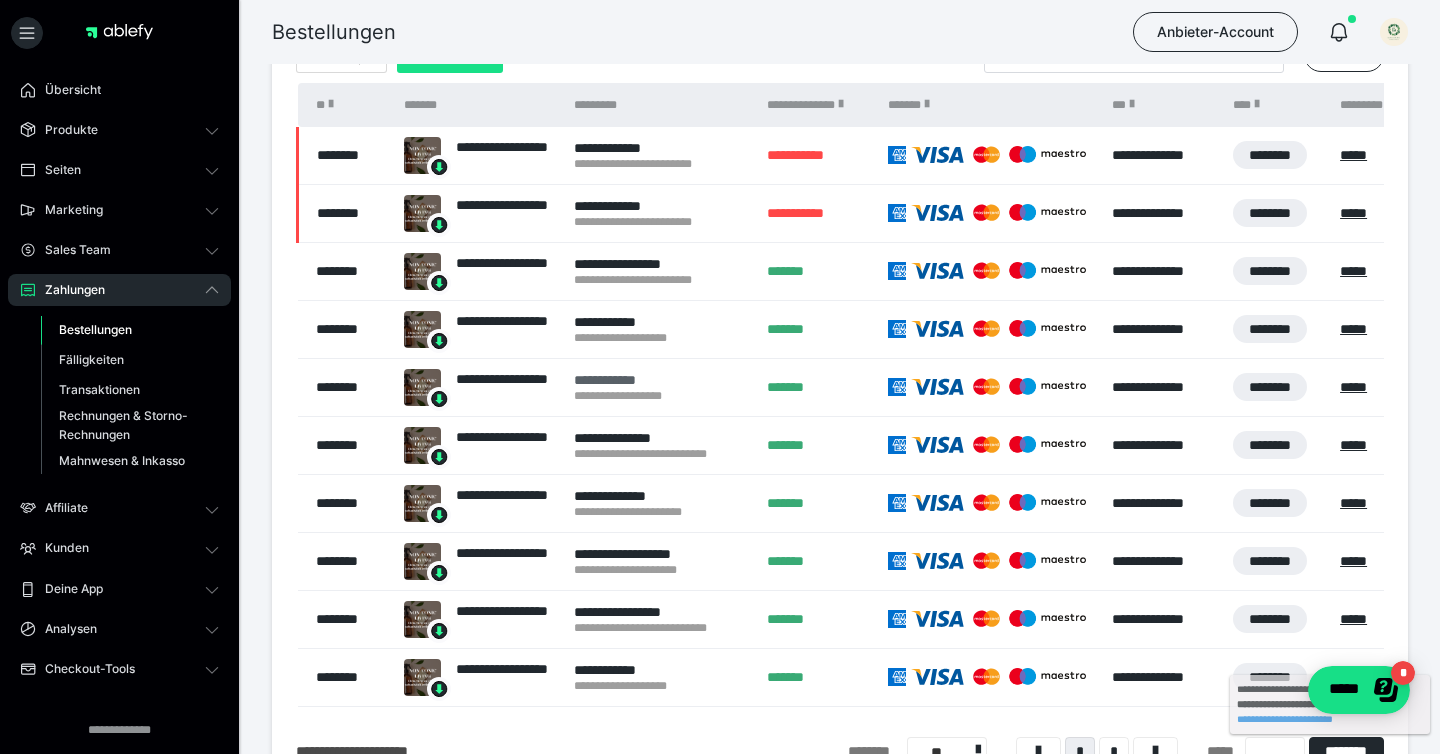scroll, scrollTop: 449, scrollLeft: 0, axis: vertical 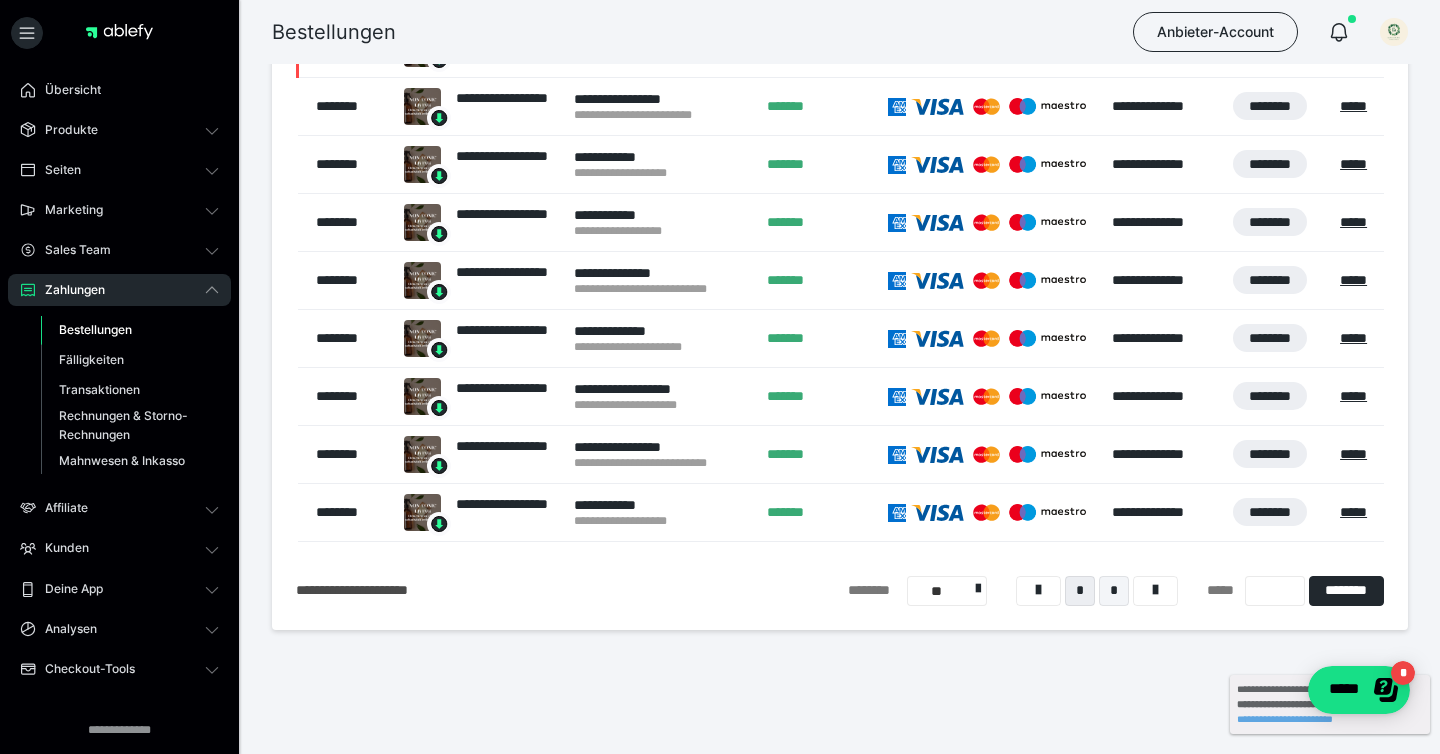 click on "*" at bounding box center (1114, 591) 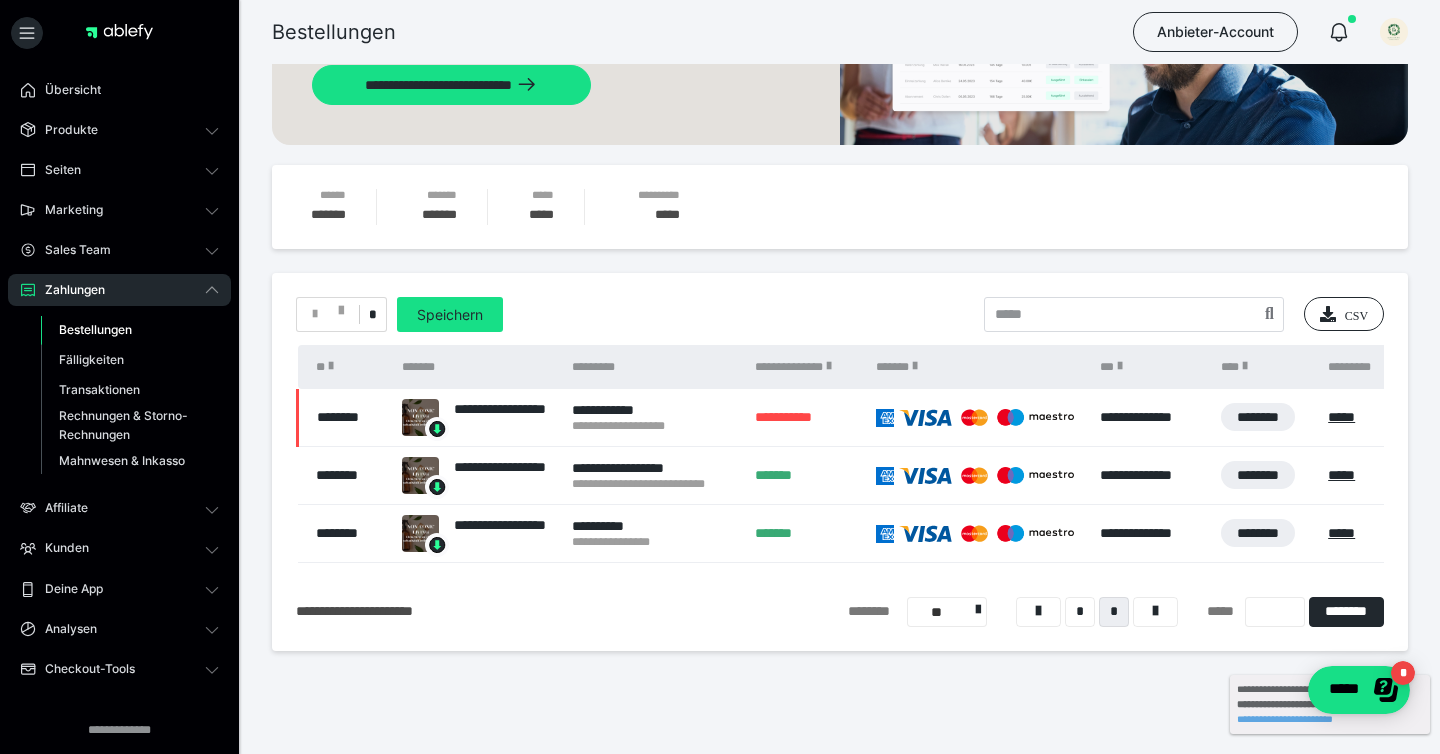 scroll, scrollTop: 180, scrollLeft: 0, axis: vertical 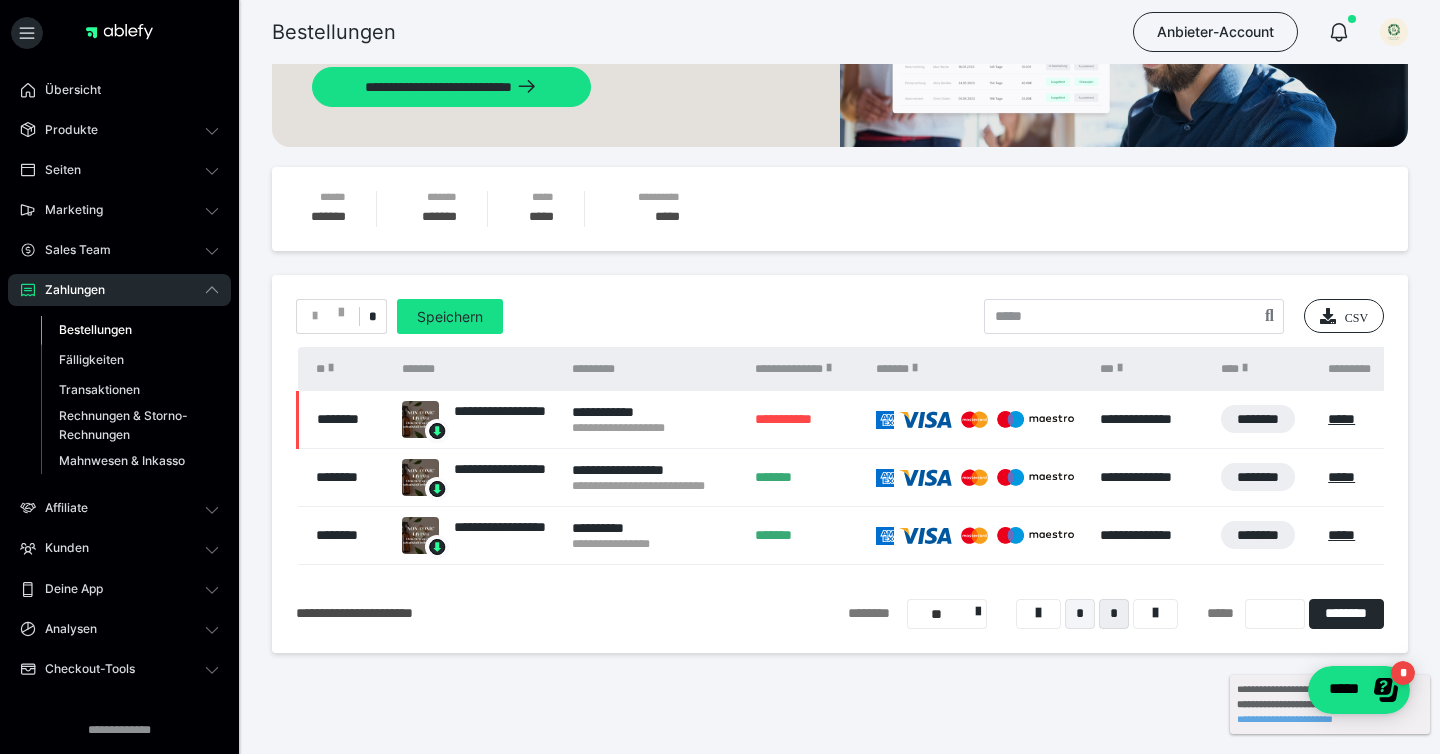 click on "*" at bounding box center [1080, 614] 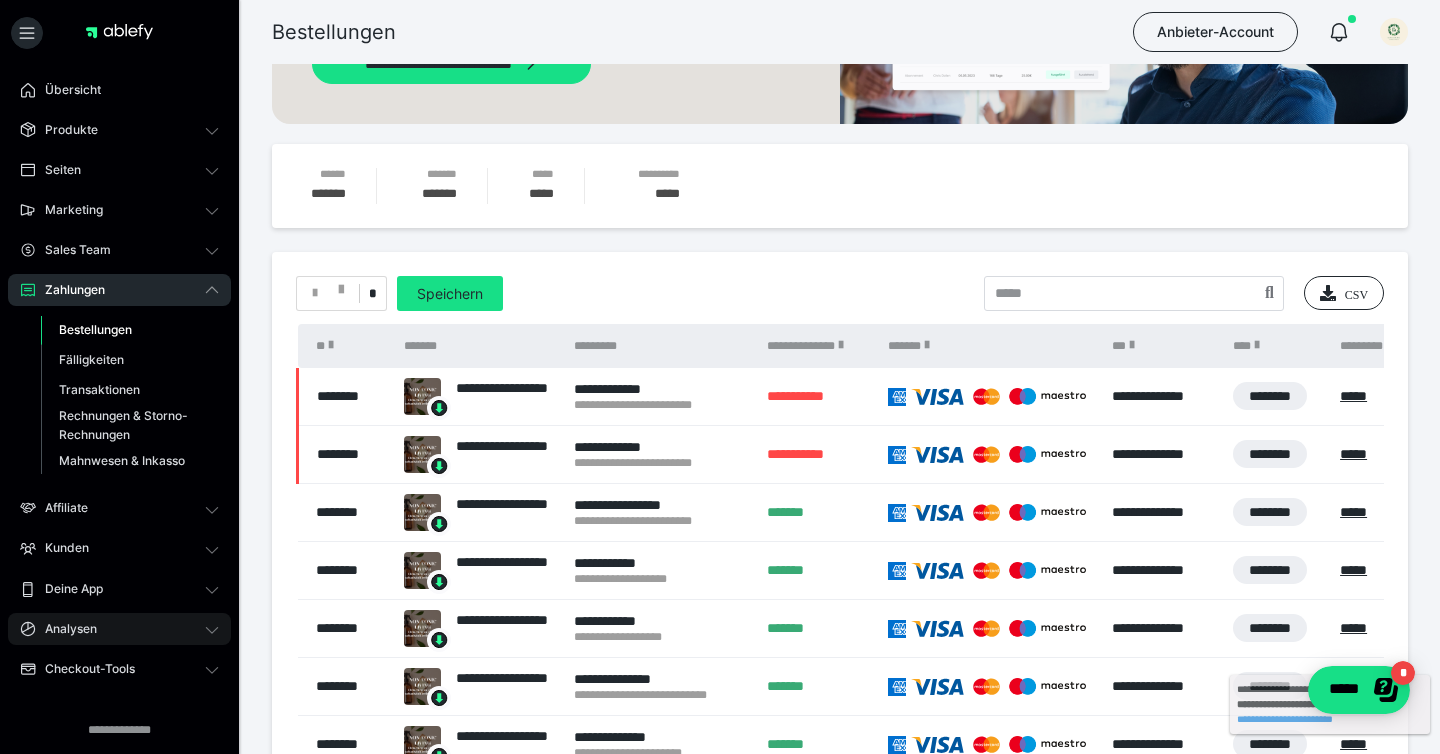 scroll, scrollTop: 164, scrollLeft: 0, axis: vertical 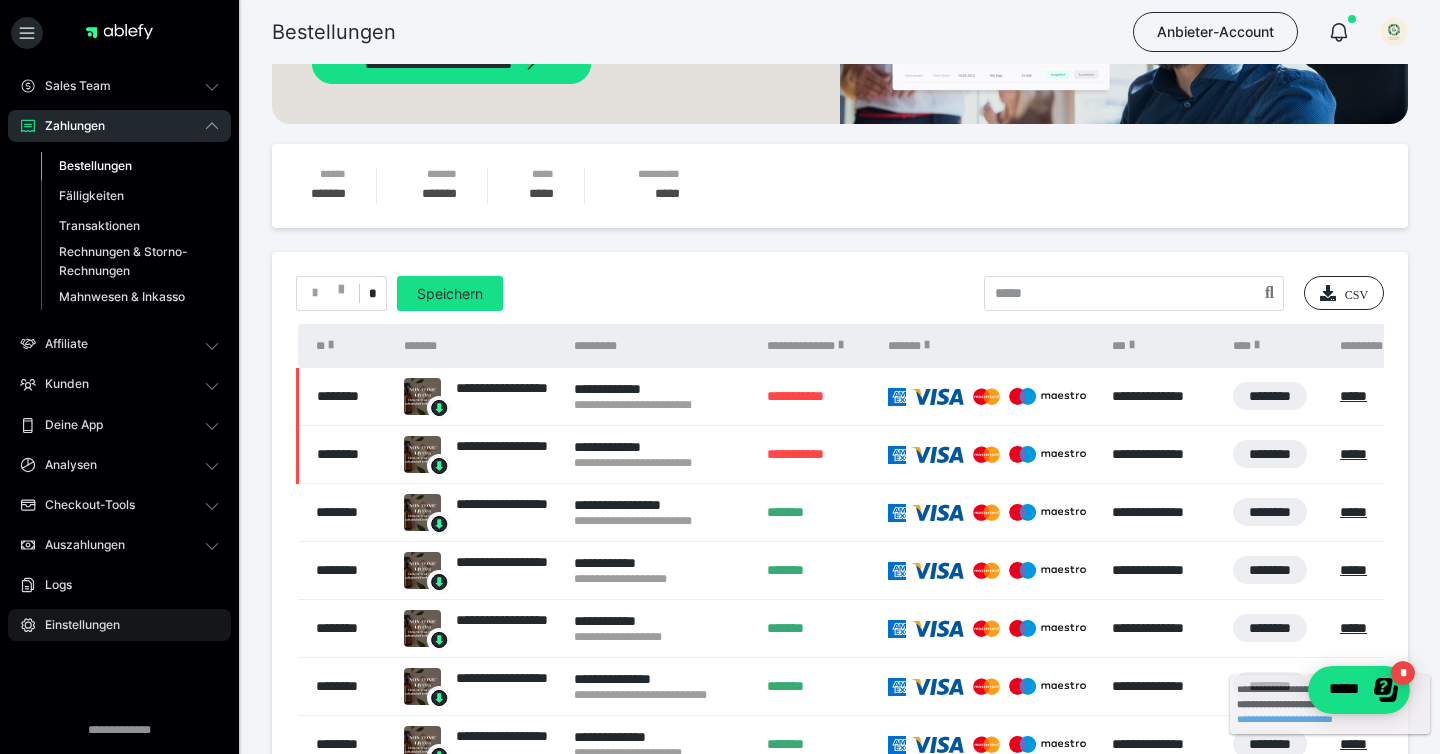 click on "Einstellungen" at bounding box center [119, 625] 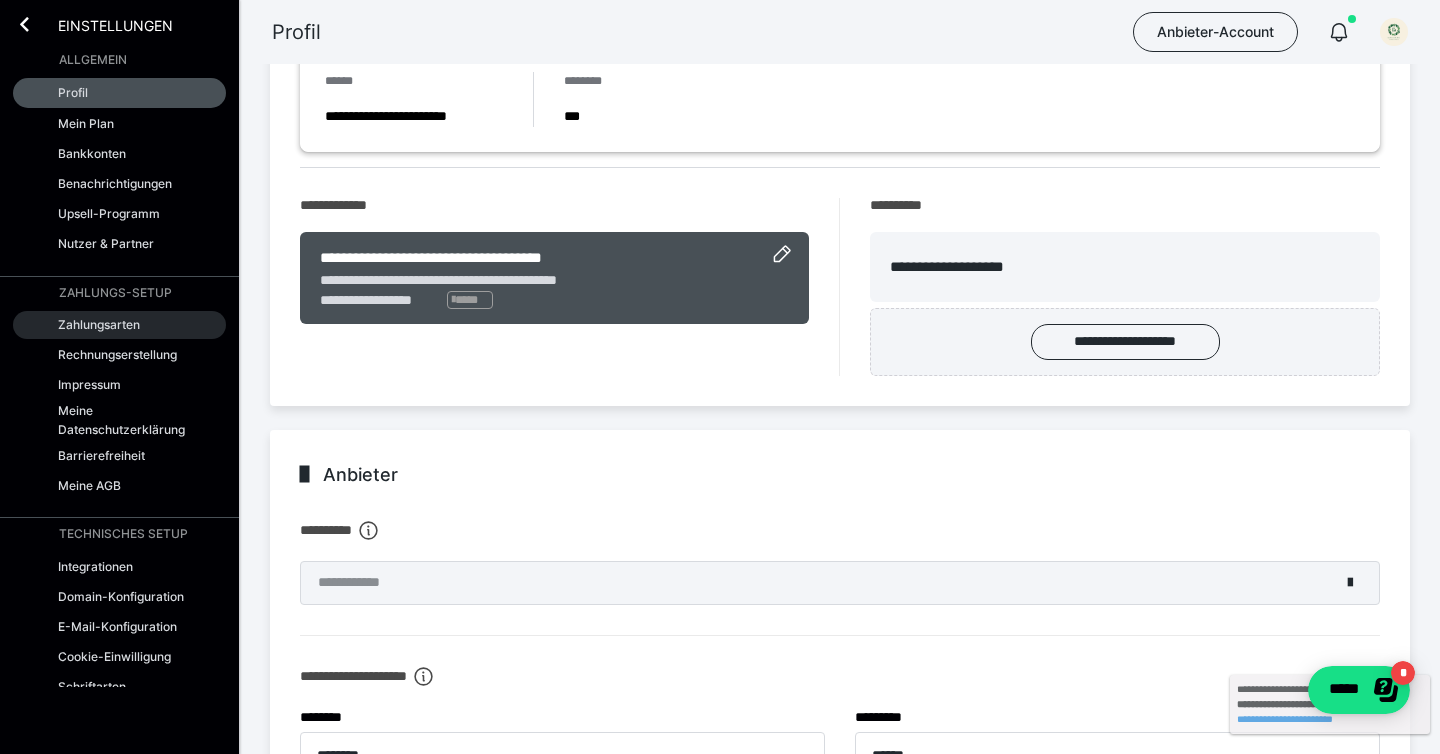click on "Zahlungsarten" at bounding box center (99, 324) 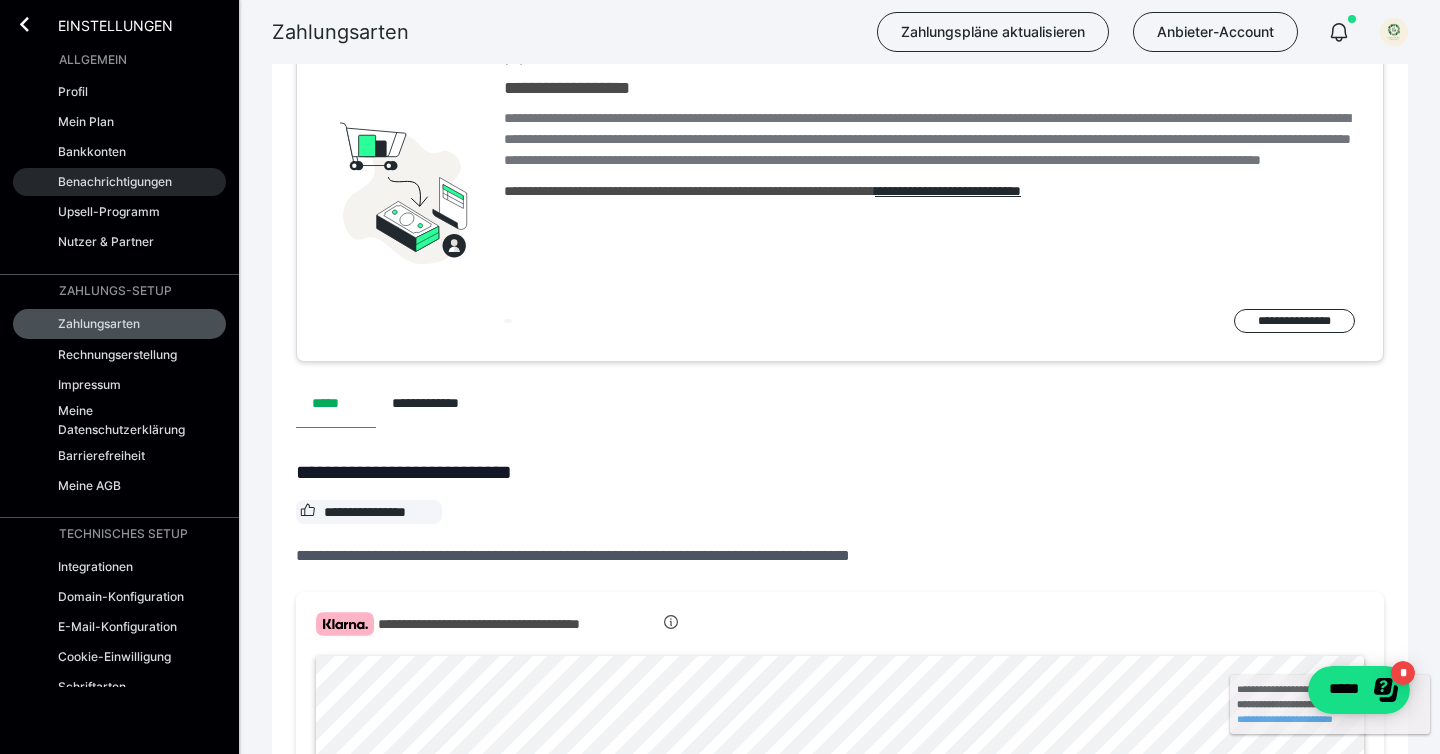 click on "Benachrichtigungen" at bounding box center [115, 181] 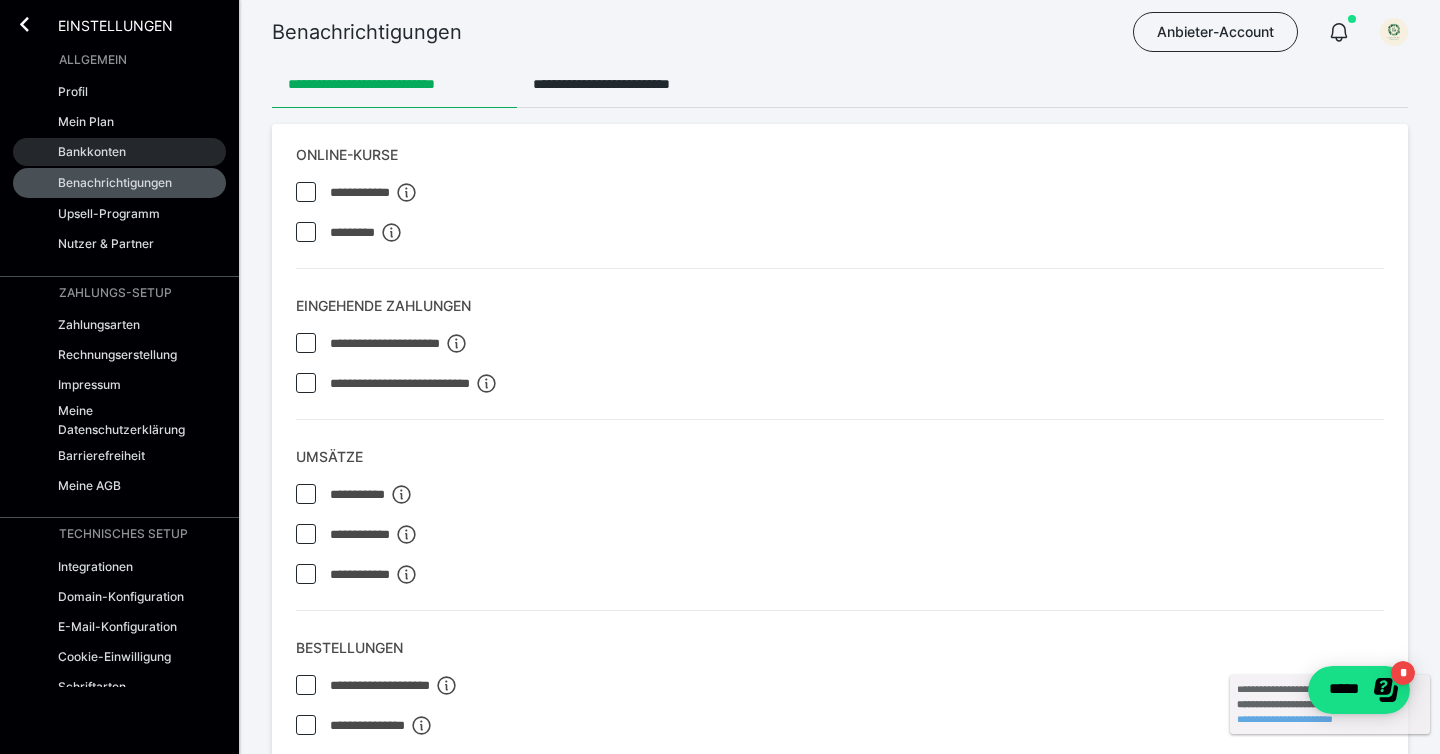 click on "Bankkonten" at bounding box center [119, 152] 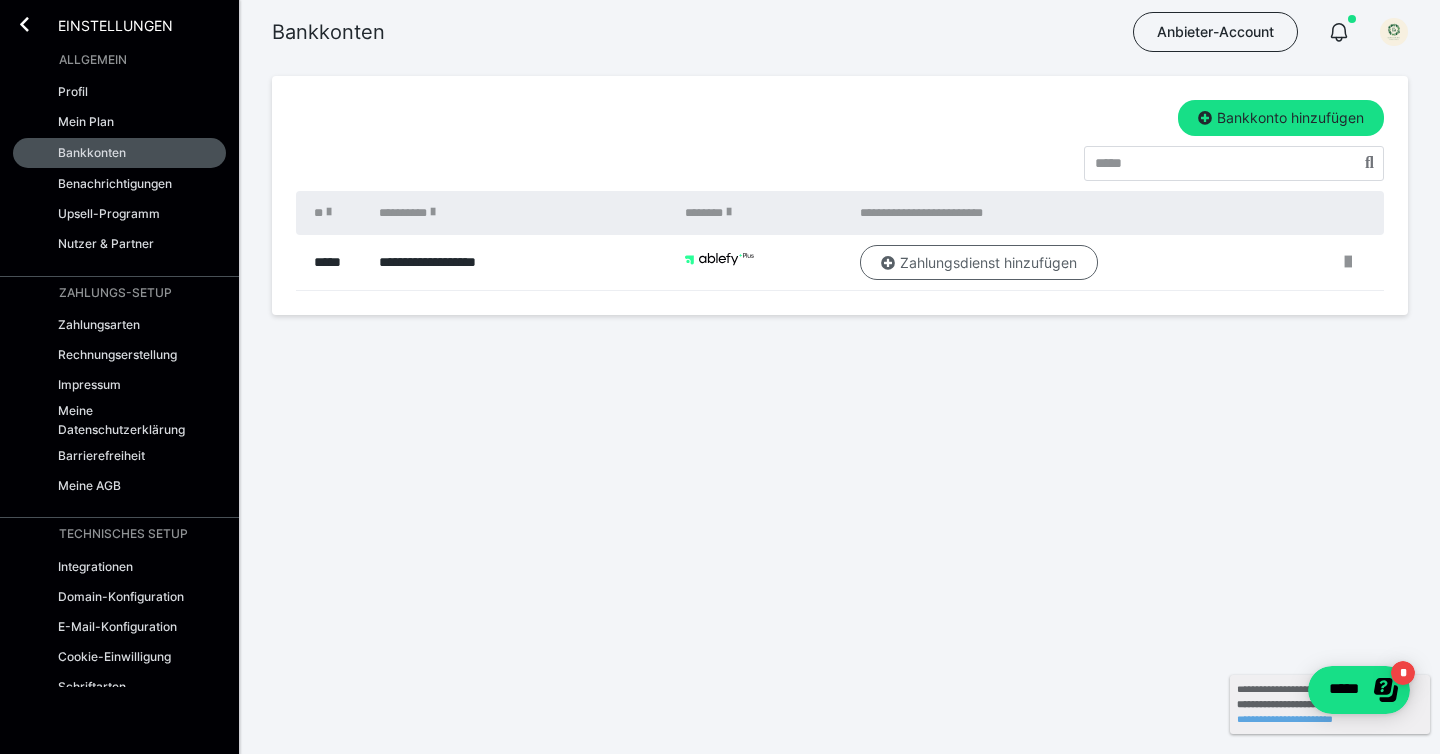 click on "Zahlungsdienst hinzufügen" at bounding box center (979, 263) 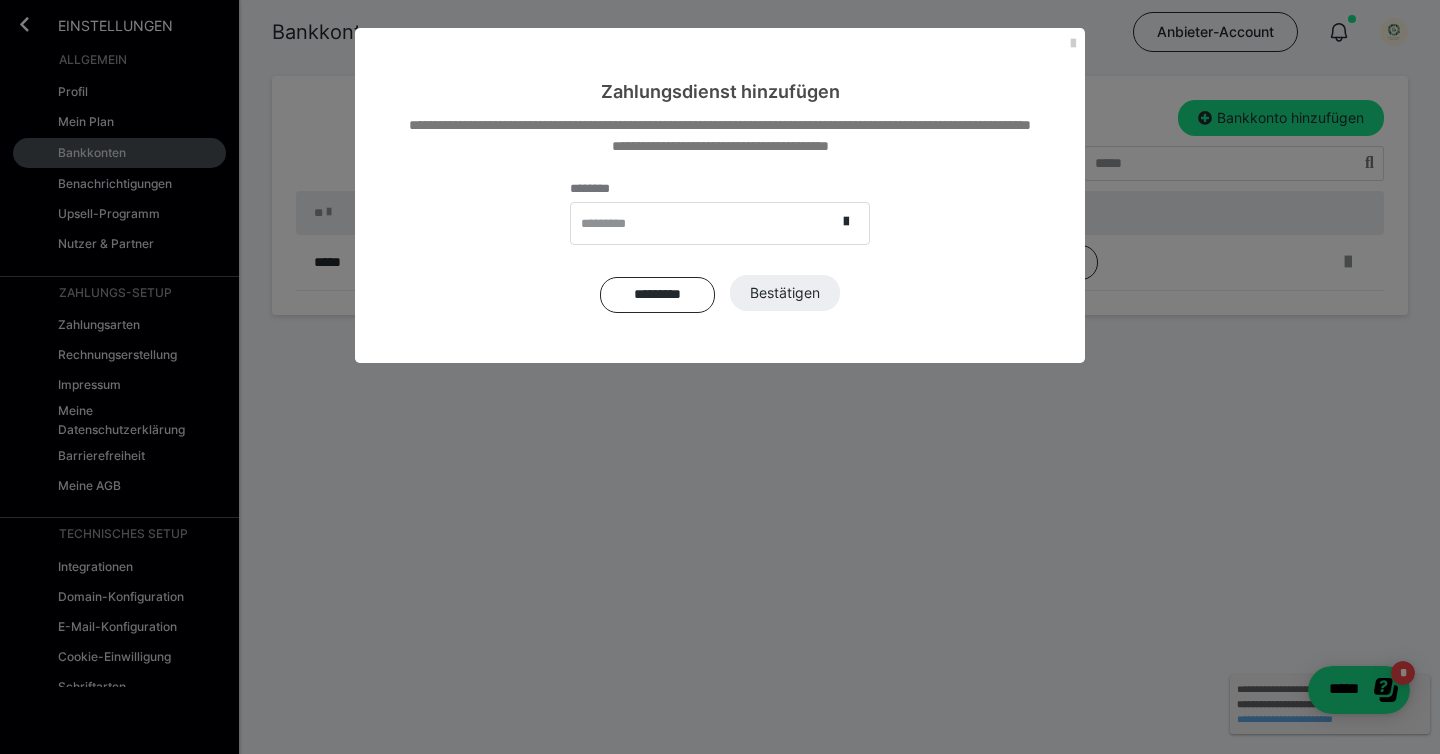 click on "******** *********" at bounding box center (720, 213) 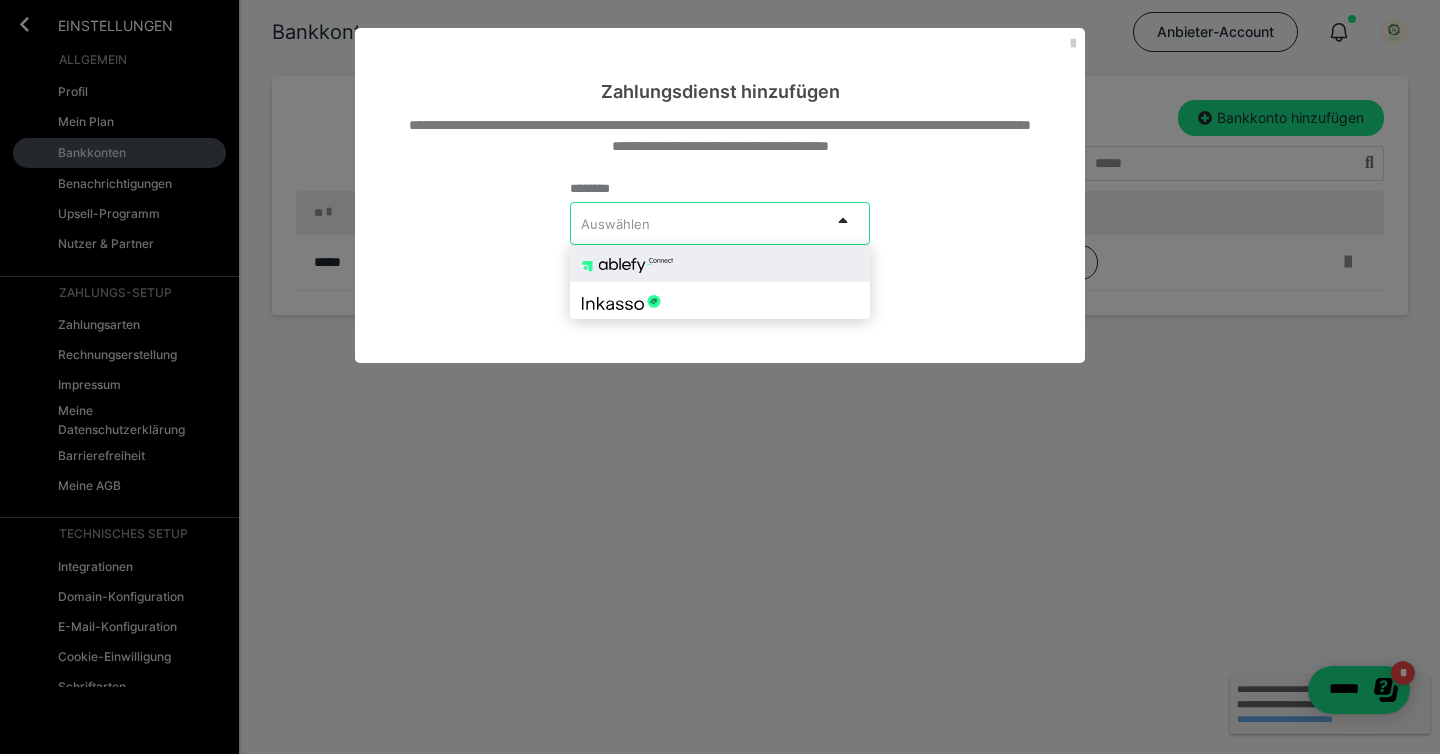 click on "Auswählen" at bounding box center [700, 223] 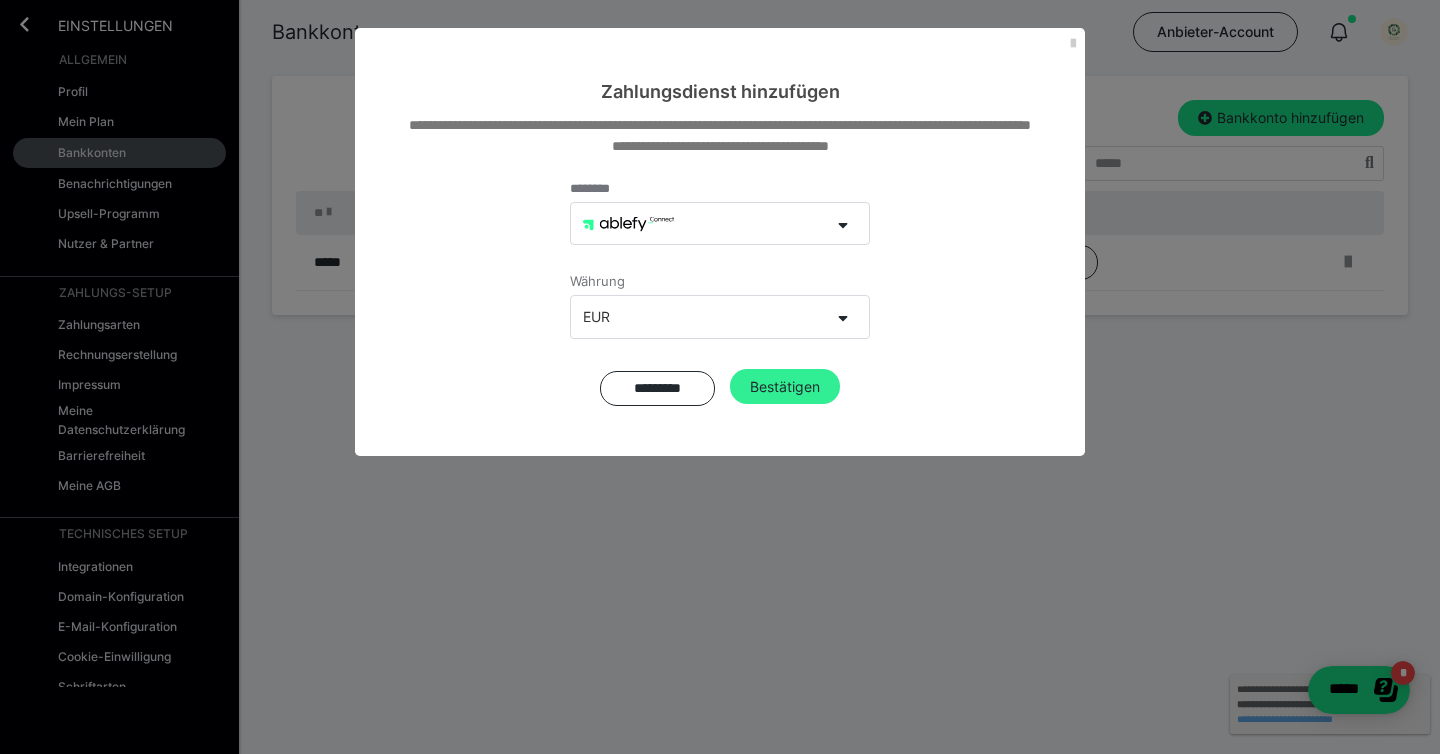 click on "Bestätigen" at bounding box center (785, 387) 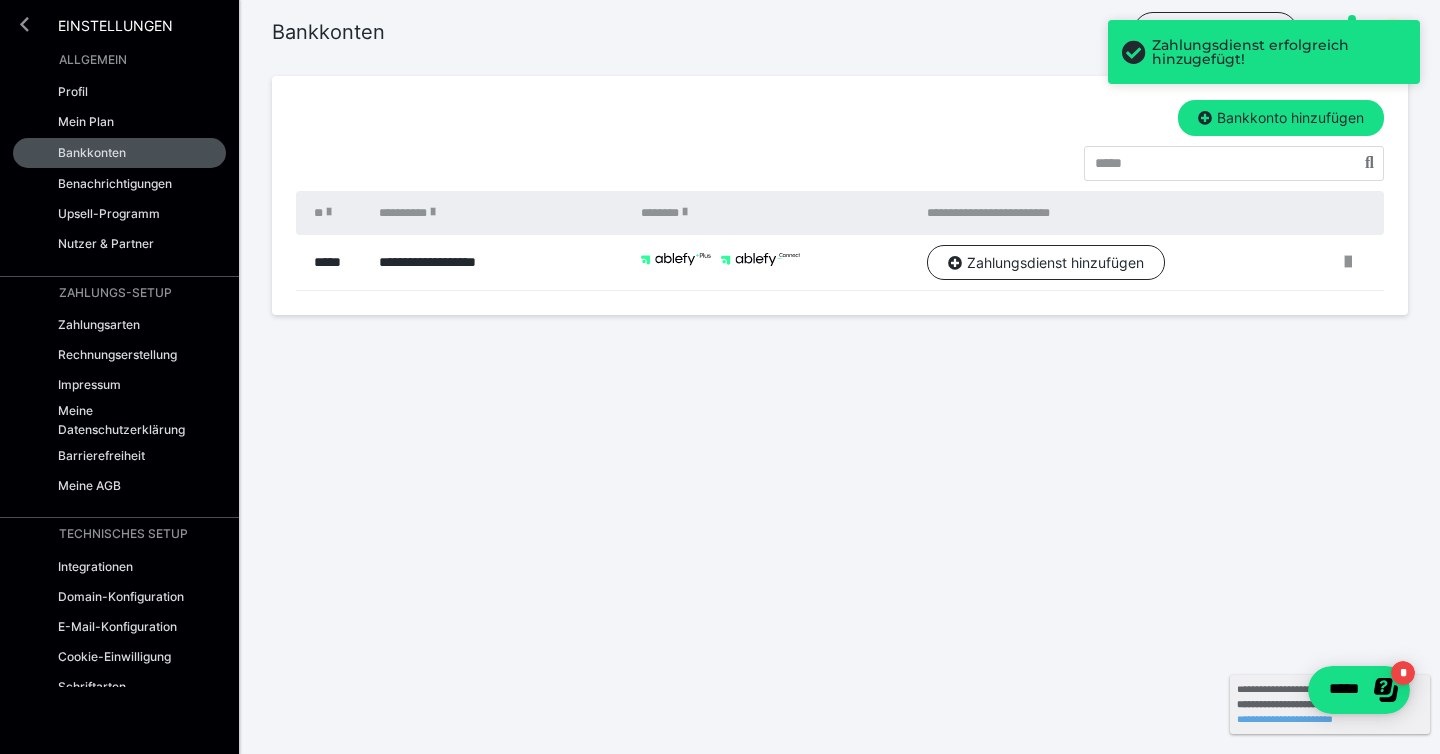 click at bounding box center (24, 24) 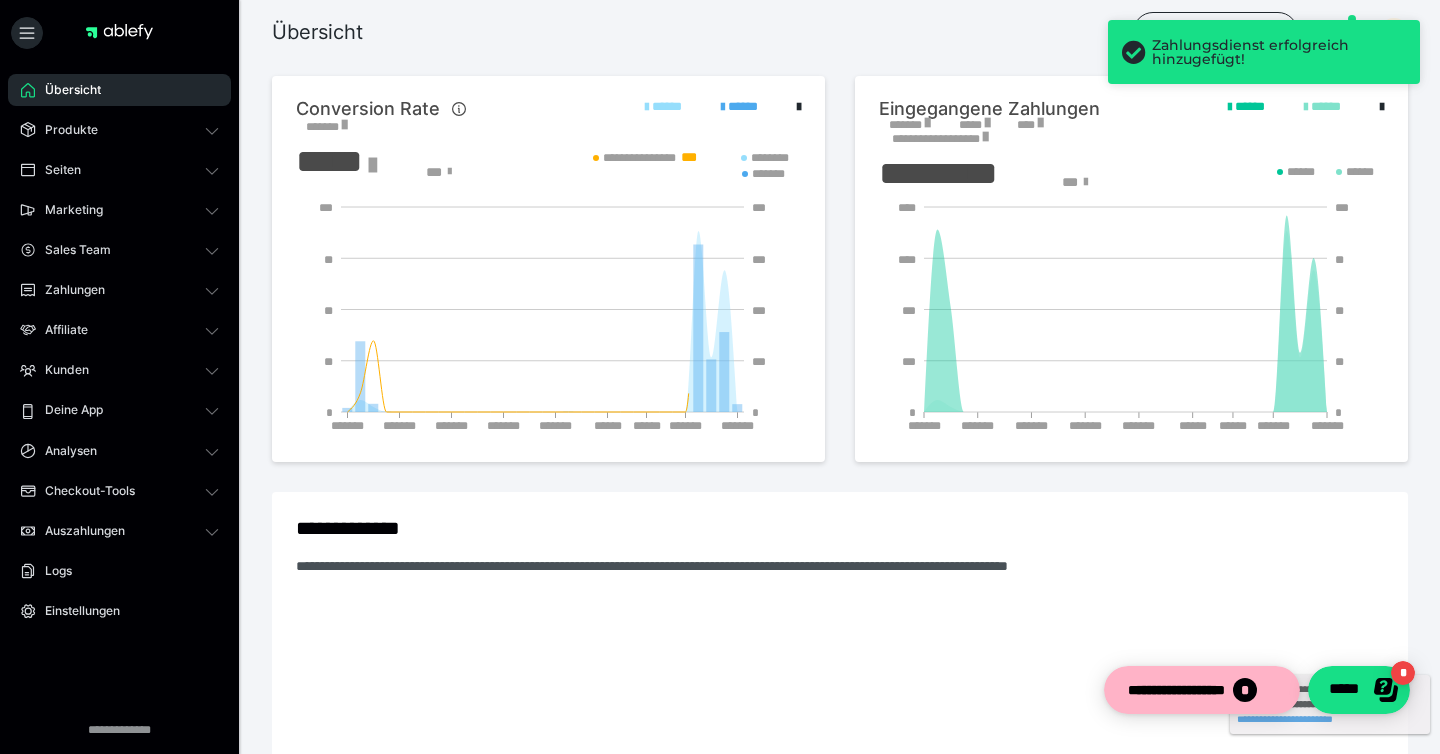 scroll, scrollTop: 0, scrollLeft: 0, axis: both 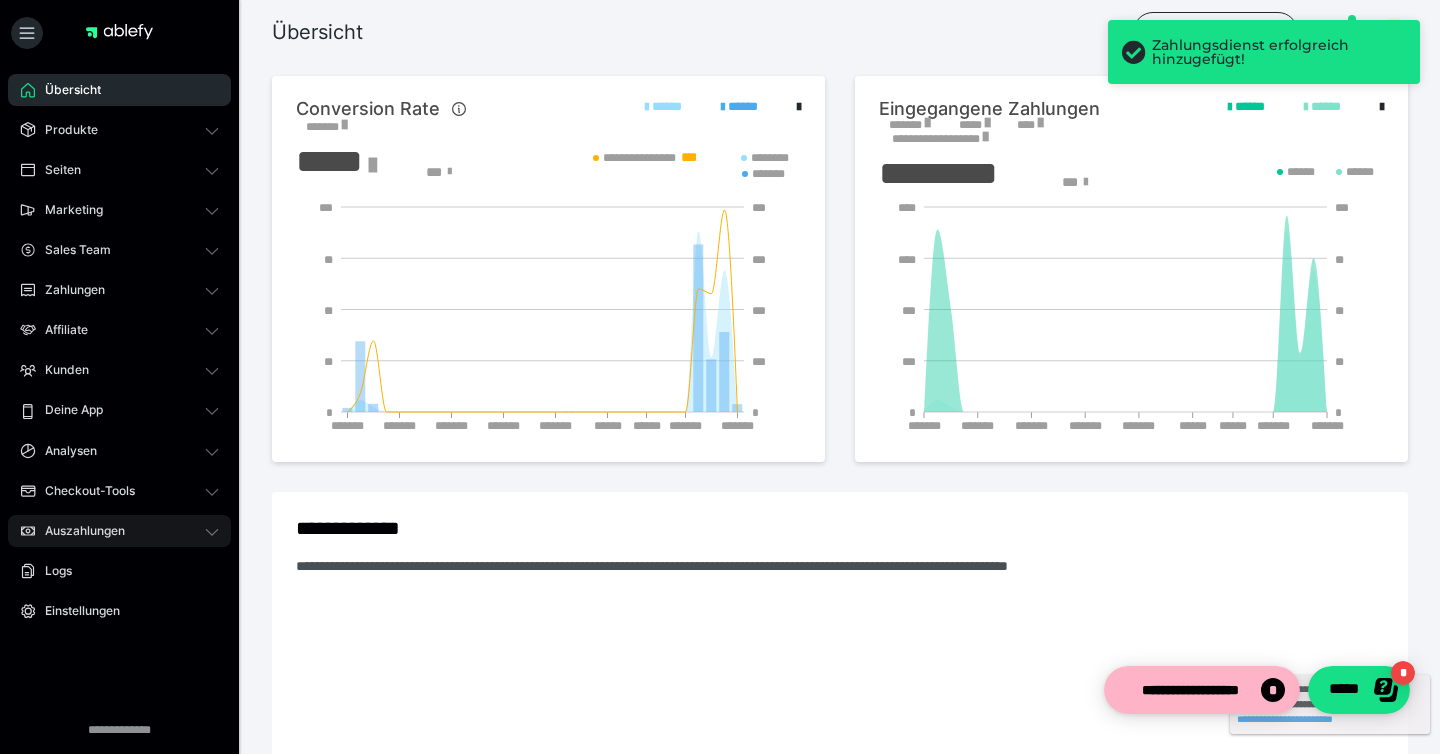 click on "Auszahlungen" at bounding box center [78, 531] 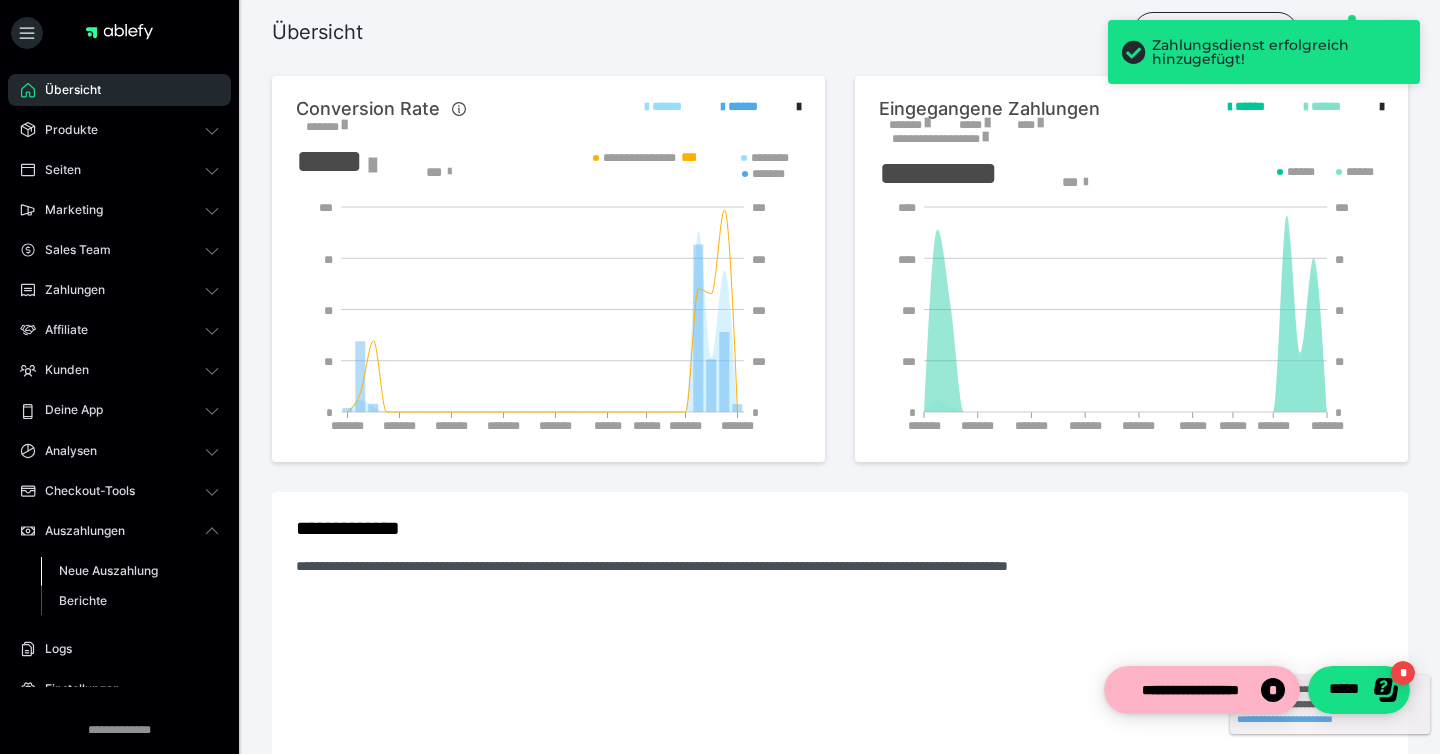click on "Neue Auszahlung" at bounding box center (108, 570) 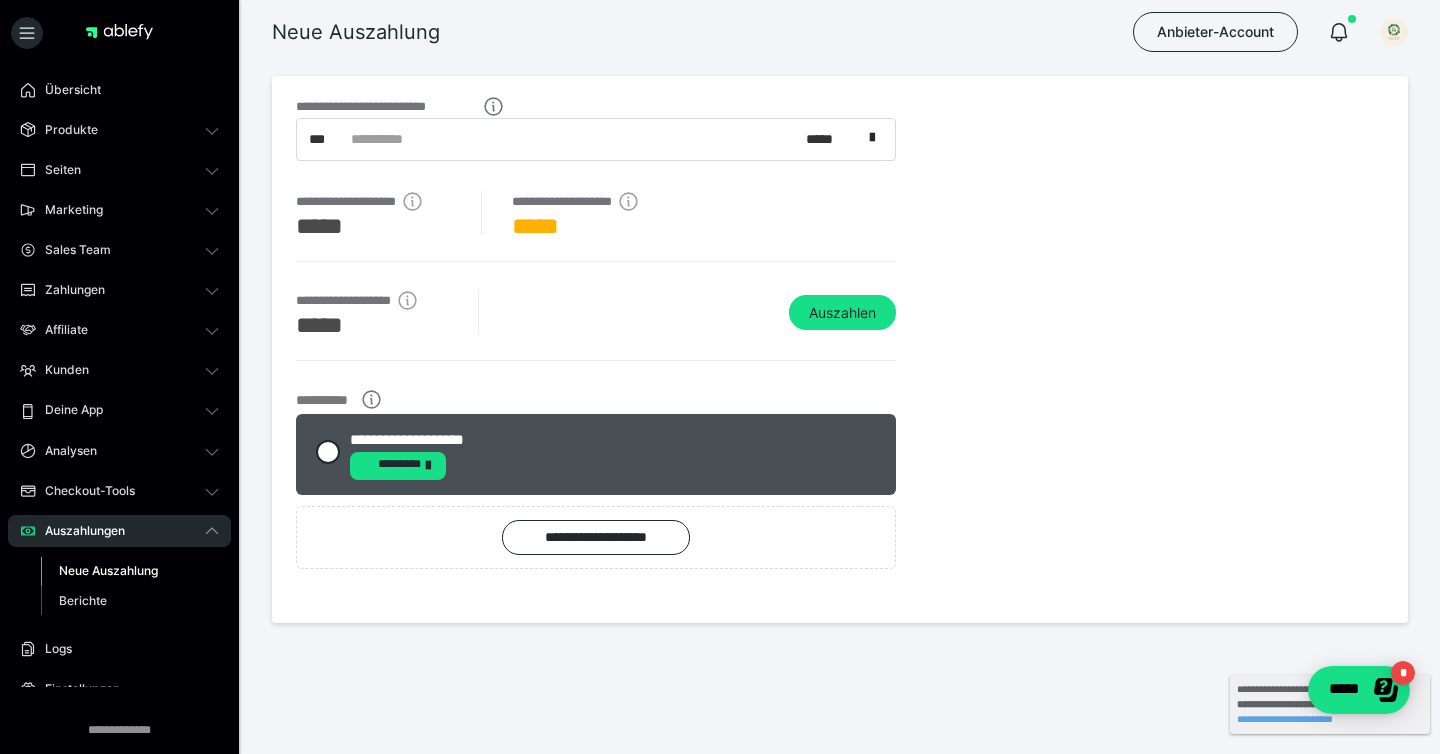 click on "**********" at bounding box center [587, 139] 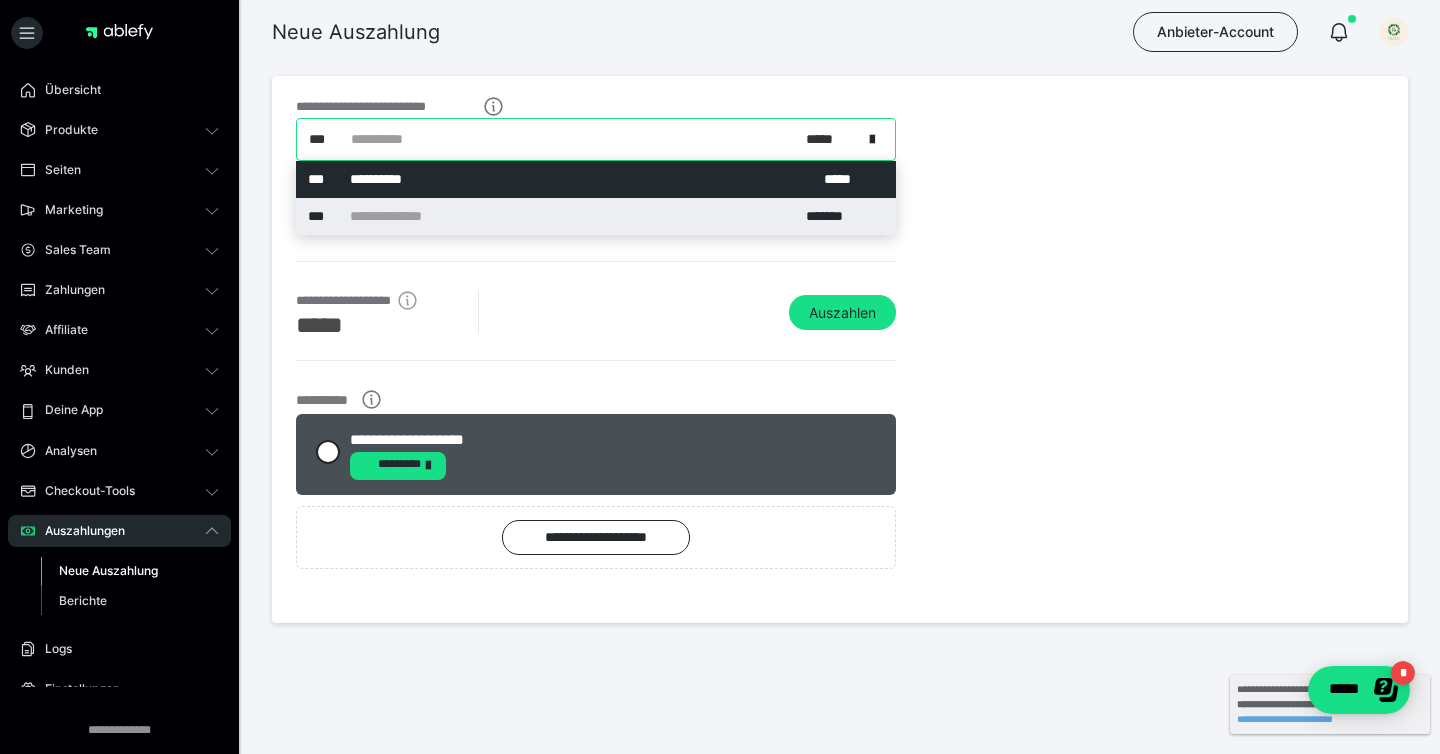 click on "**********" at bounding box center [407, 216] 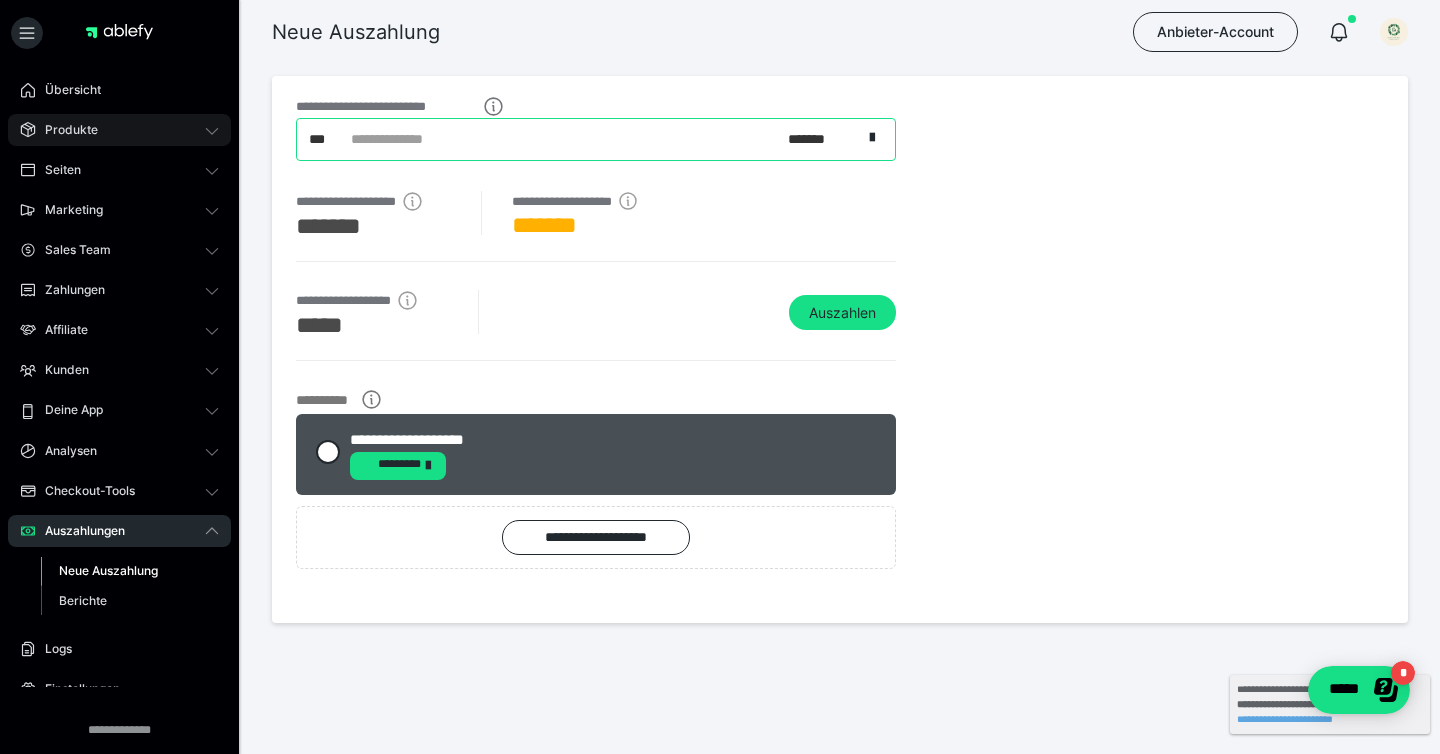 click on "Produkte" at bounding box center [119, 130] 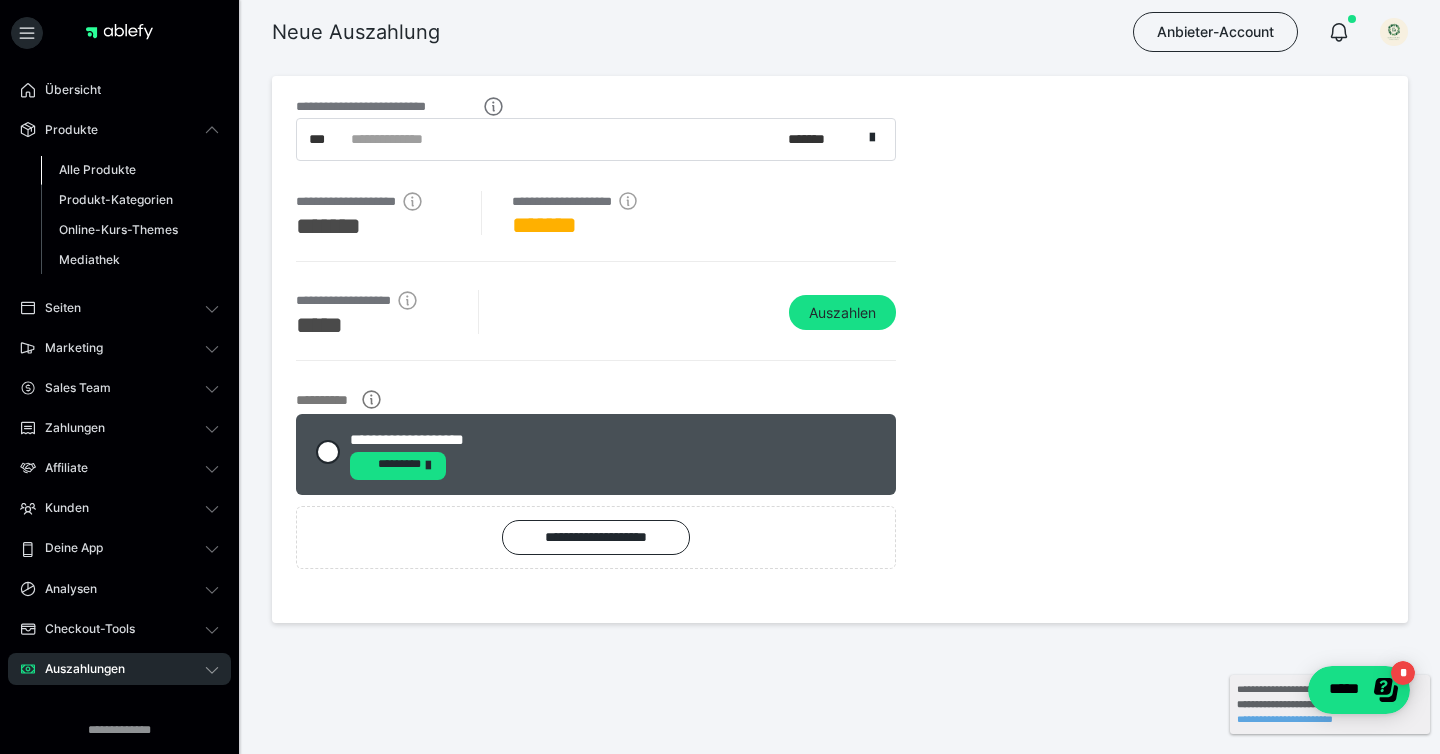 click on "Alle Produkte" at bounding box center (97, 169) 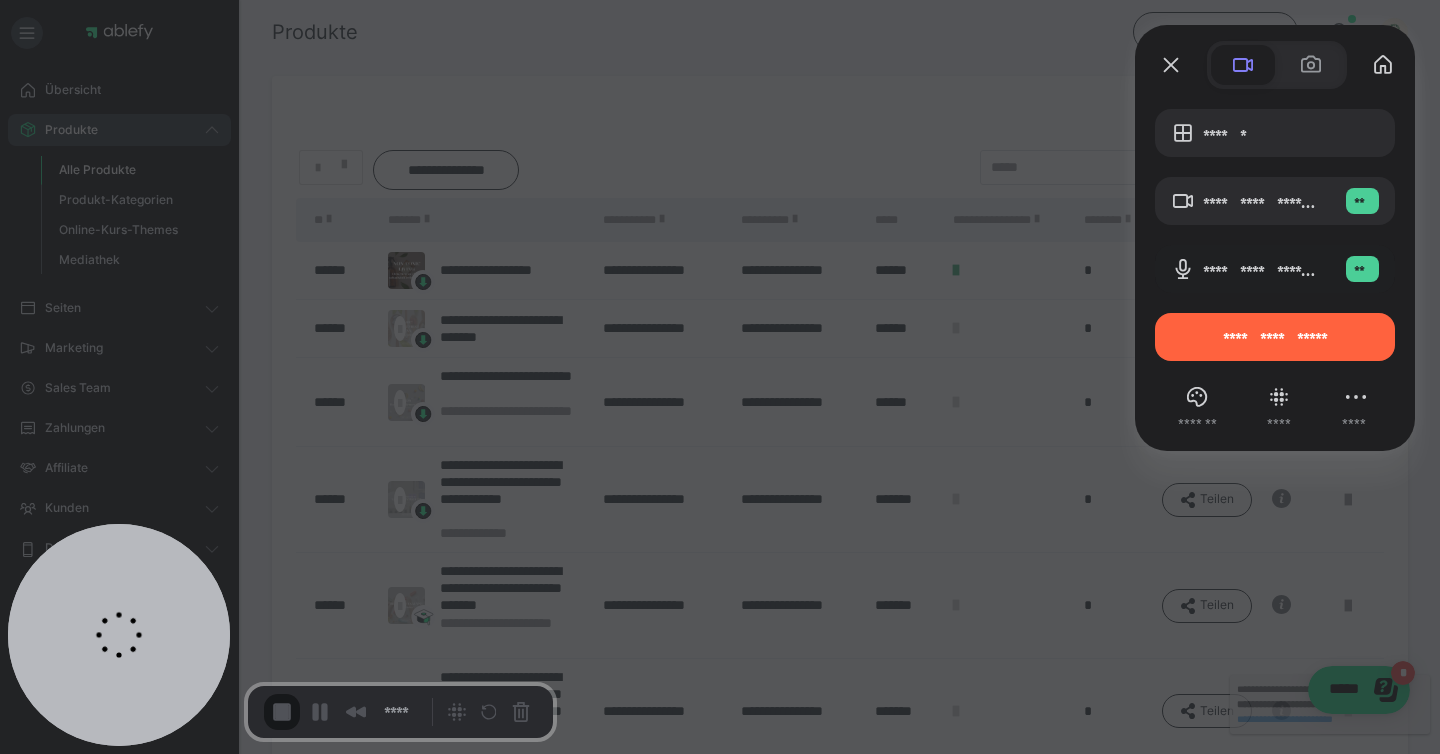 type 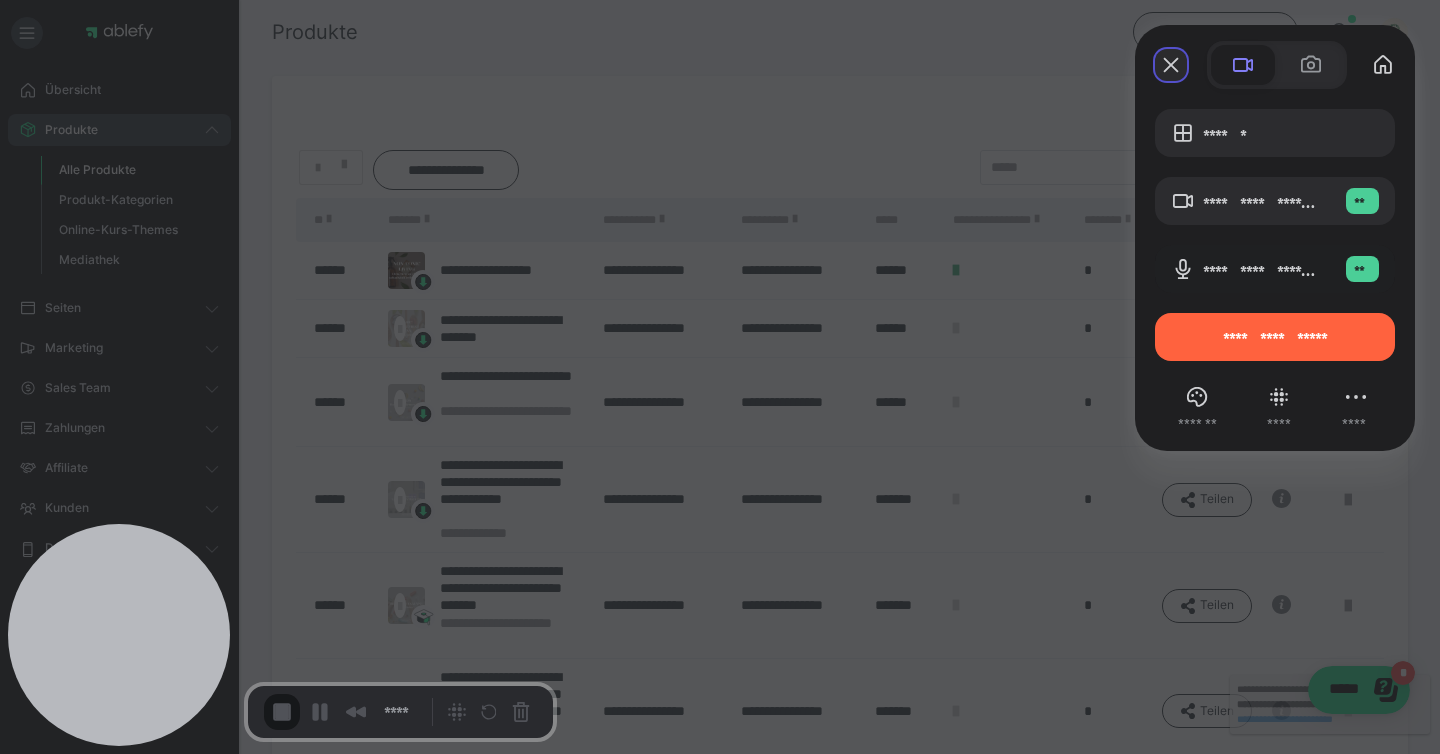 click at bounding box center [1171, 65] 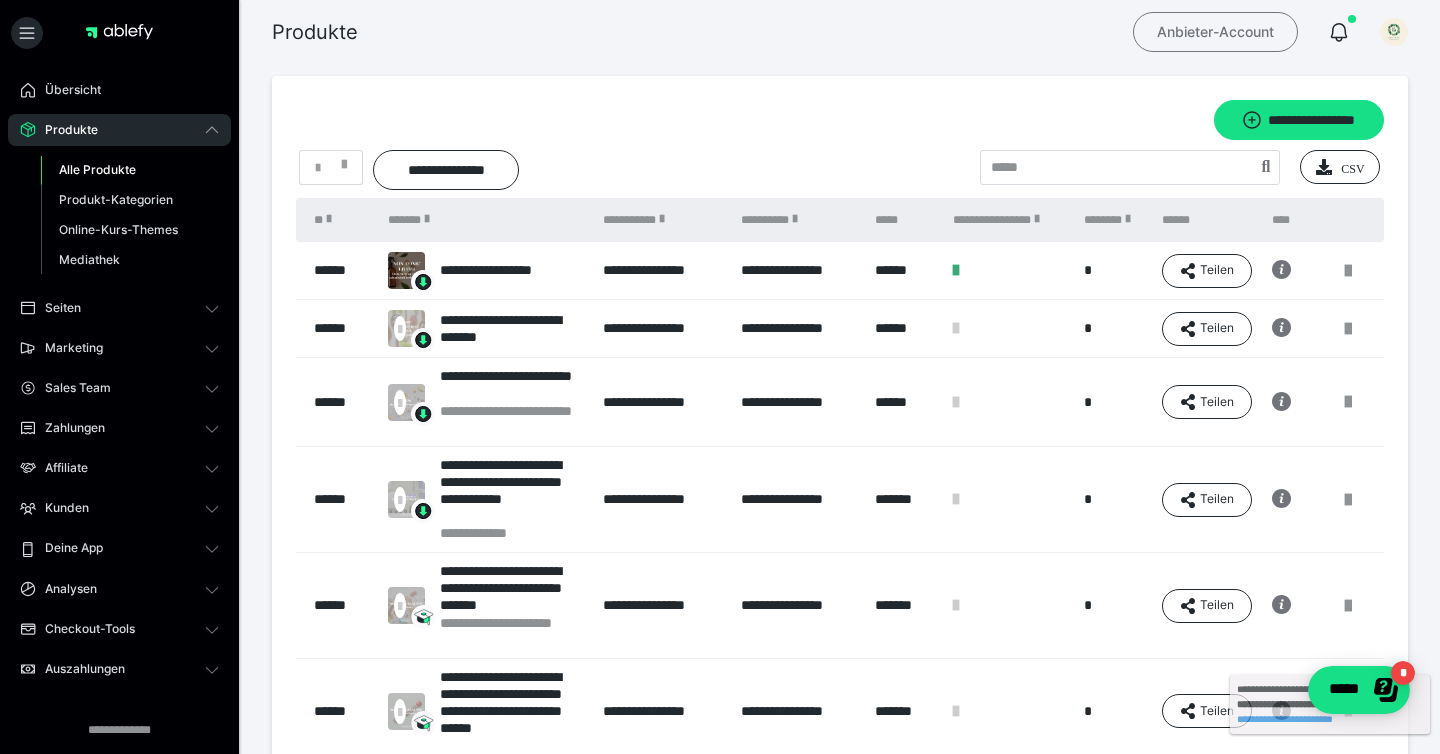 click on "Anbieter-Account" at bounding box center [1215, 32] 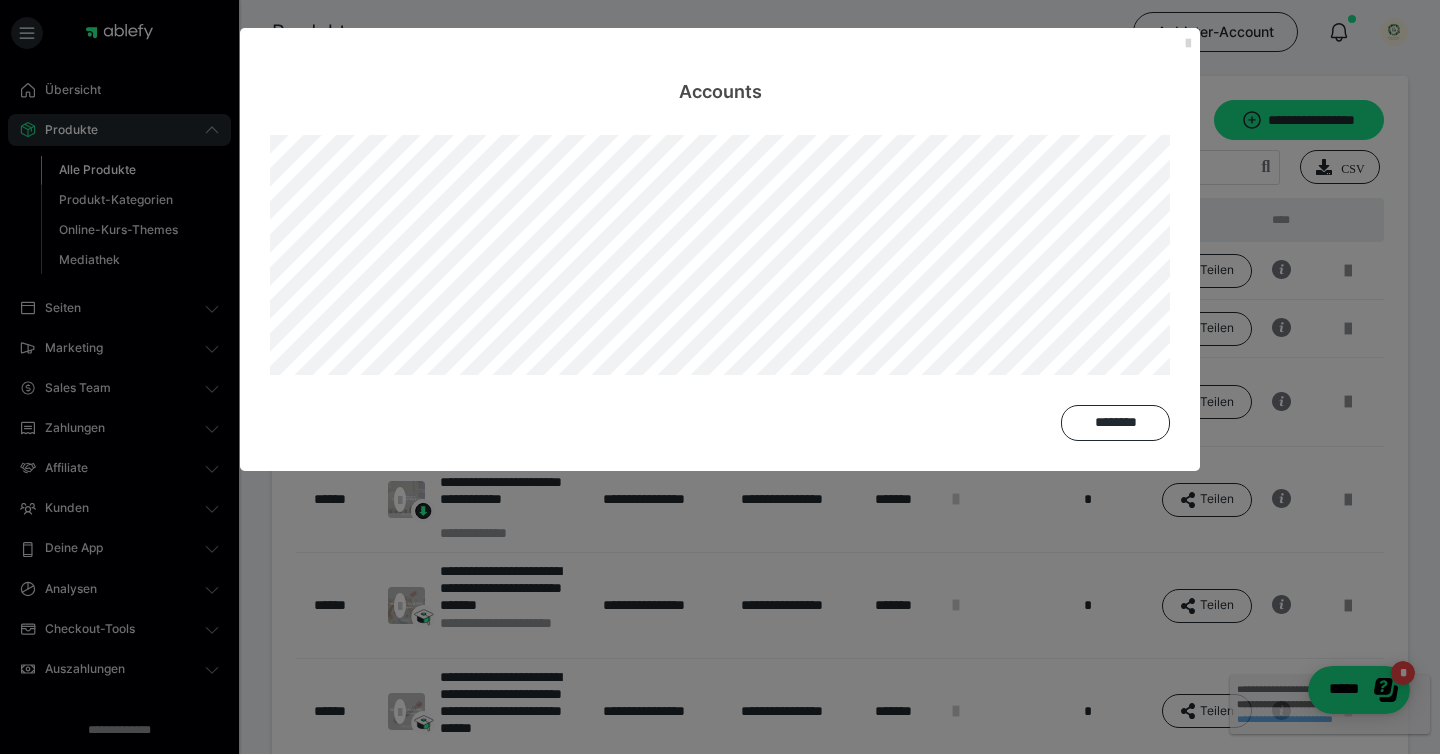 click at bounding box center [1188, 44] 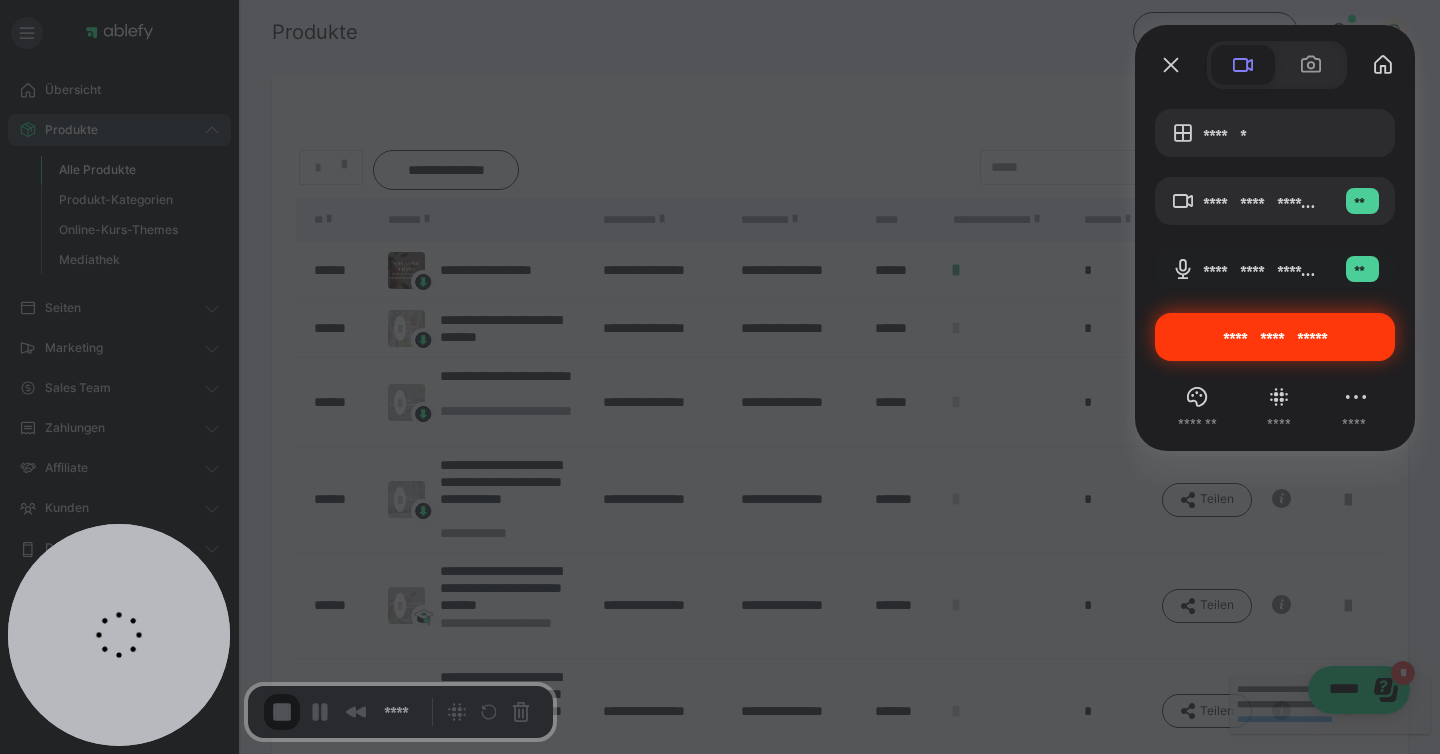 click on "**********" at bounding box center [1275, 337] 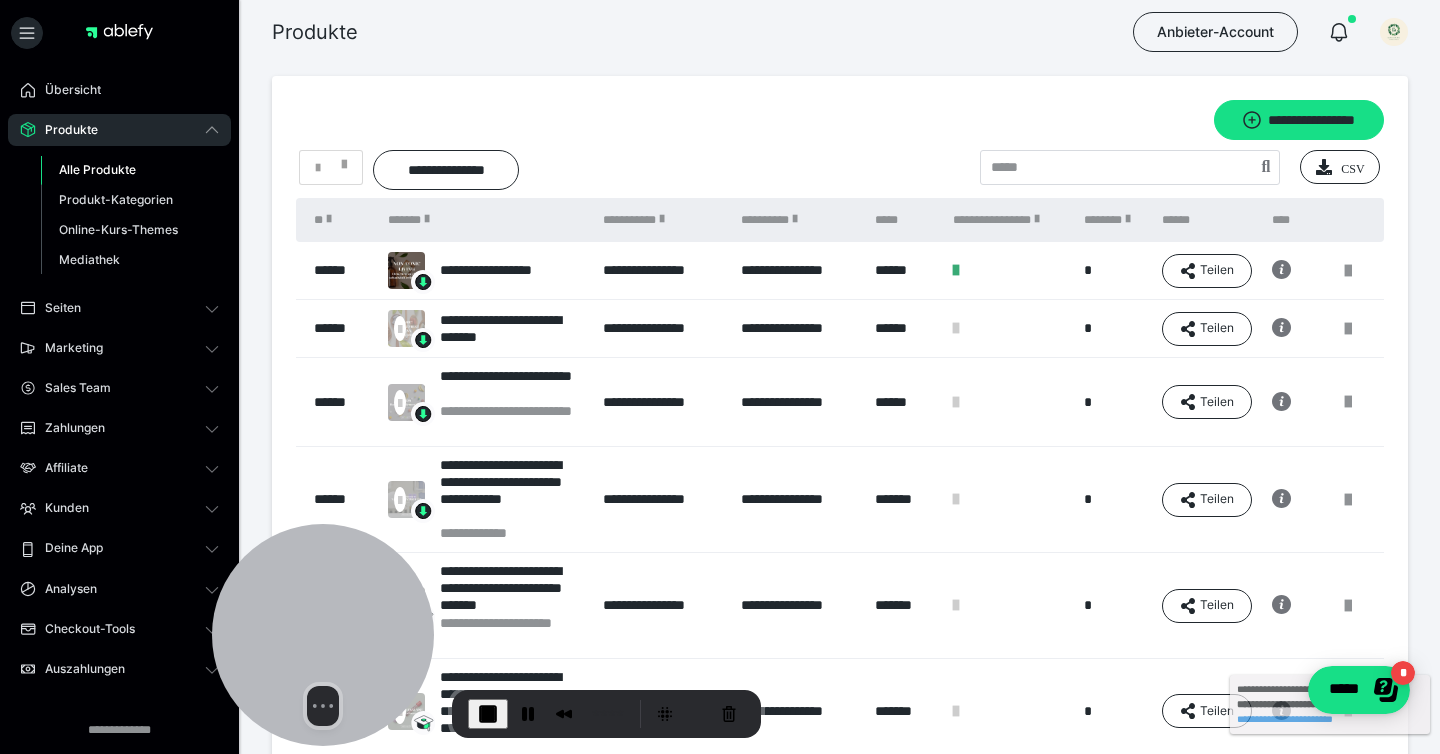 drag, startPoint x: 124, startPoint y: 585, endPoint x: 328, endPoint y: 605, distance: 204.97804 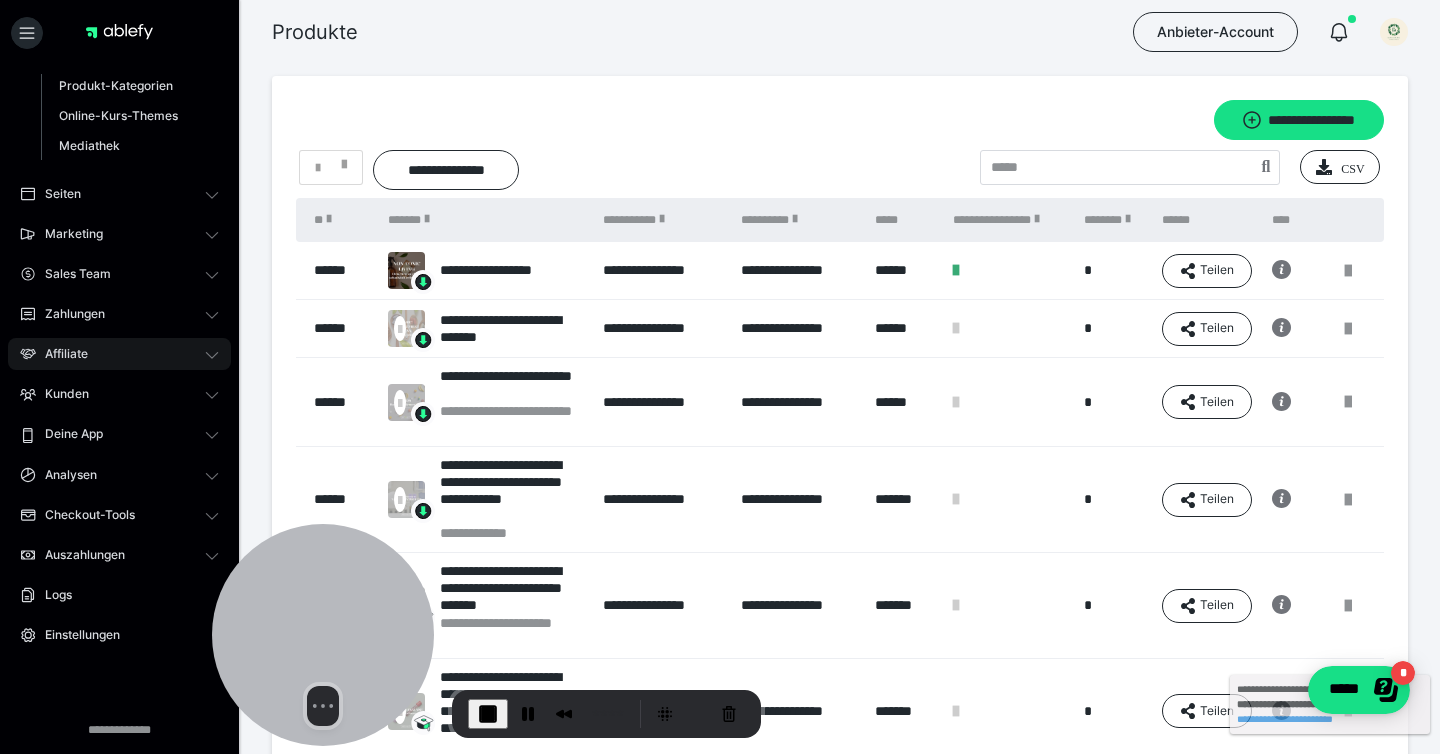 scroll, scrollTop: 123, scrollLeft: 0, axis: vertical 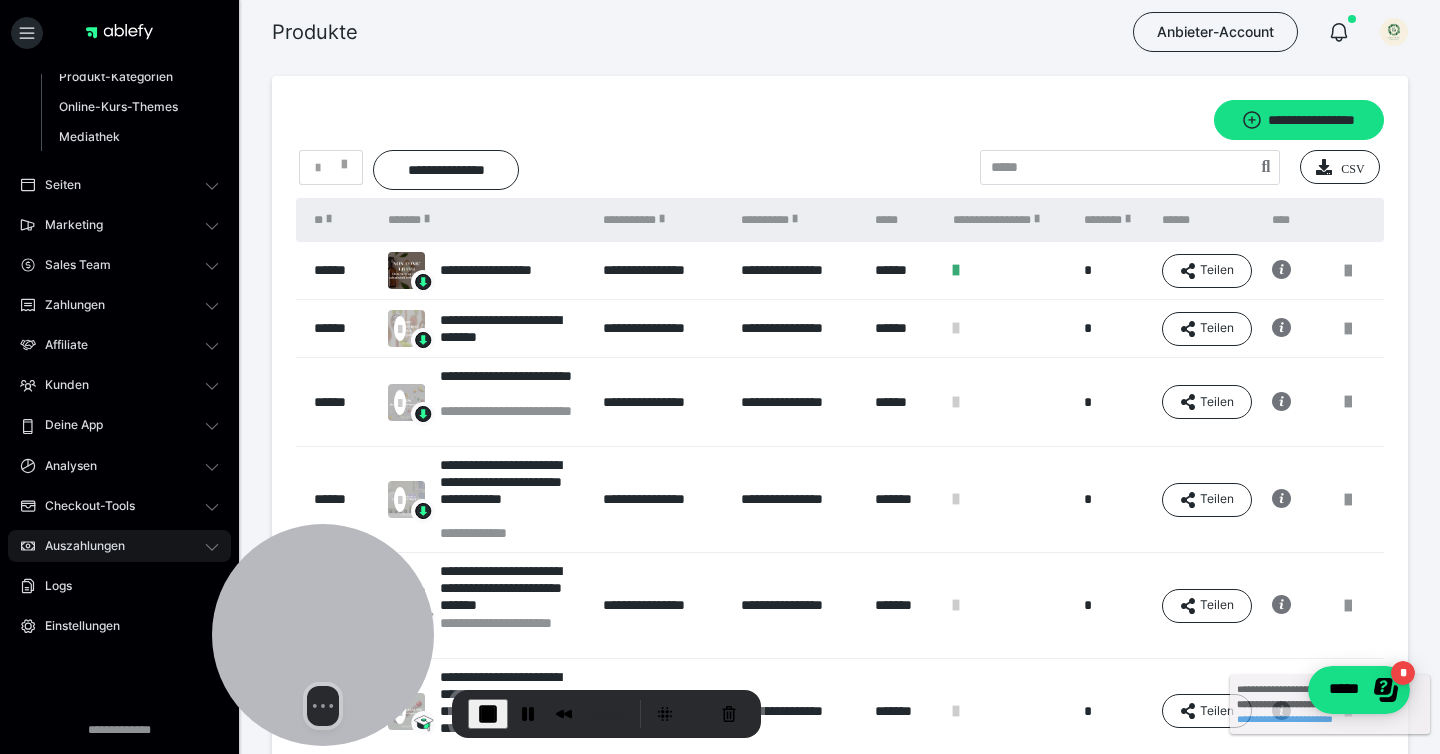click on "Auszahlungen" at bounding box center (119, 546) 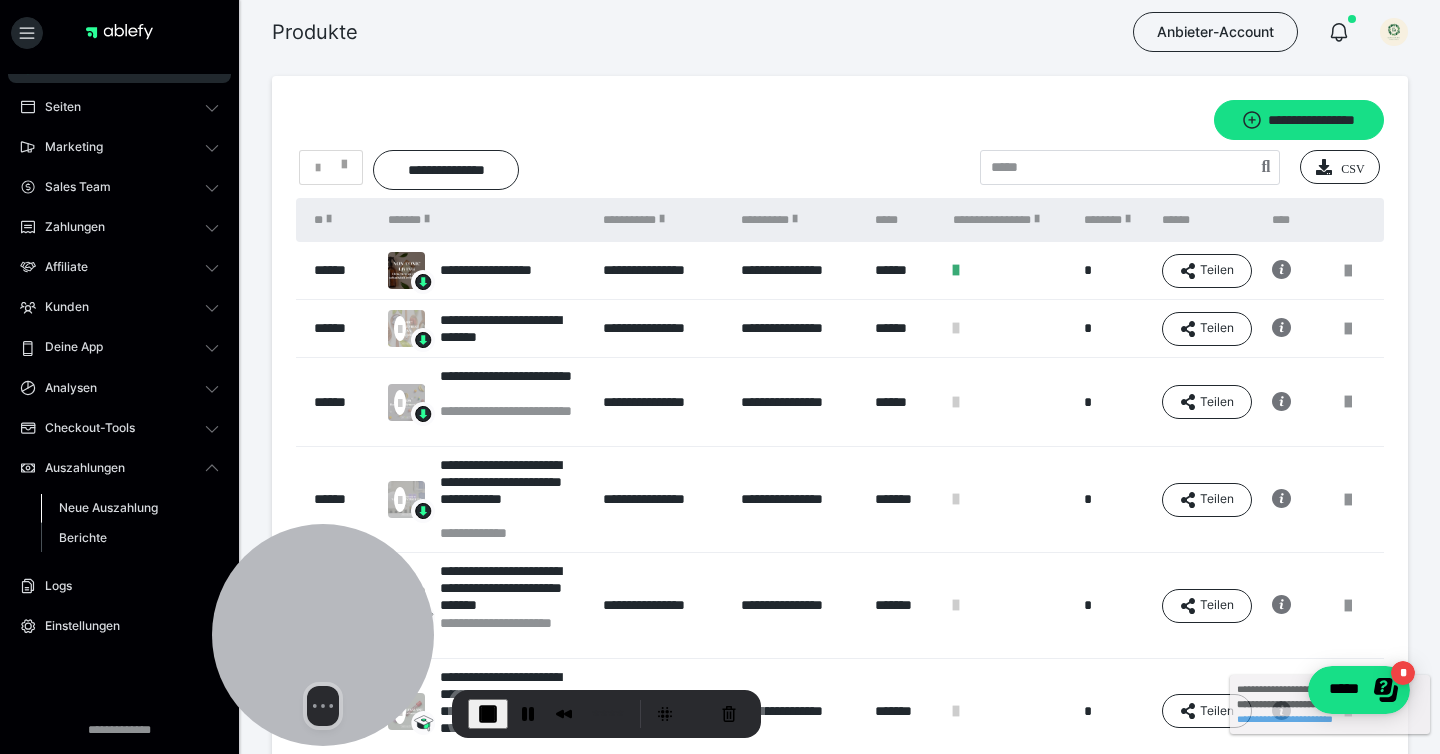 click on "Neue Auszahlung" at bounding box center [108, 507] 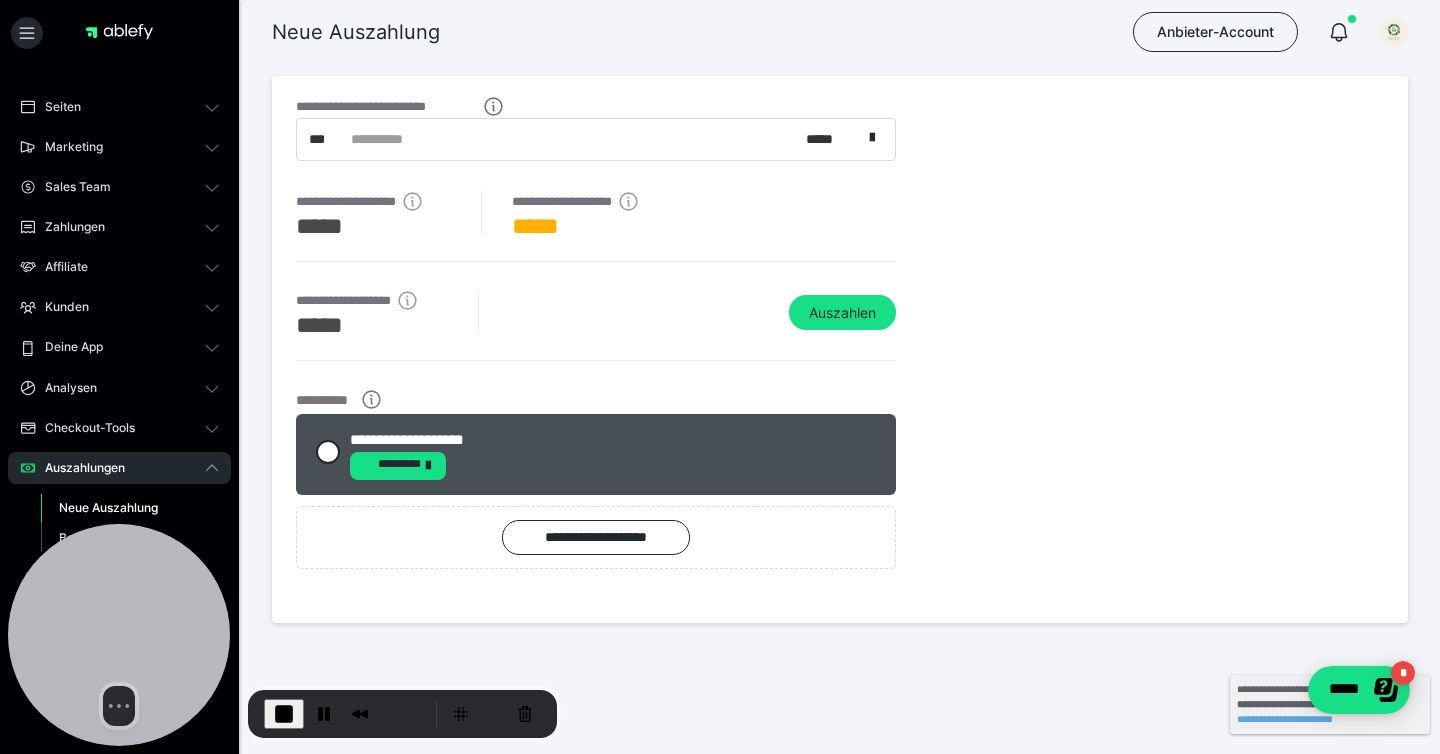 drag, startPoint x: 330, startPoint y: 591, endPoint x: 0, endPoint y: 682, distance: 342.3171 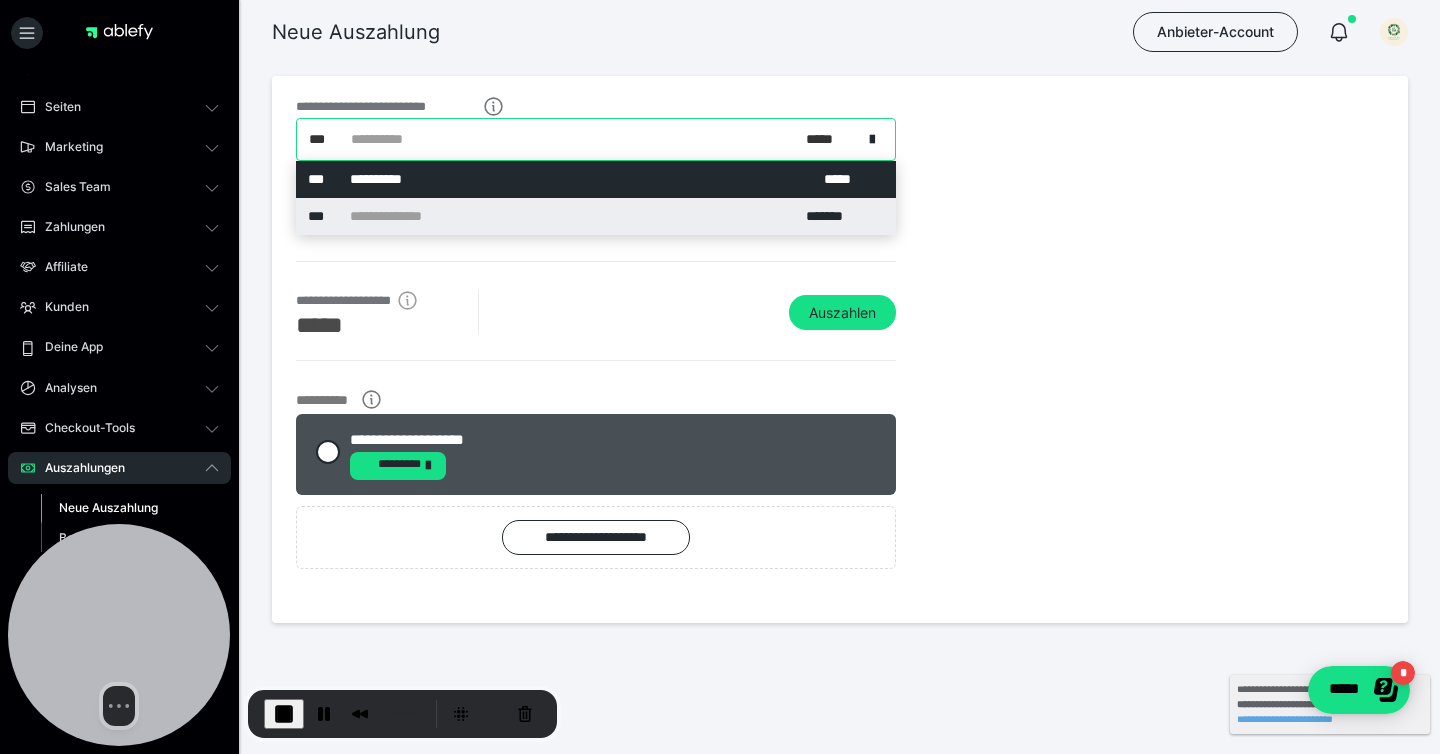 click on "**********" at bounding box center [596, 216] 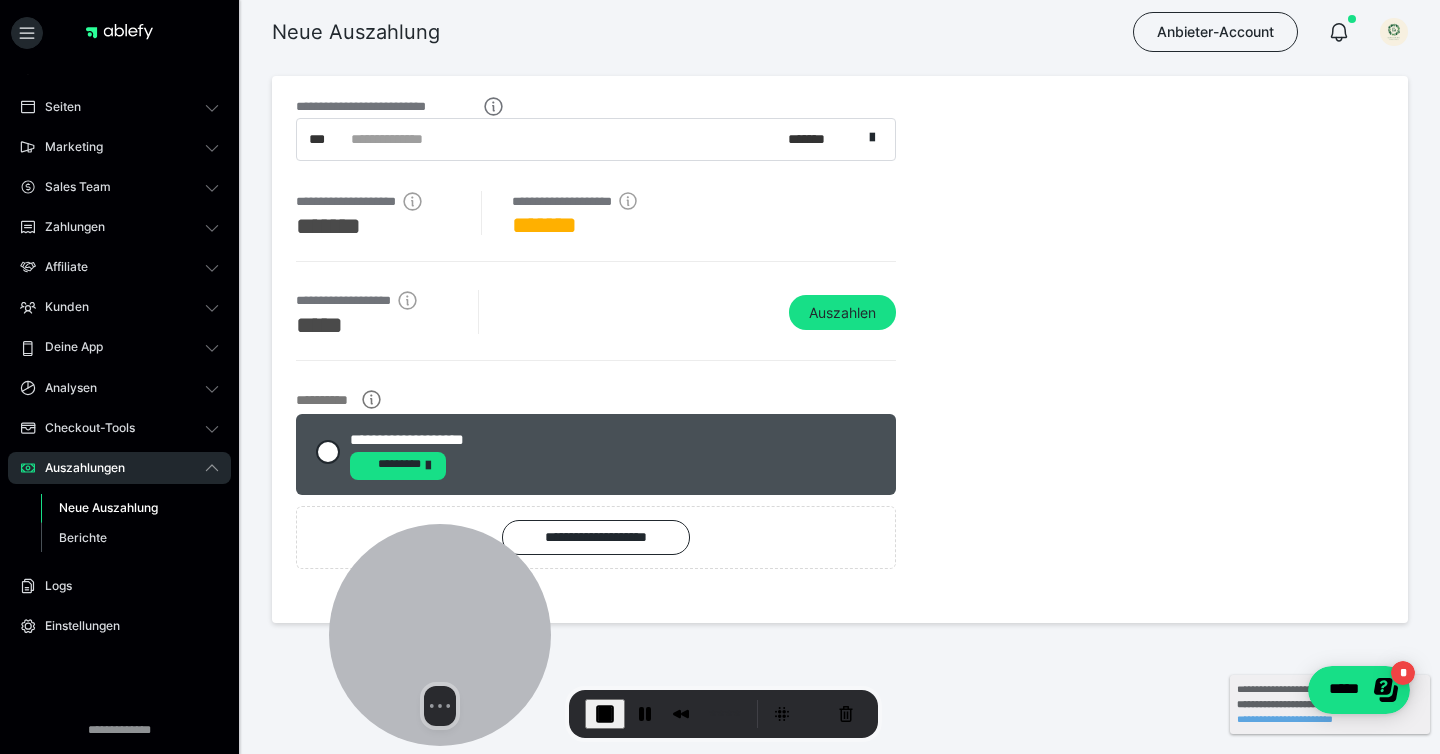 drag, startPoint x: 117, startPoint y: 578, endPoint x: 436, endPoint y: 595, distance: 319.45267 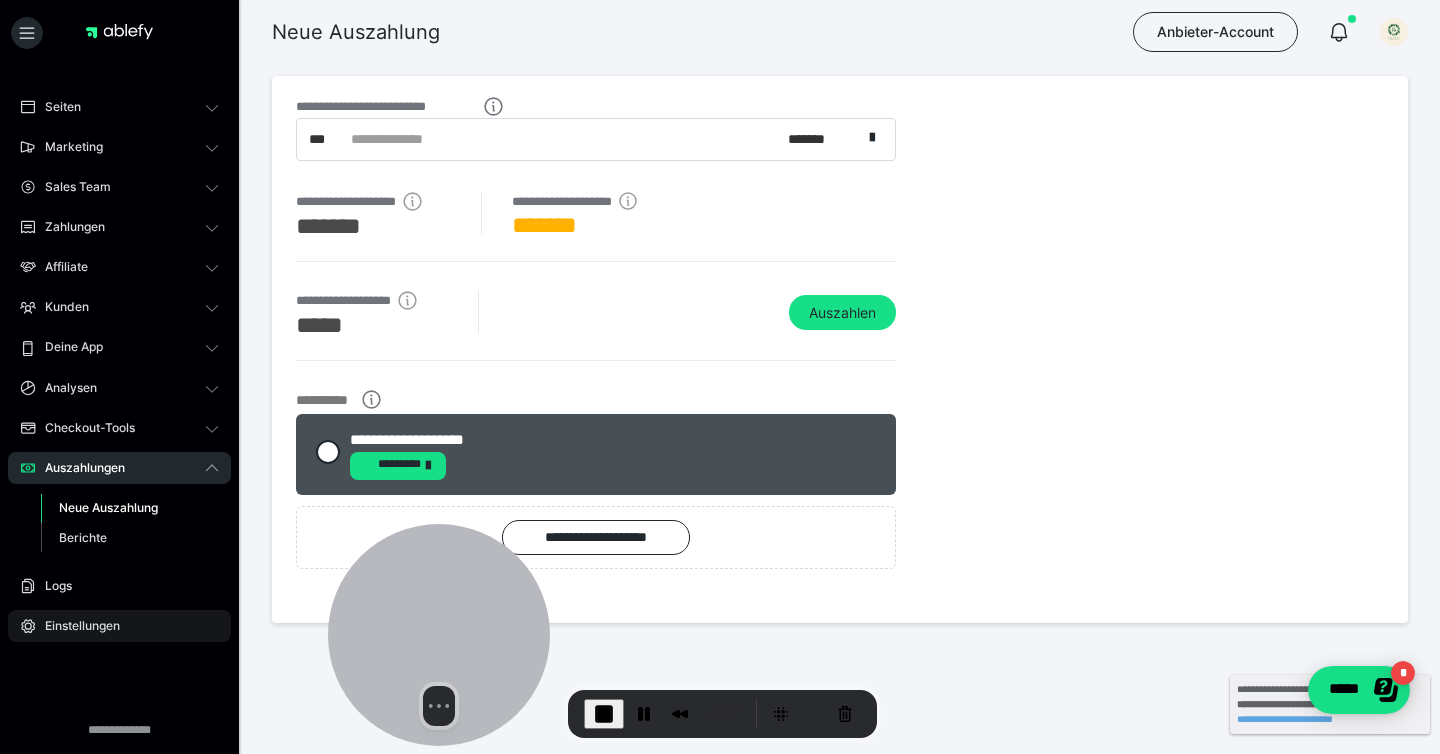 click on "Einstellungen" at bounding box center (119, 626) 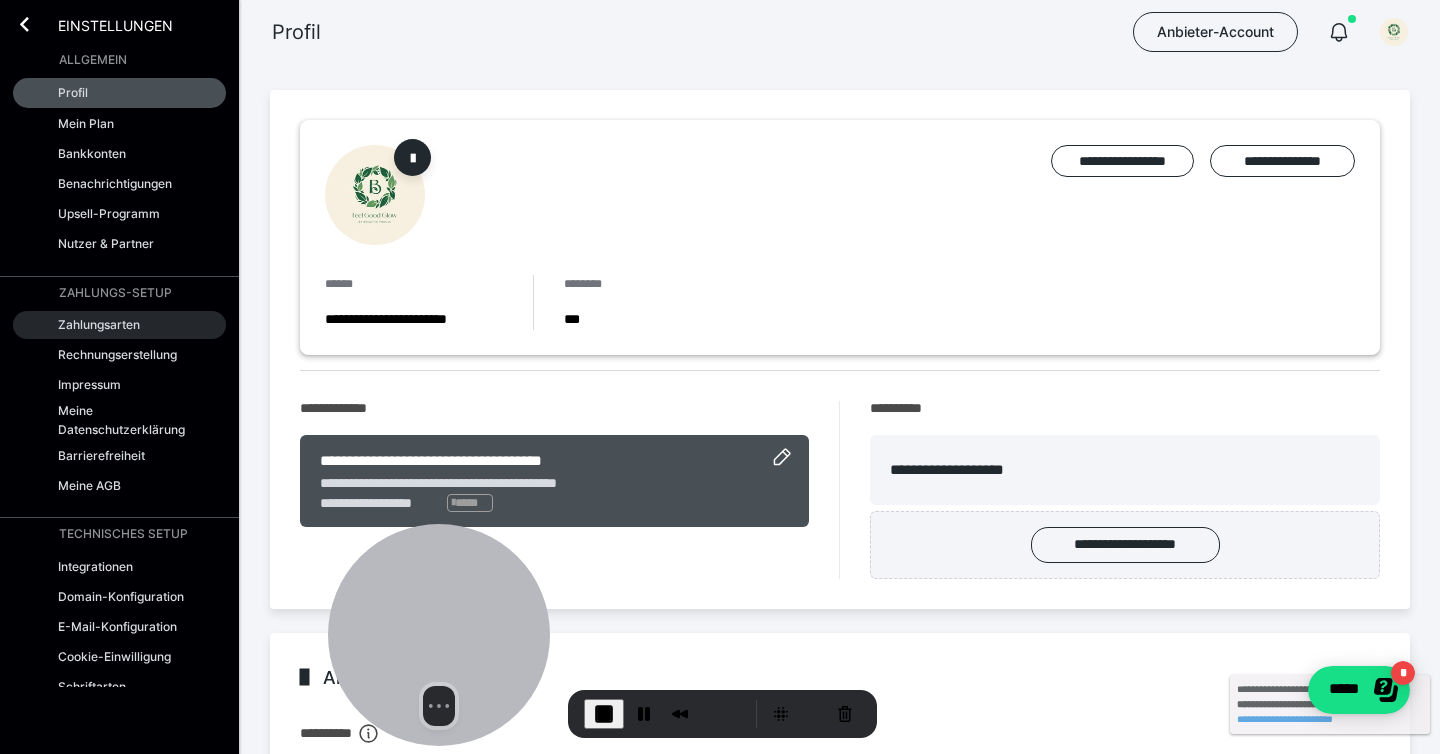 click on "Zahlungsarten" at bounding box center (99, 324) 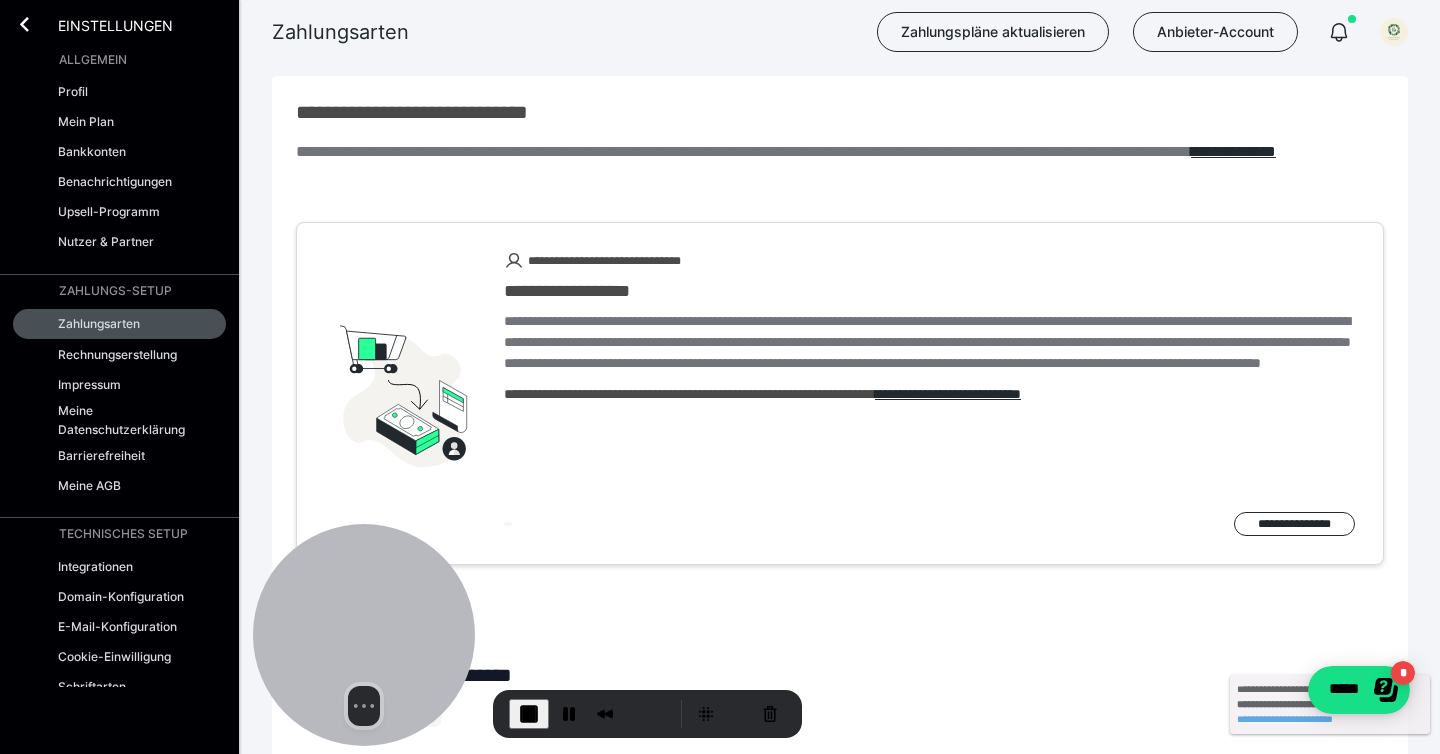 drag, startPoint x: 489, startPoint y: 619, endPoint x: 90, endPoint y: 619, distance: 399 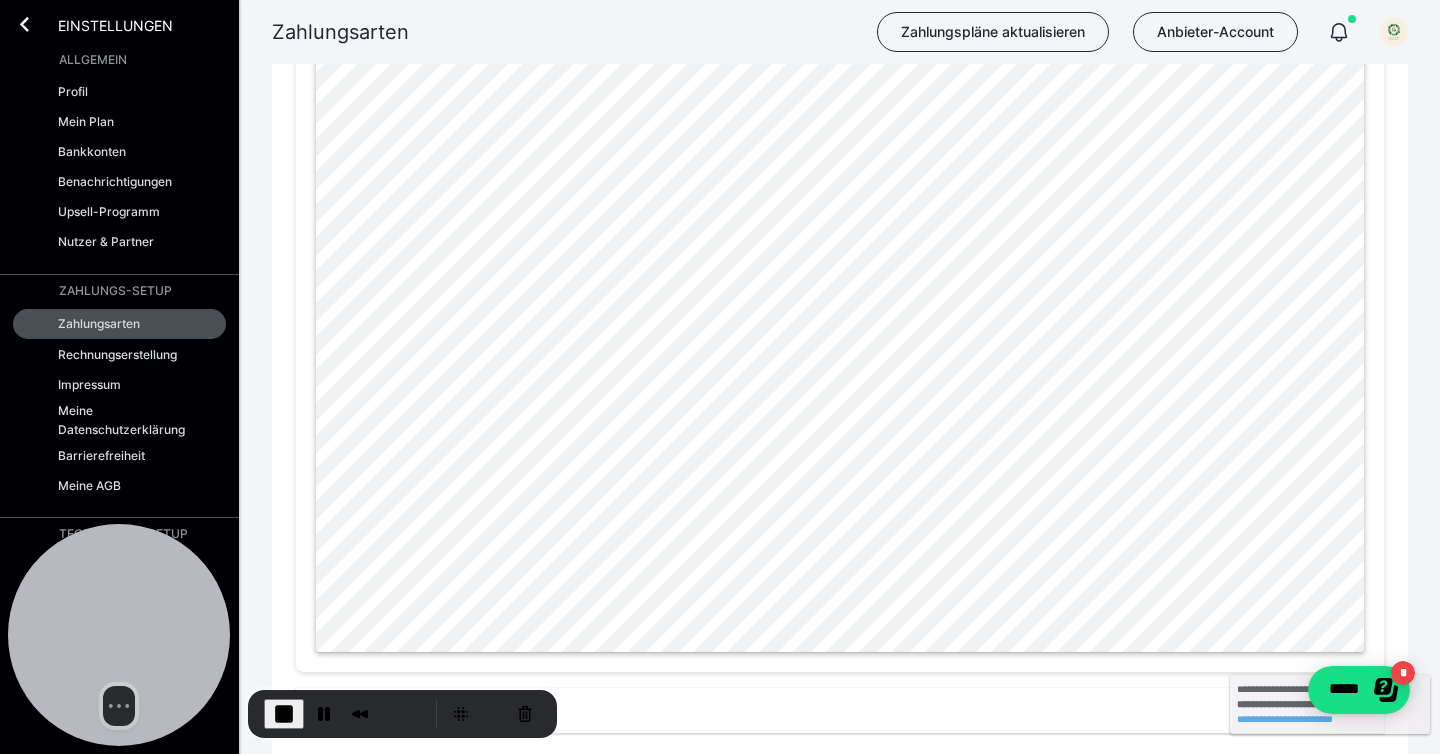 scroll, scrollTop: 1011, scrollLeft: 0, axis: vertical 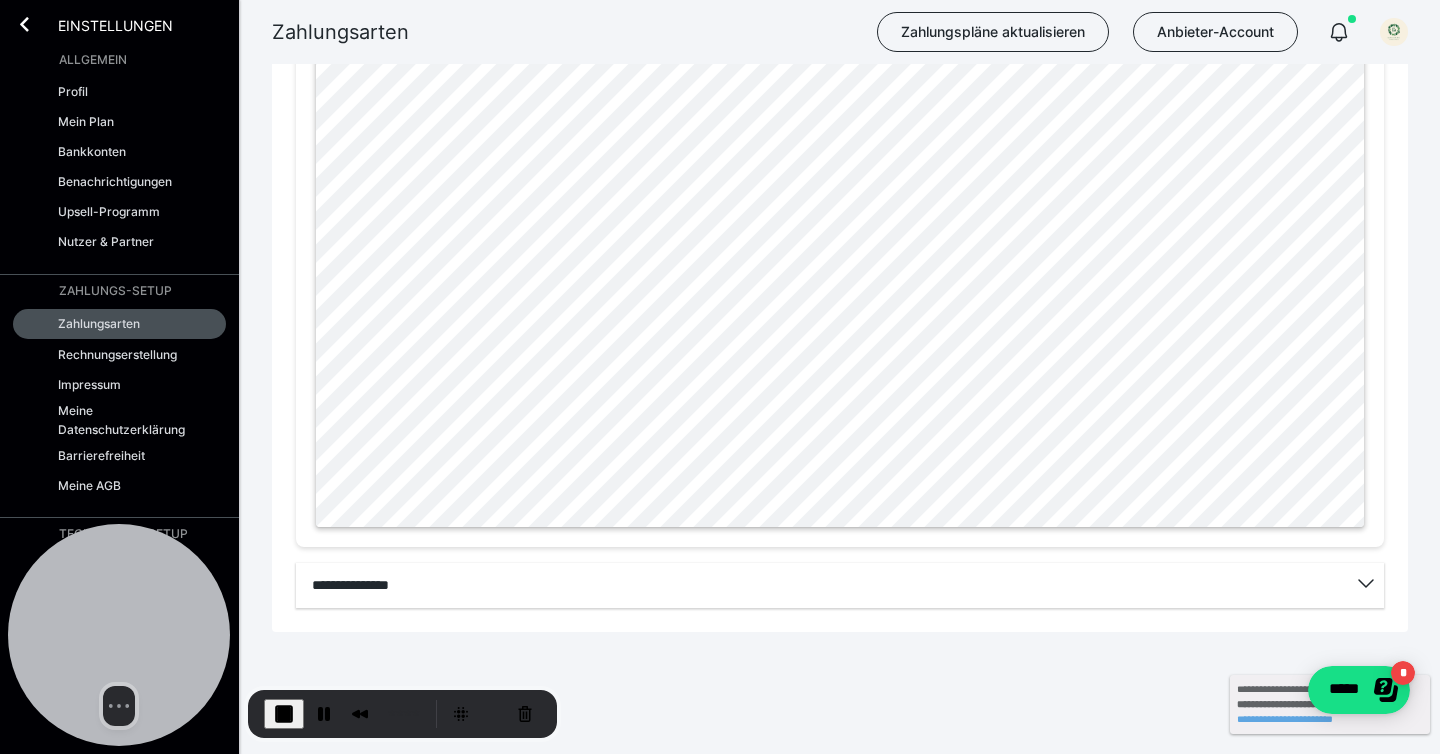 click on "**********" at bounding box center (840, 114) 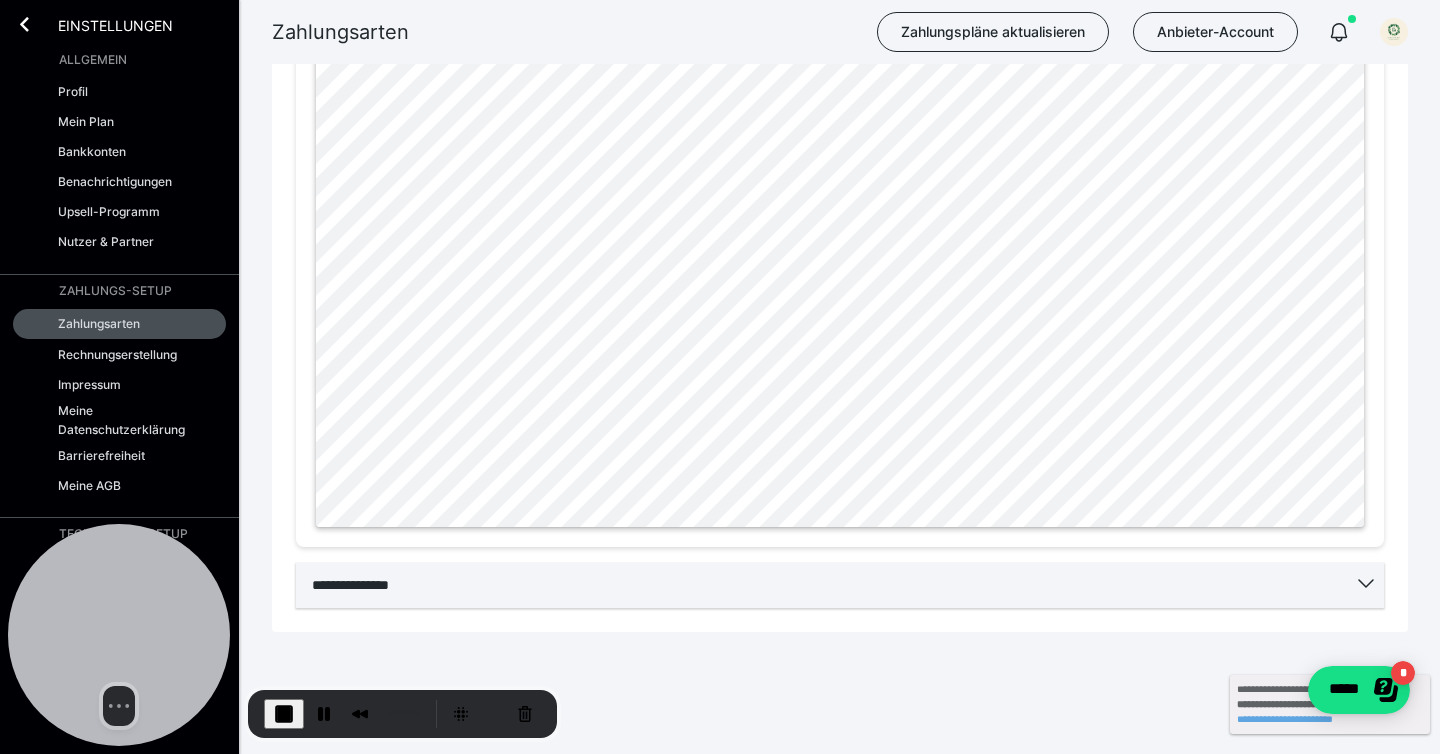click on "**********" at bounding box center [840, 585] 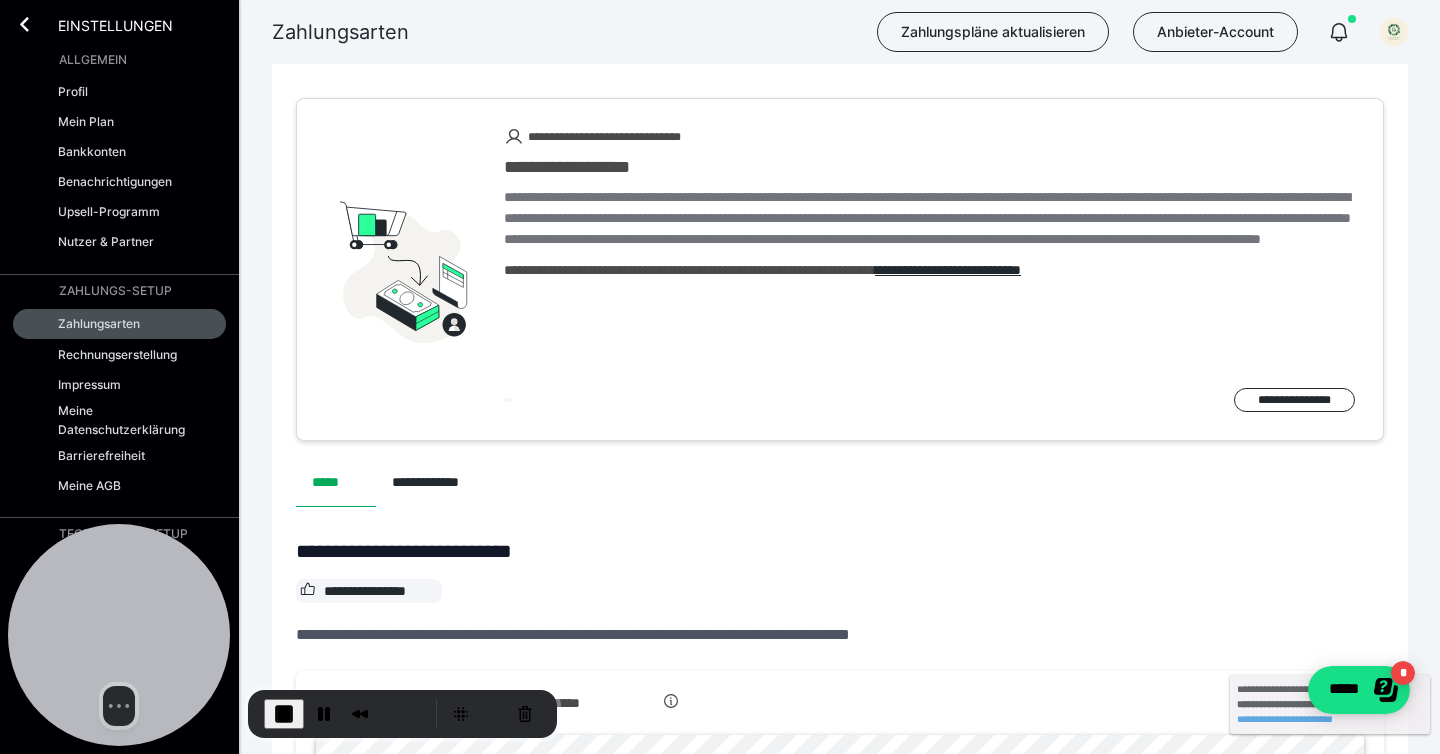 scroll, scrollTop: 229, scrollLeft: 0, axis: vertical 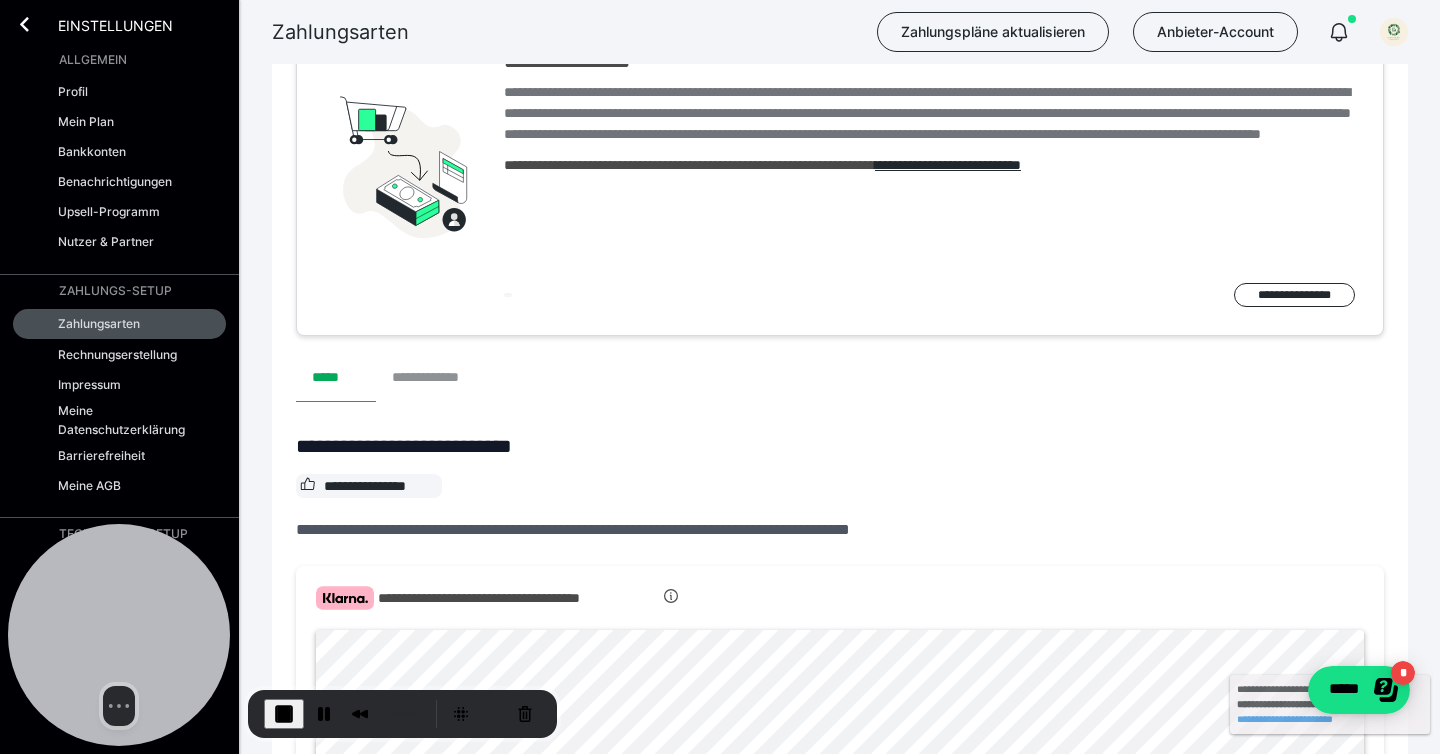 click on "**********" at bounding box center [437, 378] 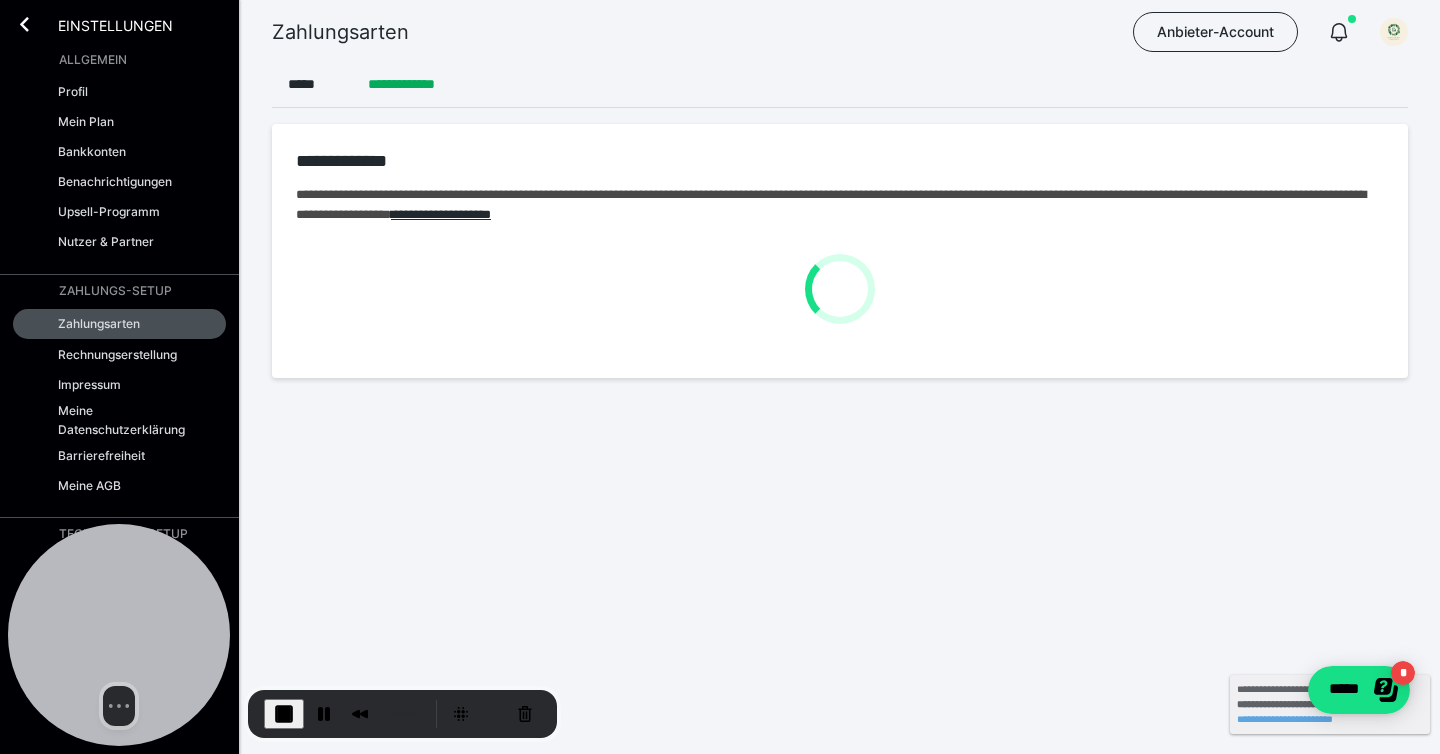 scroll, scrollTop: 0, scrollLeft: 0, axis: both 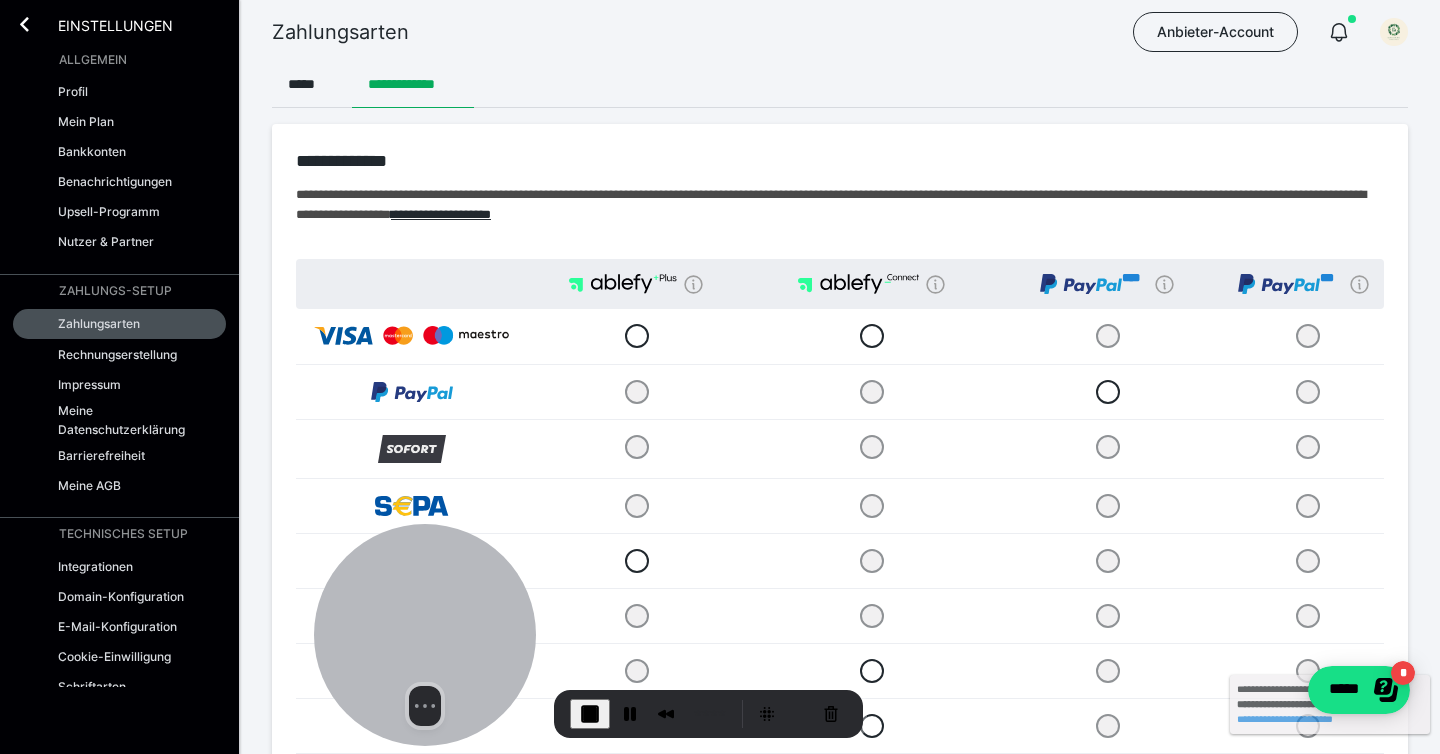 drag, startPoint x: 133, startPoint y: 576, endPoint x: 443, endPoint y: 601, distance: 311.00644 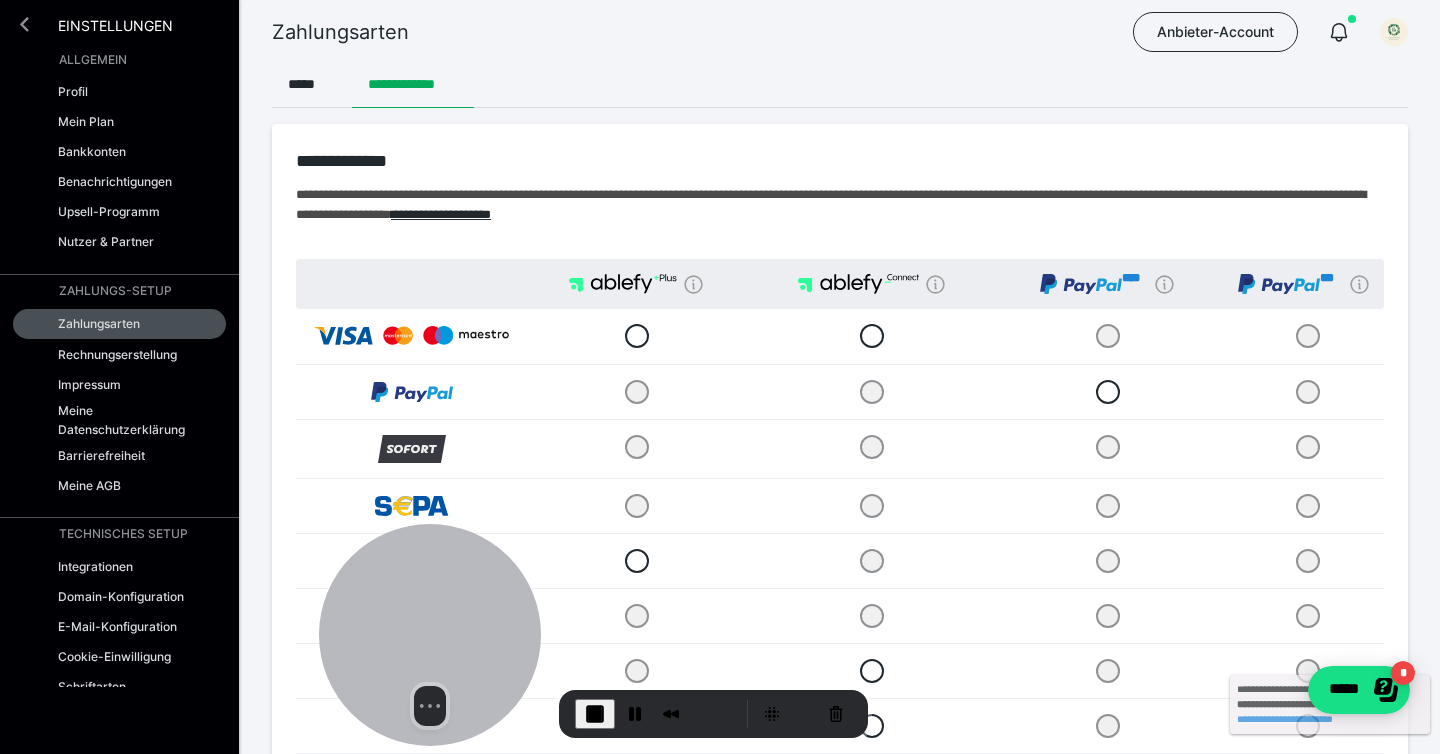 click at bounding box center (24, 24) 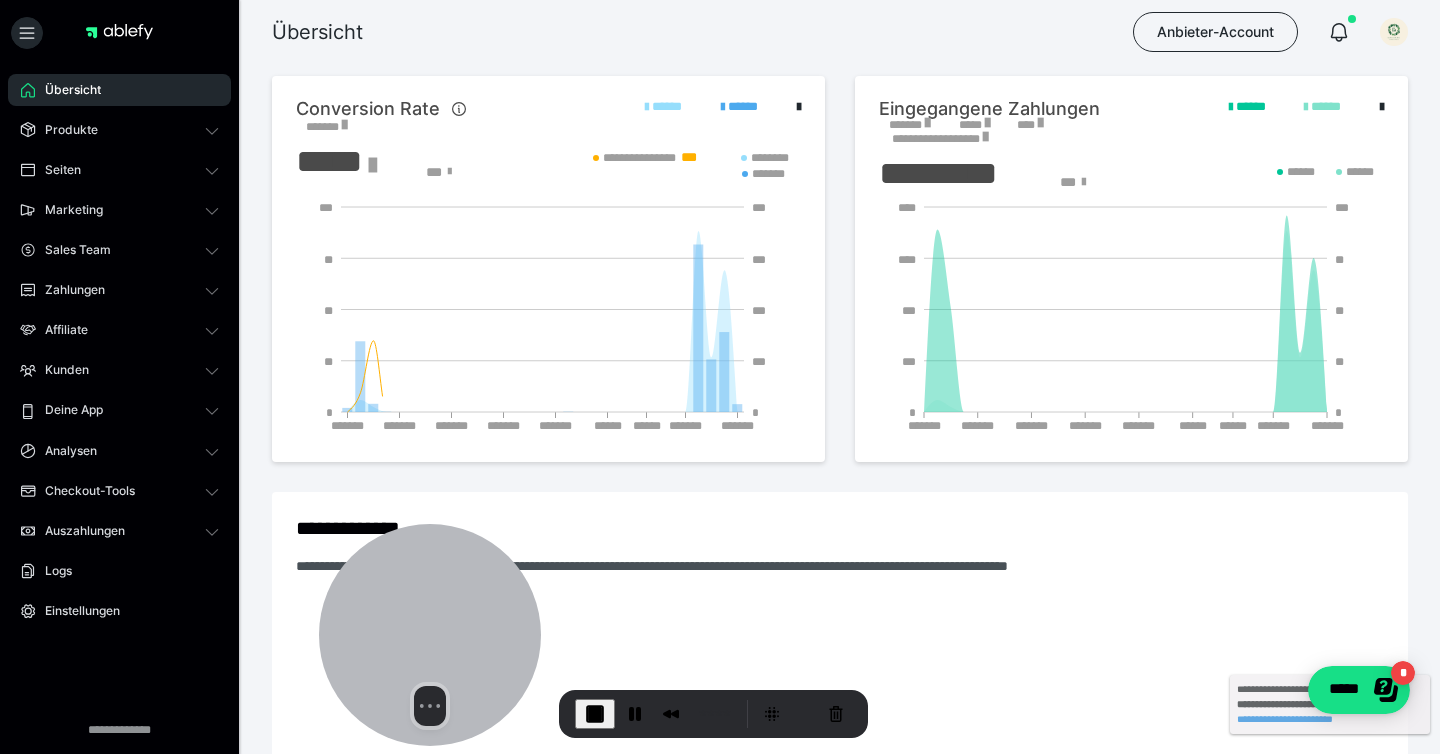 scroll, scrollTop: 0, scrollLeft: 0, axis: both 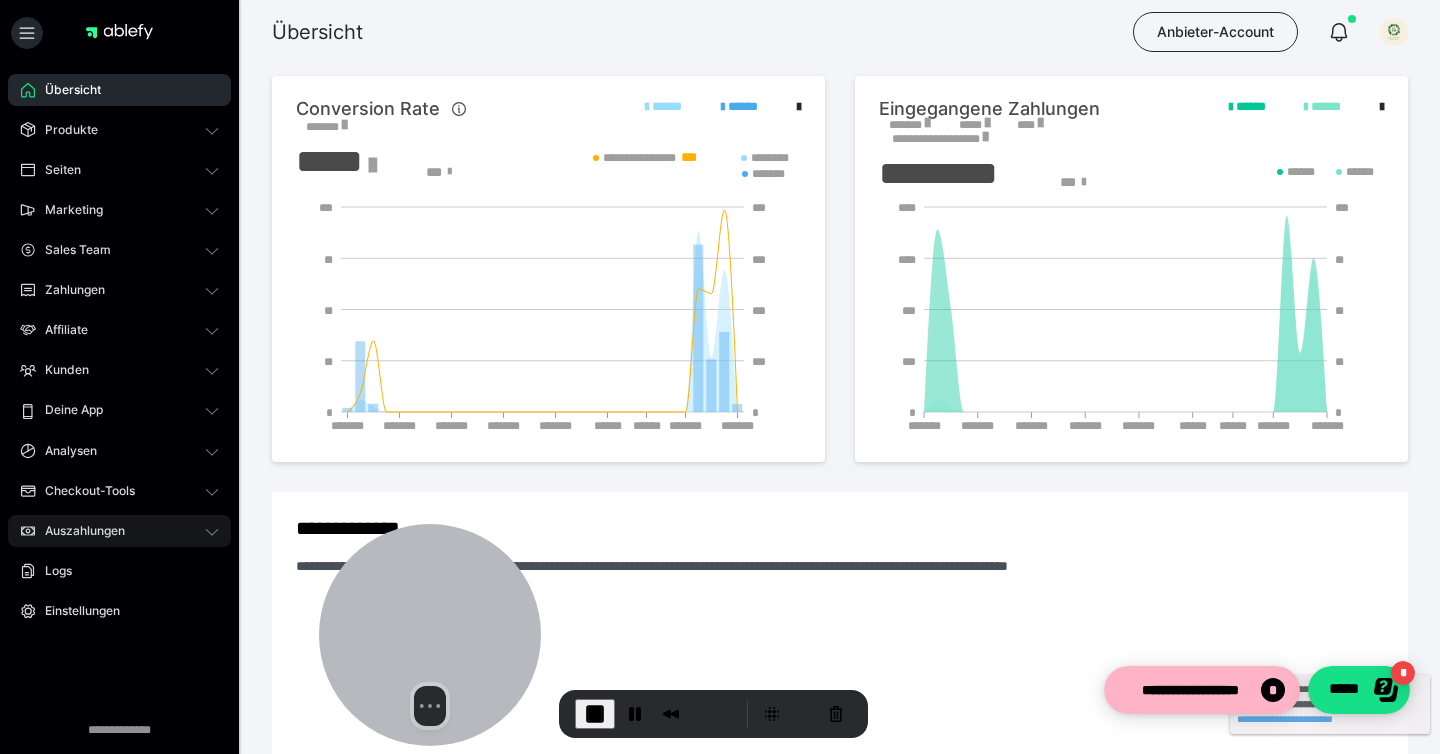 click on "Auszahlungen" at bounding box center (119, 531) 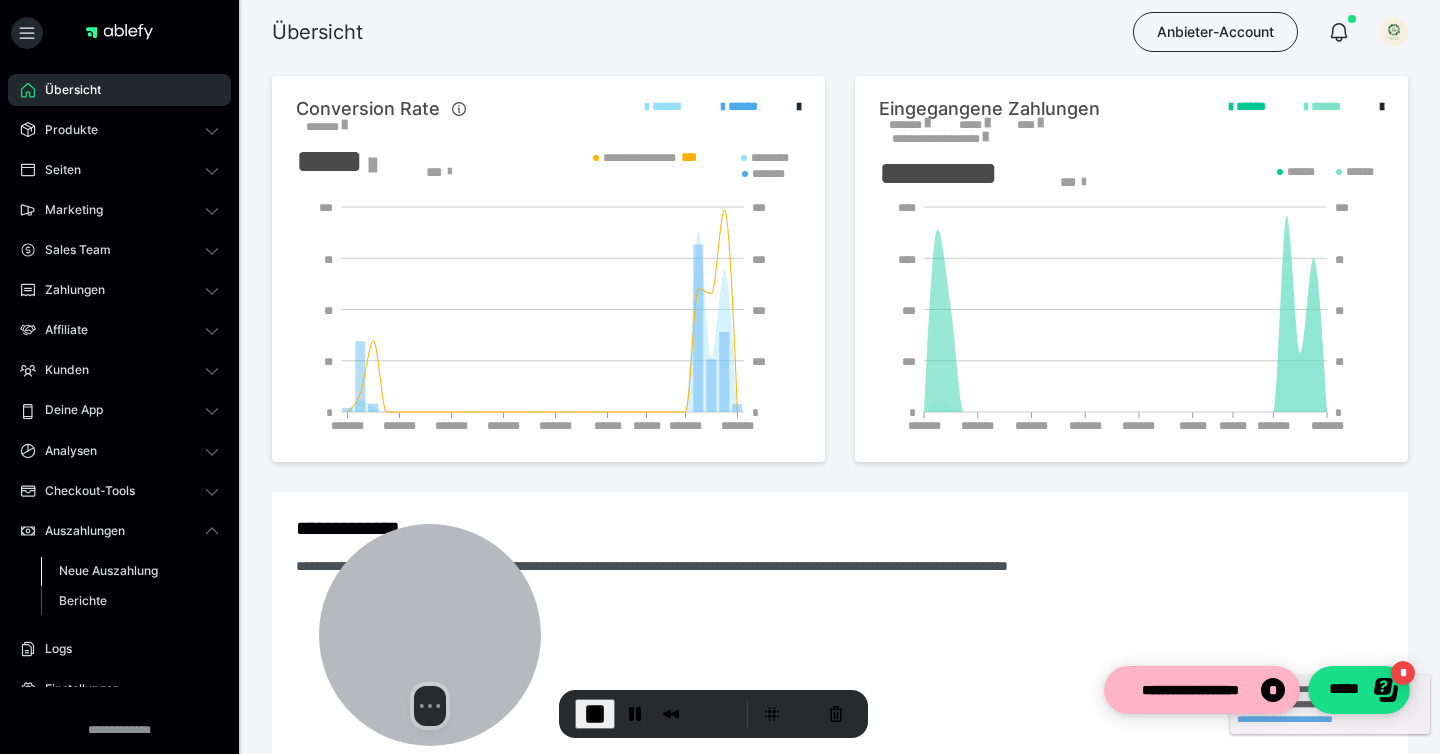 click on "Neue Auszahlung" at bounding box center (108, 570) 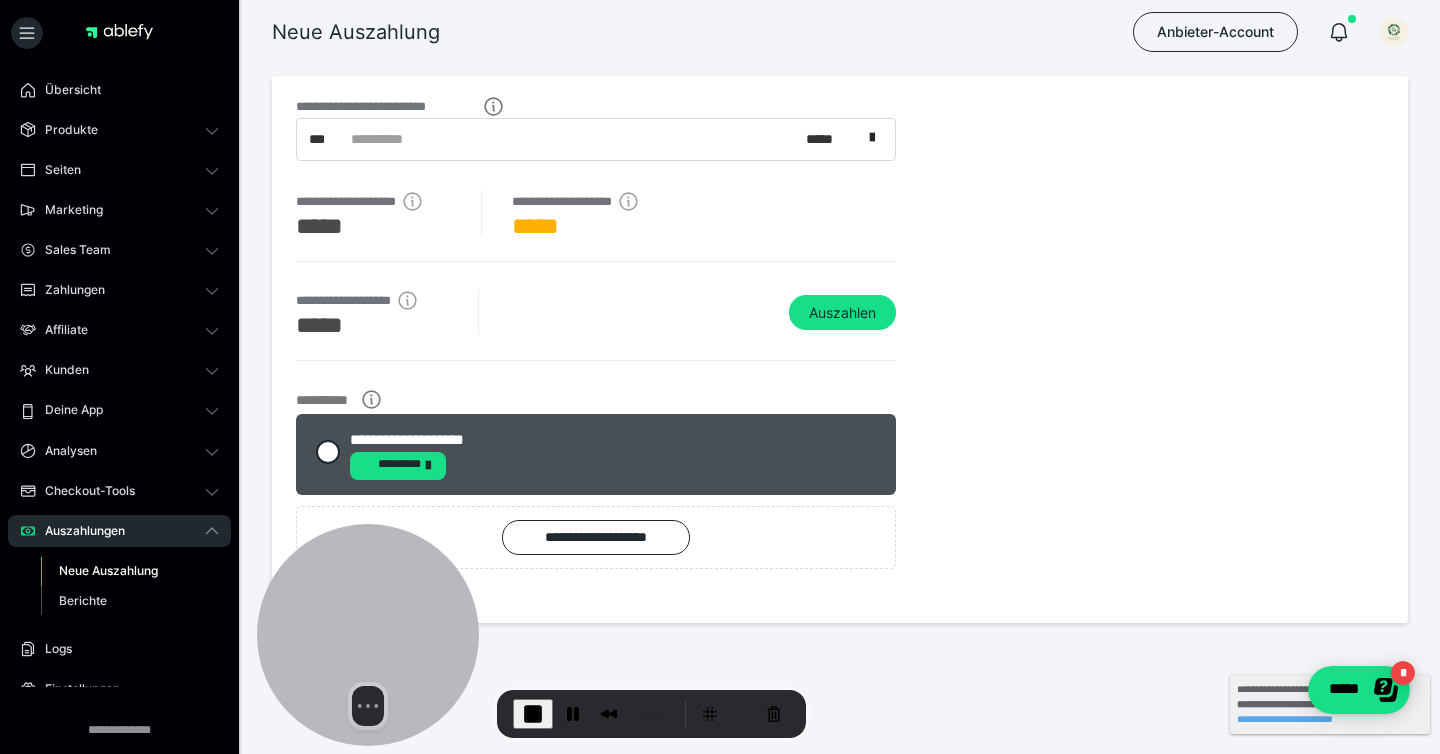 drag, startPoint x: 426, startPoint y: 629, endPoint x: 40, endPoint y: 668, distance: 387.9652 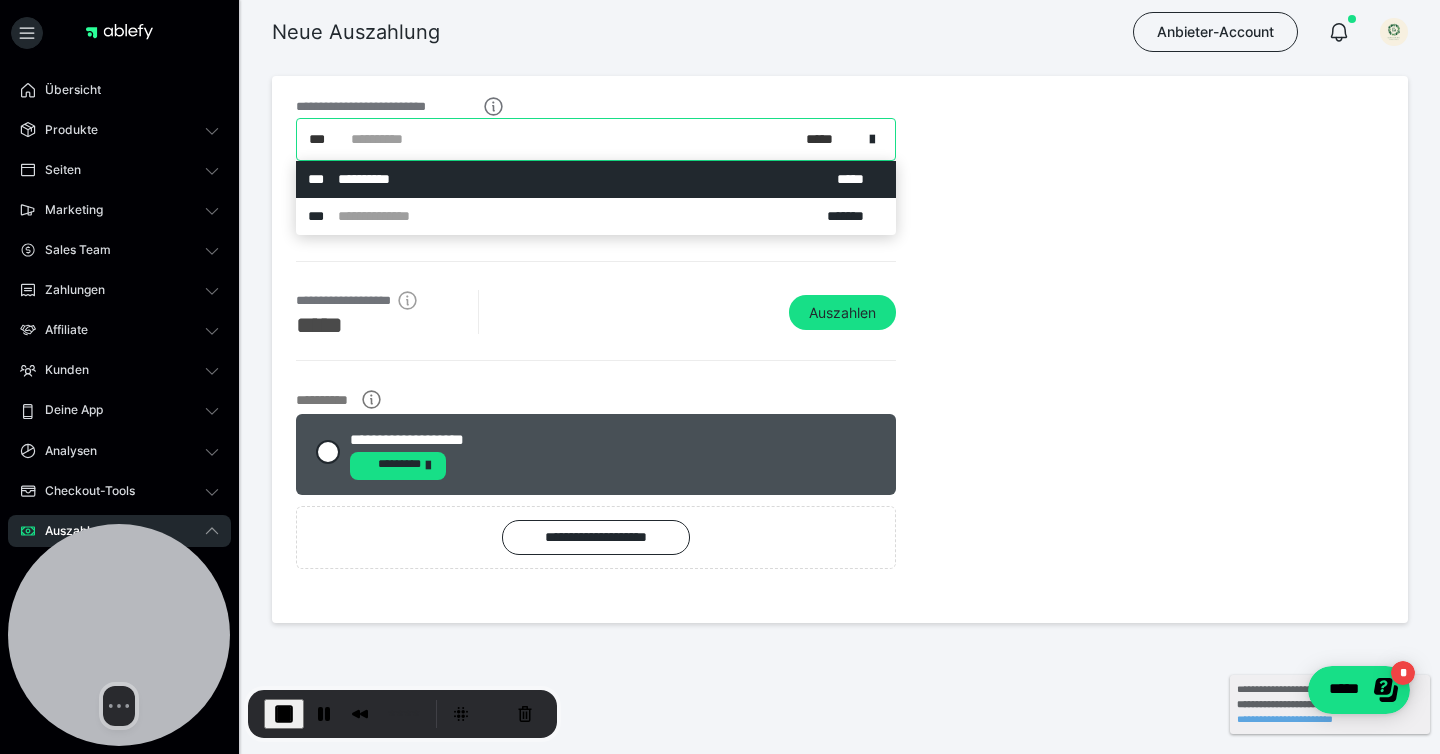 click on "**********" at bounding box center [587, 139] 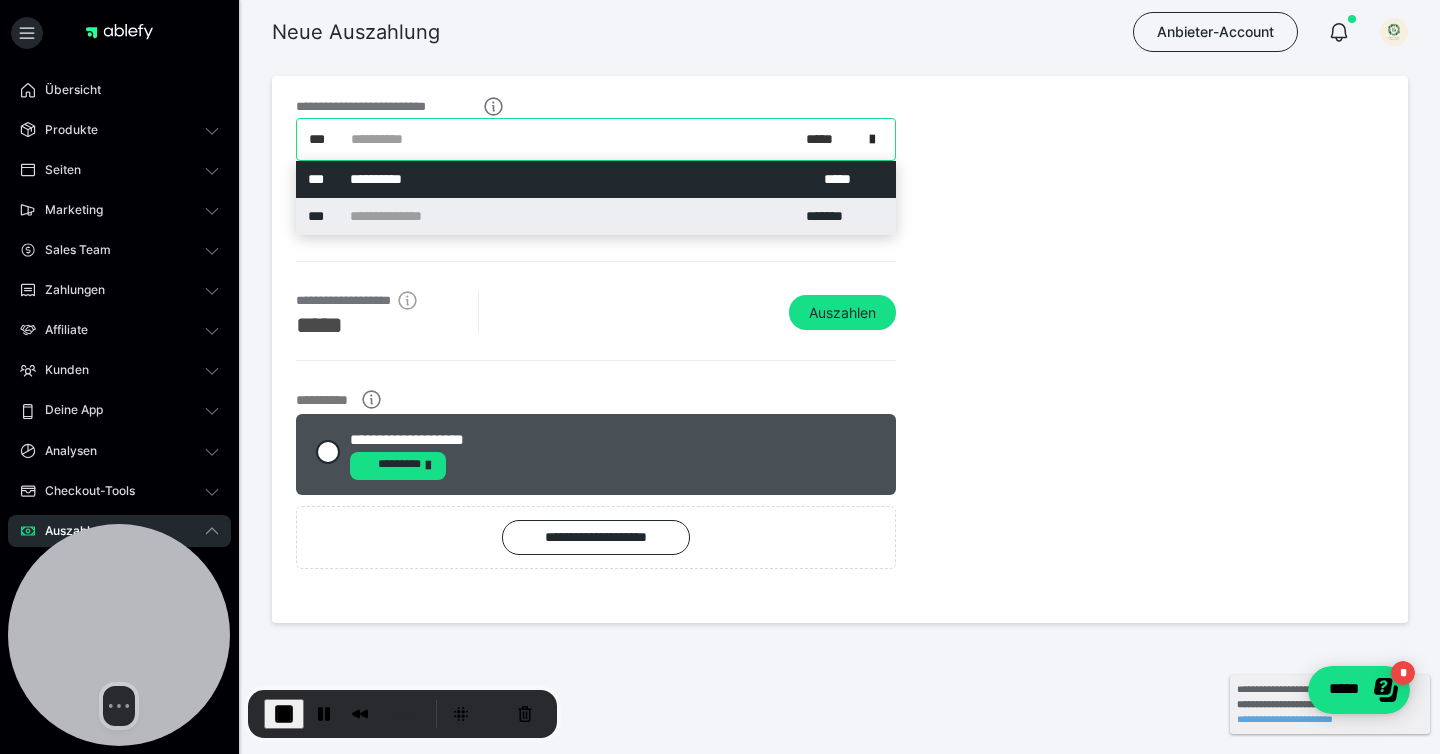 click on "**********" at bounding box center (596, 216) 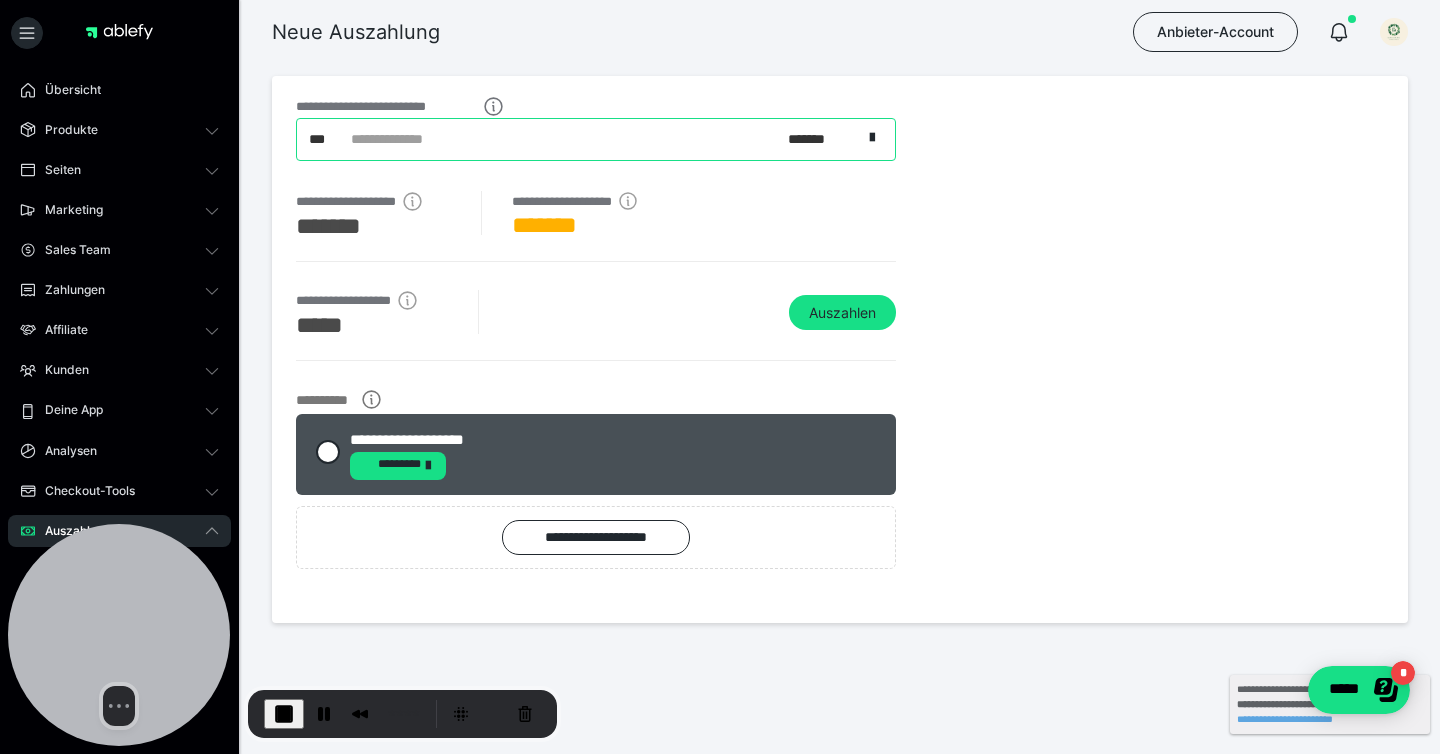 click 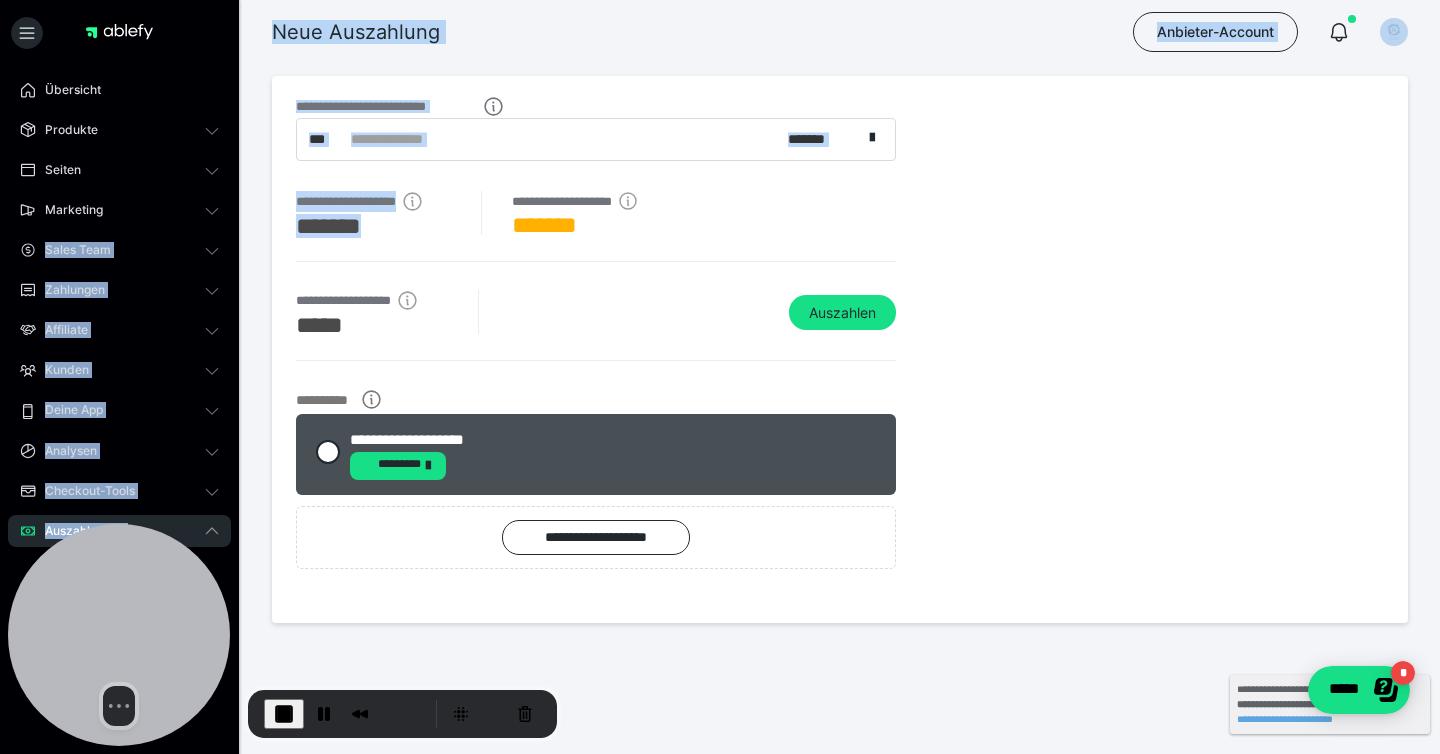 drag, startPoint x: 410, startPoint y: 230, endPoint x: 228, endPoint y: 226, distance: 182.04395 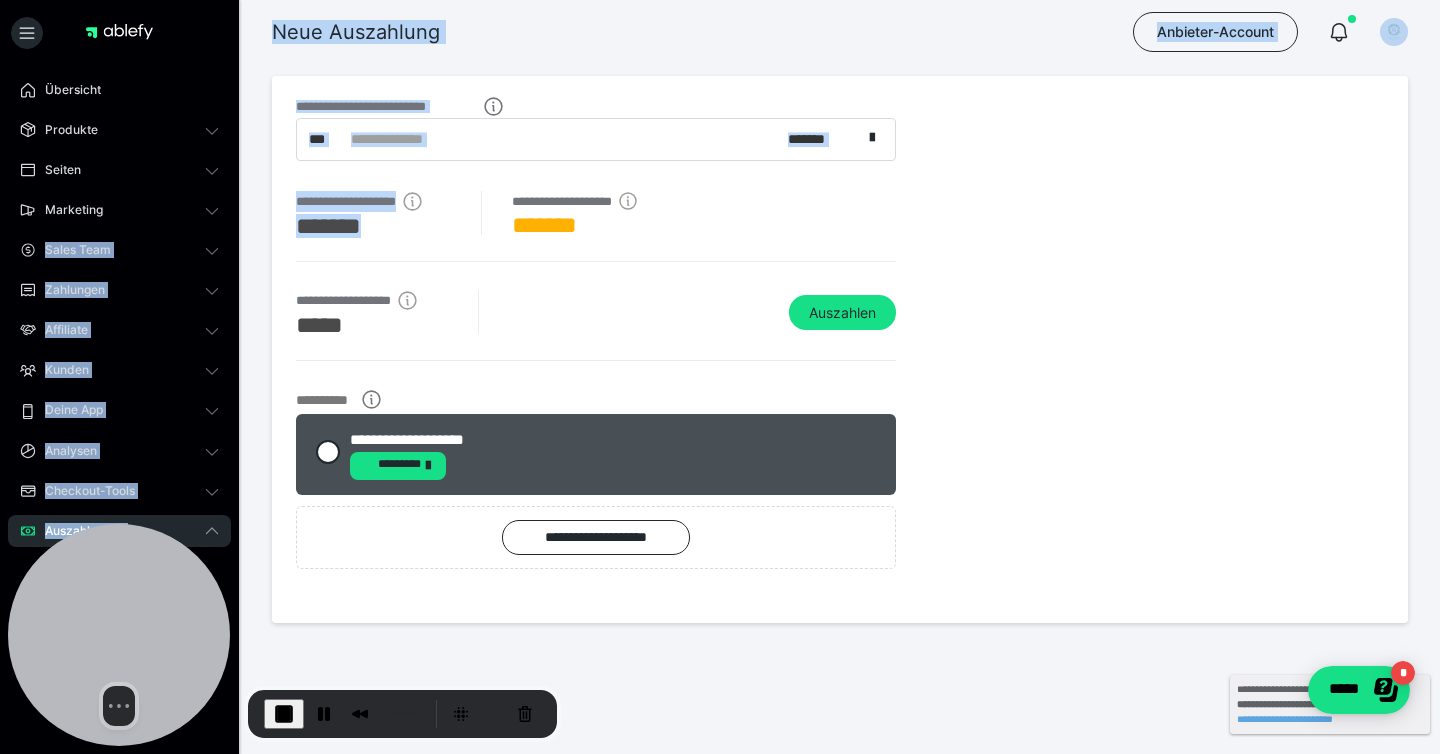 click on "*******" at bounding box center [373, 226] 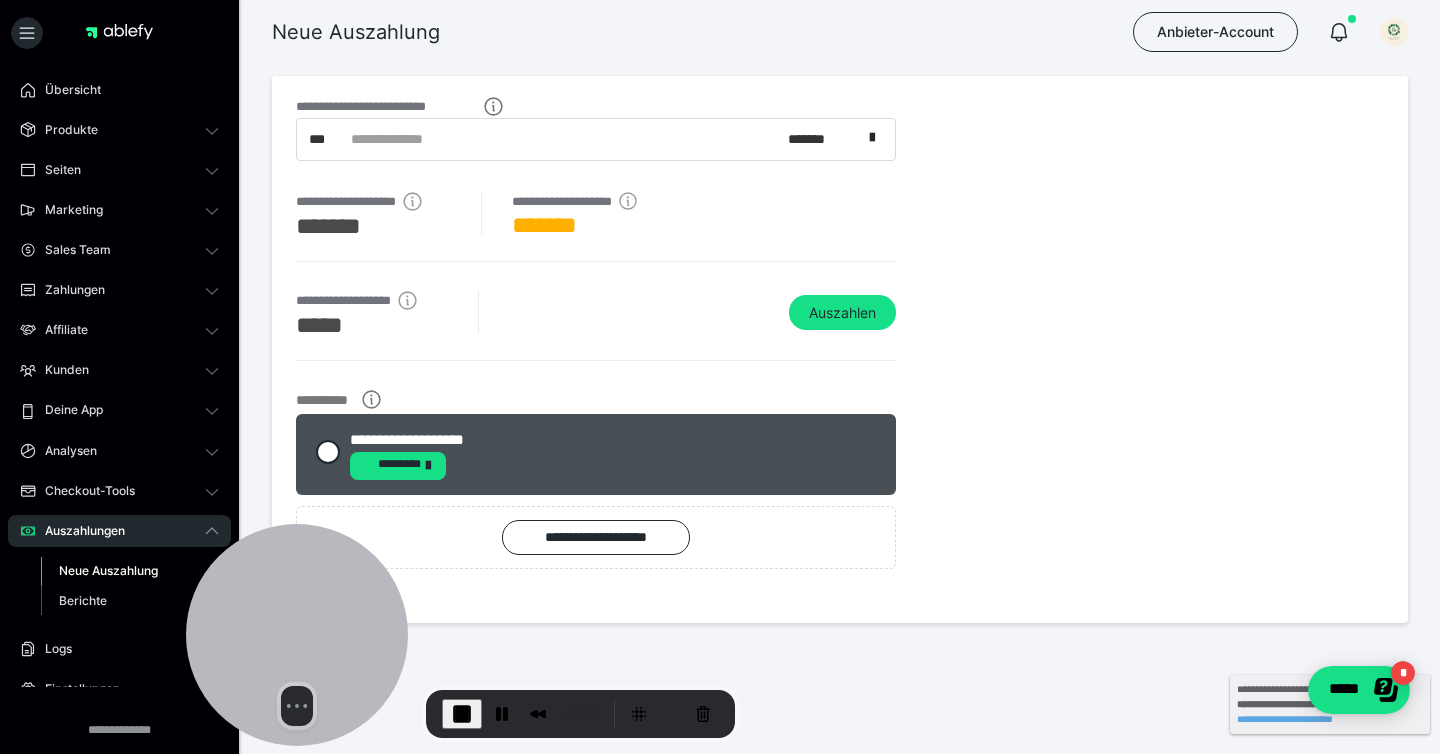 drag, startPoint x: 156, startPoint y: 575, endPoint x: 333, endPoint y: 603, distance: 179.201 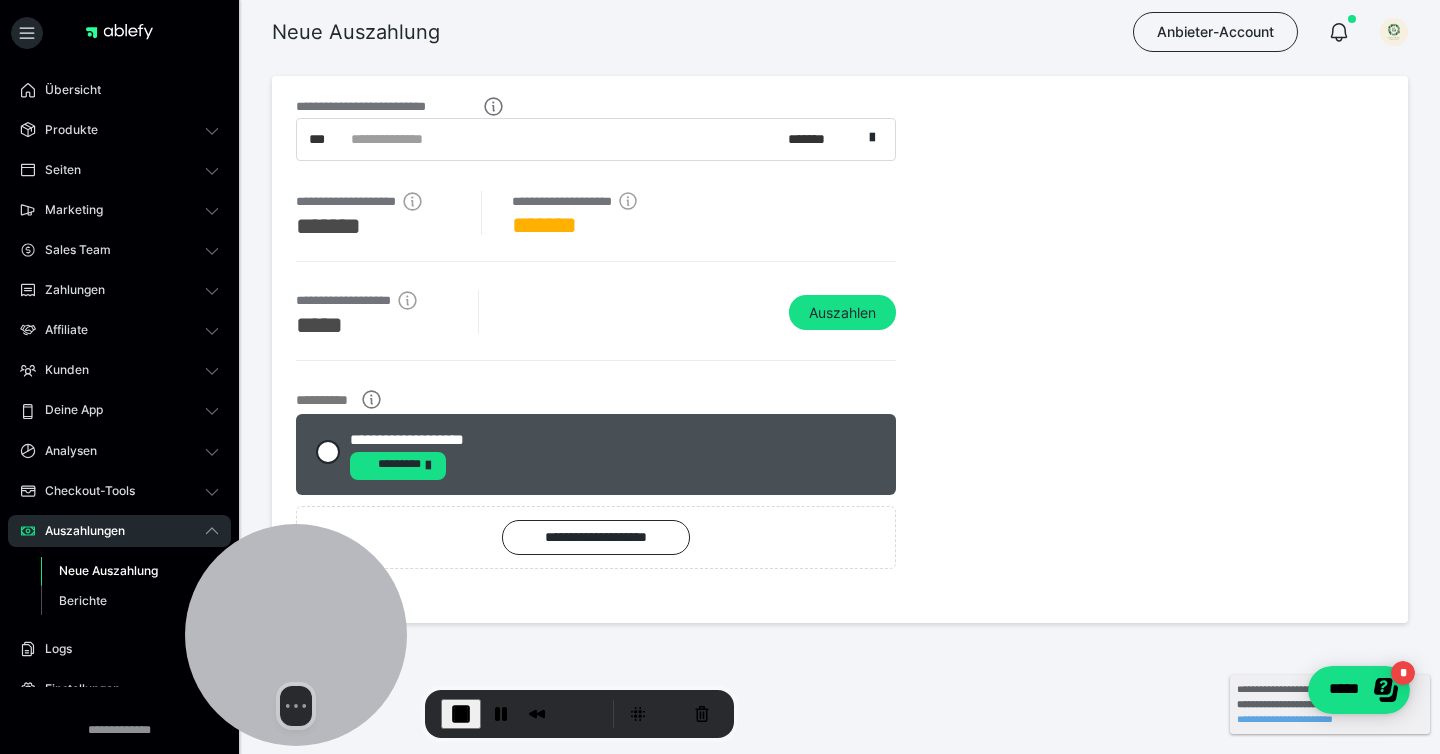 click on "**********" at bounding box center [408, 139] 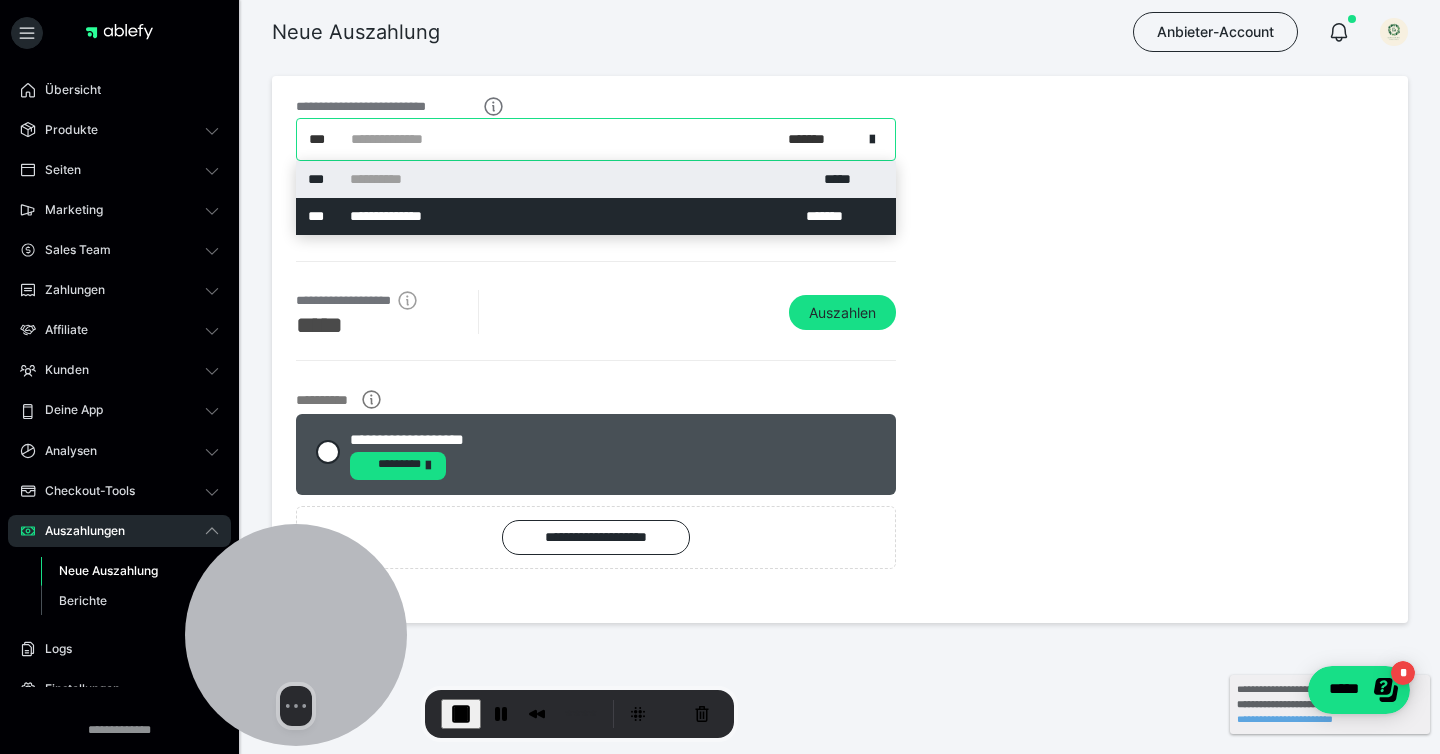 click on "**********" at bounding box center [596, 179] 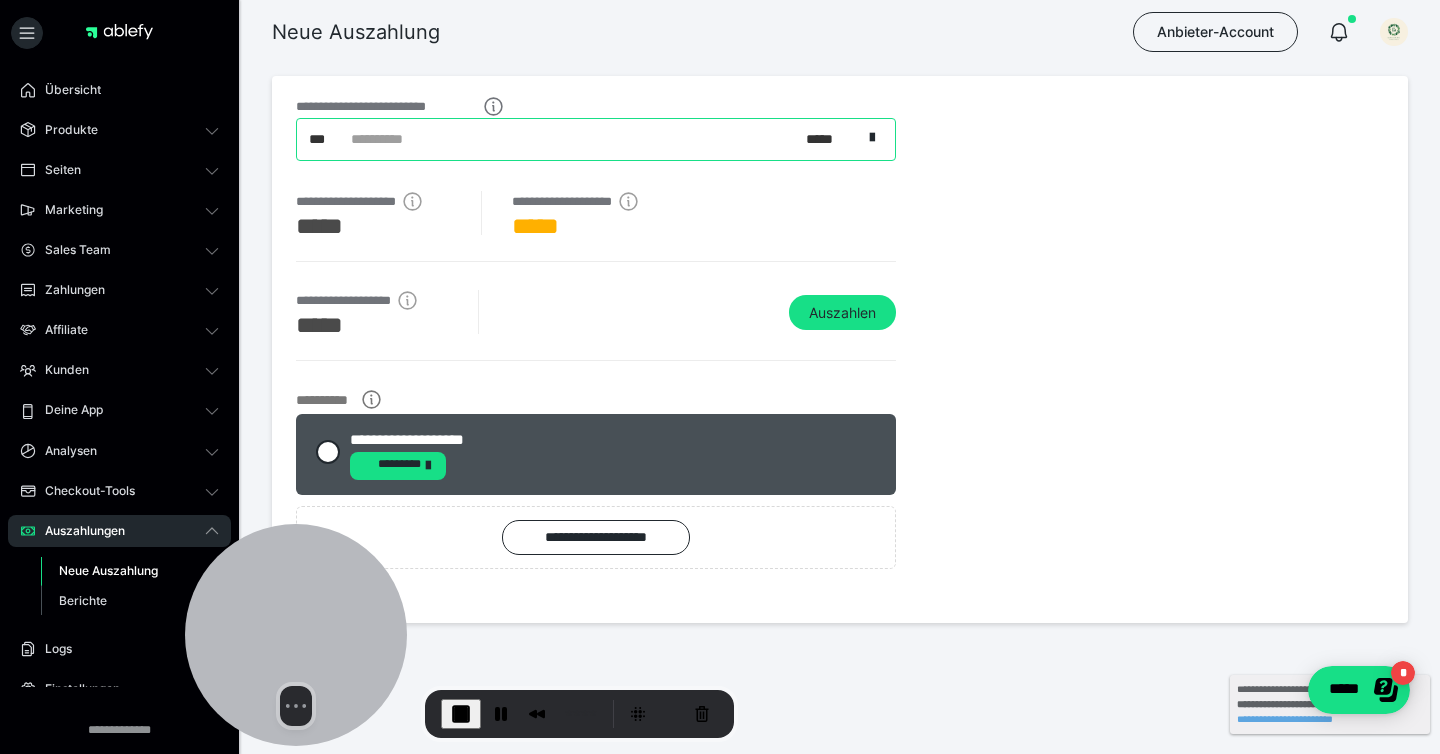 click at bounding box center [461, 714] 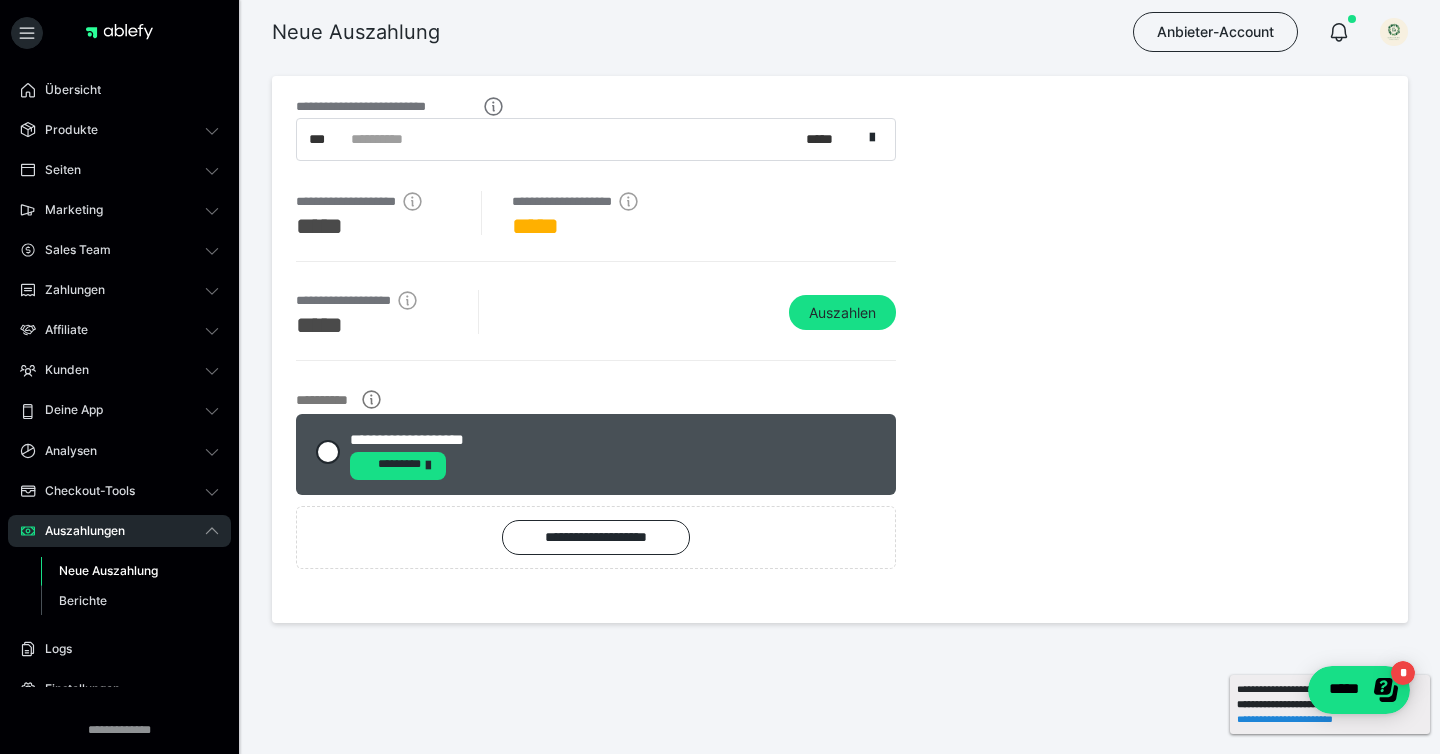 click on "**********" at bounding box center (1330, 704) 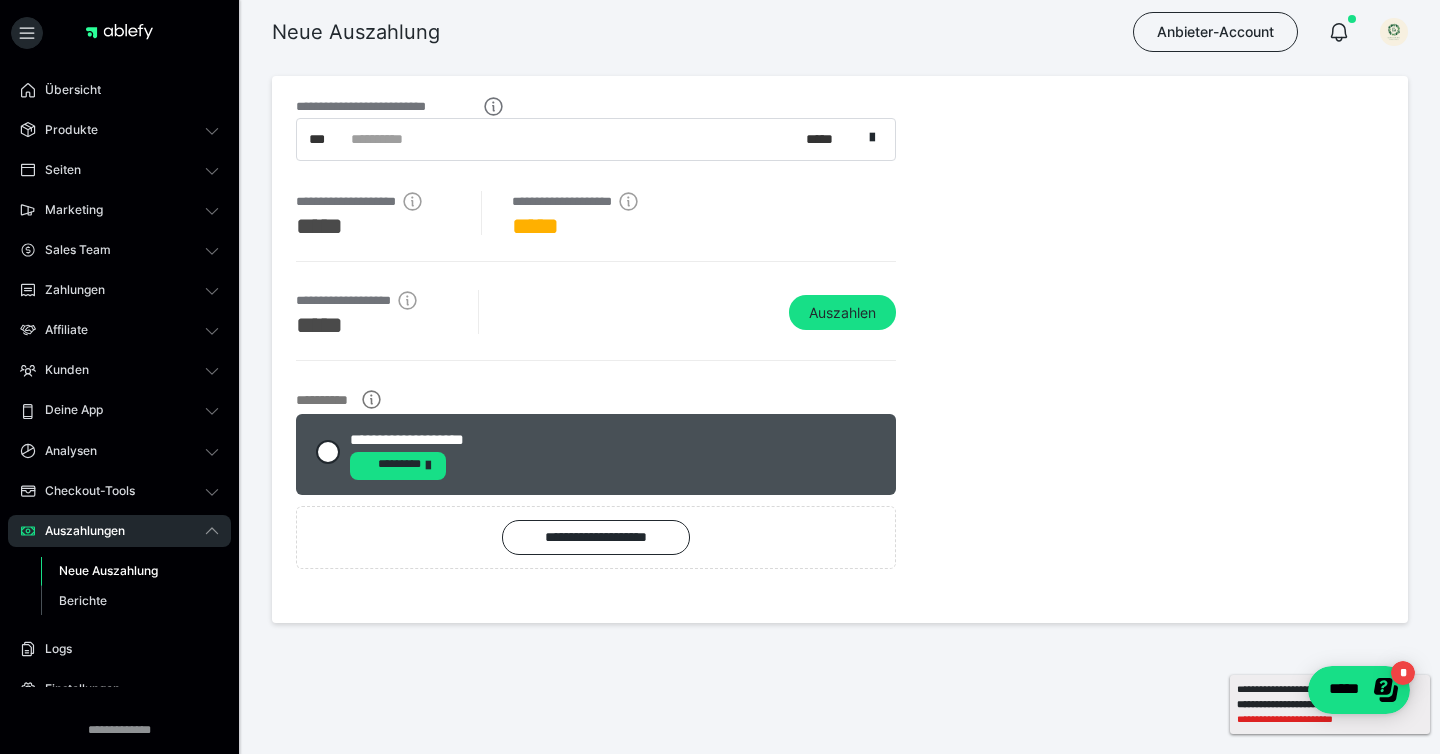 click on "**********" at bounding box center [1330, 719] 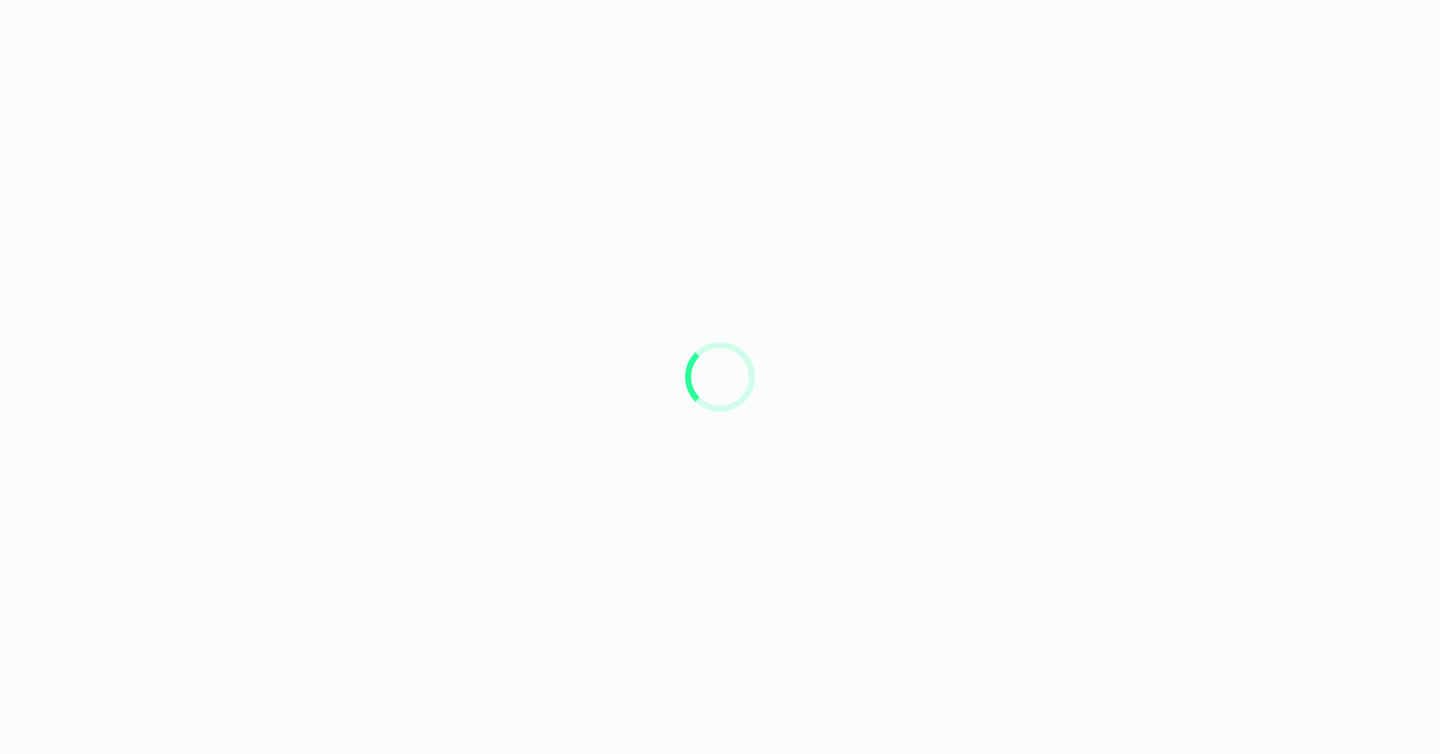 scroll, scrollTop: 0, scrollLeft: 0, axis: both 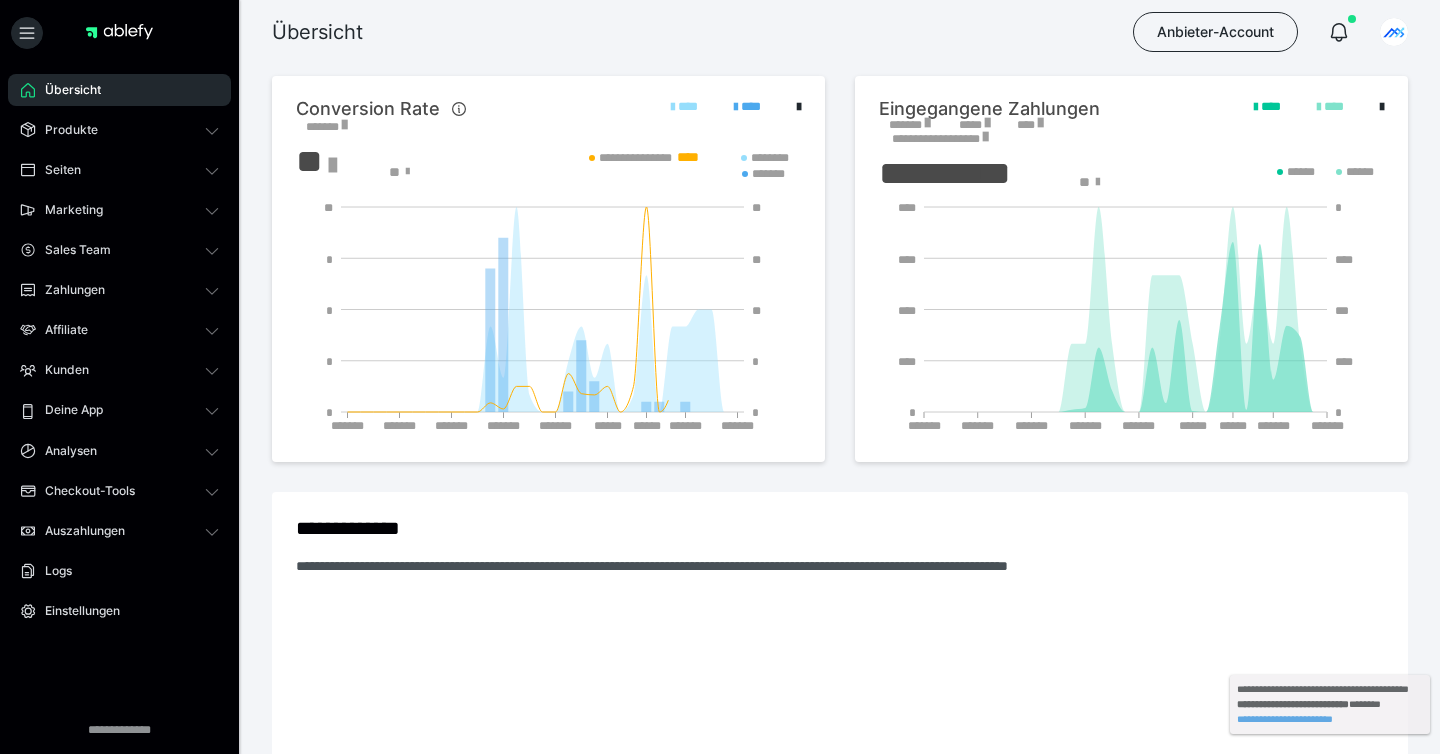 click on "Übersicht Produkte Alle Produkte Produkt-Kategorien Online-Kurs-Themes Mediathek Seiten Shop-Themes Membership-Themes ableSHARE Marketing Gutscheincodes Marketing-Tools Live-Stream-Events Content-IDs Upsell-Funnels Order Bumps Tracking-Codes E-Mail-Schnittstellen Webhooks Sales Team Deals Provisionsplan Mitglieder Zahlungen Bestellungen Fälligkeiten Transaktionen Rechnungen & Storno-Rechnungen Mahnwesen & Inkasso Affiliate Affiliate-Programme Affiliates Statistiken Landingpages Kunden Kunden Kurs-Zugänge Membership-Zugänge E-Ticket-Bestellungen Awards Lizenzschlüssel Deine App Analysen Analysen Analysen 3.0 Checkout-Tools Bezahlseiten-Templates Zahlungspläne Zusatzkosten Widerrufskonditionen Zusatzfelder Zusatzfeld-Antworten Steuersätze Auszahlungen Neue Auszahlung Berichte Logs Einstellungen" at bounding box center [119, 410] 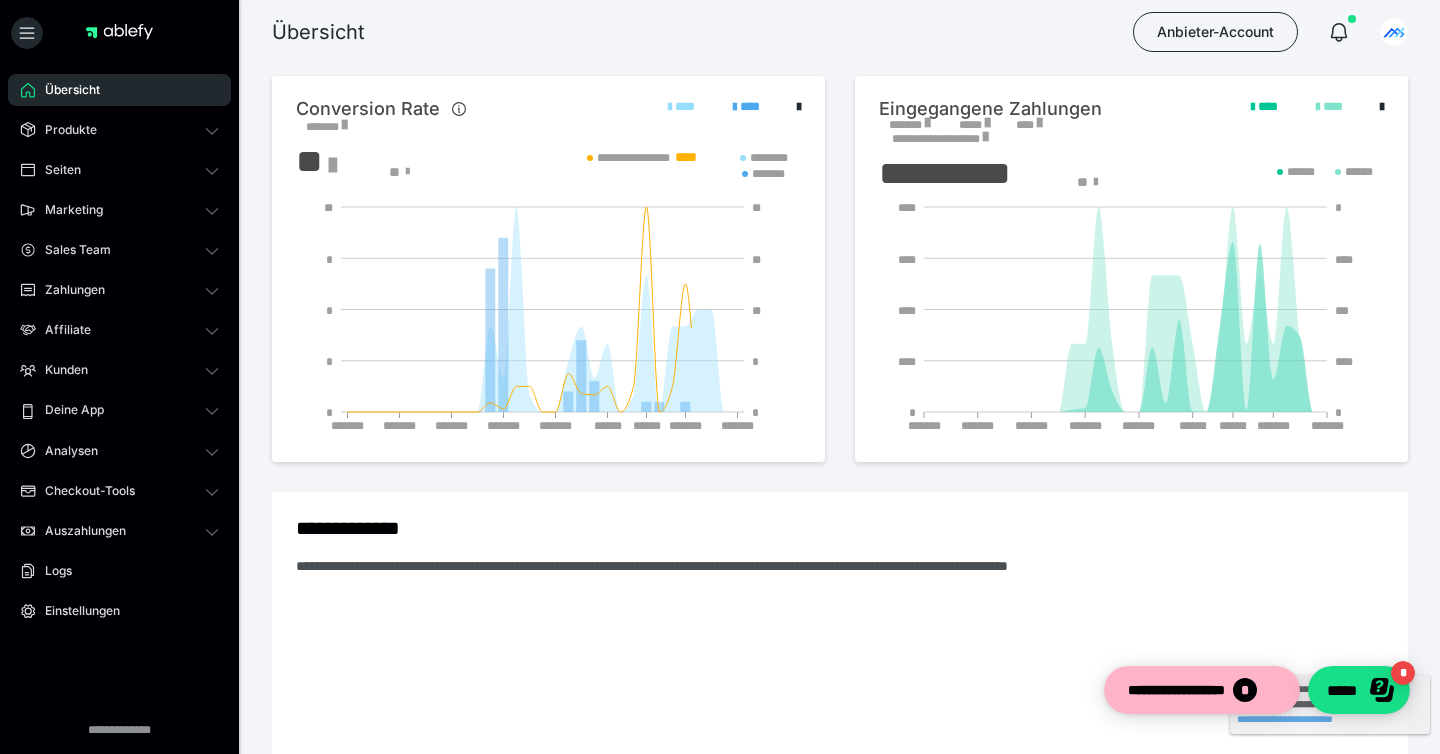 scroll, scrollTop: 0, scrollLeft: 0, axis: both 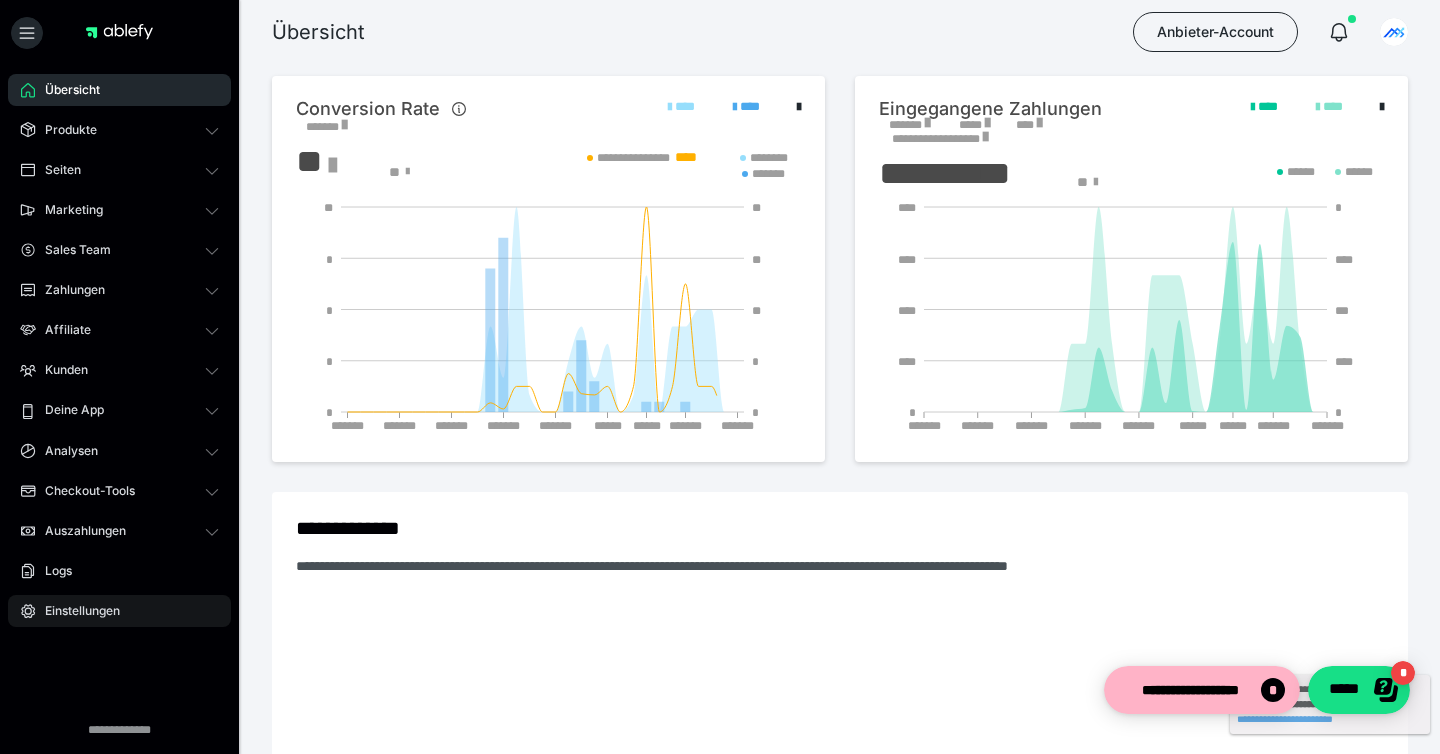 click on "Einstellungen" at bounding box center (75, 611) 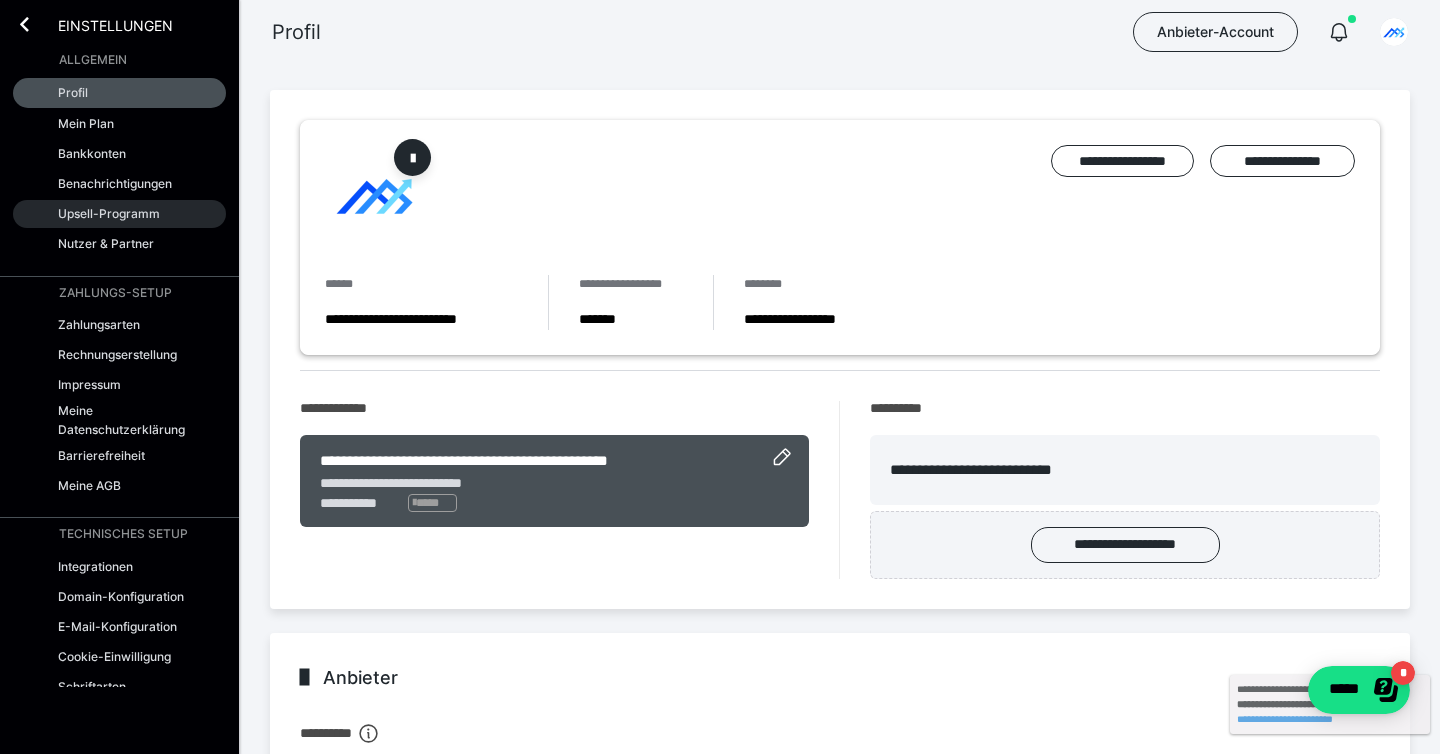 click on "Upsell-Programm" at bounding box center (109, 213) 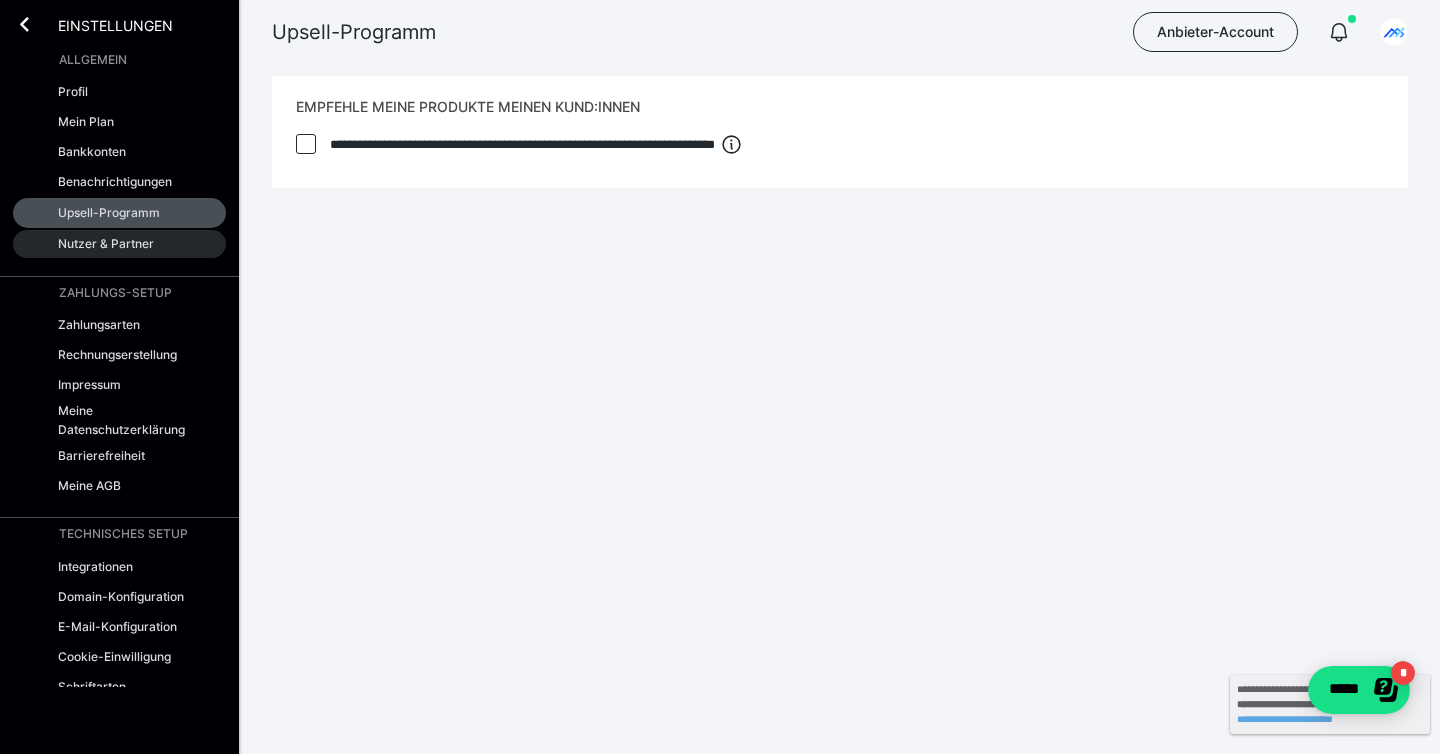 click on "Nutzer & Partner" at bounding box center [106, 243] 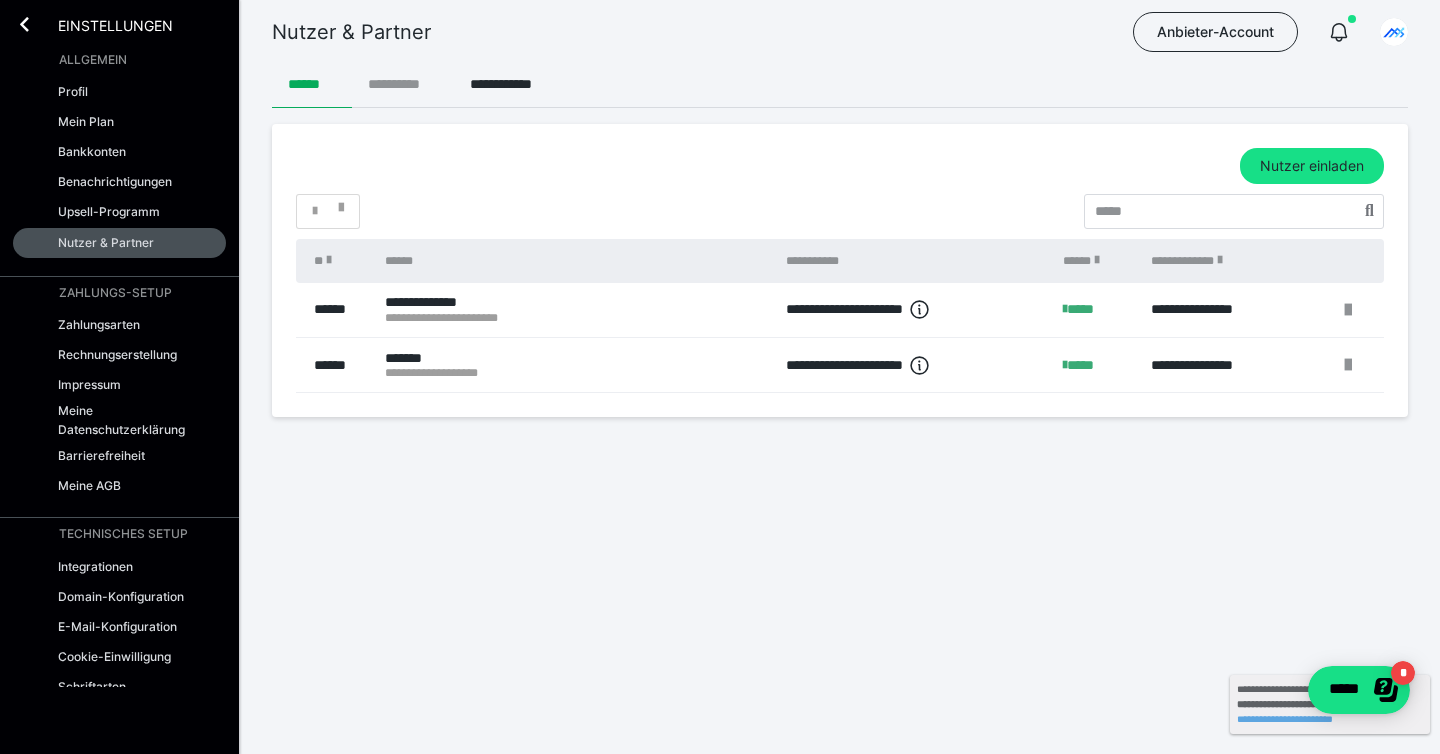 click on "**********" at bounding box center (403, 84) 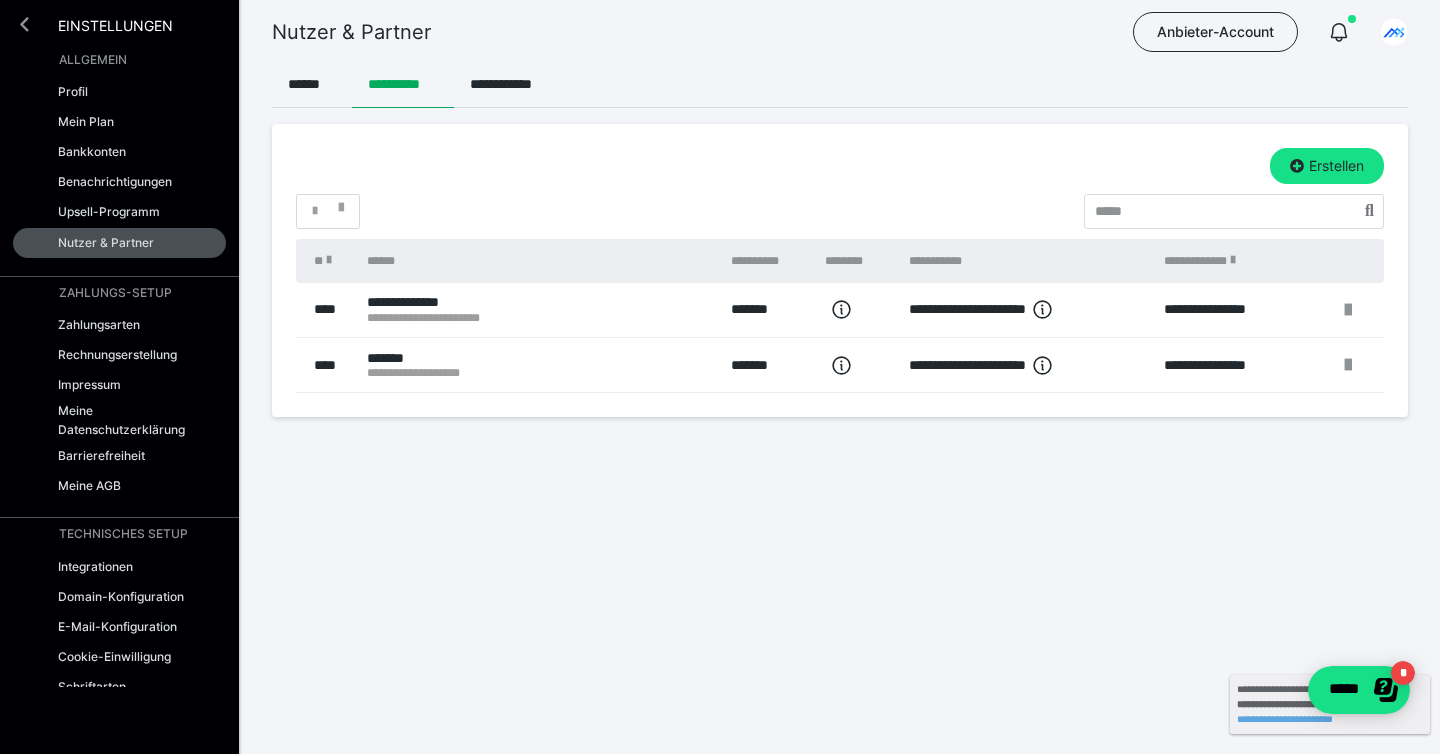 click at bounding box center (24, 24) 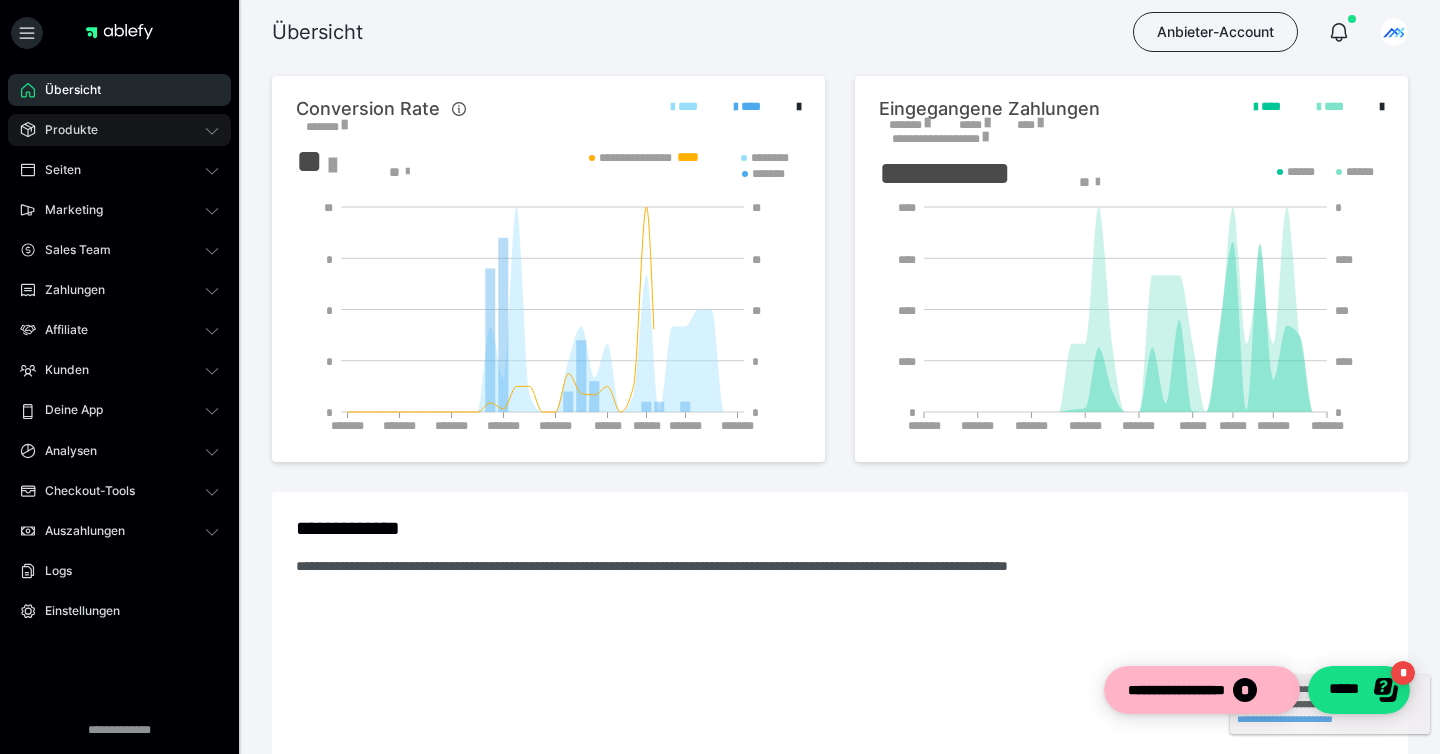 scroll, scrollTop: 0, scrollLeft: 0, axis: both 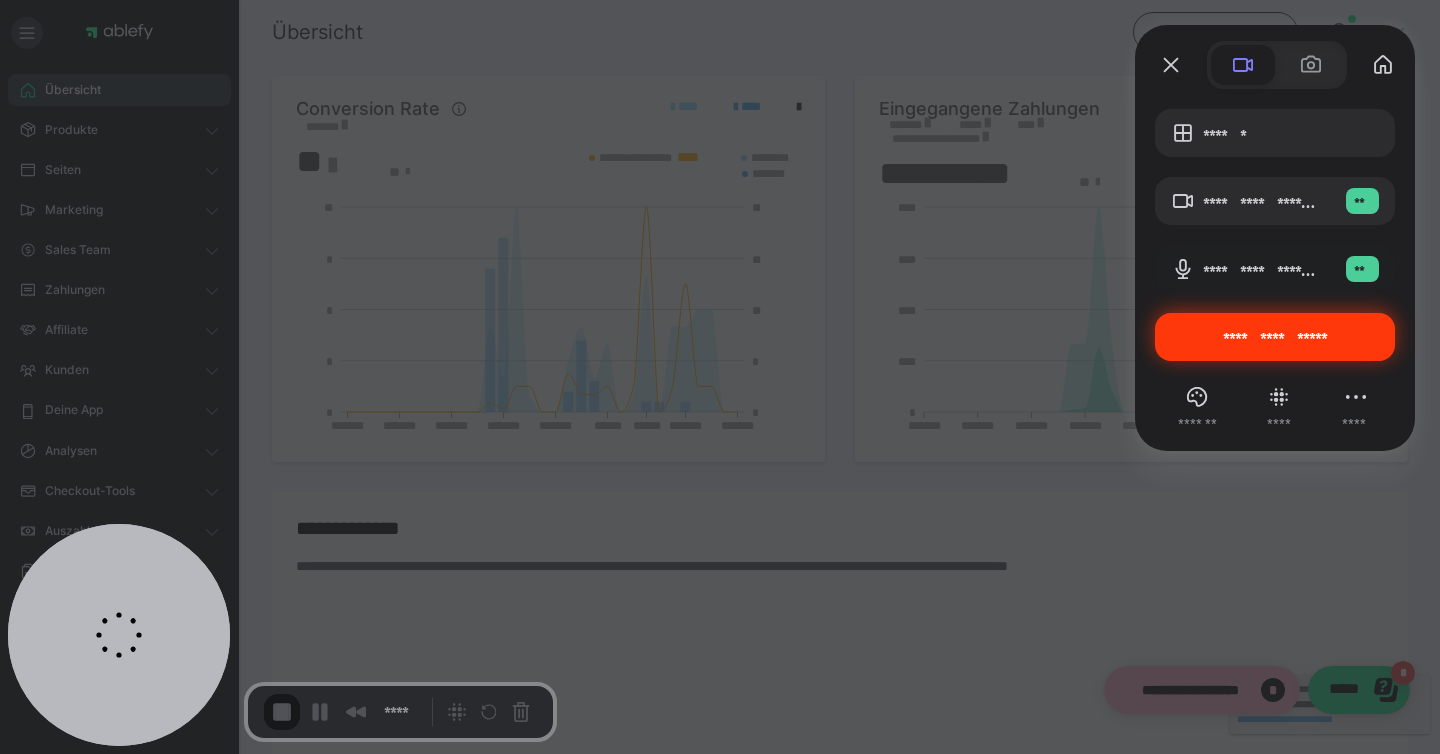 click on "**********" at bounding box center [1275, 337] 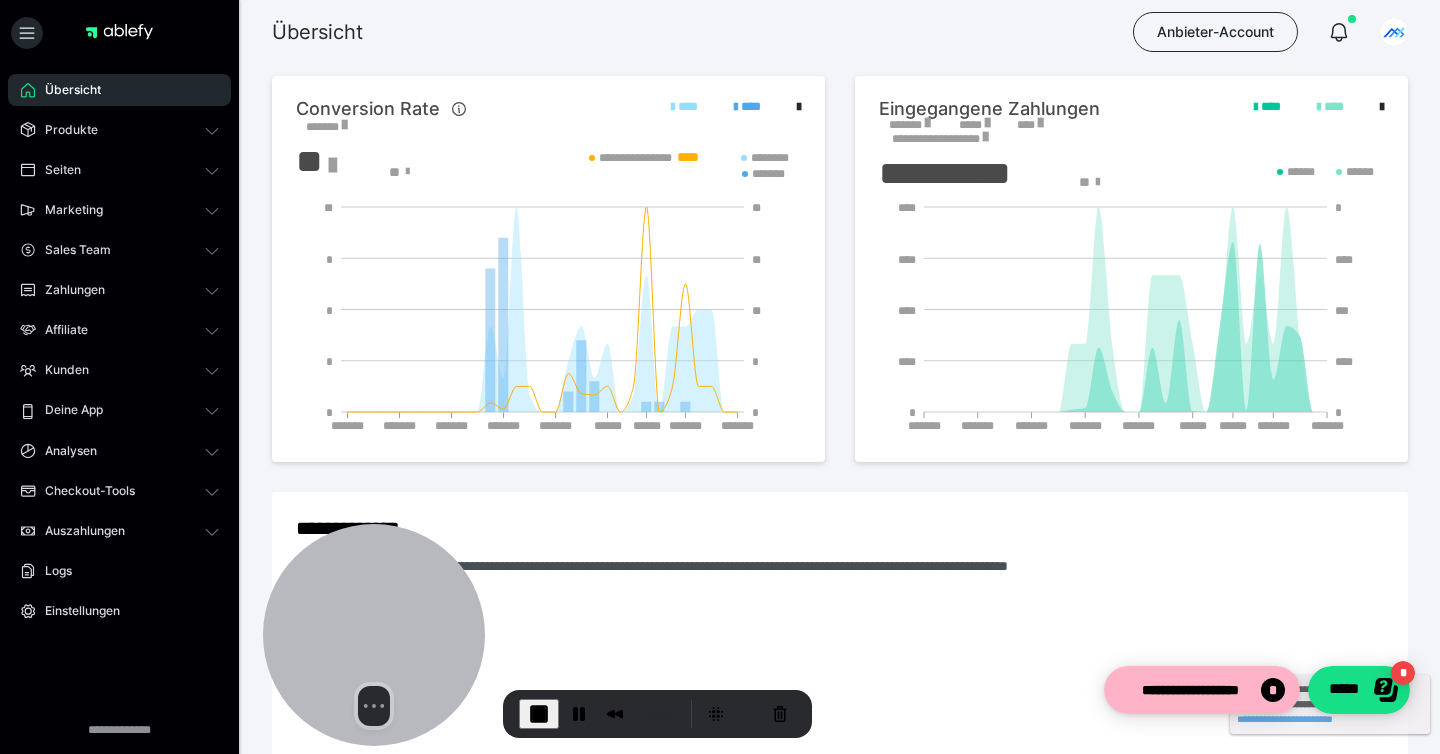 drag, startPoint x: 121, startPoint y: 595, endPoint x: 376, endPoint y: 643, distance: 259.47833 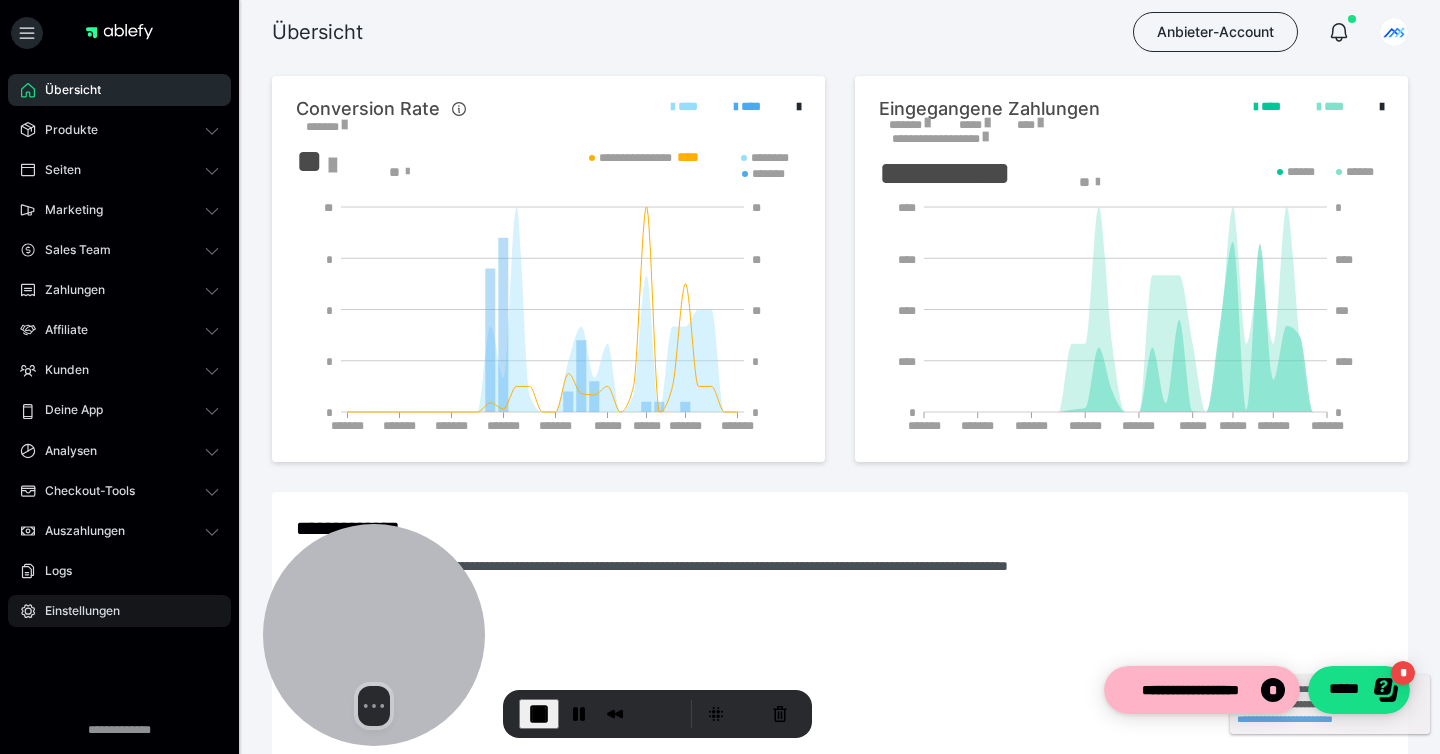 click on "Einstellungen" at bounding box center [75, 611] 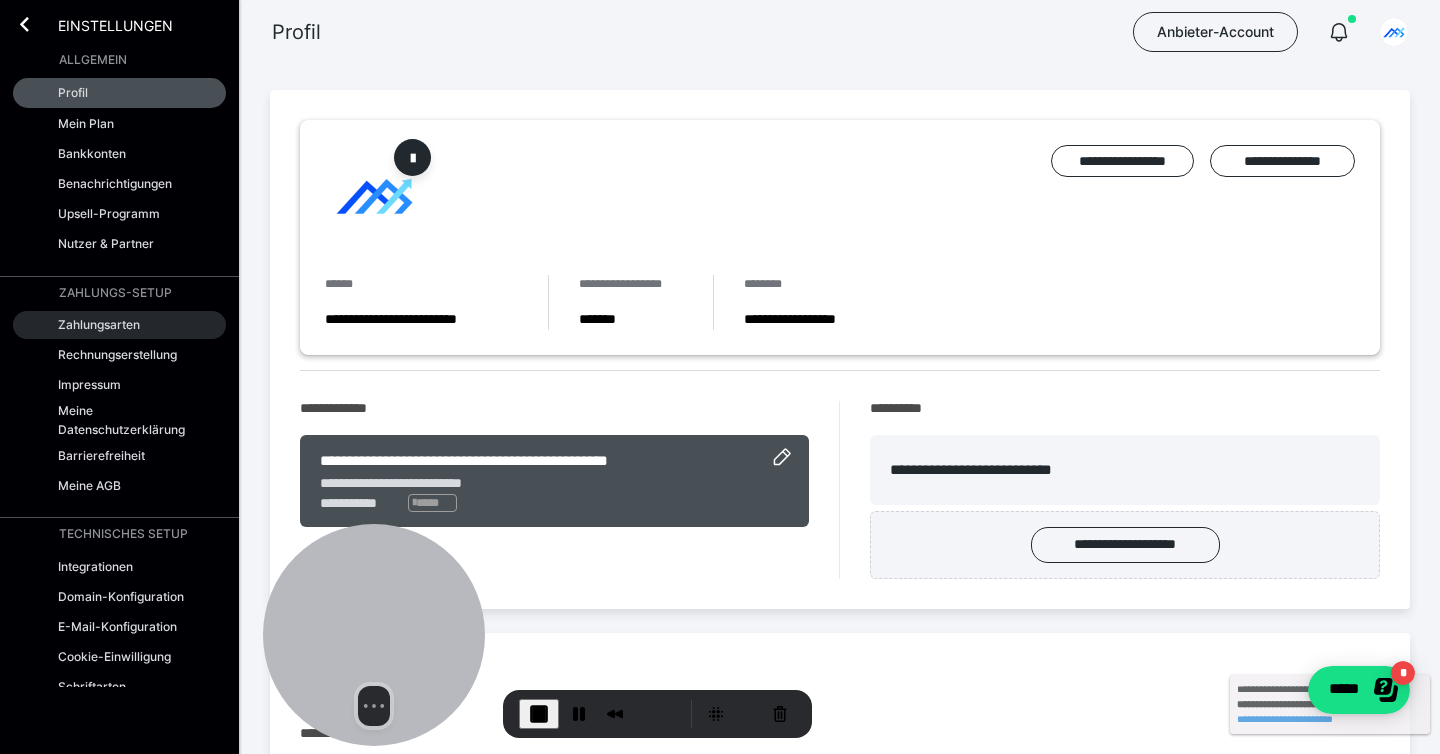 click on "Zahlungsarten" at bounding box center (119, 325) 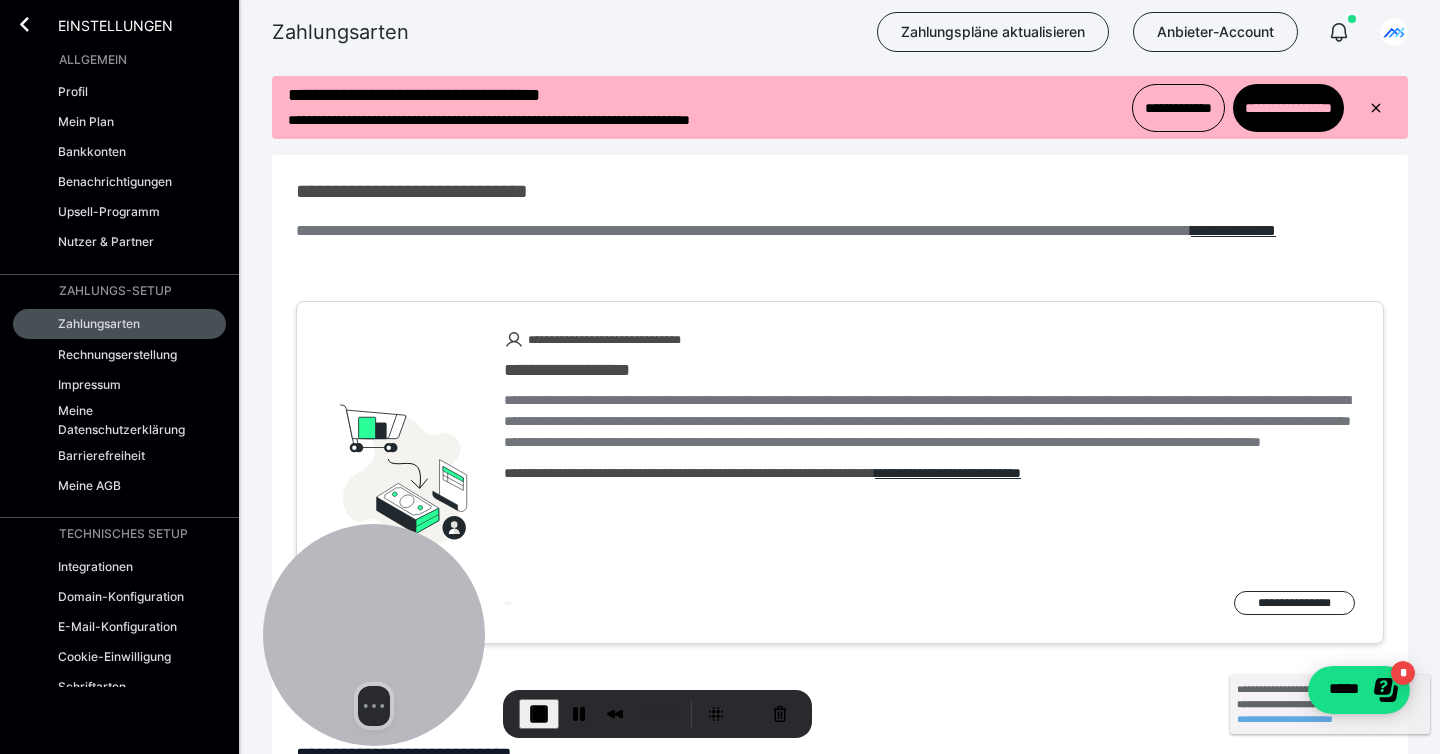 scroll, scrollTop: 0, scrollLeft: 0, axis: both 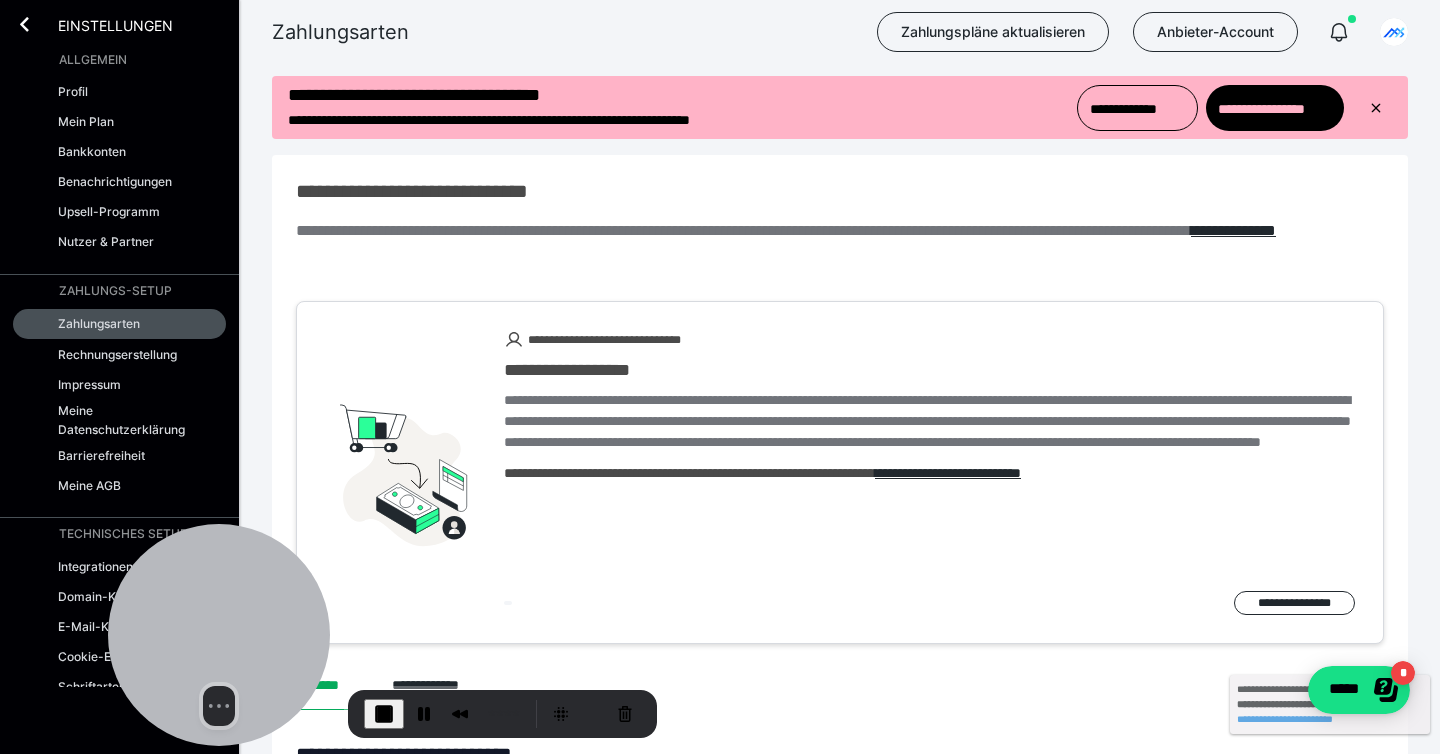 drag, startPoint x: 361, startPoint y: 567, endPoint x: 63, endPoint y: 576, distance: 298.13586 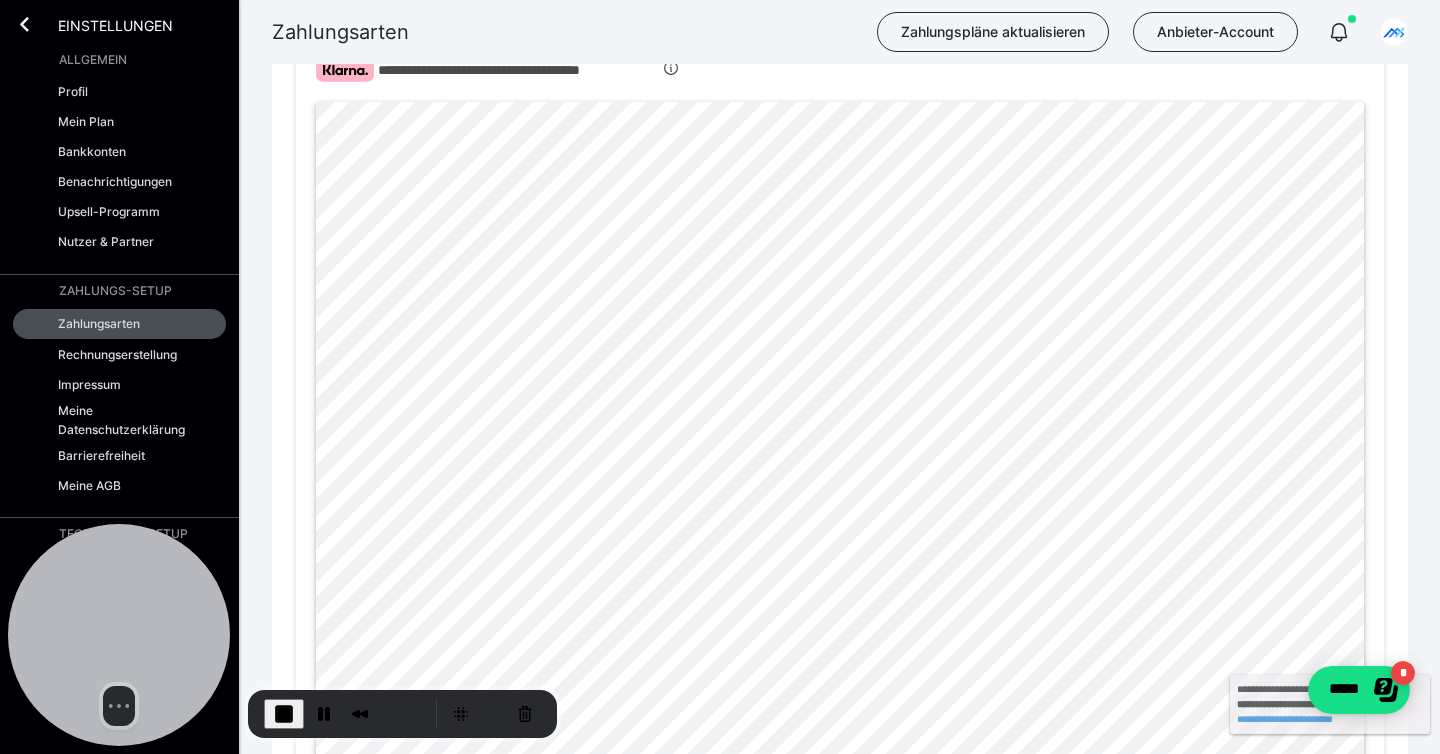 scroll, scrollTop: 1003, scrollLeft: 0, axis: vertical 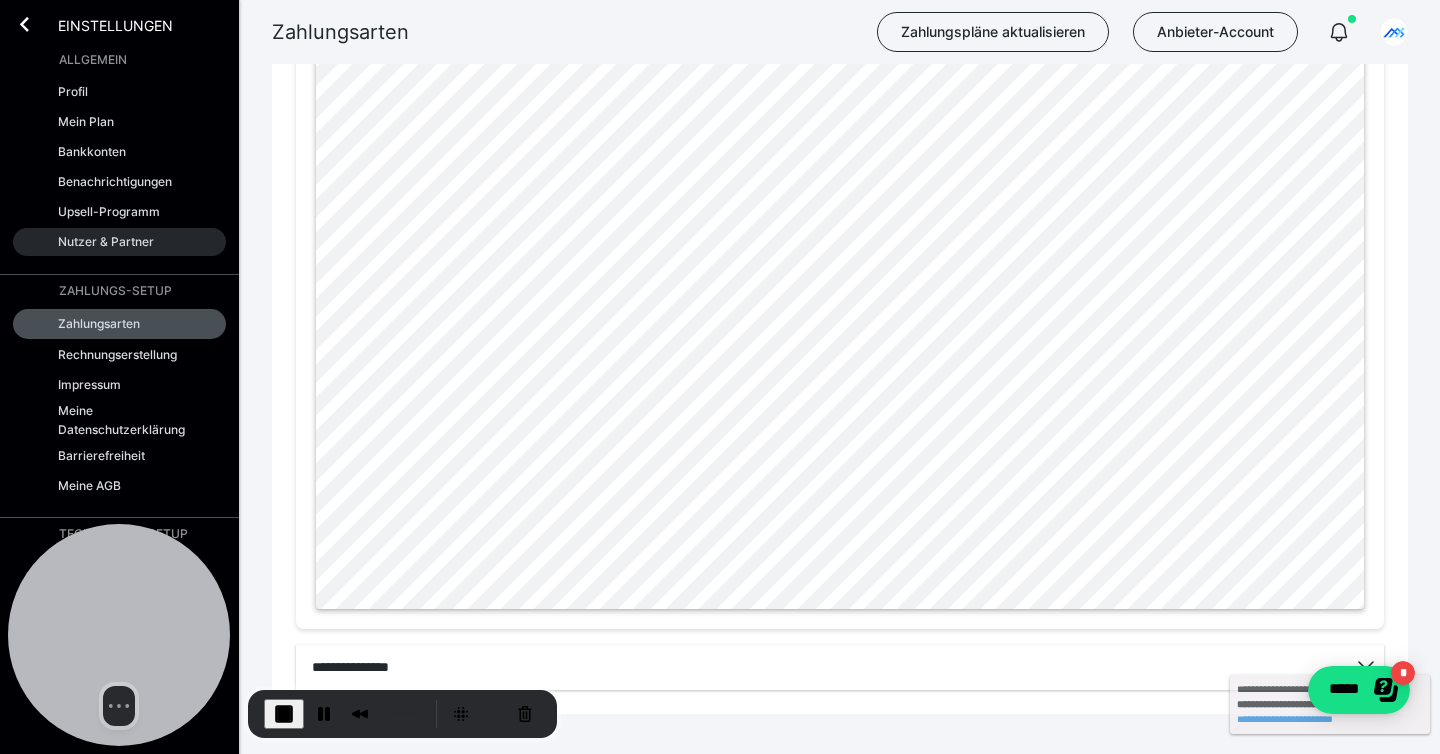 click on "Nutzer & Partner" at bounding box center [106, 241] 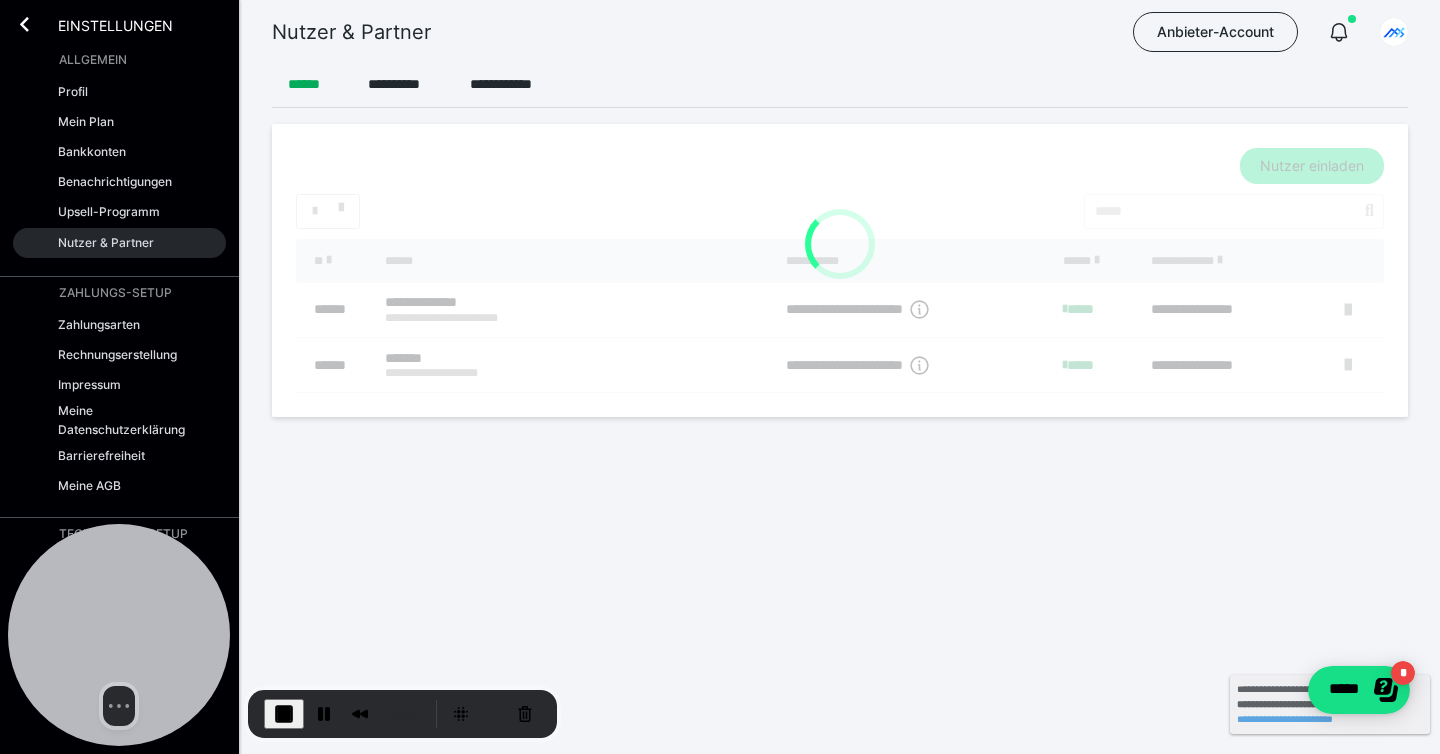 scroll, scrollTop: 0, scrollLeft: 0, axis: both 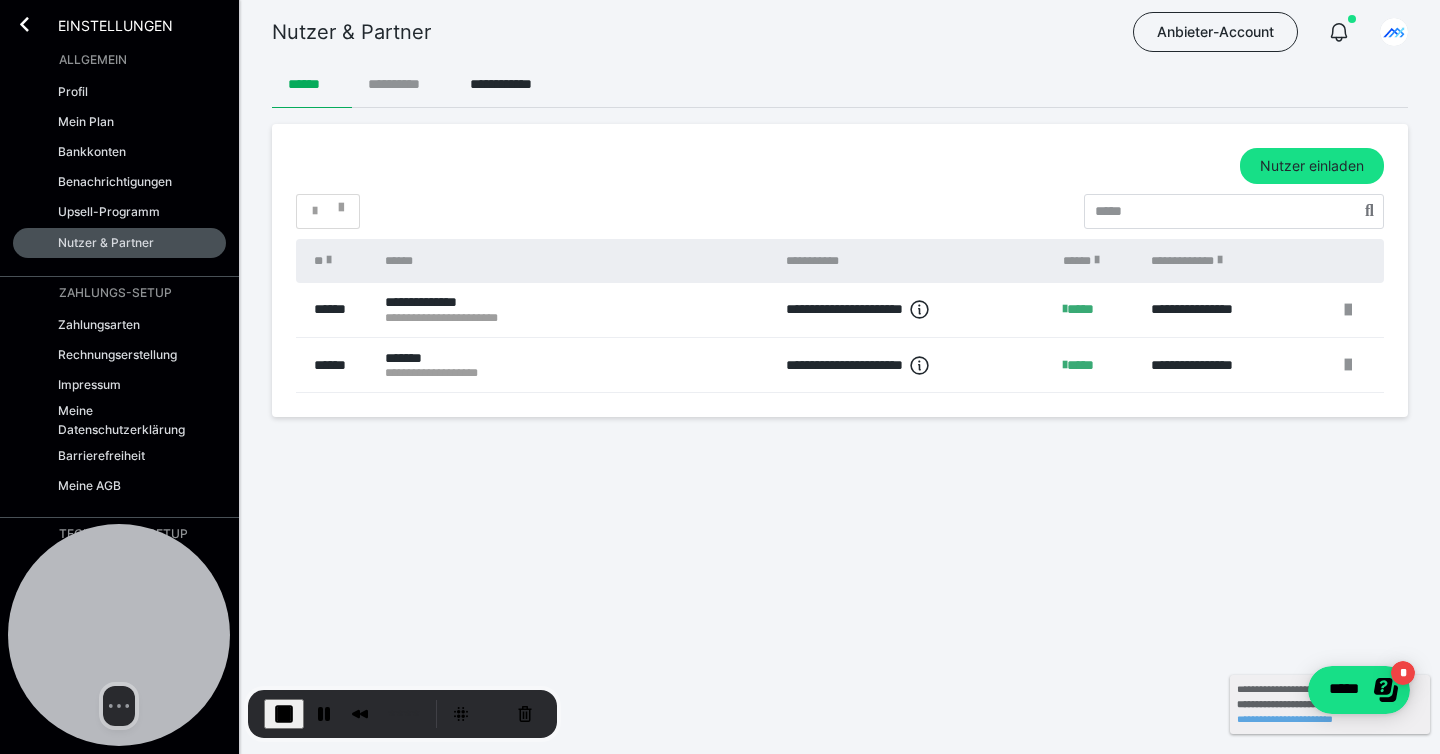 click on "**********" at bounding box center (403, 84) 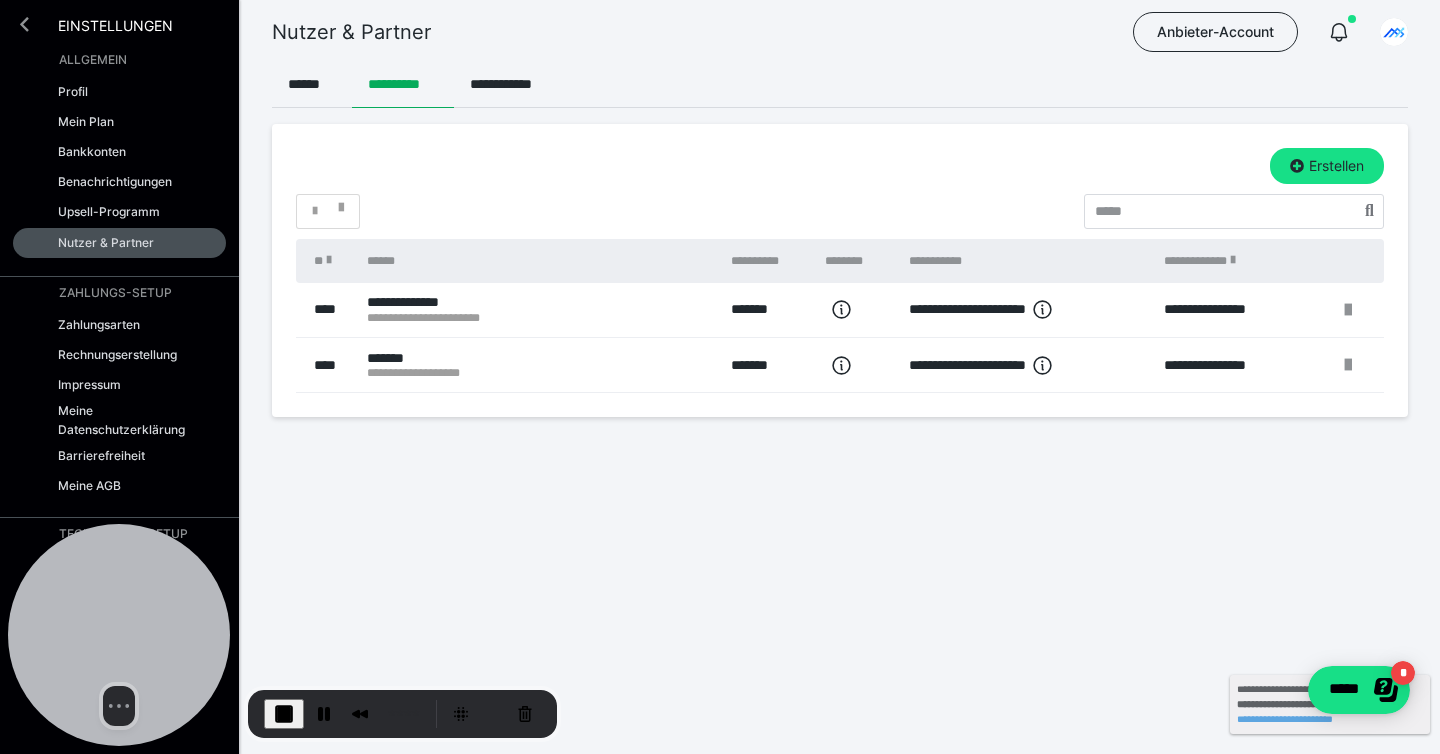 click at bounding box center [24, 24] 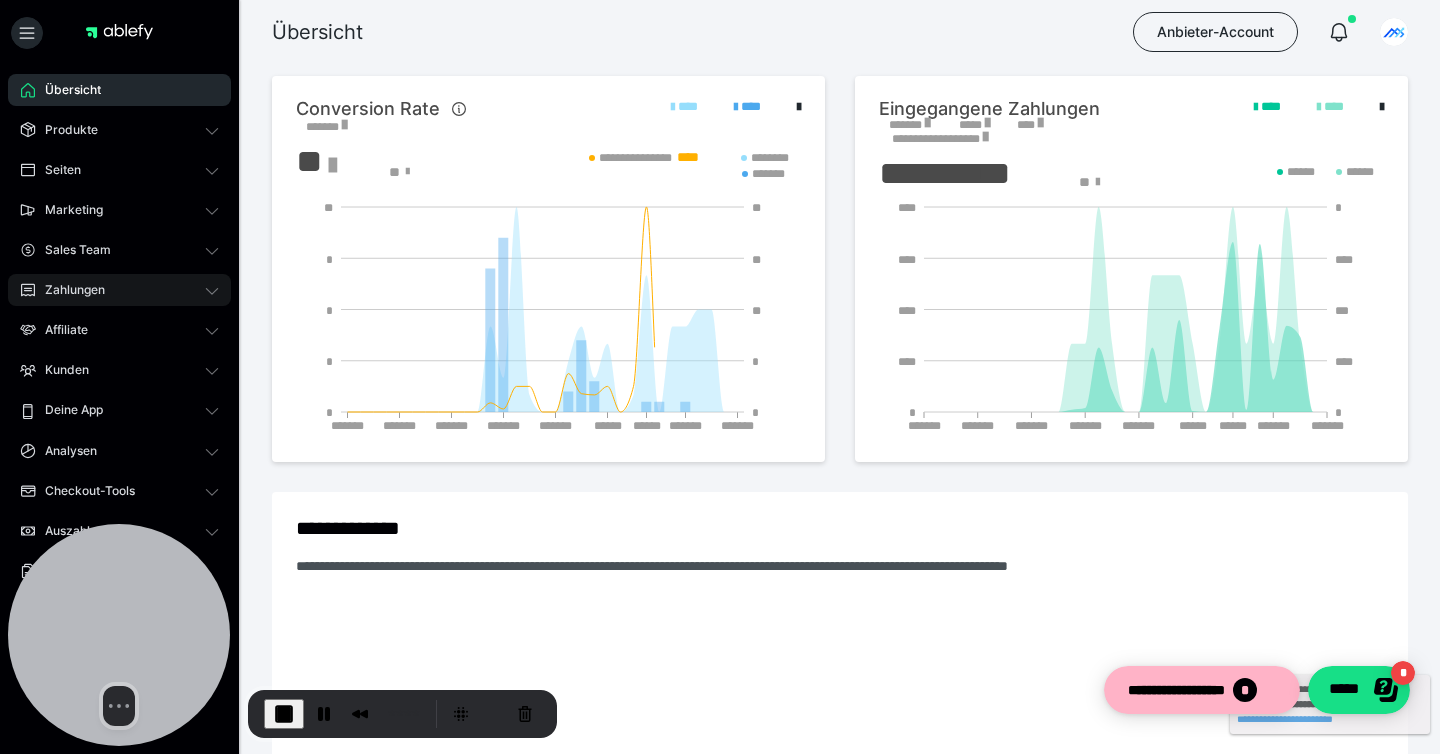 scroll, scrollTop: 0, scrollLeft: 0, axis: both 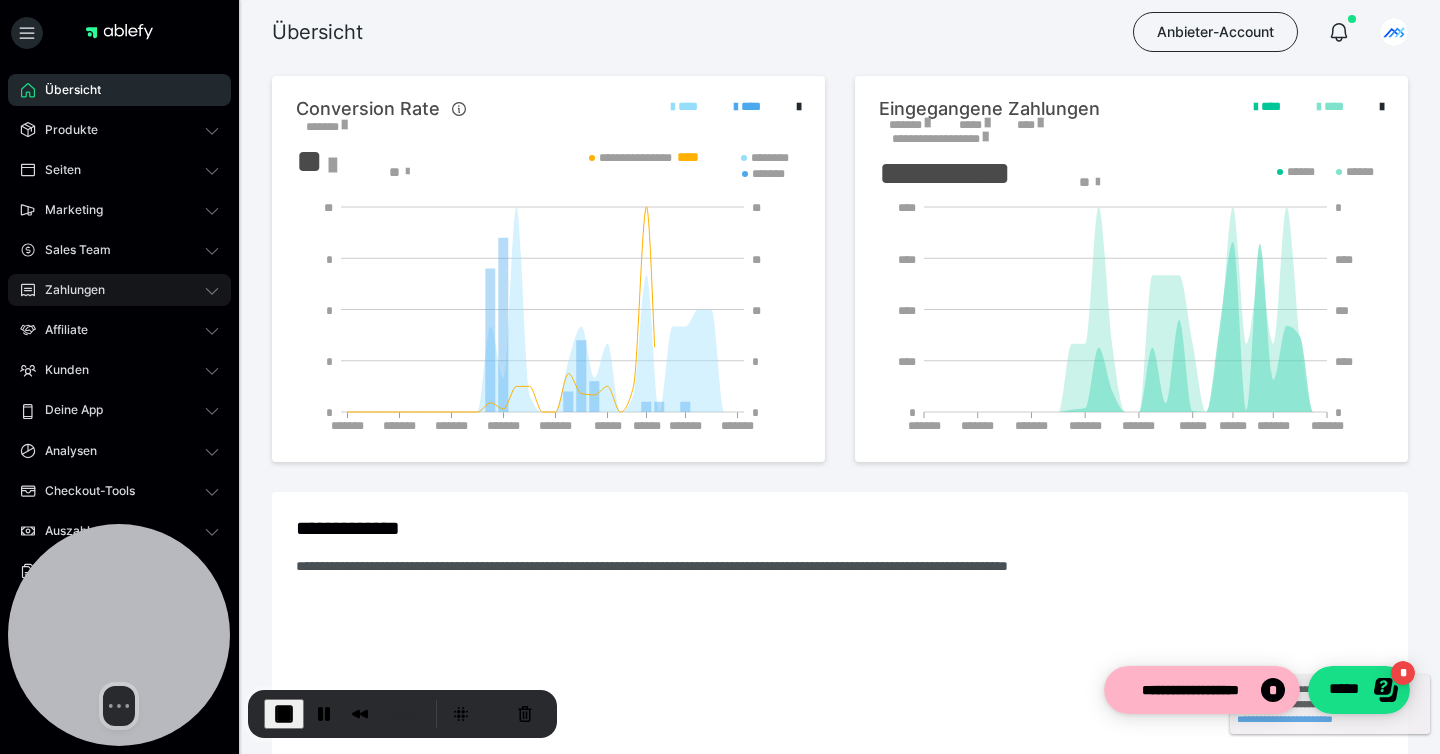 click on "Zahlungen" at bounding box center [68, 290] 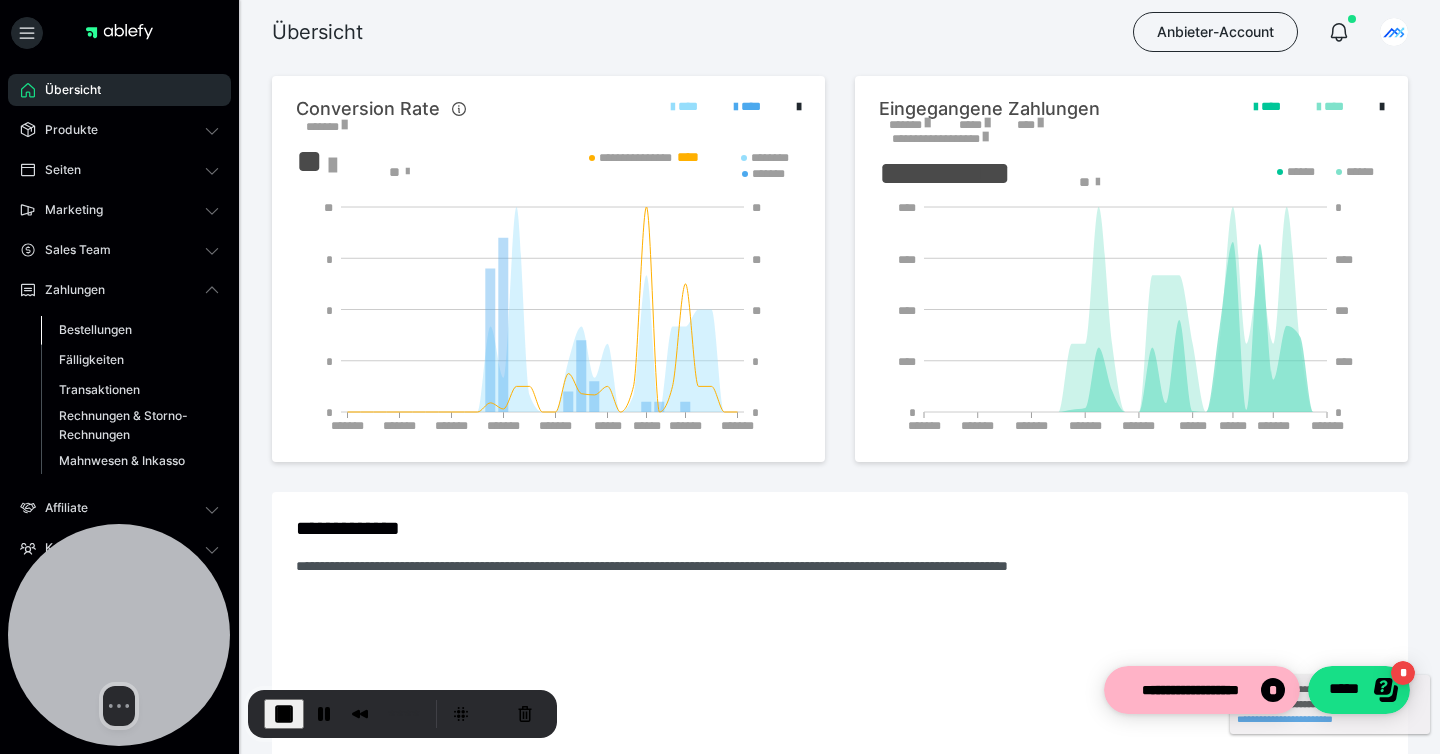 click on "Bestellungen" at bounding box center (95, 329) 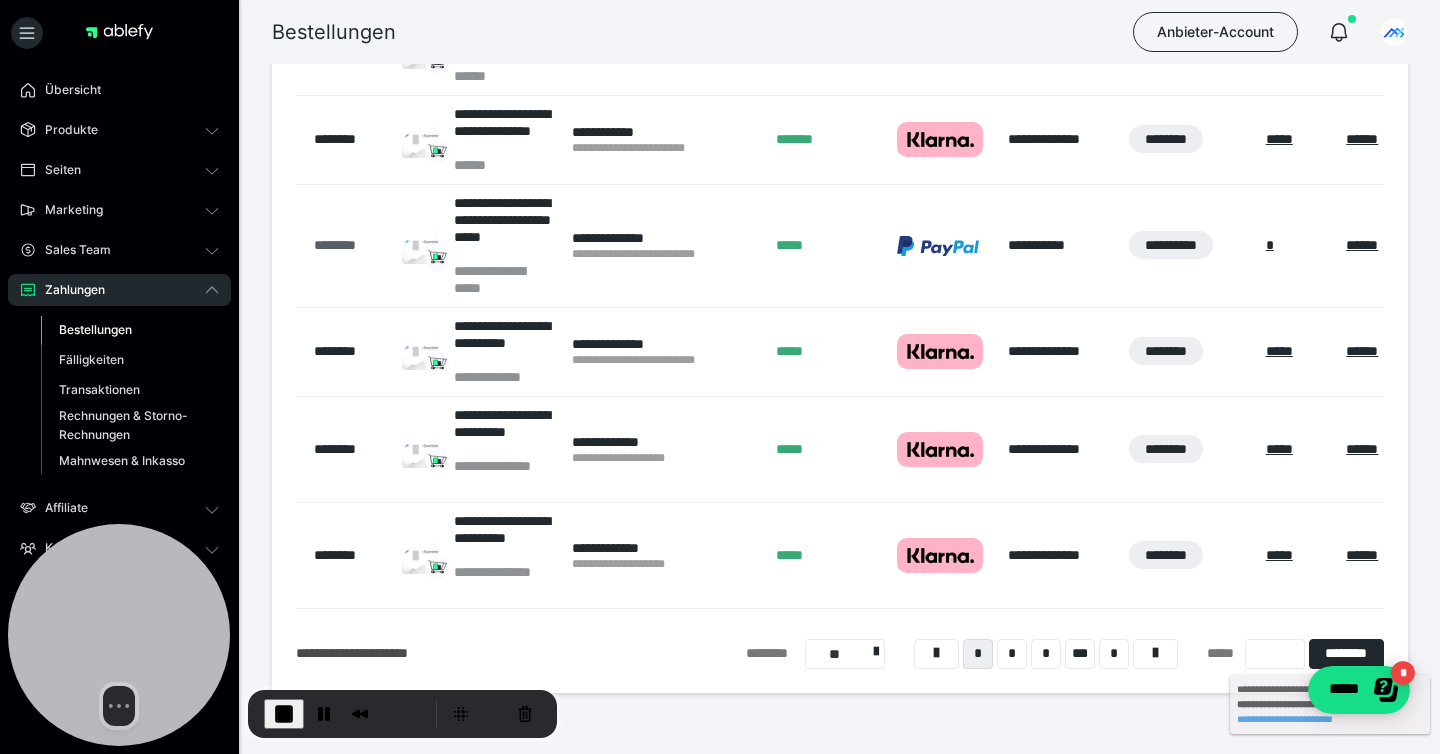 scroll, scrollTop: 988, scrollLeft: 0, axis: vertical 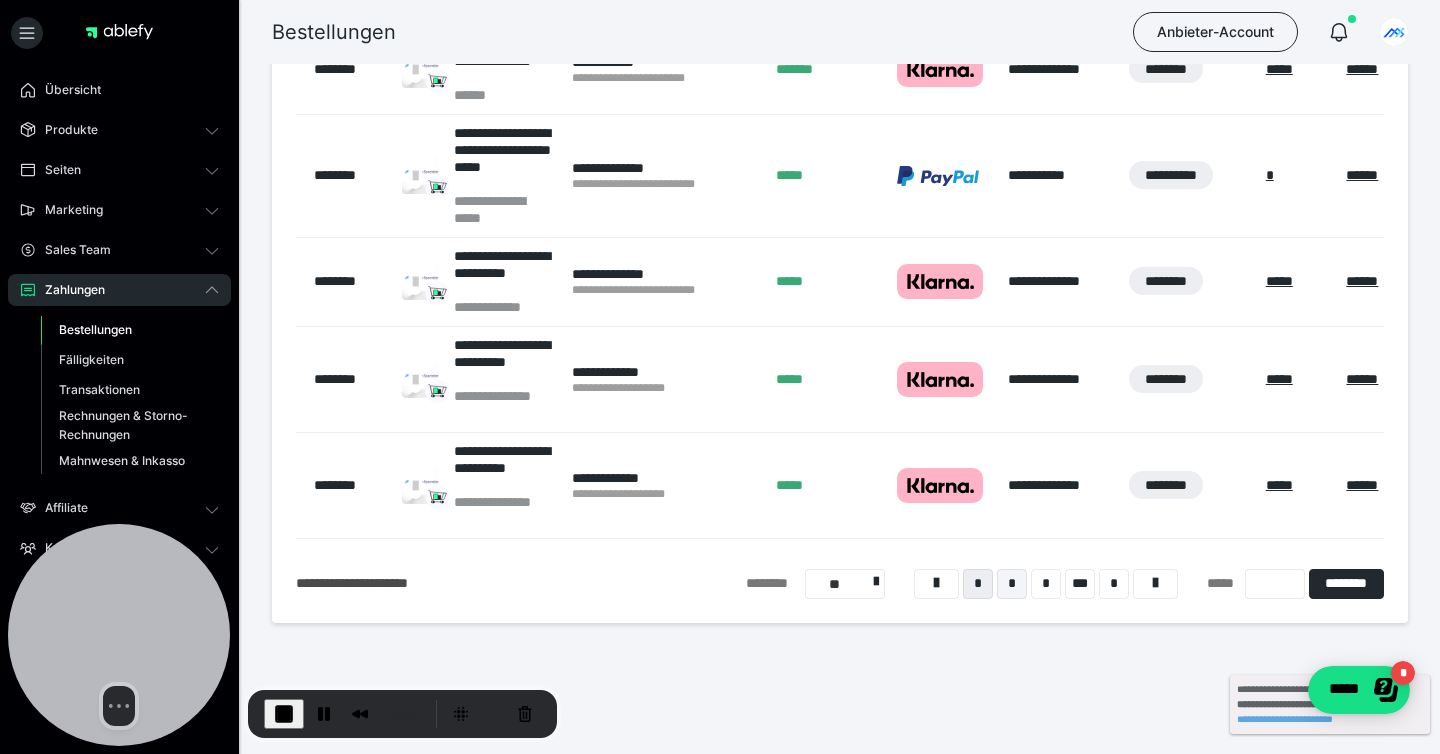 click on "*" at bounding box center [1012, 584] 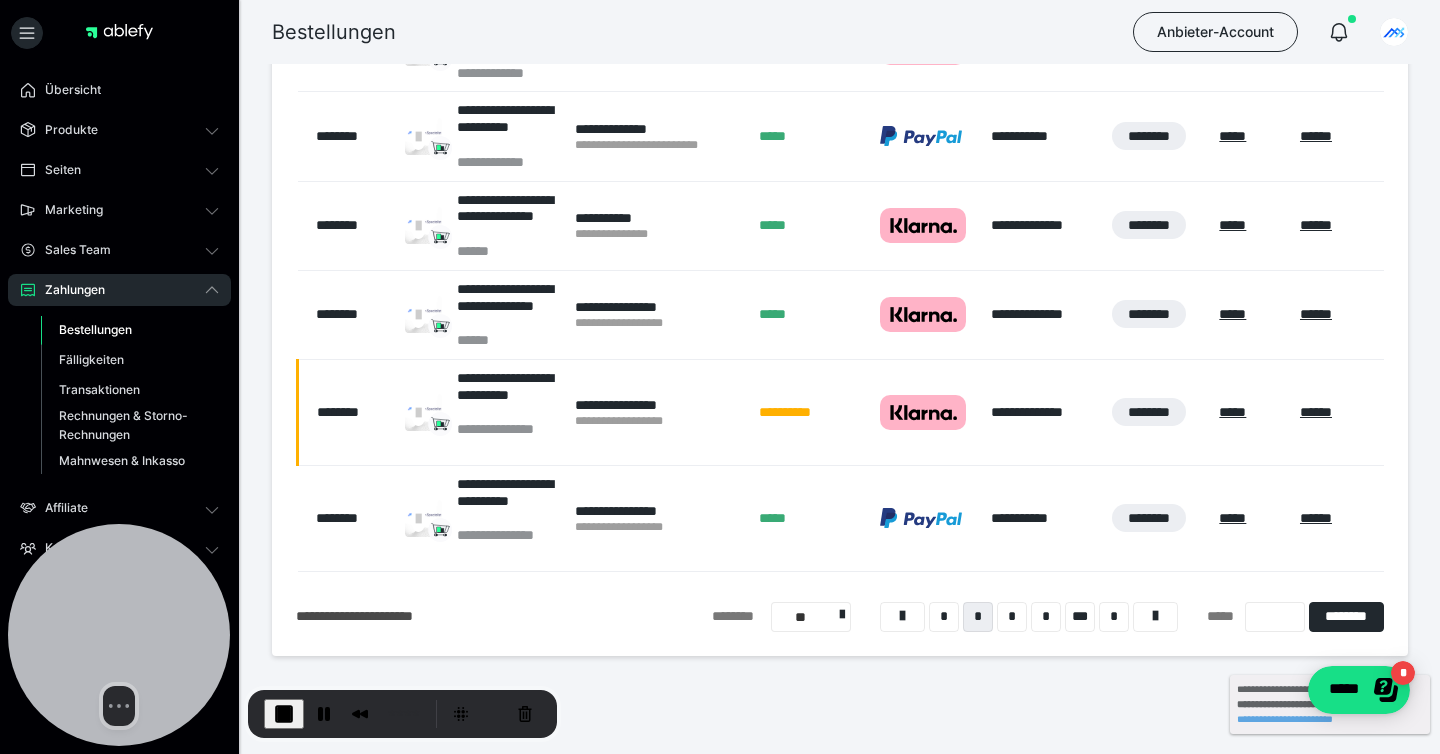 scroll, scrollTop: 988, scrollLeft: 0, axis: vertical 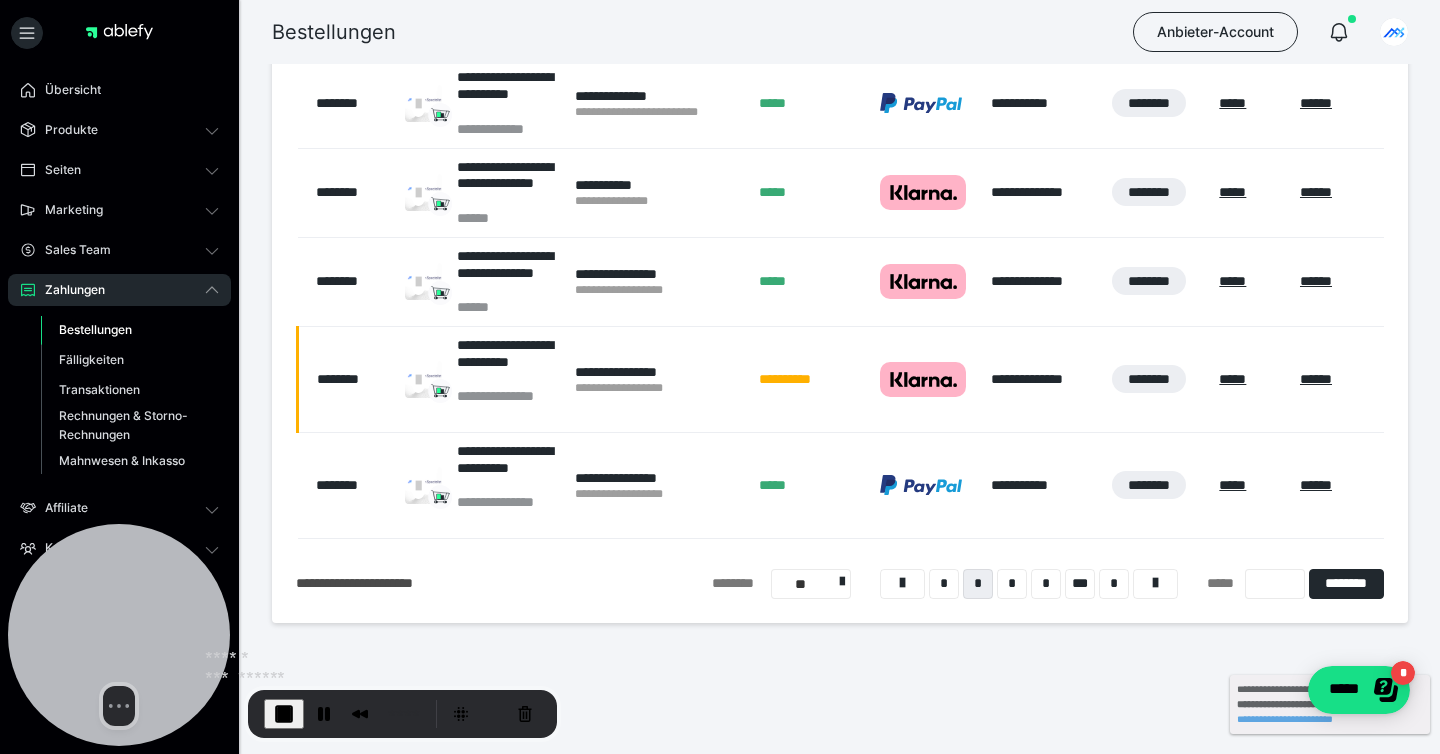 click at bounding box center (284, 714) 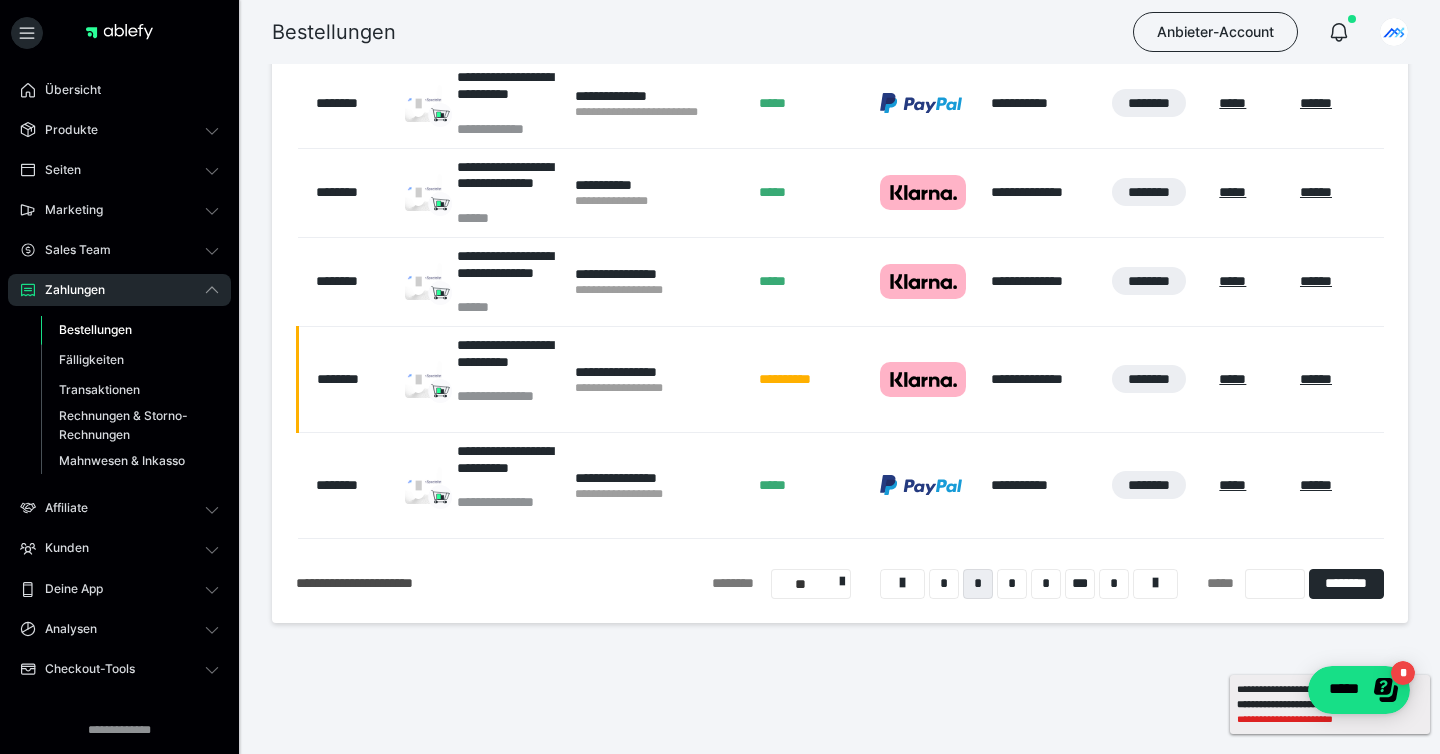 click on "**********" at bounding box center (1330, 719) 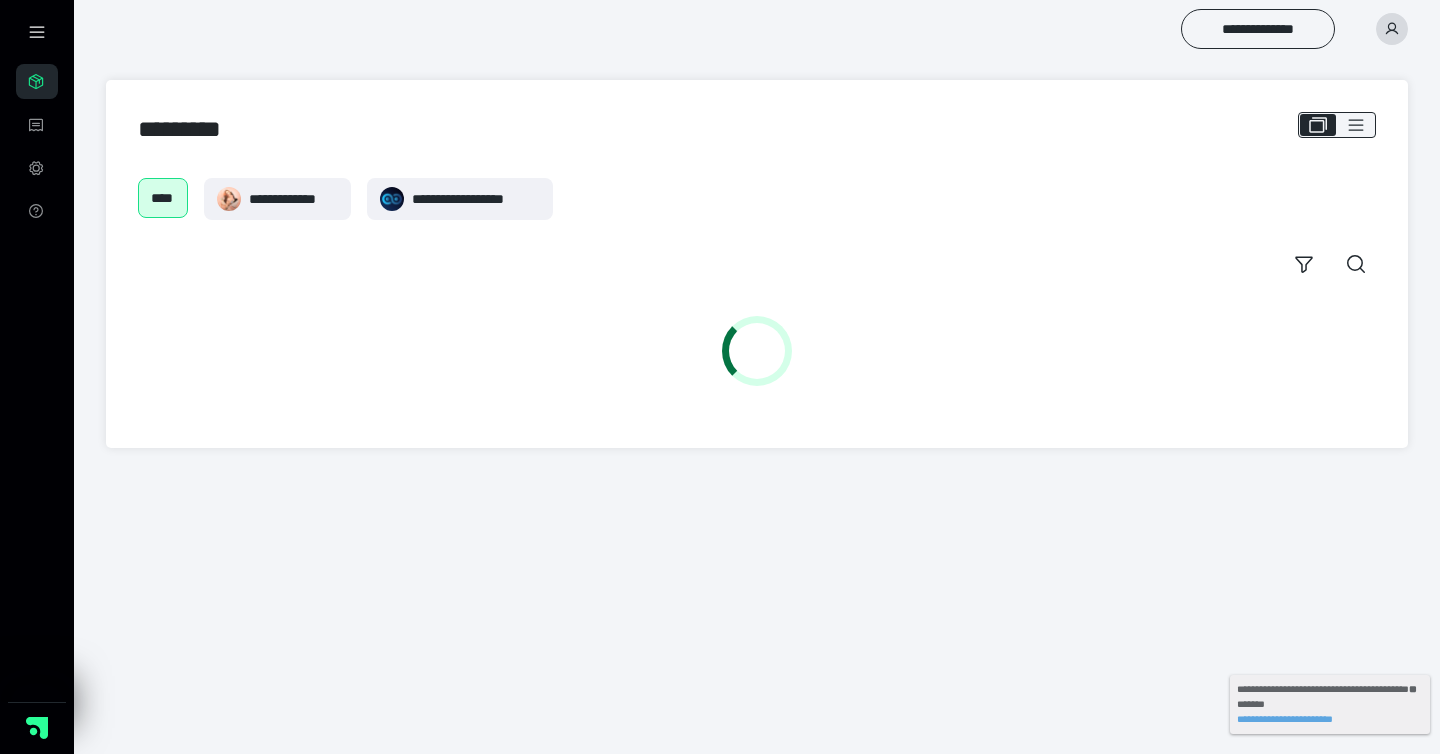 scroll, scrollTop: 0, scrollLeft: 0, axis: both 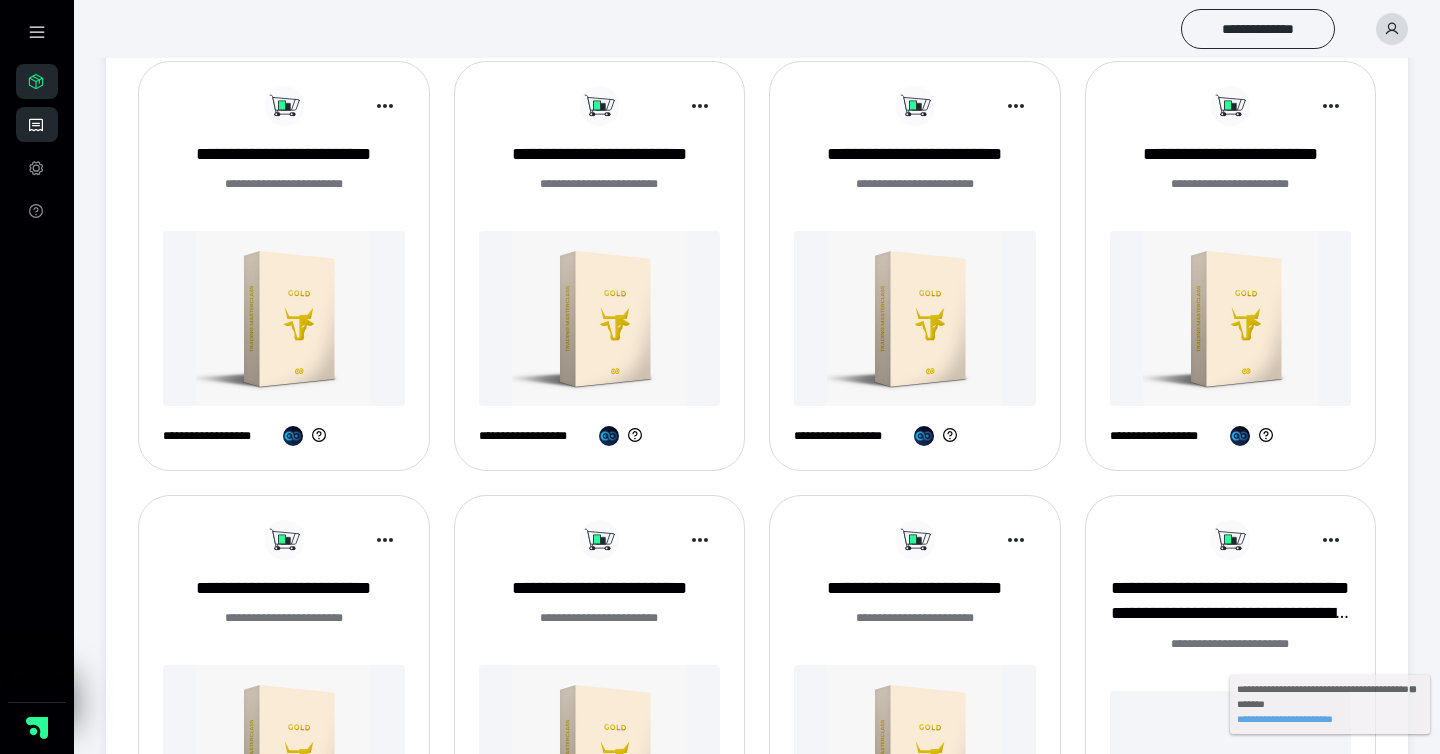 click on "**********" at bounding box center (37, 124) 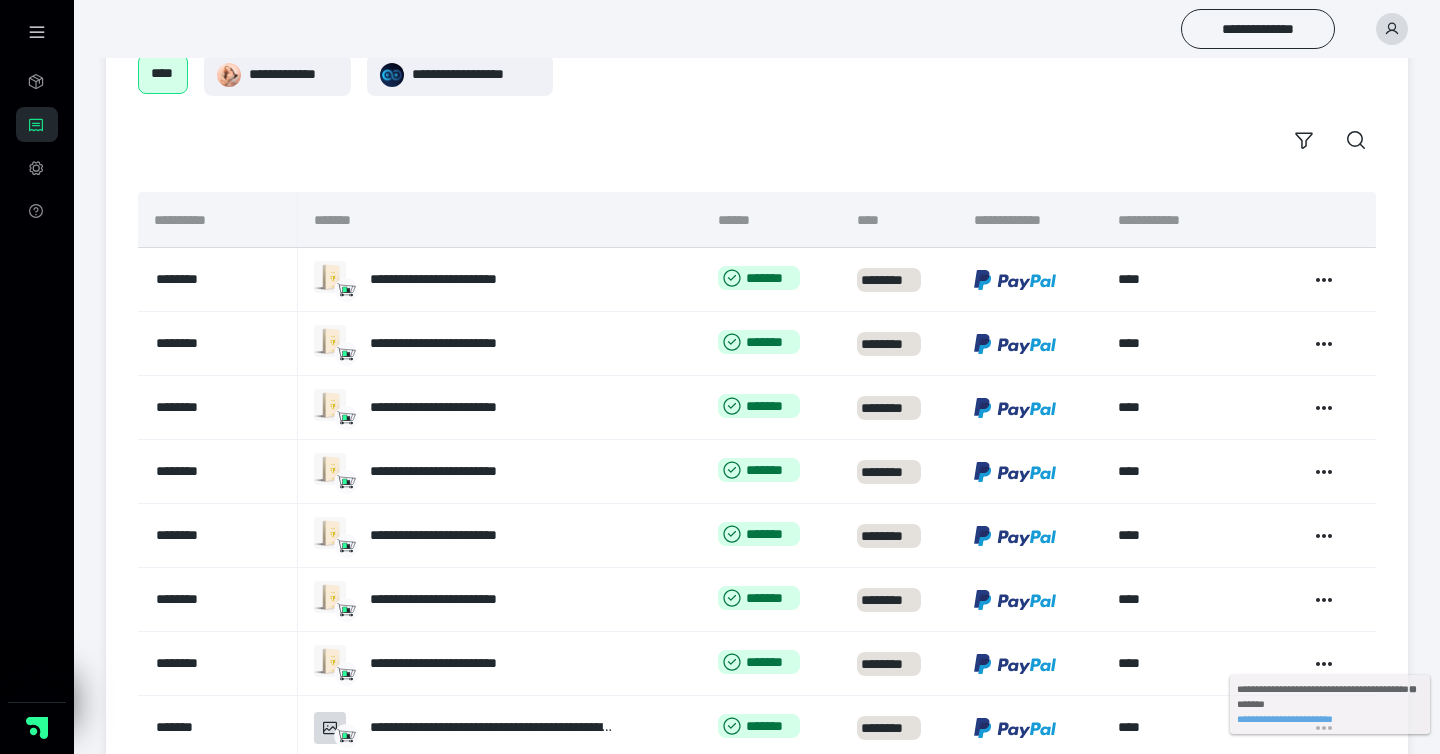 scroll, scrollTop: 181, scrollLeft: 0, axis: vertical 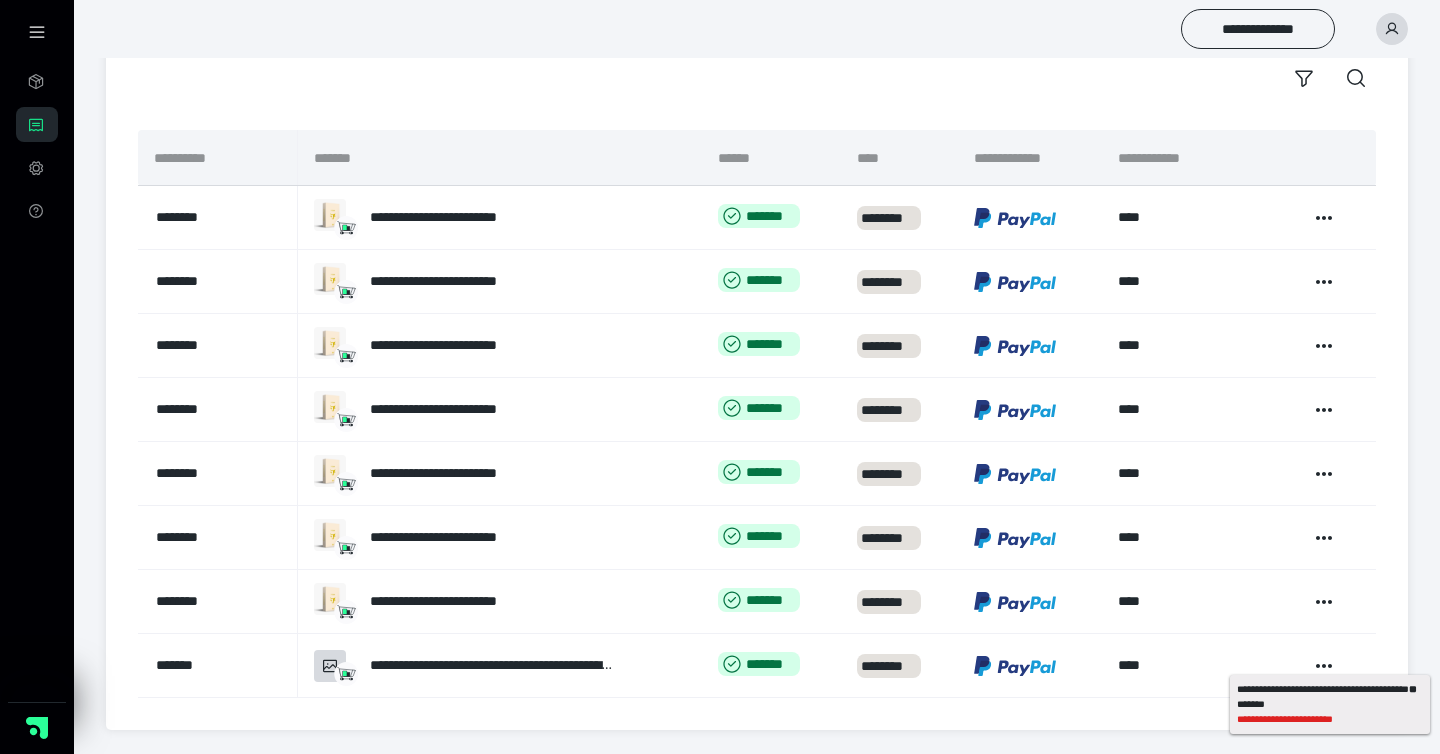 click on "**********" at bounding box center (1330, 719) 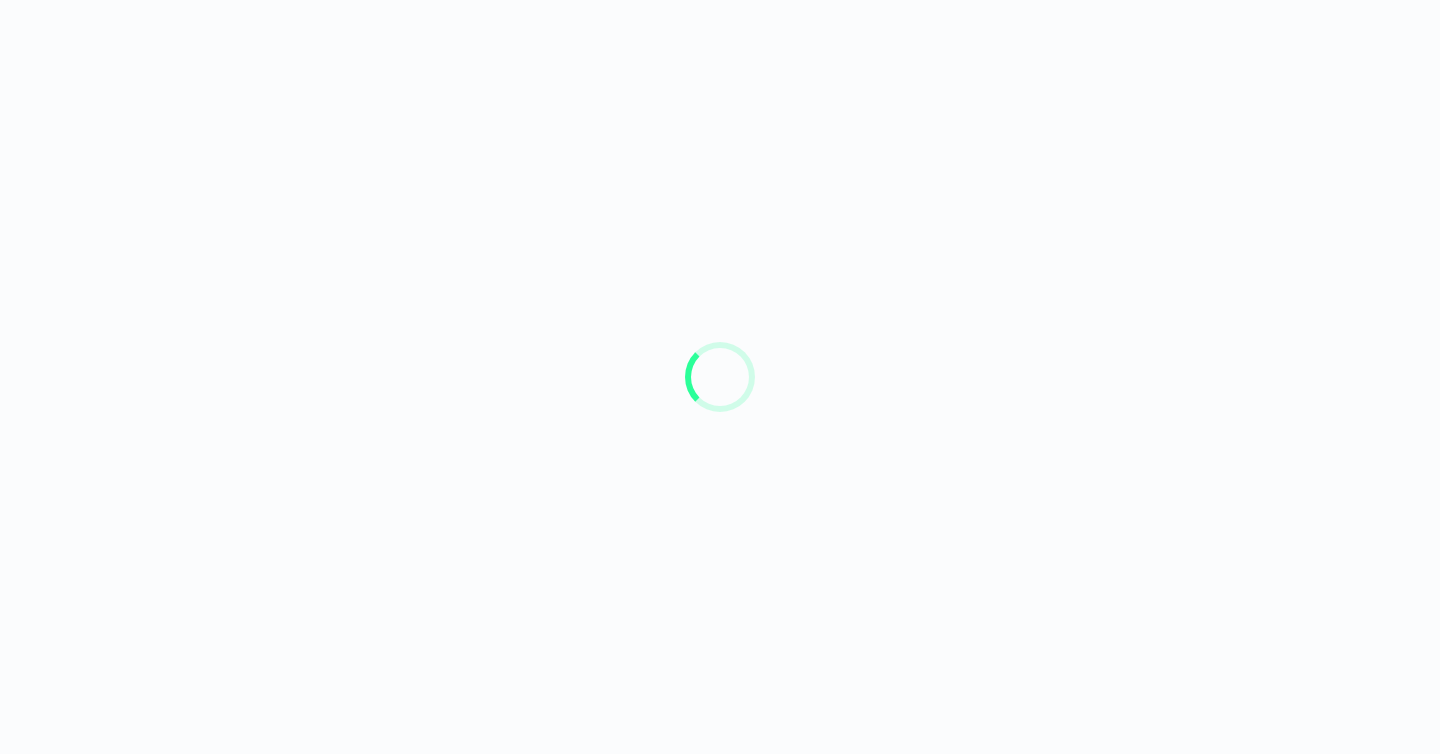 scroll, scrollTop: 0, scrollLeft: 0, axis: both 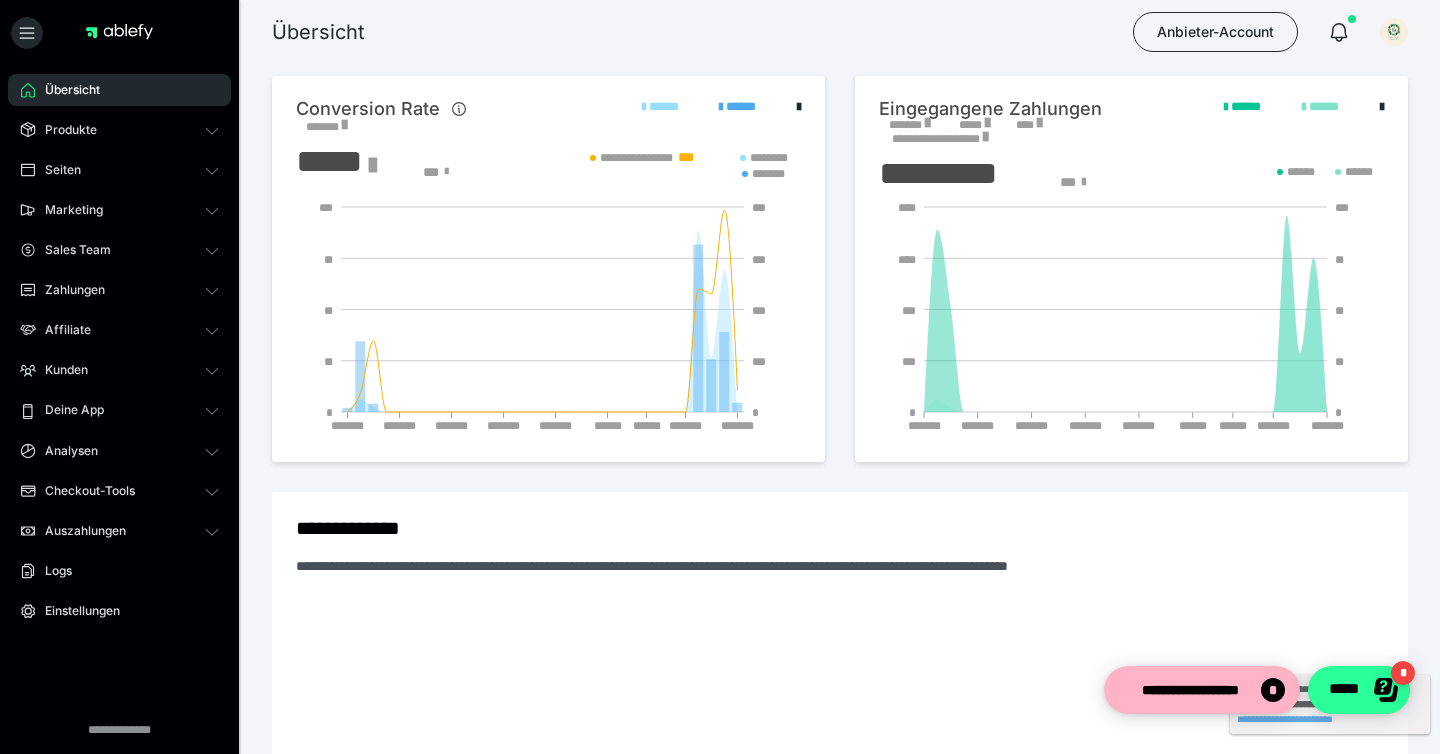 click on "*****" at bounding box center (1359, 690) 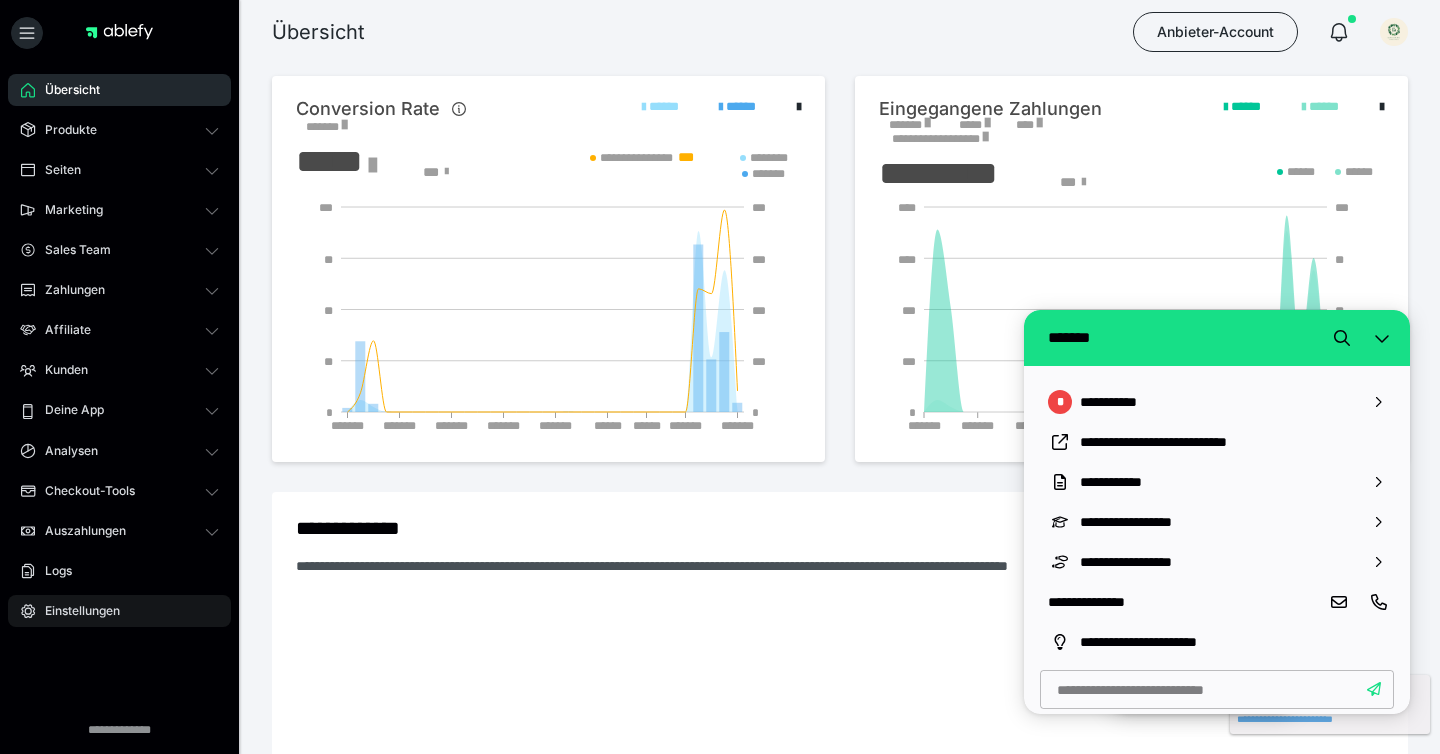 click on "Einstellungen" at bounding box center [75, 611] 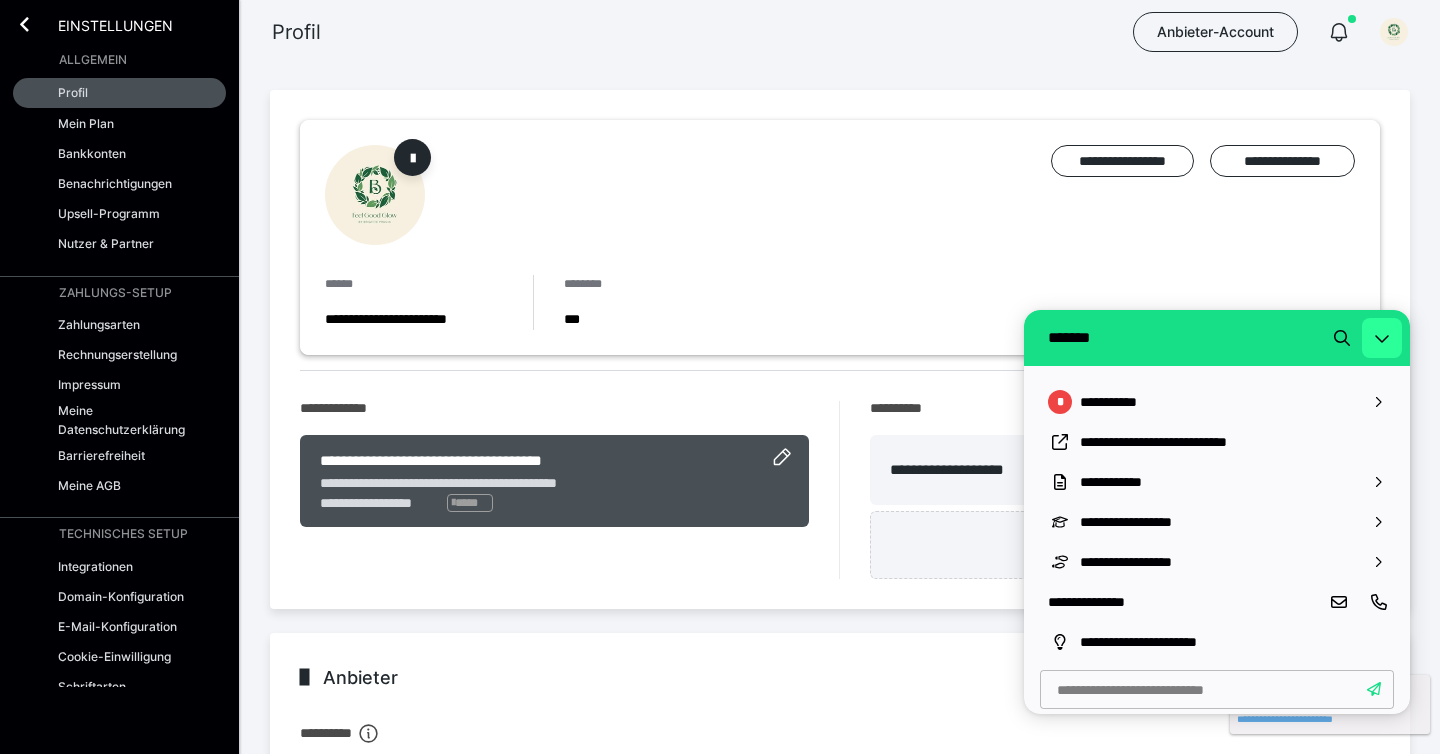 click 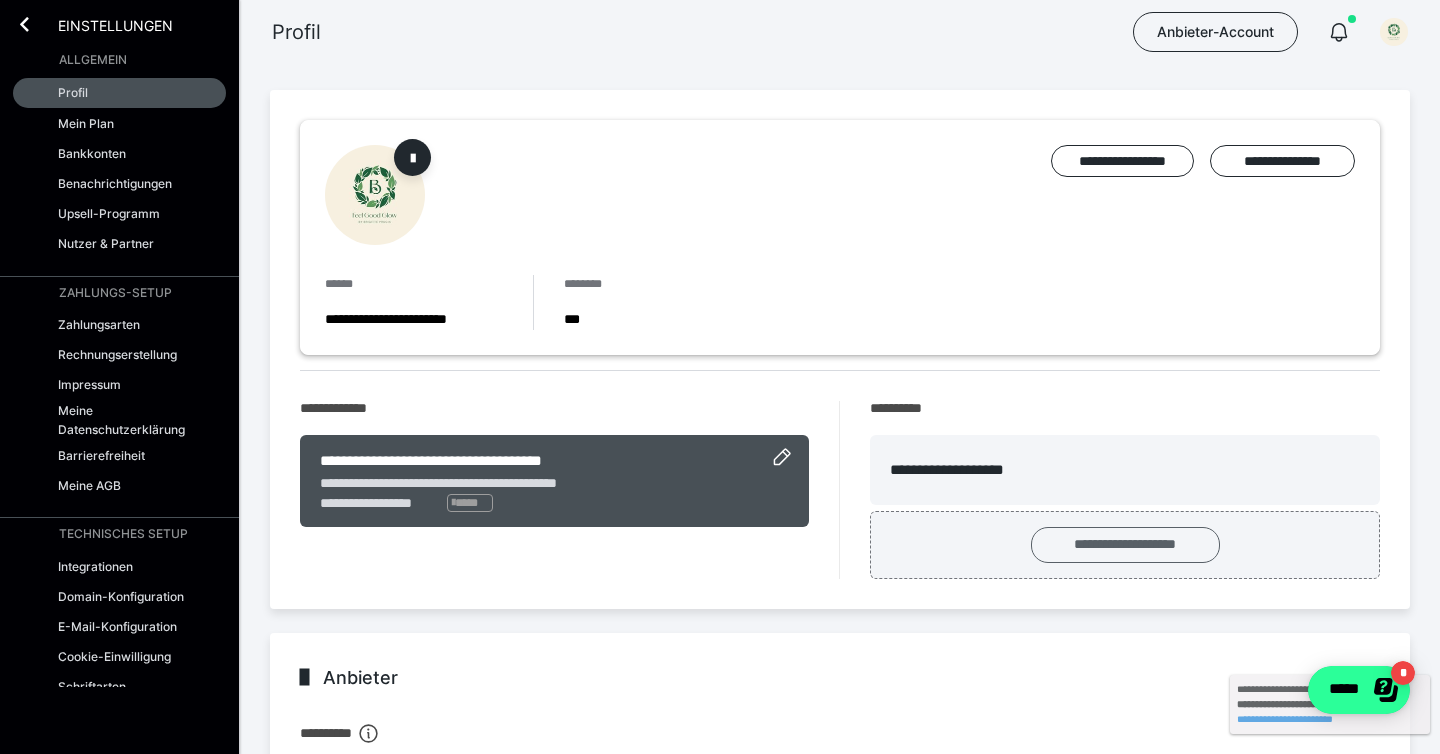 scroll, scrollTop: 0, scrollLeft: 0, axis: both 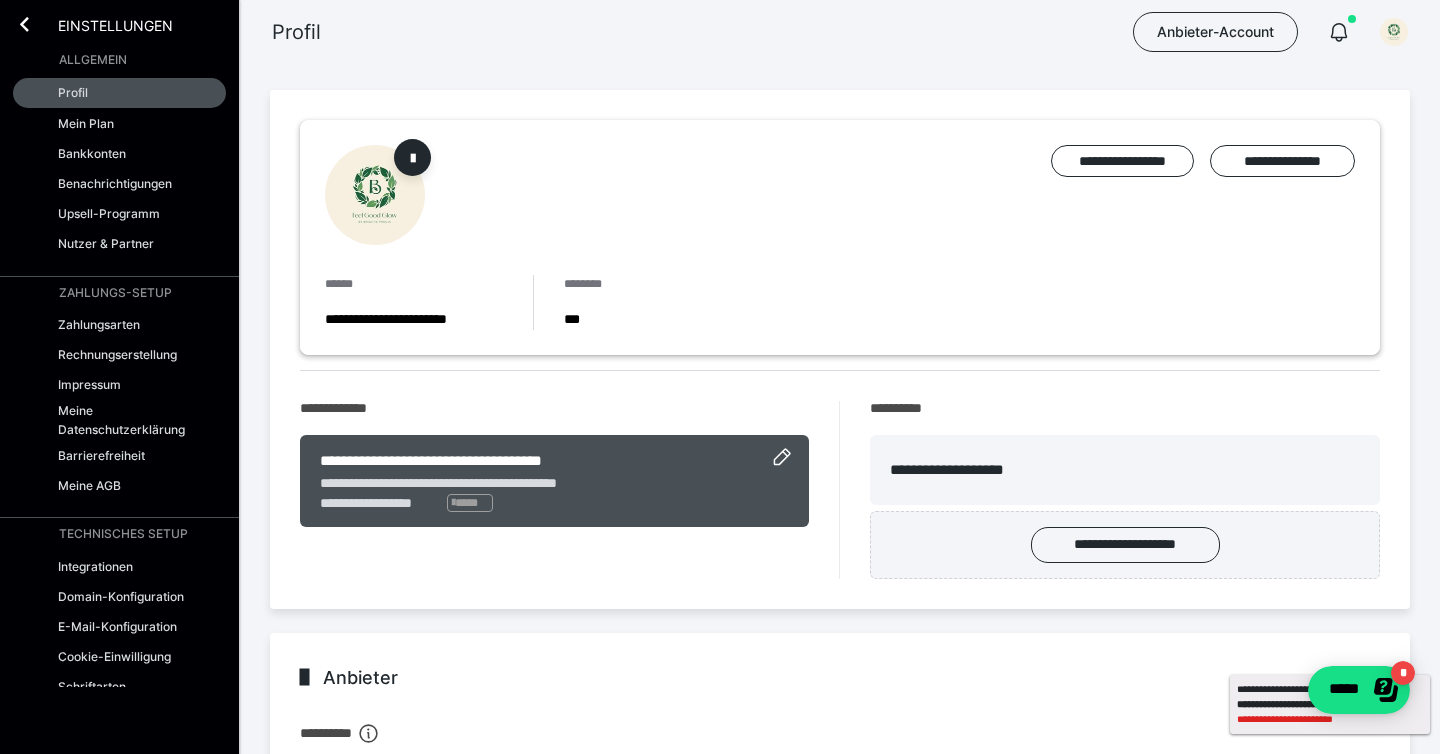 click on "**********" at bounding box center (1330, 719) 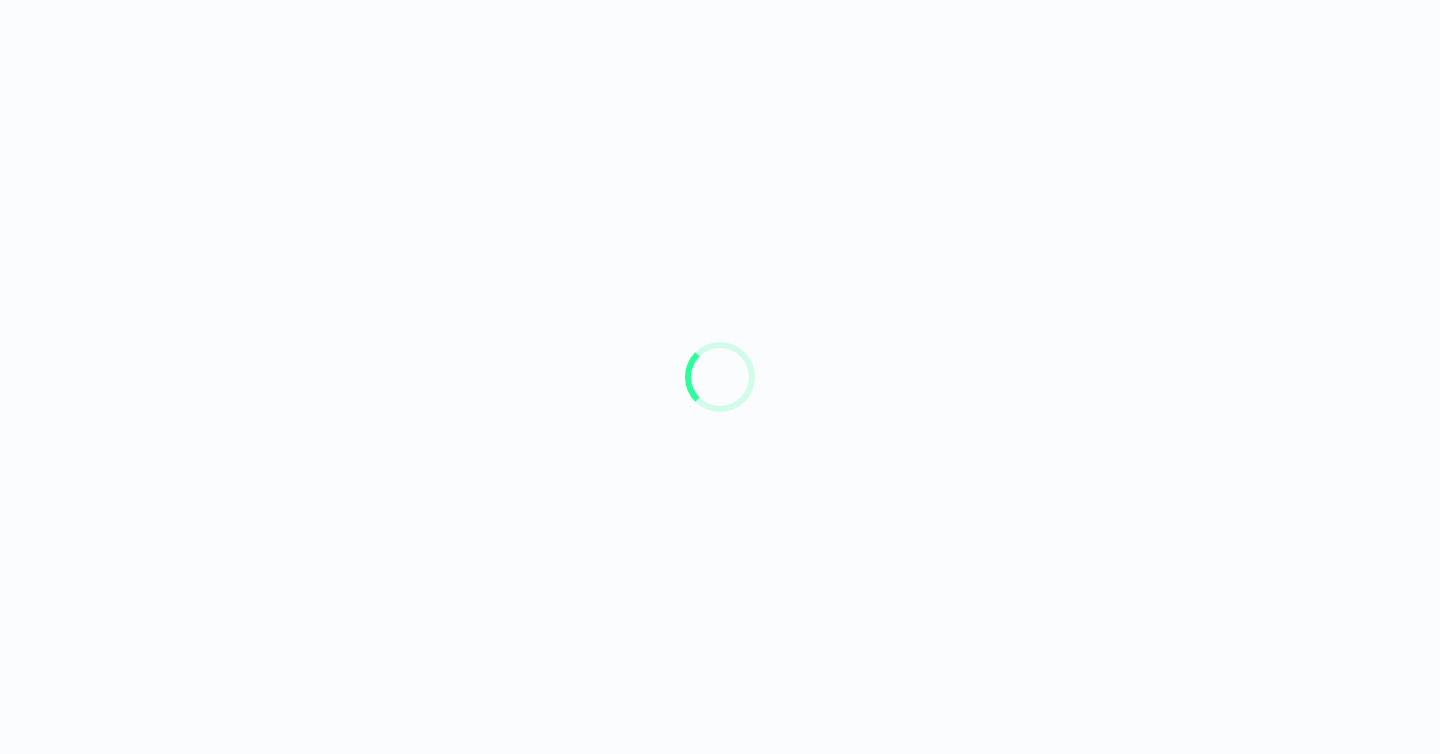 scroll, scrollTop: 0, scrollLeft: 0, axis: both 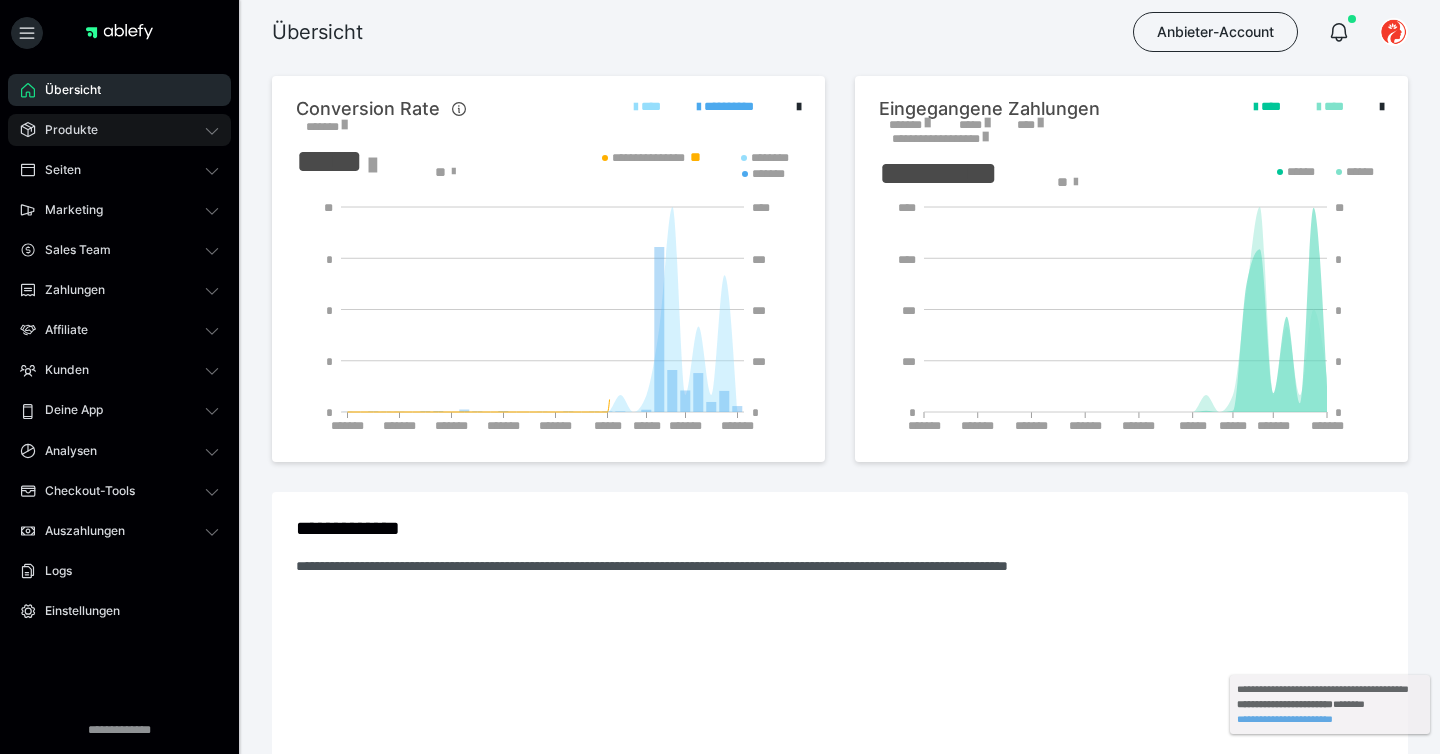 click on "Produkte" at bounding box center [119, 130] 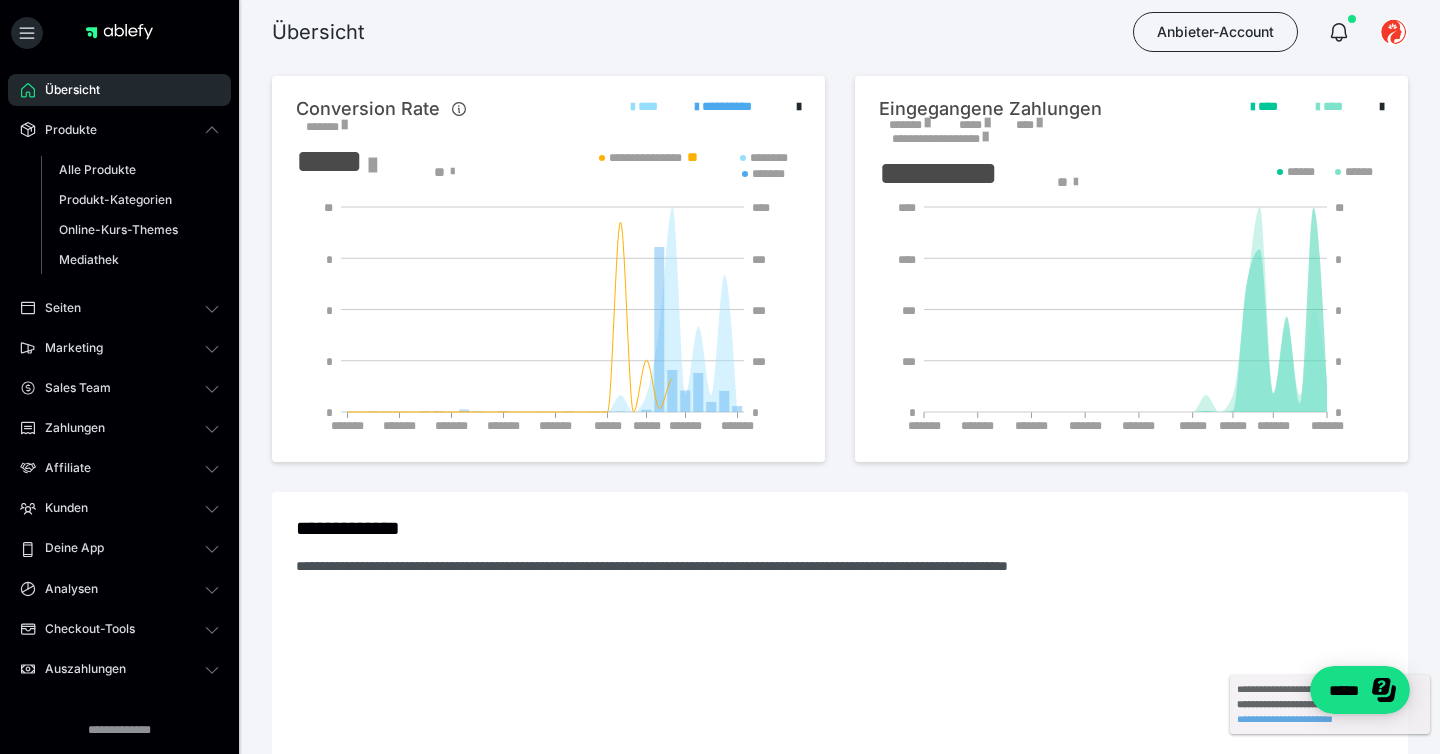 click on "Produkte Alle Produkte Produkt-Kategorien Online-Kurs-Themes Mediathek" at bounding box center [119, 199] 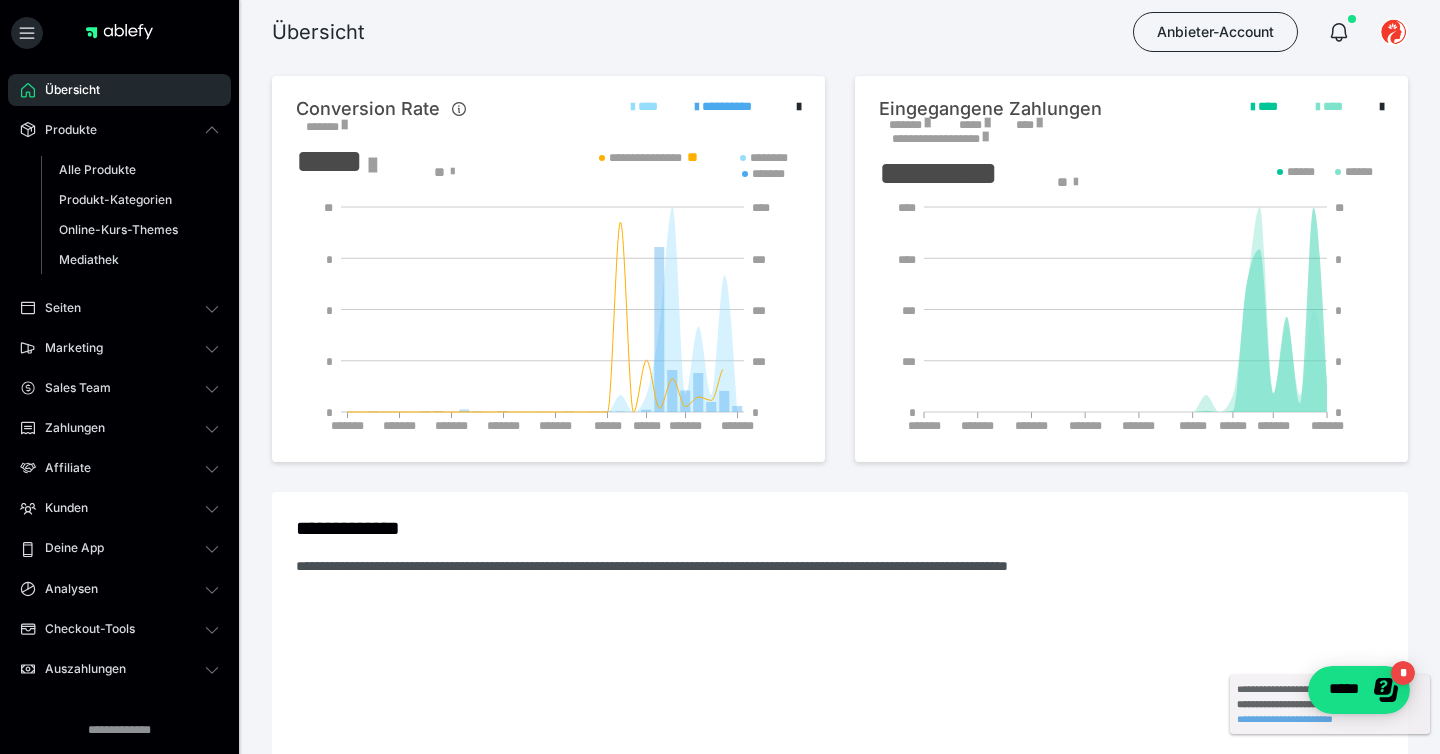 scroll, scrollTop: 0, scrollLeft: 0, axis: both 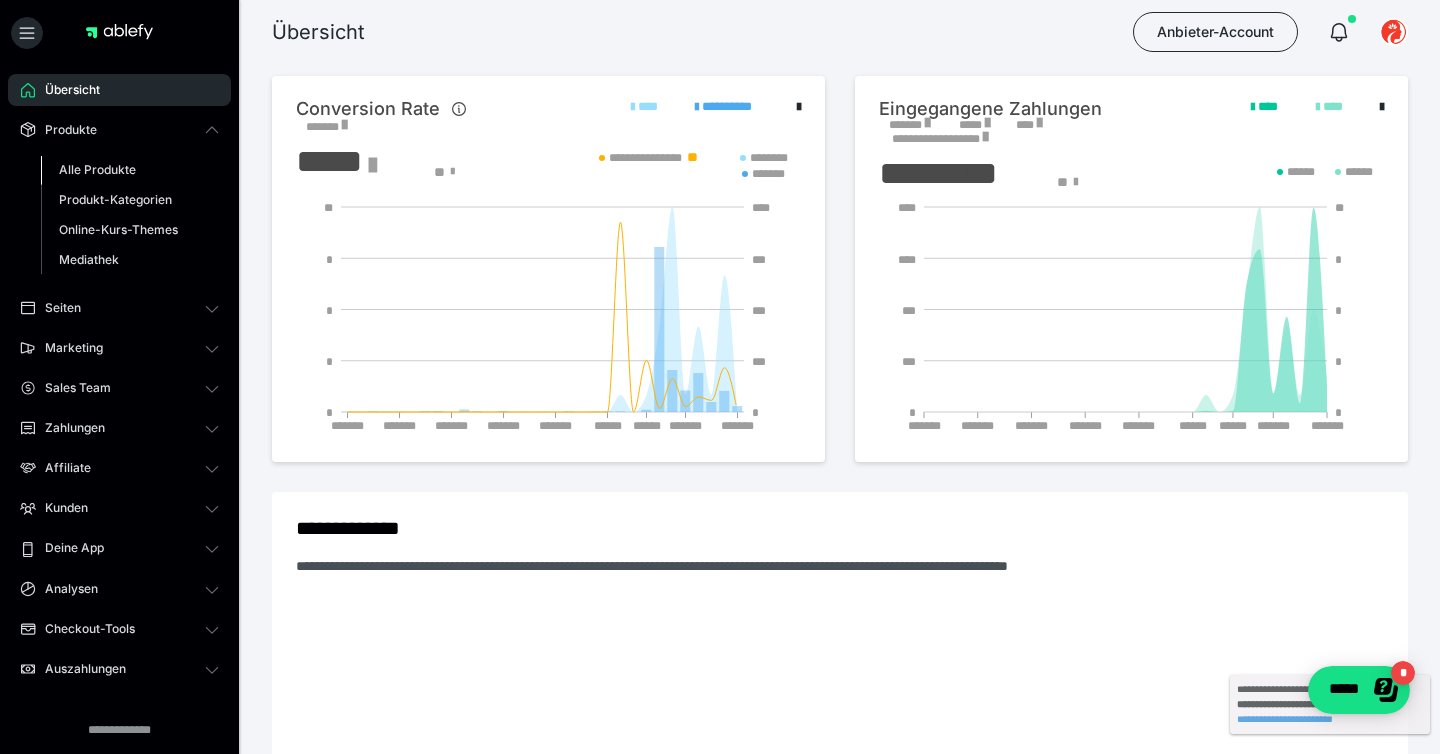 click on "Alle Produkte" at bounding box center [97, 169] 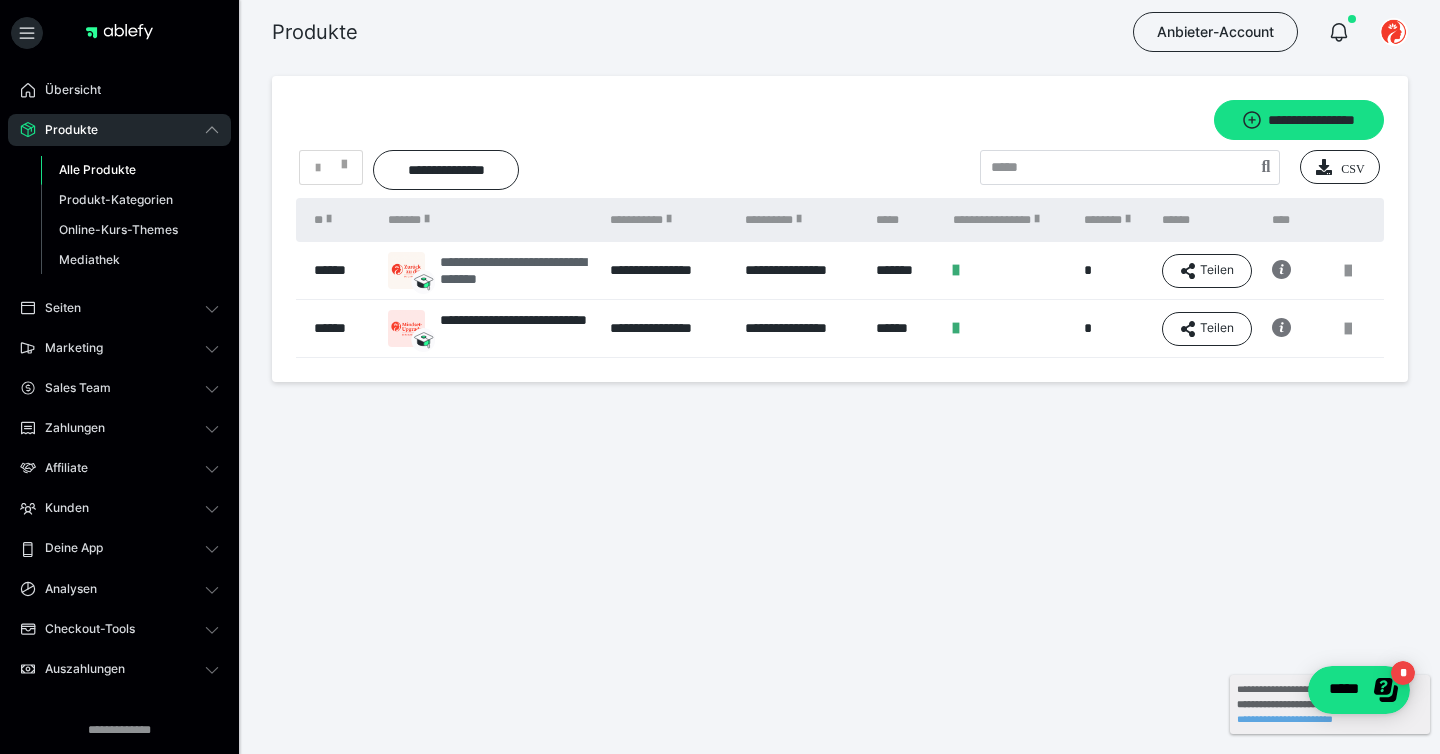 click on "**********" at bounding box center [515, 271] 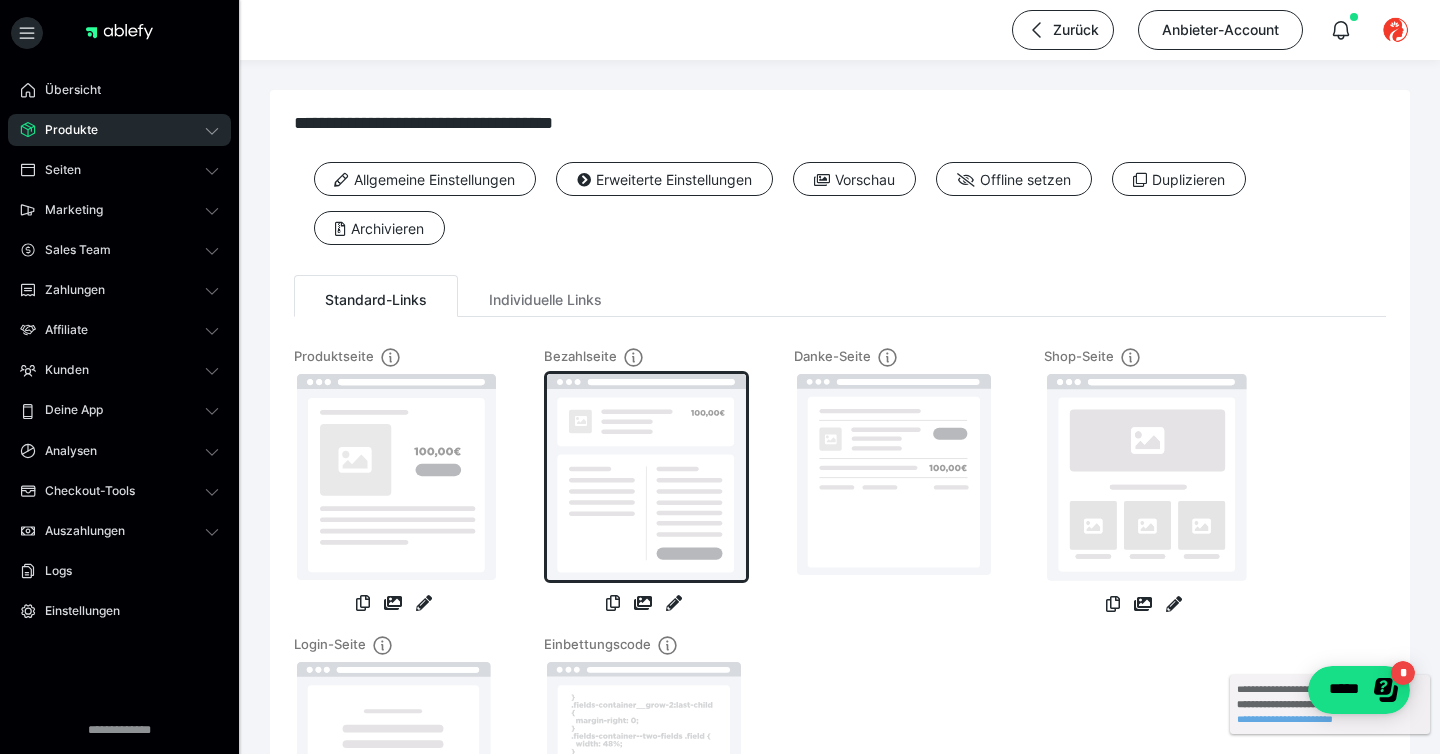click at bounding box center (646, 477) 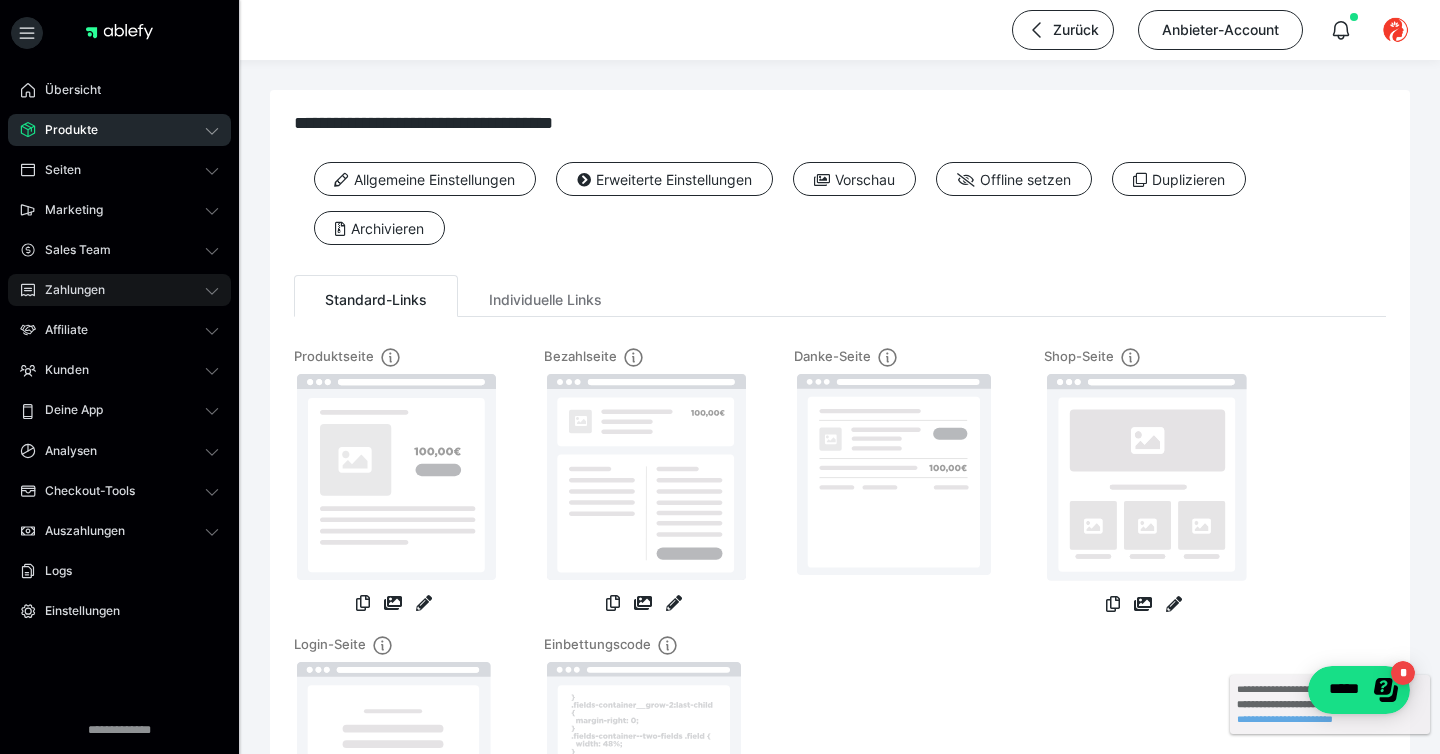 click on "Zahlungen" at bounding box center (68, 290) 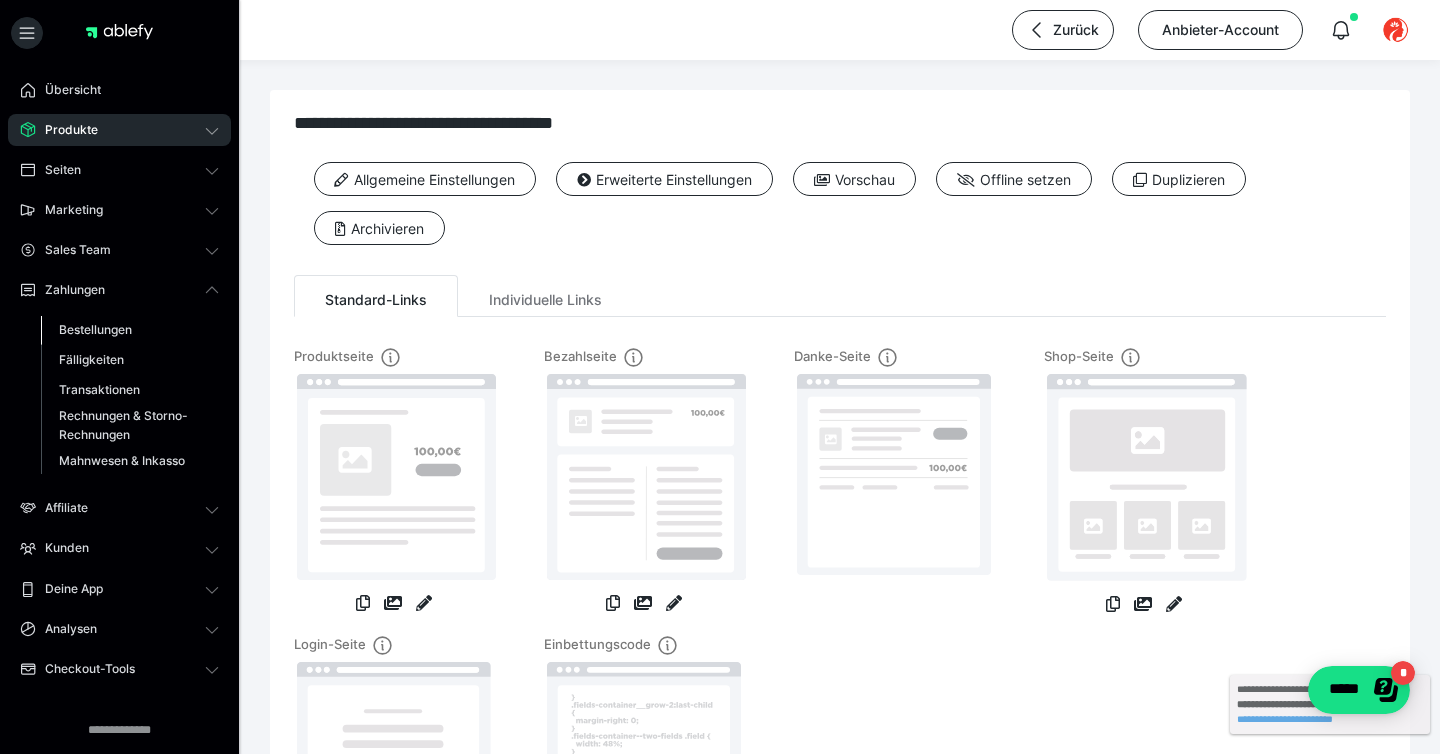 click on "Bestellungen" at bounding box center (95, 329) 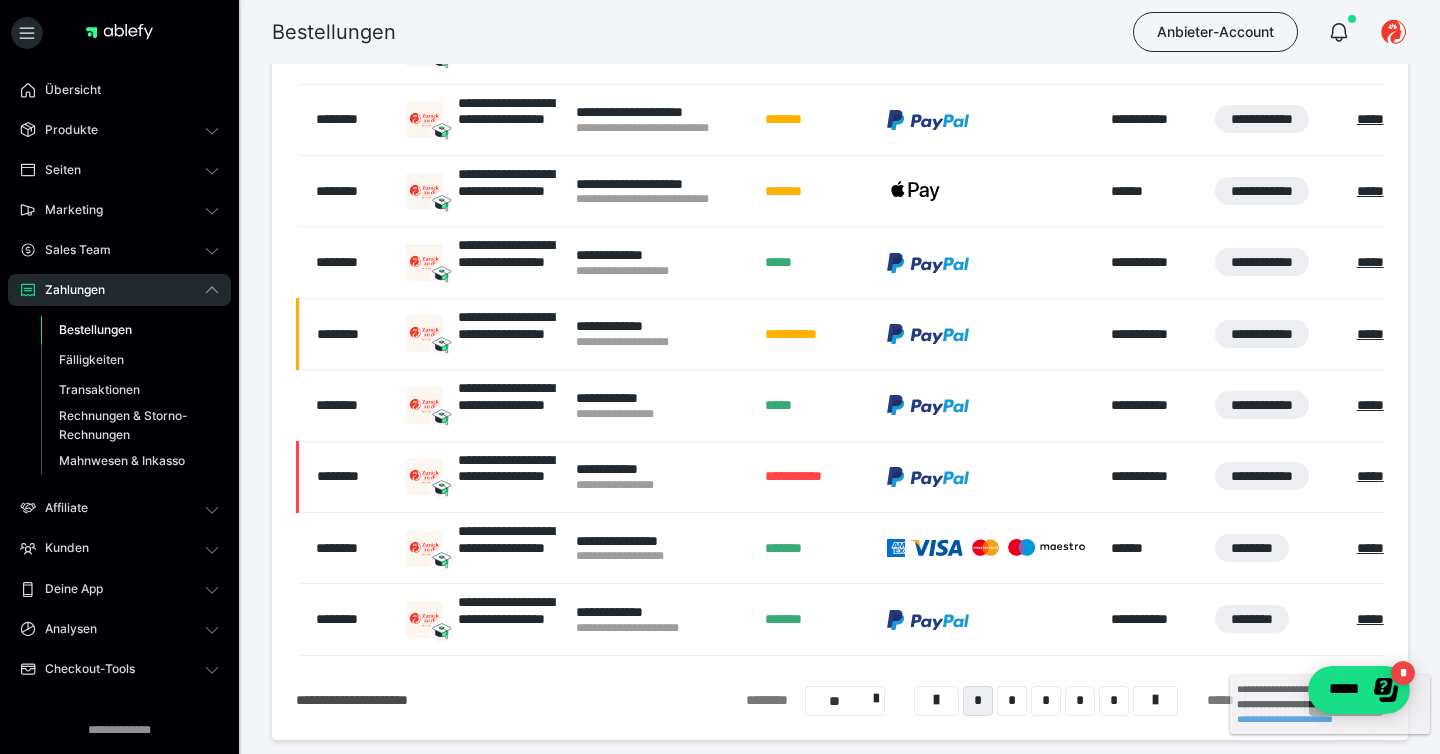 scroll, scrollTop: 635, scrollLeft: 0, axis: vertical 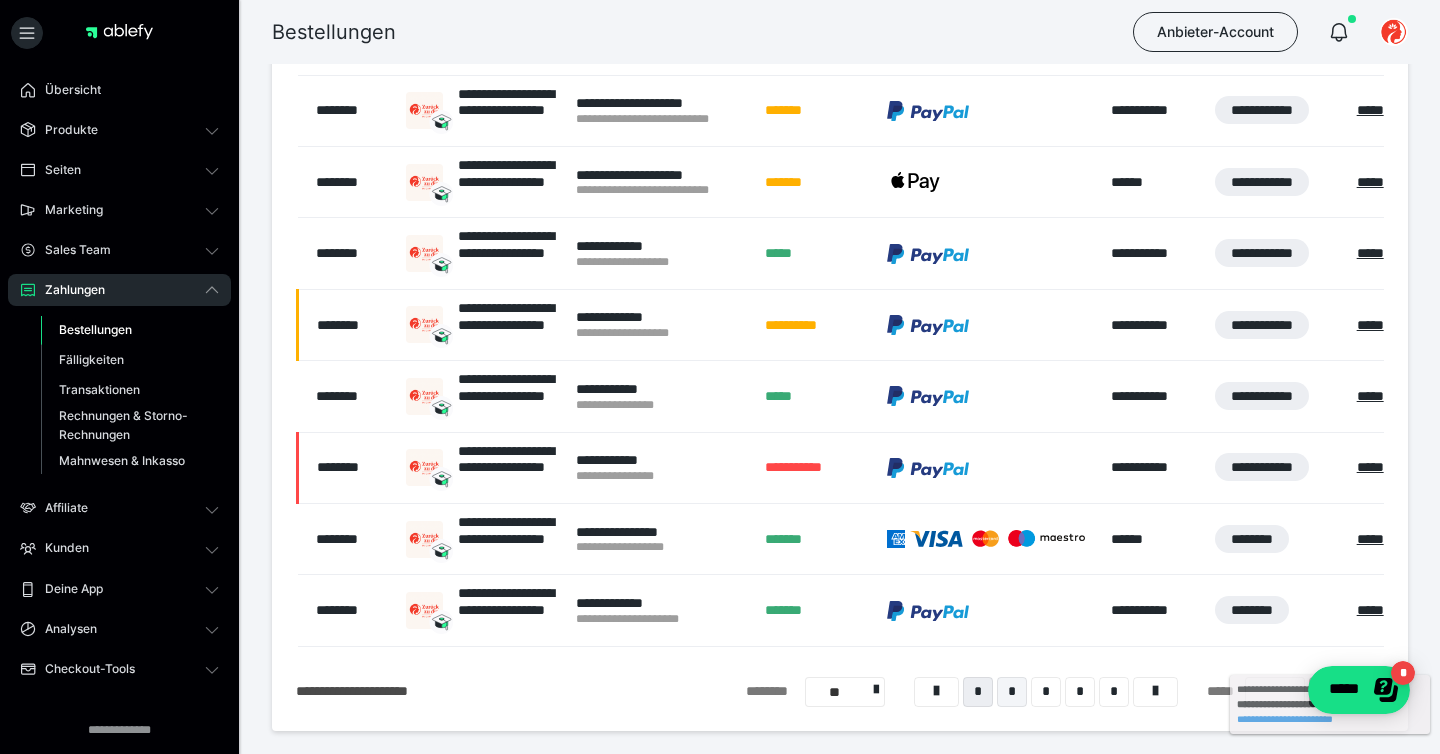 click on "*" at bounding box center [1012, 692] 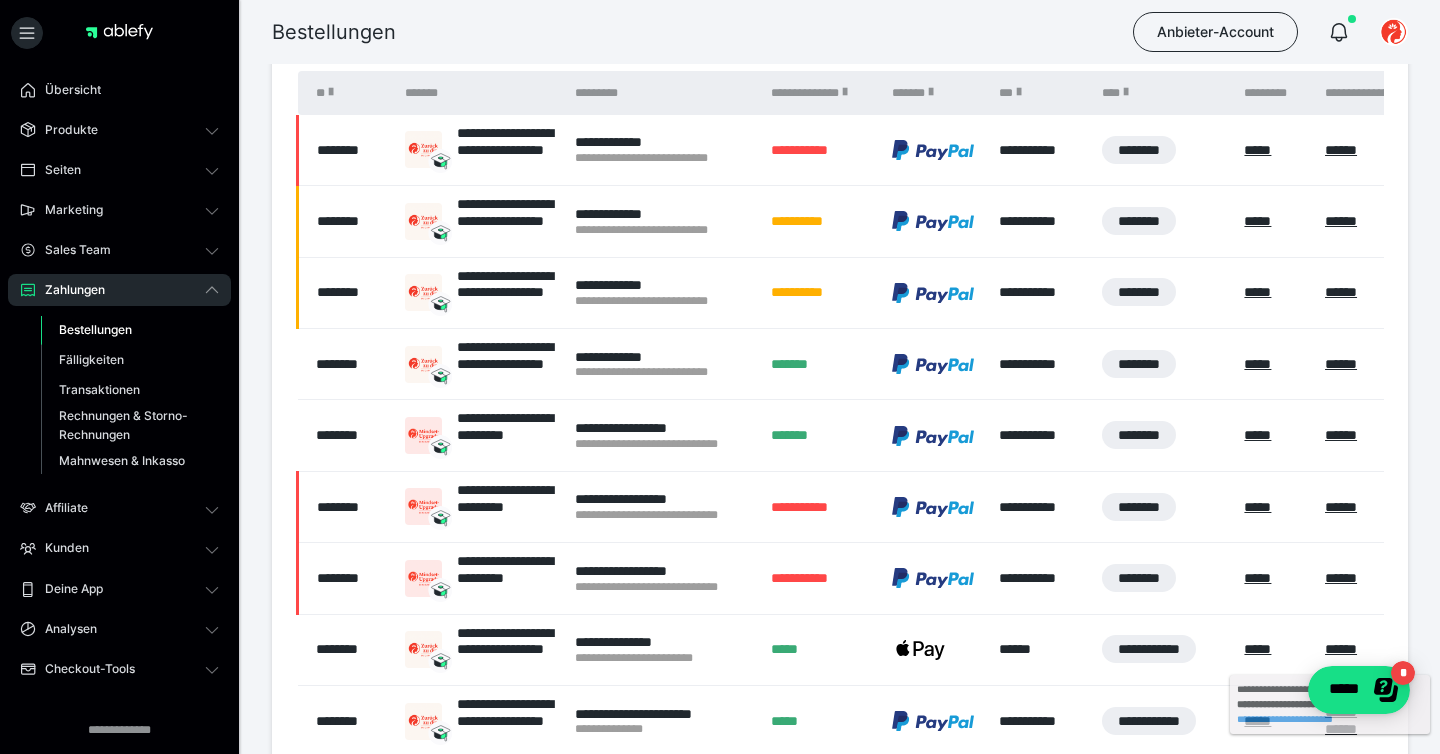 scroll, scrollTop: 458, scrollLeft: 0, axis: vertical 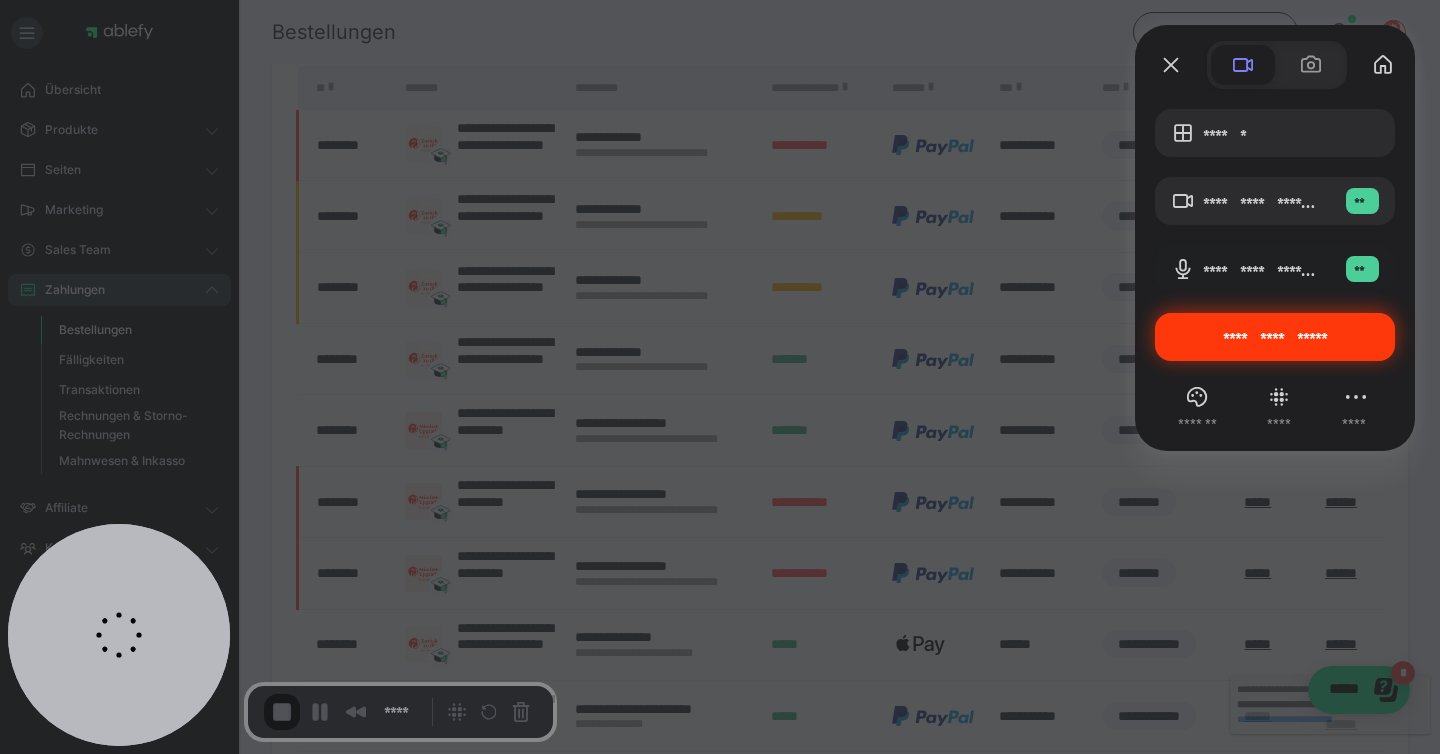 click on "**********" at bounding box center [1275, 337] 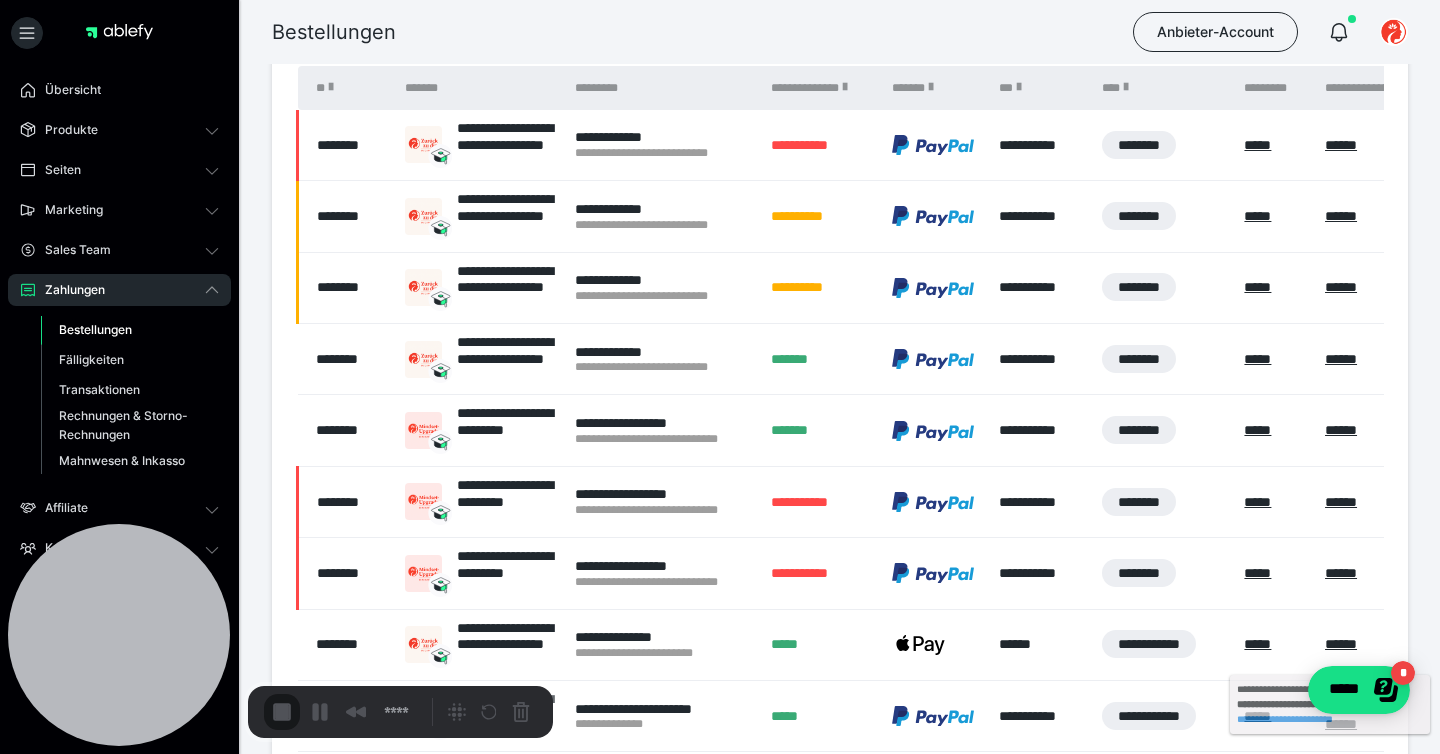scroll, scrollTop: 742, scrollLeft: 0, axis: vertical 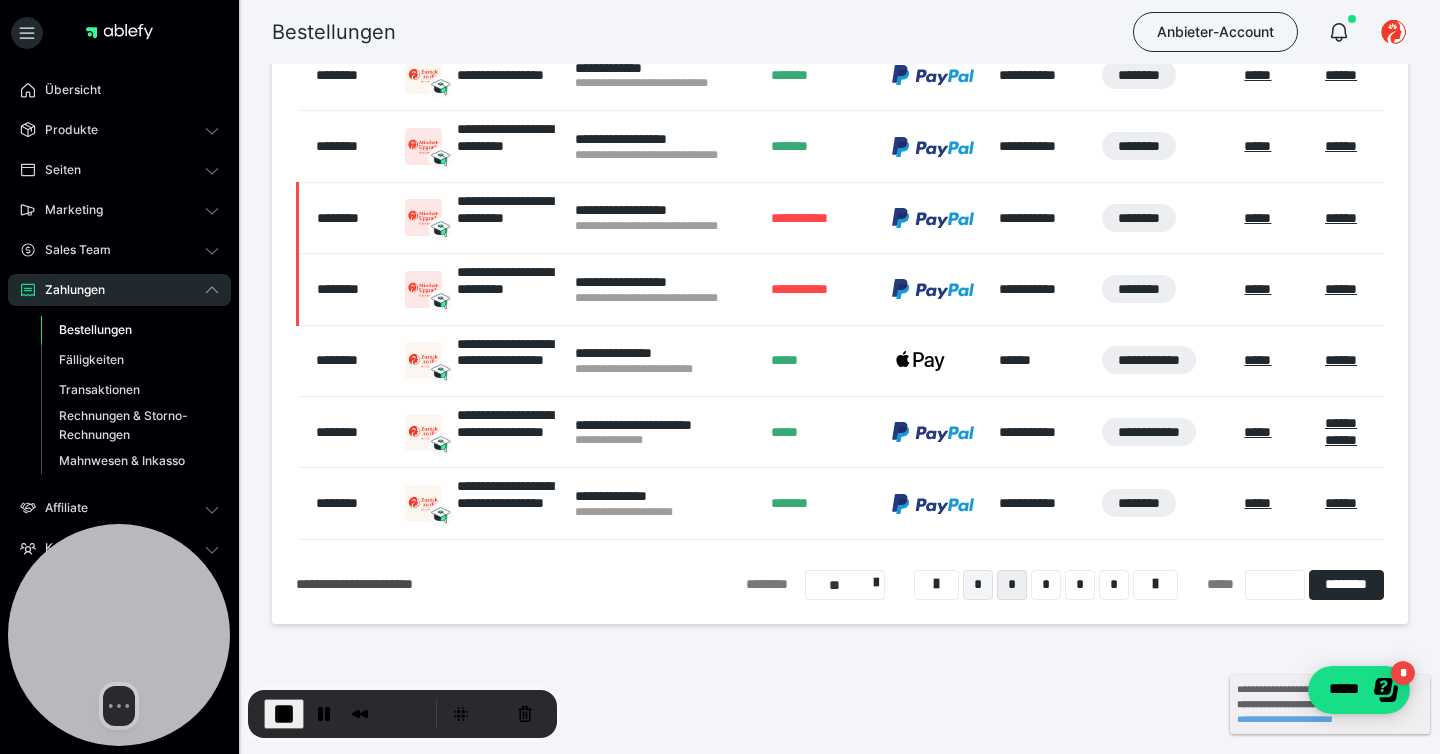 click on "*" at bounding box center (978, 585) 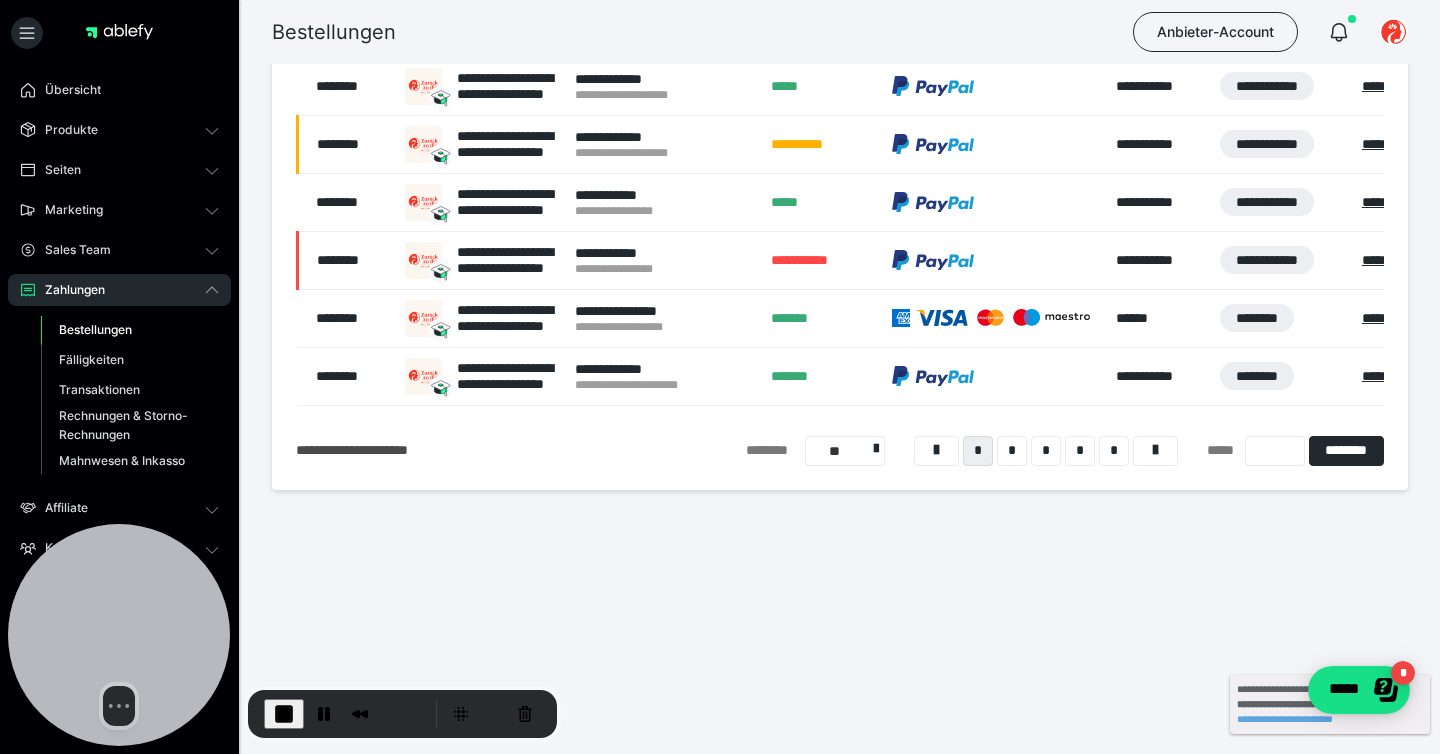scroll, scrollTop: 395, scrollLeft: 0, axis: vertical 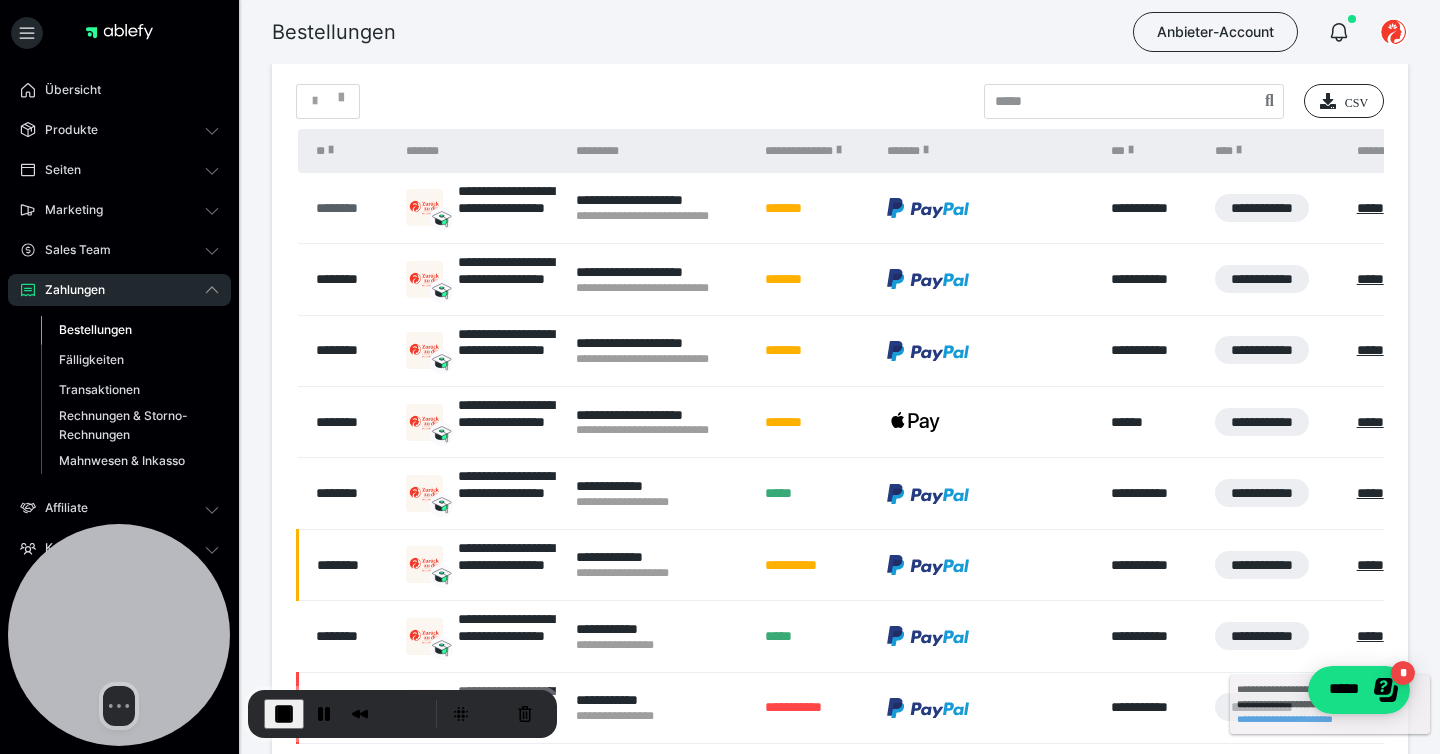 click on "********" at bounding box center [351, 208] 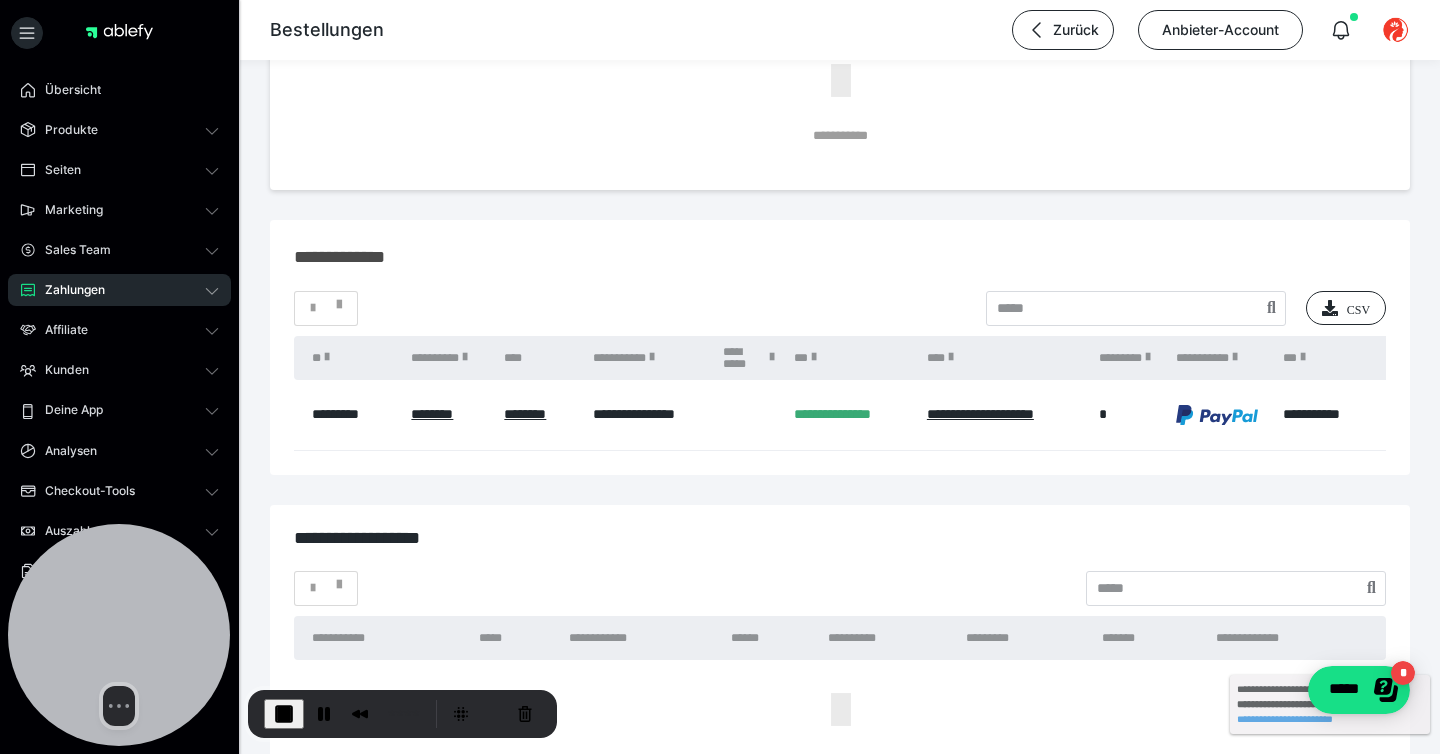 scroll, scrollTop: 2796, scrollLeft: 0, axis: vertical 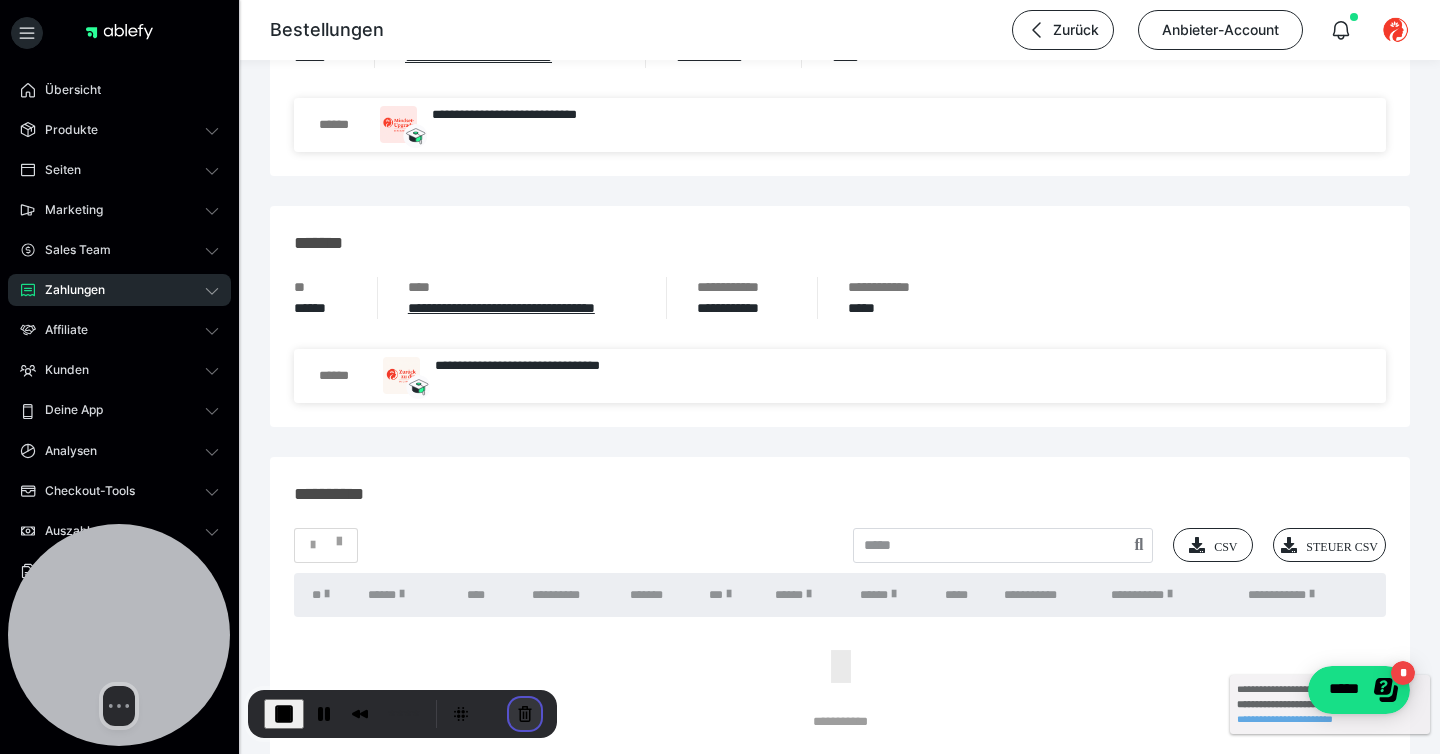 click at bounding box center [525, 714] 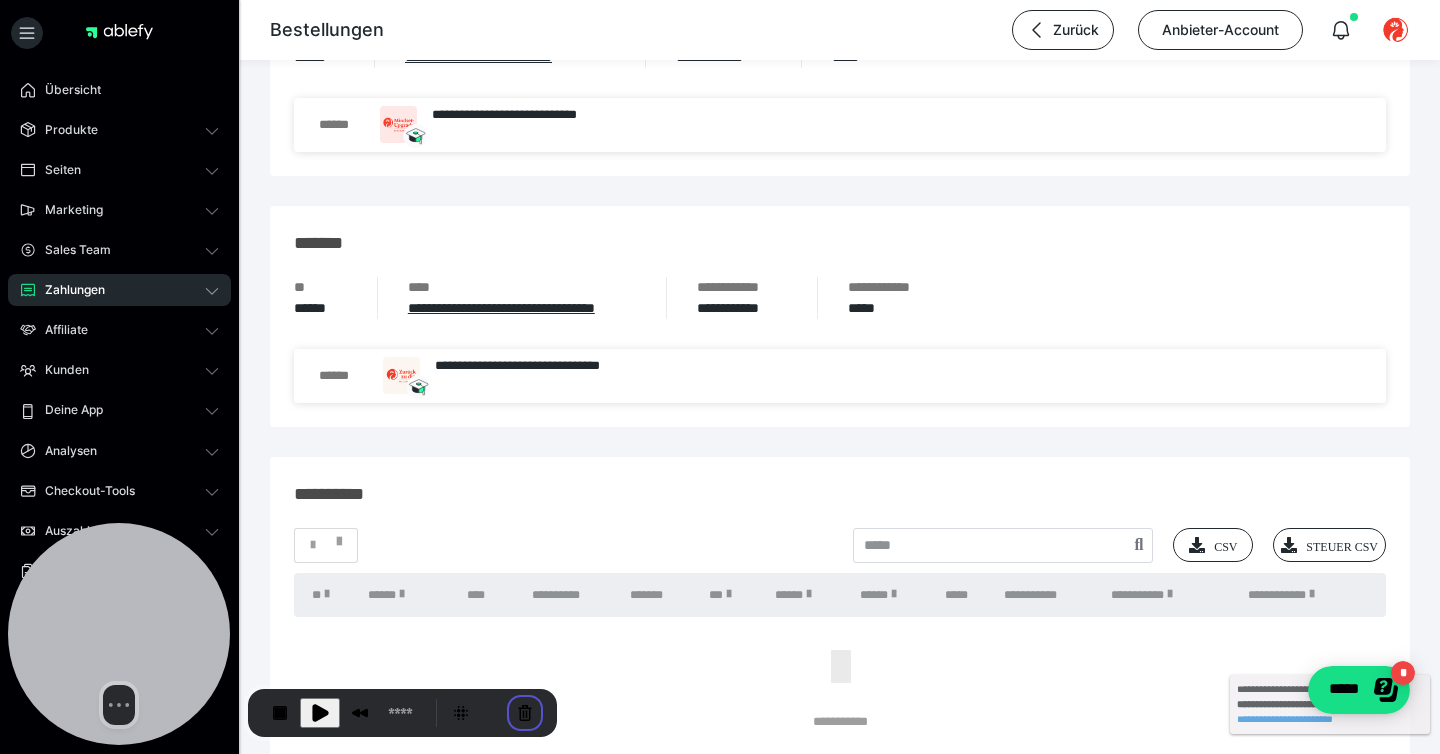 click on "**********" at bounding box center (543, 922) 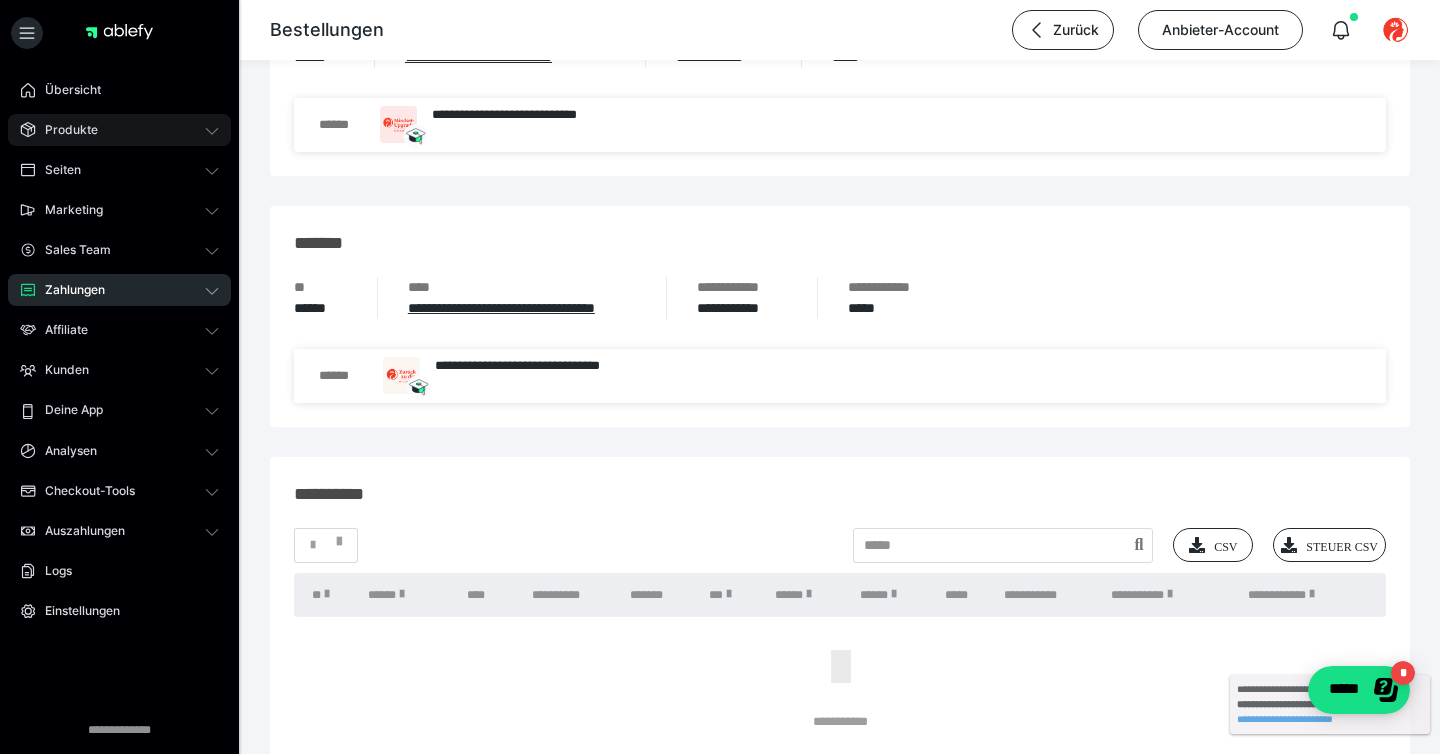 click on "Produkte" at bounding box center [119, 130] 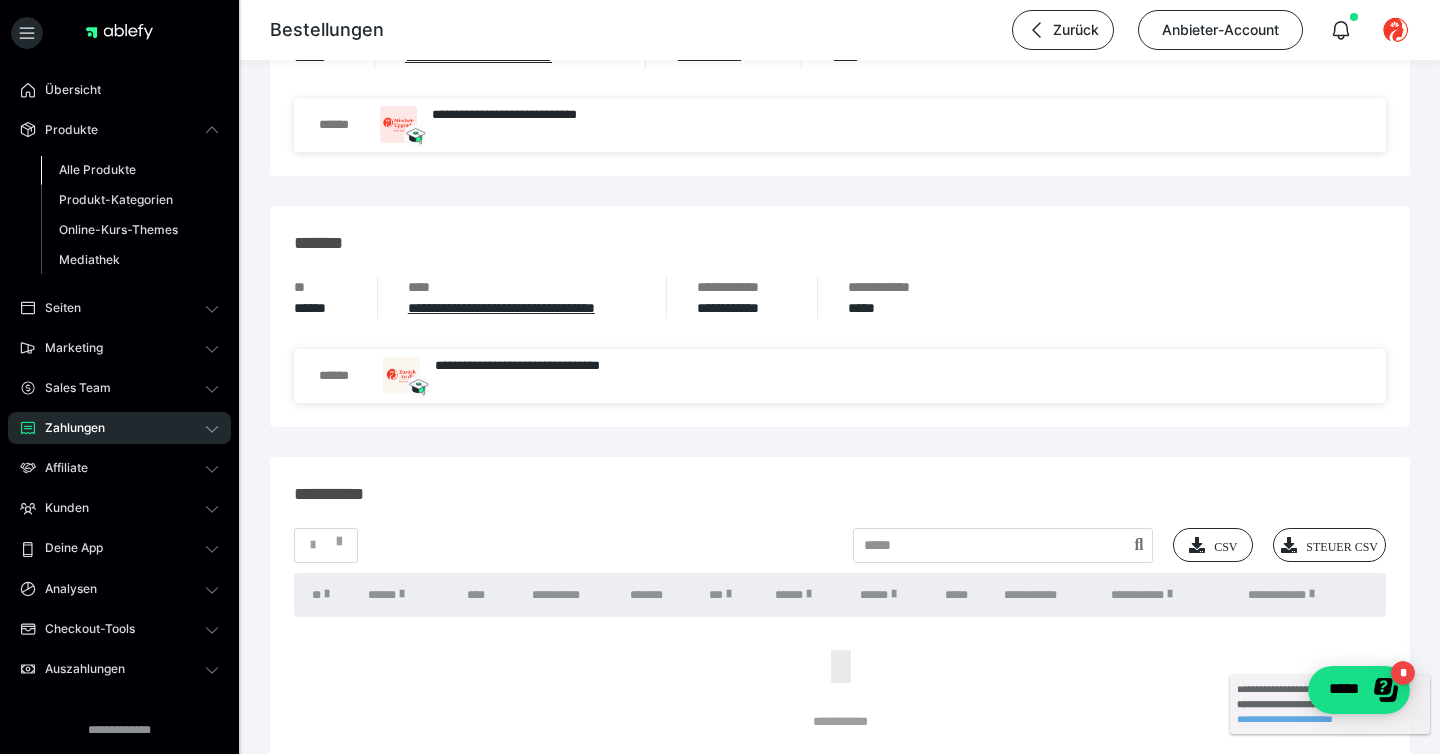 click on "Alle Produkte" at bounding box center [130, 170] 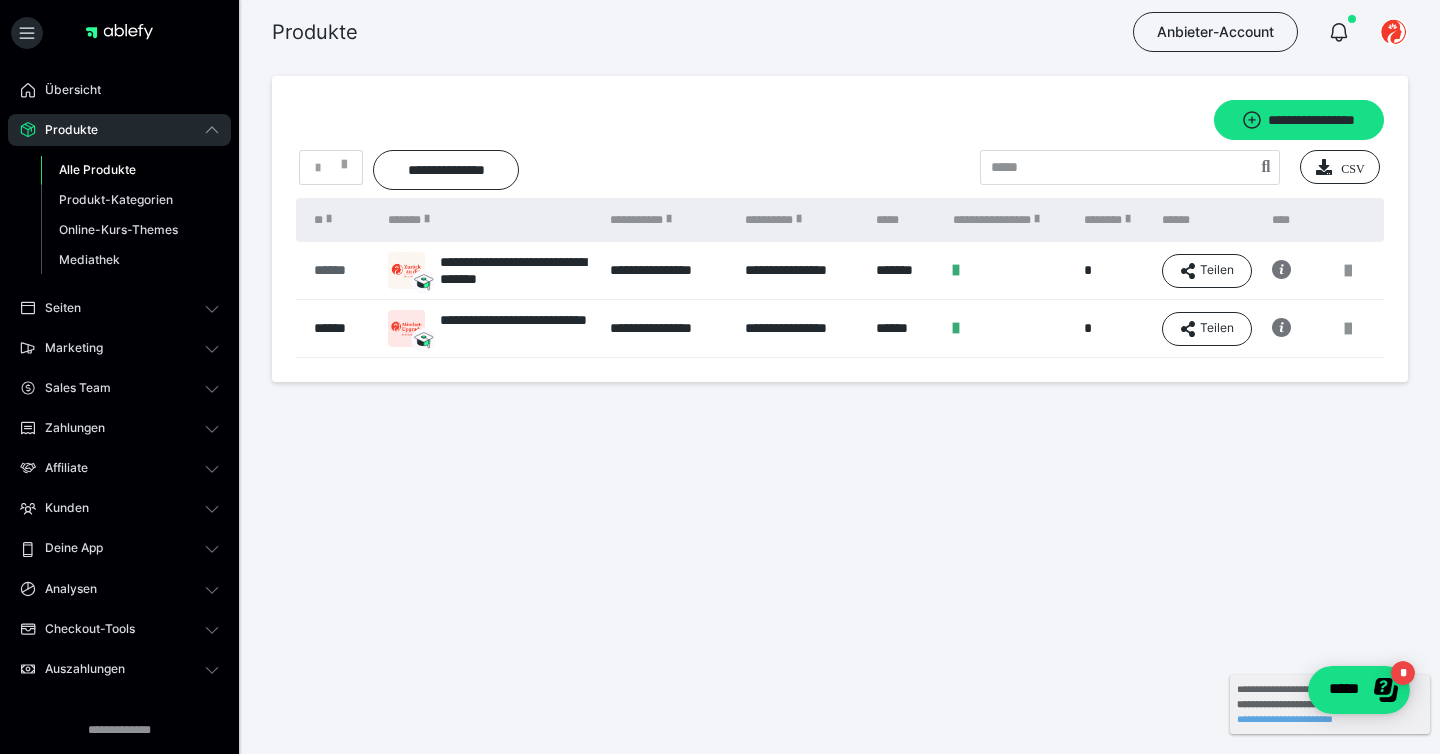 click on "******" at bounding box center (341, 270) 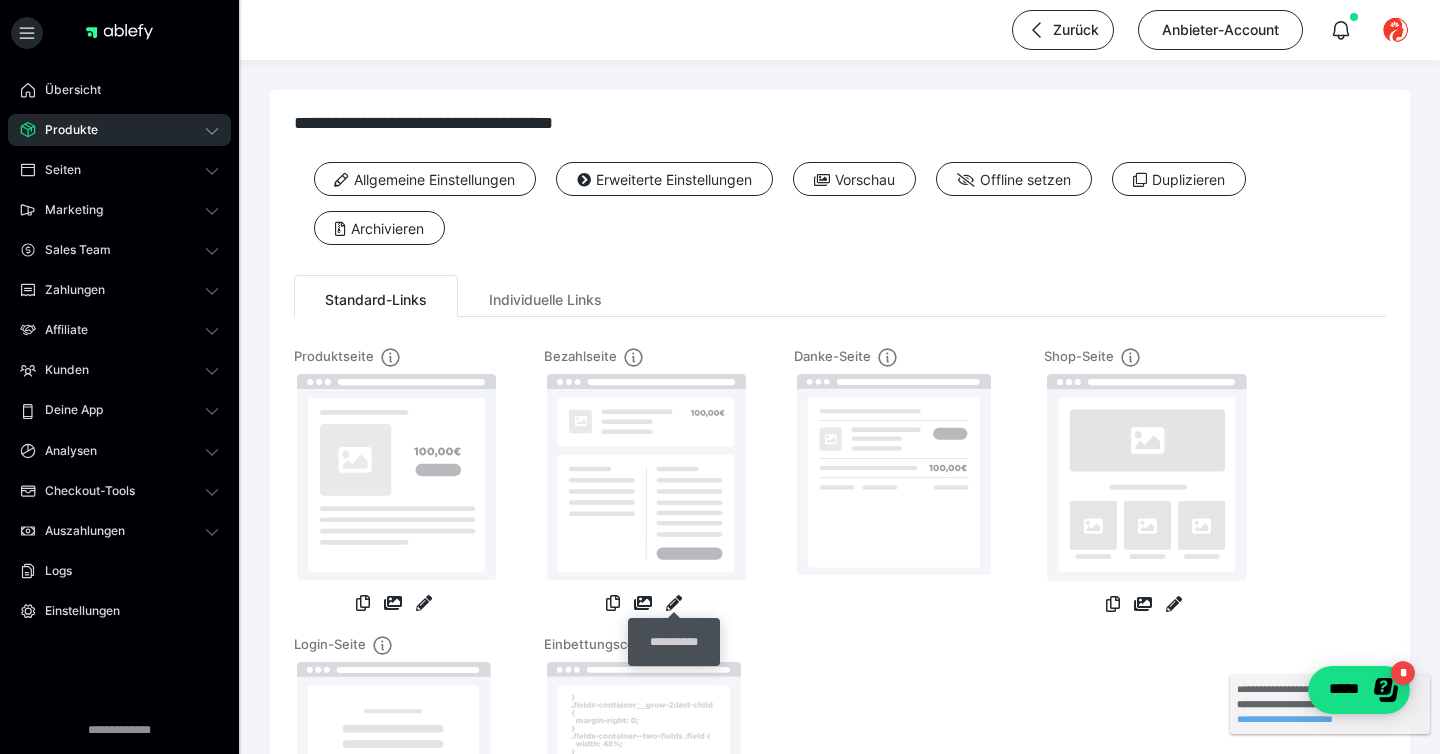 click at bounding box center (674, 615) 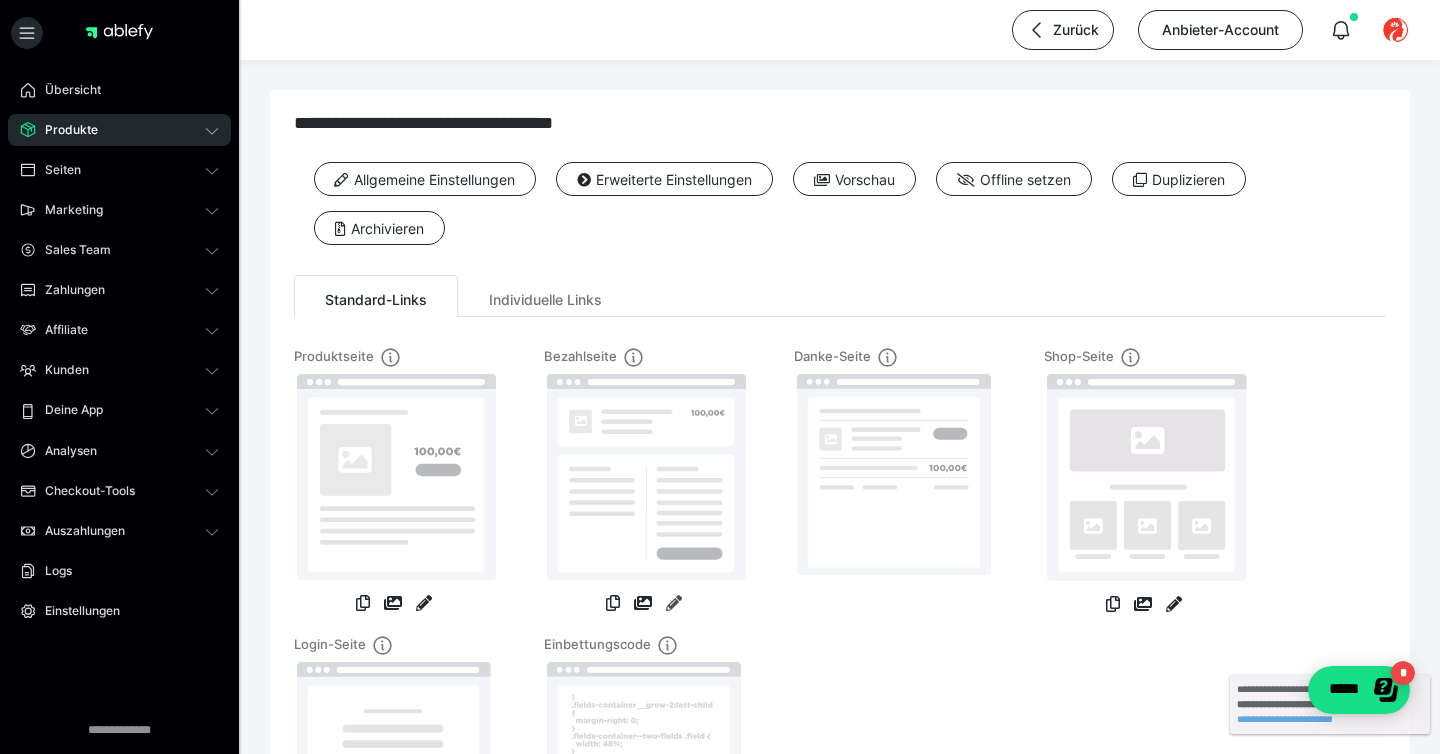 click at bounding box center (674, 603) 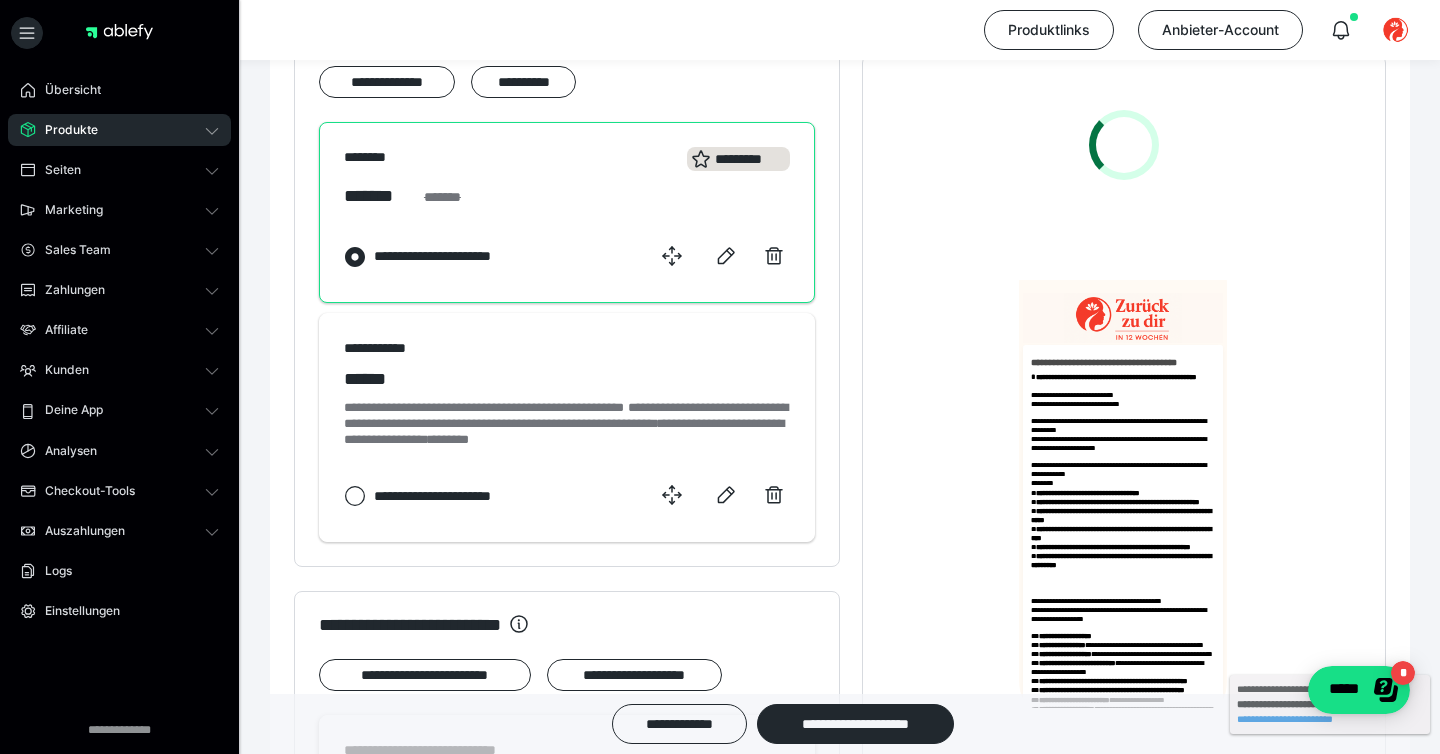 scroll, scrollTop: 0, scrollLeft: 0, axis: both 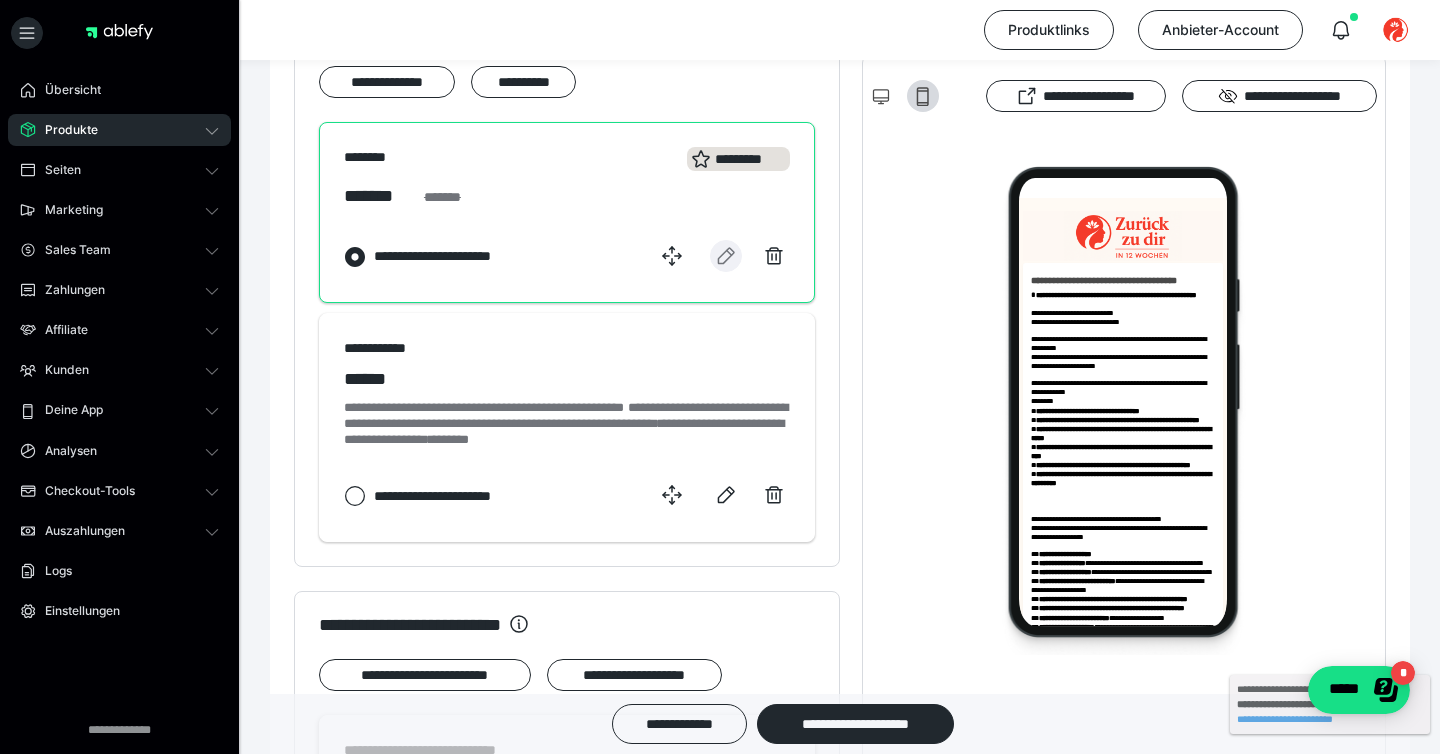click 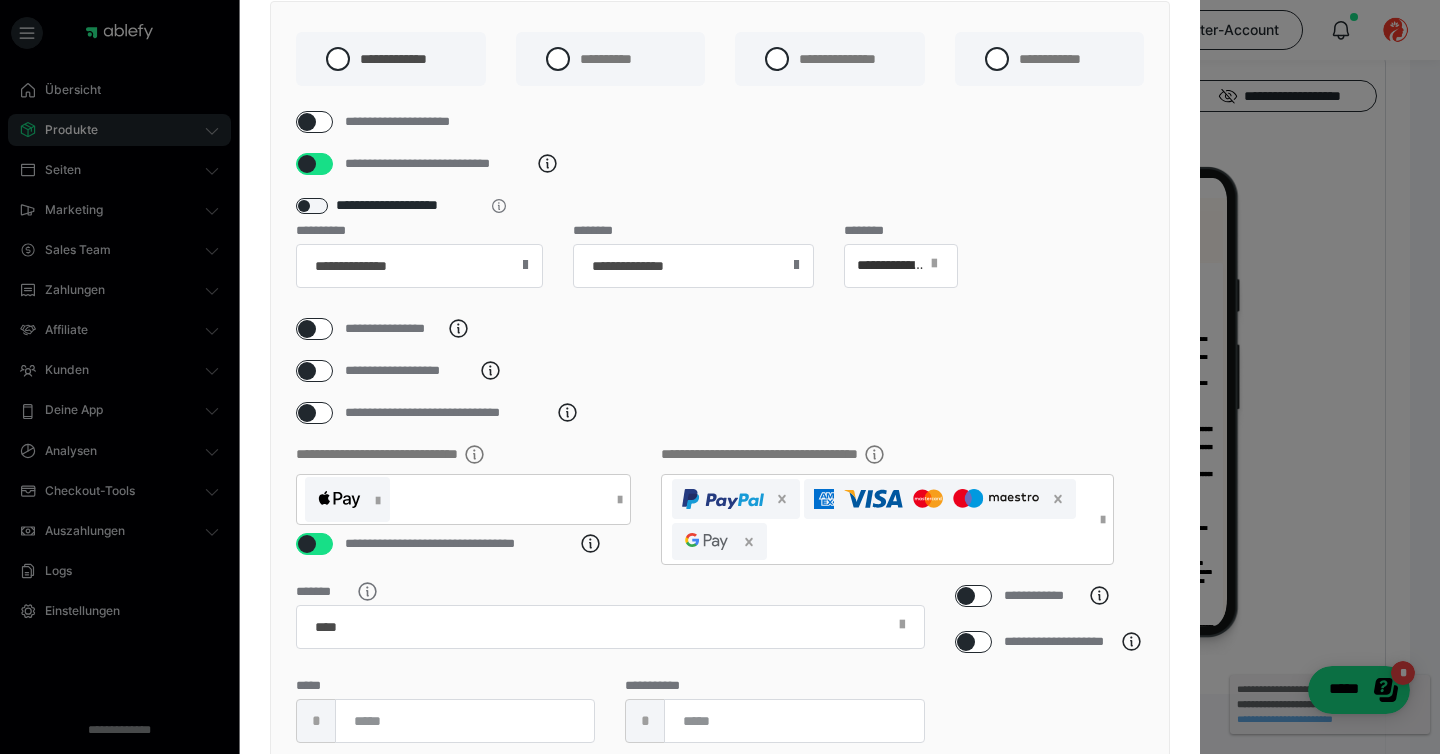 scroll, scrollTop: 0, scrollLeft: 0, axis: both 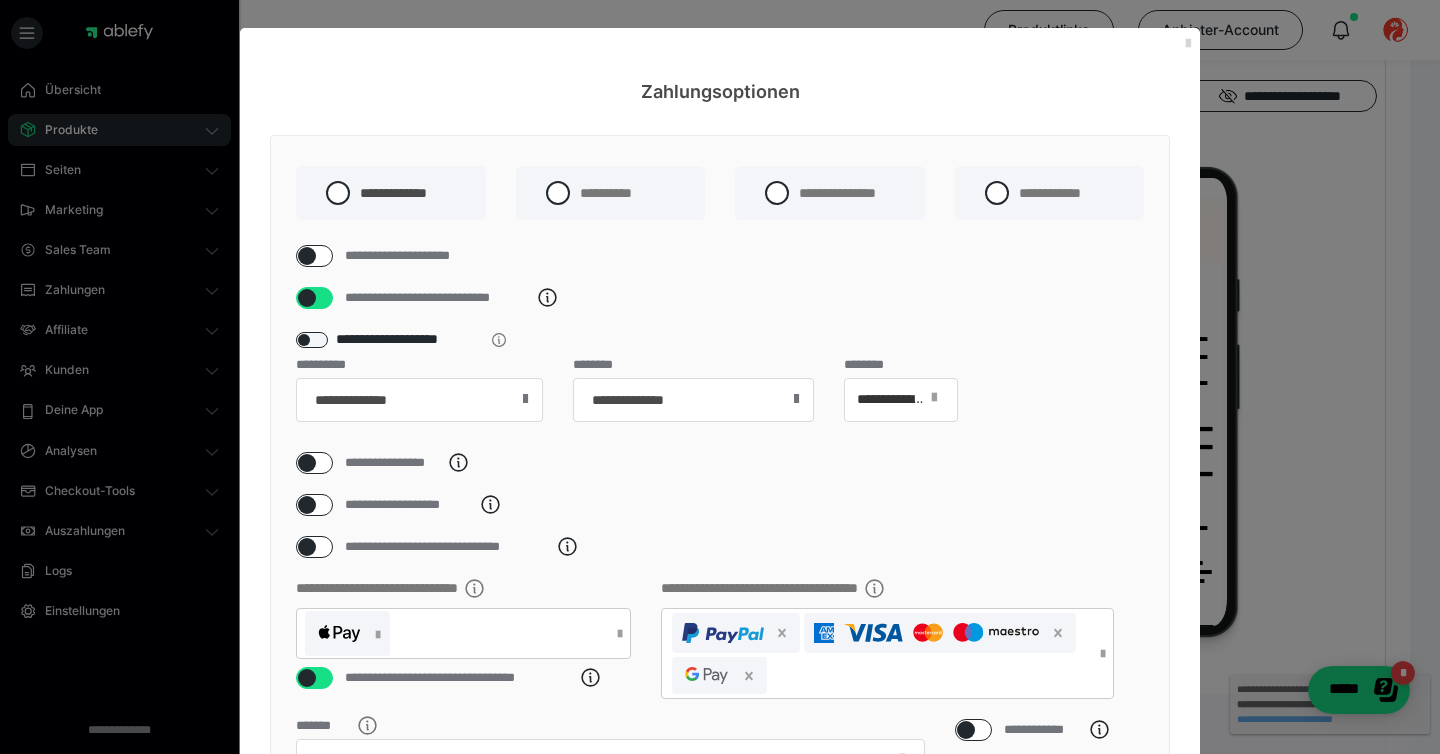 click at bounding box center (1188, 44) 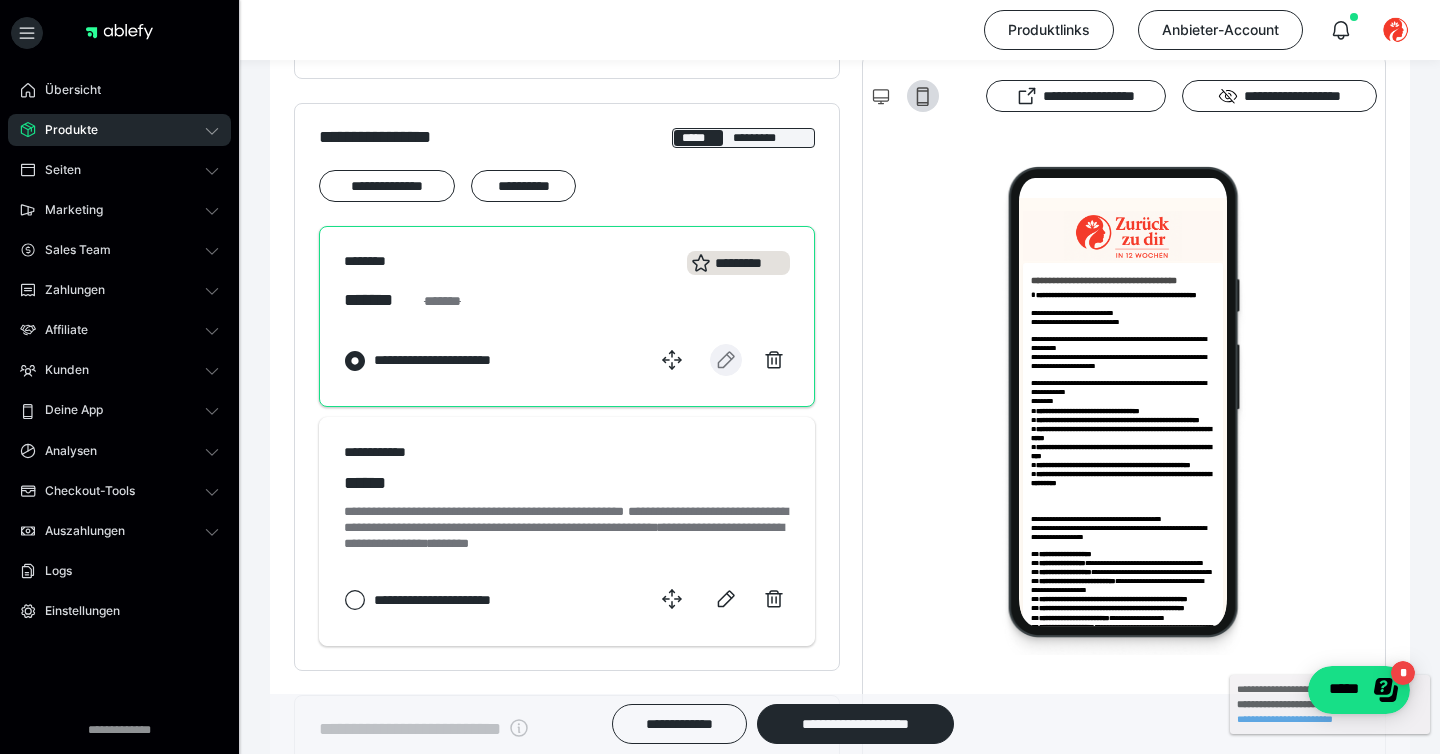 scroll, scrollTop: 1219, scrollLeft: 0, axis: vertical 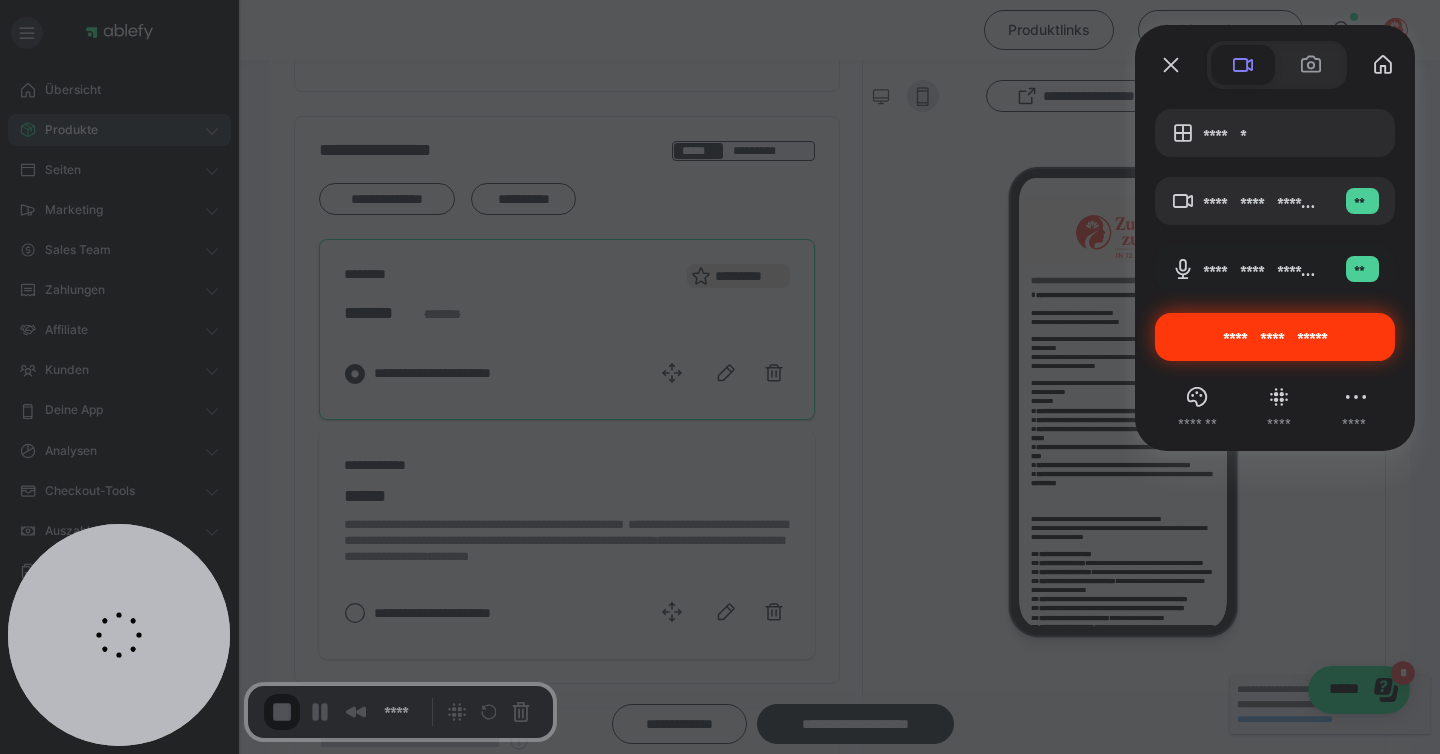 click on "**********" at bounding box center [1275, 337] 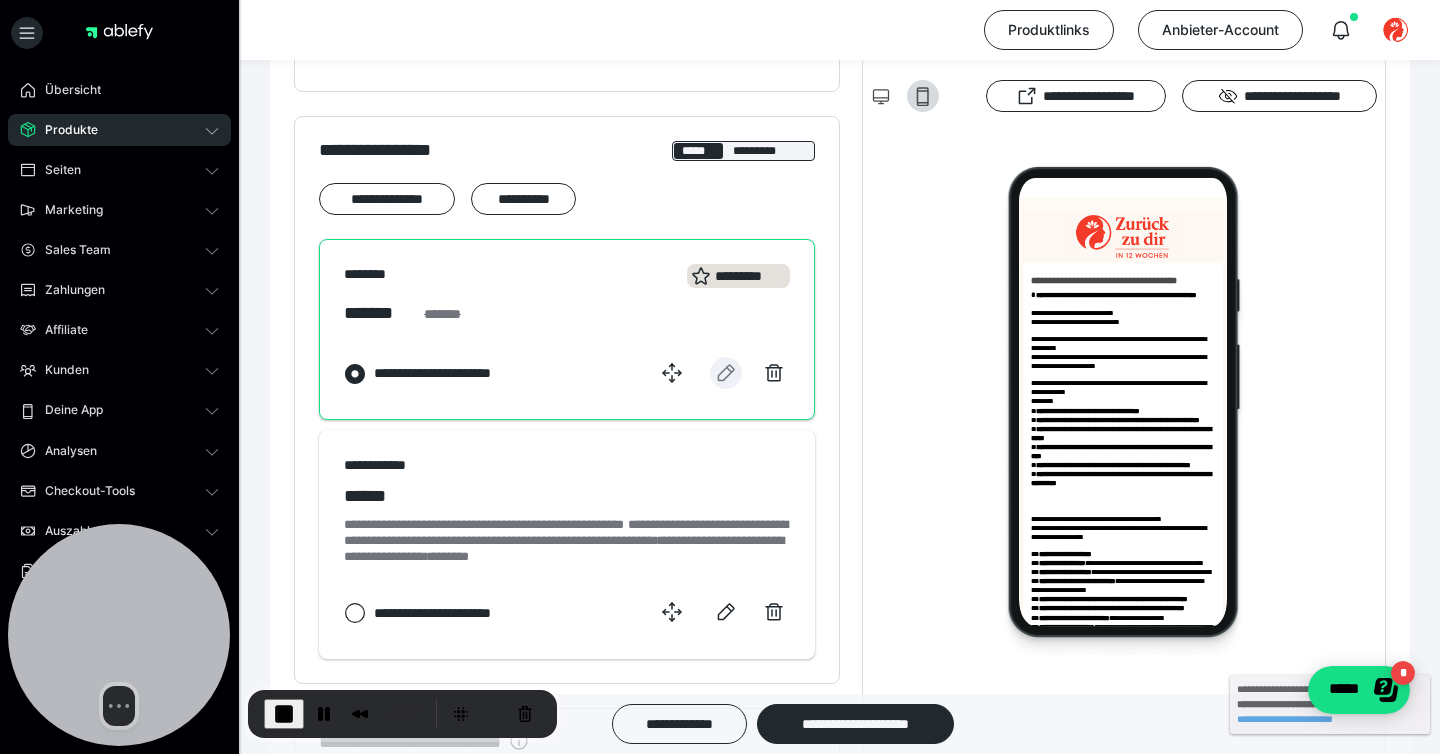 click 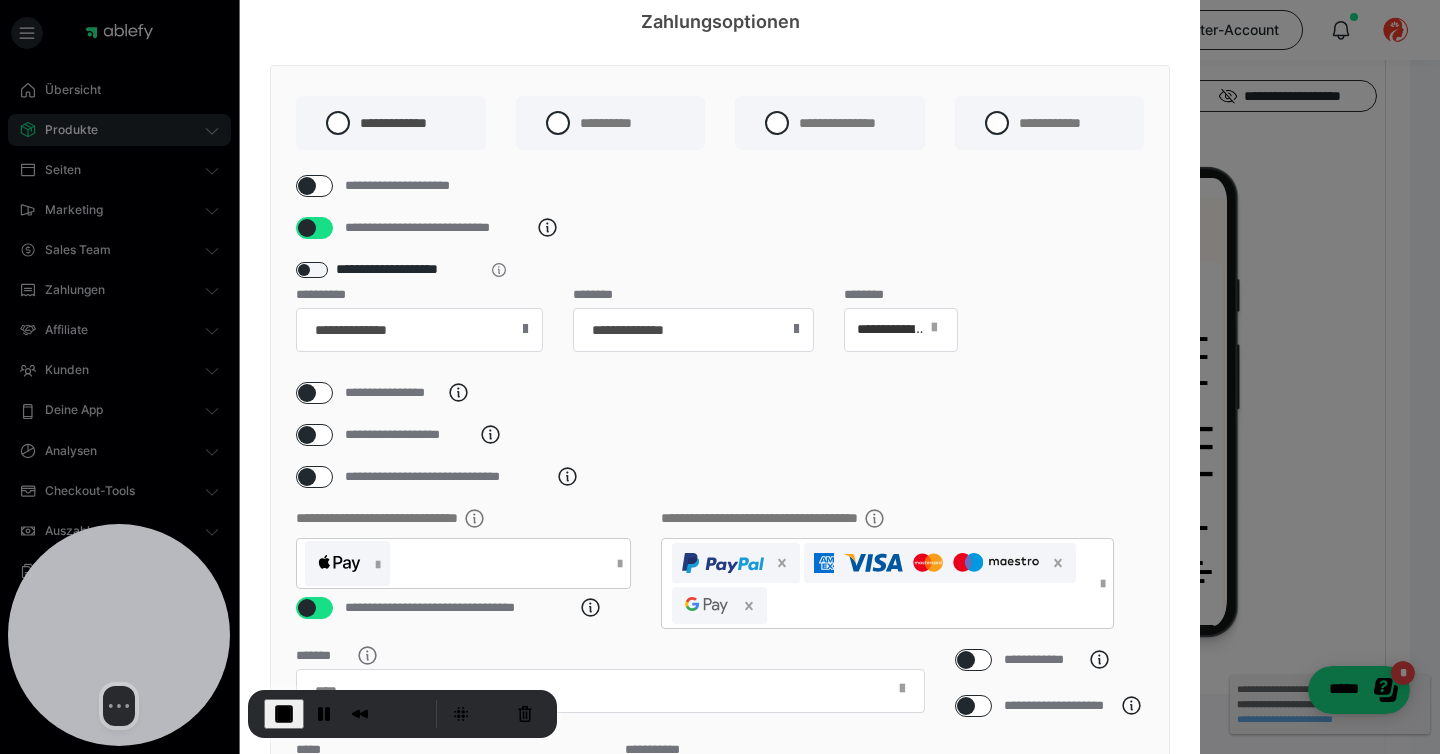 scroll, scrollTop: 72, scrollLeft: 0, axis: vertical 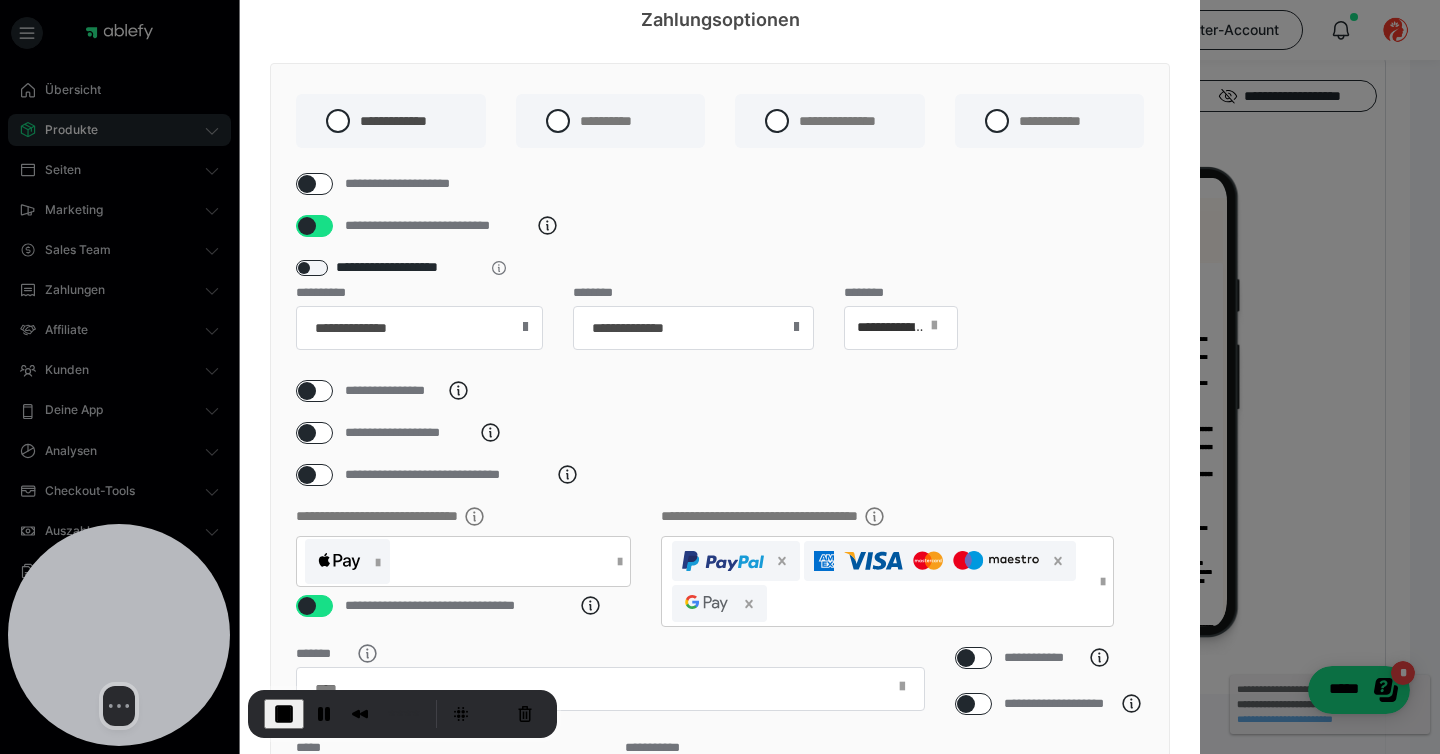 click at bounding box center (307, 433) 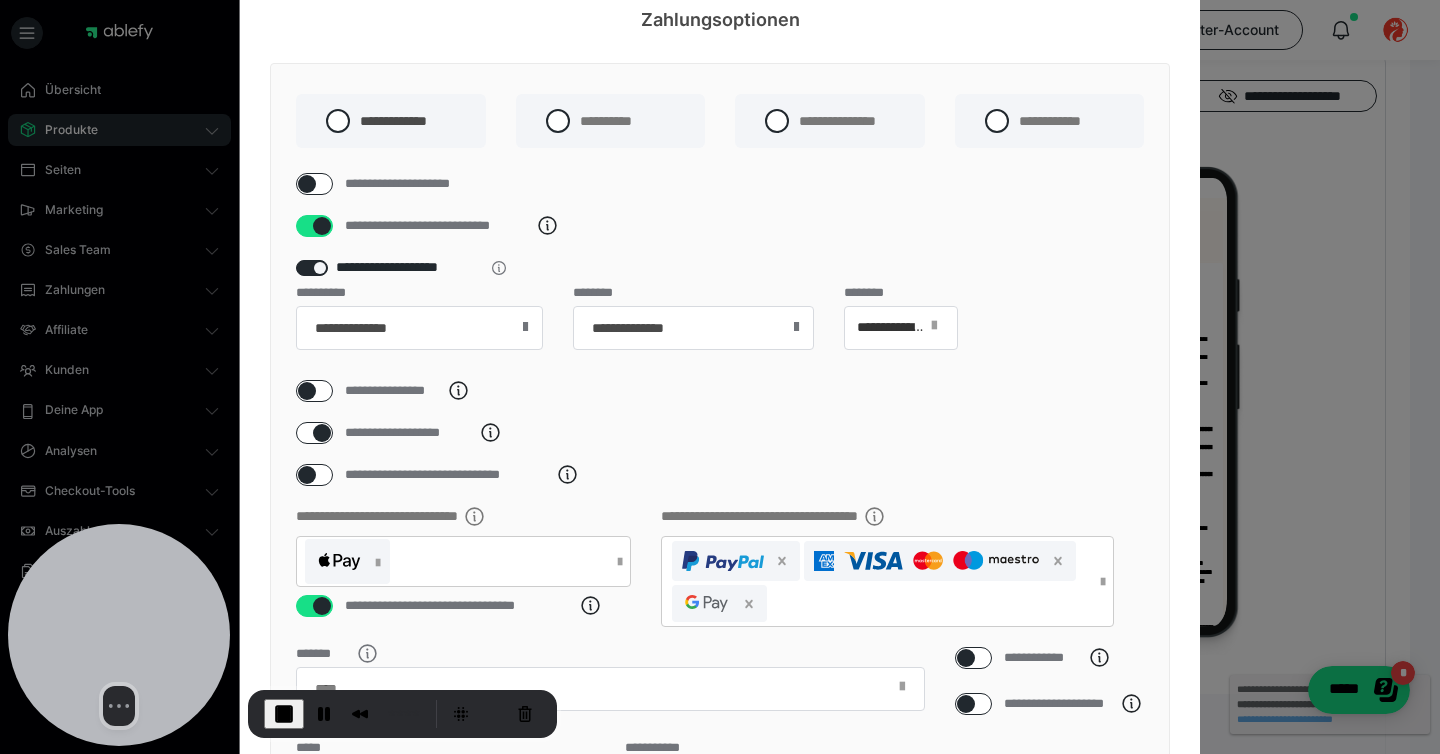 checkbox on "****" 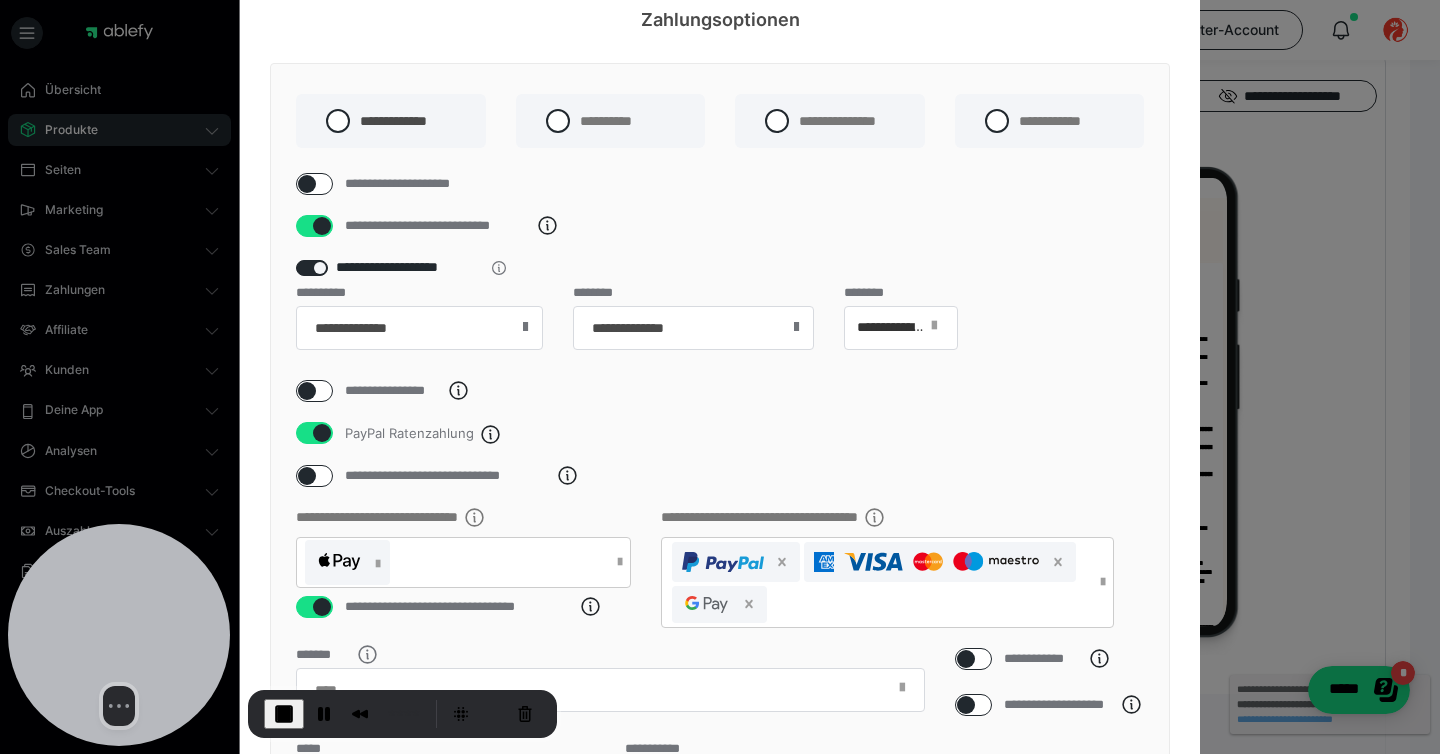 click at bounding box center (307, 476) 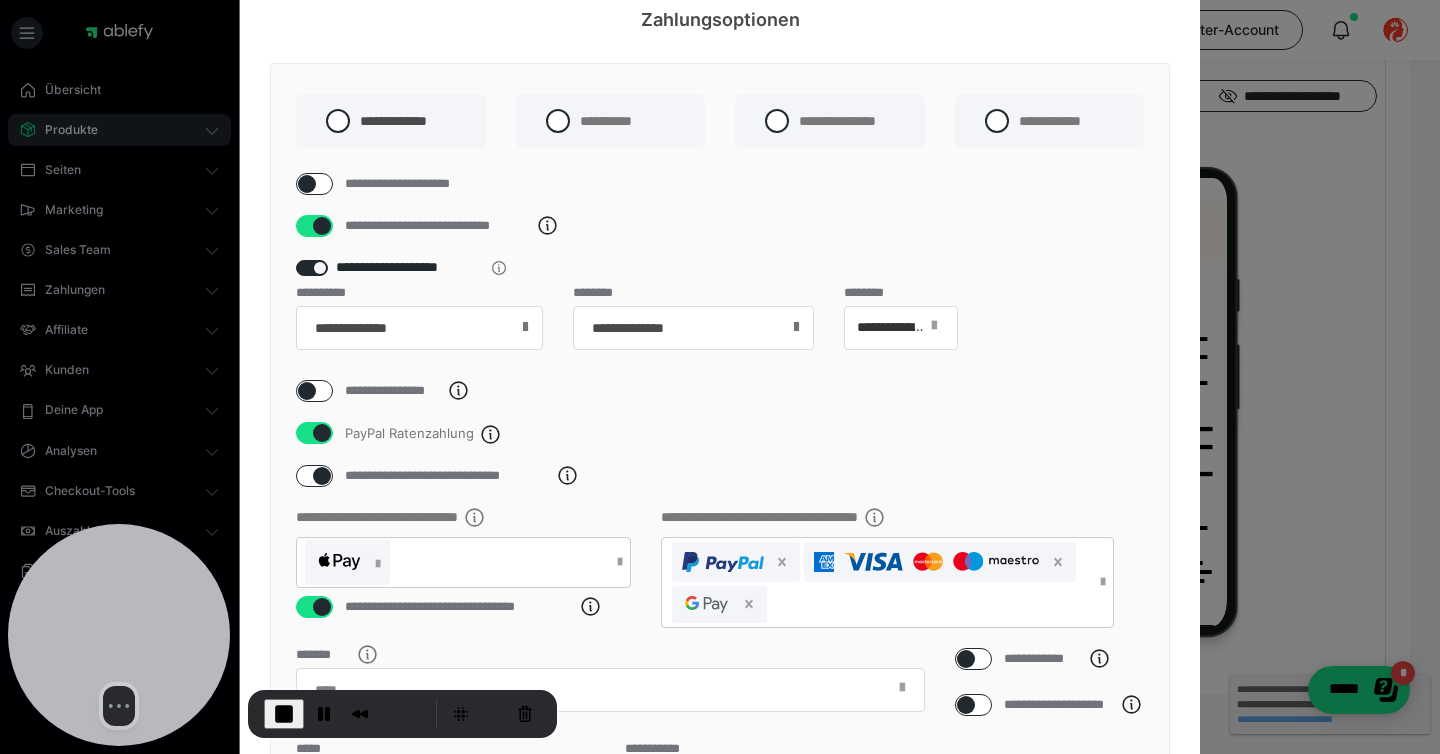 checkbox on "****" 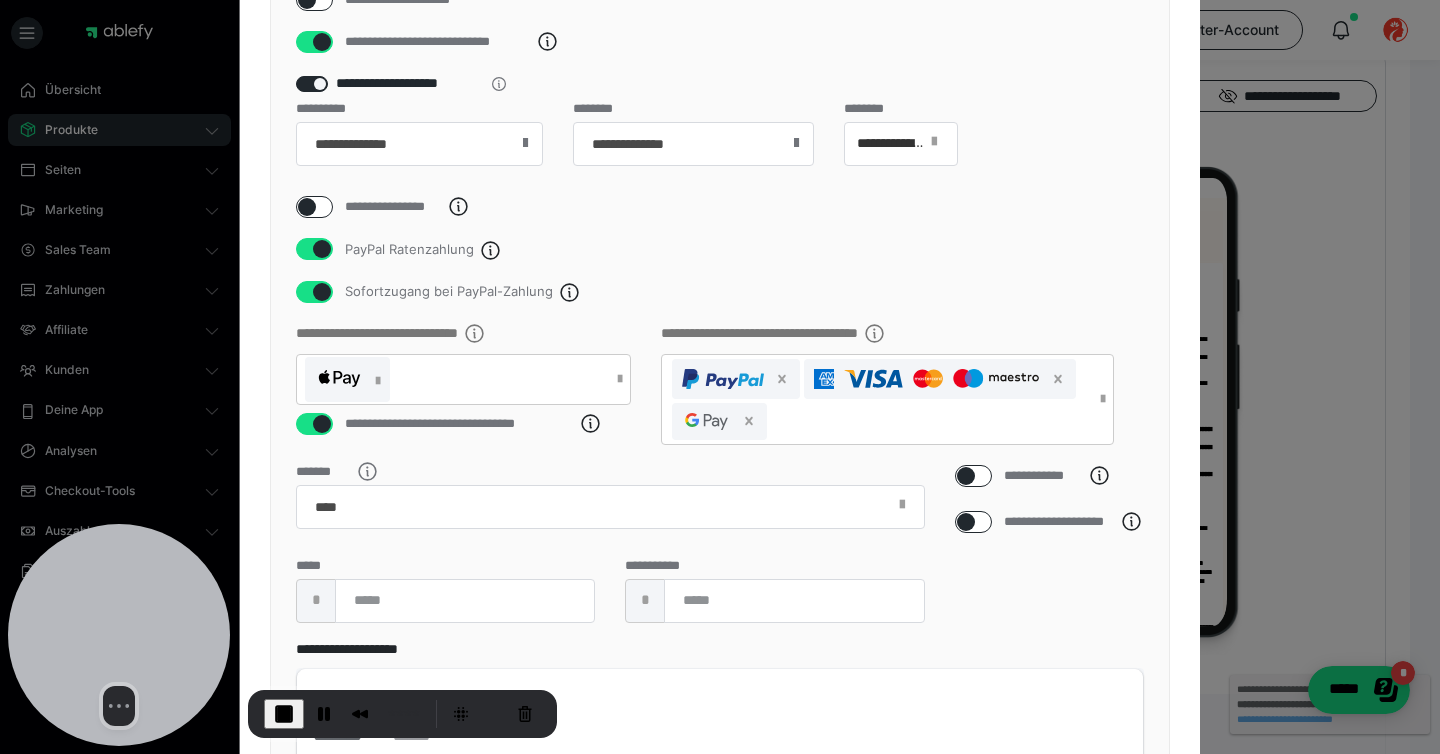 scroll, scrollTop: 0, scrollLeft: 0, axis: both 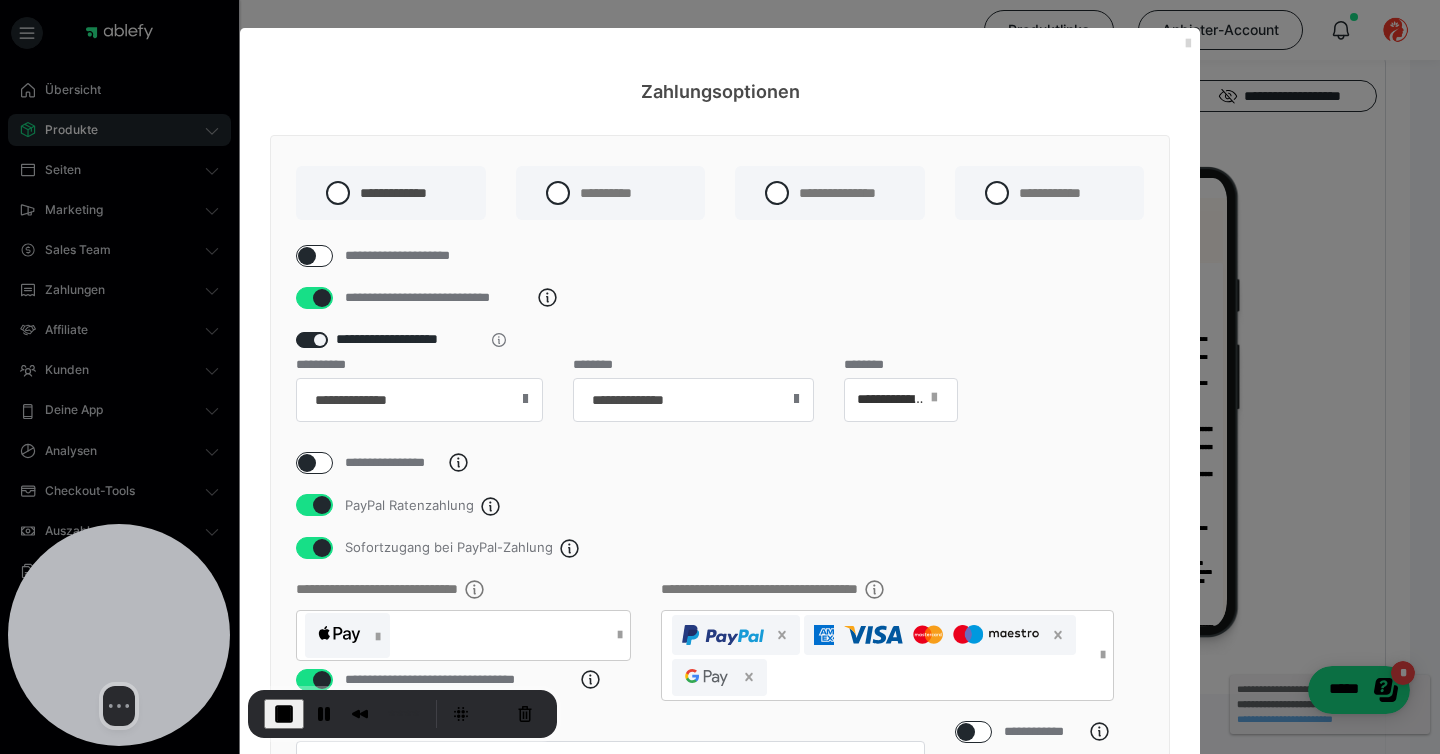 click at bounding box center (1188, 44) 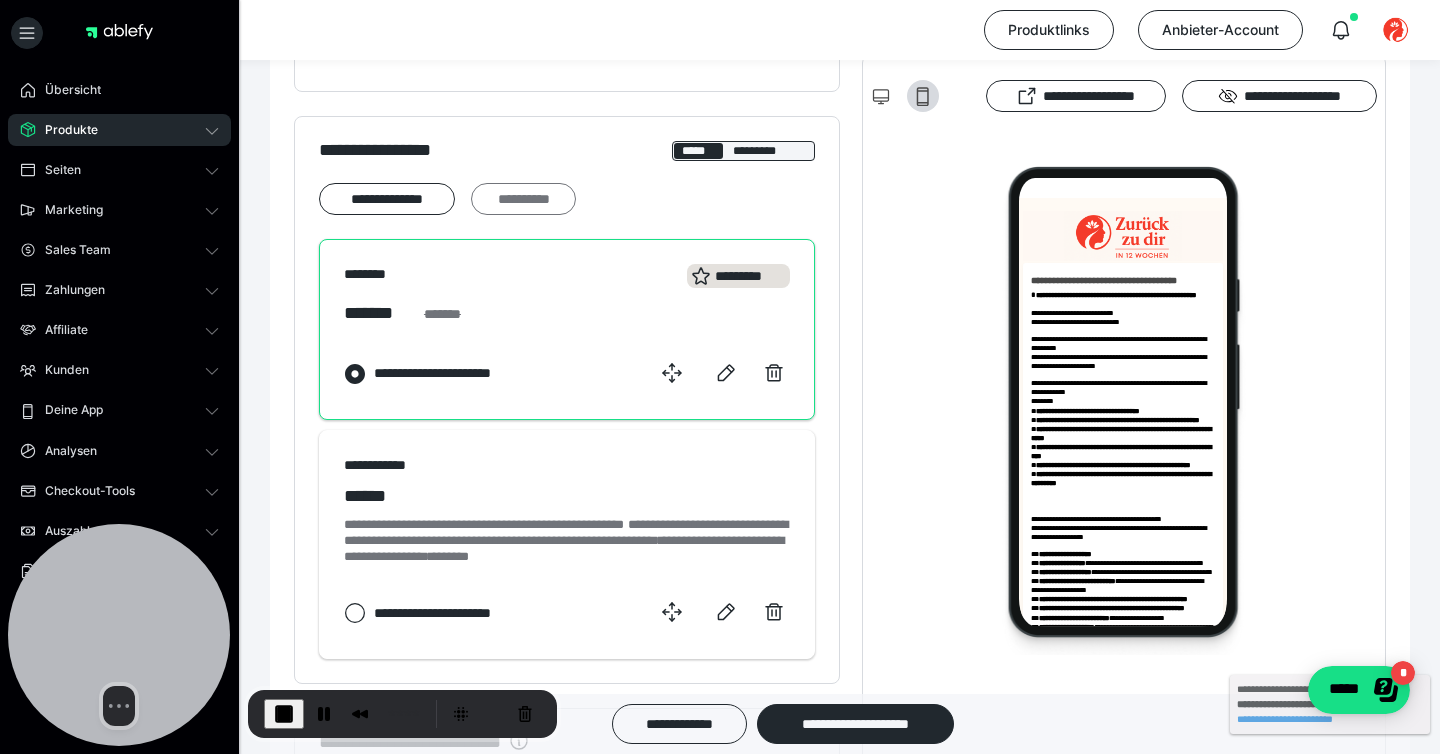 click on "**********" at bounding box center (523, 199) 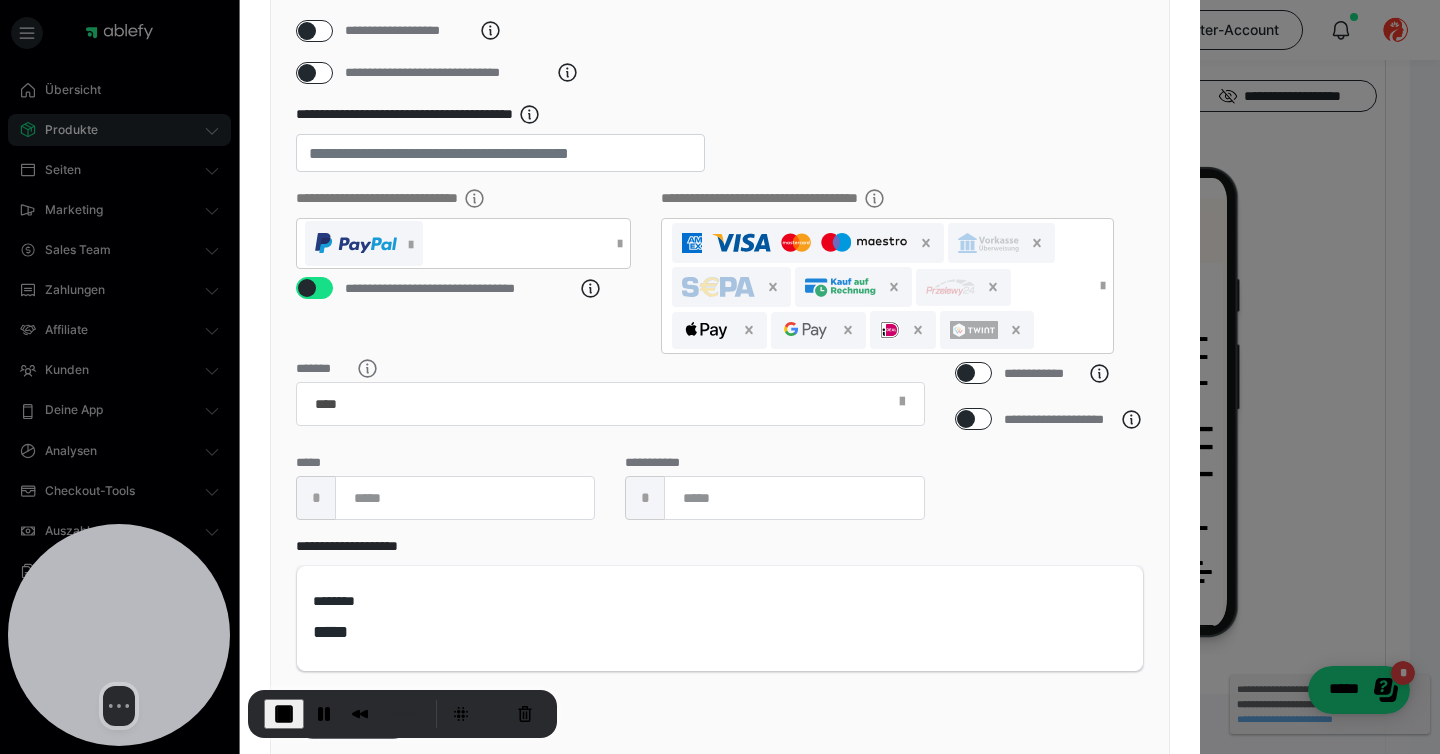 scroll, scrollTop: 438, scrollLeft: 0, axis: vertical 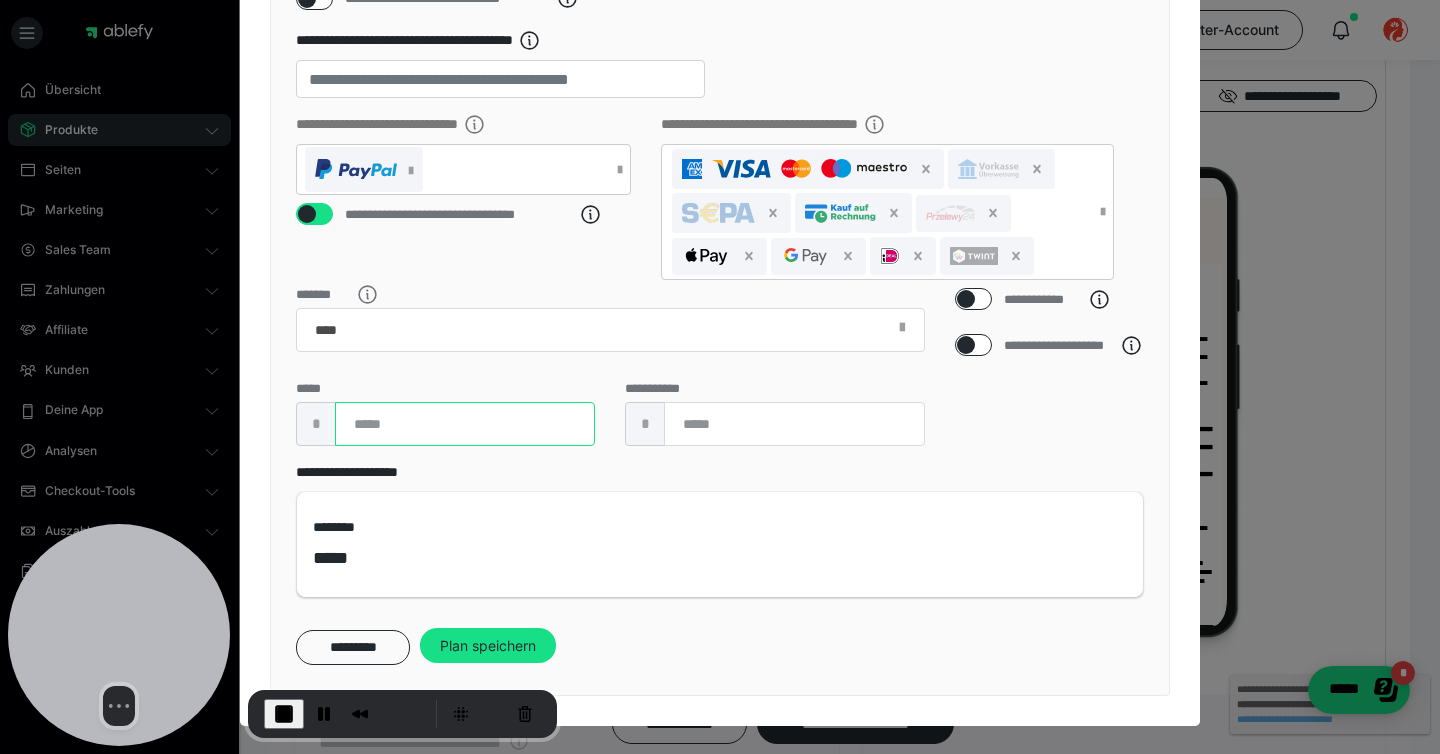 click at bounding box center [465, 424] 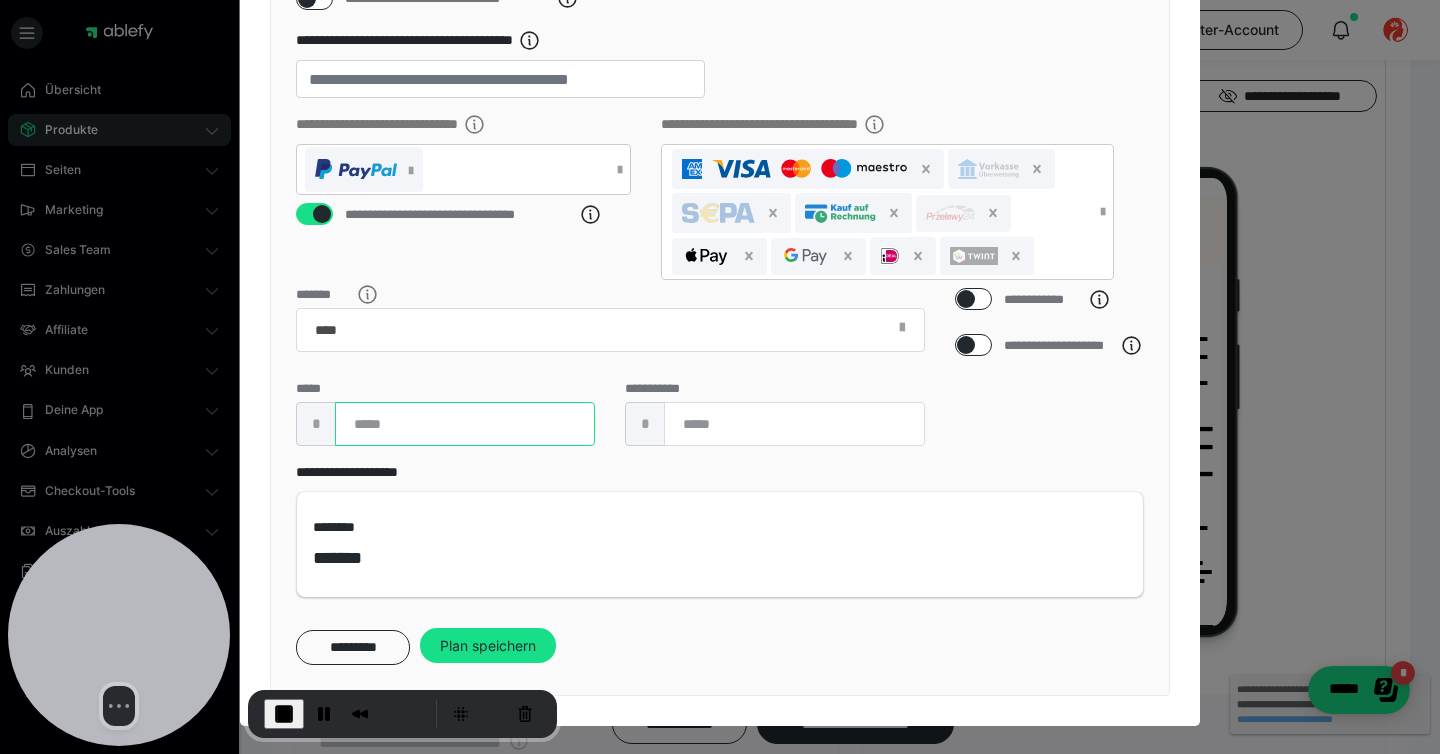 type on "***" 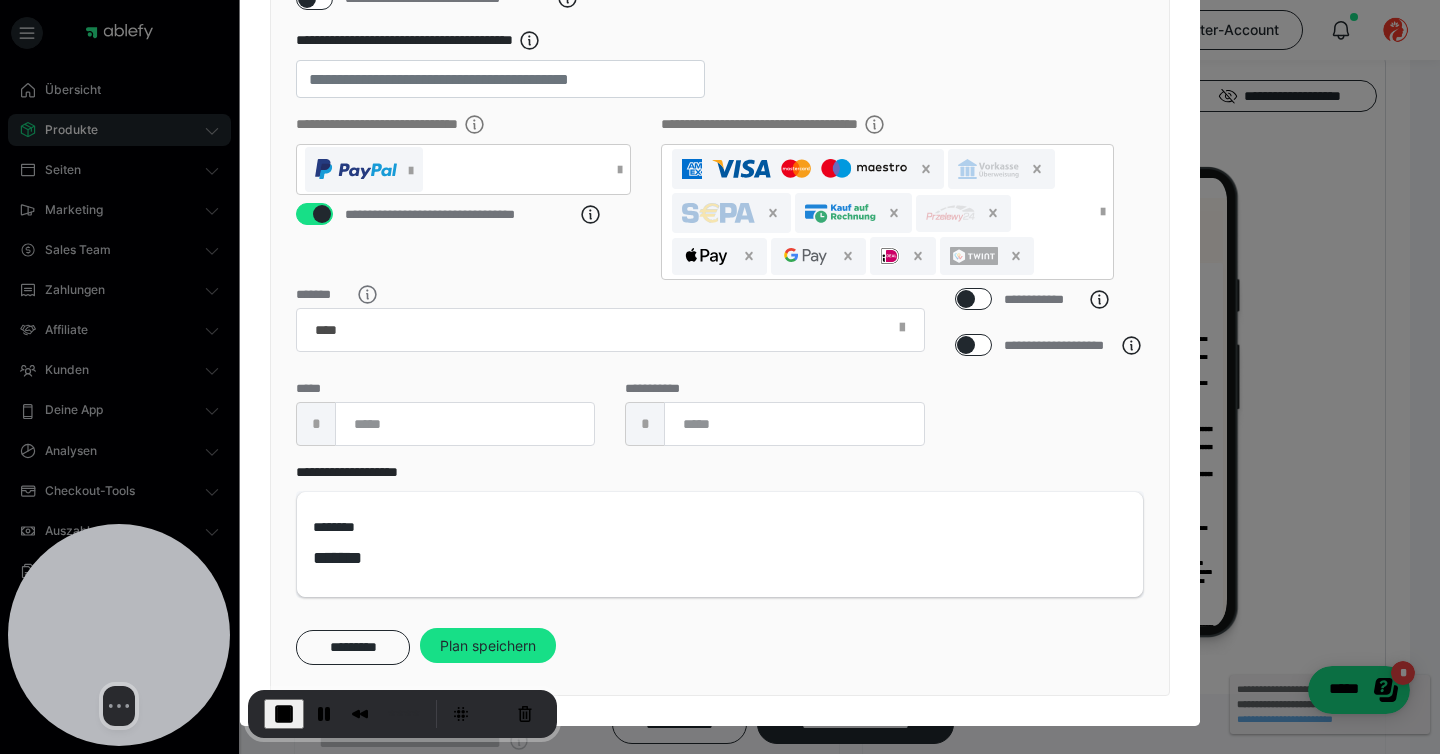 click on "**********" at bounding box center [478, 186] 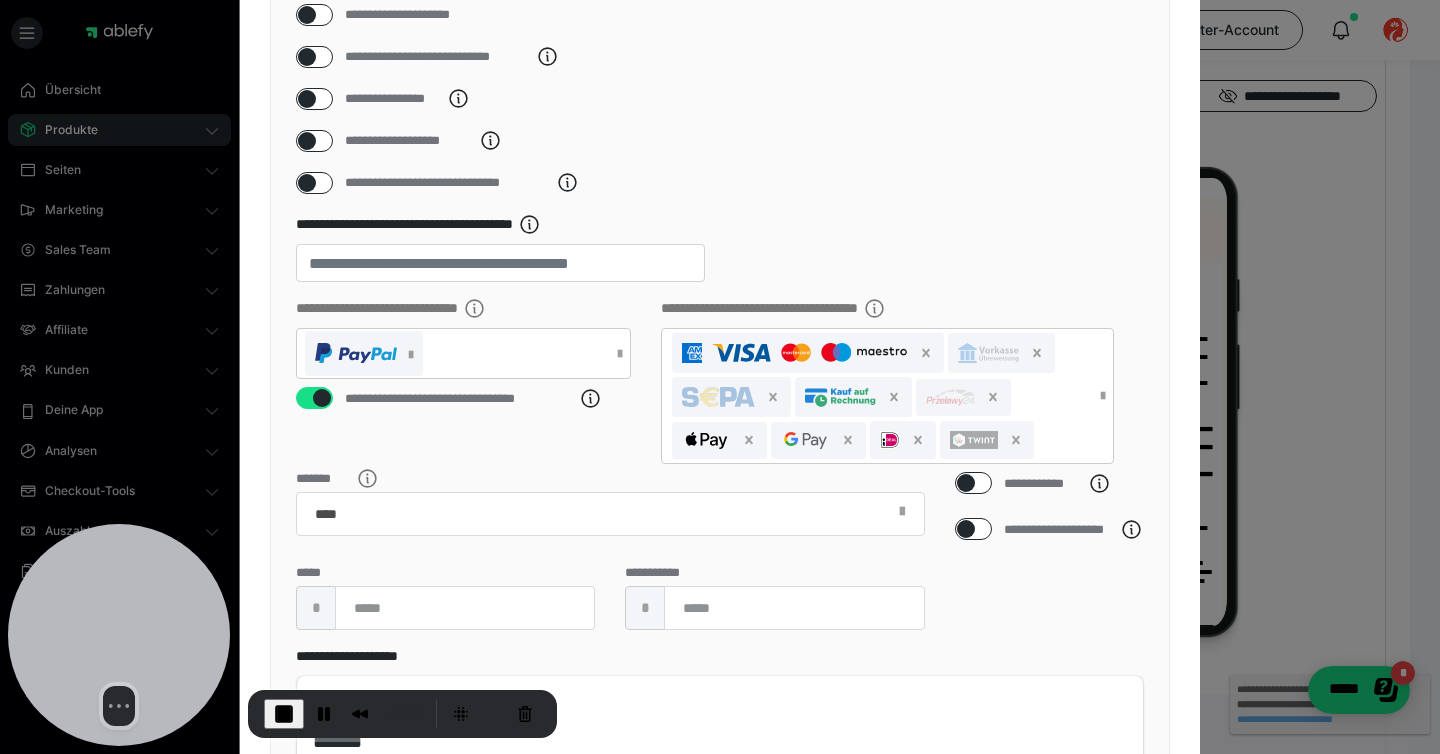 scroll, scrollTop: 227, scrollLeft: 0, axis: vertical 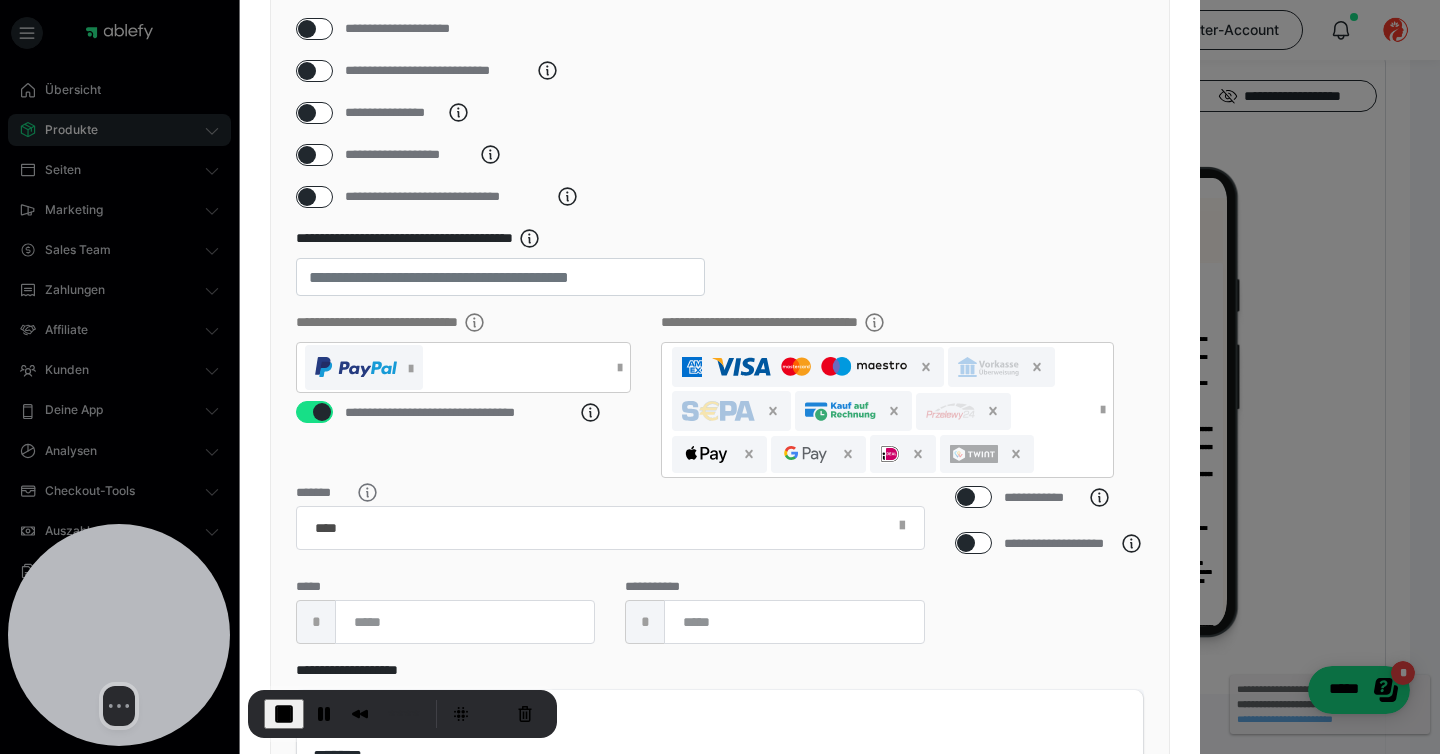 click at bounding box center (307, 71) 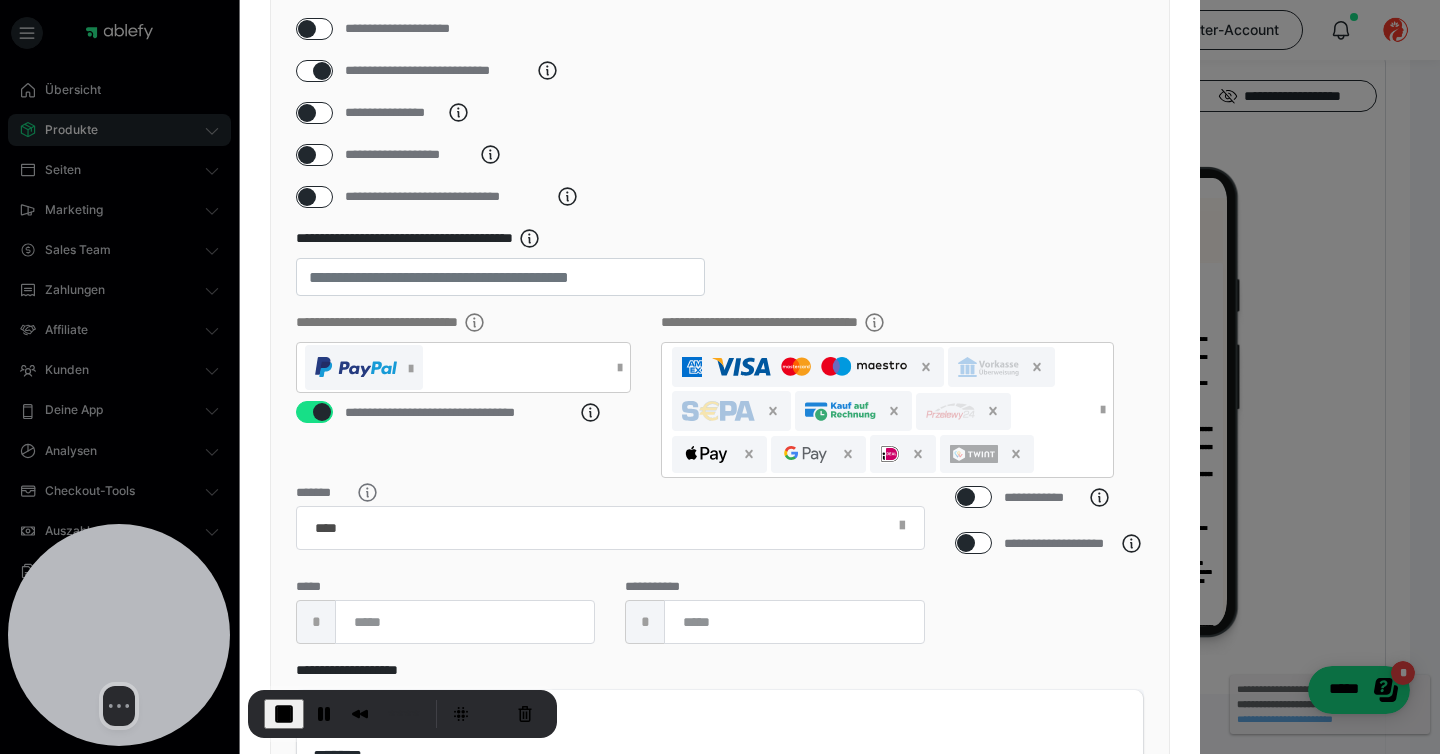 checkbox on "****" 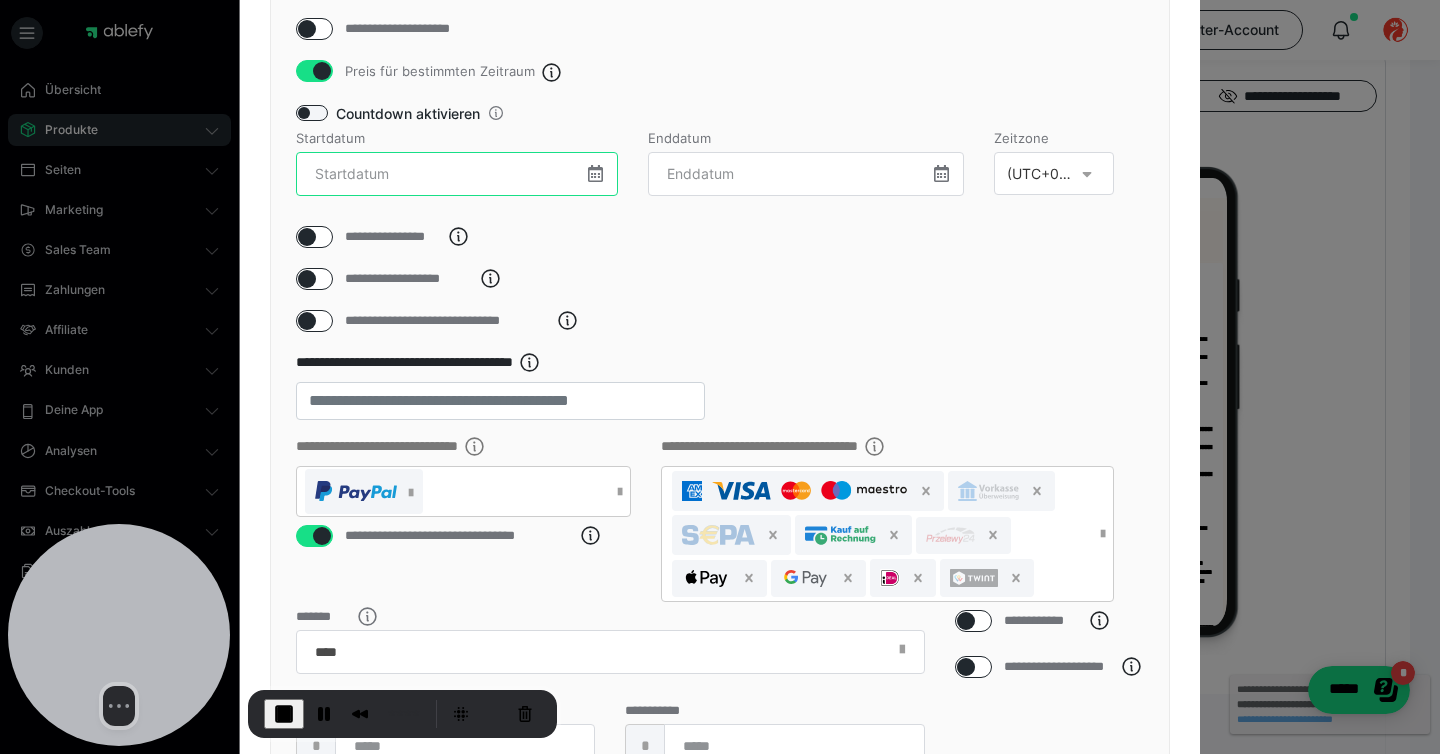 click at bounding box center [457, 174] 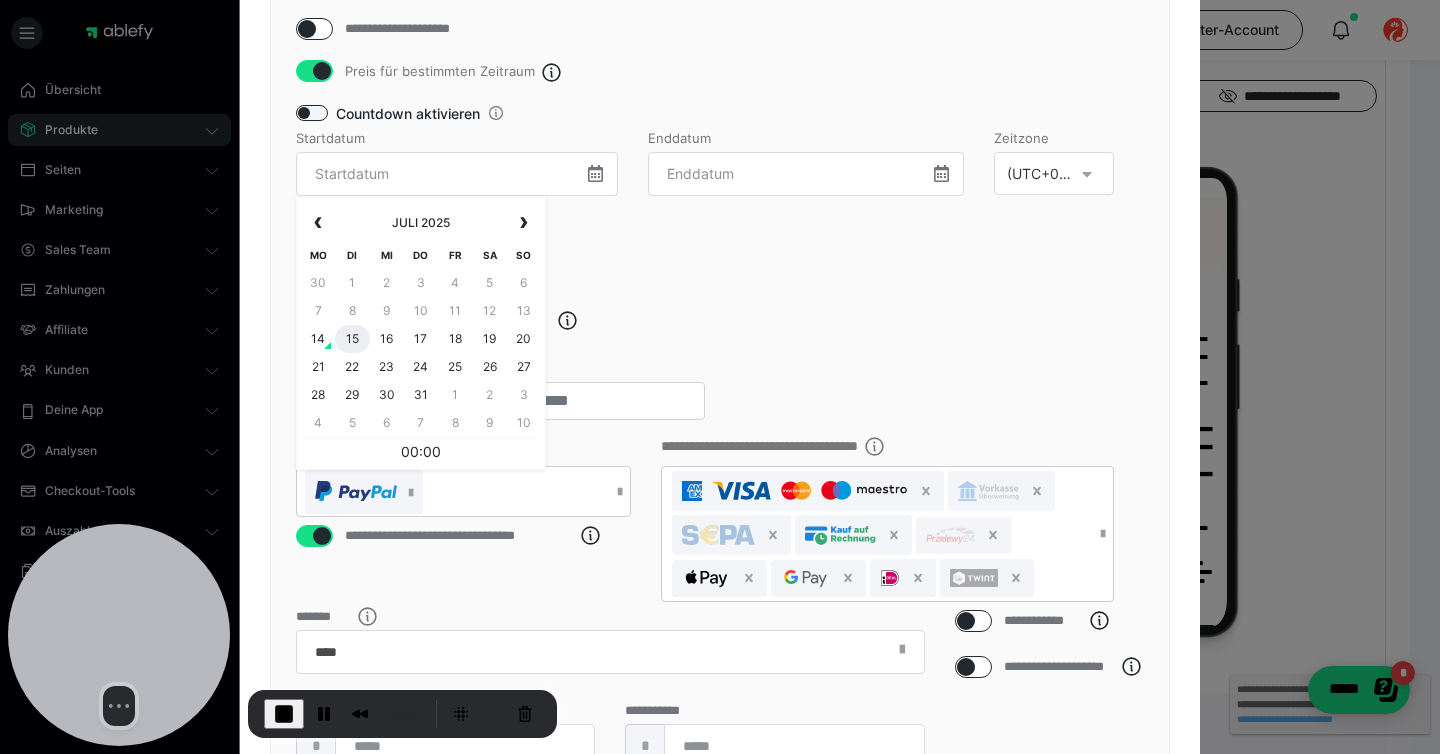 click on "15" at bounding box center [352, 339] 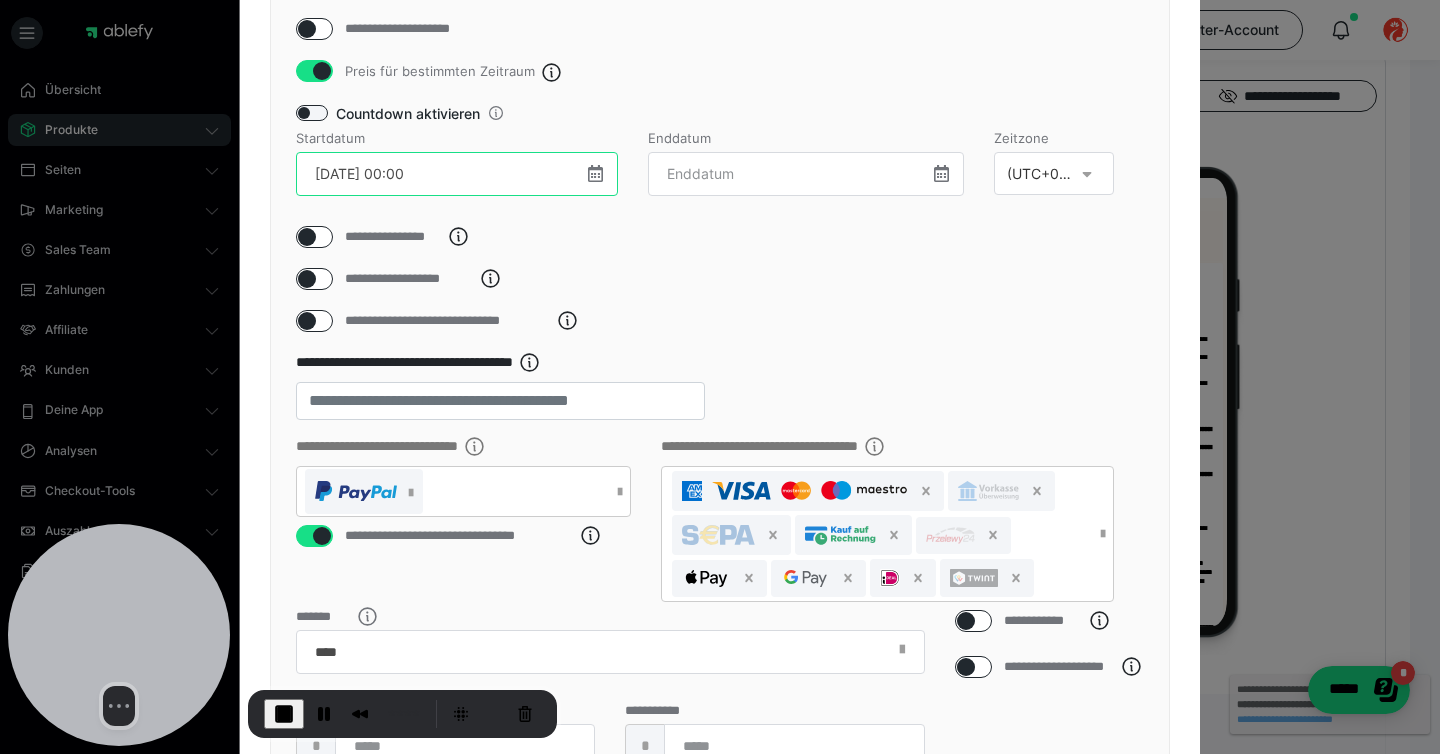 click on "15.07.25 00:00" at bounding box center (457, 174) 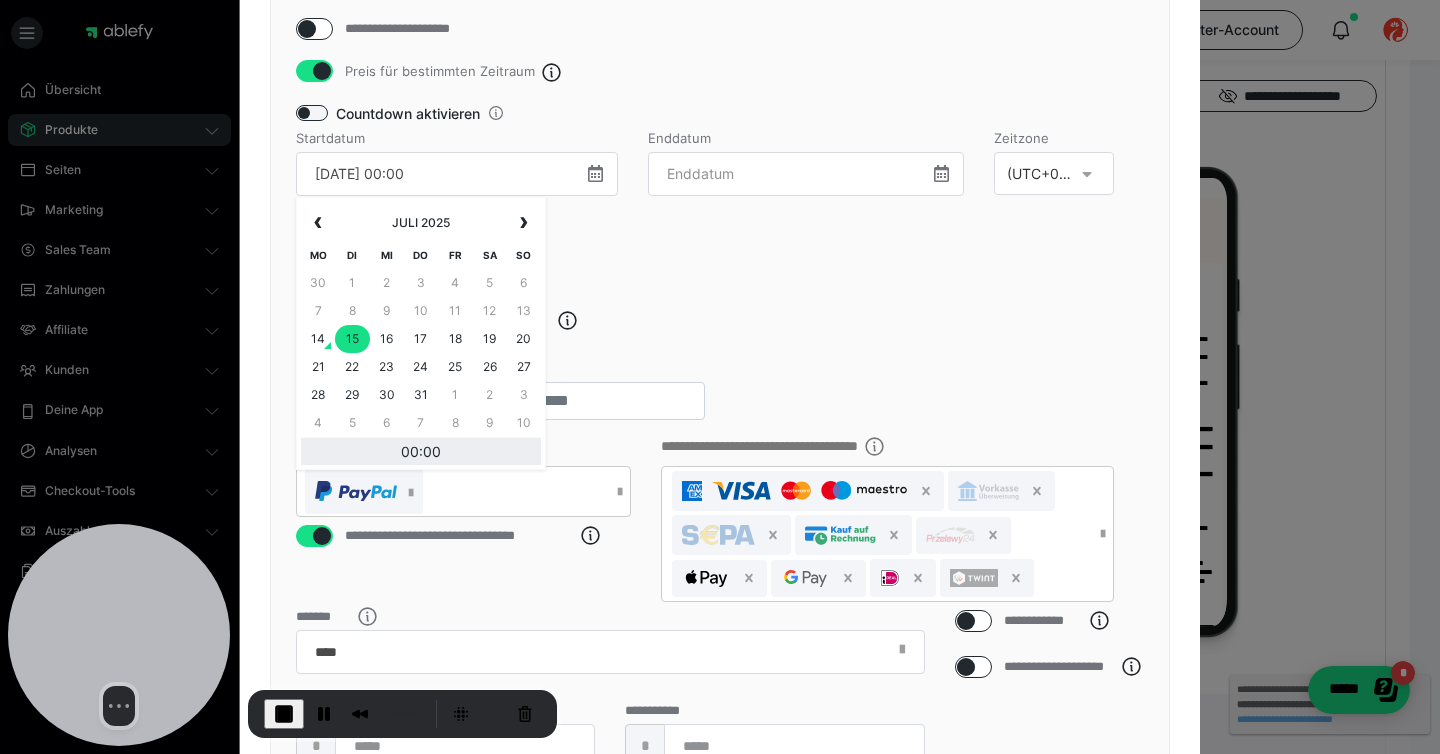 click on "00:00" at bounding box center [421, 451] 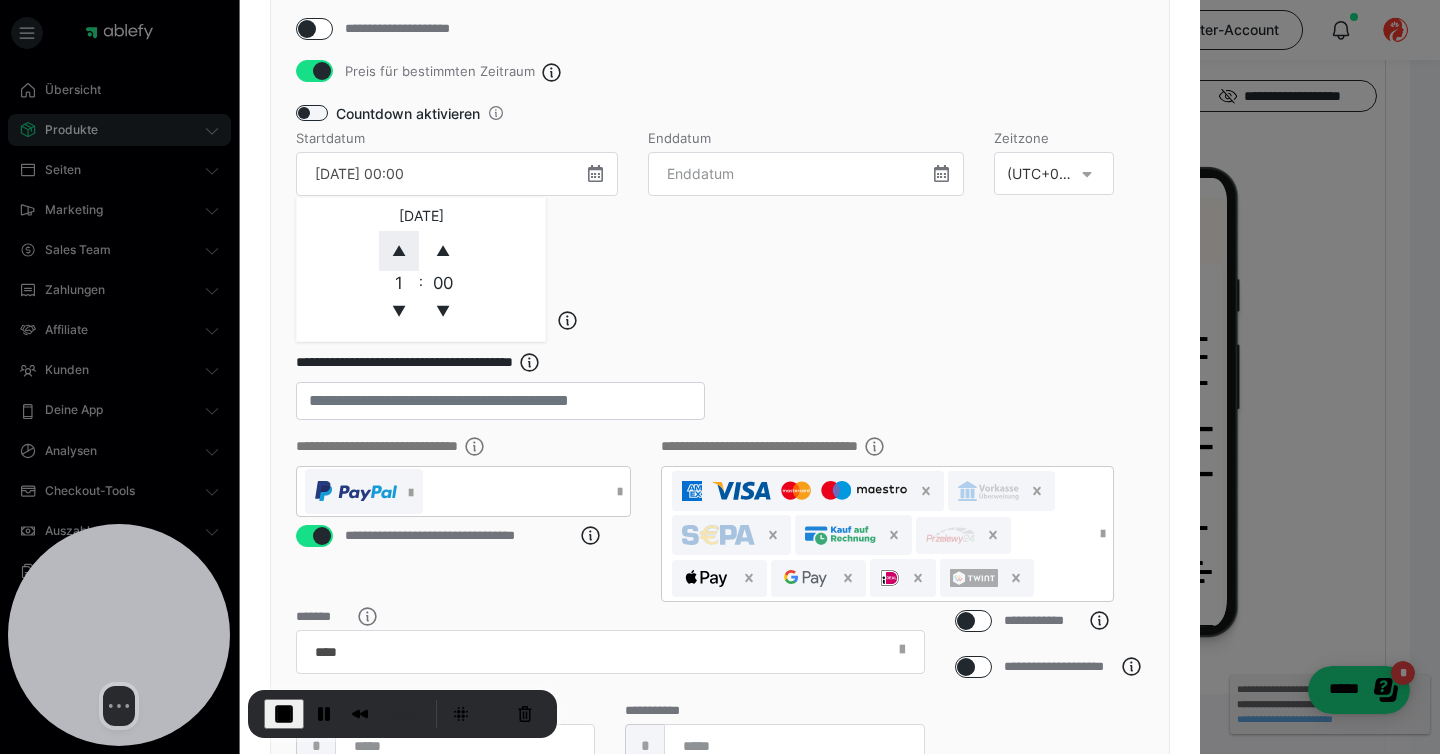 click on "▲" at bounding box center [399, 251] 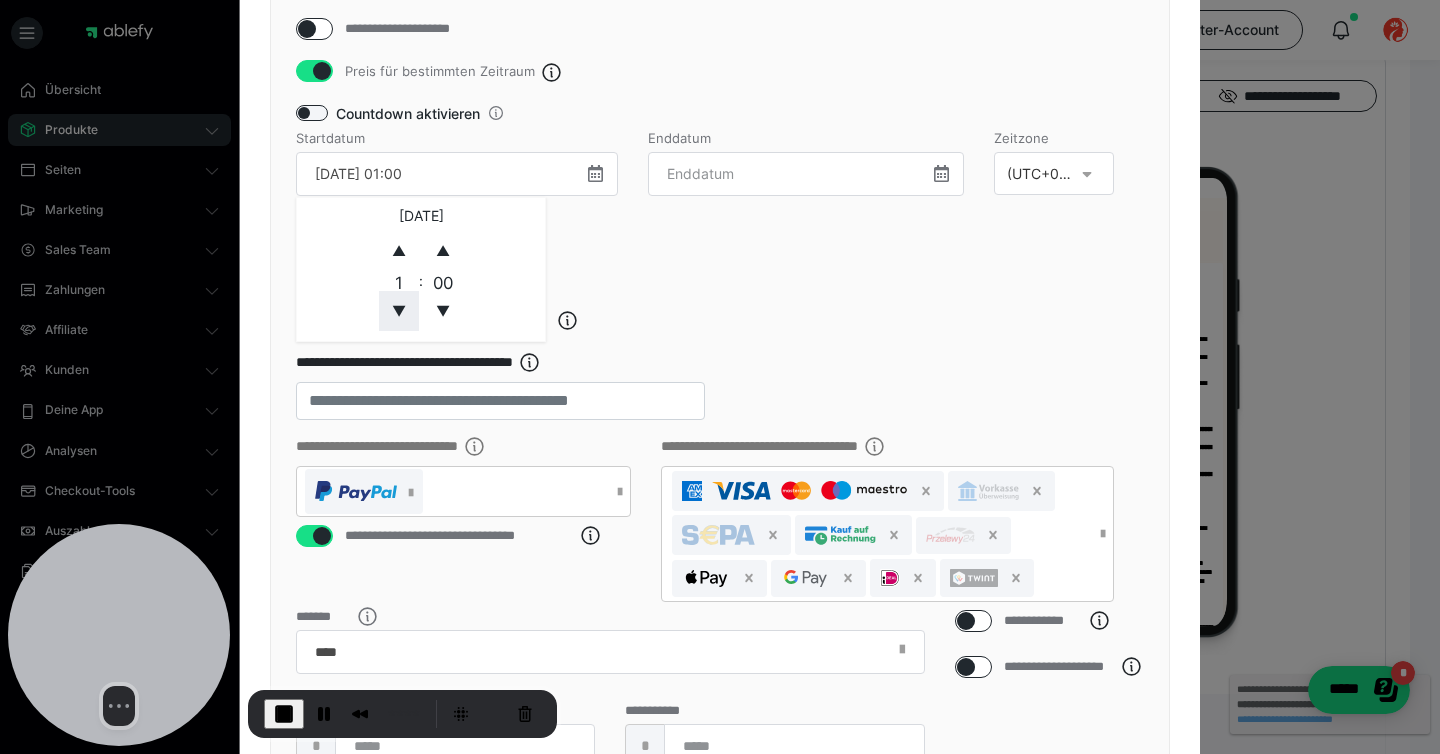 click on "▼" at bounding box center (399, 311) 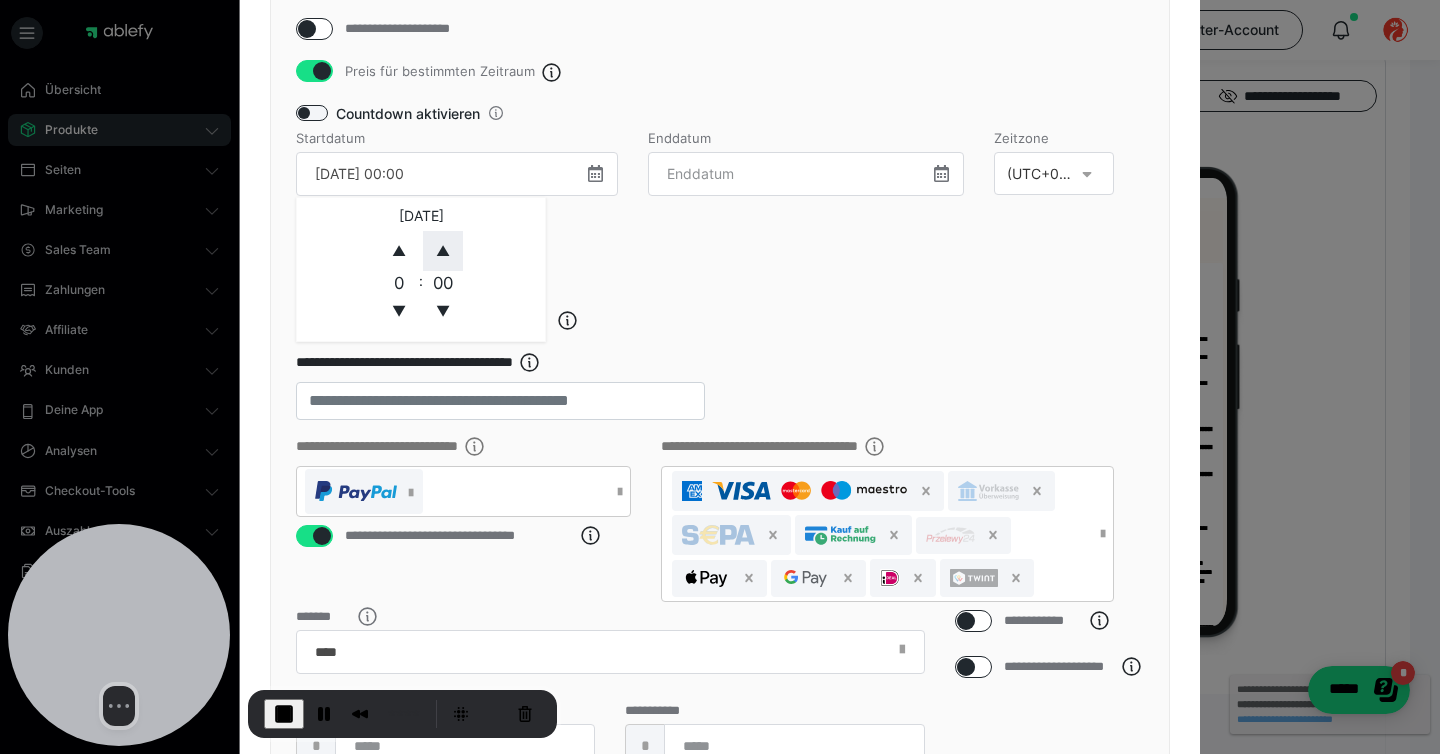 click on "▲" at bounding box center (443, 251) 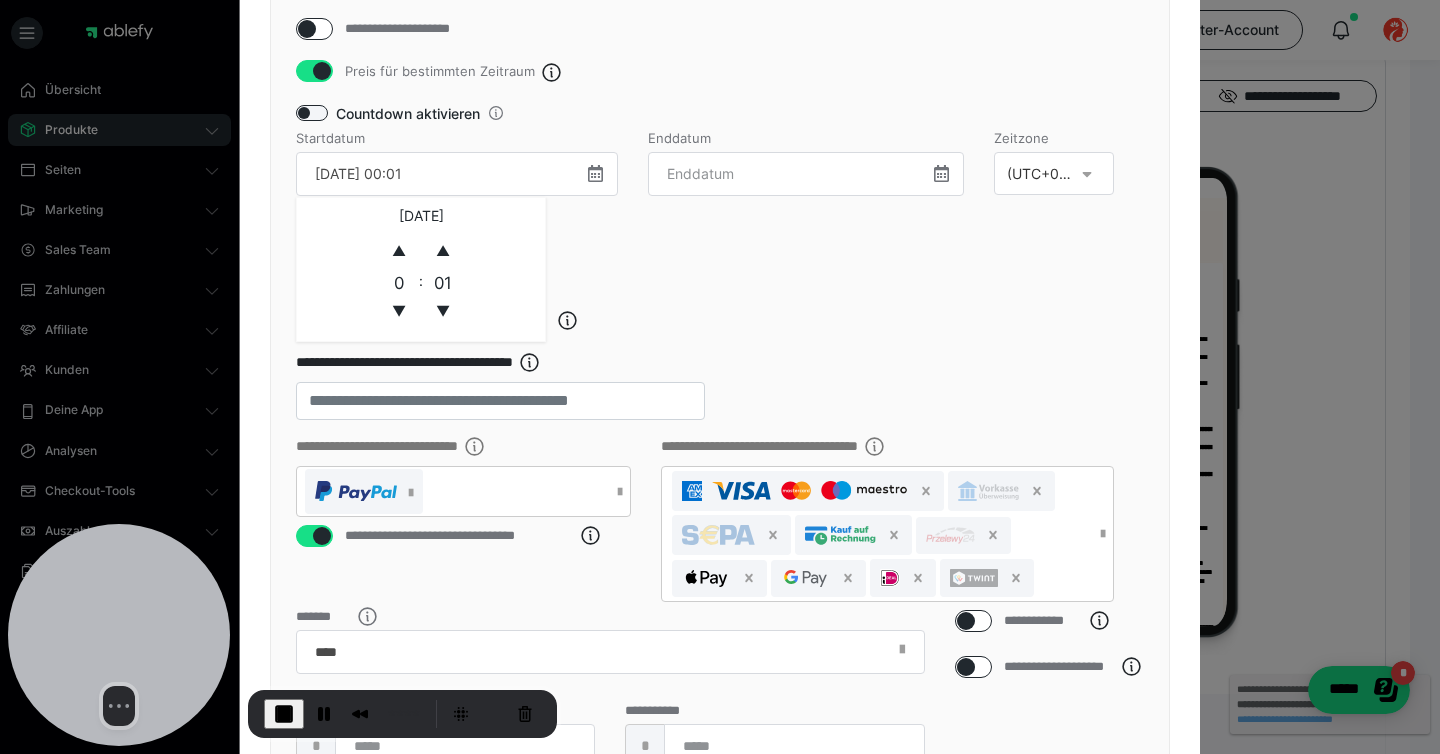 click on "**********" at bounding box center (720, 237) 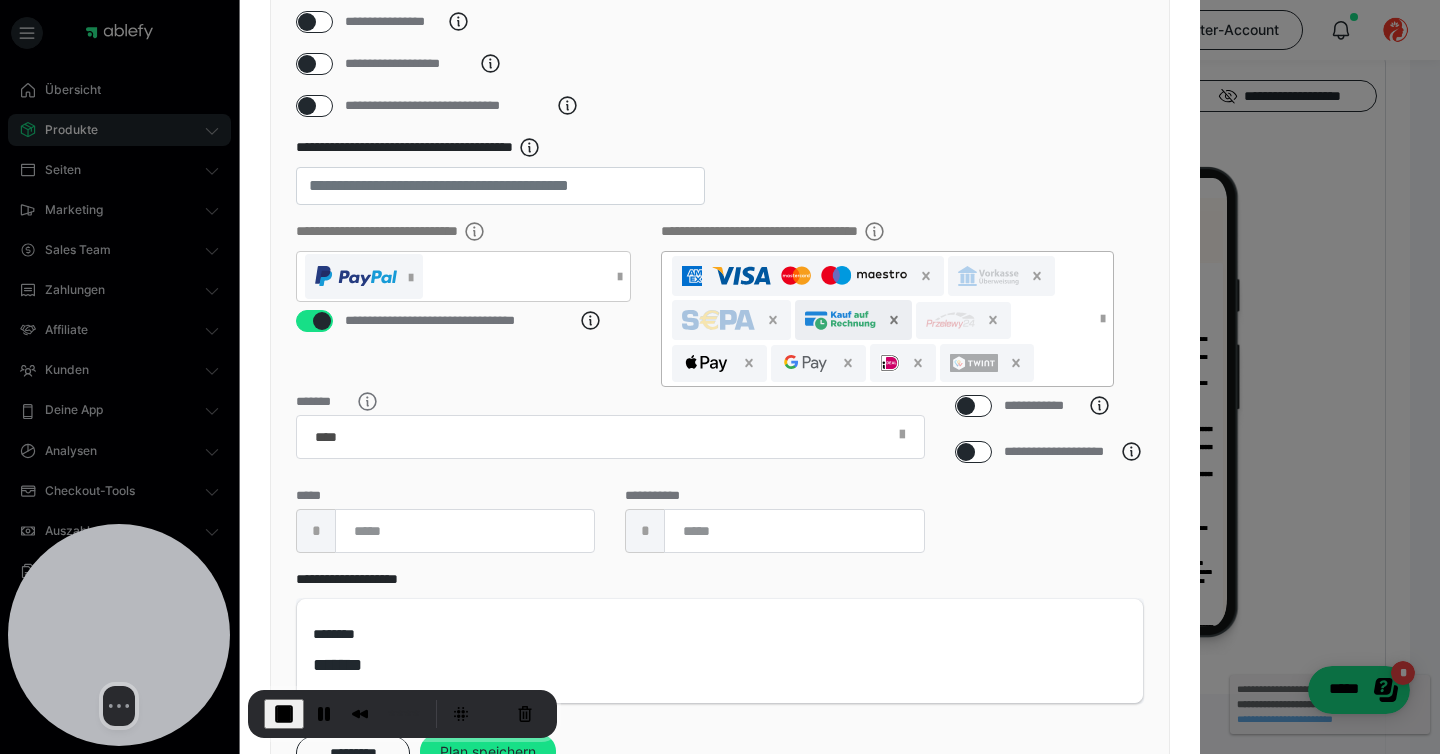 click 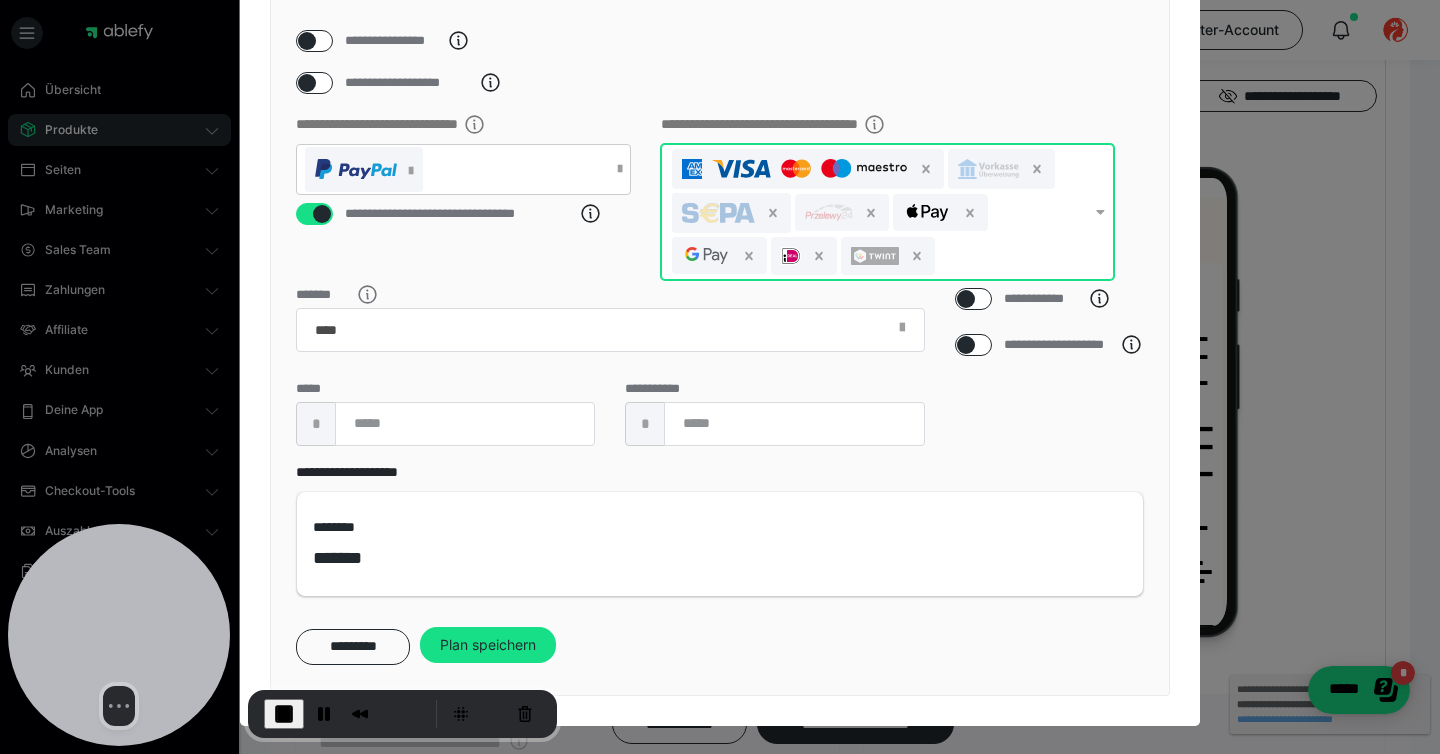 scroll, scrollTop: 438, scrollLeft: 0, axis: vertical 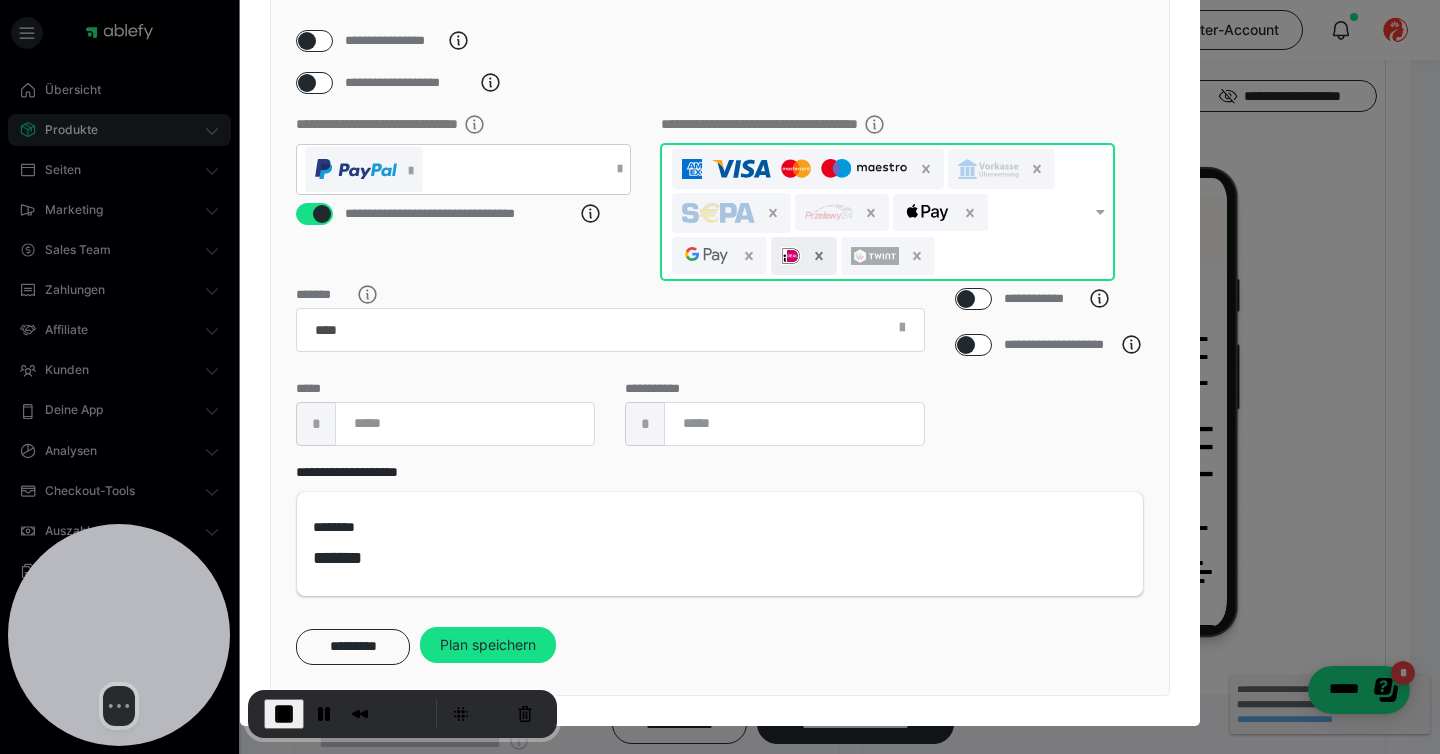click 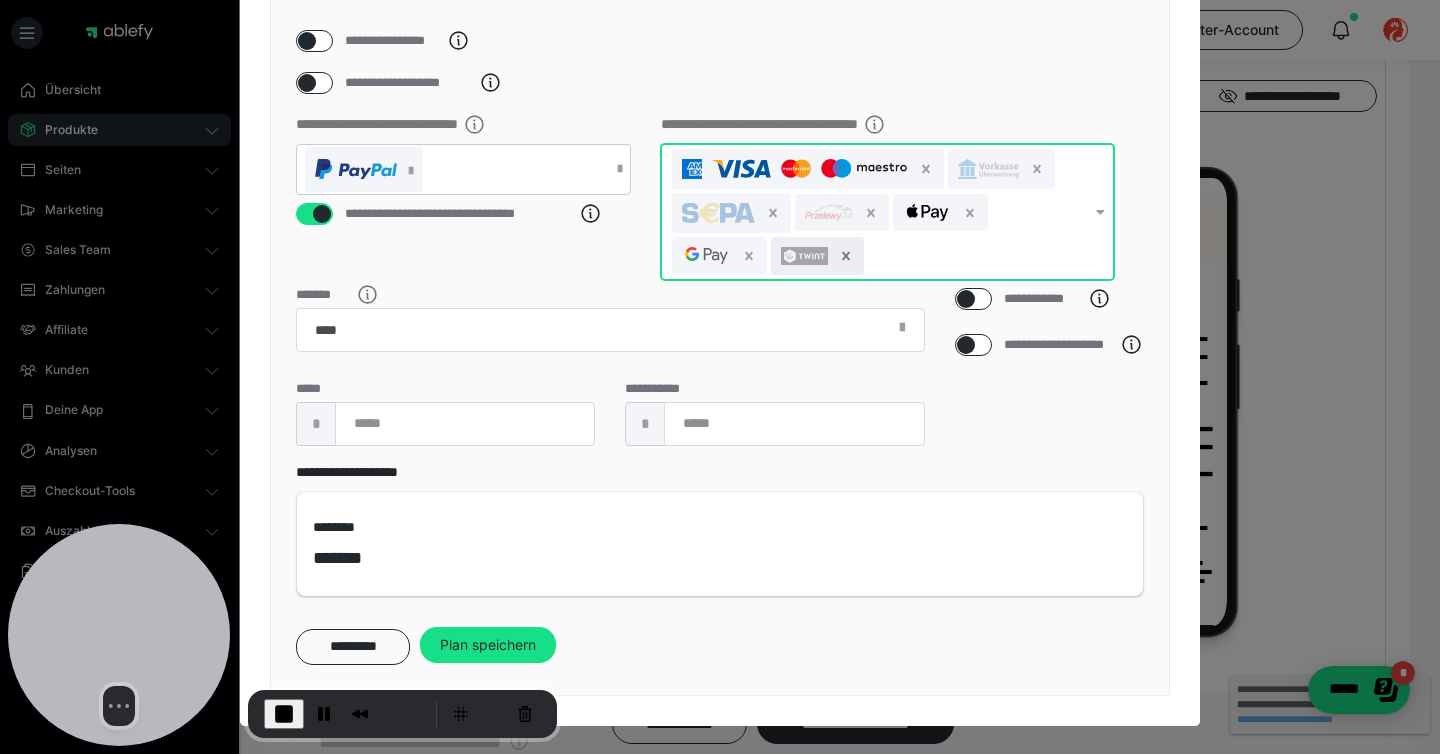 click 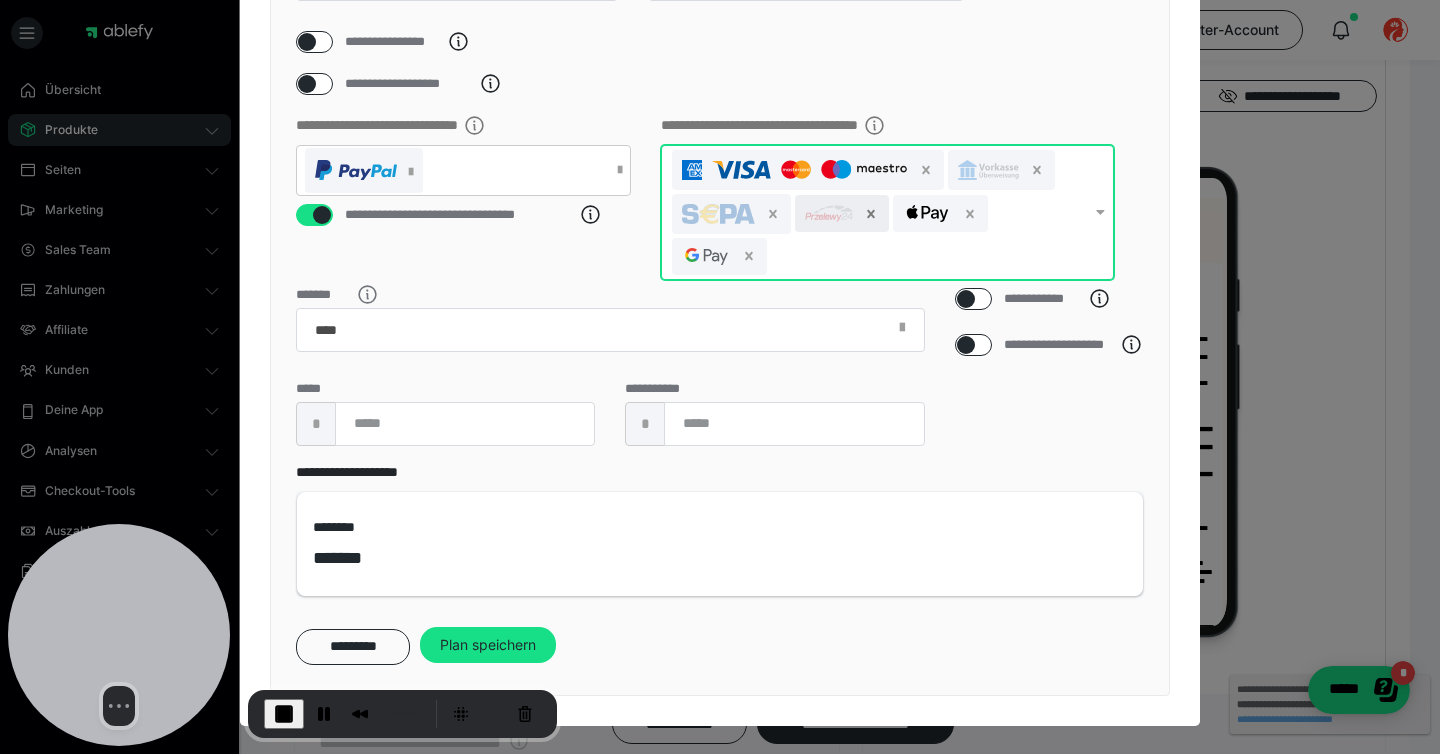 click 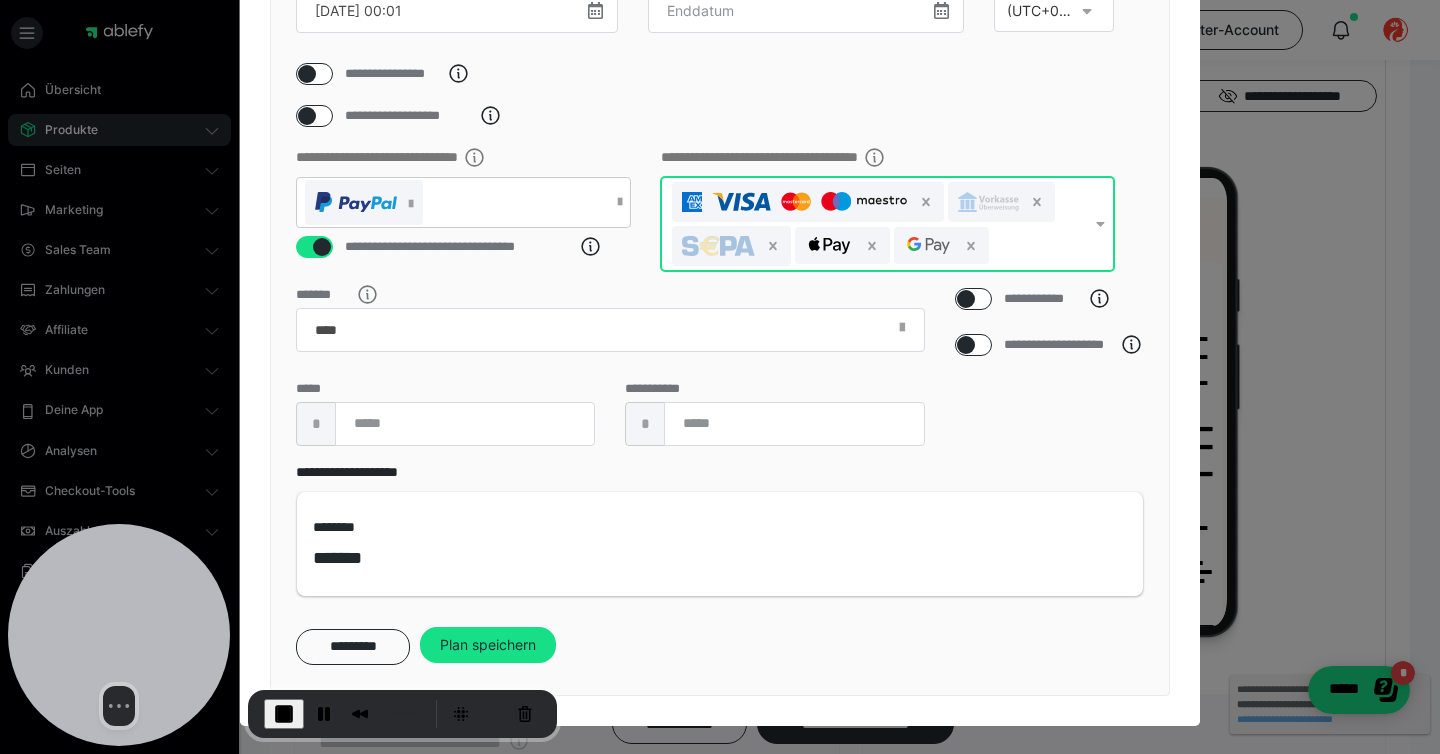 scroll, scrollTop: 405, scrollLeft: 0, axis: vertical 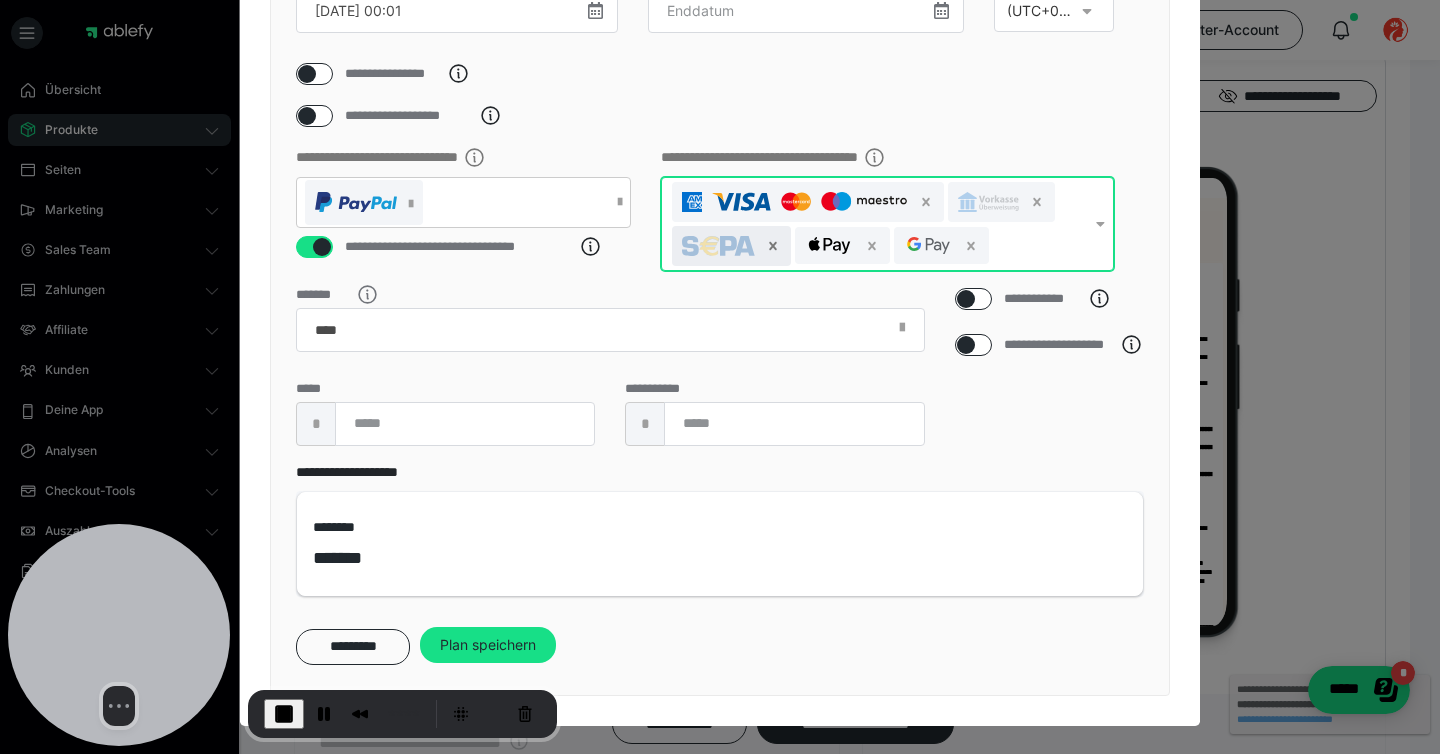 click 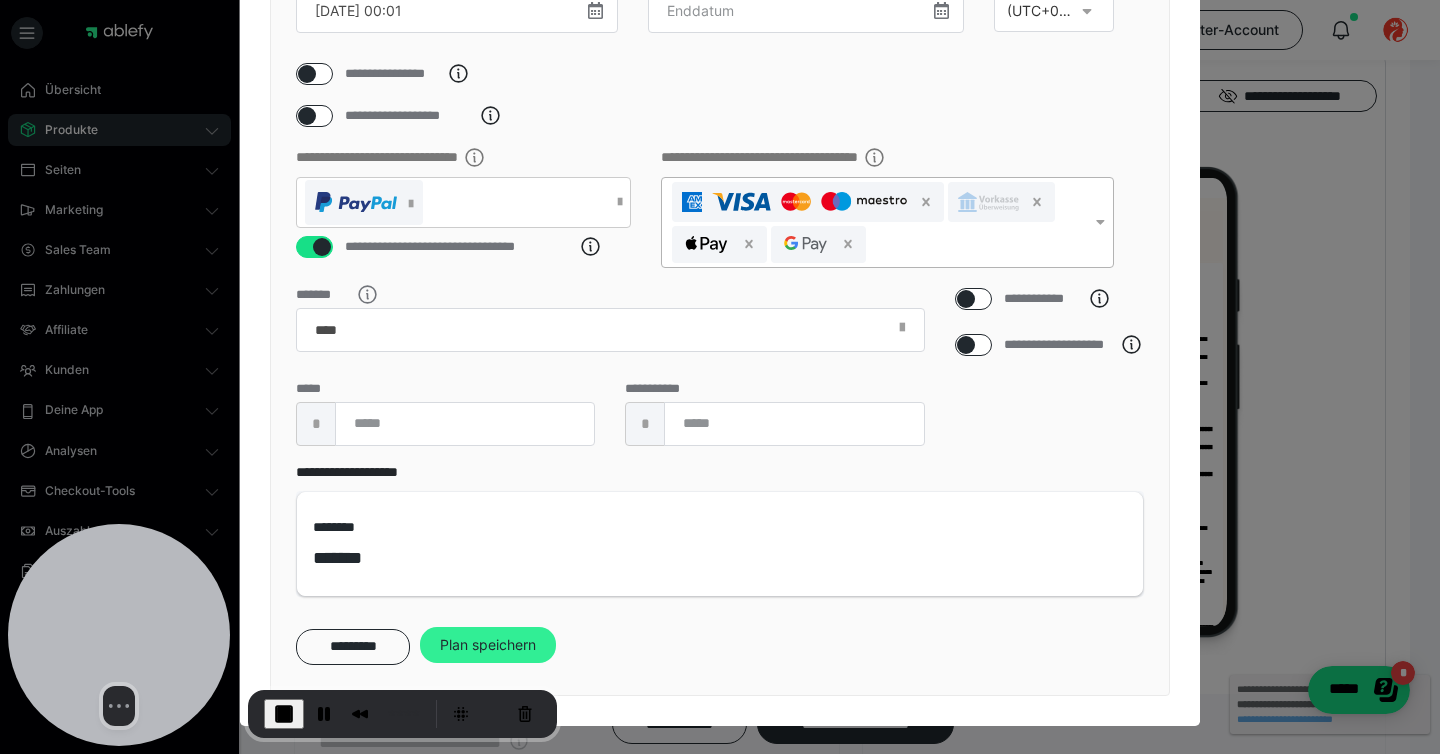 click on "Plan speichern" at bounding box center [488, 645] 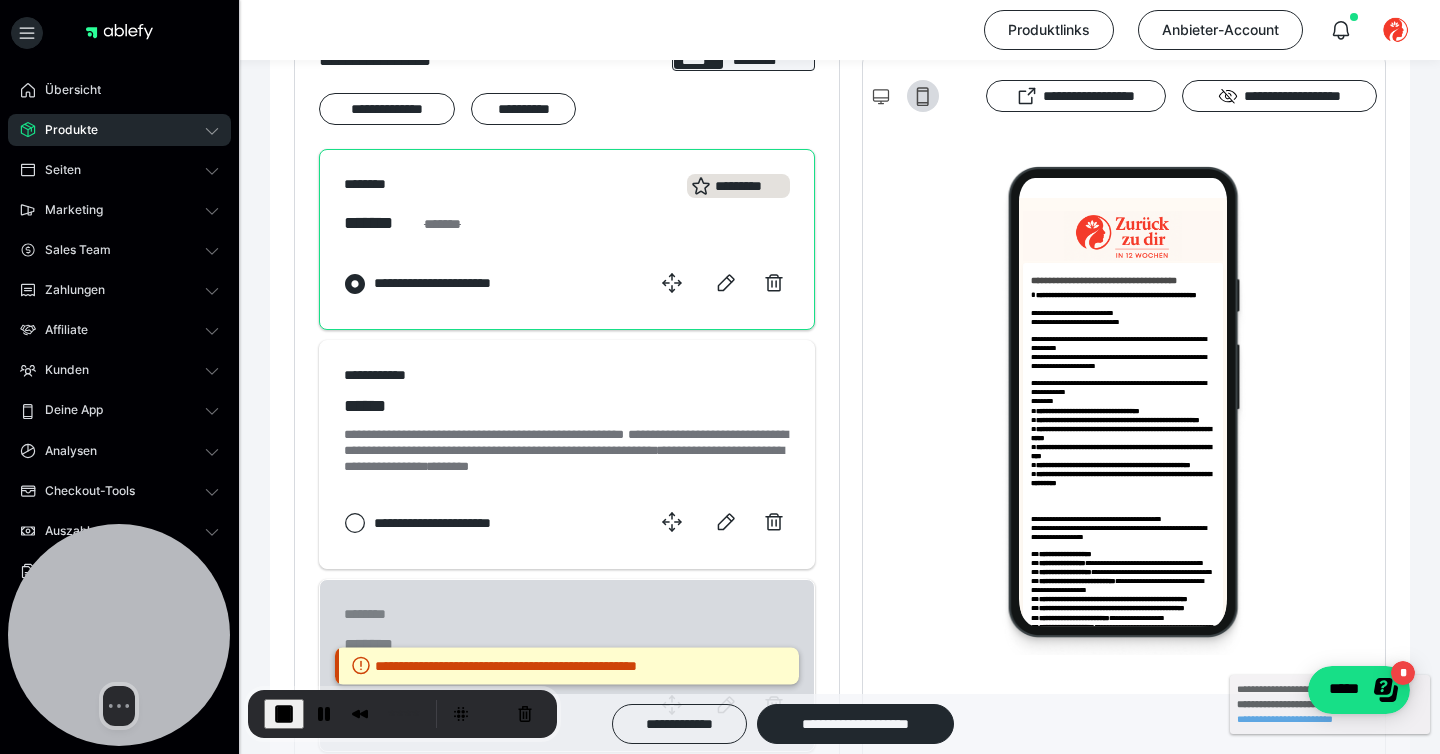 scroll, scrollTop: 1596, scrollLeft: 0, axis: vertical 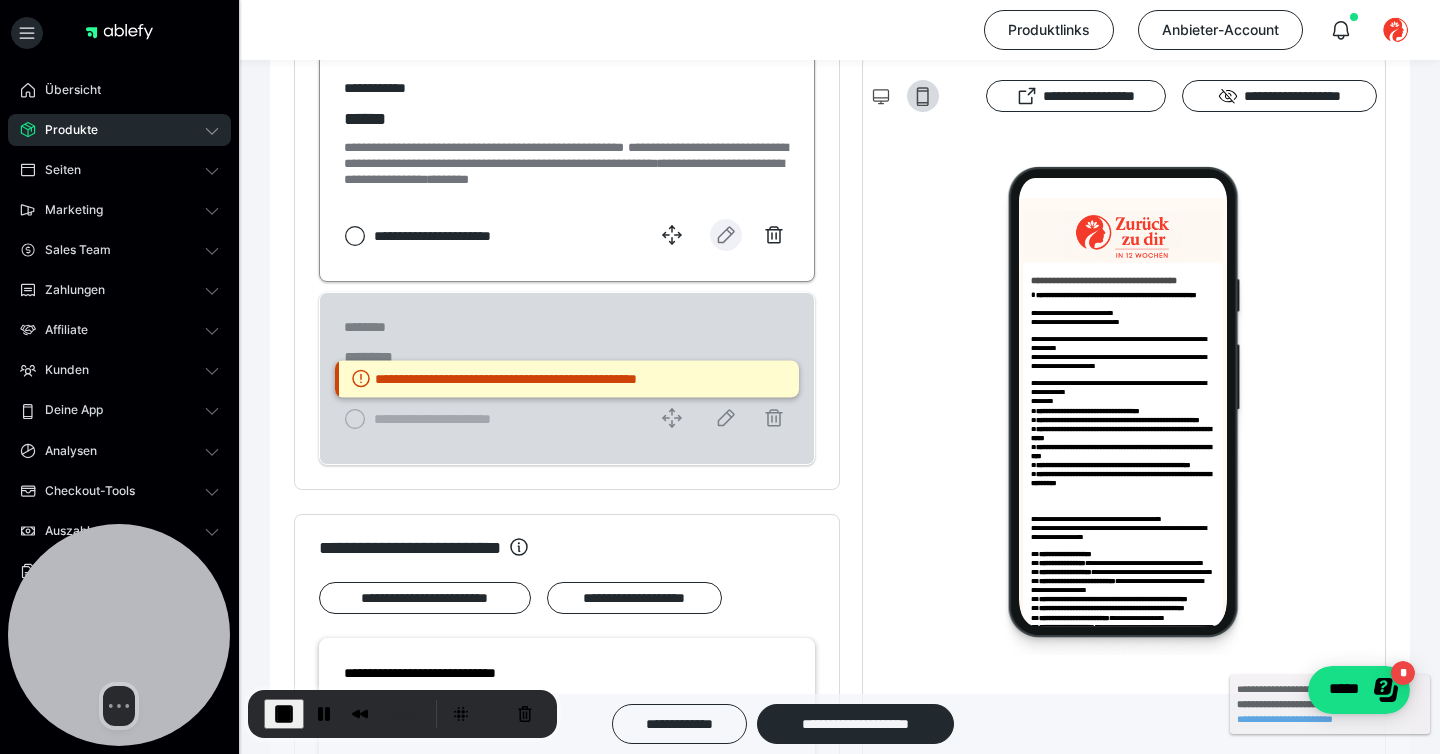 click 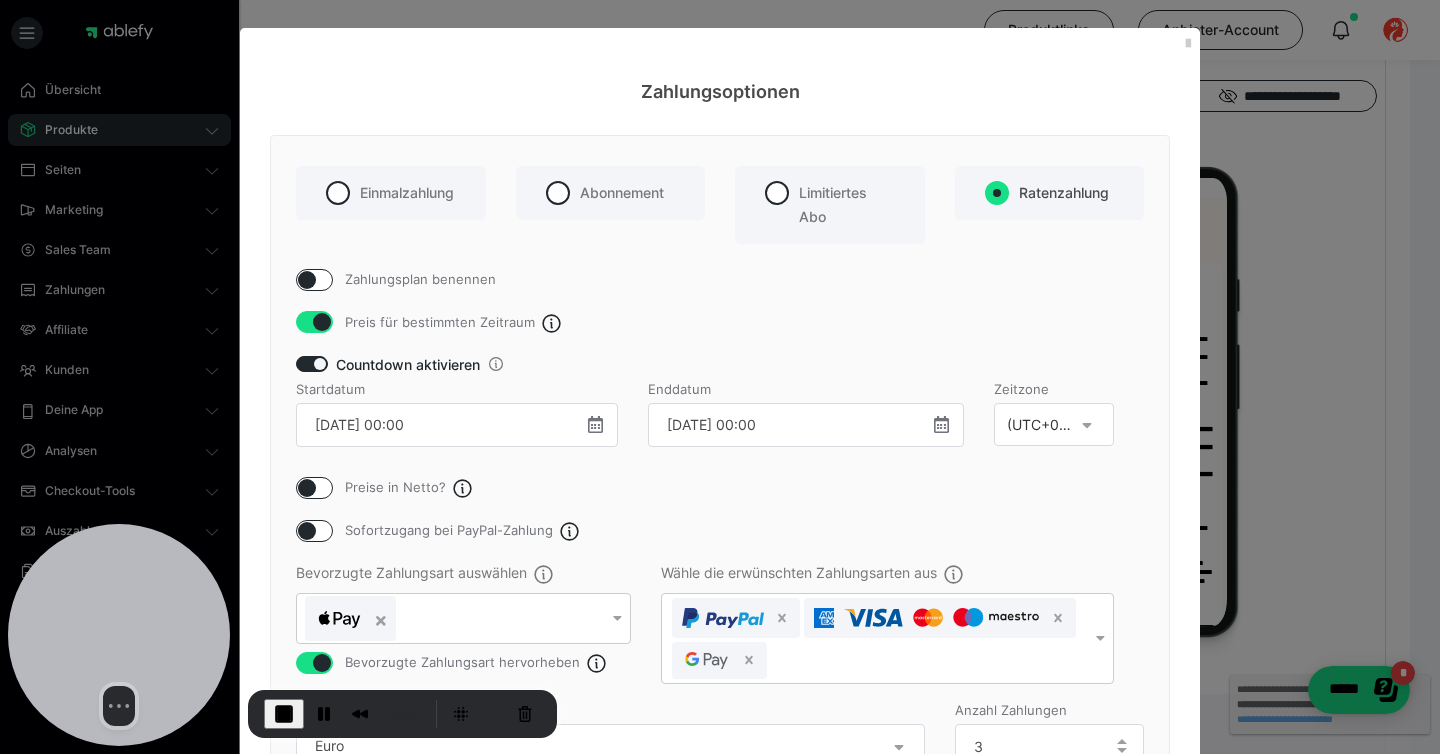 scroll, scrollTop: 214, scrollLeft: 0, axis: vertical 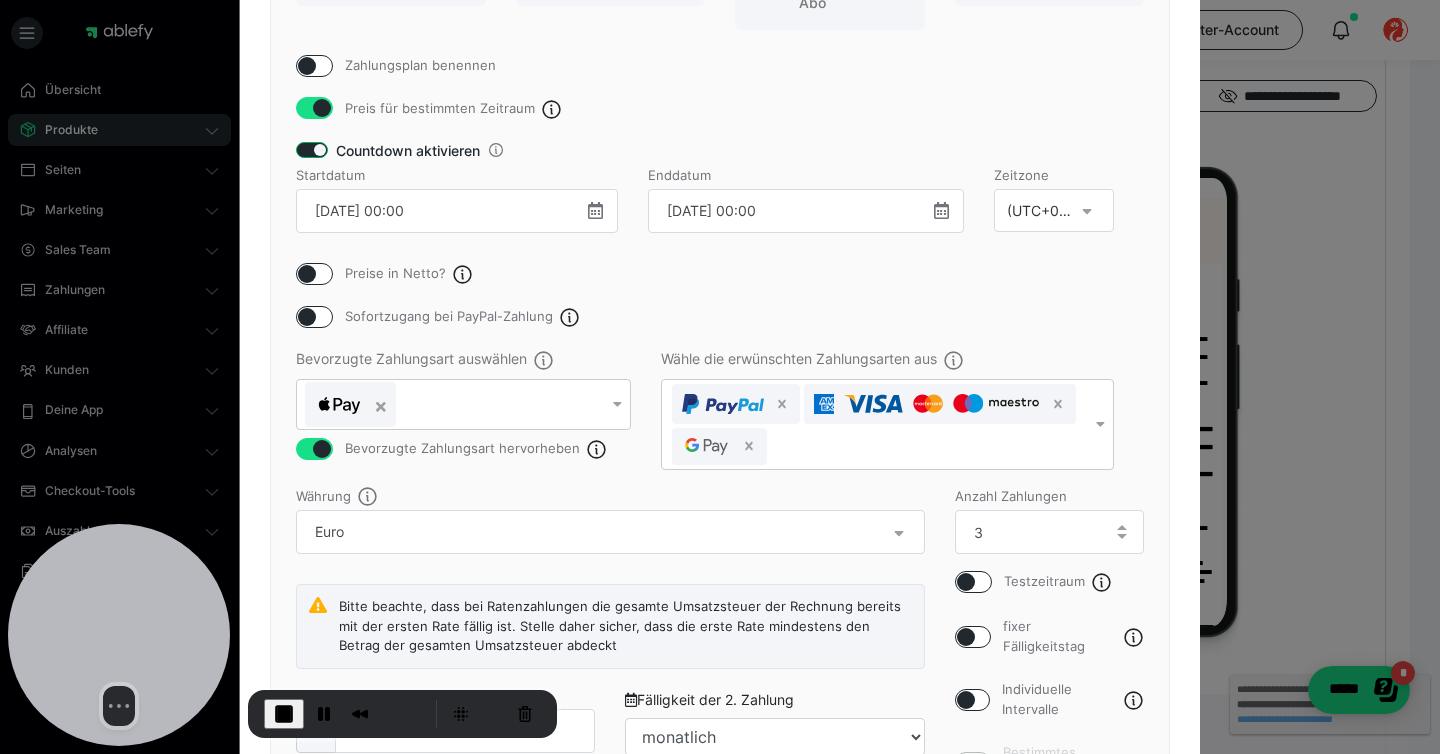 click at bounding box center [312, 150] 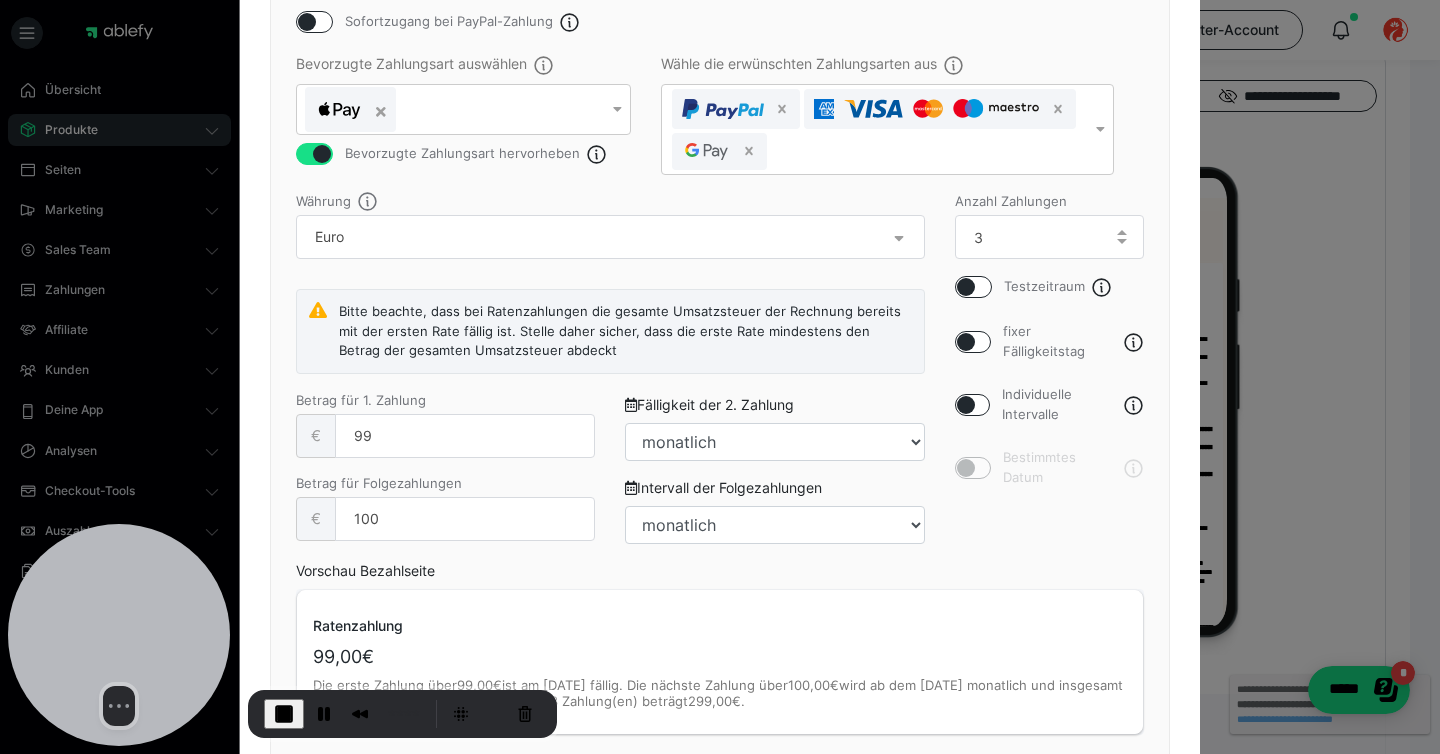 scroll, scrollTop: 629, scrollLeft: 0, axis: vertical 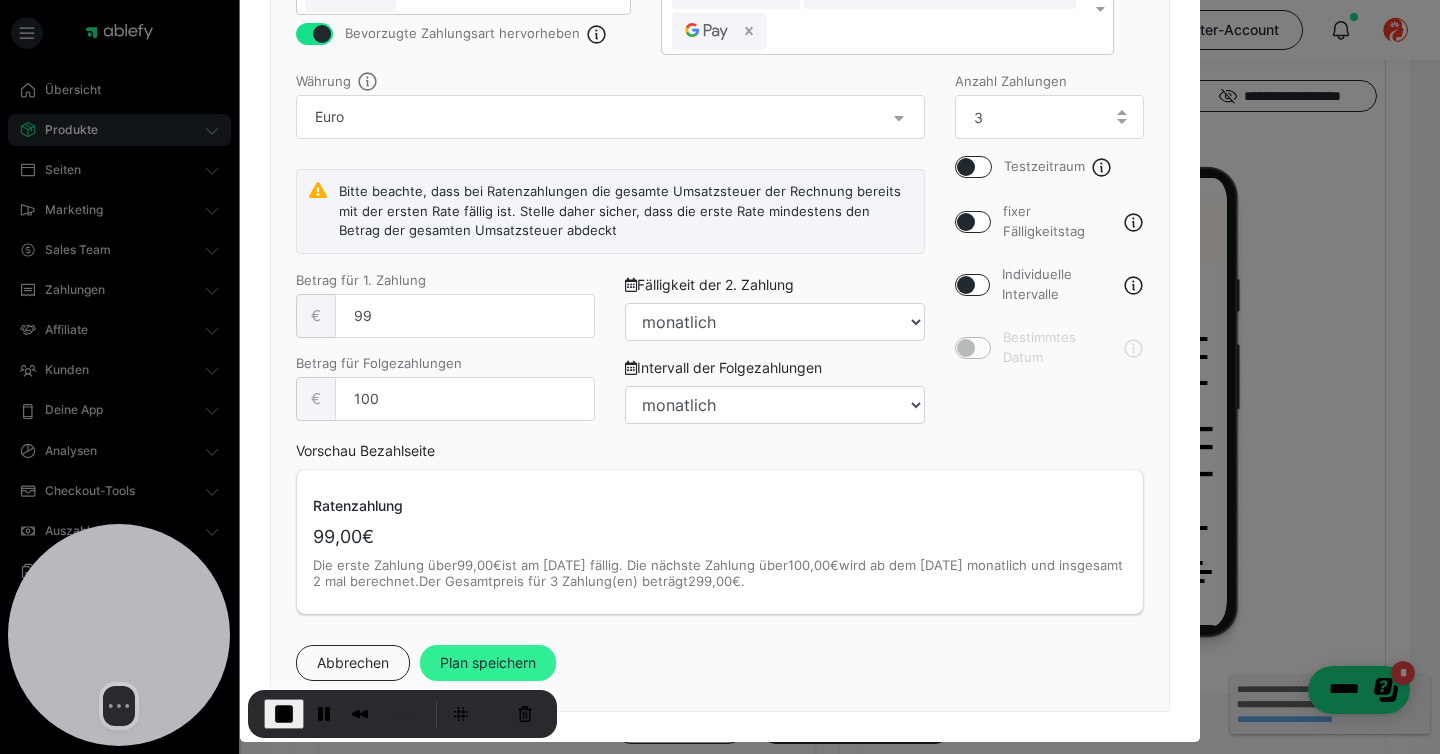 click on "Plan speichern" at bounding box center [488, 663] 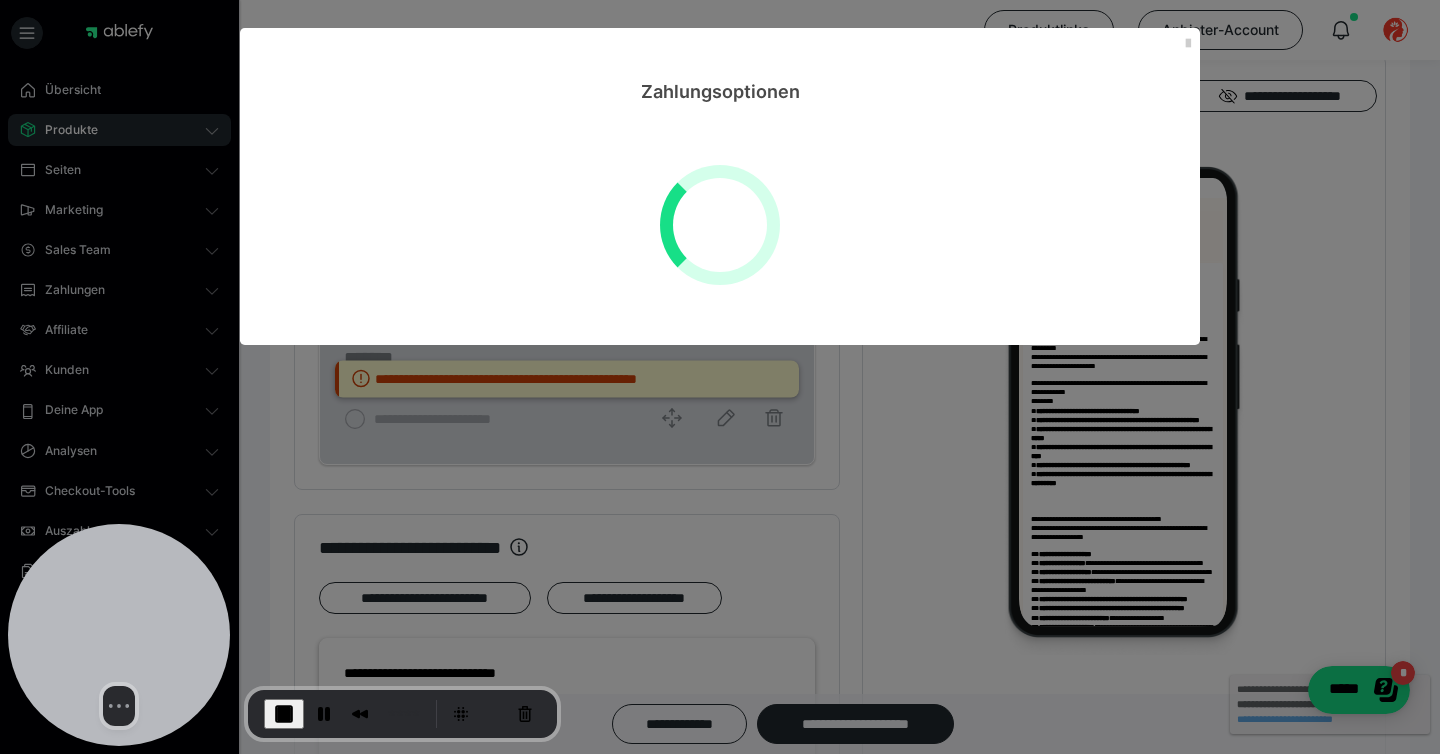 select on "**" 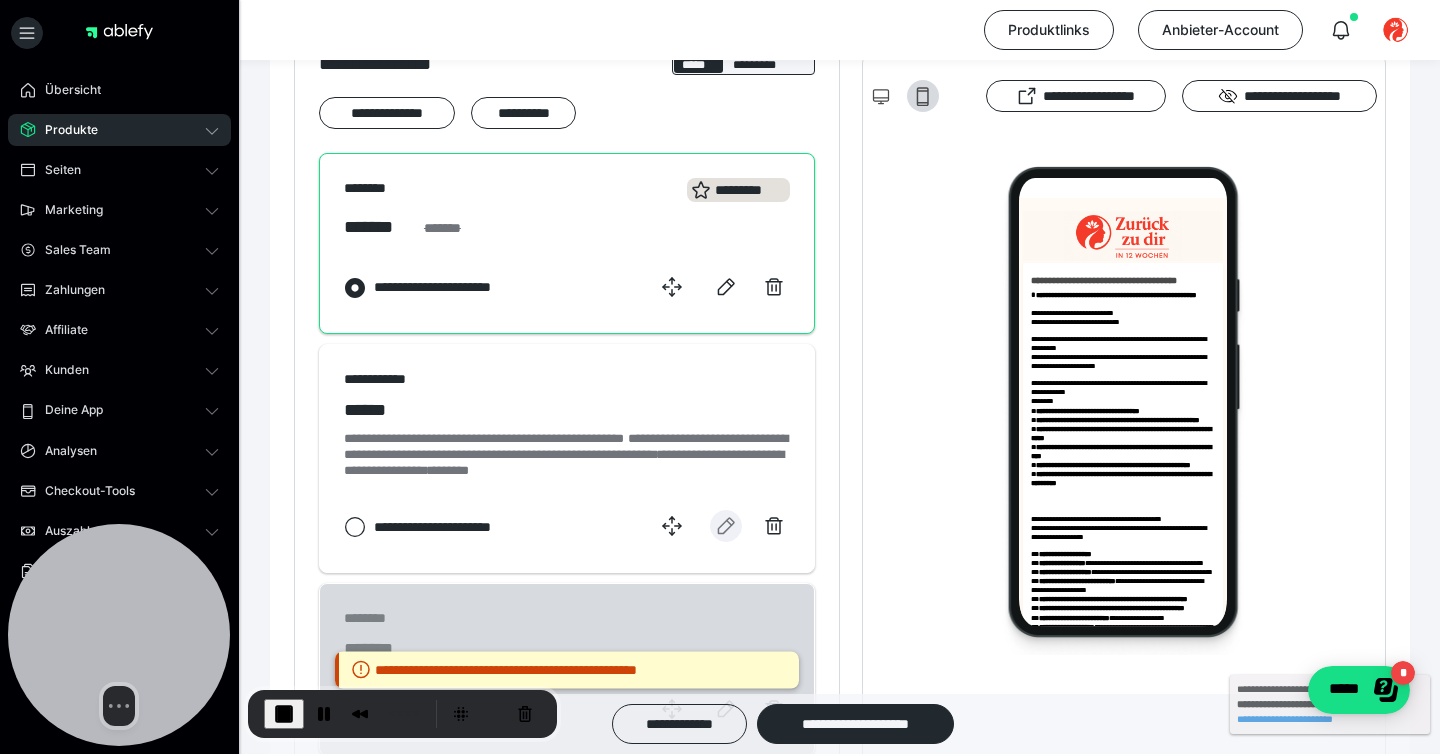 scroll, scrollTop: 1303, scrollLeft: 0, axis: vertical 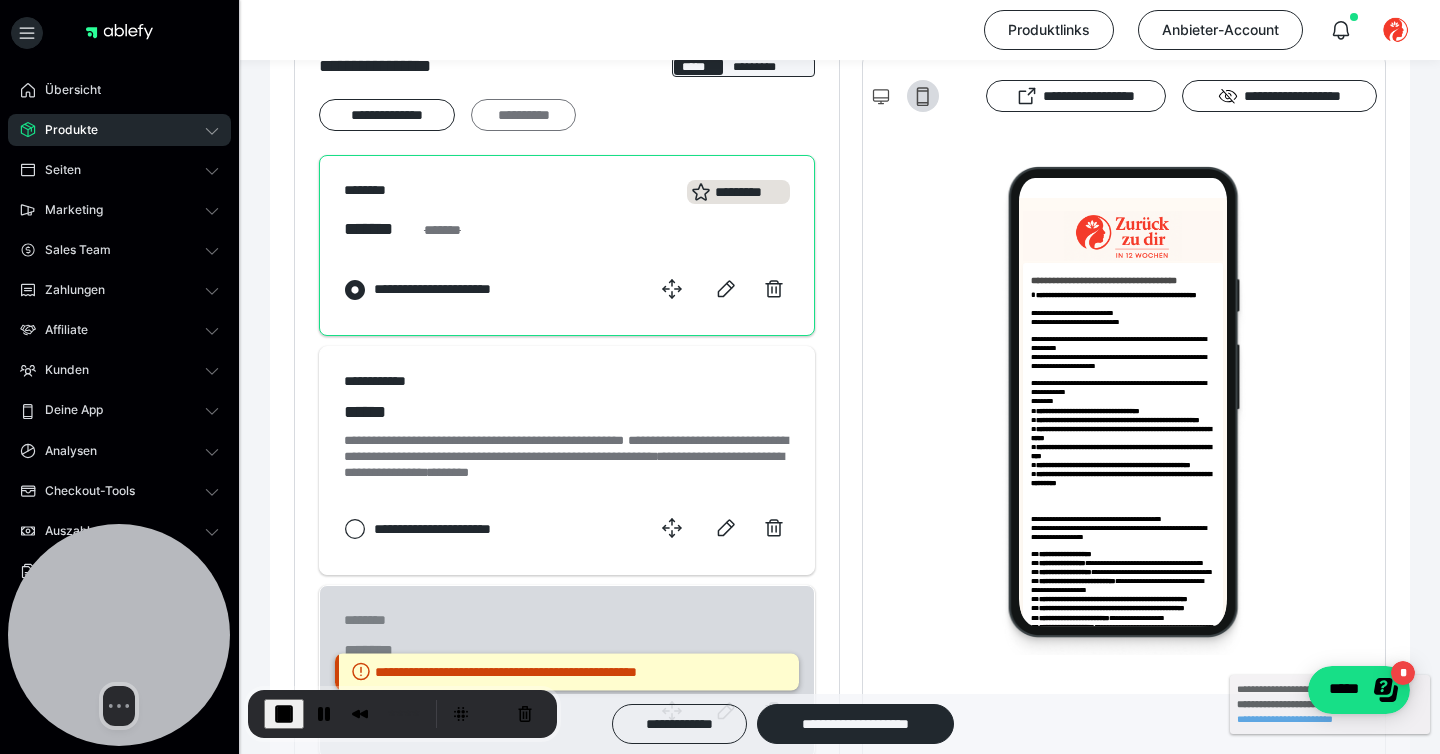 click on "**********" at bounding box center (523, 115) 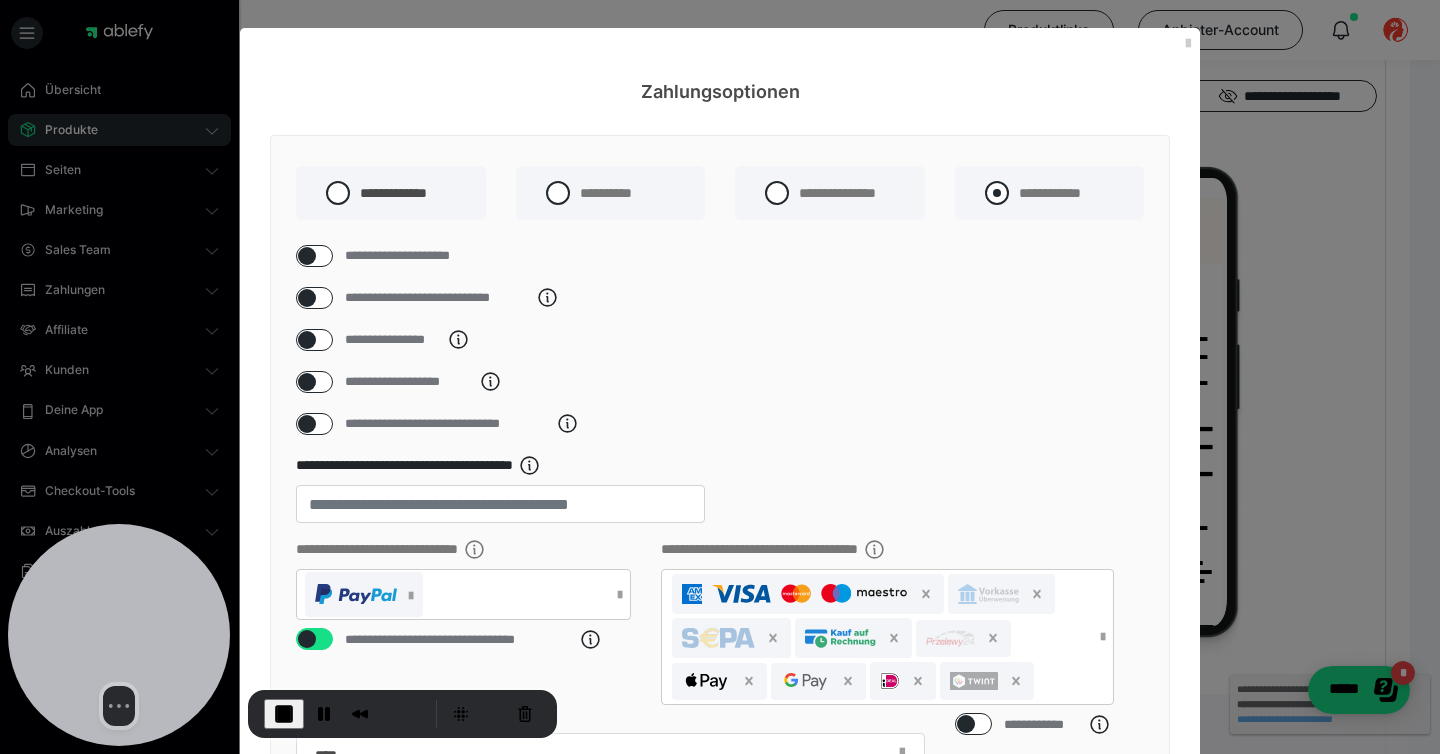 click on "**********" at bounding box center [1033, 193] 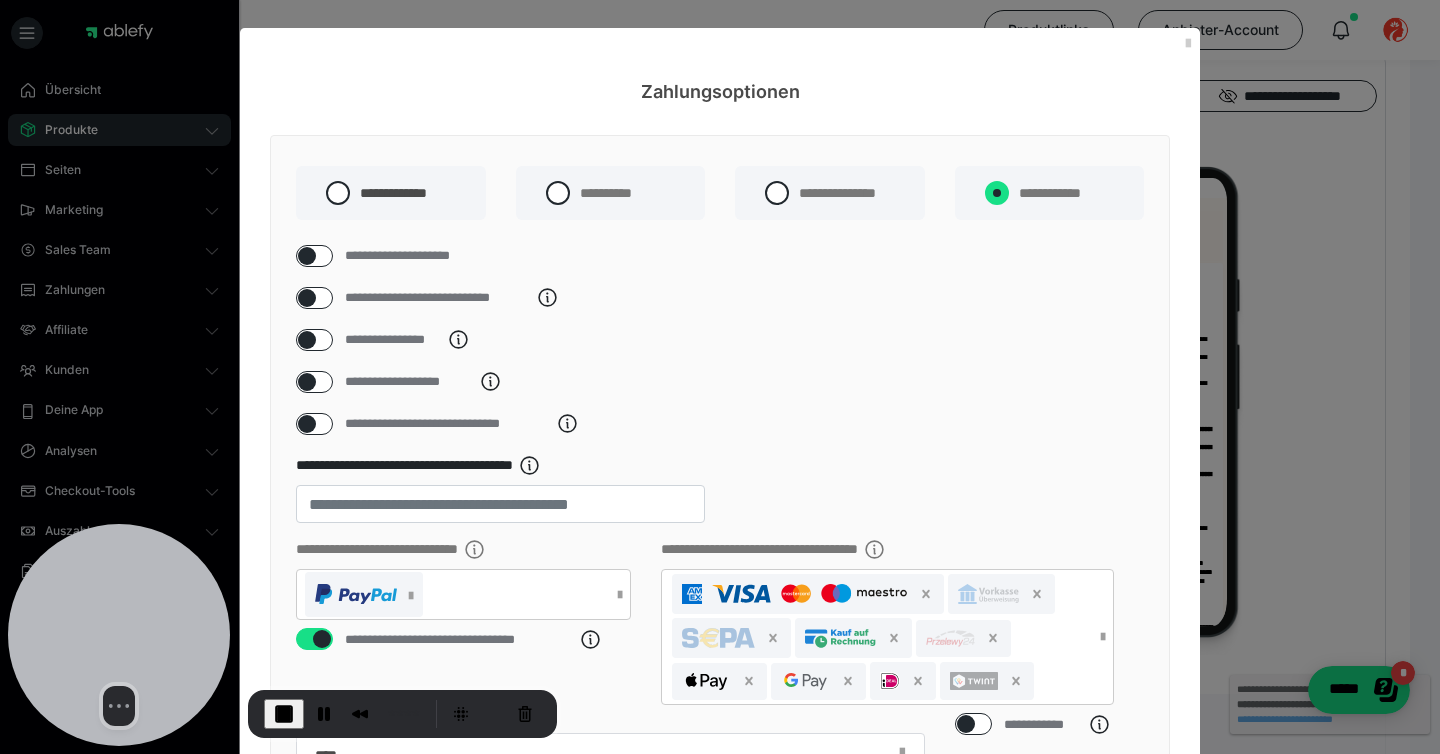 radio on "****" 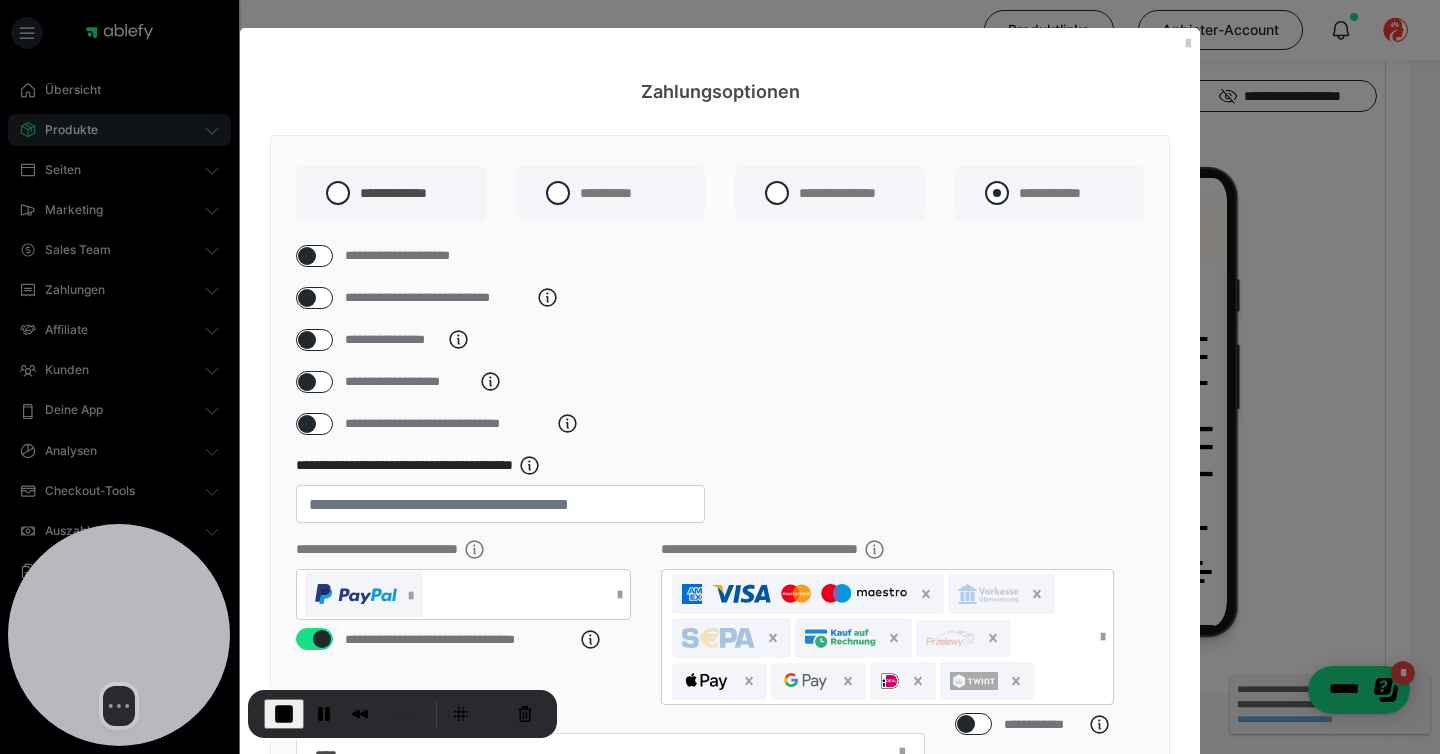 radio on "*****" 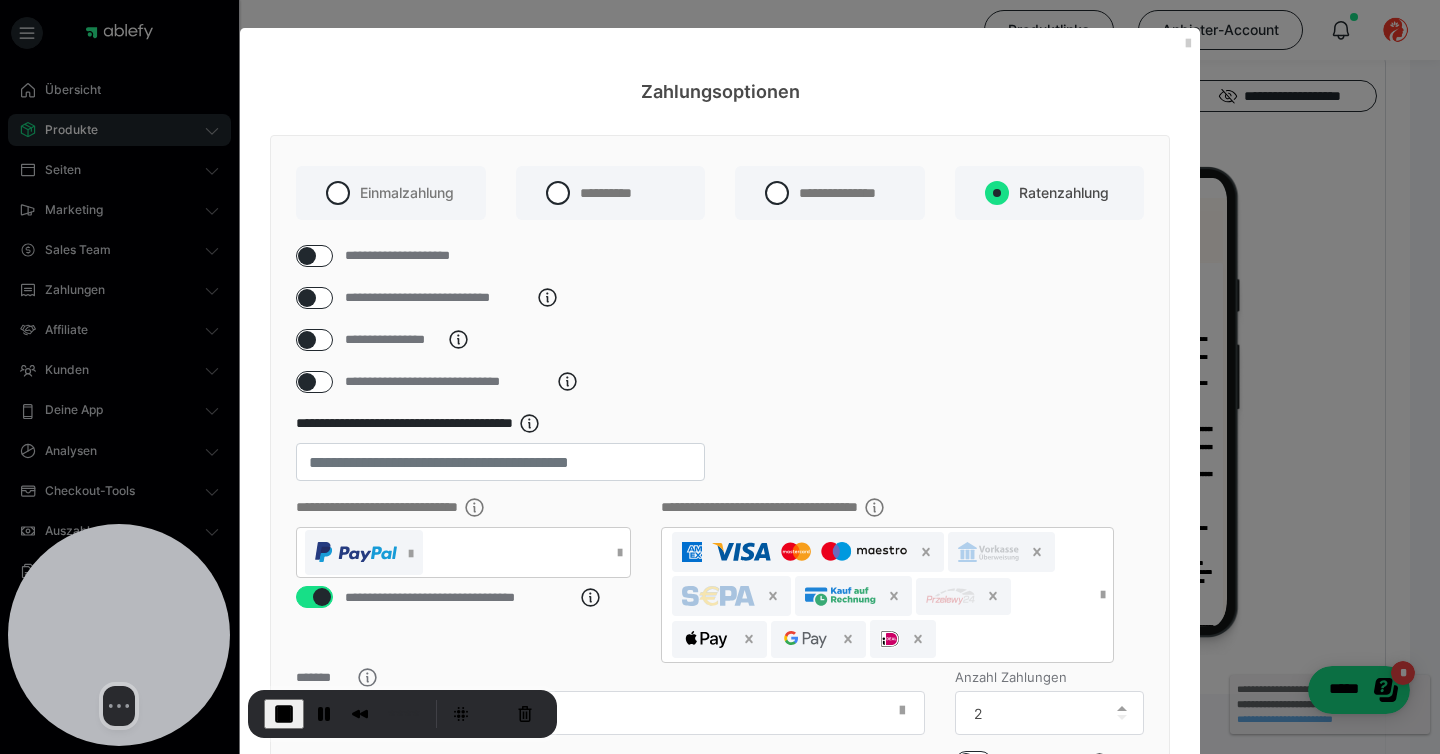 scroll, scrollTop: 350, scrollLeft: 0, axis: vertical 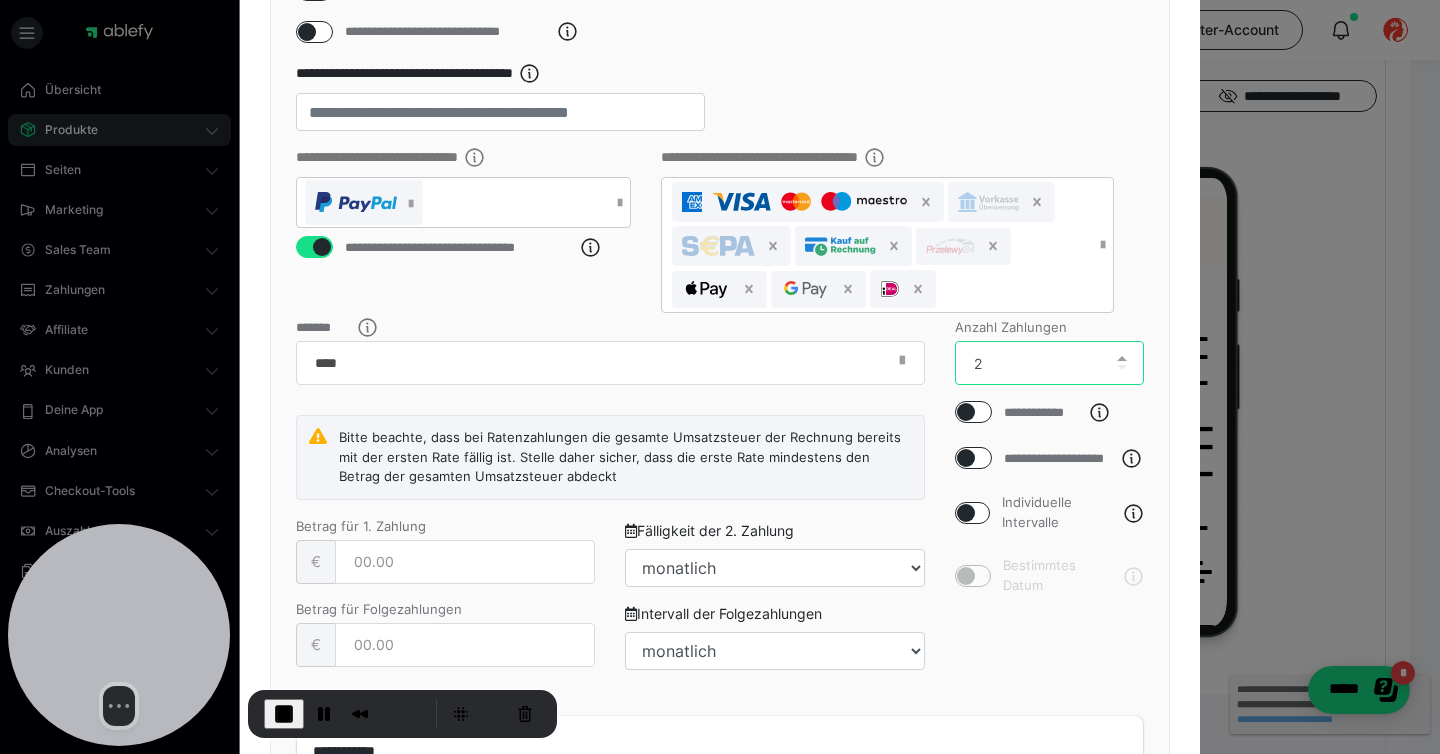 click on "2" at bounding box center [1050, 363] 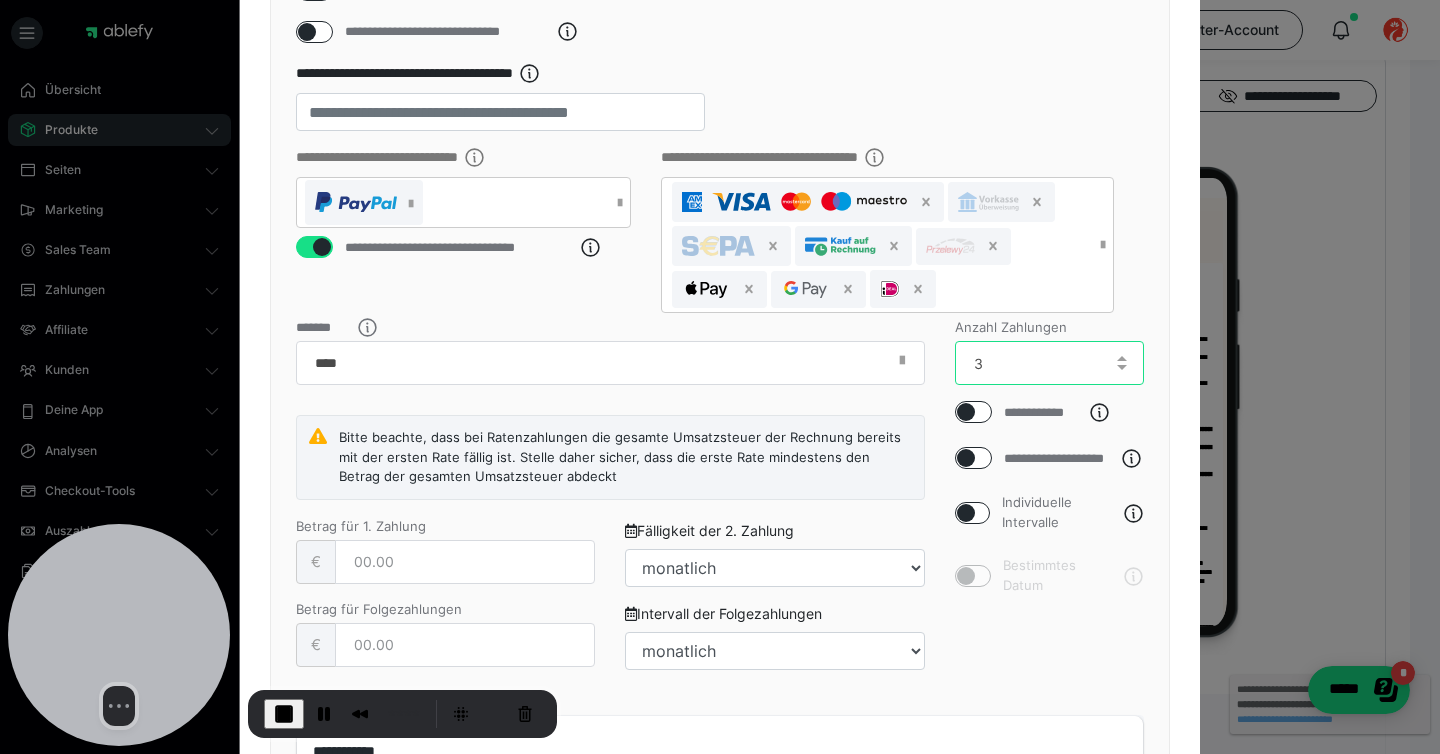 type on "3" 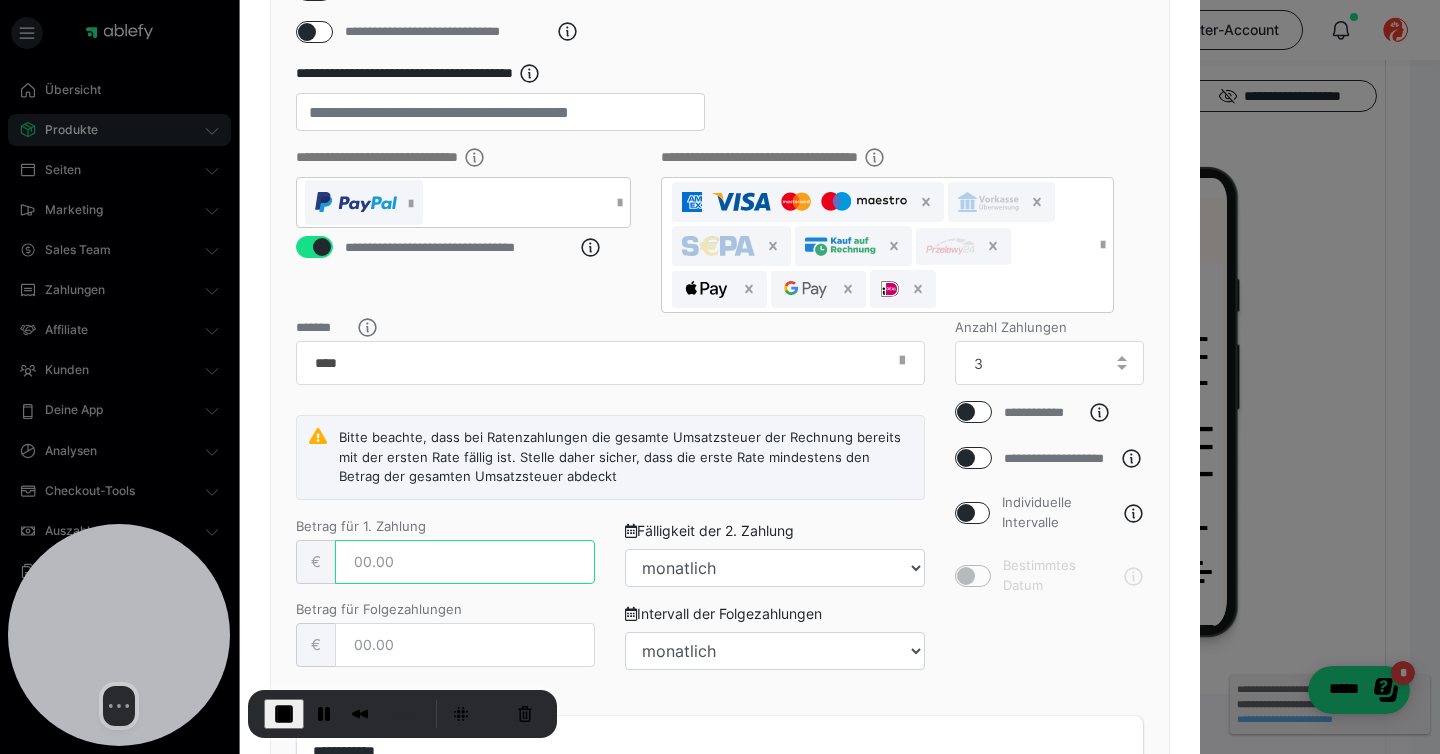 click at bounding box center [465, 562] 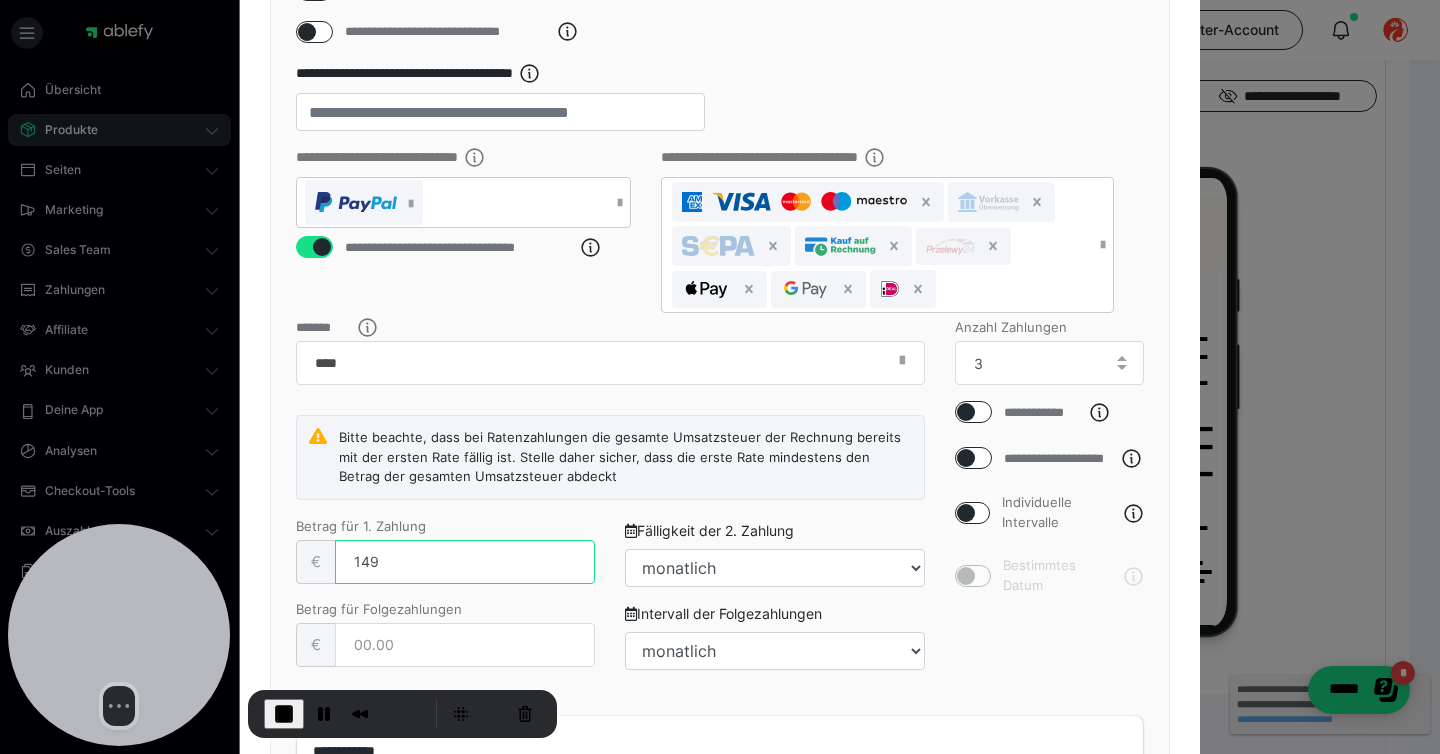 type on "149" 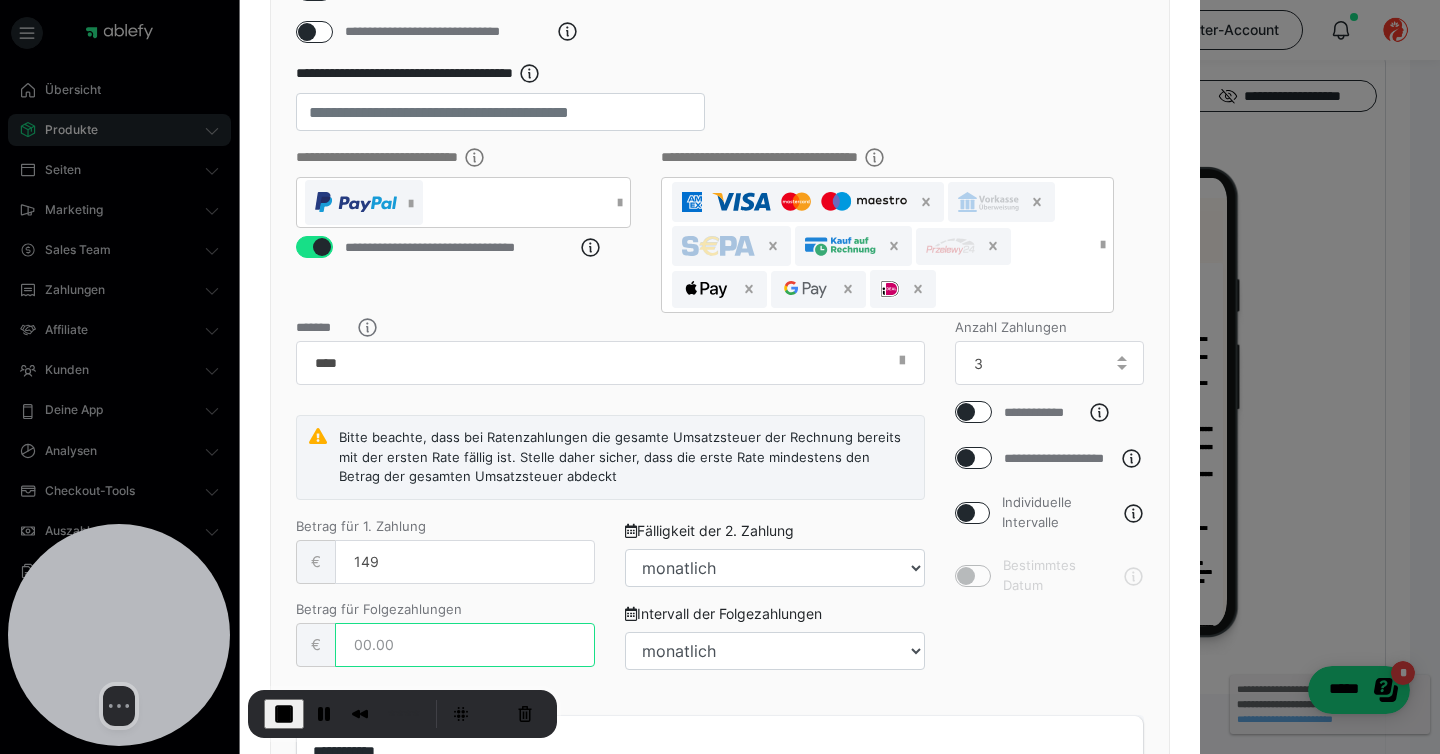 click at bounding box center [465, 645] 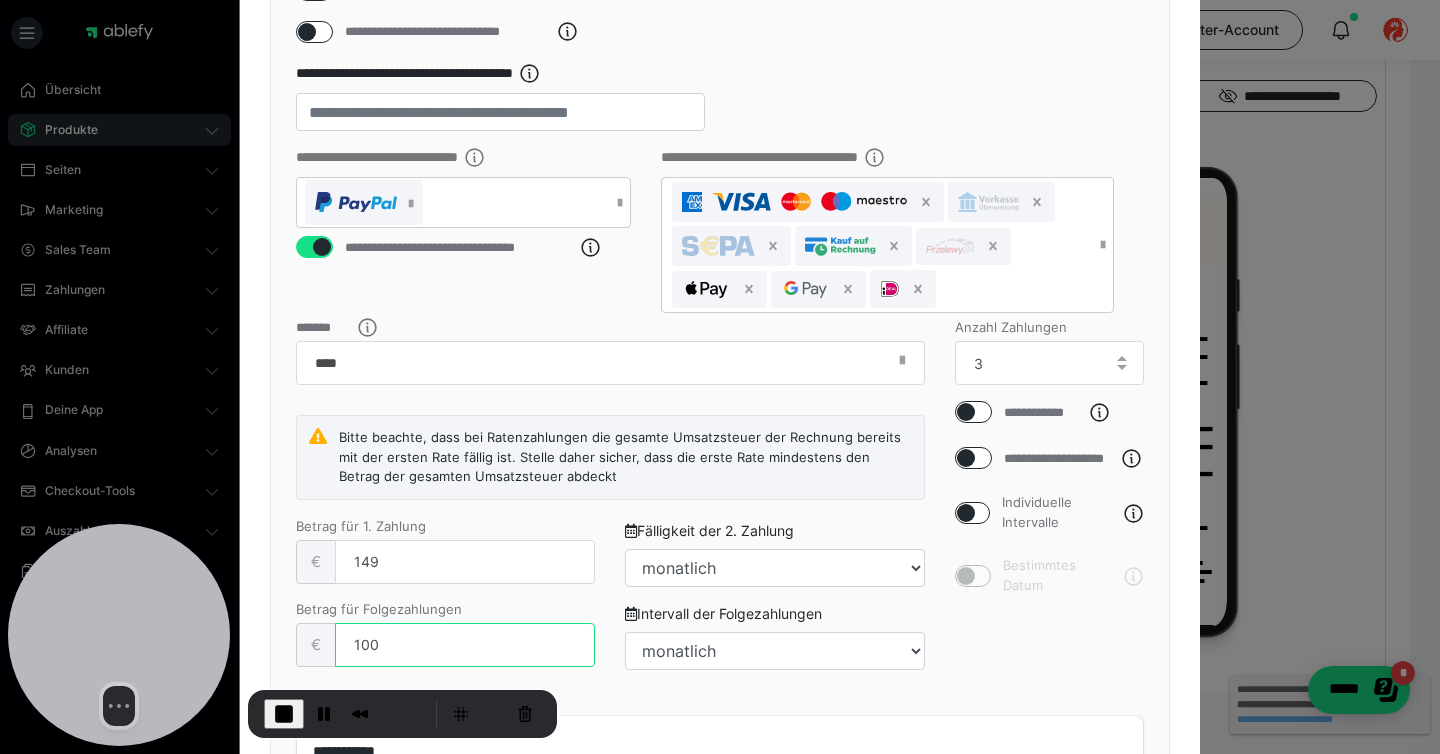 type on "100" 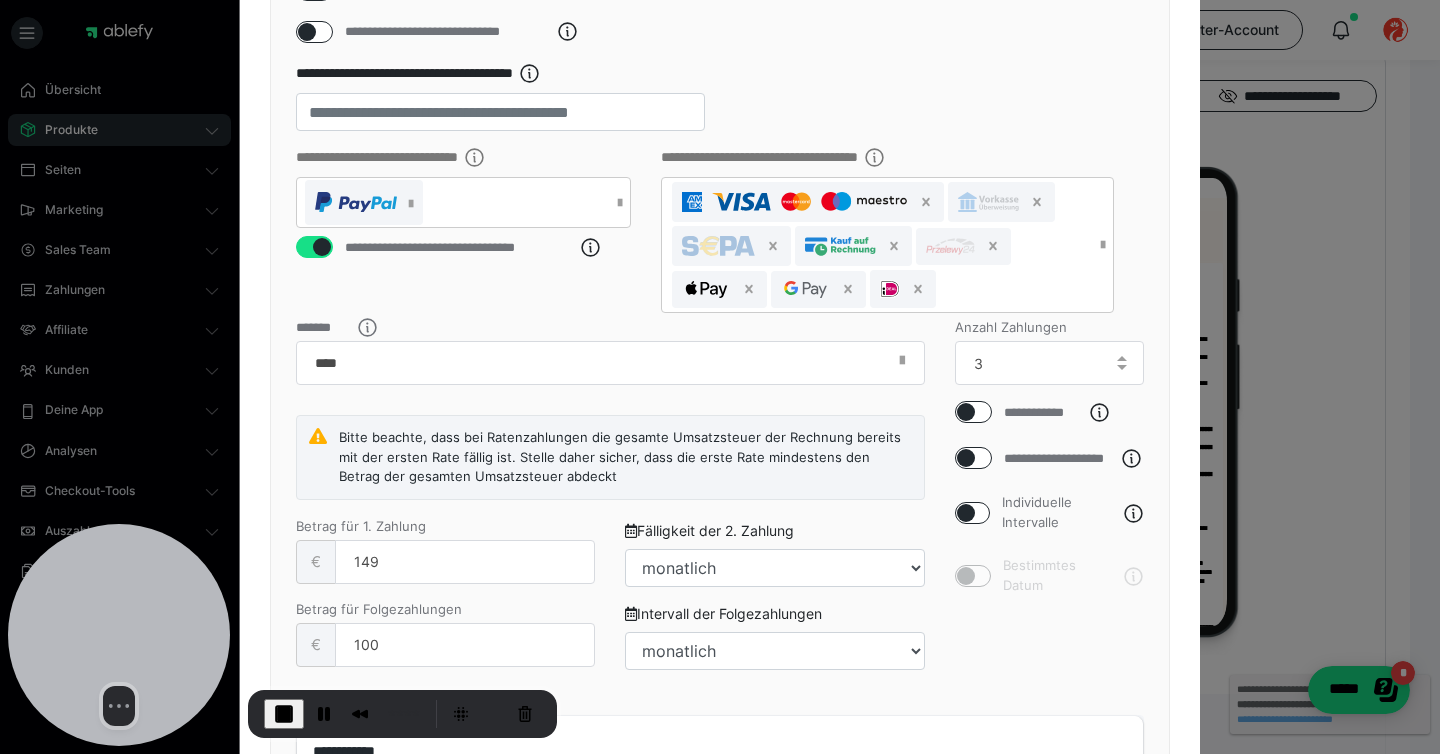 click on "******* Bitte beachte, dass bei Ratenzahlungen die gesamte Umsatzsteuer der Rechnung bereits mit der ersten Rate fällig ist. Stelle daher sicher, dass die erste Rate mindestens den Betrag der gesamten Umsatzsteuer abdeckt Betrag für 1. Zahlung € 149 Fälligkeit der 2. Zahlung täglich jeden 2. Tag jeden 3. Tag jeden 4. Tag jeden 5. Tag jeden 6. Tag wöchentlich jeden 8. Tag jeden 9. Tag jeden 10. Tag jeden 11. Tag jeden 12. Tag jeden 13. Tag 14-tägig jeden 15. Tag jeden 16. Tag jeden 17. Tag jeden 18. Tag jeden 19. Tag jeden 20. Tag jede 3. Woche jeden 22. Tag jeden 23. Tag jeden 24. Tag jeden 25. Tag jeden 26. Tag jeden 27. Tag jede 4. Woche monatlich jeden 2. Monat vierteljährlich jeden 4. Monat jeden 5. Monat halbjährlich jeden 7. Monat jeden 8. Monat jeden 9. Monat jeden 10. Monat jeden 11. Monat jährlich jedes 2. Jahr Betrag für Folgezahlungen € 100 Intervall der Folgezahlungen täglich jeden 2. Tag jeden 3. Tag jeden 4. Tag jeden 5. Tag jeden 6. Tag wöchentlich jeden 8. Tag jeden 9. Tag" at bounding box center [610, 503] 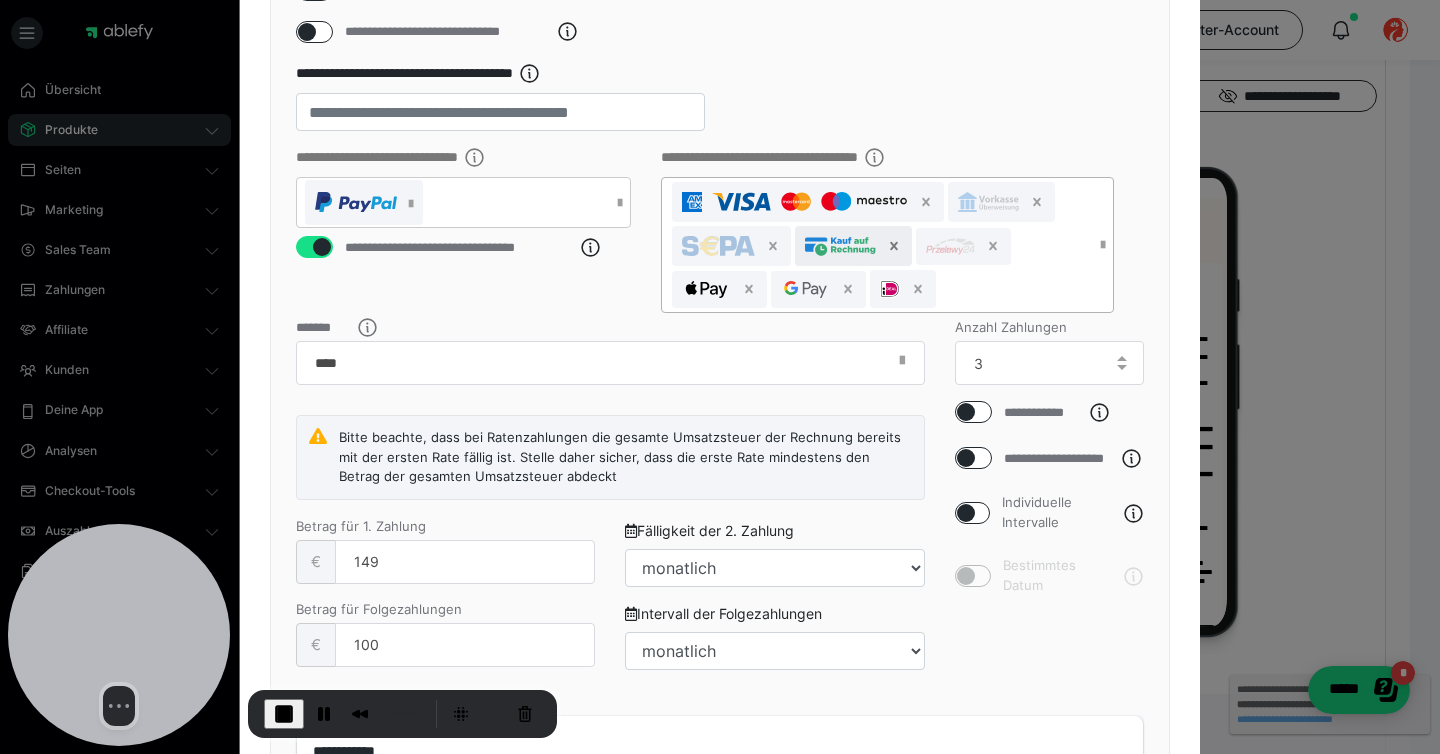 click 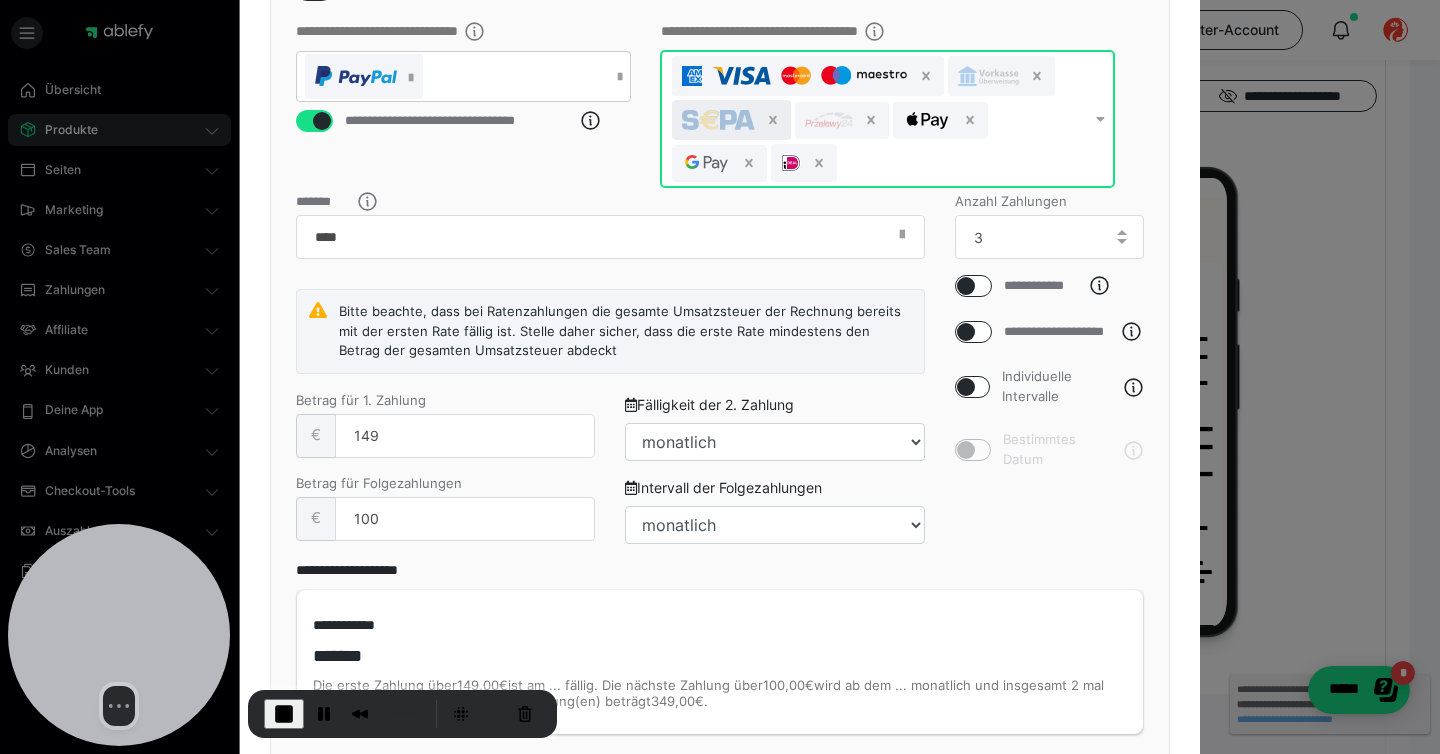 click at bounding box center (731, 120) 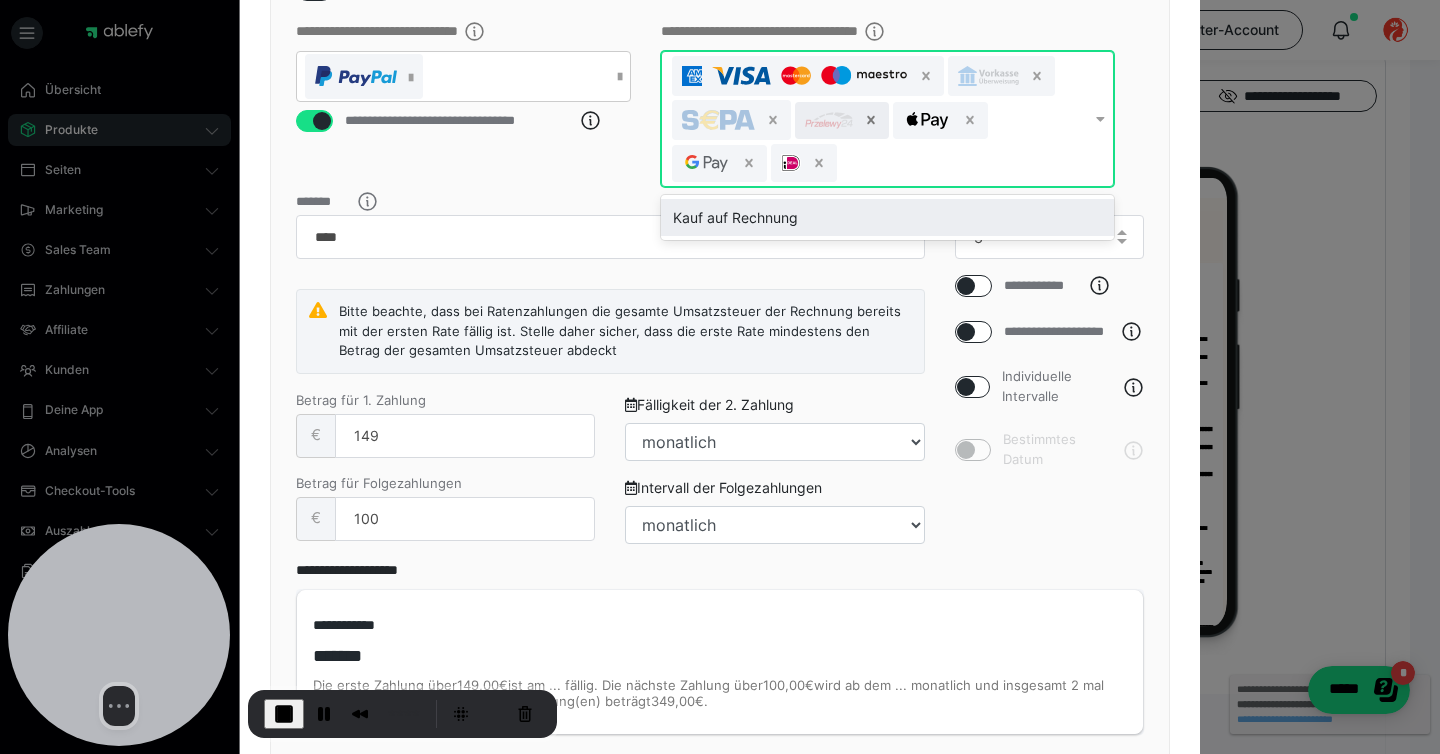 click 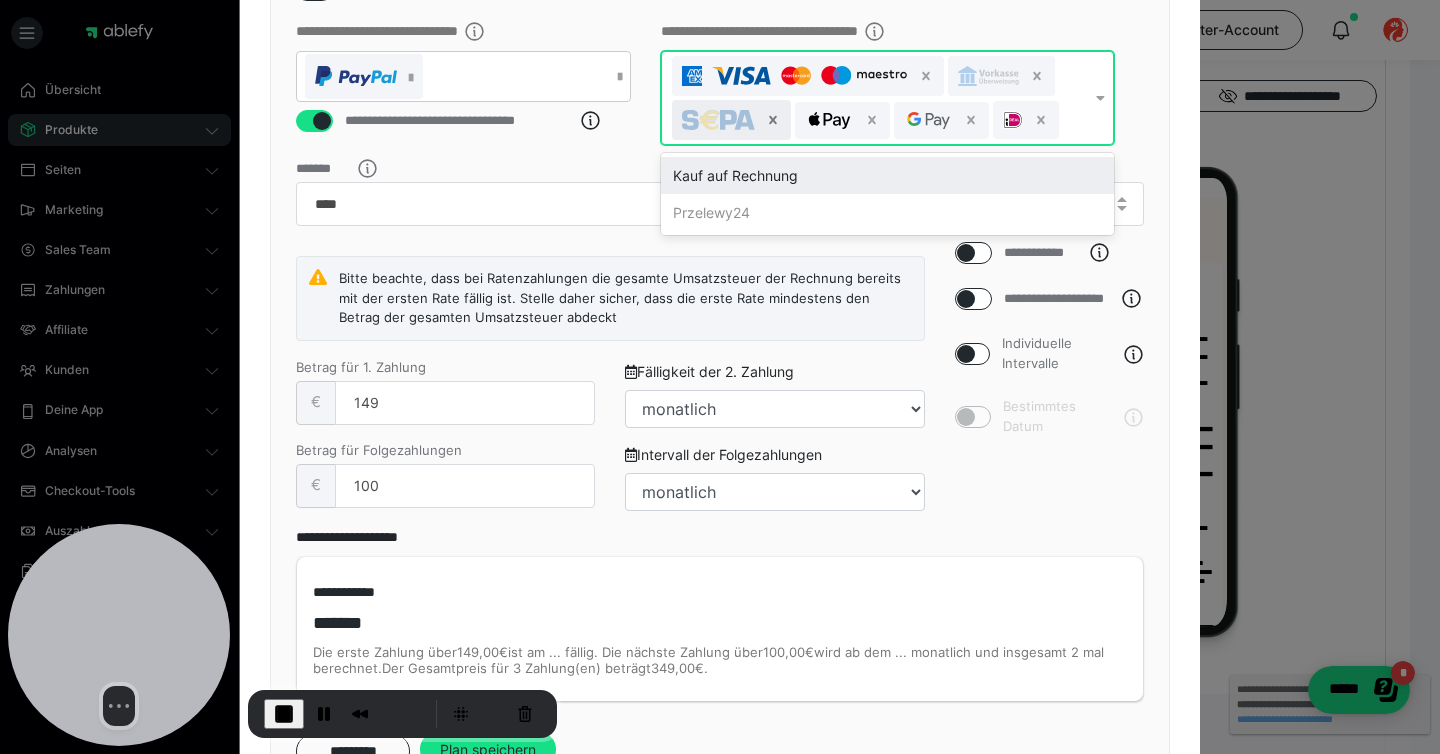 click 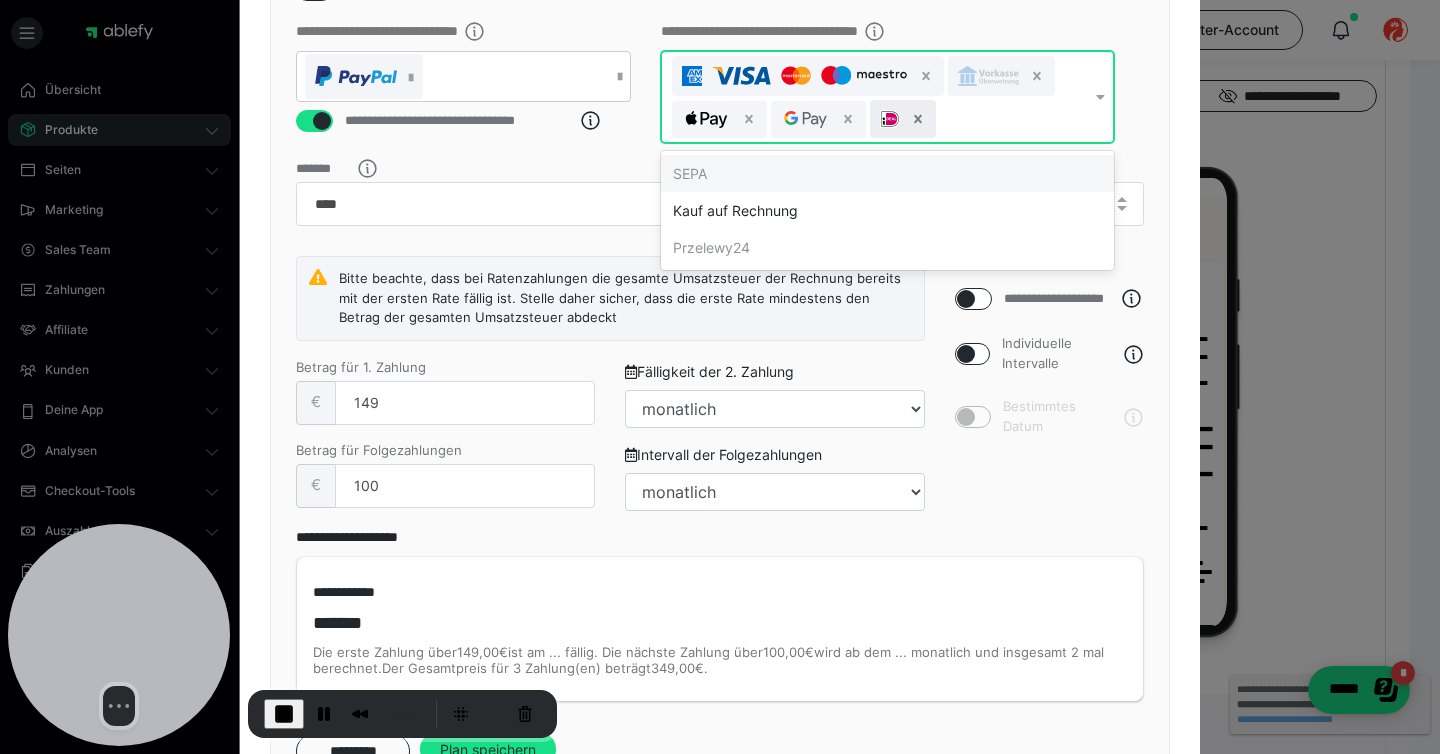 click 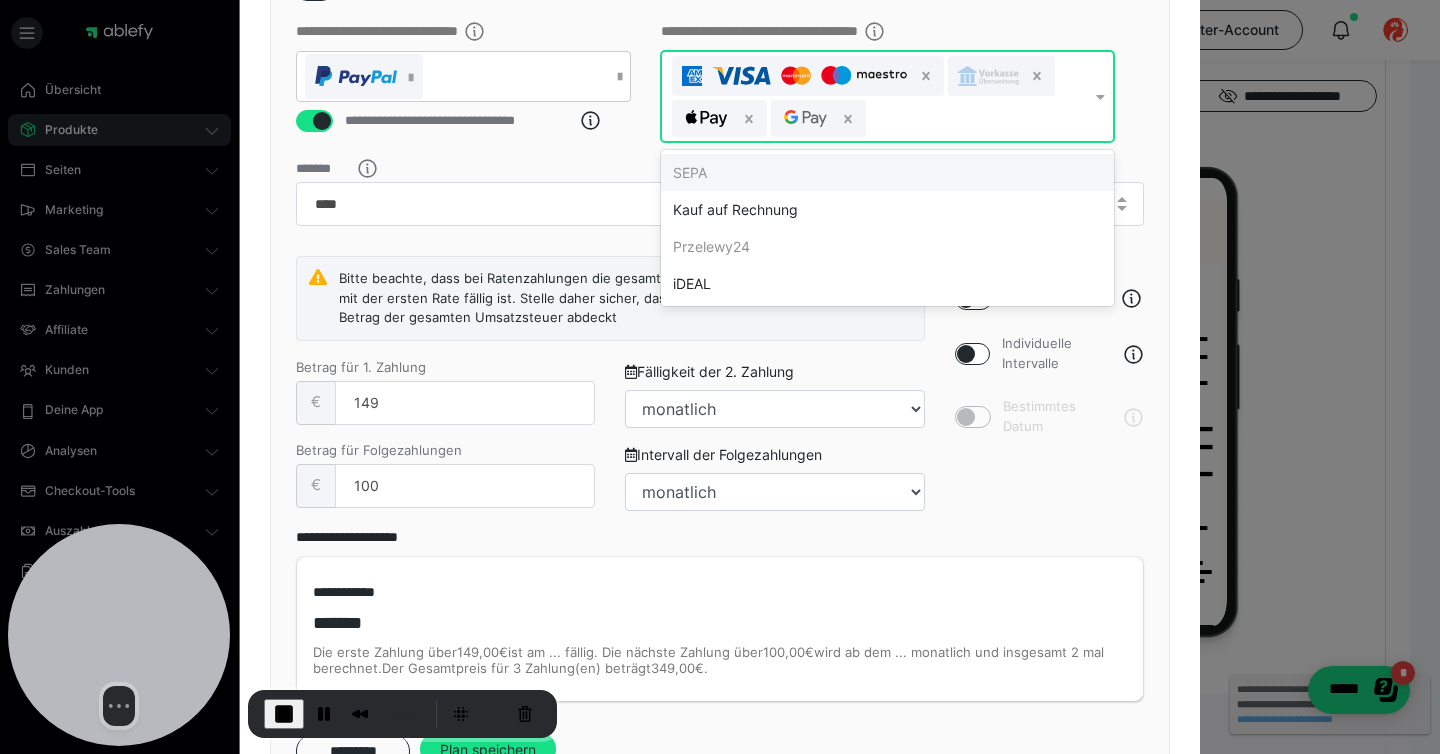 click on "**********" at bounding box center [720, 91] 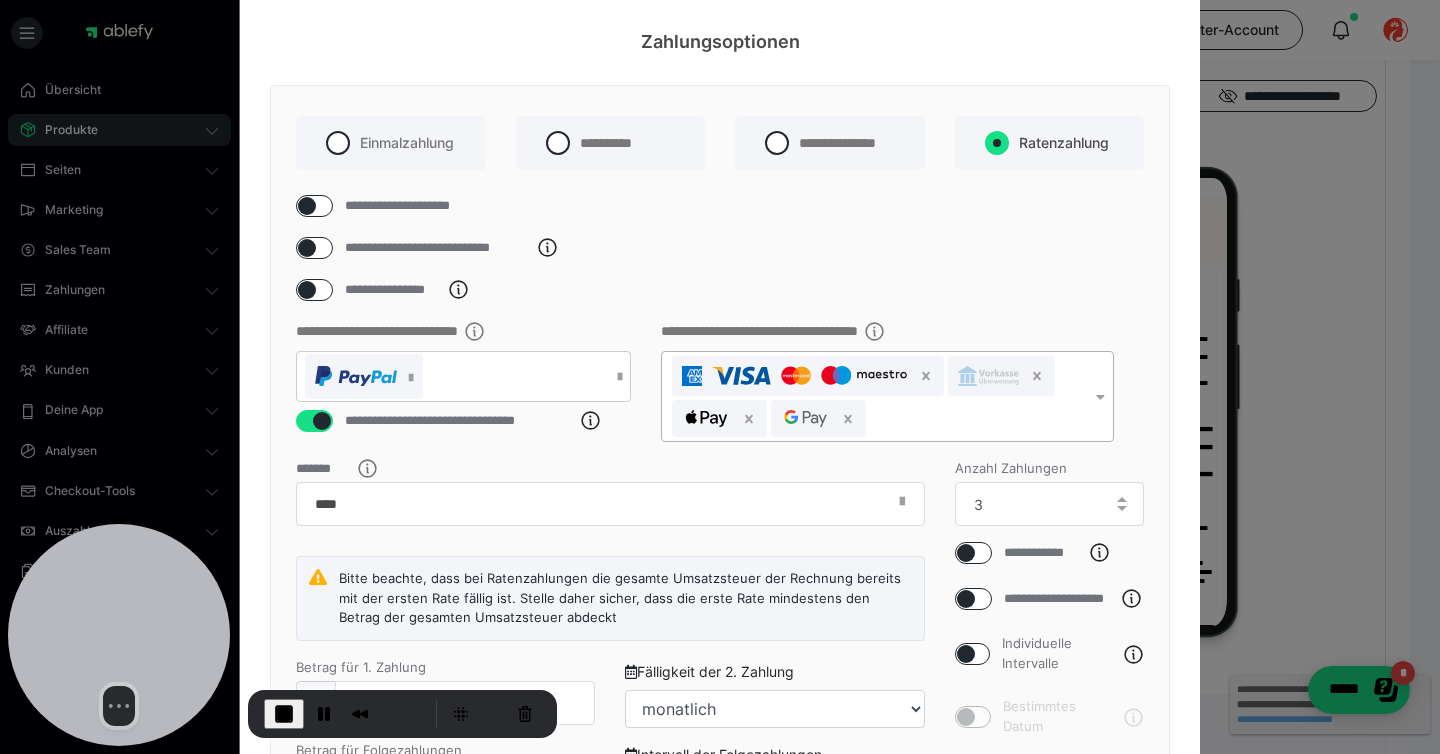 scroll, scrollTop: 0, scrollLeft: 0, axis: both 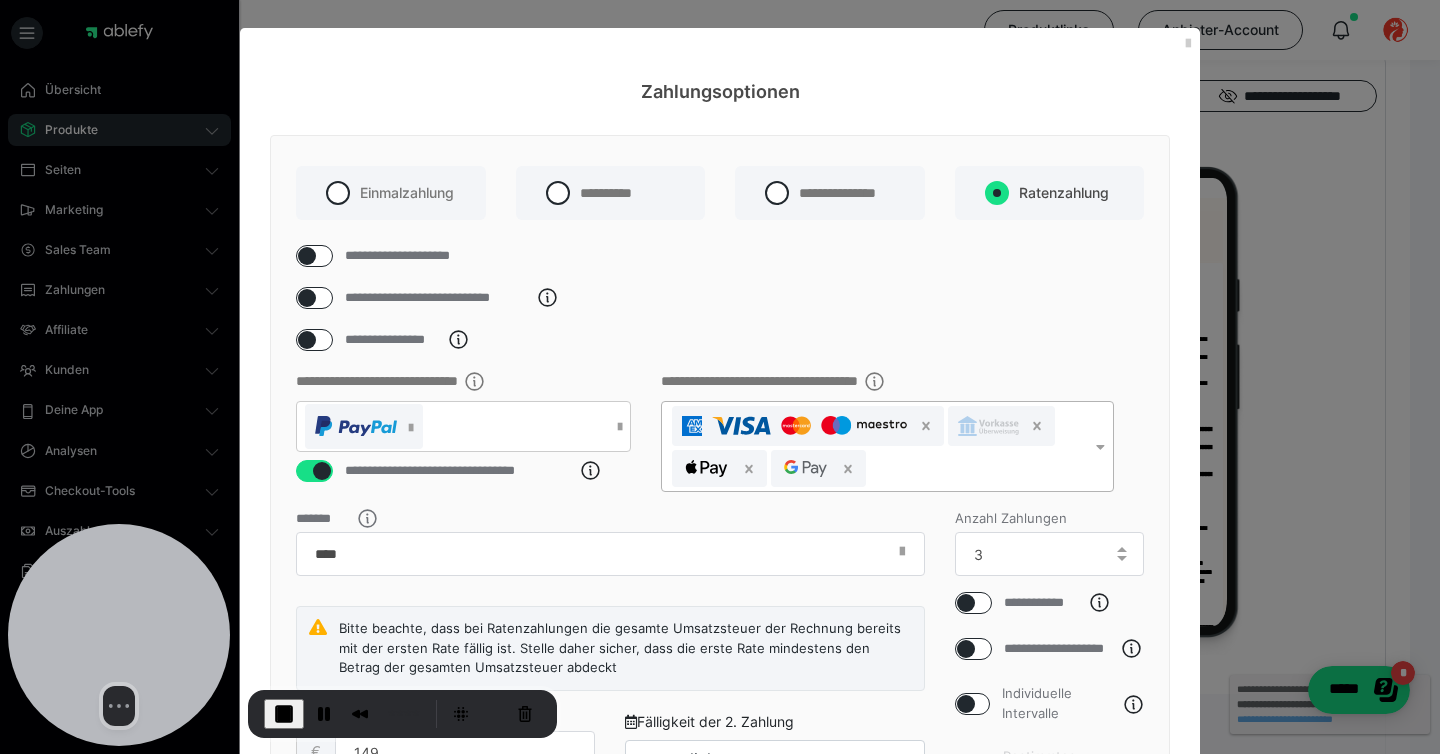click at bounding box center [307, 298] 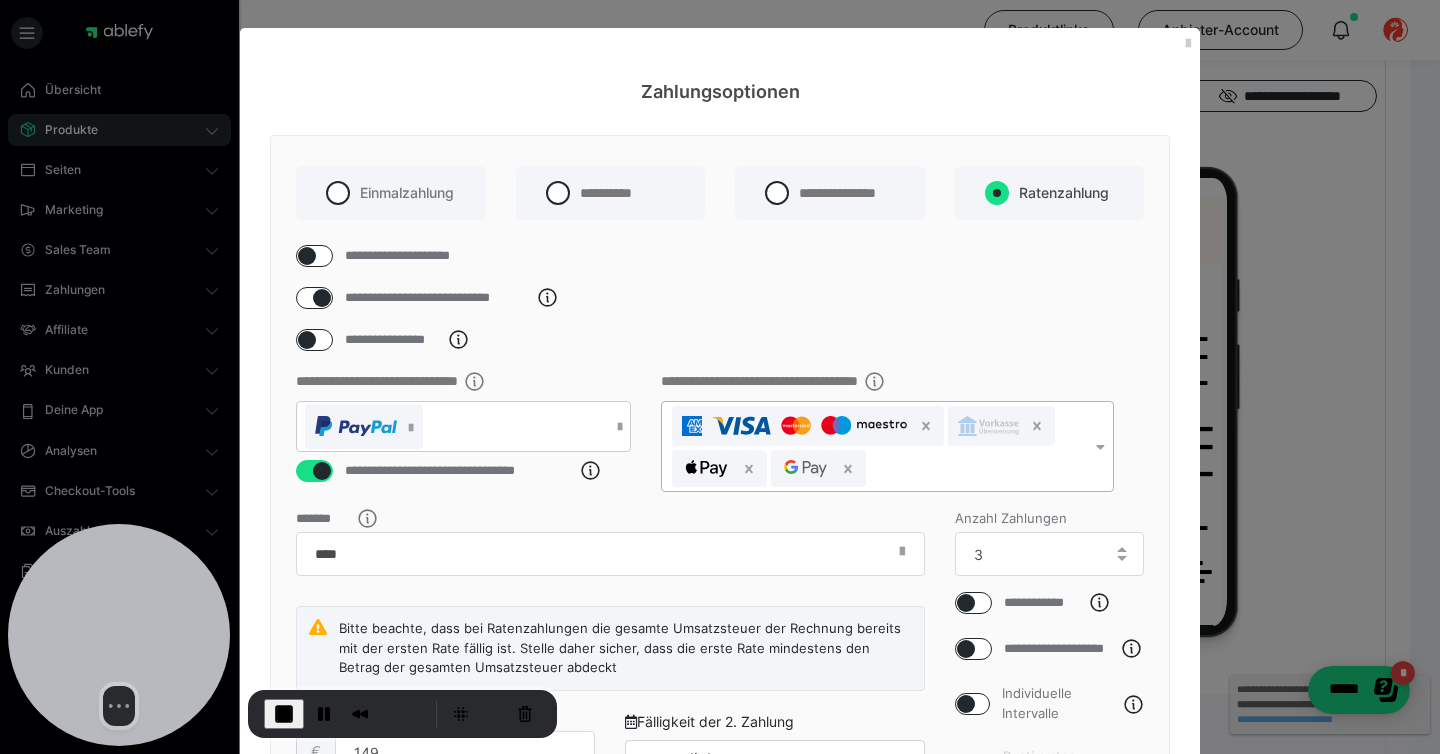 checkbox on "****" 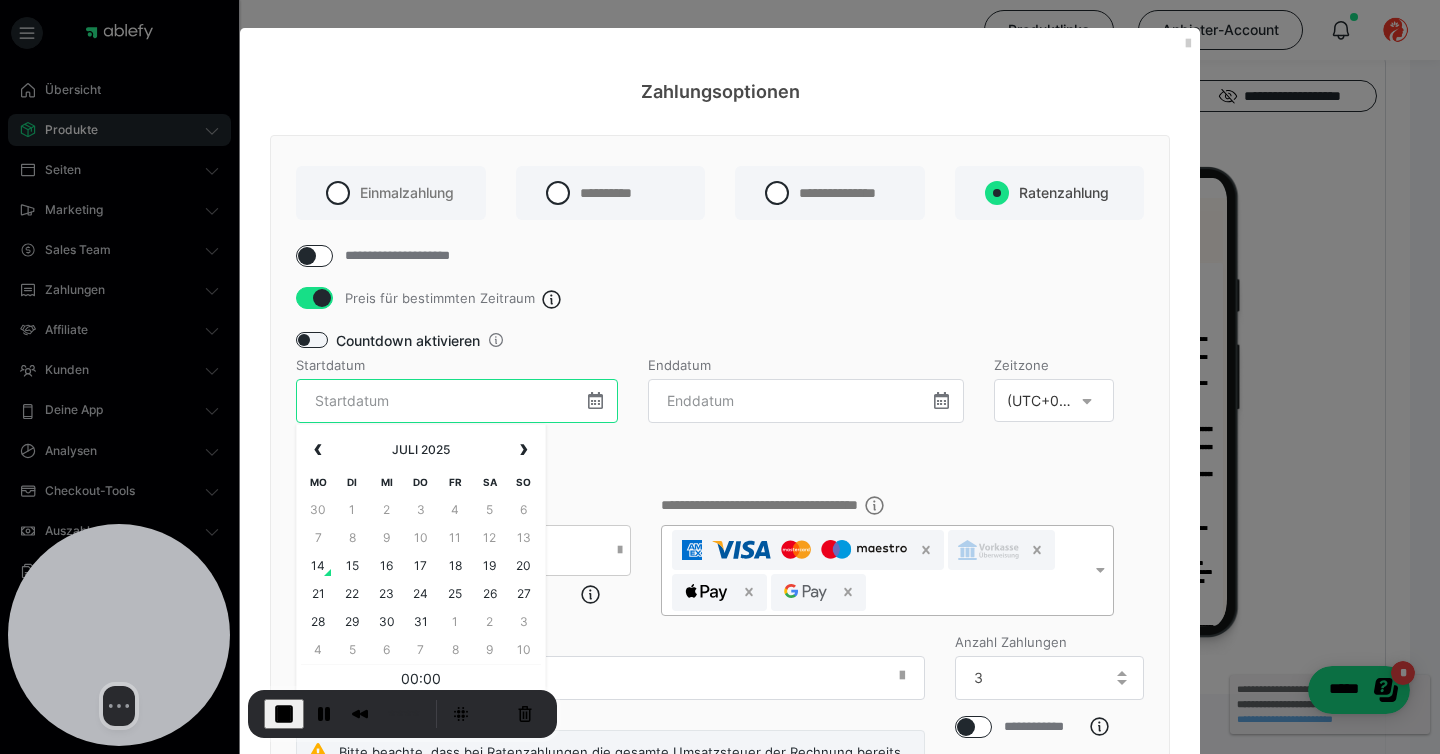 click at bounding box center [457, 401] 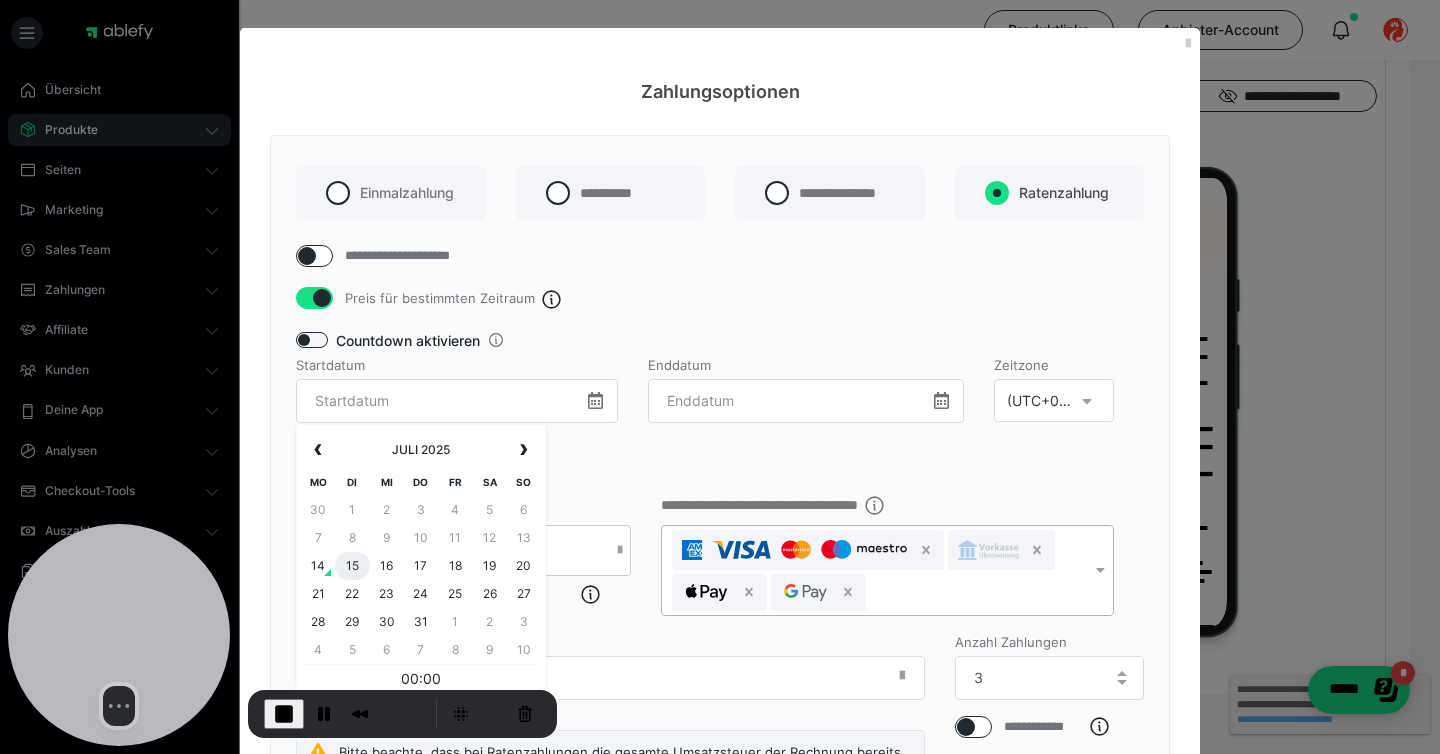 click on "15" at bounding box center [352, 566] 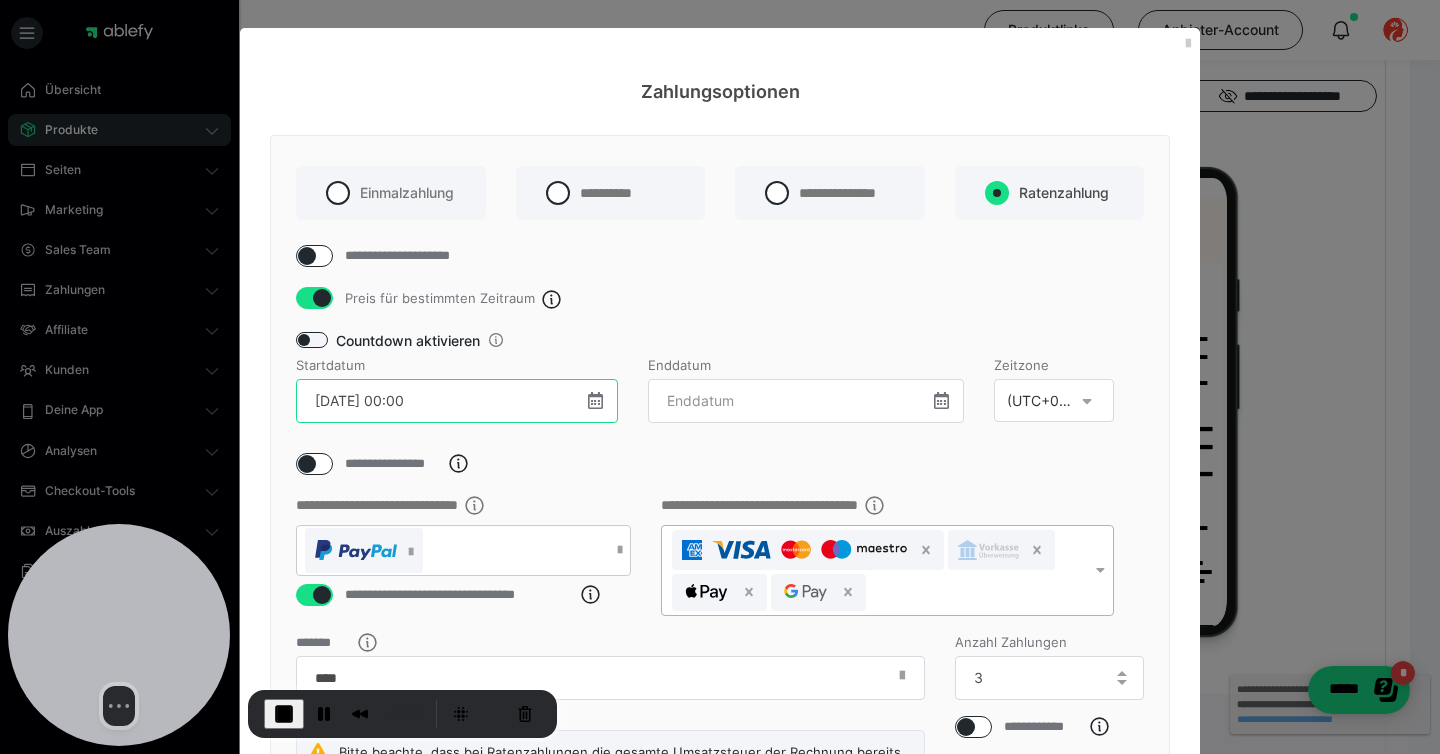click on "15.07.25 00:00" at bounding box center (457, 401) 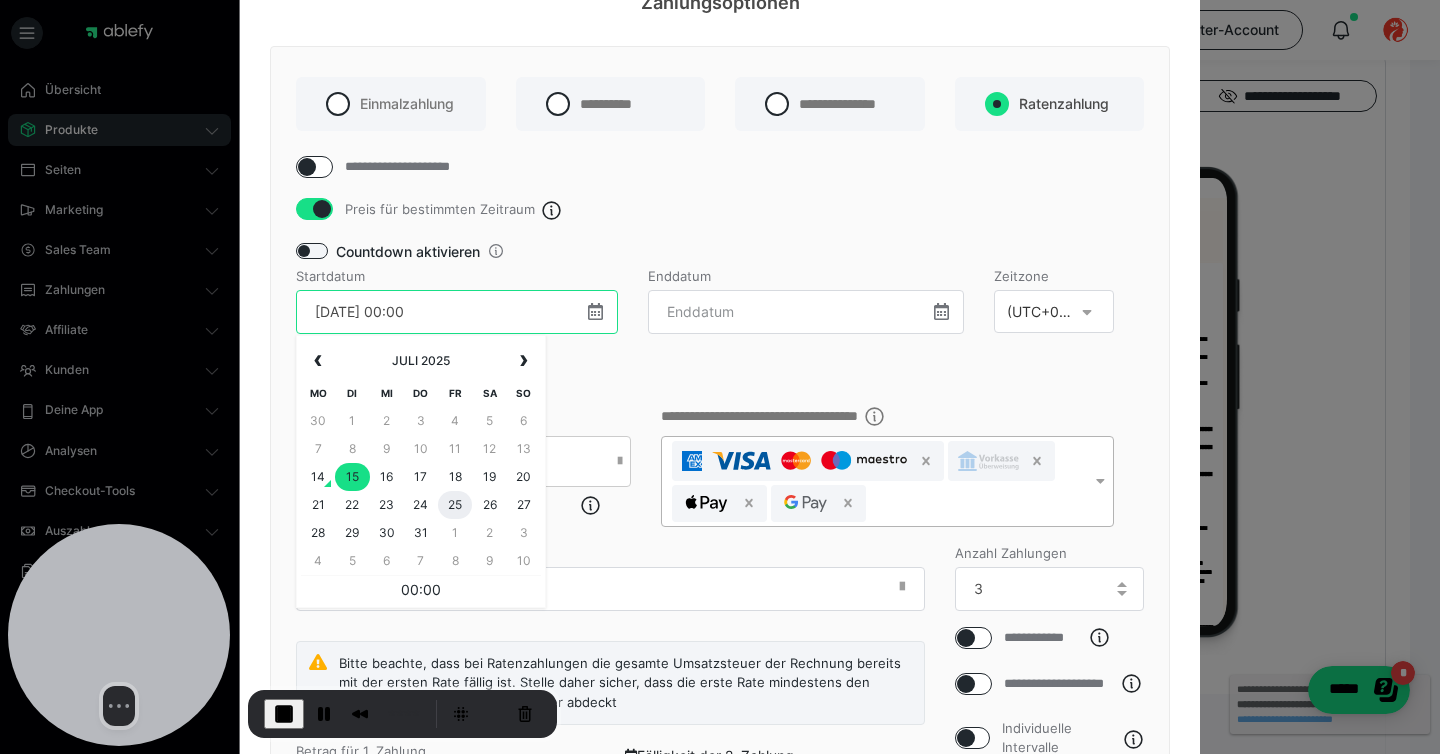 scroll, scrollTop: 206, scrollLeft: 0, axis: vertical 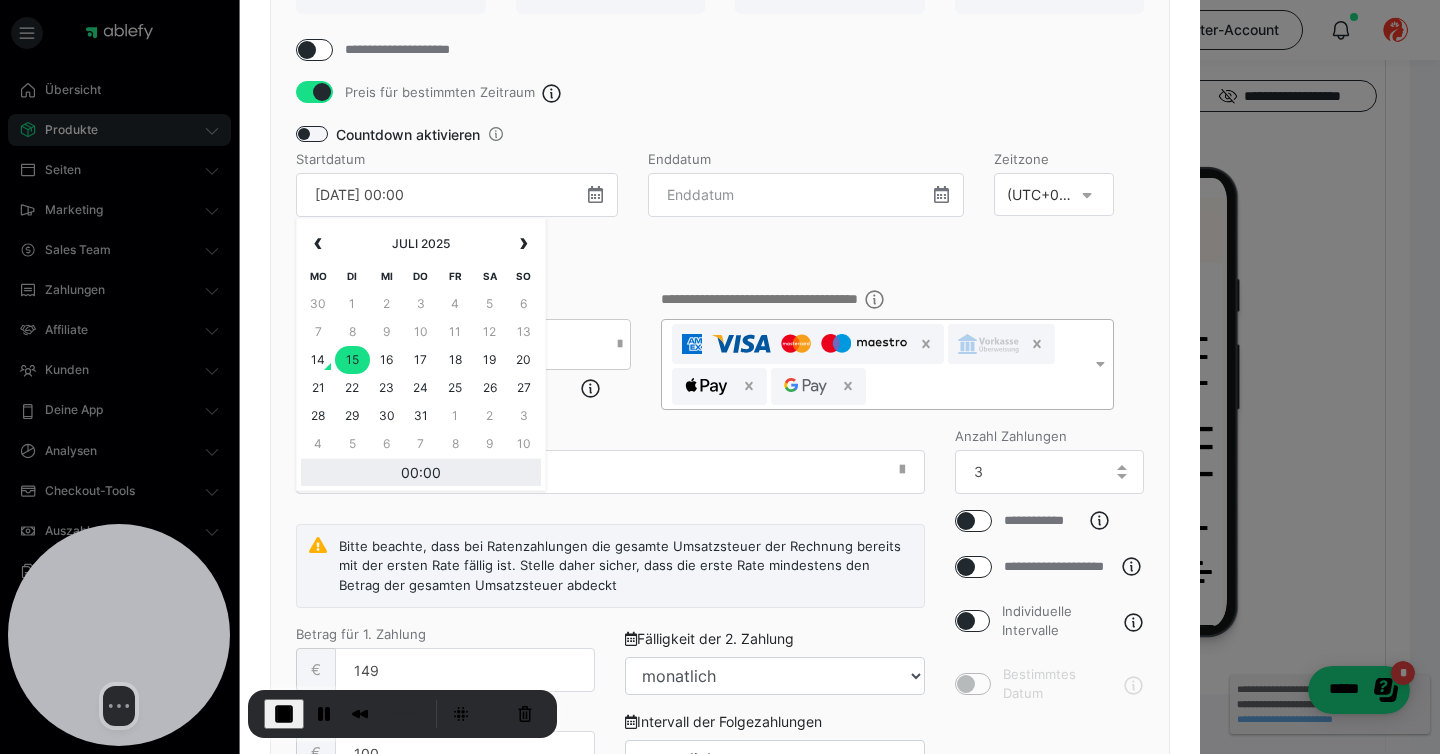 click on "00:00" at bounding box center [421, 472] 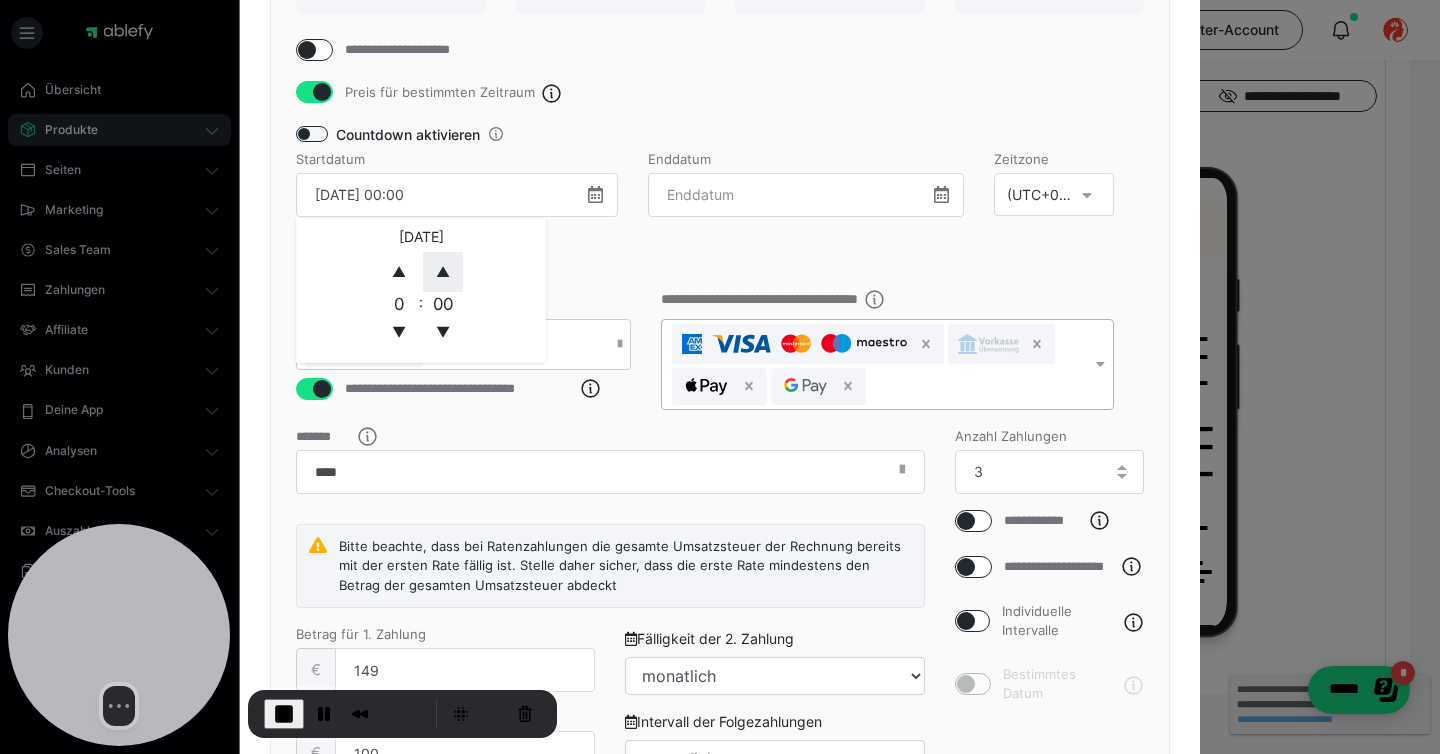click on "▲" at bounding box center [443, 272] 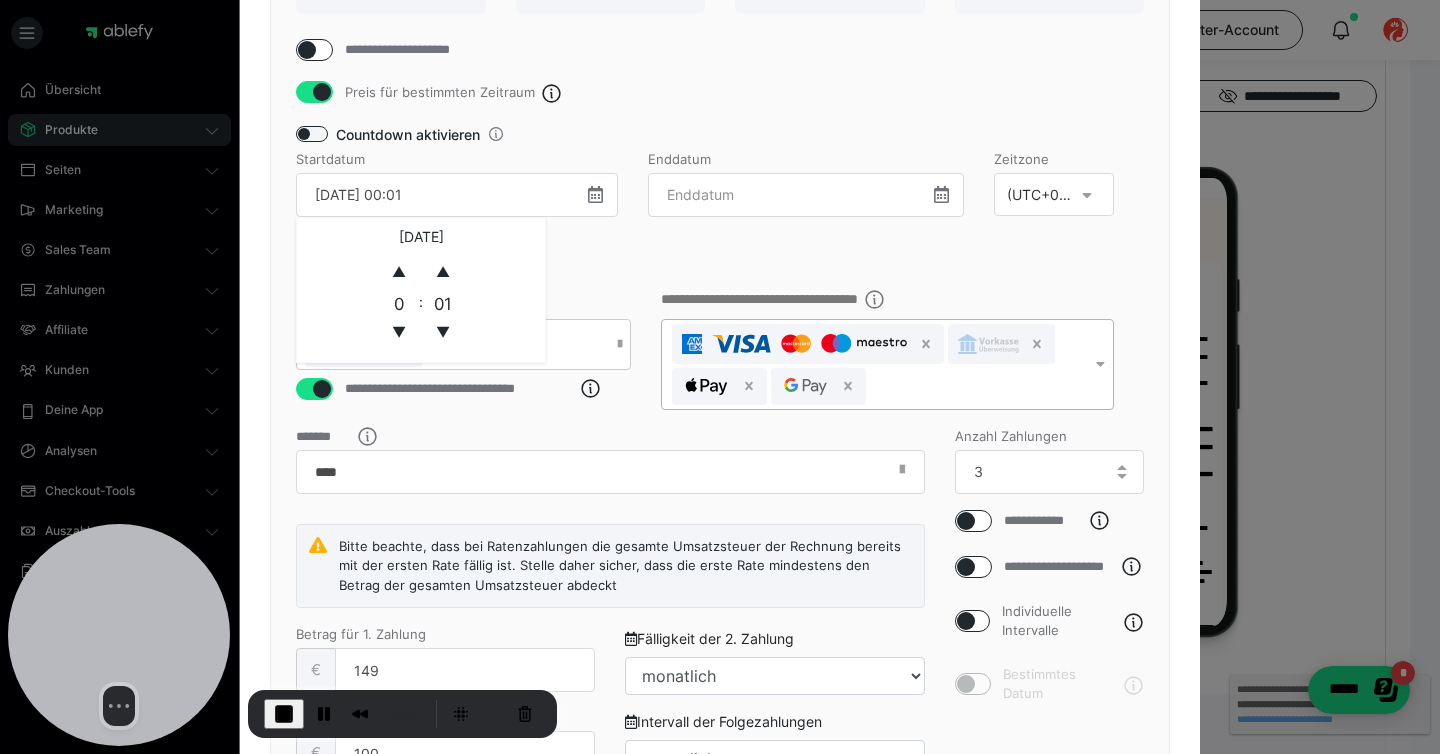 click on "**********" at bounding box center (720, 504) 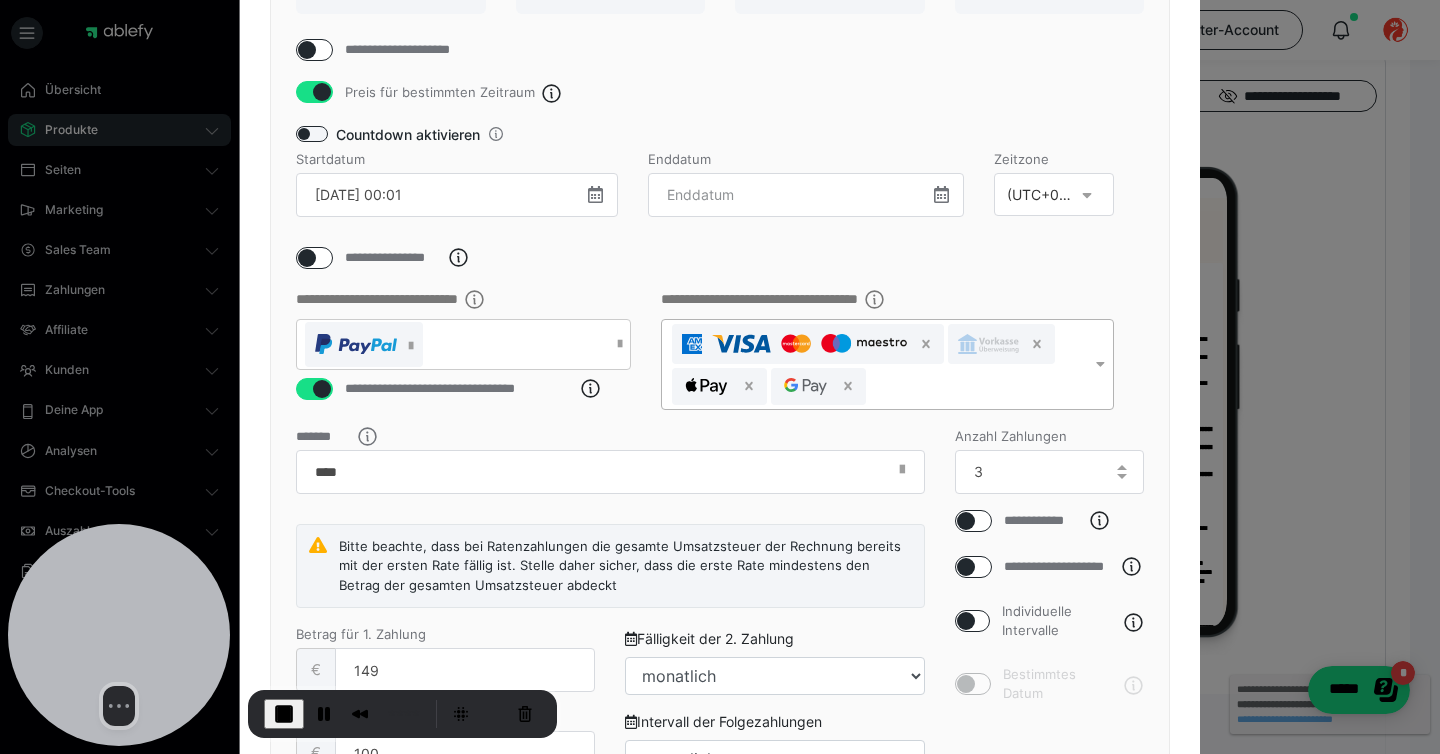 scroll, scrollTop: 587, scrollLeft: 0, axis: vertical 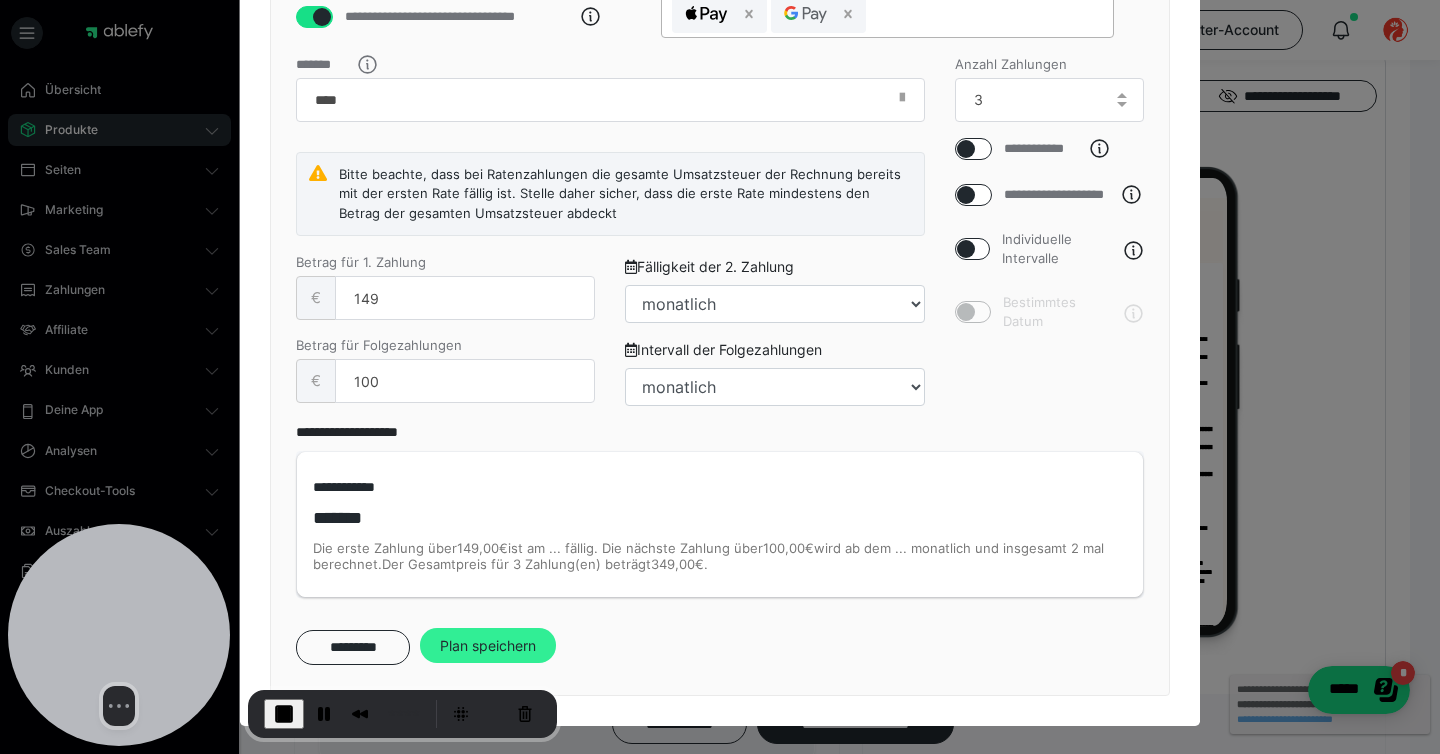 click on "Plan speichern" at bounding box center [488, 646] 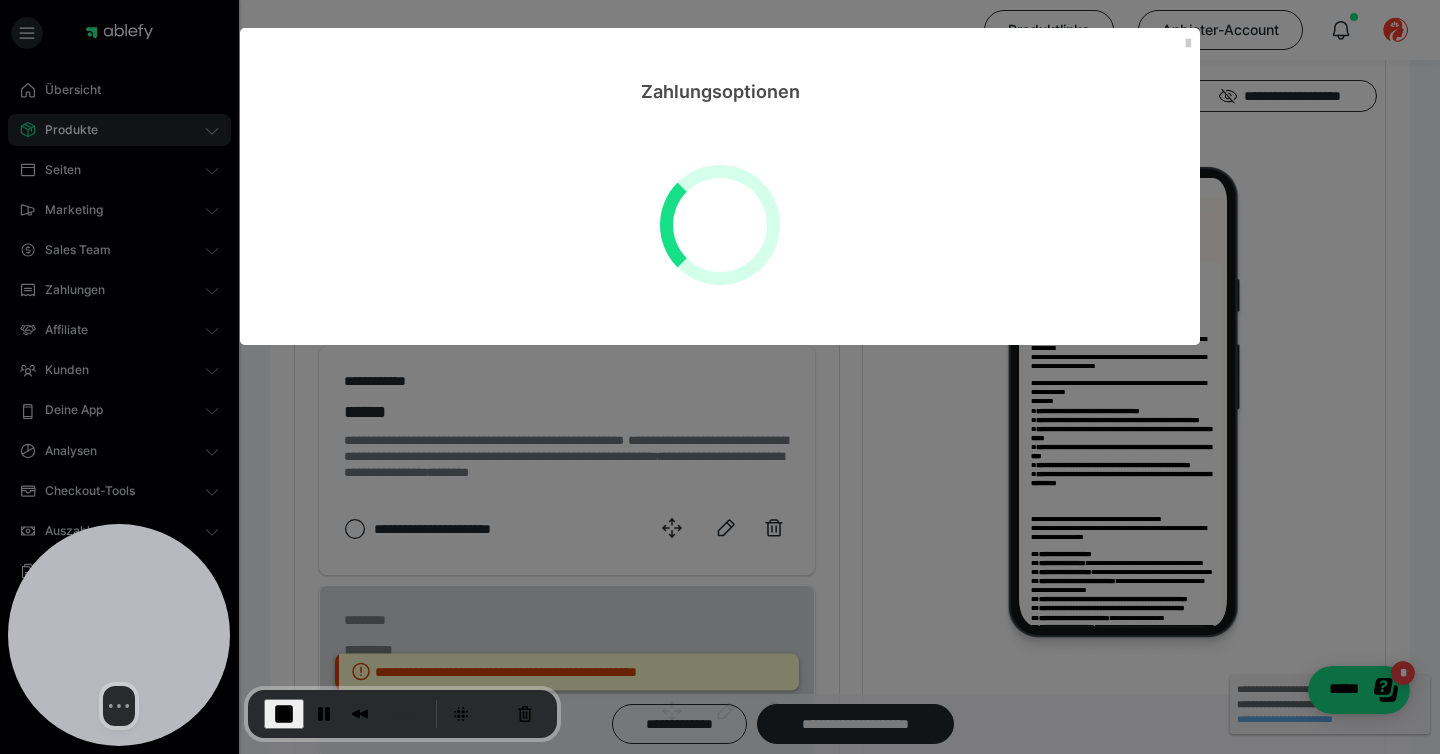 scroll, scrollTop: 0, scrollLeft: 0, axis: both 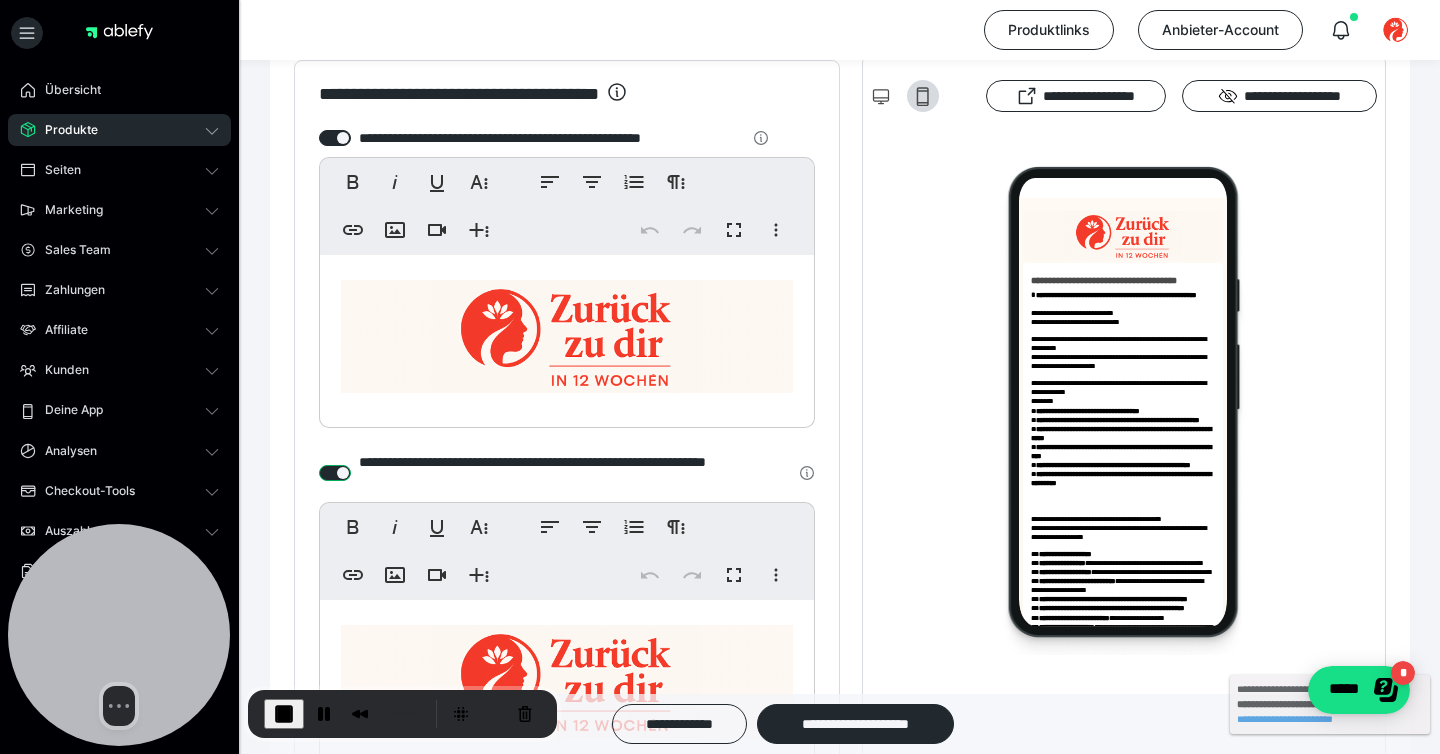 click at bounding box center (335, 473) 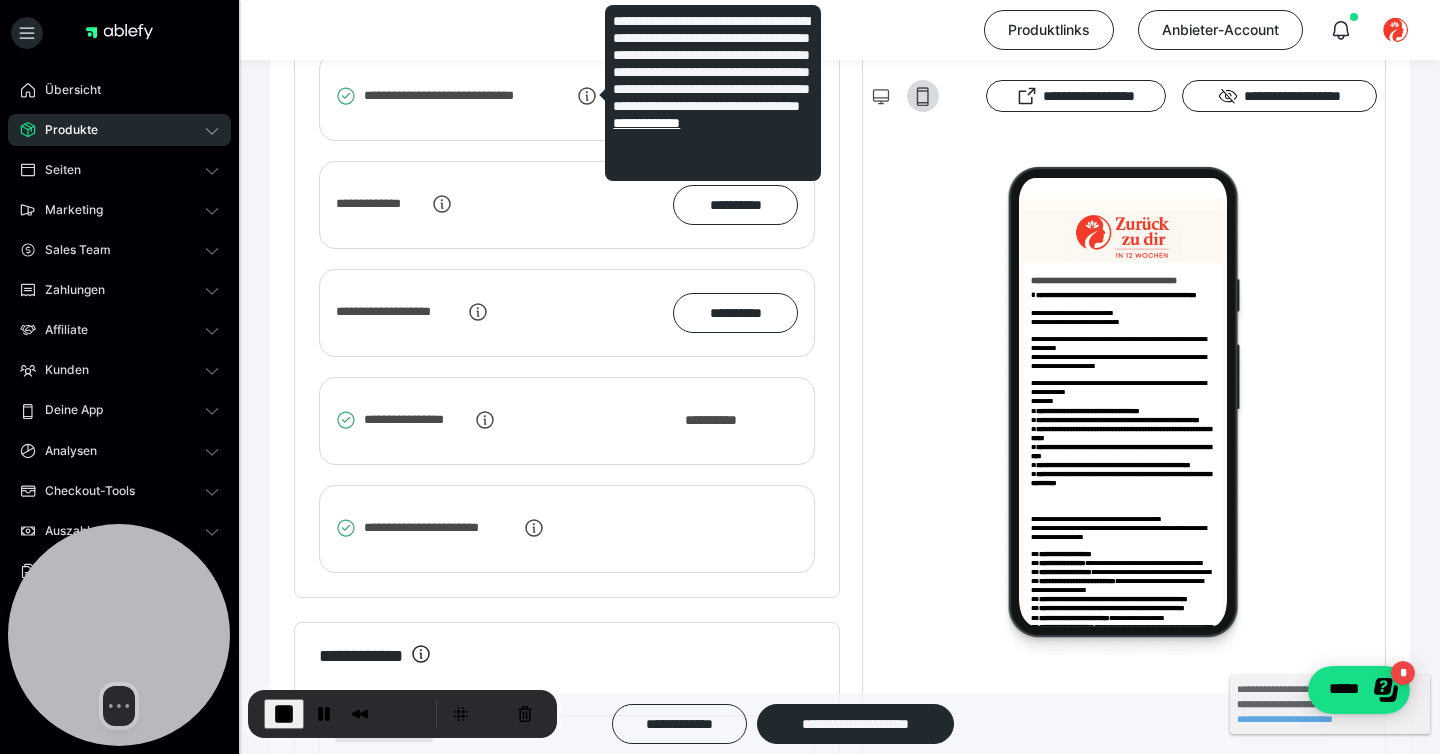 scroll, scrollTop: 4298, scrollLeft: 0, axis: vertical 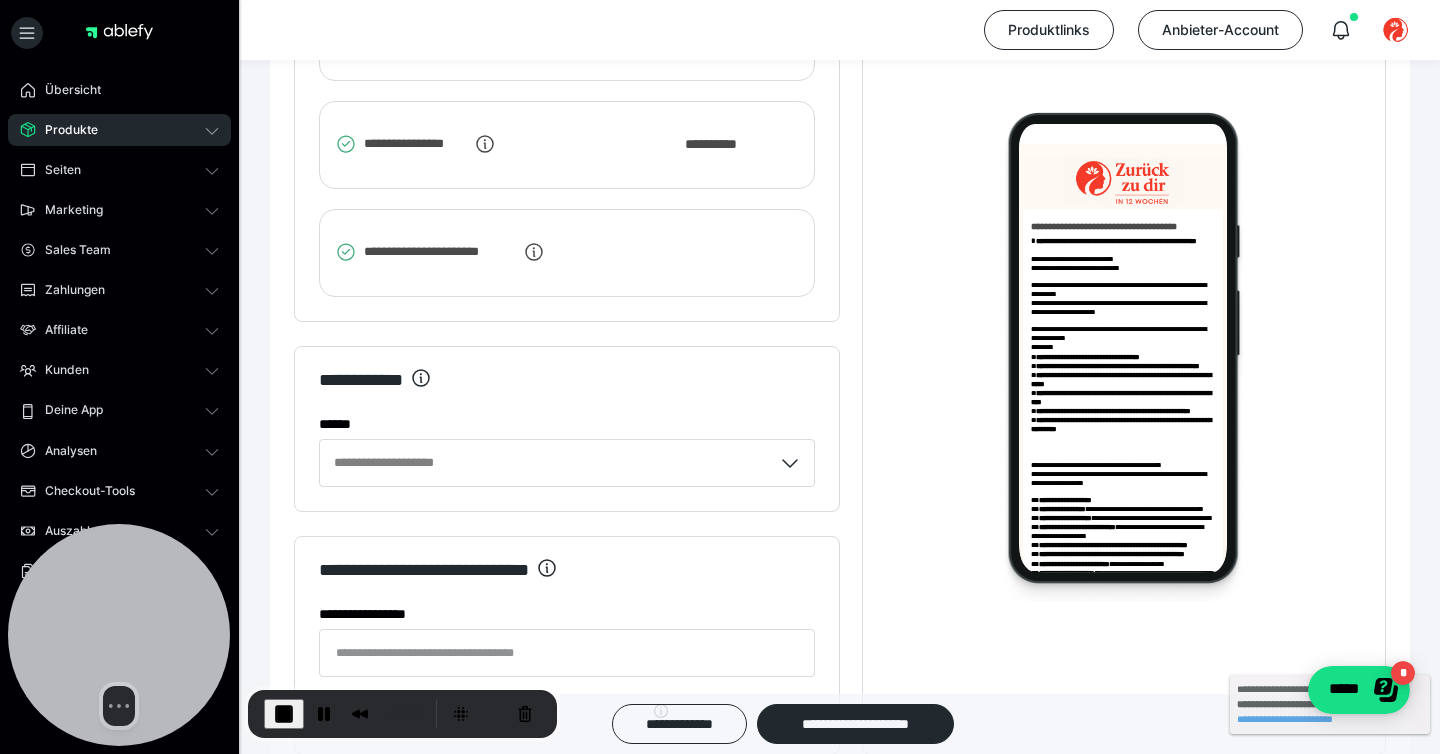 drag, startPoint x: 100, startPoint y: 277, endPoint x: 93, endPoint y: 306, distance: 29.832869 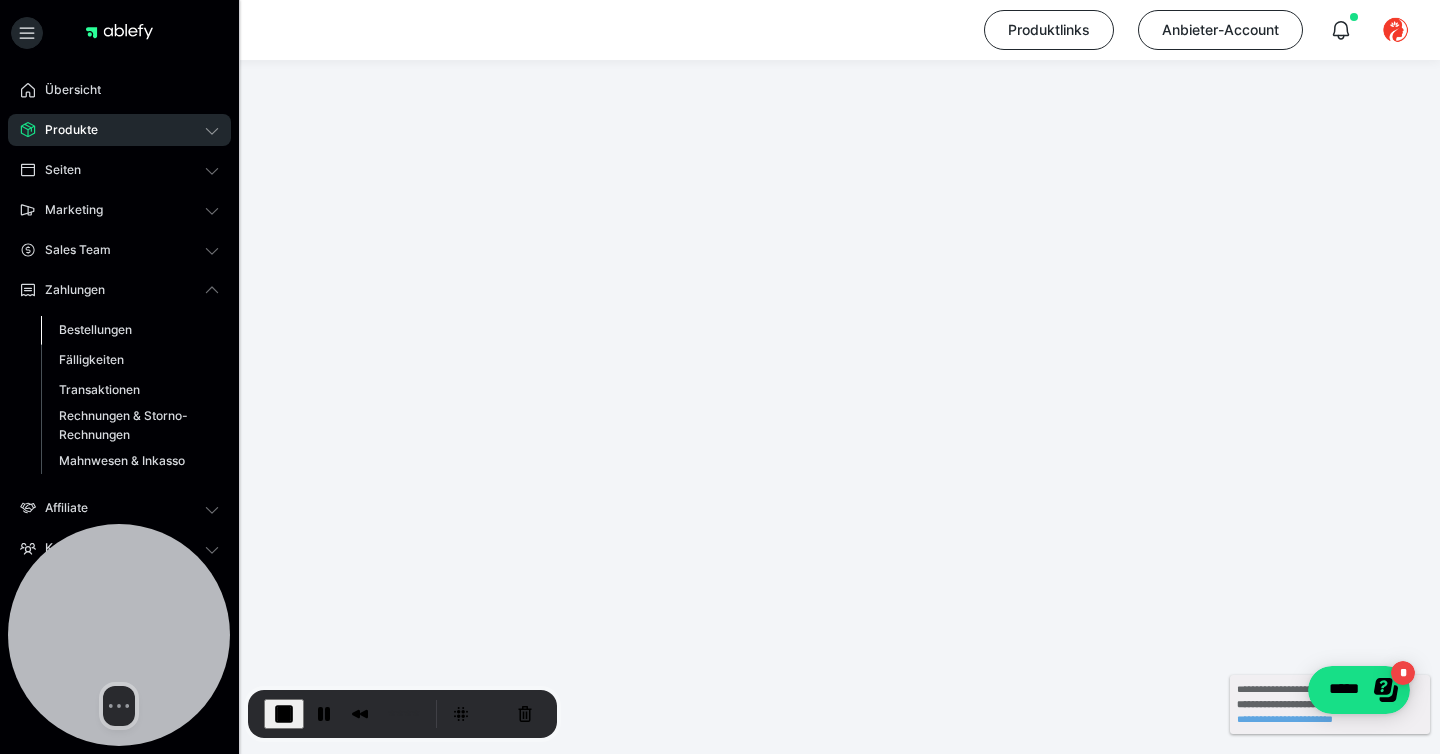 type on "**********" 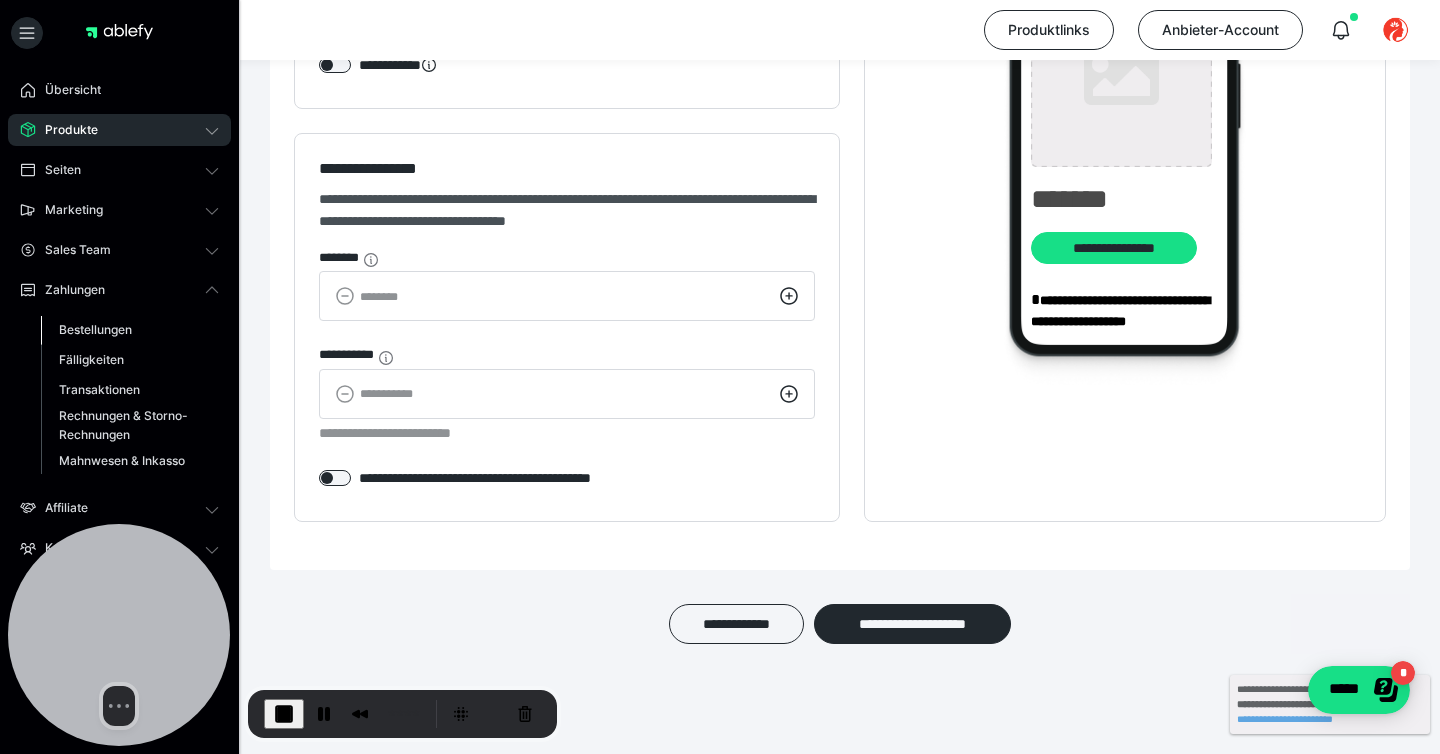 scroll, scrollTop: 2632, scrollLeft: 0, axis: vertical 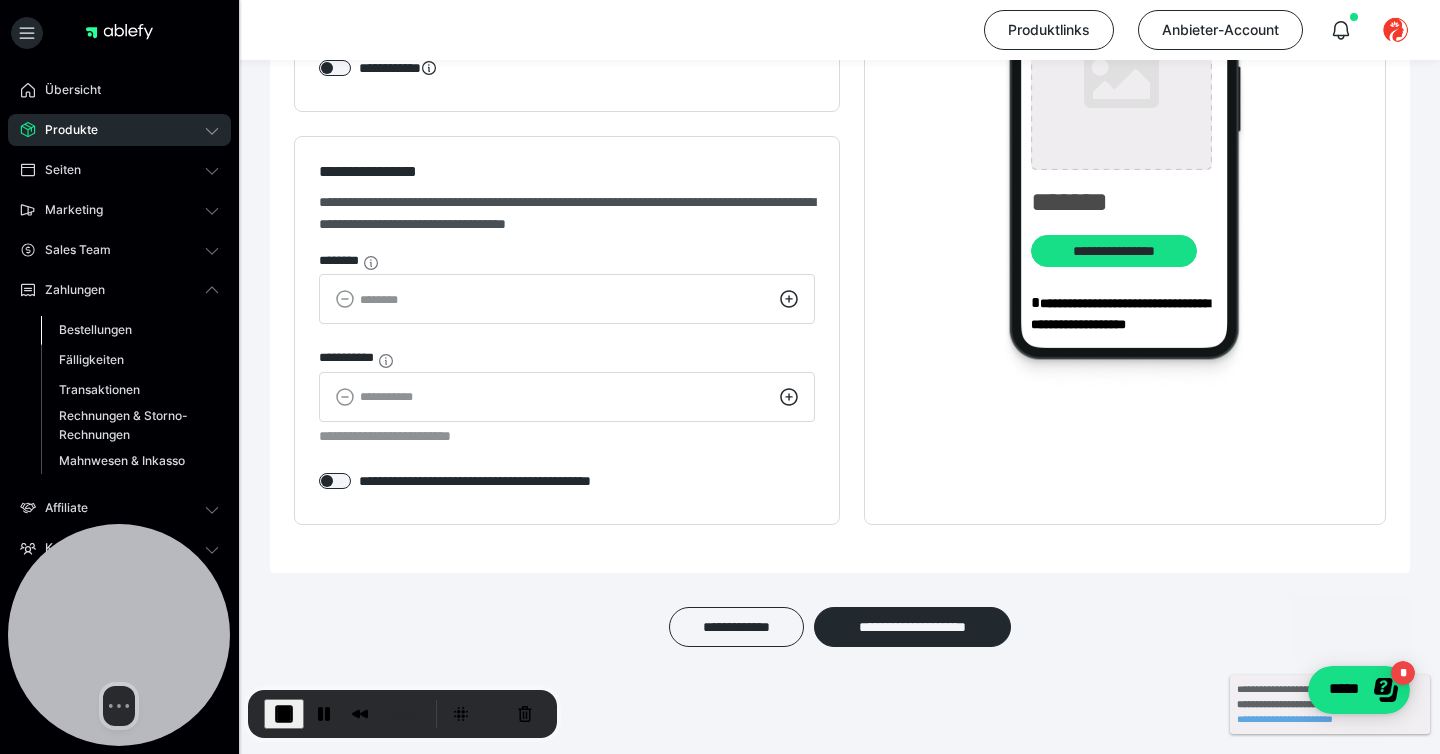 type on "**********" 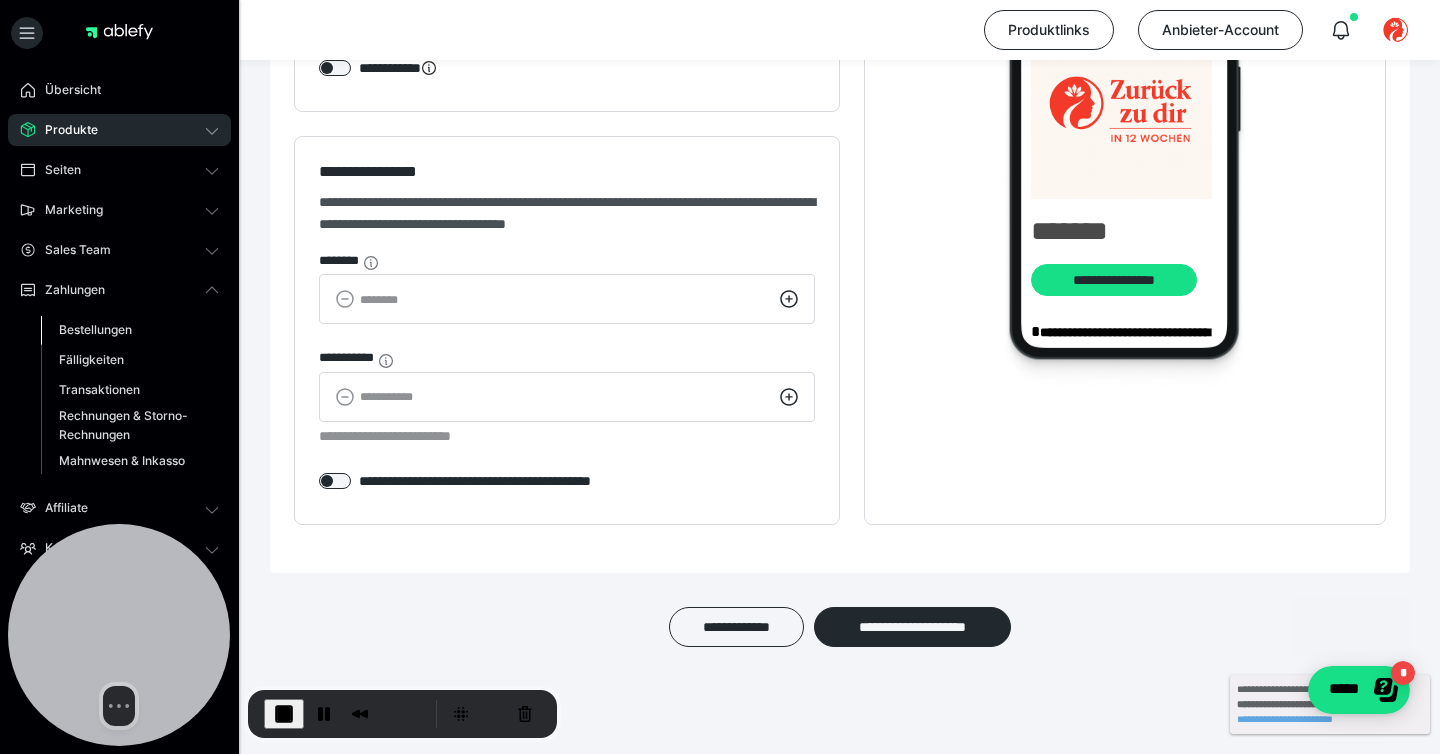 click on "Bestellungen" at bounding box center (95, 329) 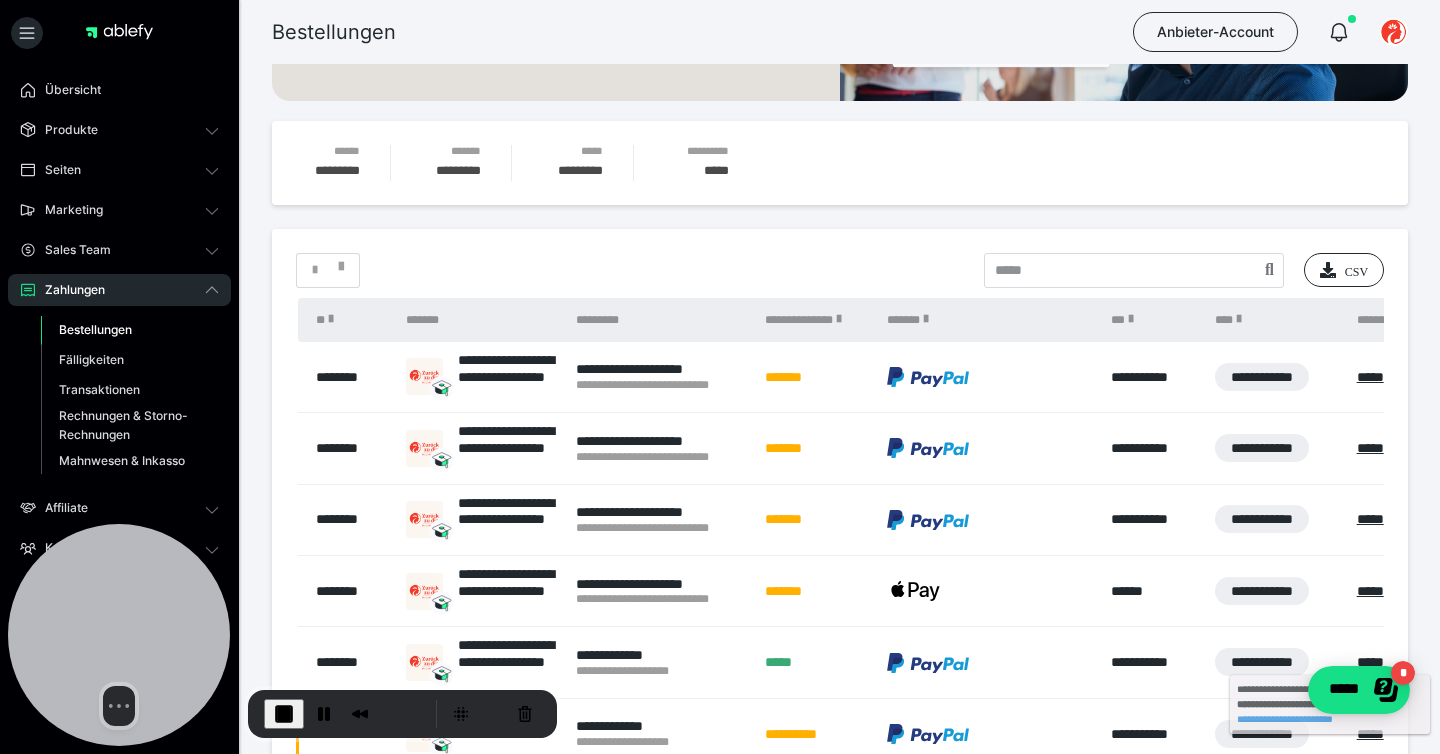 scroll, scrollTop: 363, scrollLeft: 0, axis: vertical 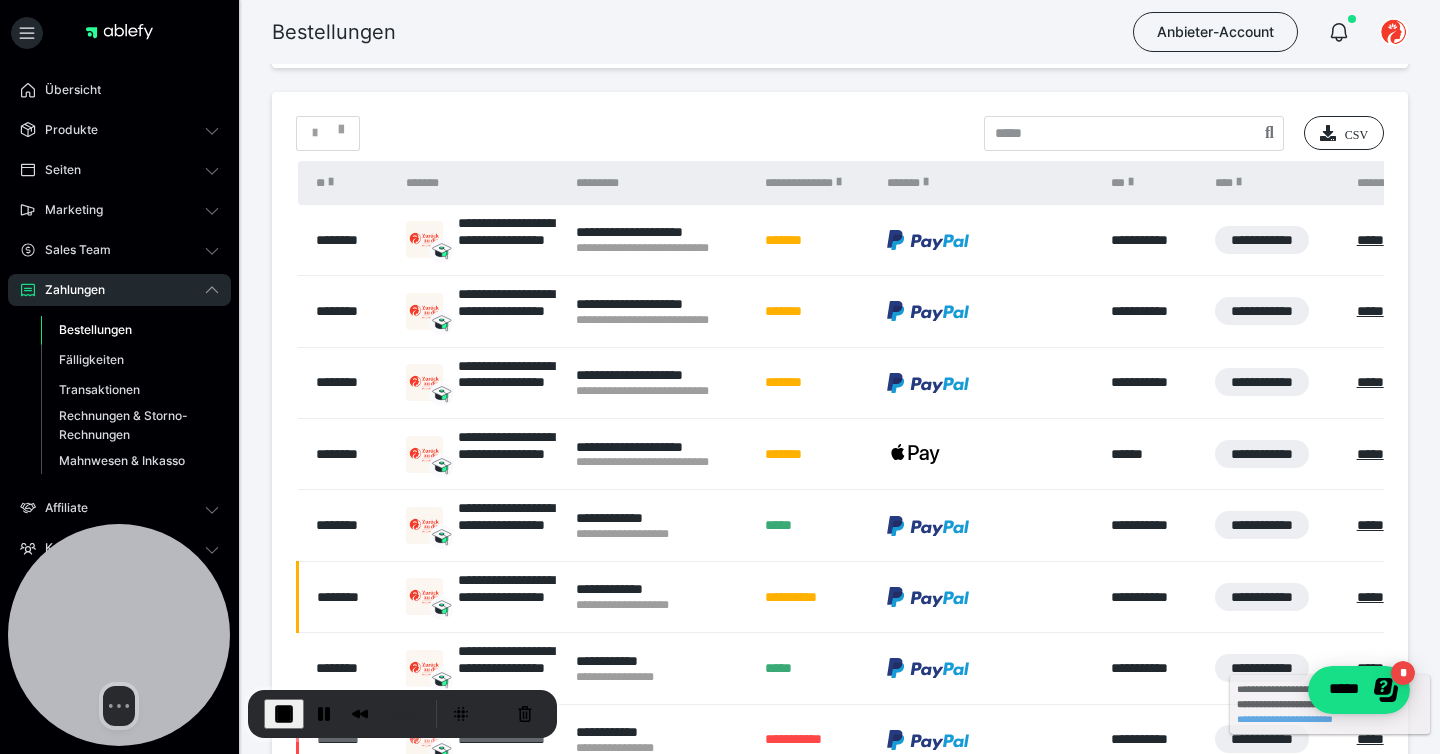 click on "********" at bounding box center (351, 382) 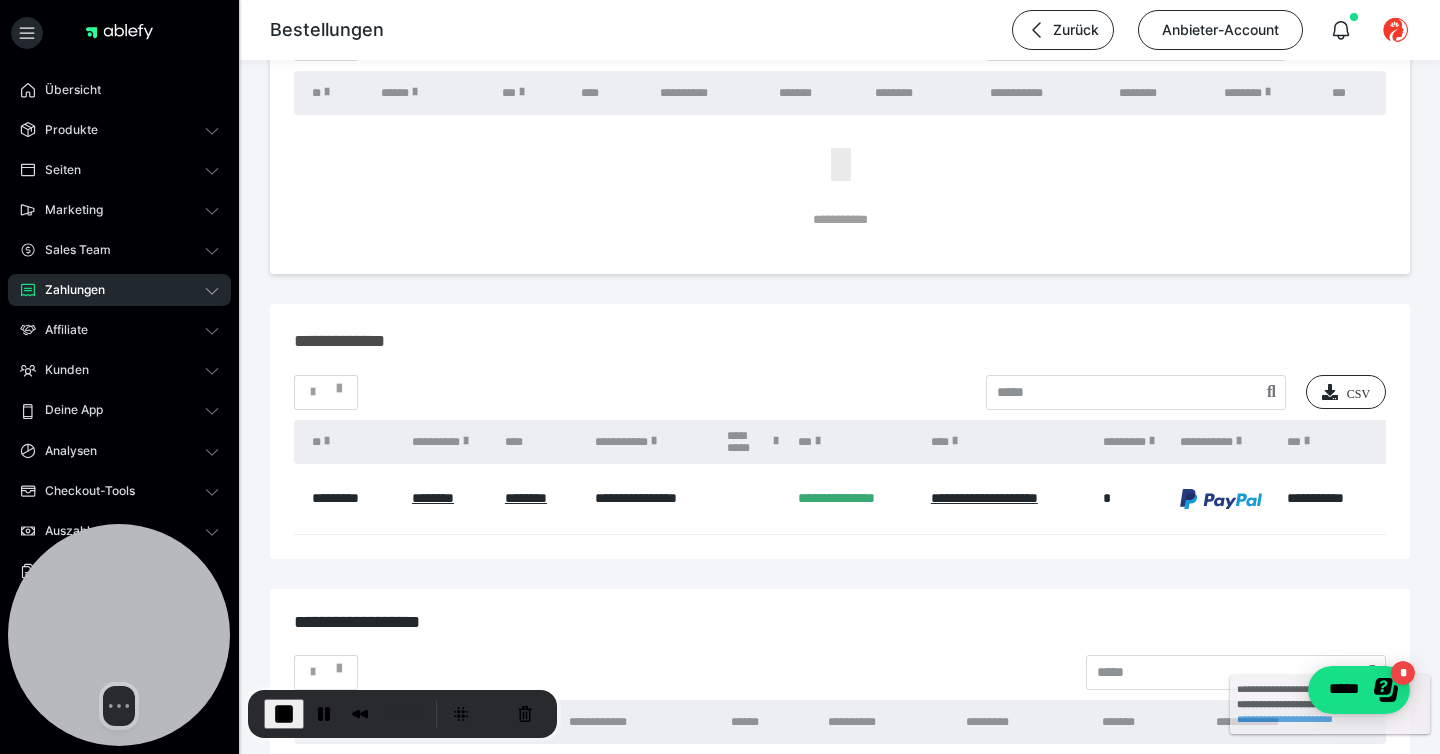 scroll, scrollTop: 2681, scrollLeft: 0, axis: vertical 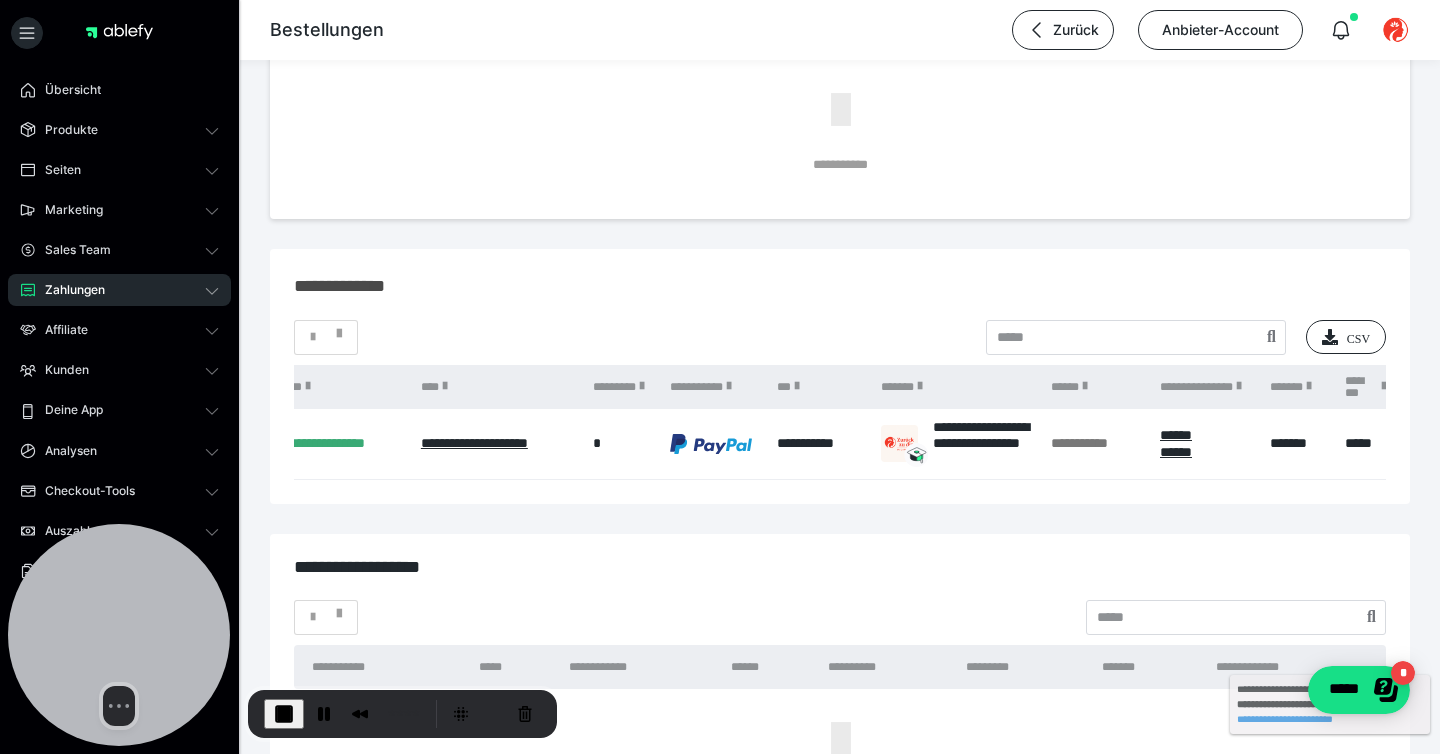 click on "Zahlungen" at bounding box center (119, 290) 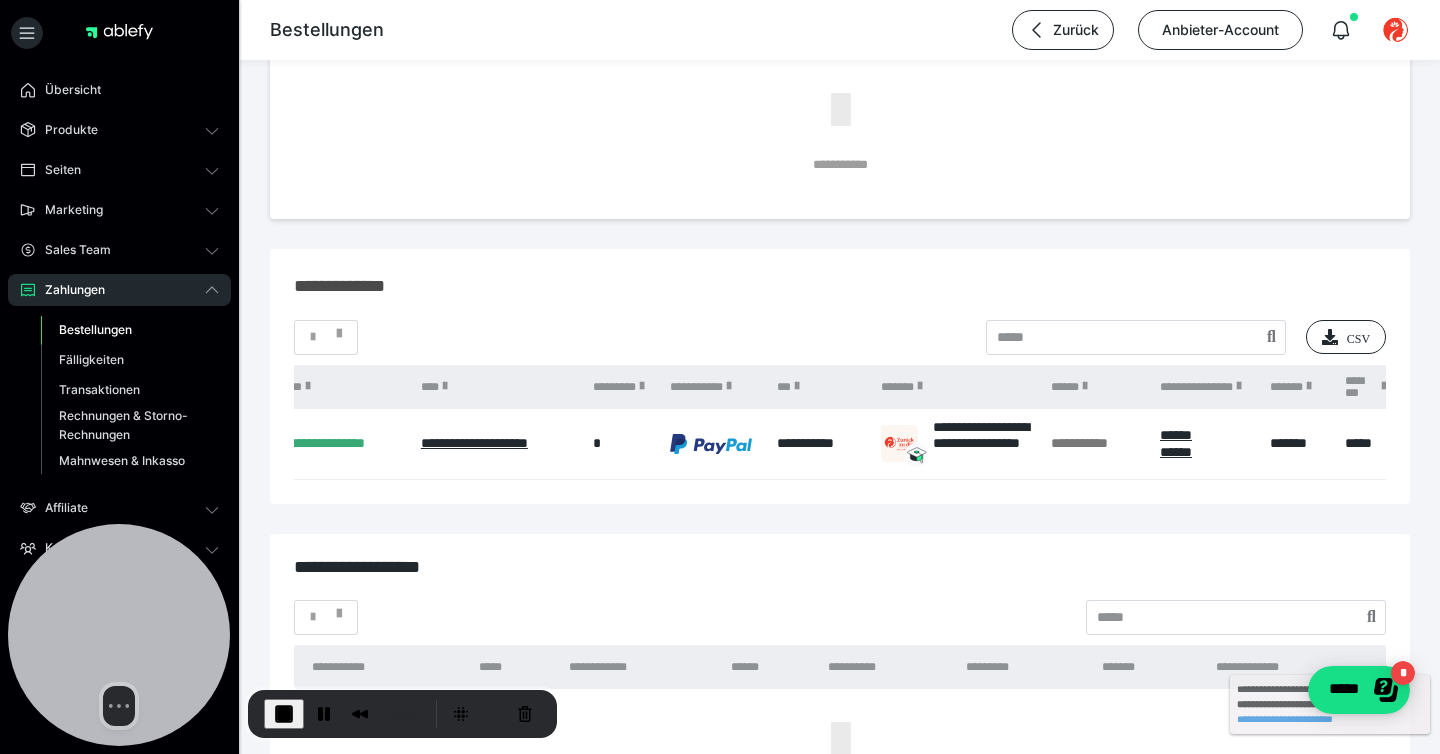 click on "Bestellungen Fälligkeiten Transaktionen Rechnungen & Storno-Rechnungen Mahnwesen & Inkasso" at bounding box center [119, 395] 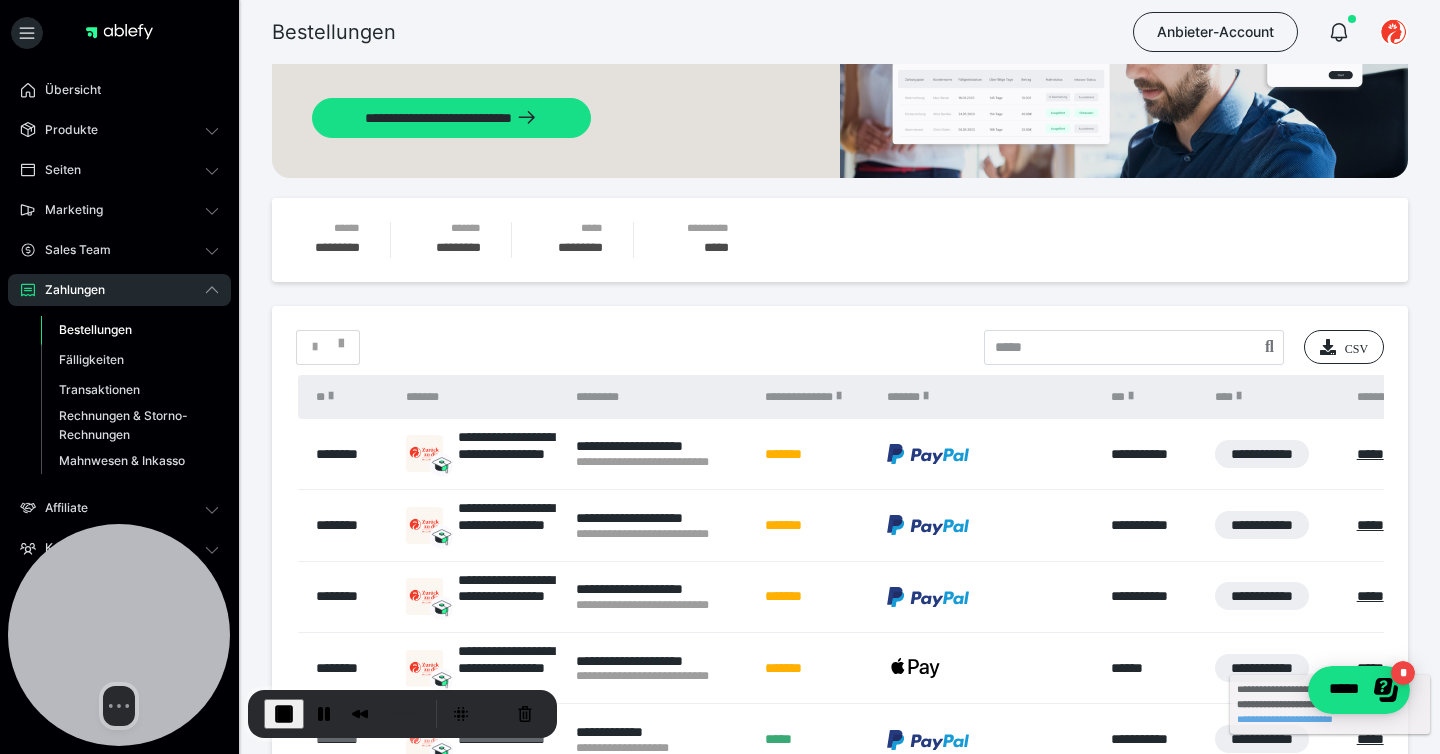 scroll, scrollTop: 163, scrollLeft: 0, axis: vertical 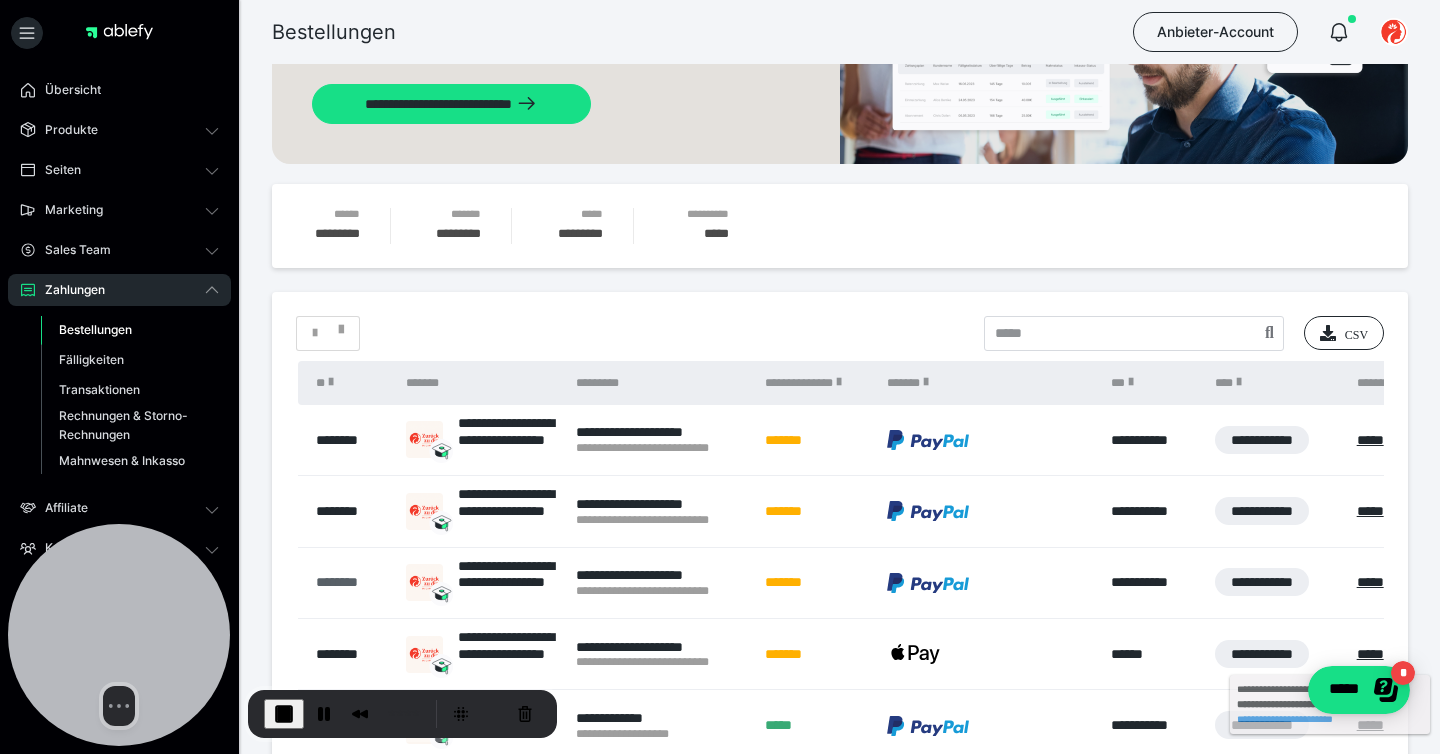 click on "********" at bounding box center (351, 582) 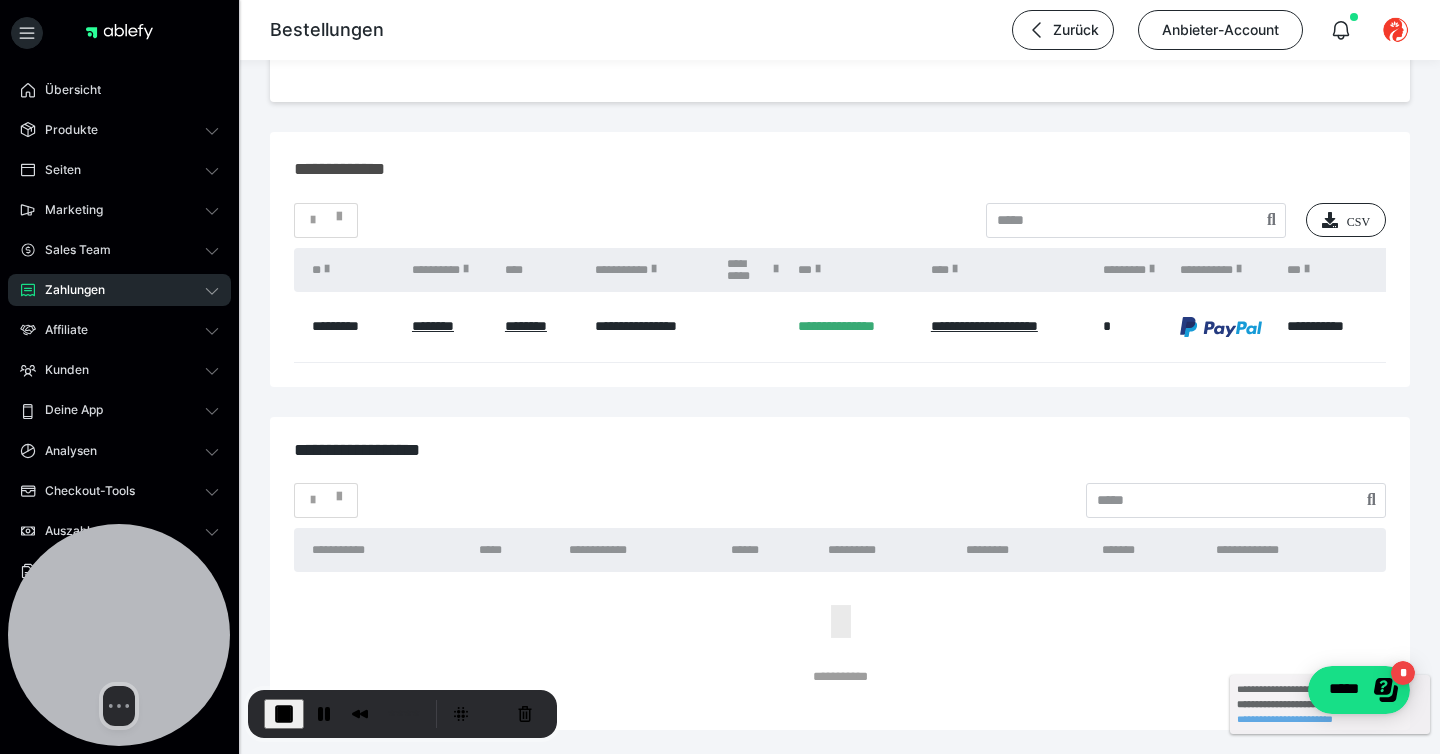 scroll, scrollTop: 2865, scrollLeft: 0, axis: vertical 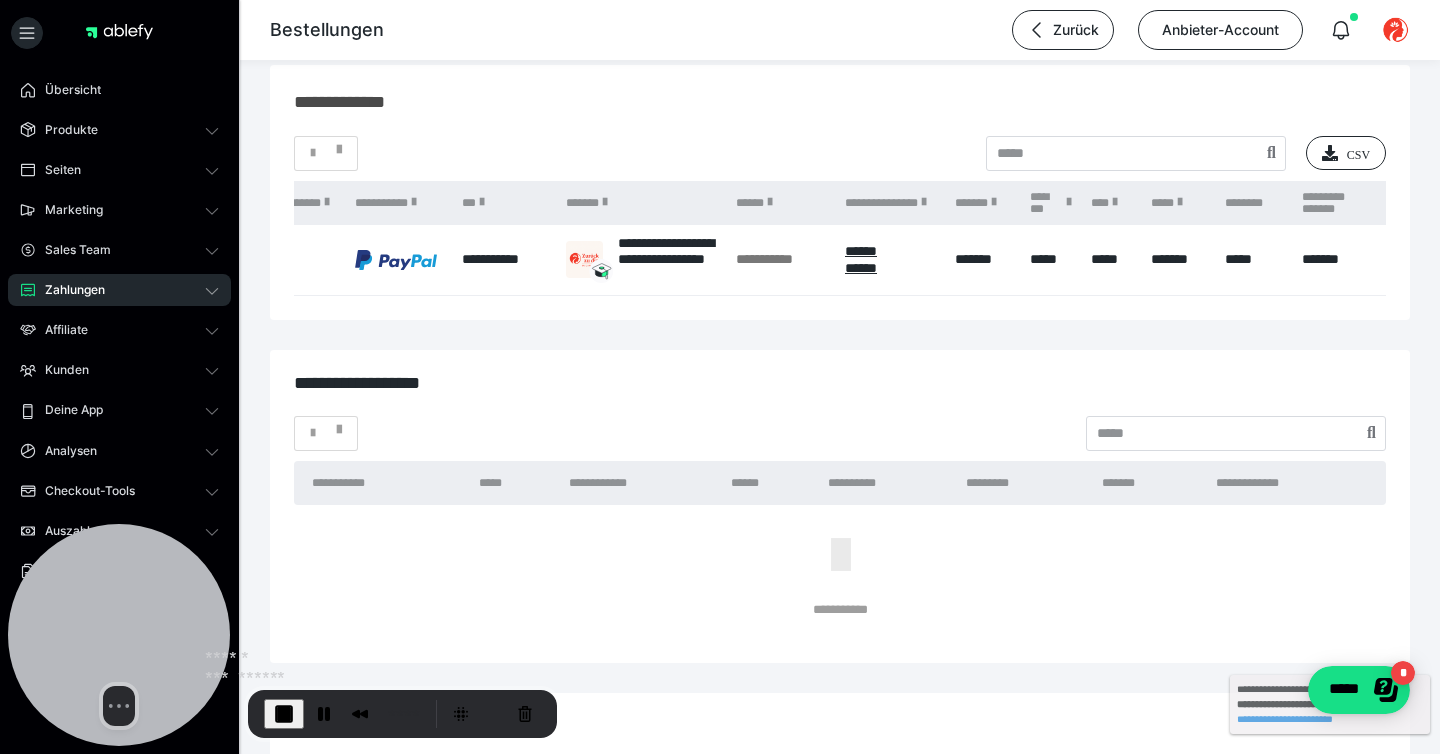 click at bounding box center [284, 714] 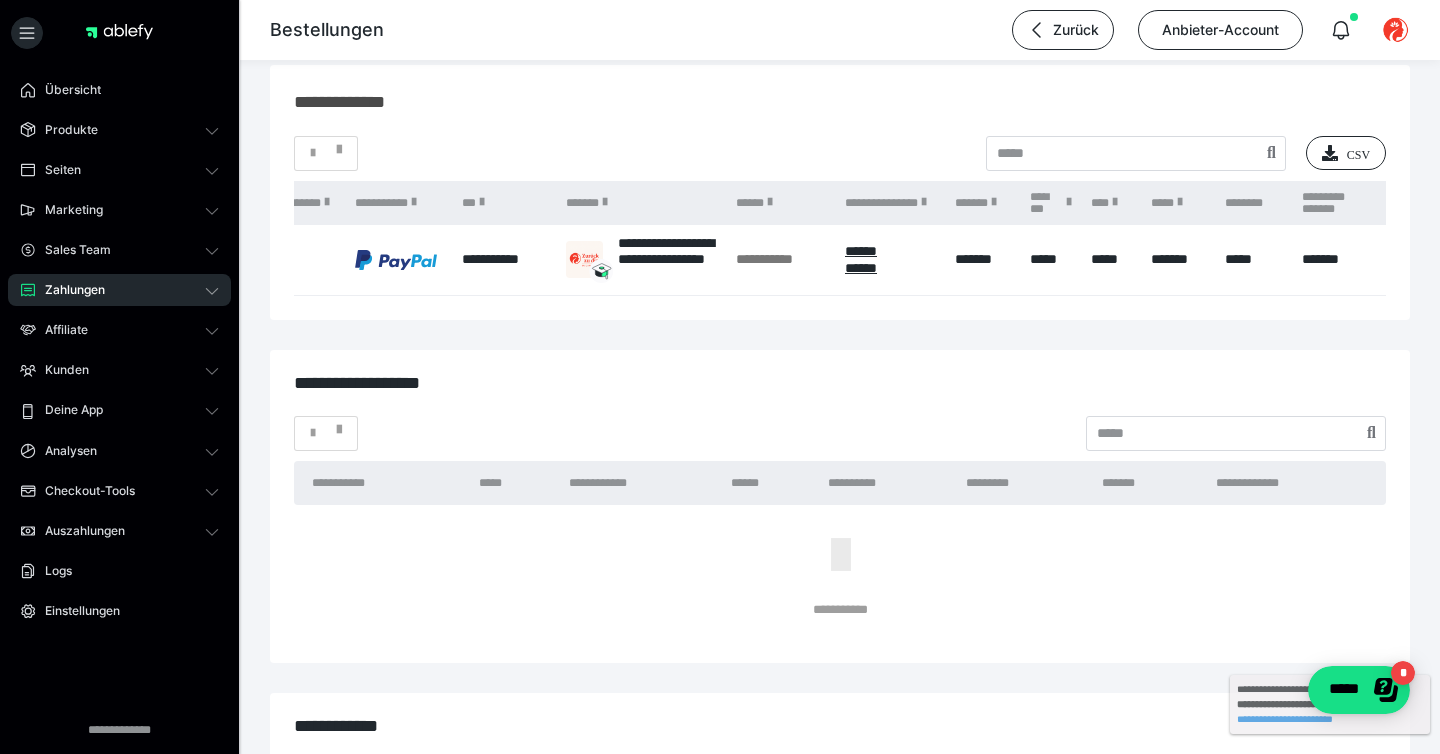 scroll, scrollTop: 0, scrollLeft: 825, axis: horizontal 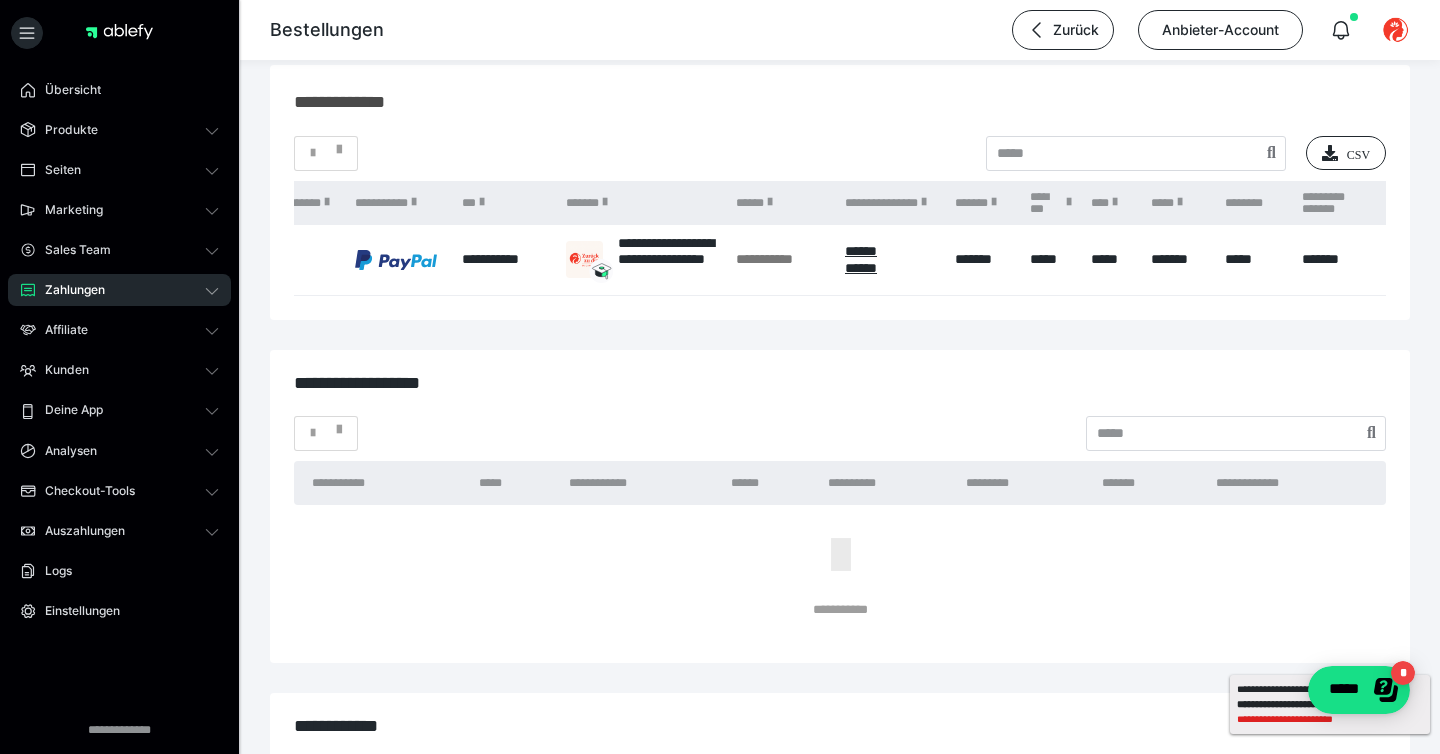 click on "**********" at bounding box center (1330, 719) 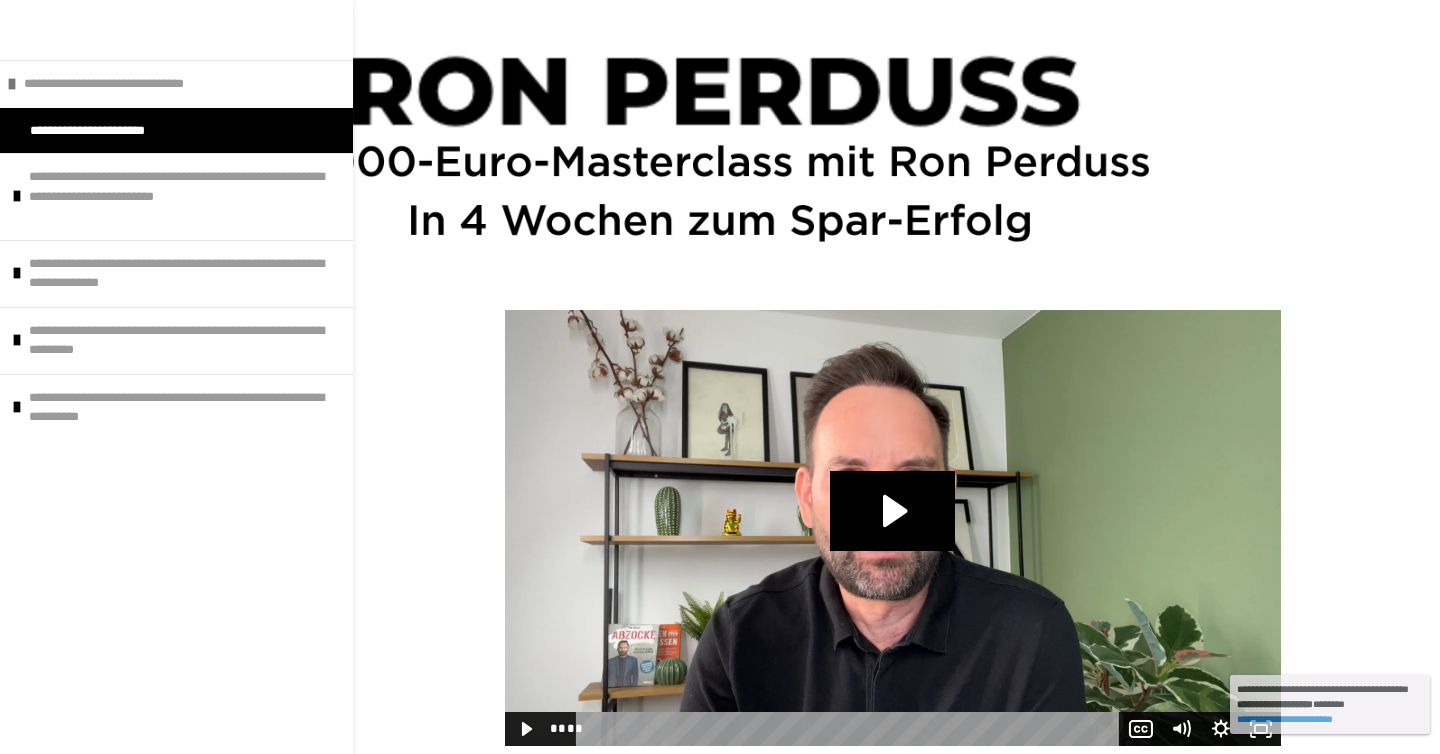 scroll, scrollTop: 736, scrollLeft: 0, axis: vertical 